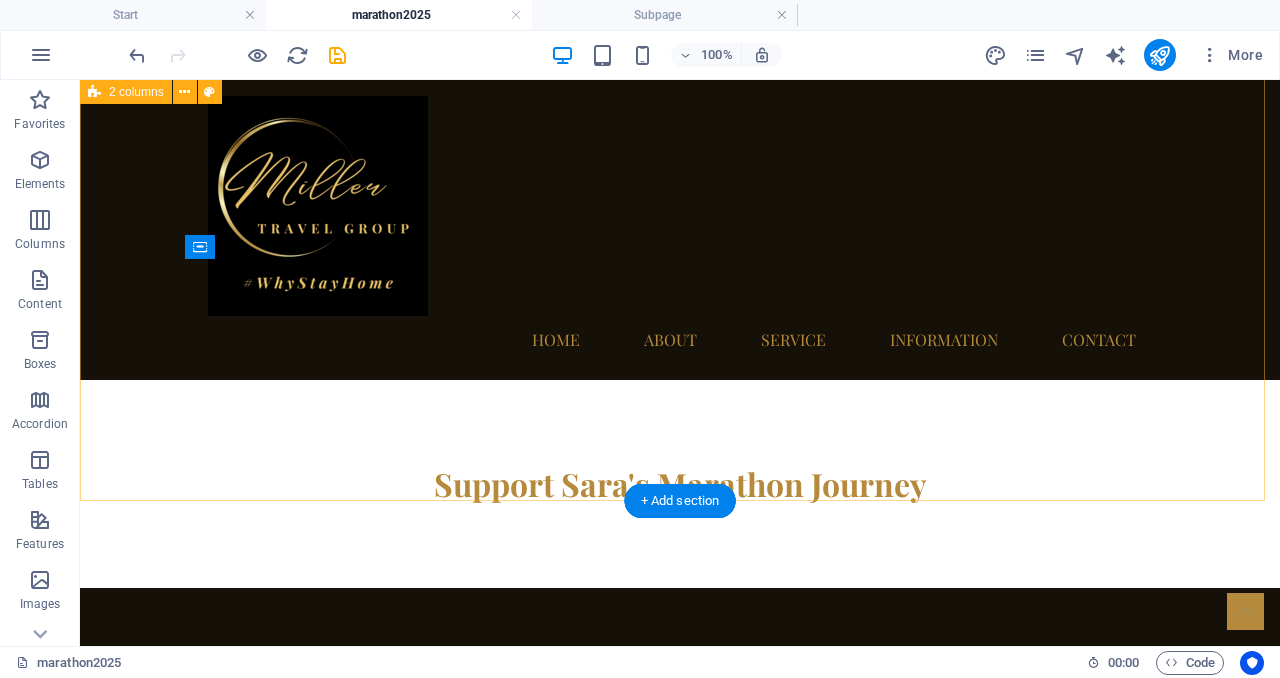 scroll, scrollTop: 1185, scrollLeft: 0, axis: vertical 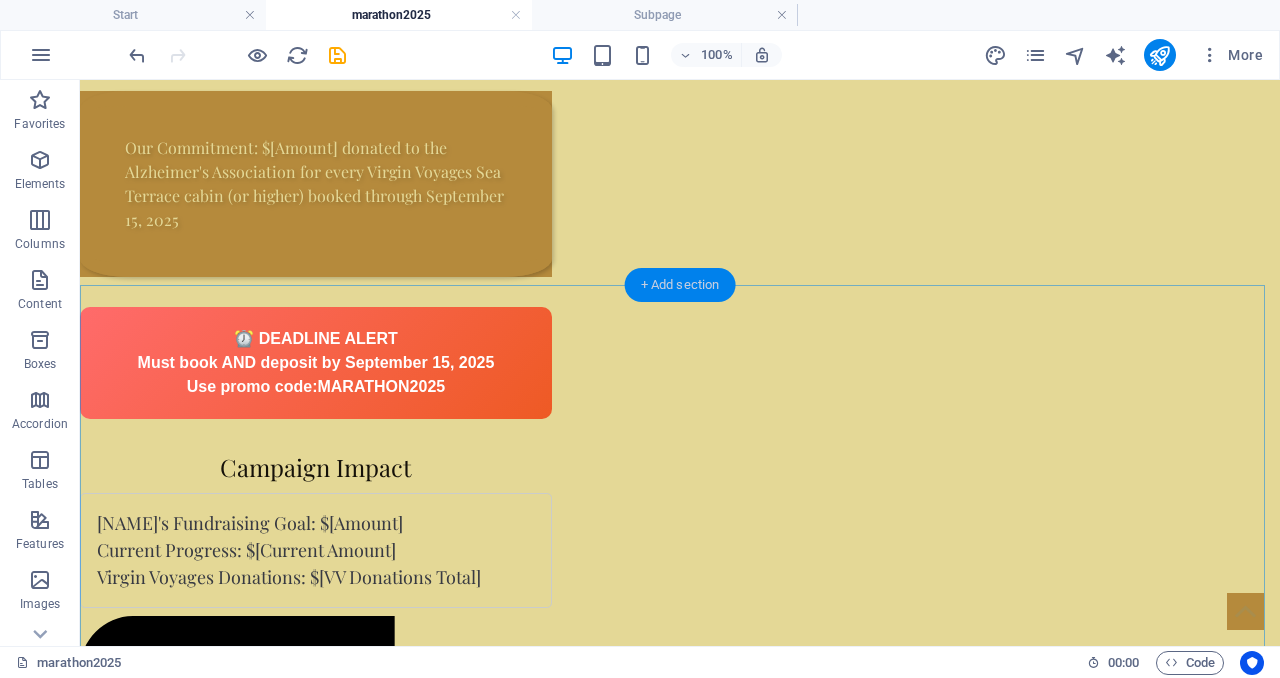 click on "+ Add section" at bounding box center (680, 285) 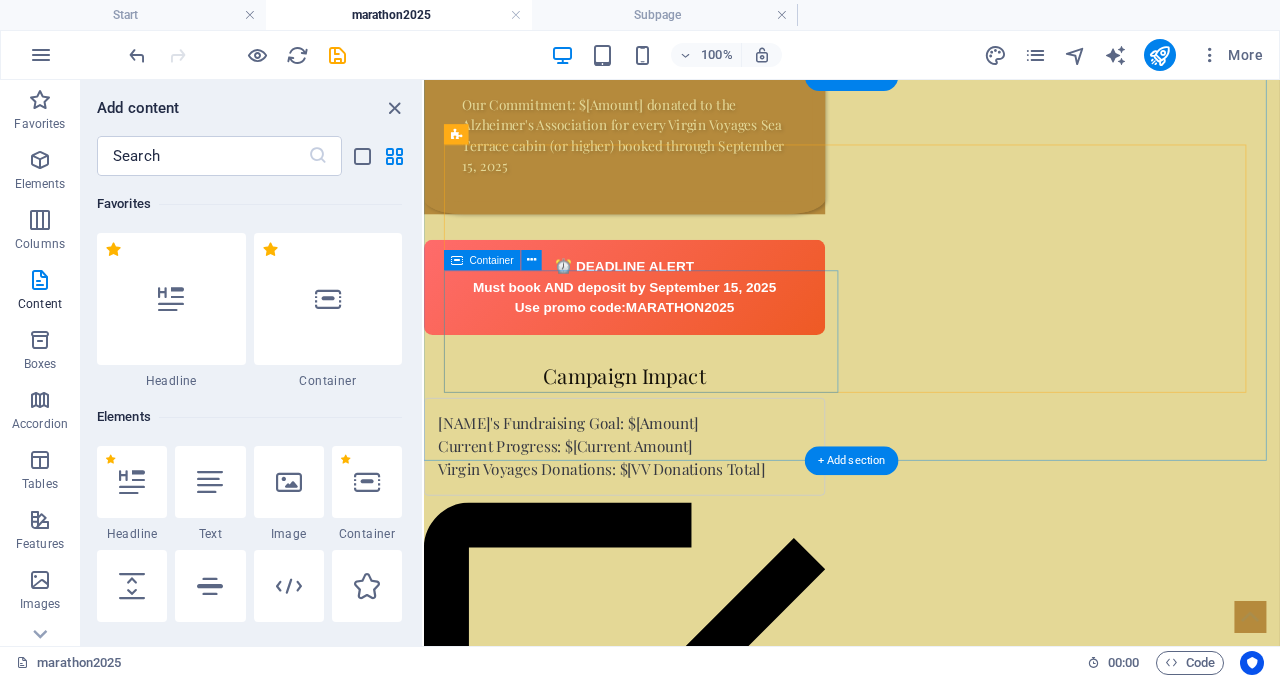scroll, scrollTop: 1684, scrollLeft: 0, axis: vertical 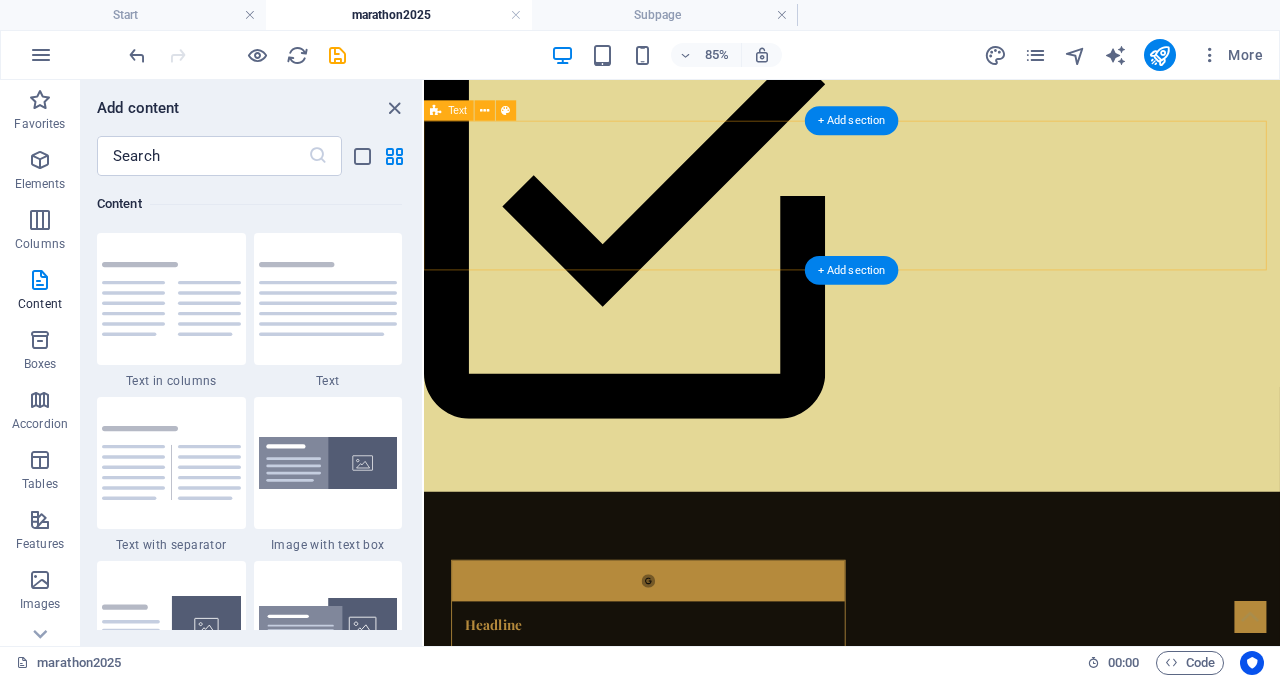 click at bounding box center (927, 1565) 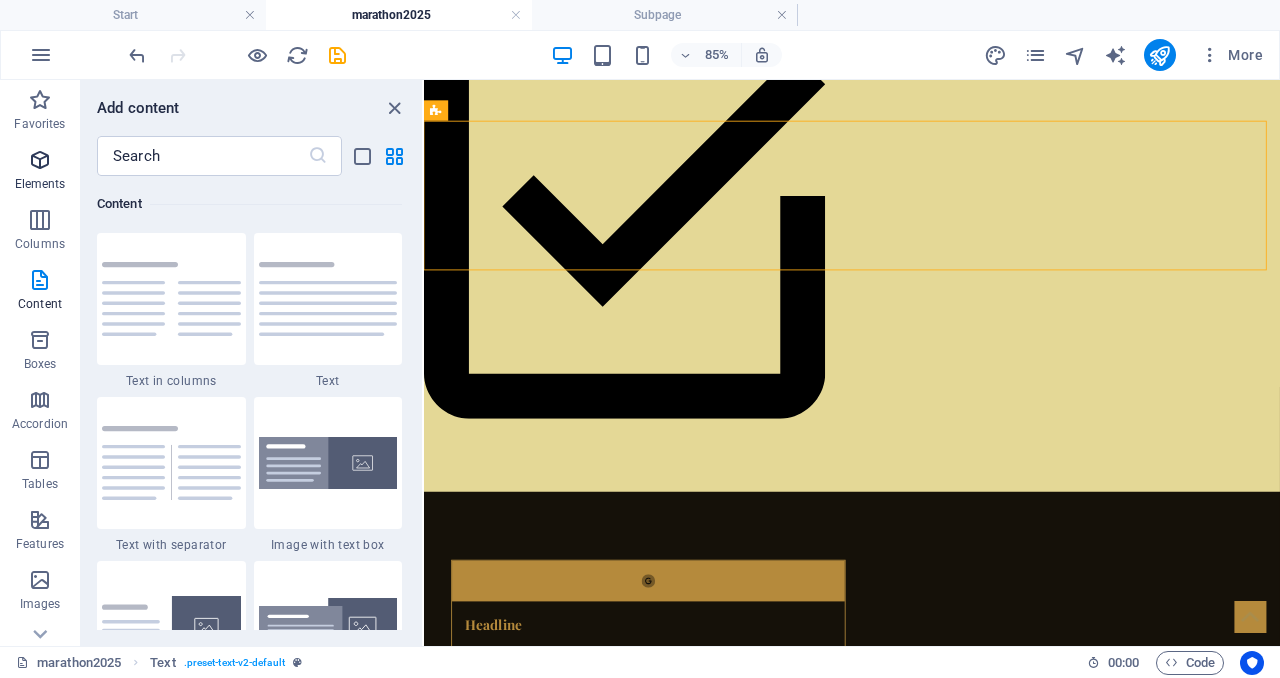 click at bounding box center (40, 160) 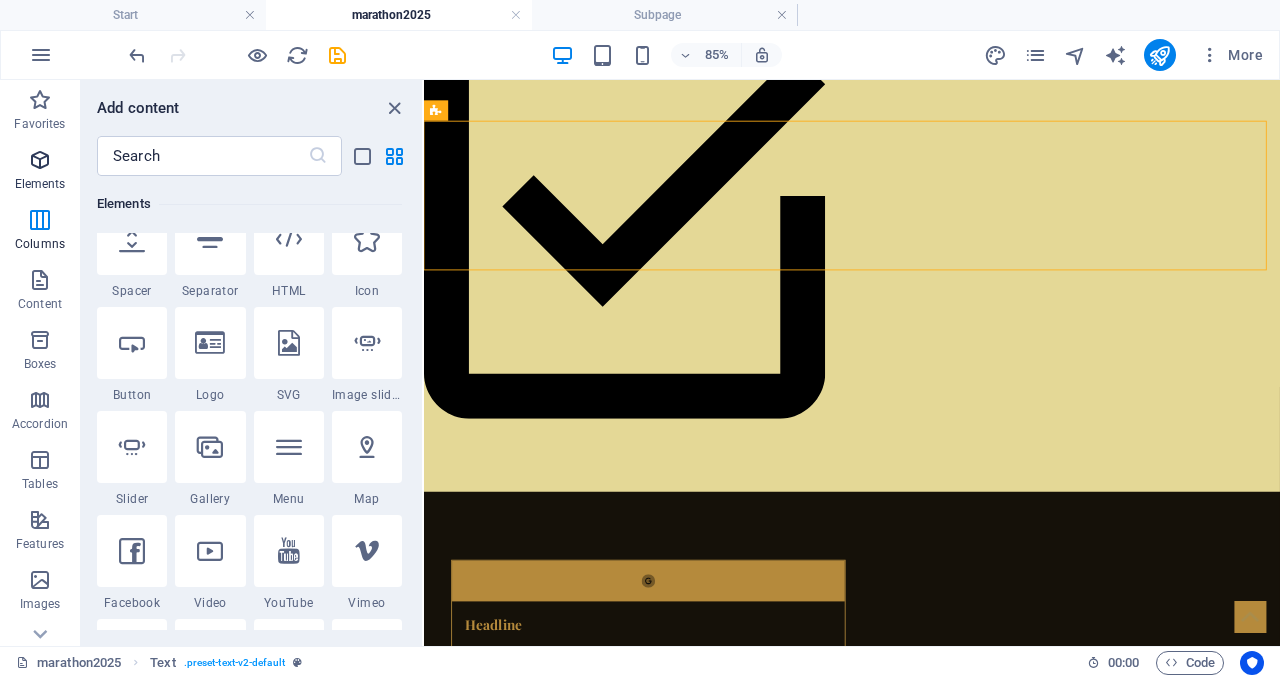 scroll, scrollTop: 213, scrollLeft: 0, axis: vertical 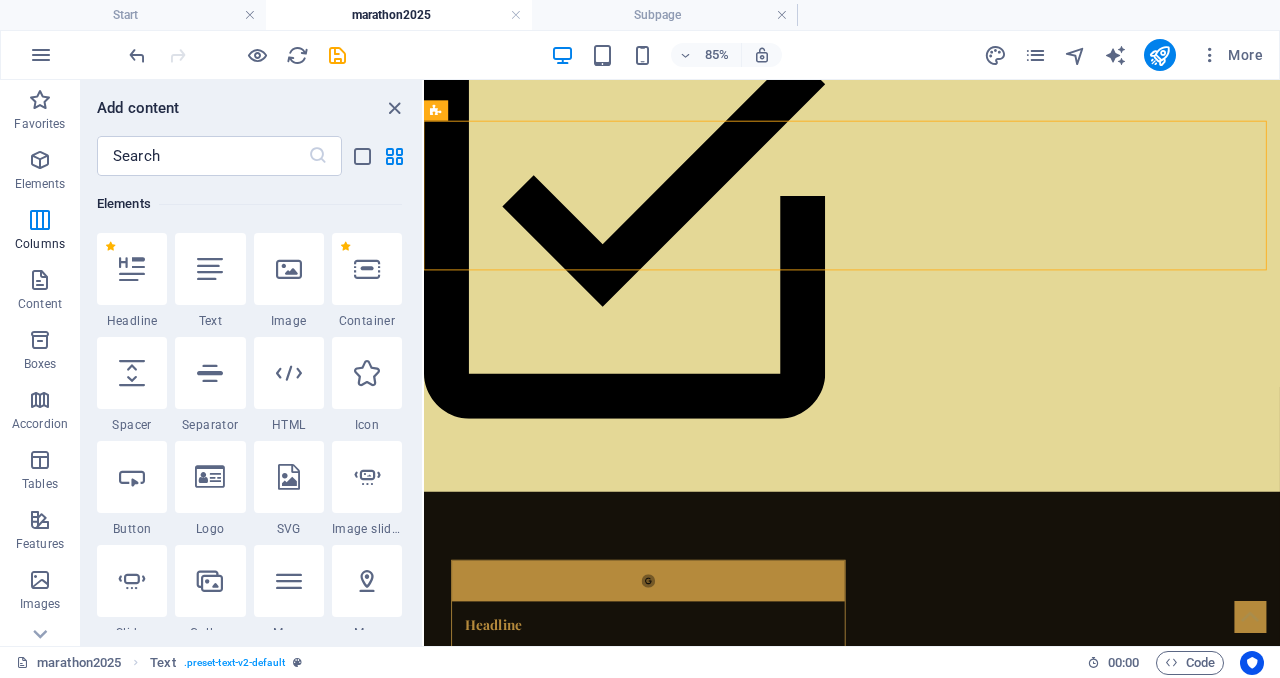 click at bounding box center [132, 269] 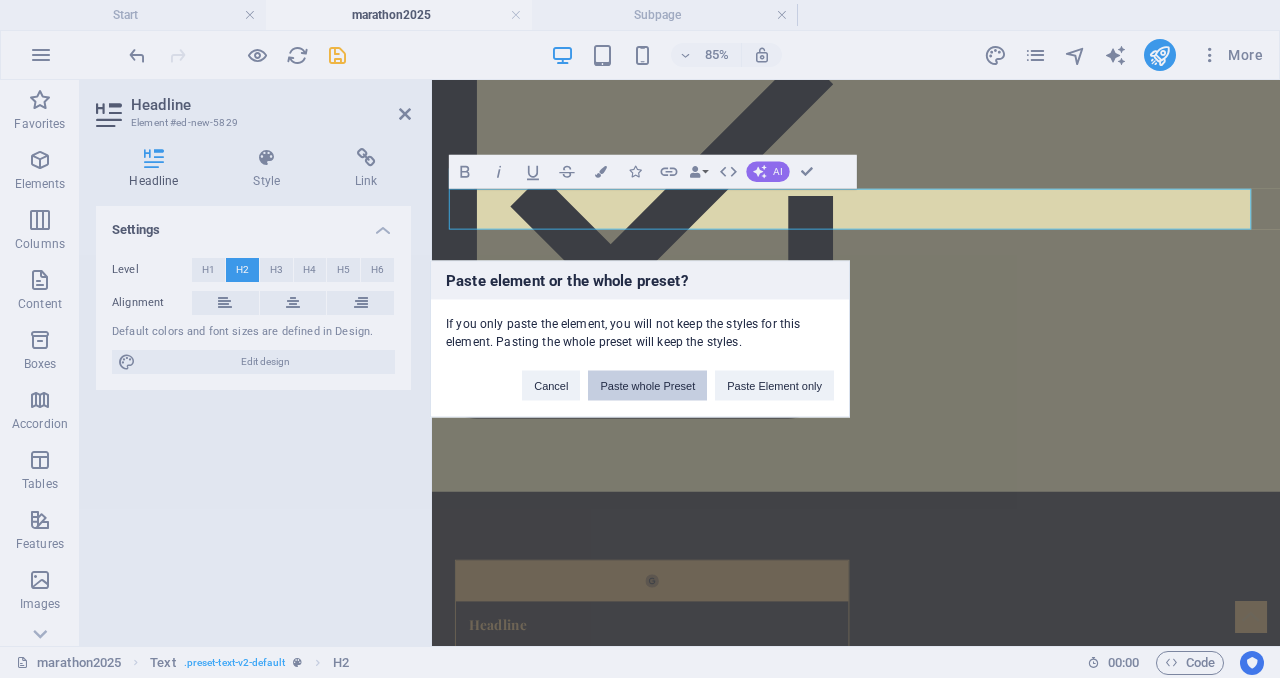 click on "Paste whole Preset" at bounding box center (647, 386) 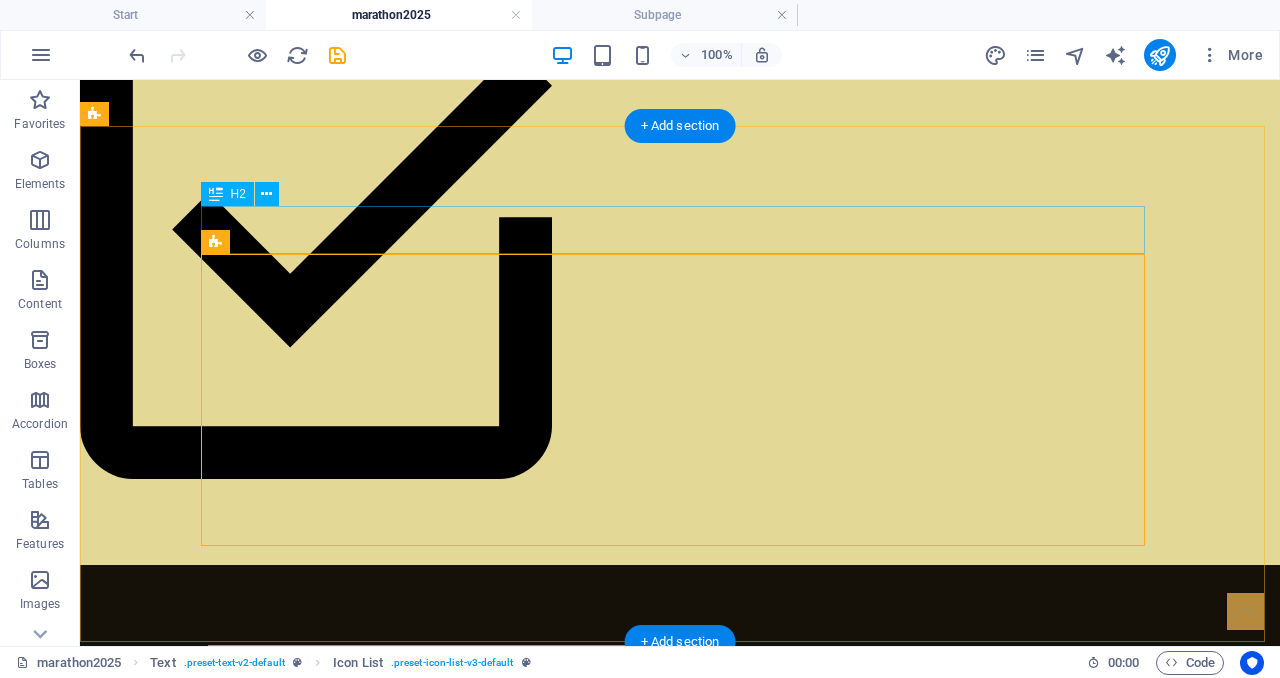 scroll, scrollTop: 2034, scrollLeft: 0, axis: vertical 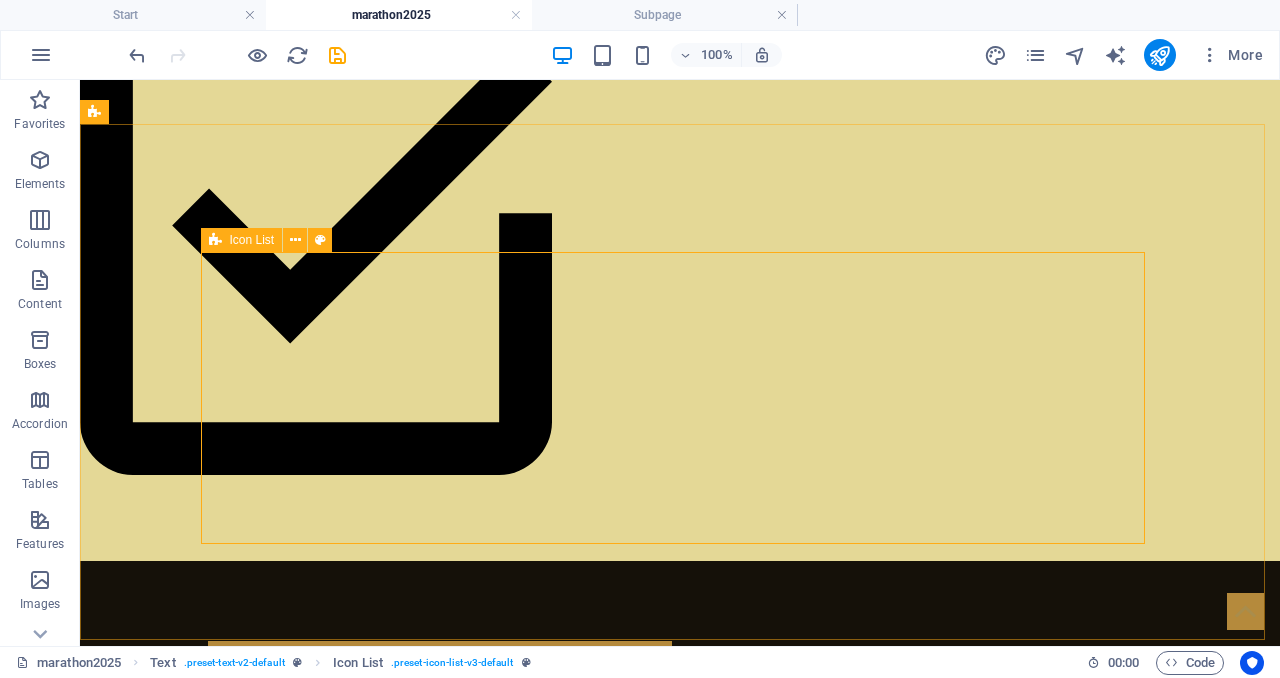 click at bounding box center (215, 240) 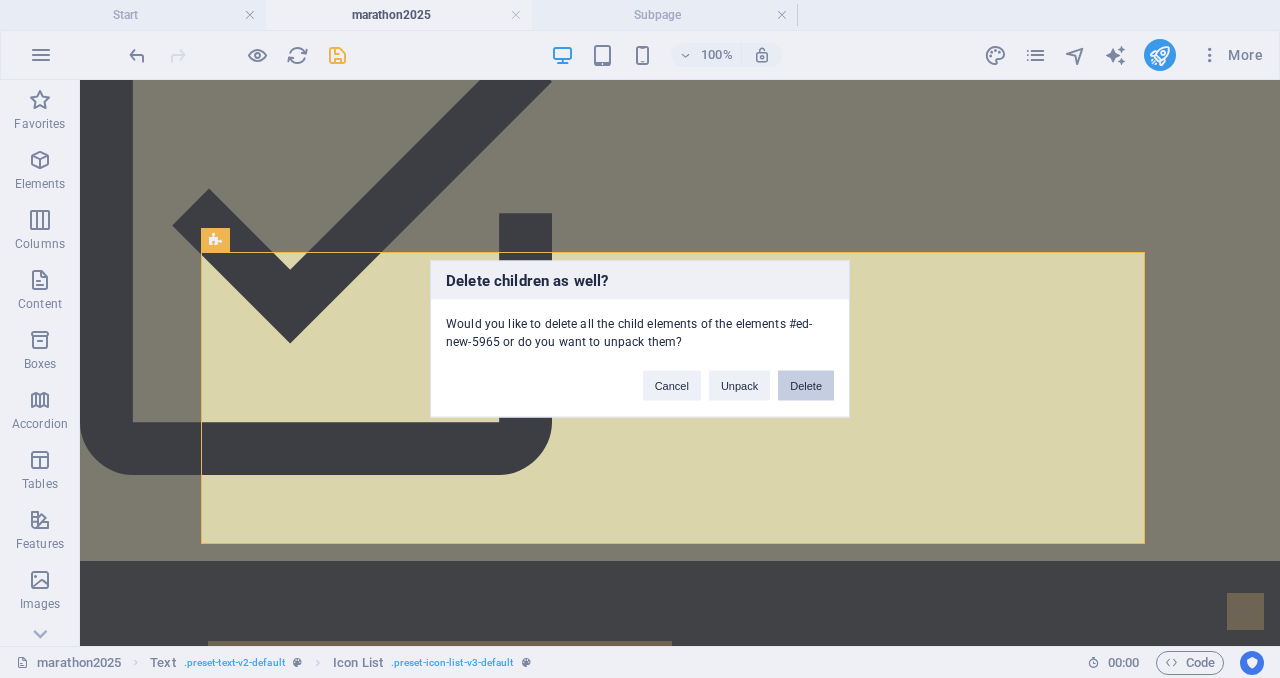 type 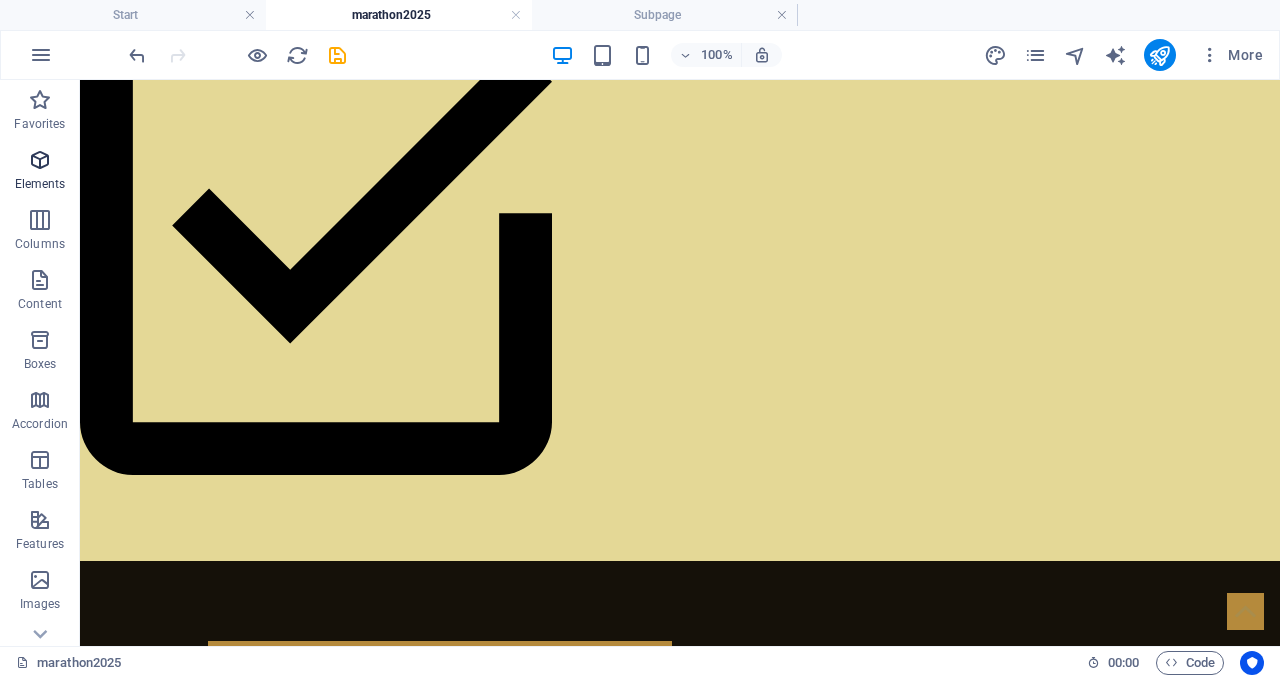 click at bounding box center [40, 160] 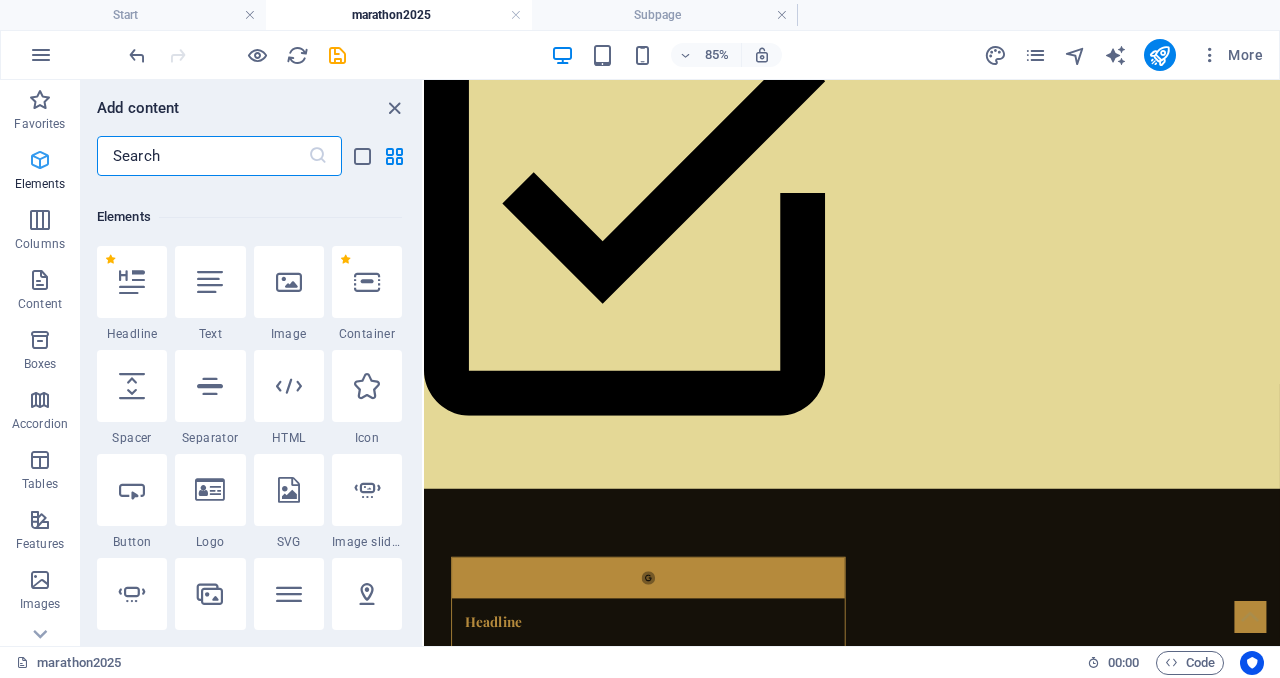scroll, scrollTop: 213, scrollLeft: 0, axis: vertical 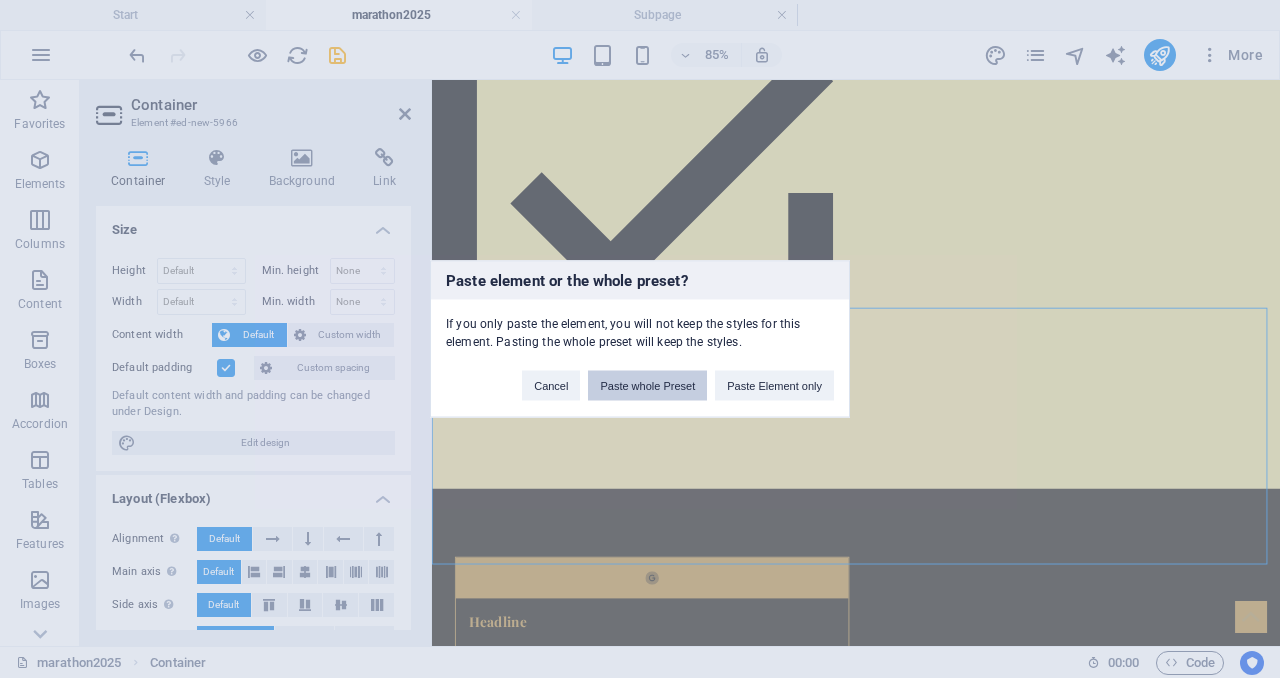 click on "Paste whole Preset" at bounding box center [647, 386] 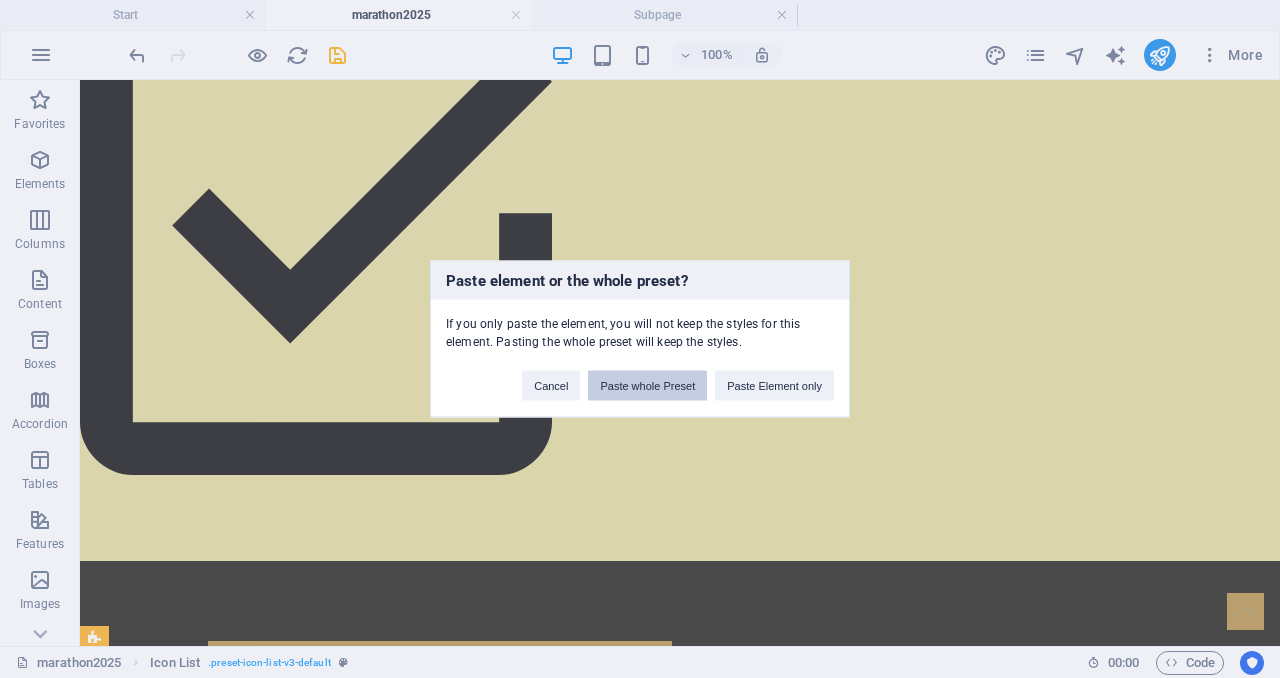click on "Paste whole Preset" at bounding box center (647, 386) 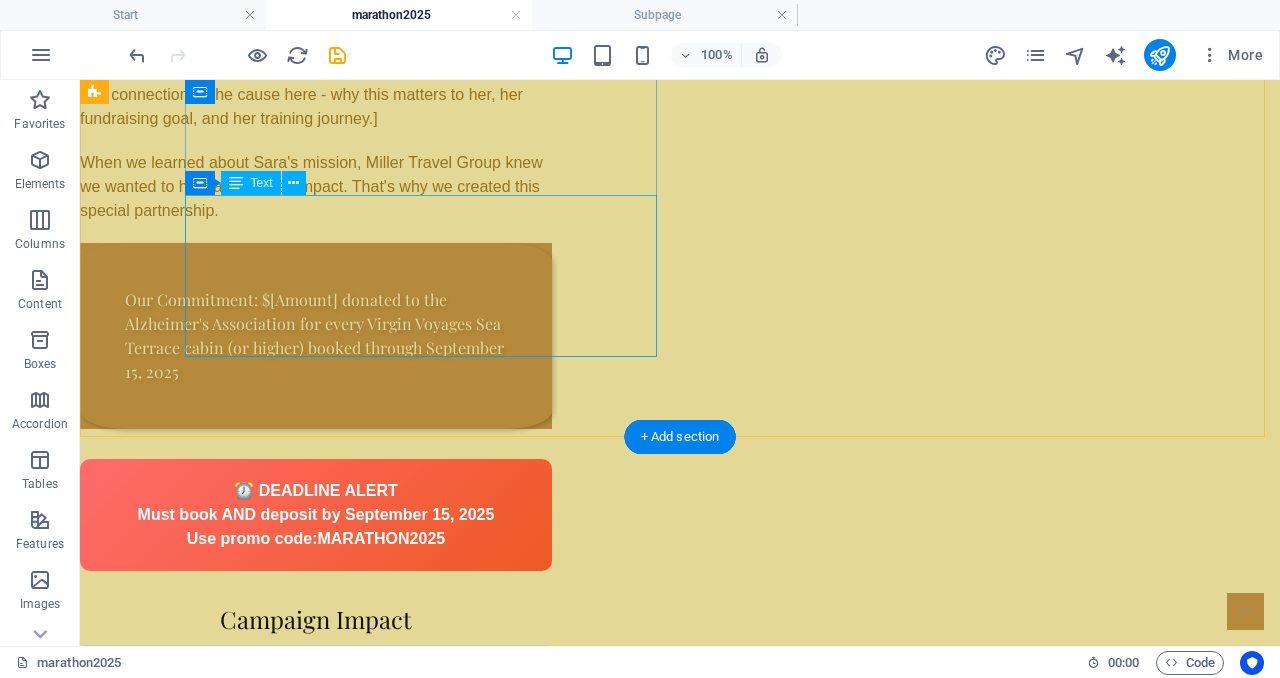scroll, scrollTop: 1685, scrollLeft: 0, axis: vertical 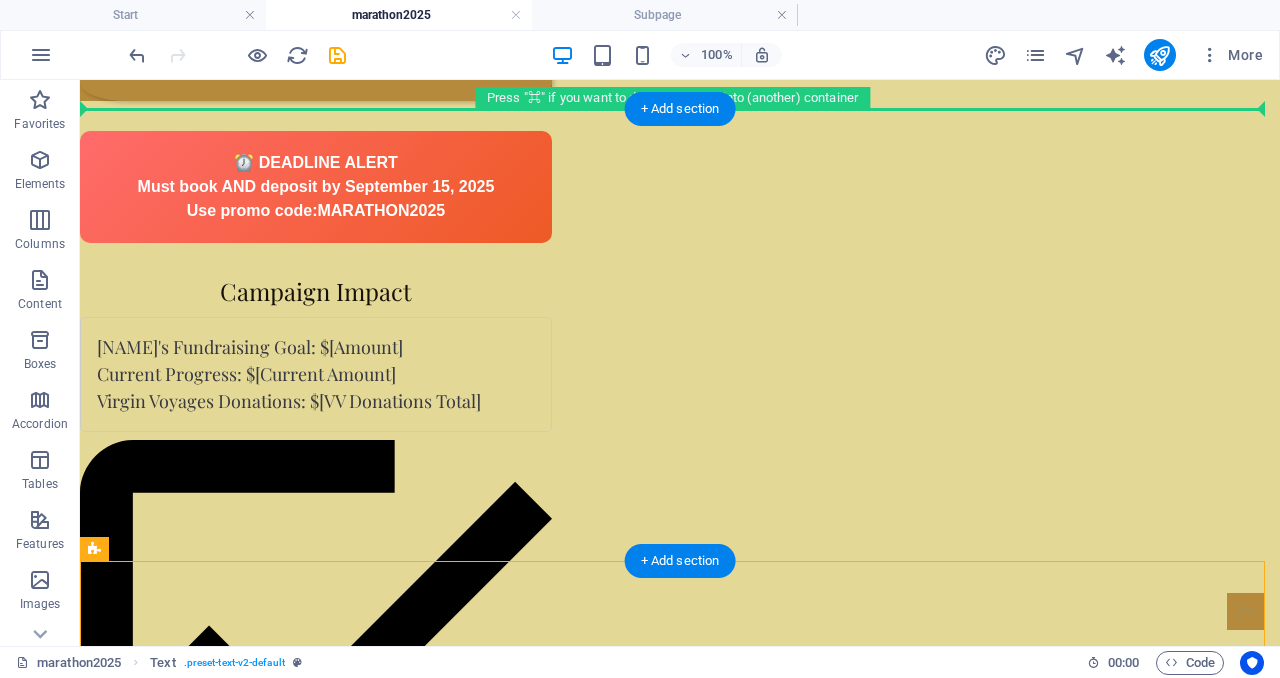 drag, startPoint x: 457, startPoint y: 580, endPoint x: 465, endPoint y: 182, distance: 398.08038 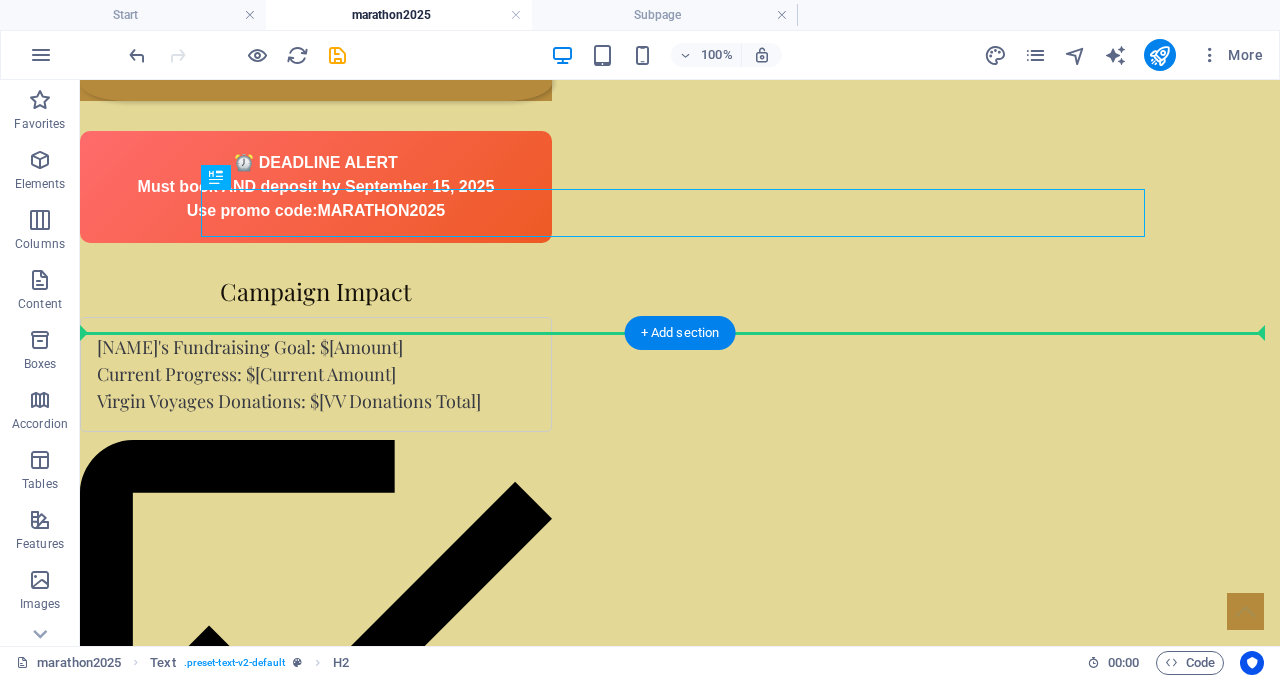 drag, startPoint x: 515, startPoint y: 217, endPoint x: 511, endPoint y: 372, distance: 155.0516 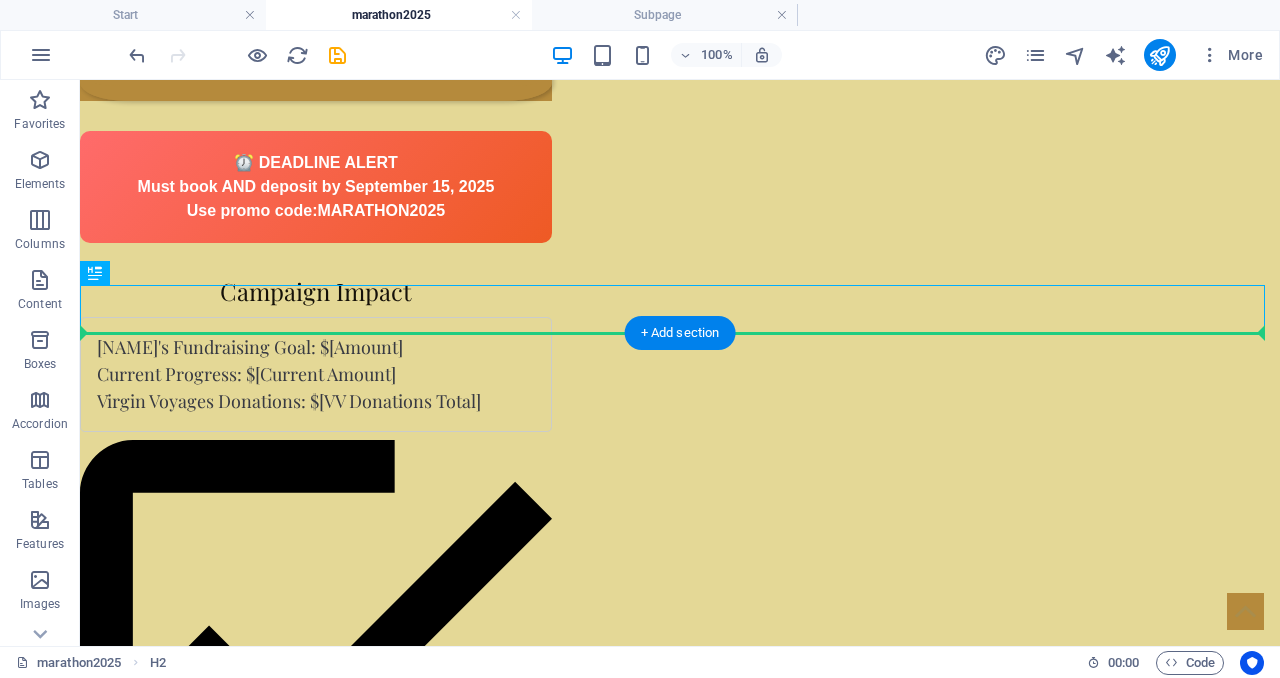 drag, startPoint x: 537, startPoint y: 313, endPoint x: 539, endPoint y: 400, distance: 87.02299 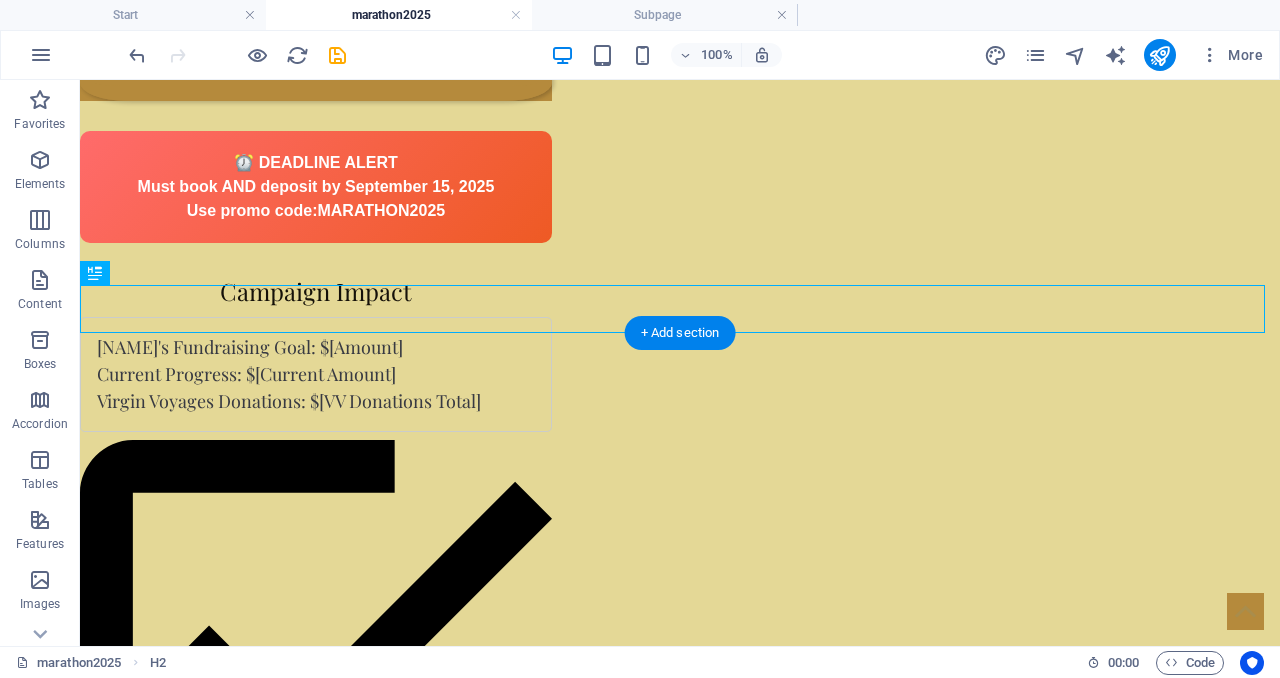 click on ".fa-secondary{opacity:.4} Headline Headline Headline Headline Drop content here or  Add elements  Paste clipboard Drop content here or  Add elements  Paste clipboard" at bounding box center [680, 1678] 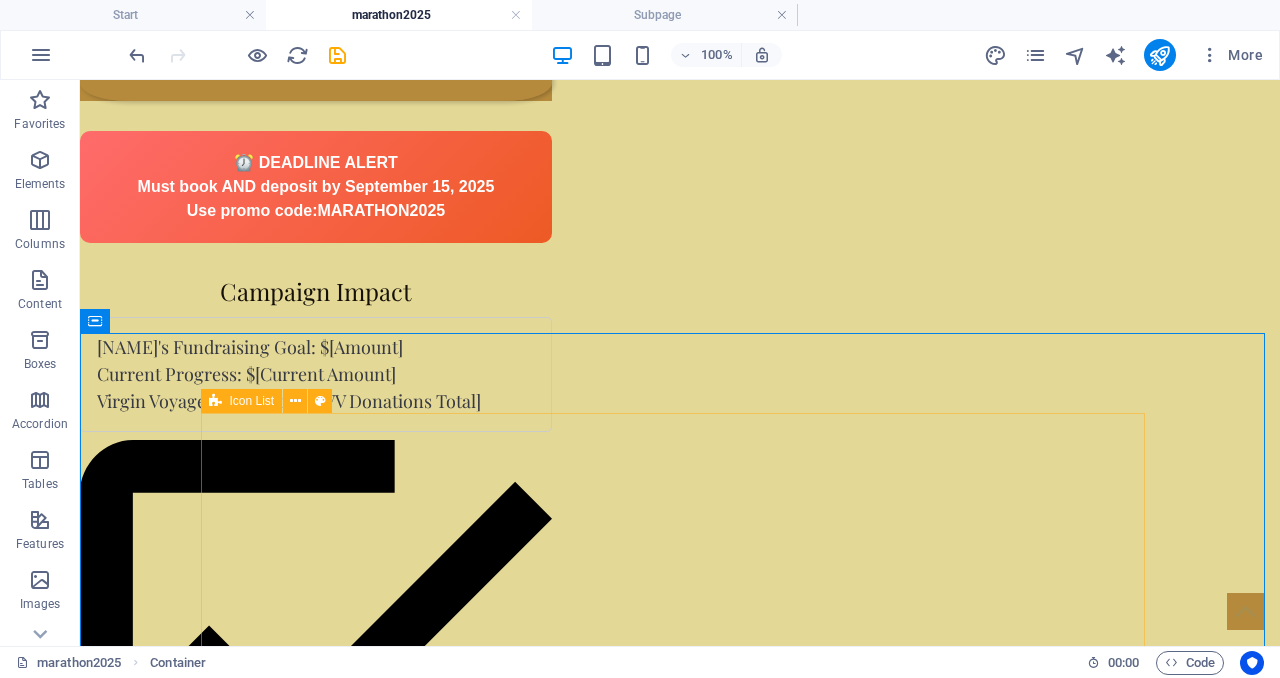 click on "Icon List" at bounding box center [242, 401] 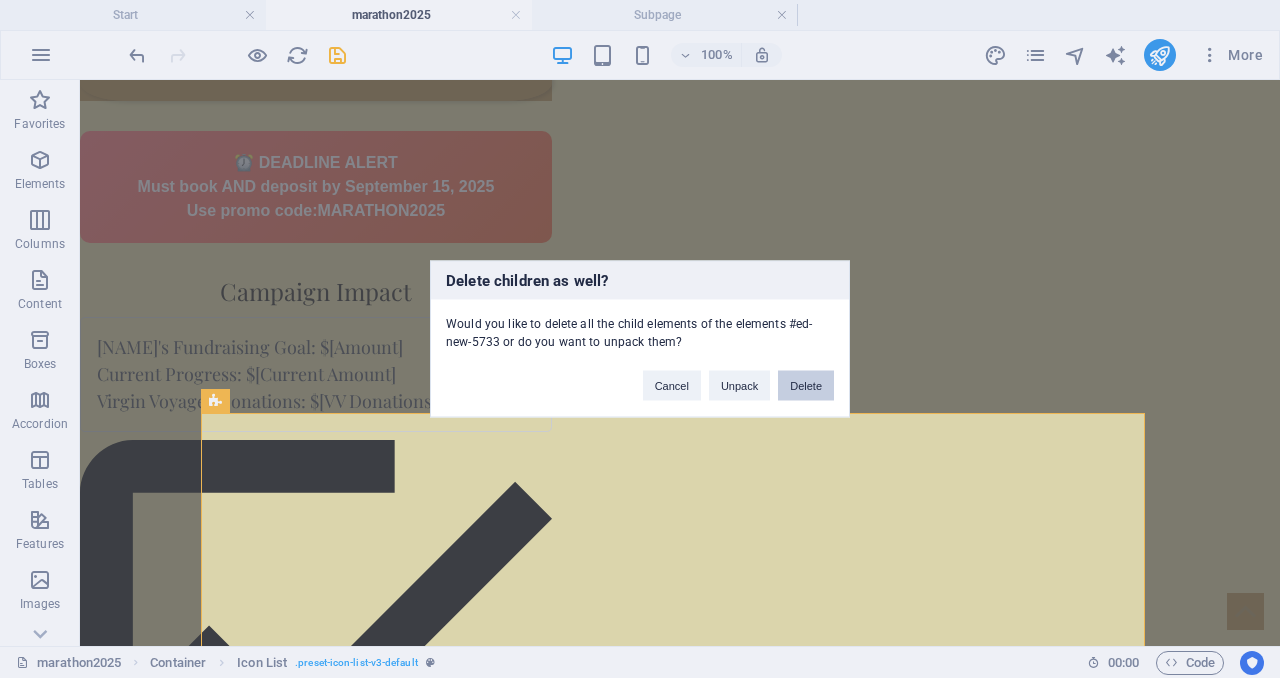 click on "Delete" at bounding box center [806, 386] 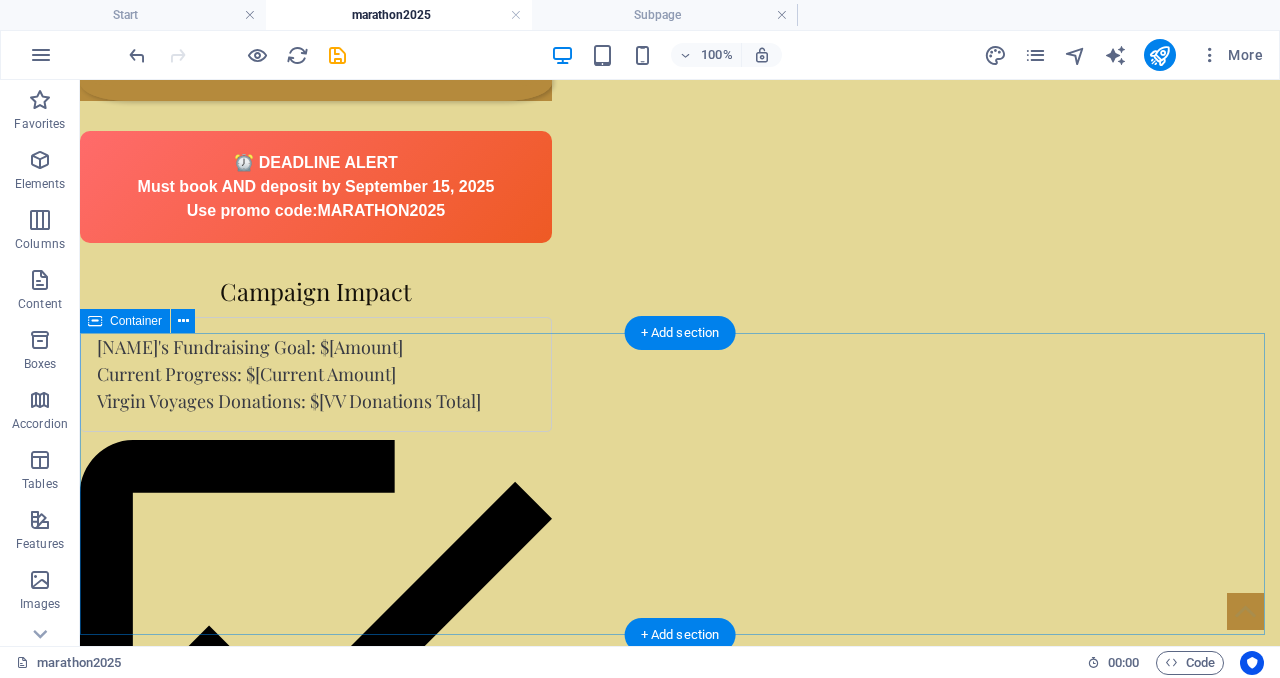 click on "Drop content here or  Add elements  Paste clipboard" at bounding box center [680, 1373] 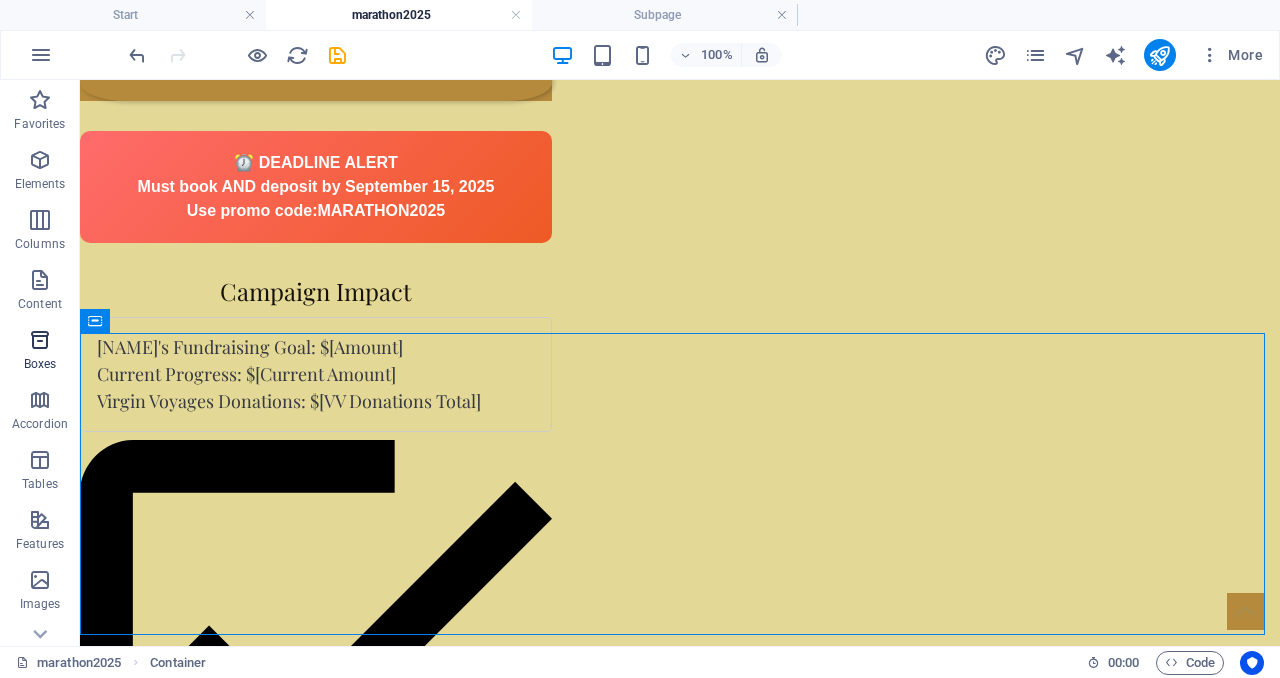 click on "Boxes" at bounding box center (40, 364) 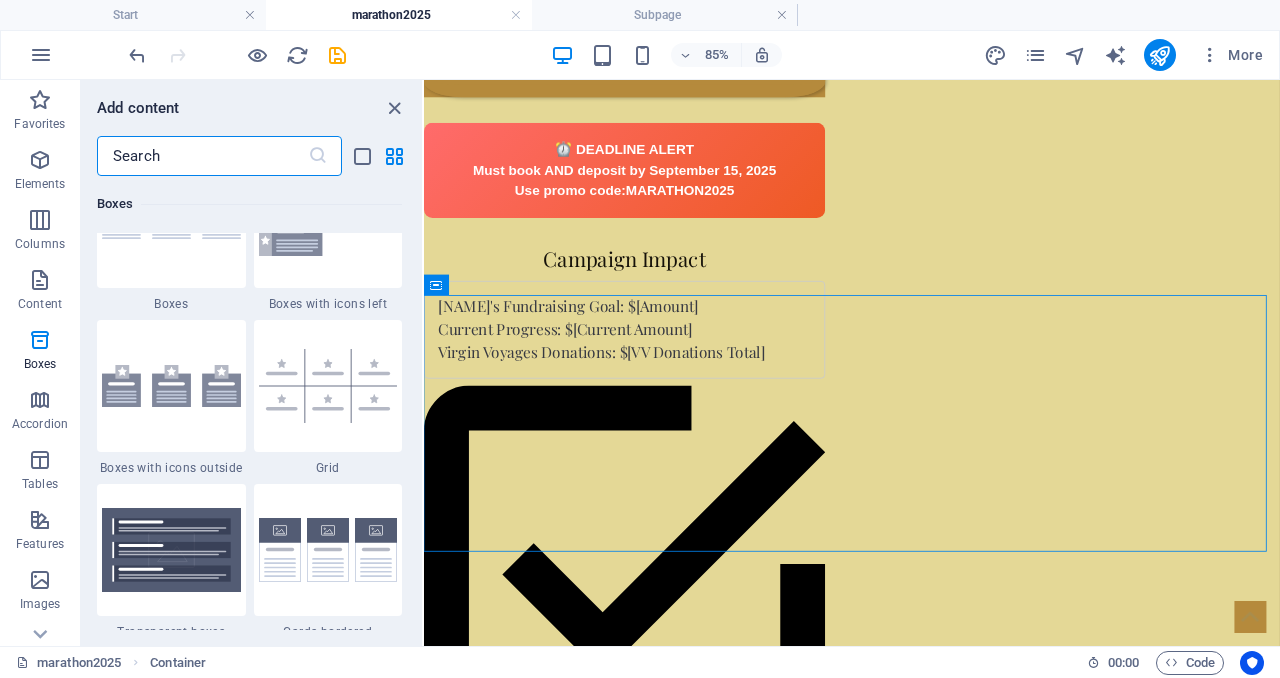 scroll, scrollTop: 5815, scrollLeft: 0, axis: vertical 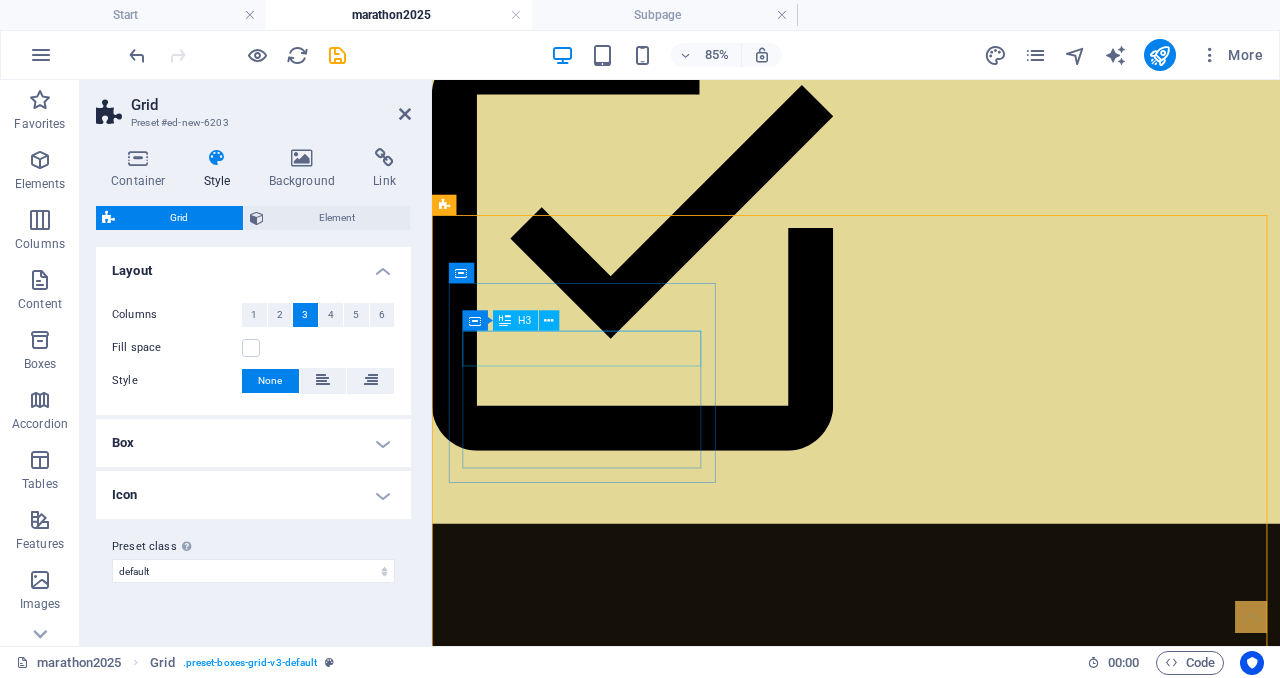 click on "Headline" at bounding box center [616, 1285] 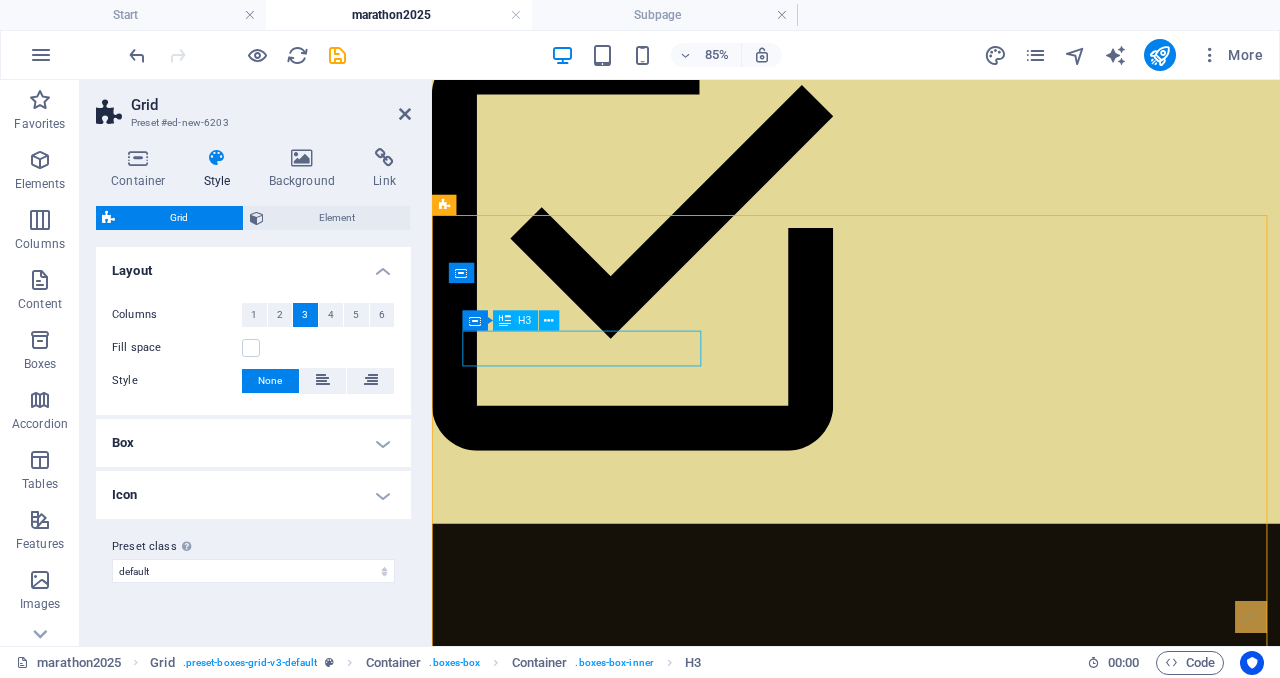 click on "Headline" at bounding box center (616, 1285) 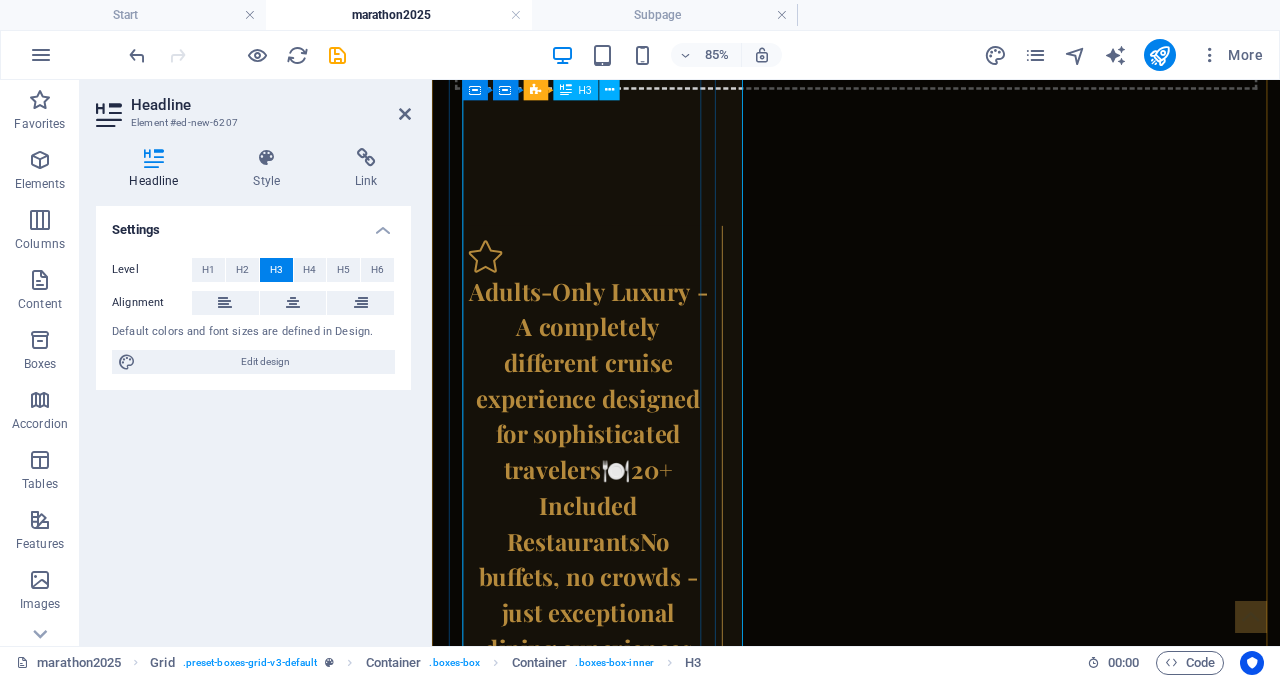 scroll, scrollTop: 3689, scrollLeft: 0, axis: vertical 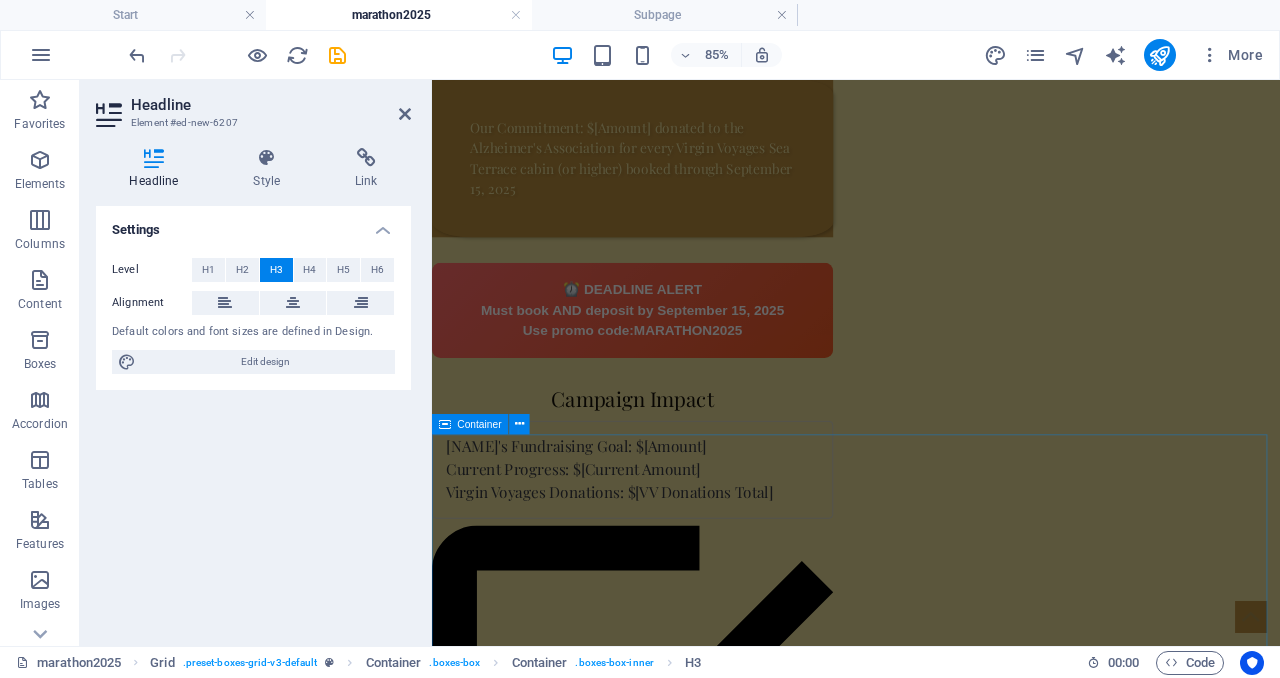 click on "Drop content here or  Add elements  Paste clipboard" at bounding box center [931, 1537] 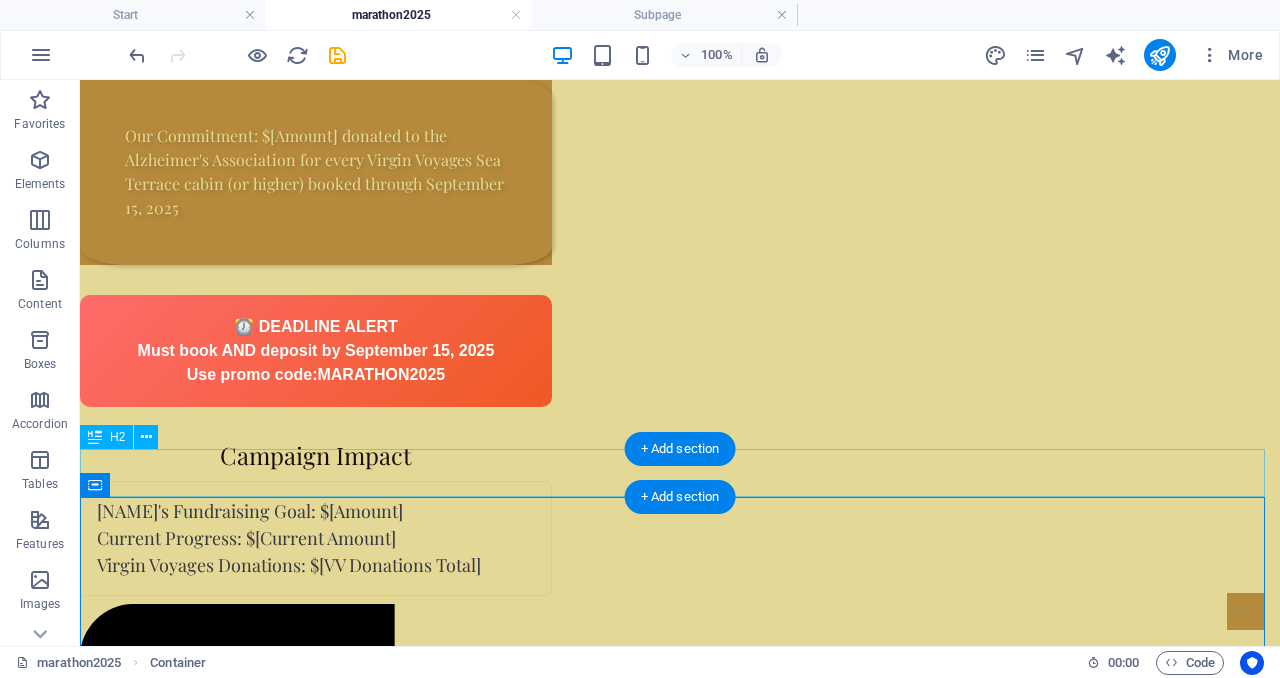 click on "Why Virgin Voyages?" at bounding box center [680, 1362] 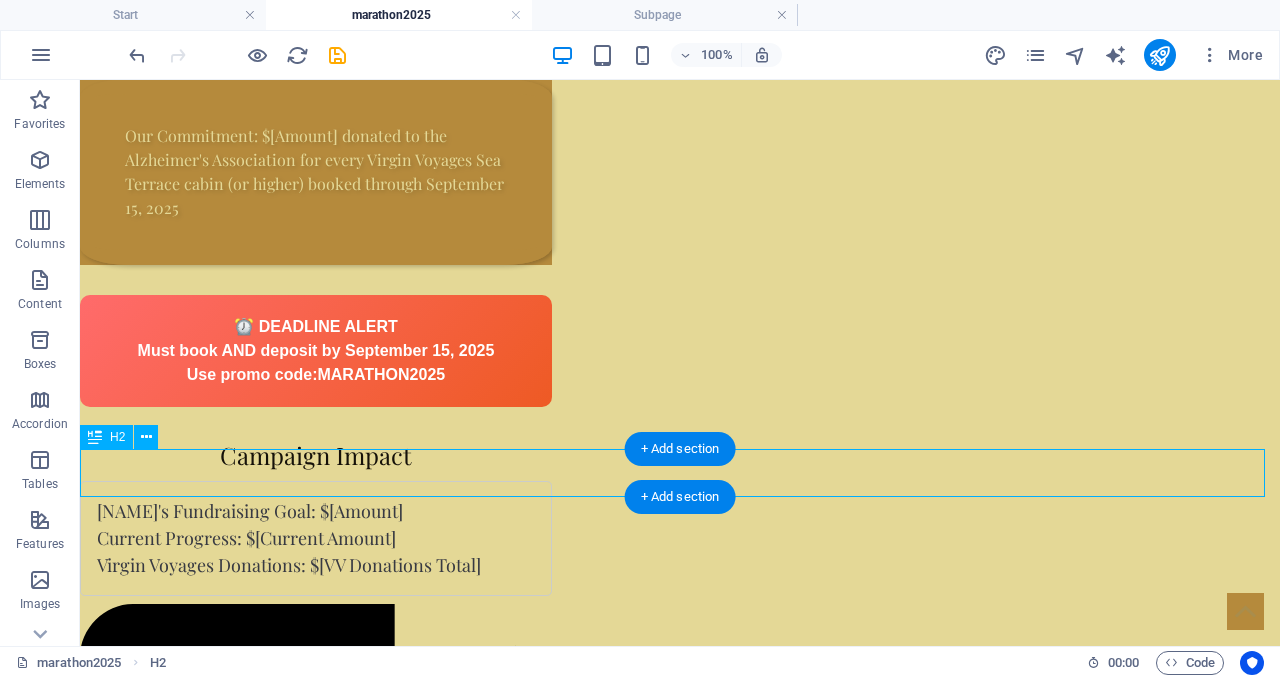 click on "Why Virgin Voyages?" at bounding box center [680, 1362] 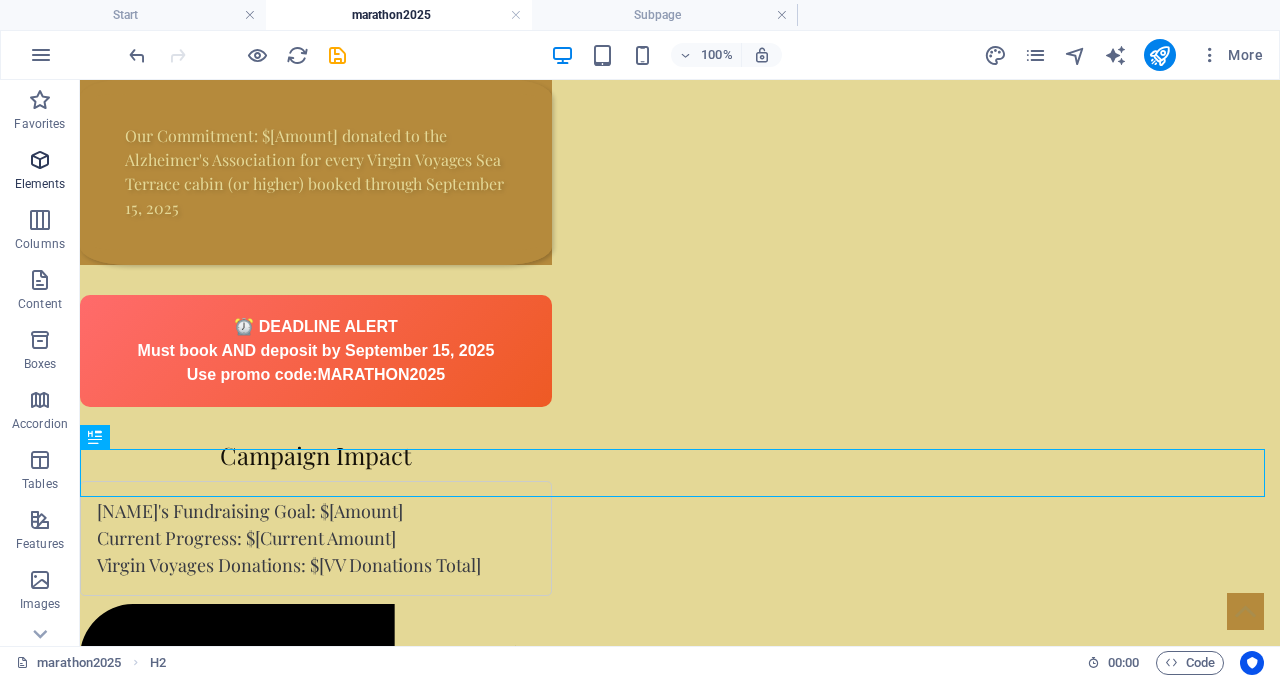 click at bounding box center [40, 160] 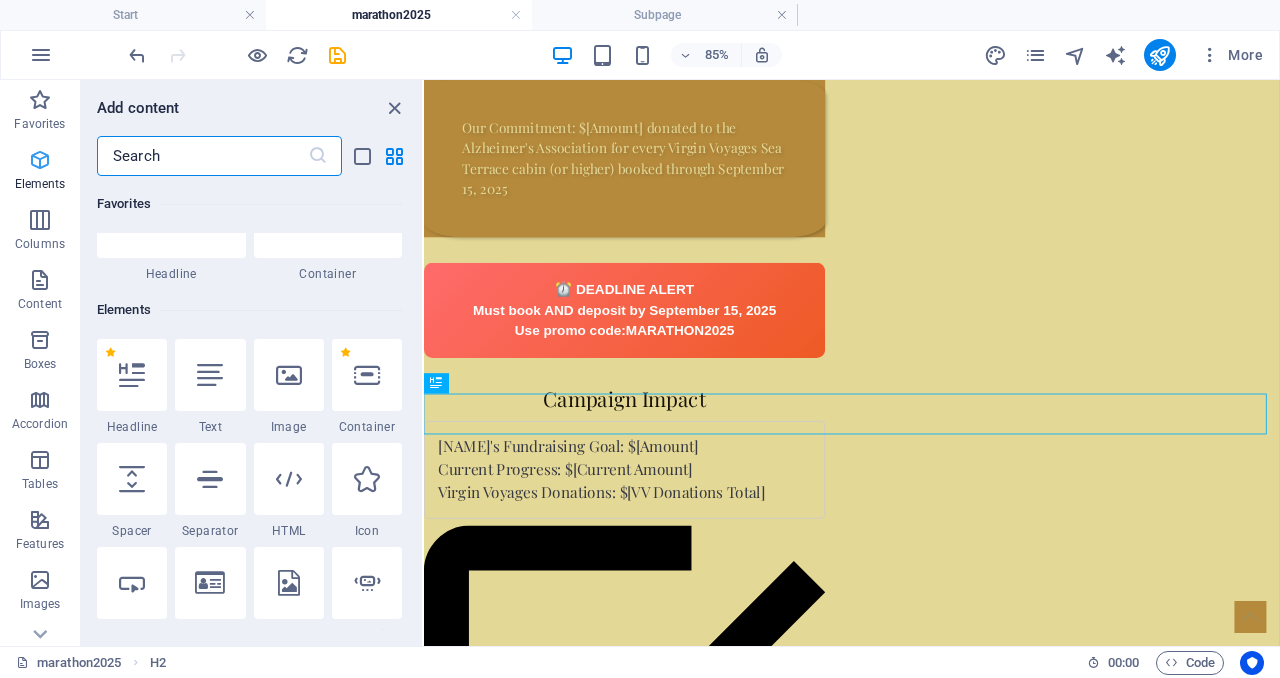scroll, scrollTop: 213, scrollLeft: 0, axis: vertical 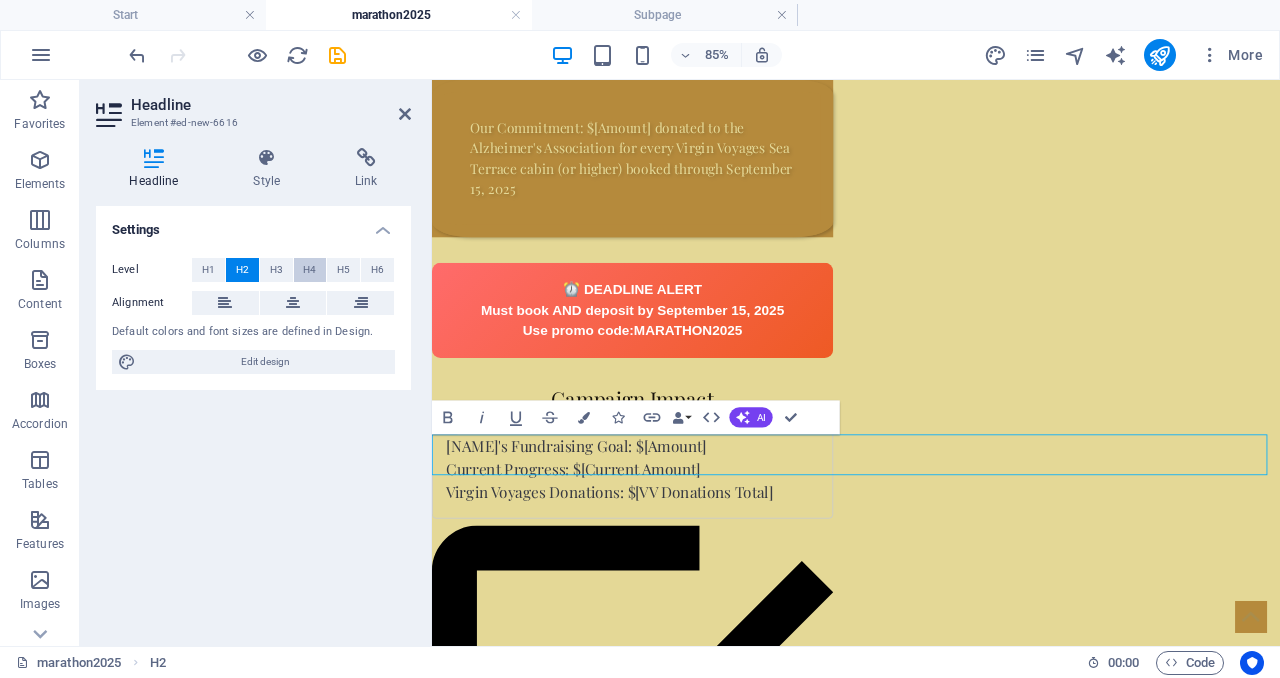click on "H4" at bounding box center [310, 270] 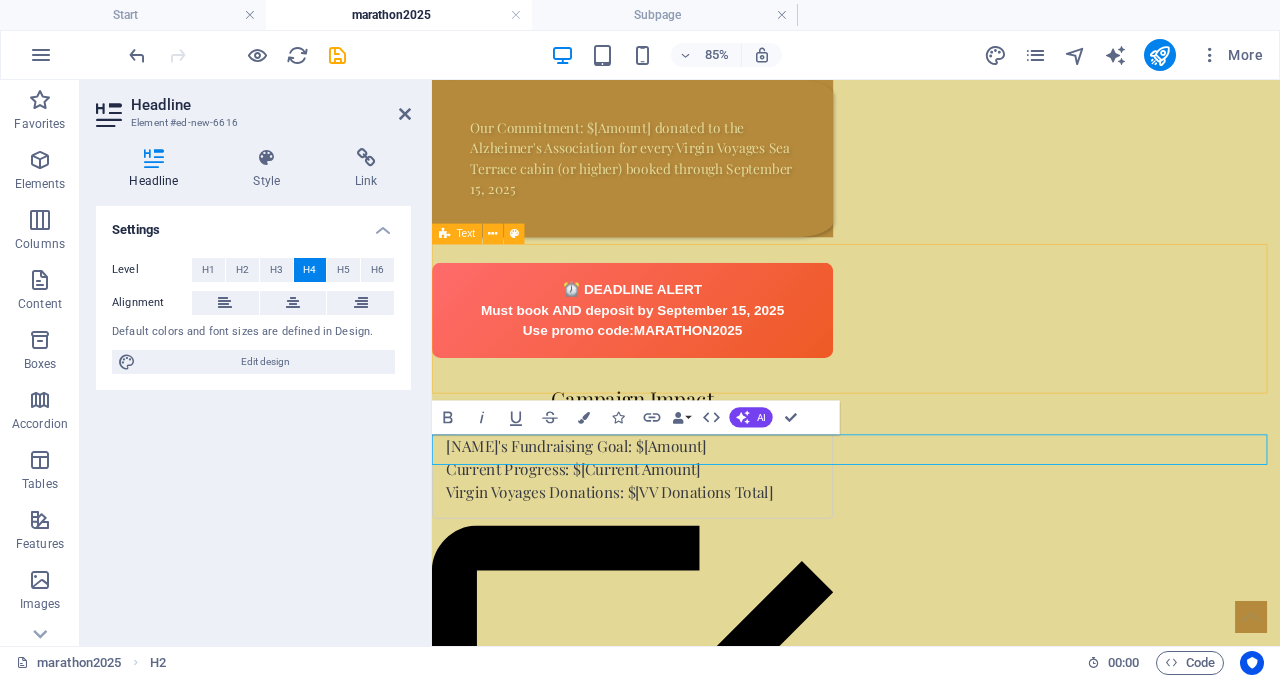 click at bounding box center [931, 1250] 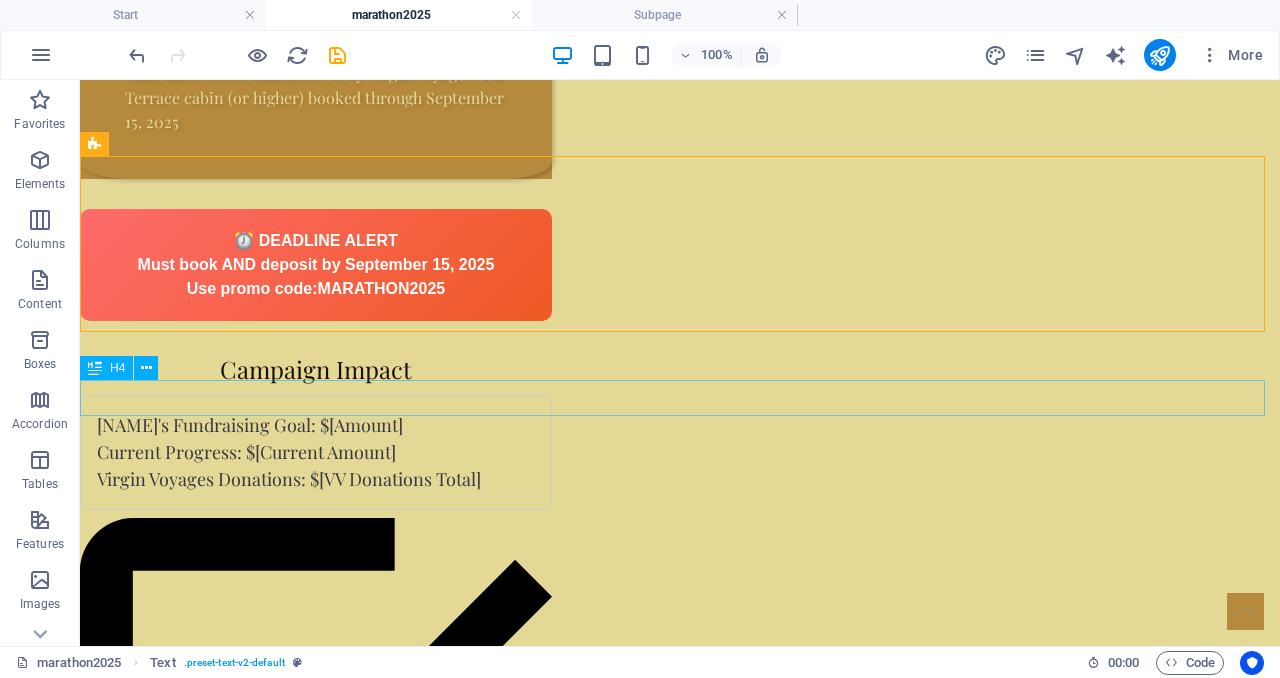 scroll, scrollTop: 1550, scrollLeft: 0, axis: vertical 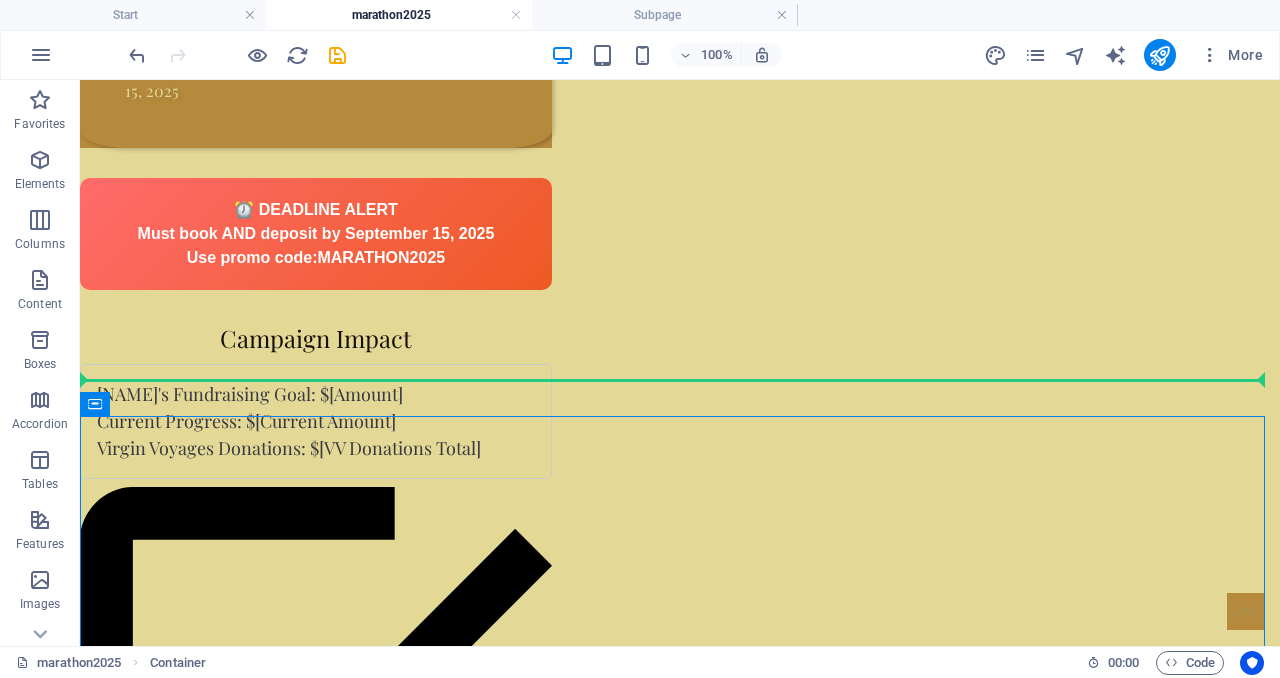 drag, startPoint x: 493, startPoint y: 522, endPoint x: 493, endPoint y: 391, distance: 131 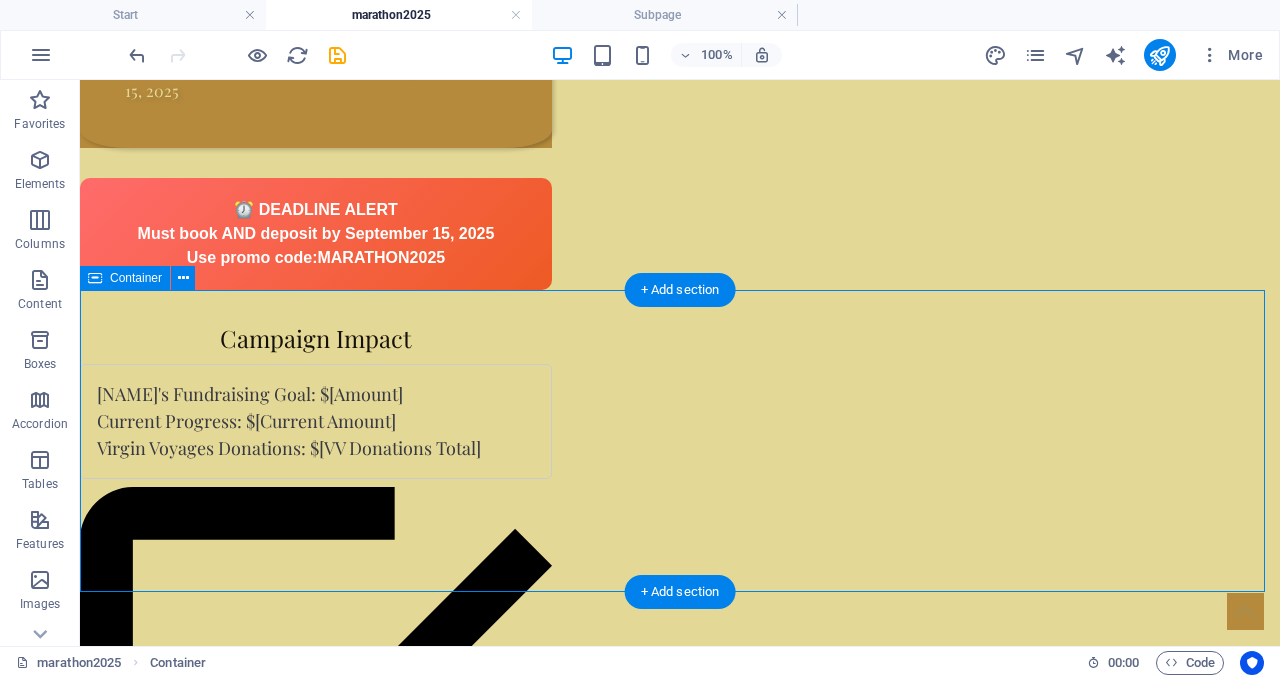 scroll, scrollTop: 1640, scrollLeft: 0, axis: vertical 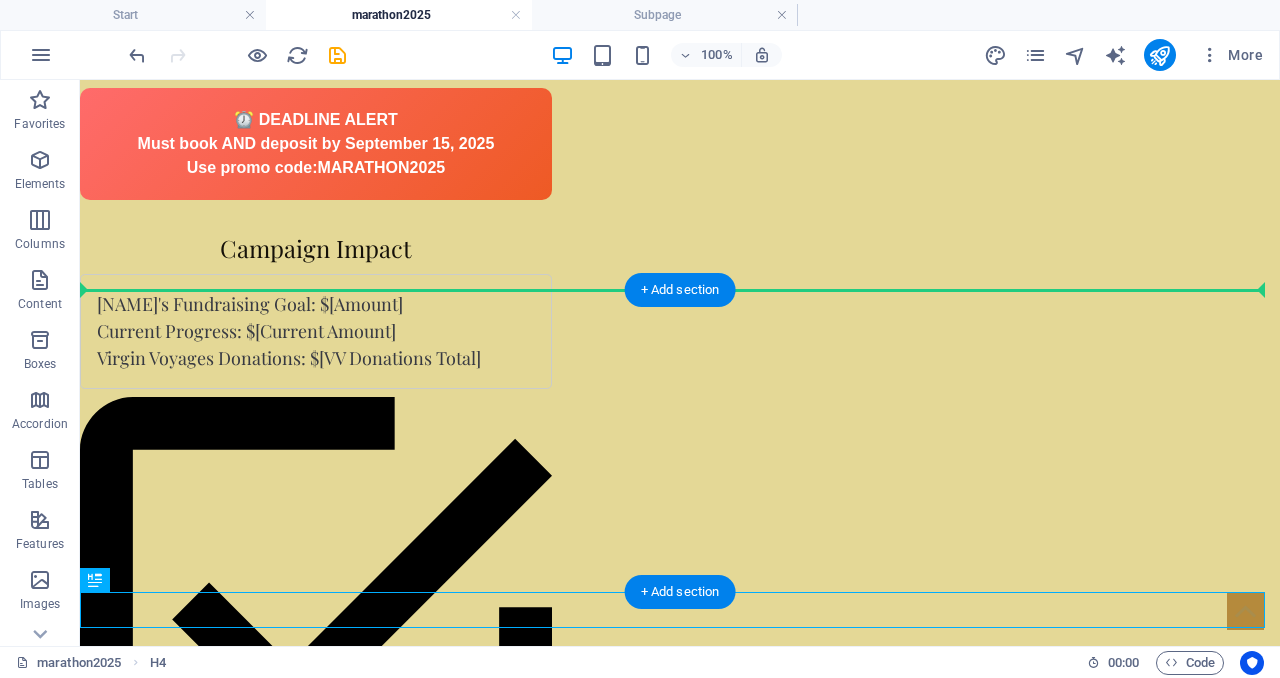 drag, startPoint x: 198, startPoint y: 612, endPoint x: 595, endPoint y: 345, distance: 478.43286 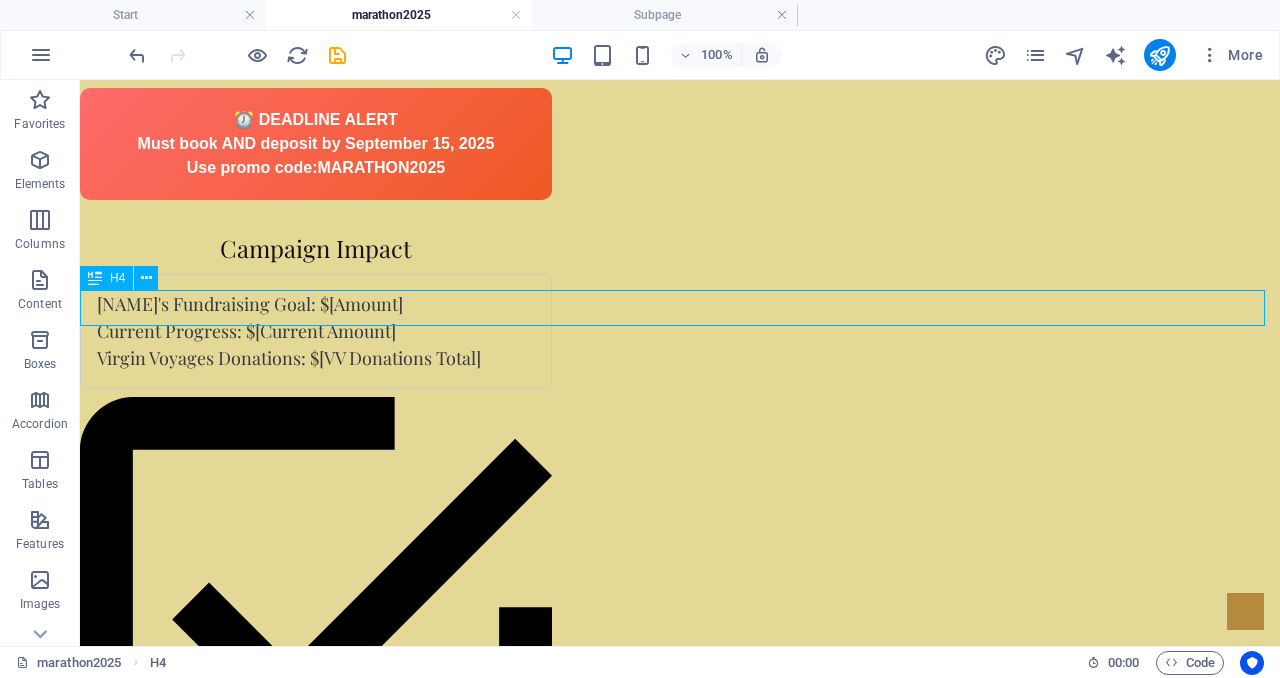 click on "New headline" at bounding box center [680, 1197] 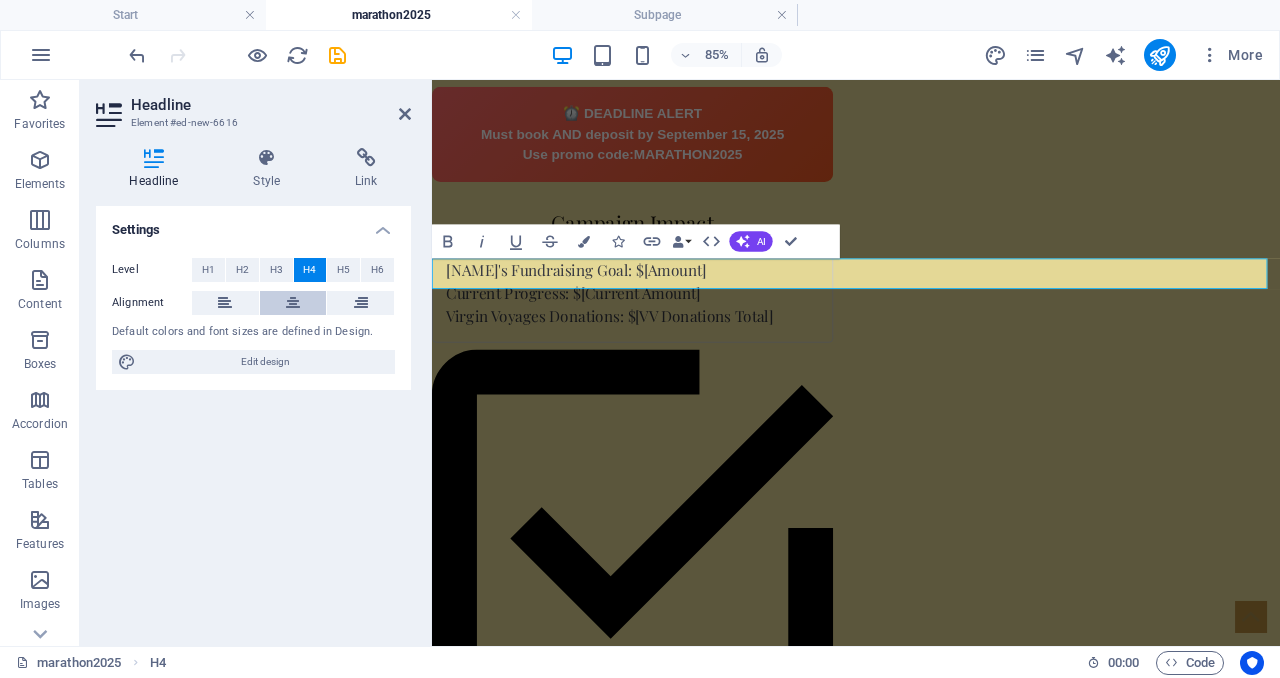 click at bounding box center [293, 303] 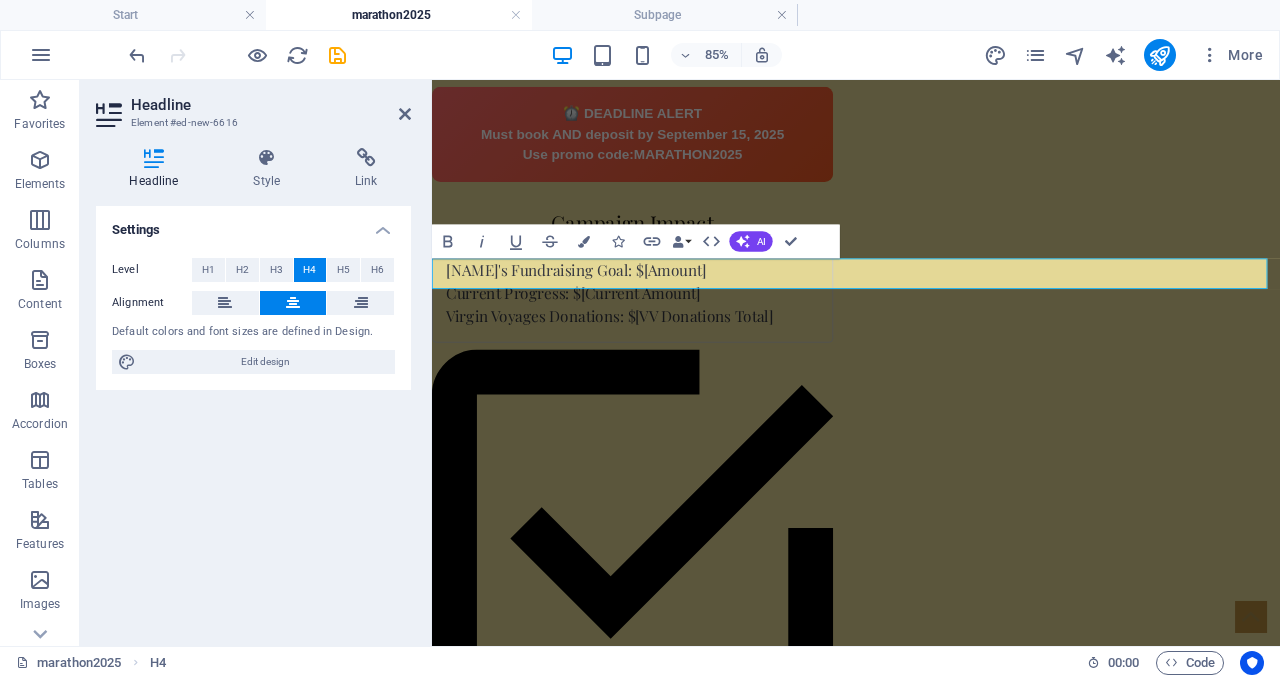 click on "New headline" at bounding box center [931, 1197] 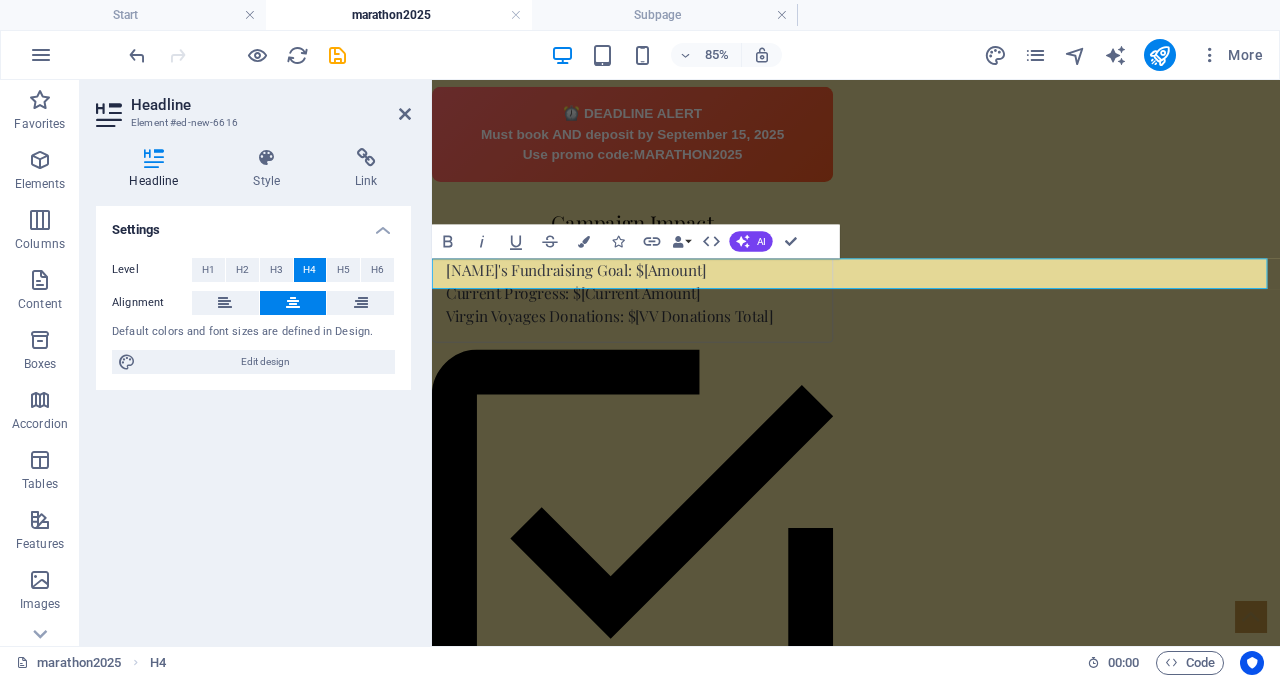 click on "New headline" at bounding box center [931, 1197] 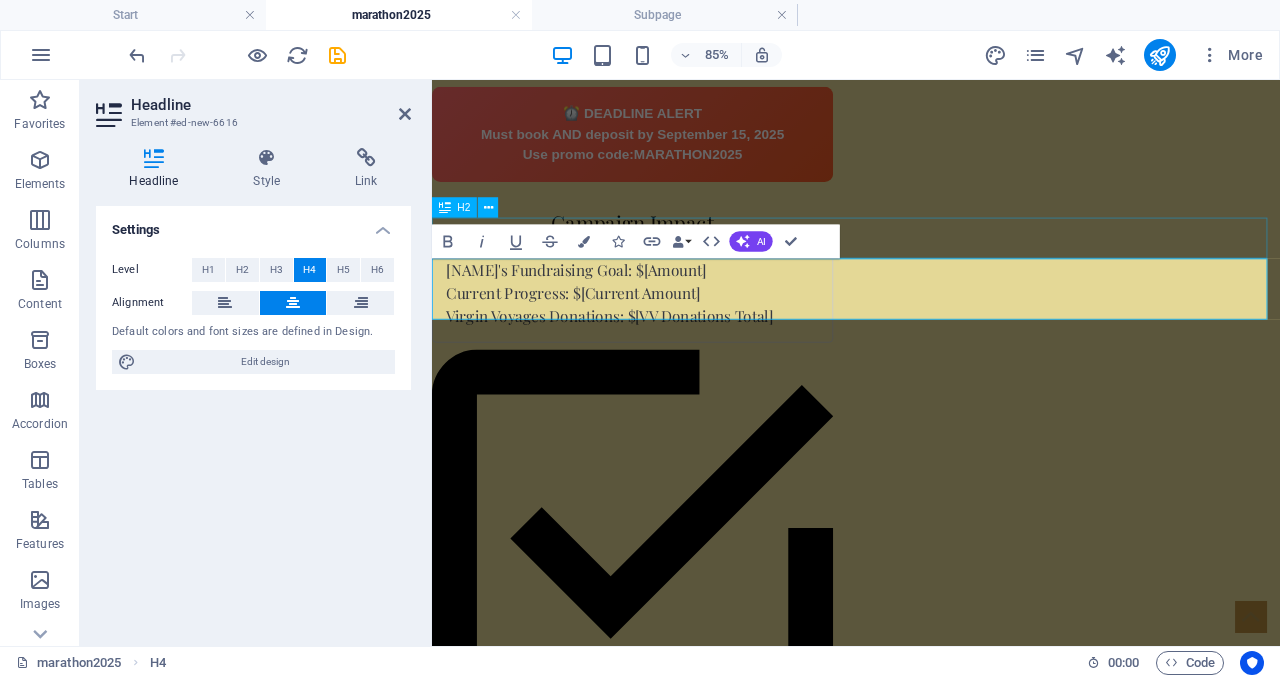 click on "Why Virgin Voyages?" at bounding box center (931, 1155) 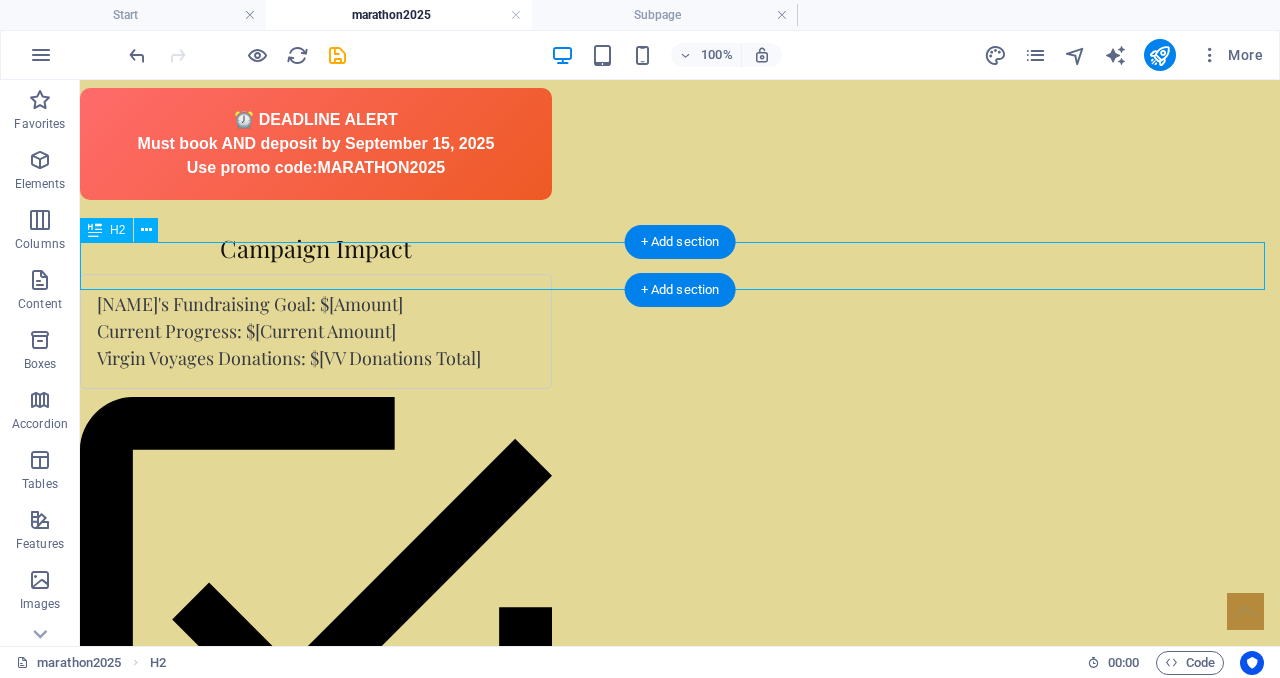 click on "Why Virgin Voyages?" at bounding box center [680, 1155] 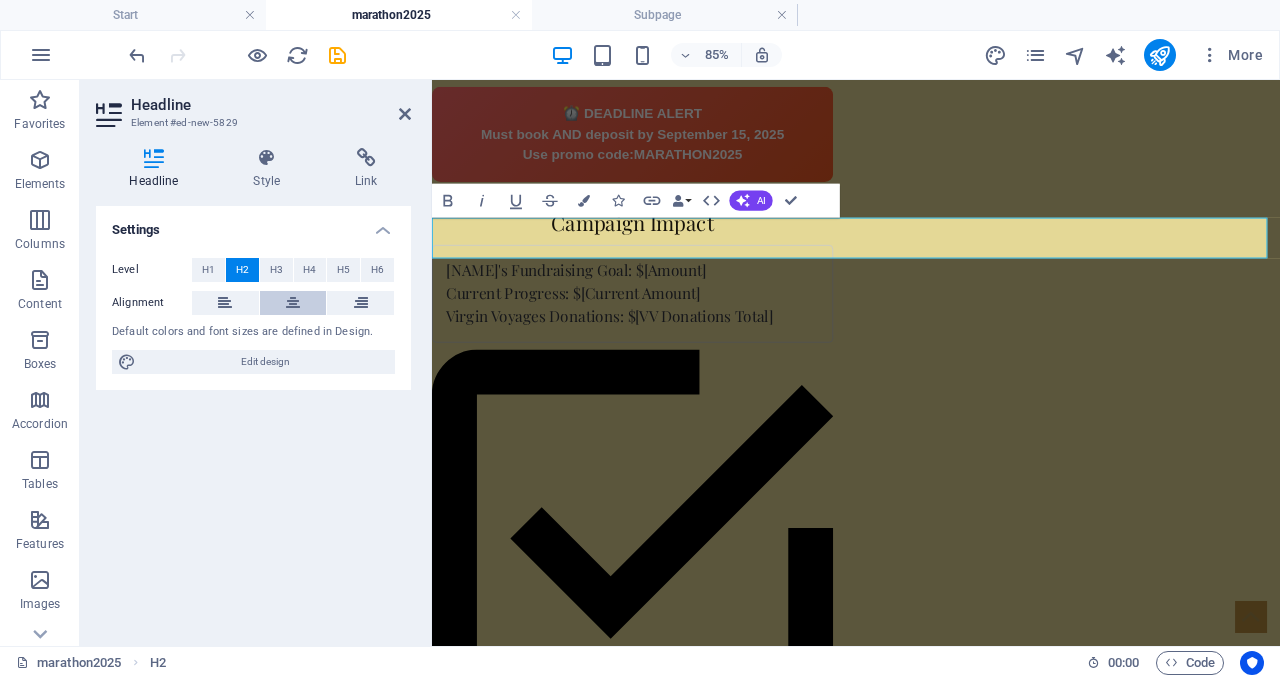 click at bounding box center [293, 303] 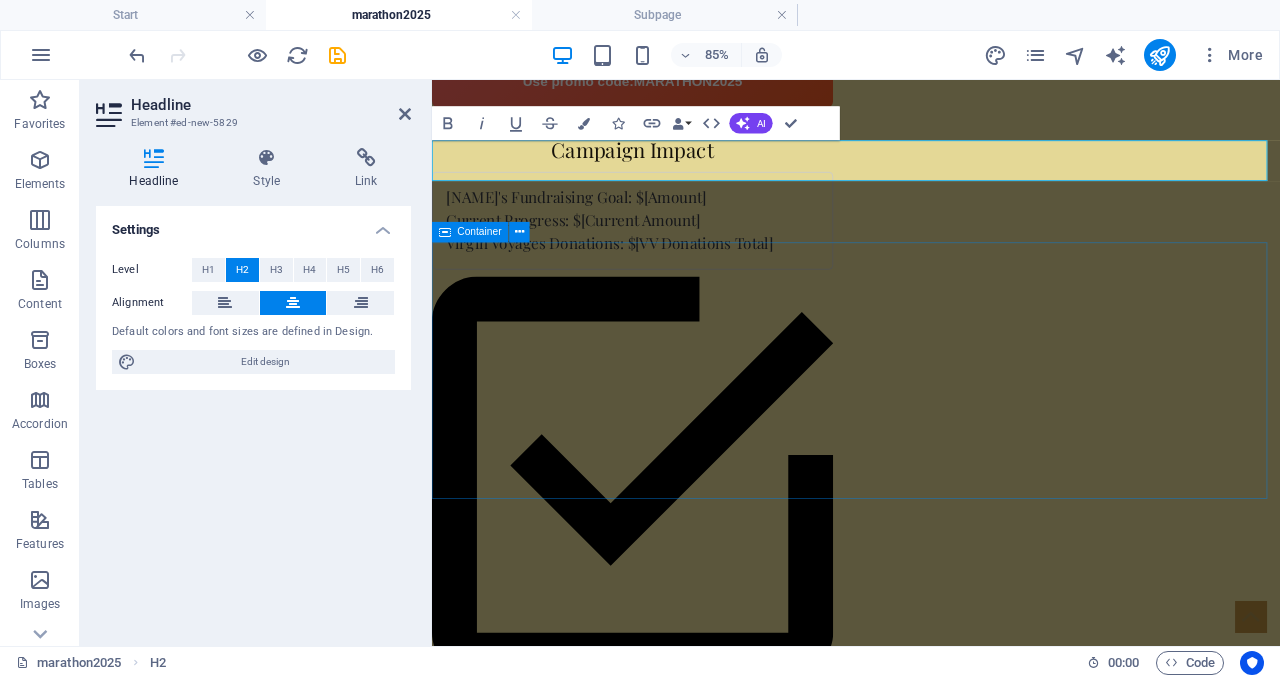 scroll, scrollTop: 1731, scrollLeft: 0, axis: vertical 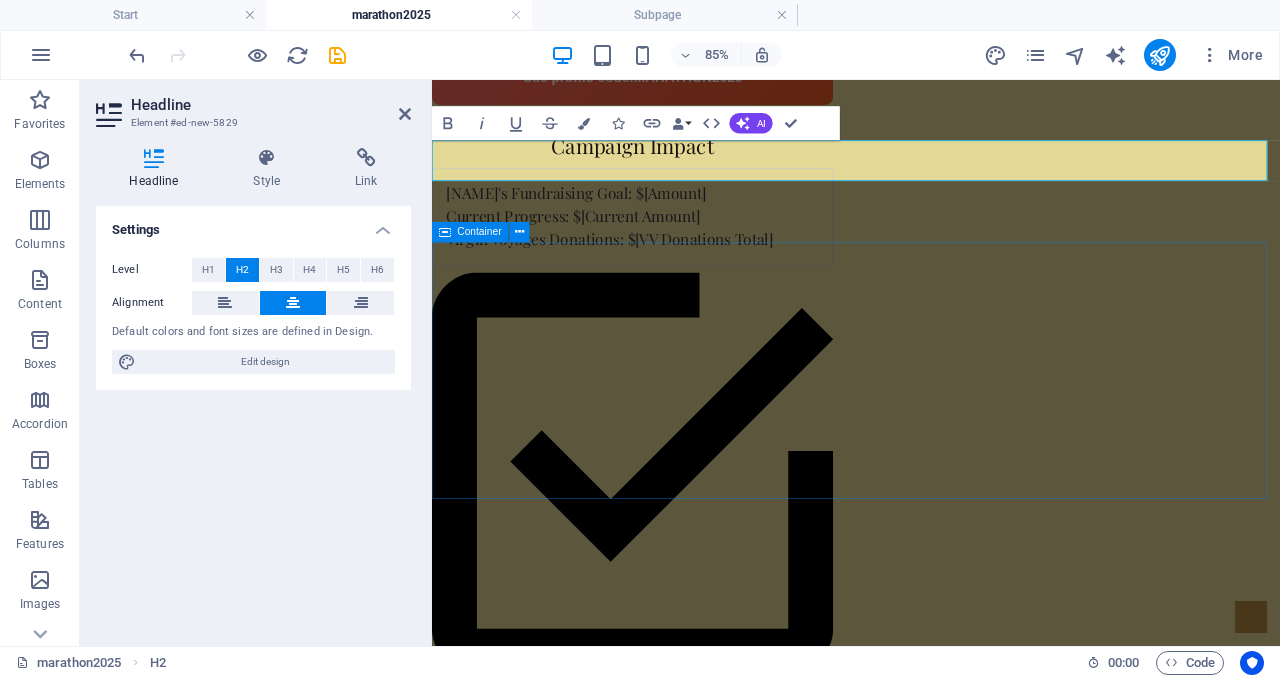 click on "Drop content here or  Add elements  Paste clipboard" at bounding box center (931, 1311) 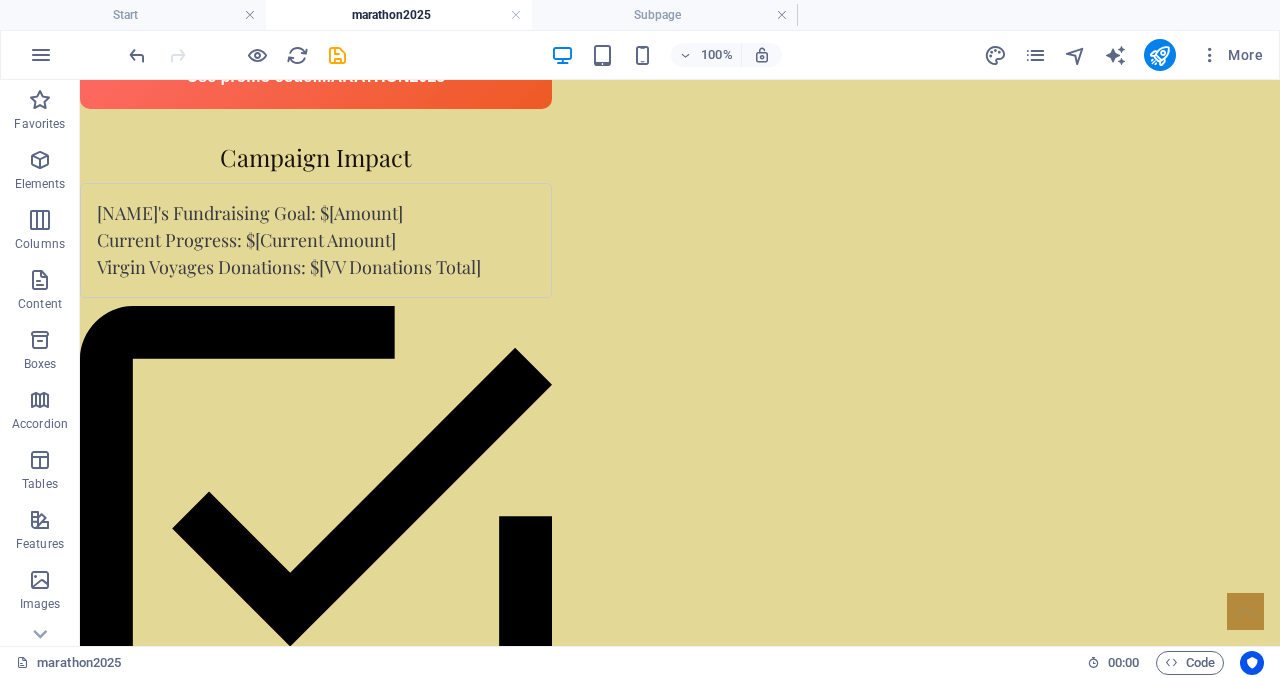 click on "Headline" at bounding box center [365, 1281] 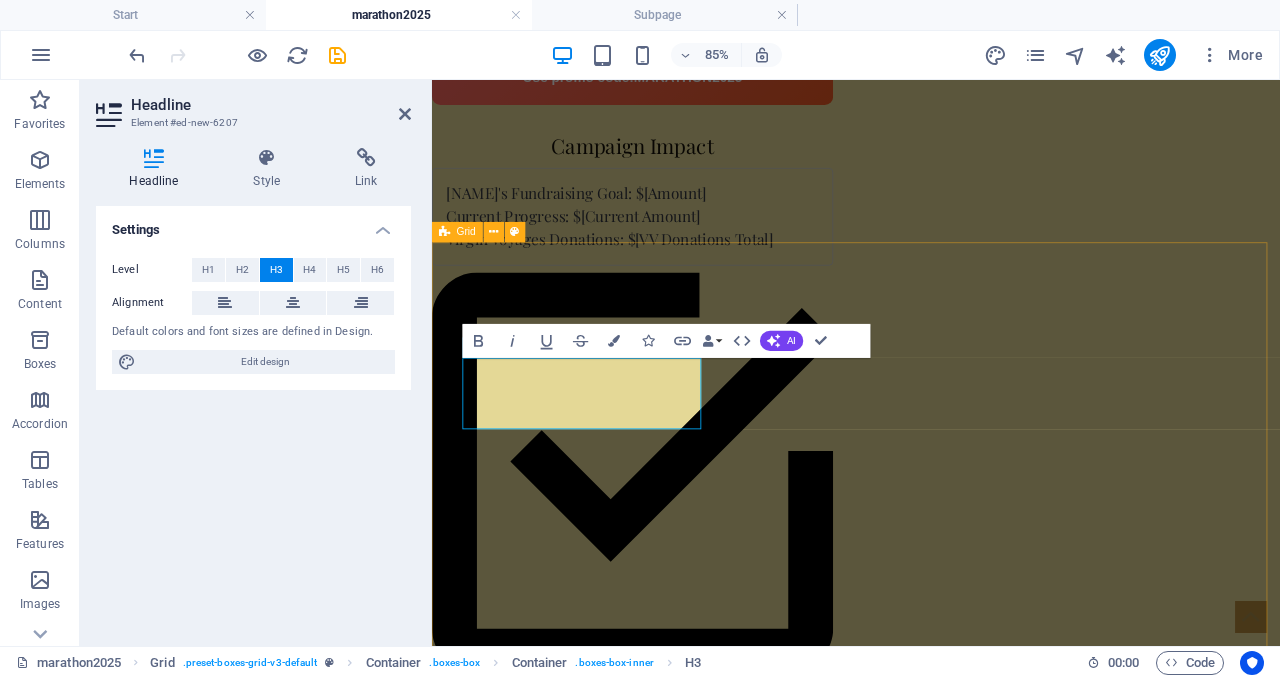 click on "20+ Included Restaurants Lorem ipsum dolor sit amet, consectetuer adipiscing elit. Aenean commodo ligula eget dolor. Lorem ipsum dolor sit amet, consectetuer adipiscing elit leget dolor. Headline Lorem ipsum dolor sit amet, consectetuer adipiscing elit. Aenean commodo ligula eget dolor. Lorem ipsum dolor sit amet, consectetuer adipiscing elit leget dolor. Headline Lorem ipsum dolor sit amet, consectetuer adipiscing elit. Aenean commodo ligula eget dolor. Lorem ipsum dolor sit amet, consectetuer adipiscing elit leget dolor. Headline Lorem ipsum dolor sit amet, consectetuer adipiscing elit. Aenean commodo ligula eget dolor. Lorem ipsum dolor sit amet, consectetuer adipiscing elit leget dolor. Headline Lorem ipsum dolor sit amet, consectetuer adipiscing elit. Aenean commodo ligula eget dolor. Lorem ipsum dolor sit amet, consectetuer adipiscing elit leget dolor. Headline" at bounding box center [931, 1964] 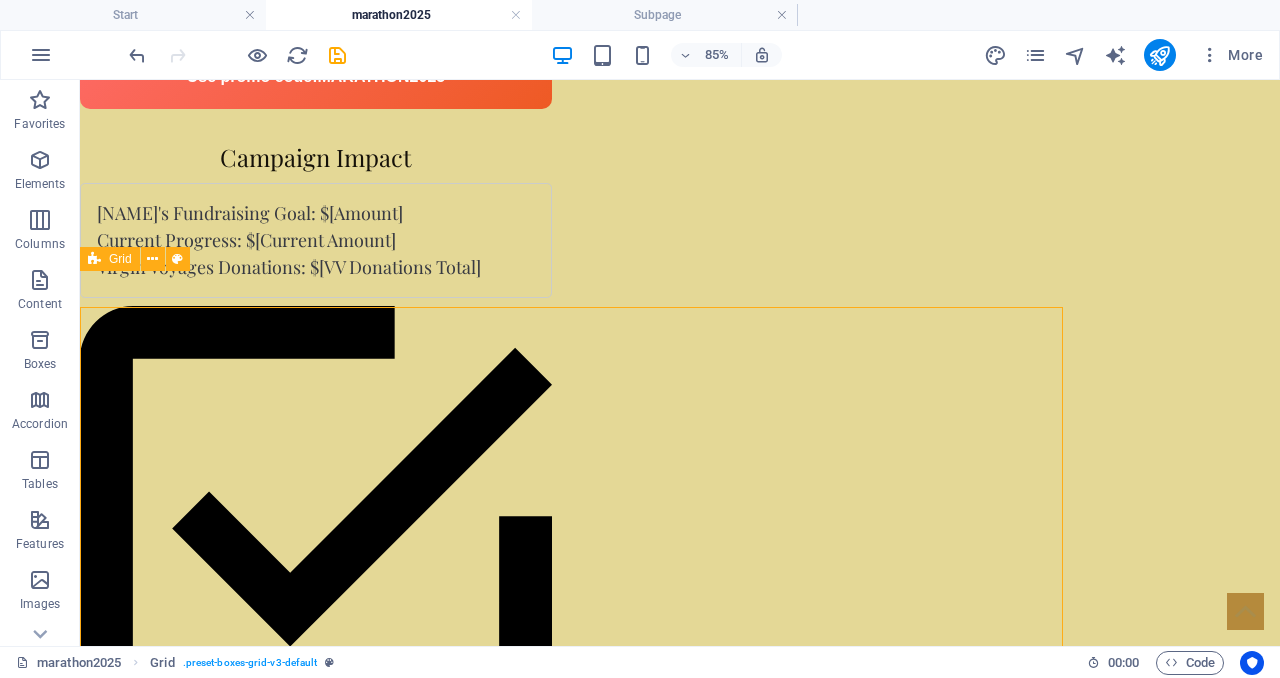 scroll, scrollTop: 1695, scrollLeft: 0, axis: vertical 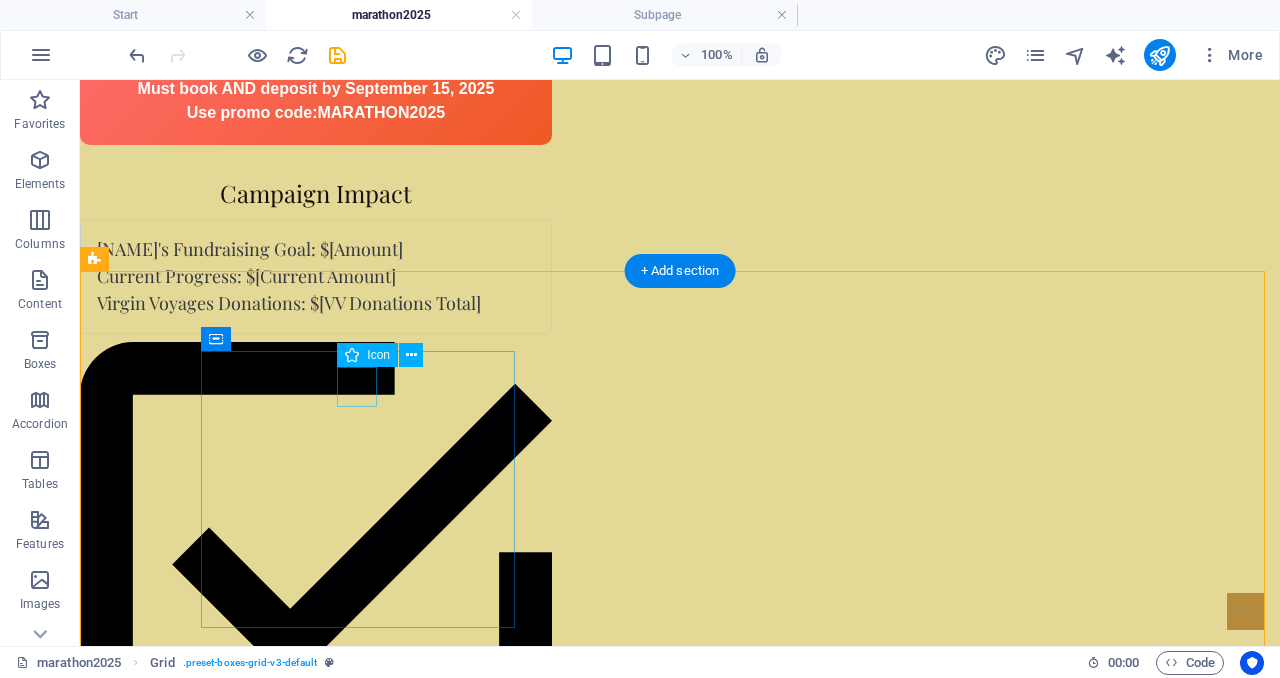 click at bounding box center (365, 1276) 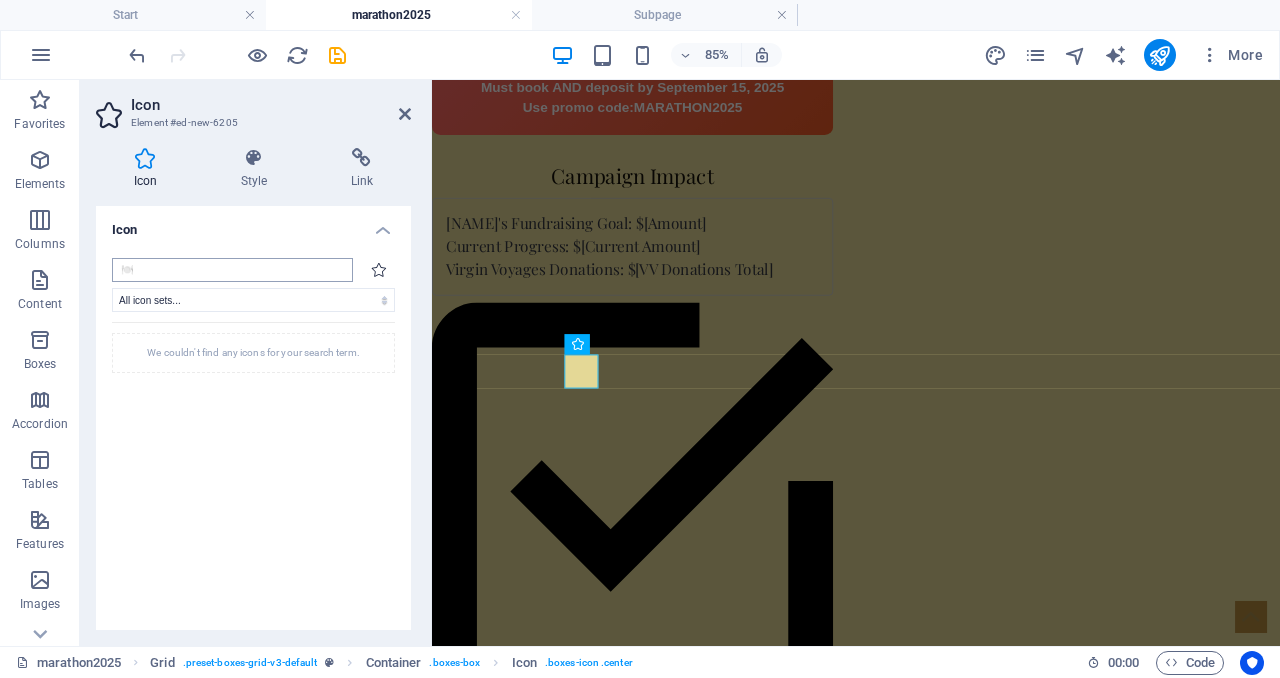 click on "🍽️" at bounding box center [232, 270] 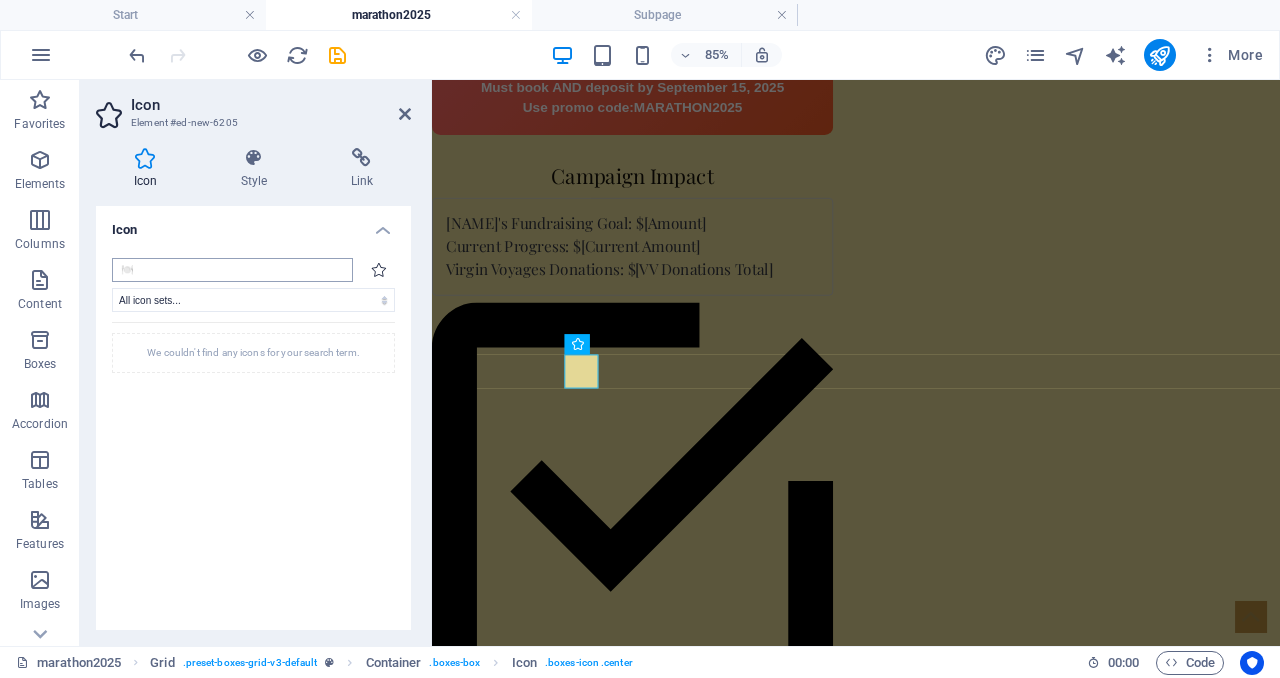 click on "🍽️" at bounding box center (232, 270) 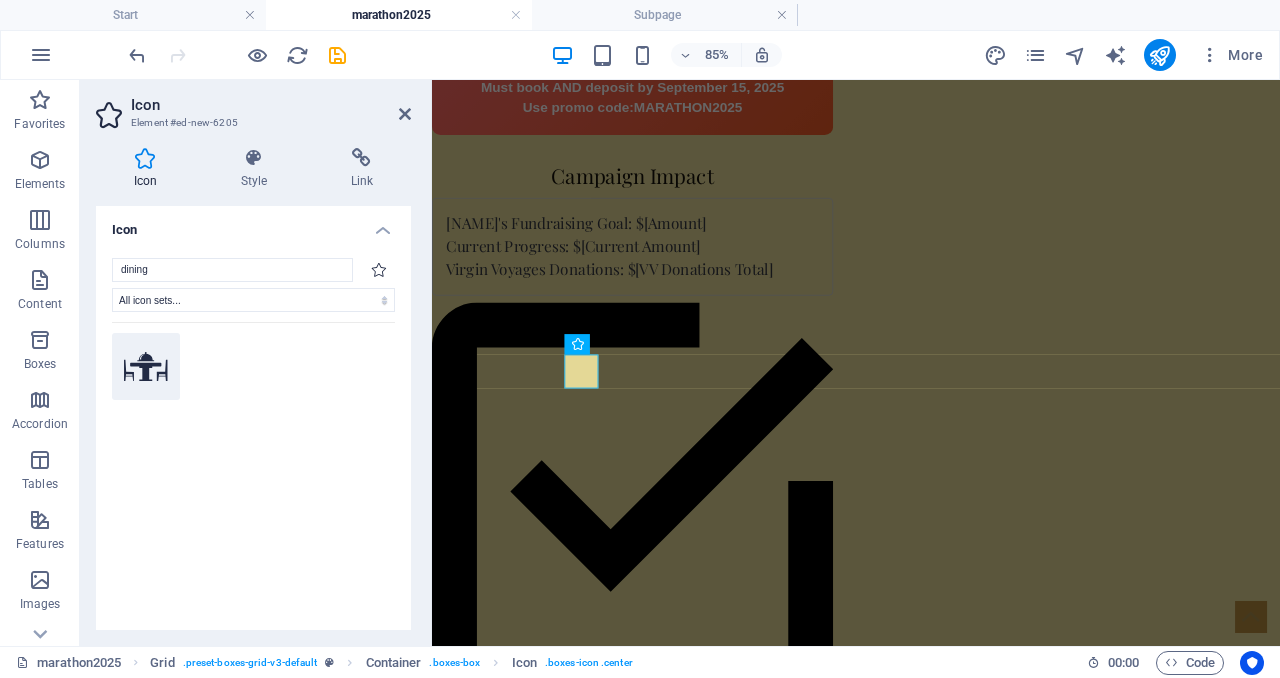 type on "dining" 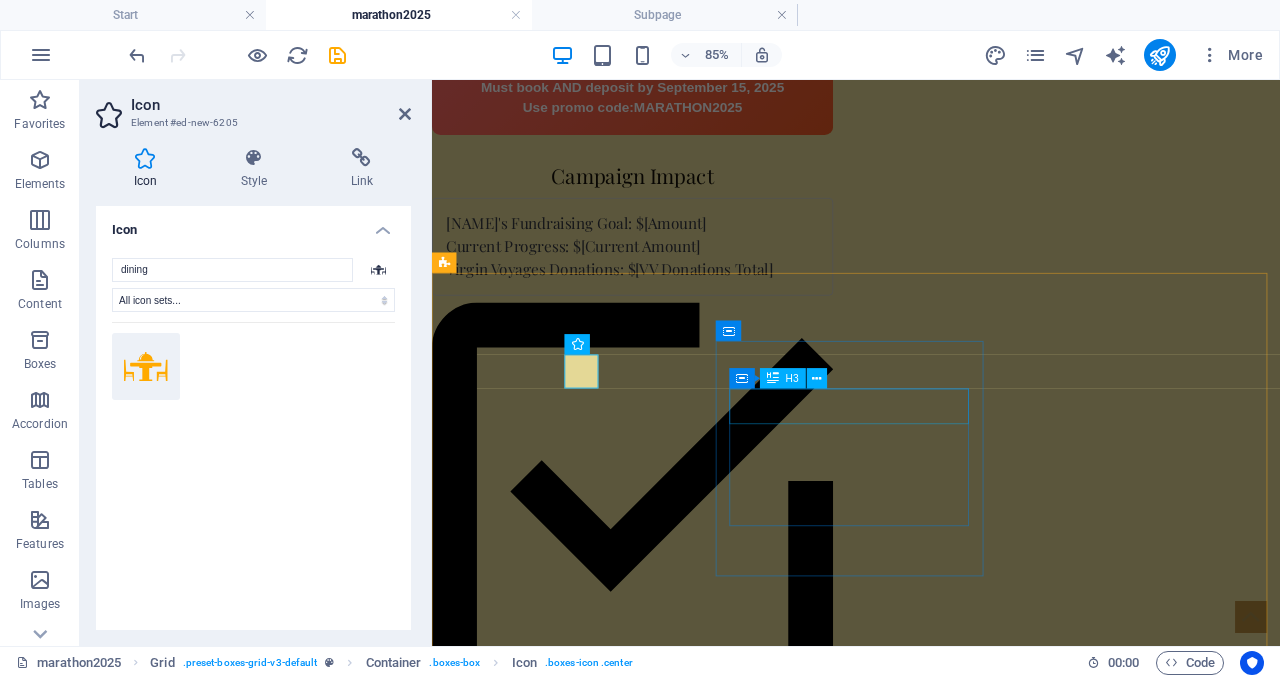 drag, startPoint x: 929, startPoint y: 459, endPoint x: 1204, endPoint y: 402, distance: 280.84515 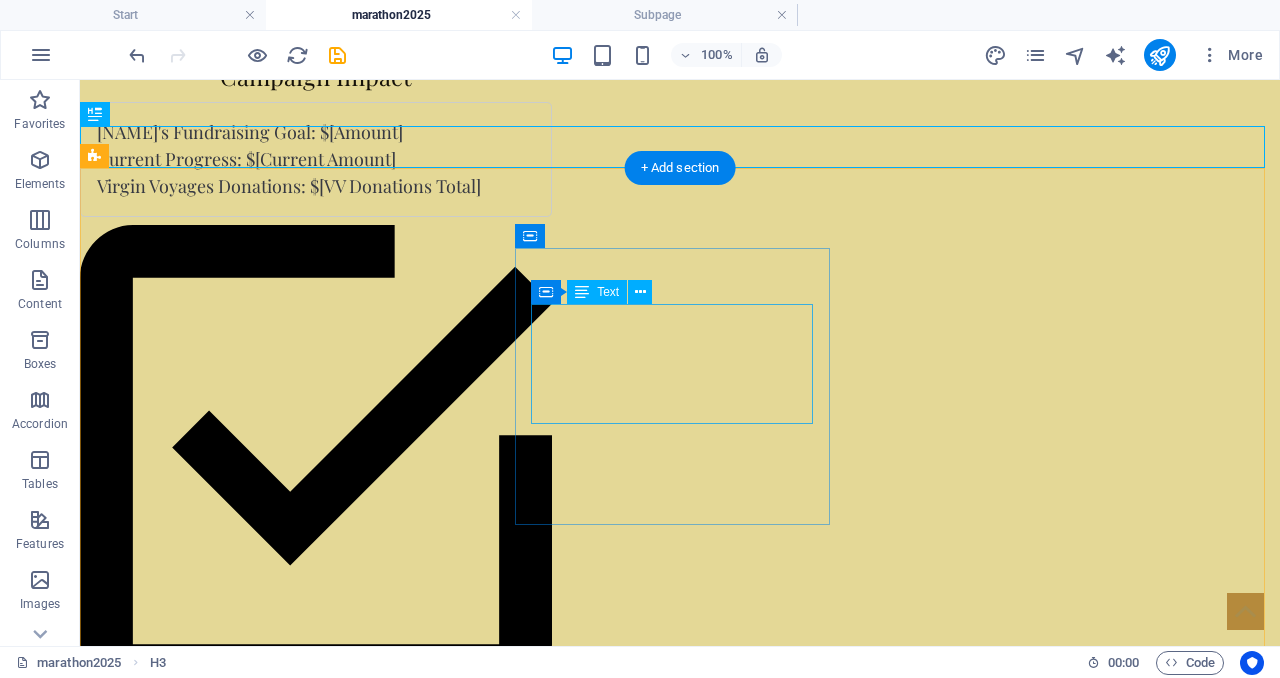 scroll, scrollTop: 1840, scrollLeft: 0, axis: vertical 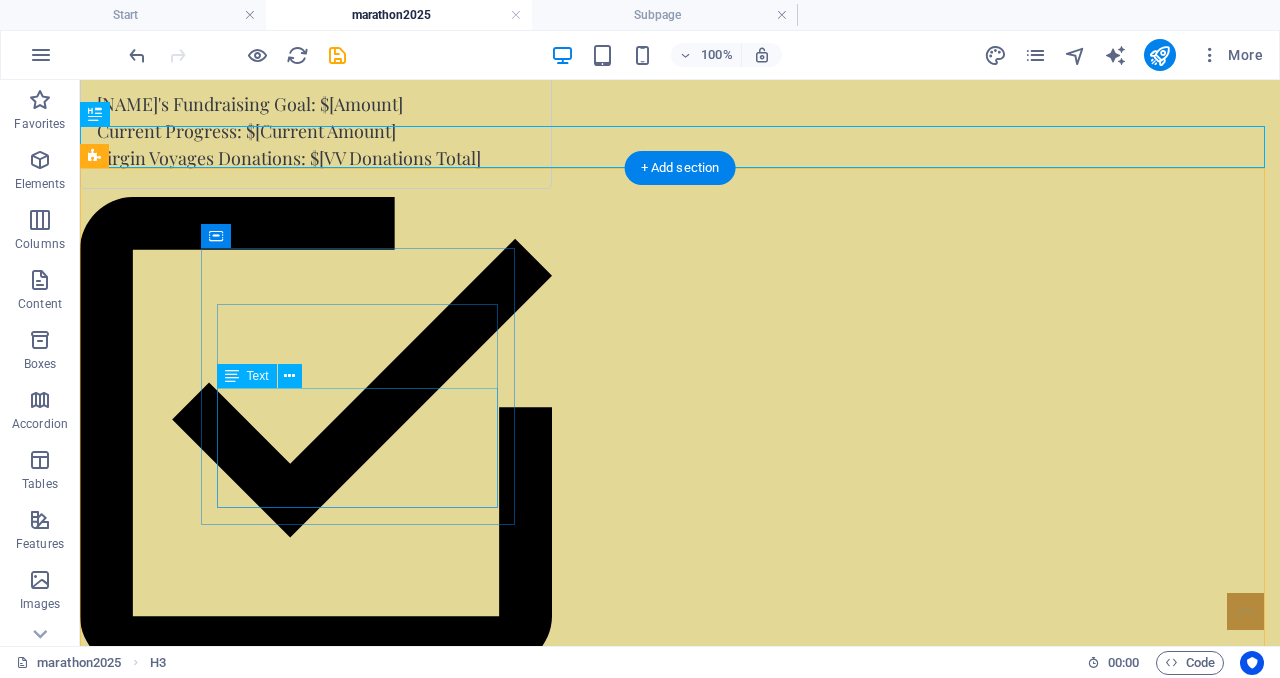 click on "Lorem ipsum dolor sit amet, consectetuer adipiscing elit. Aenean commodo ligula eget dolor. Lorem ipsum dolor sit amet, consectetuer adipiscing elit leget dolor." at bounding box center (365, 1337) 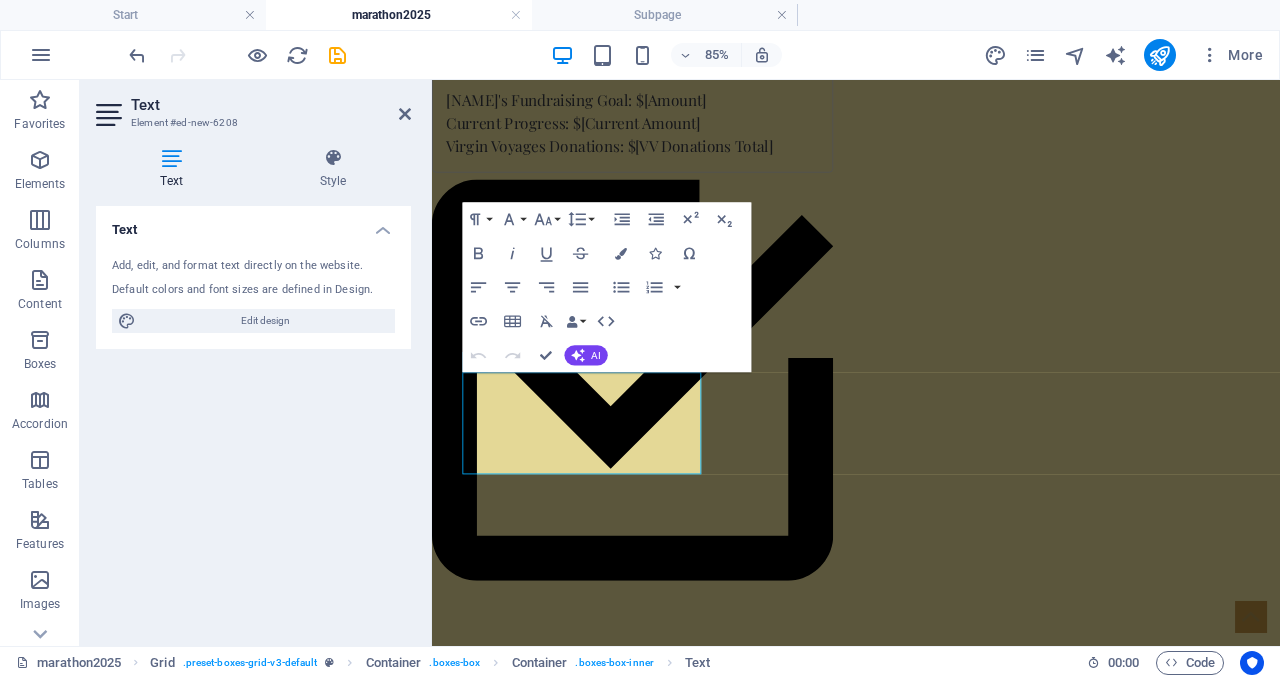click on "Lorem ipsum dolor sit amet, consectetuer adipiscing elit. Aenean commodo ligula eget dolor. Lorem ipsum dolor sit amet, consectetuer adipiscing elit leget dolor." at bounding box center [616, 1373] 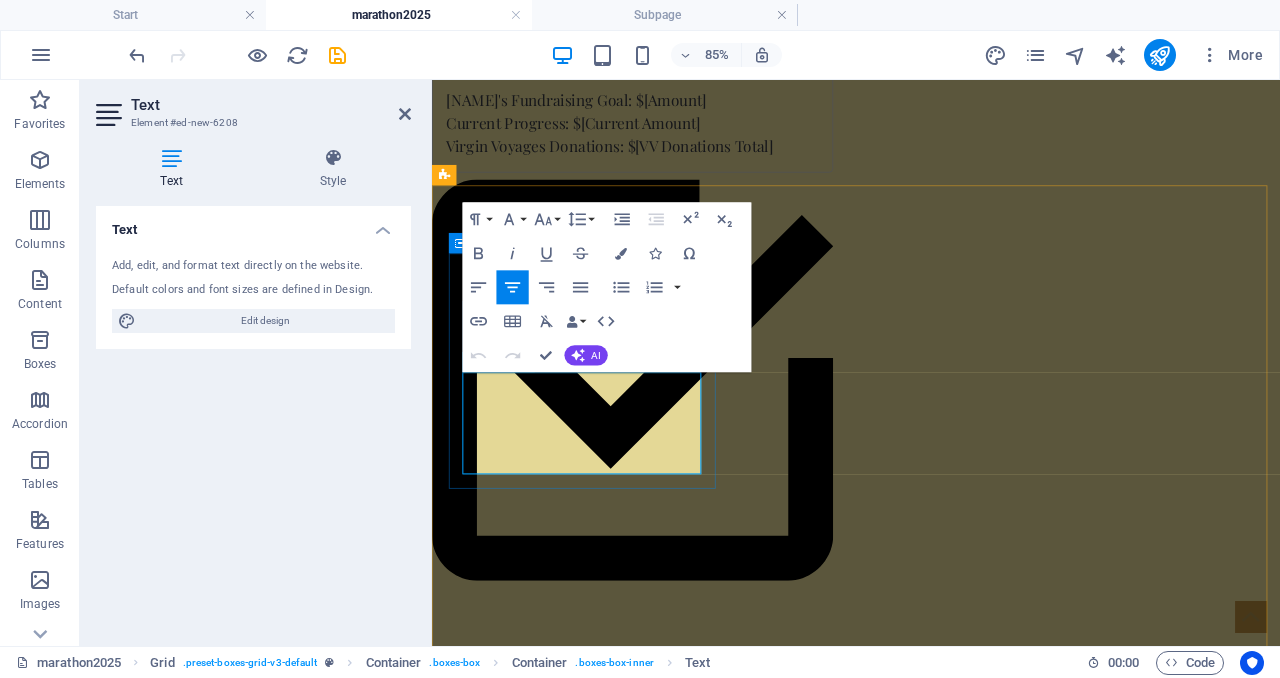 click on "Lorem ipsum dolor sit amet, consectetuer adipiscing elit. Aenean commodo ligula eget dolor. Lorem ipsum dolor sit amet, consectetuer adipiscing elit leget dolor." at bounding box center (616, 1373) 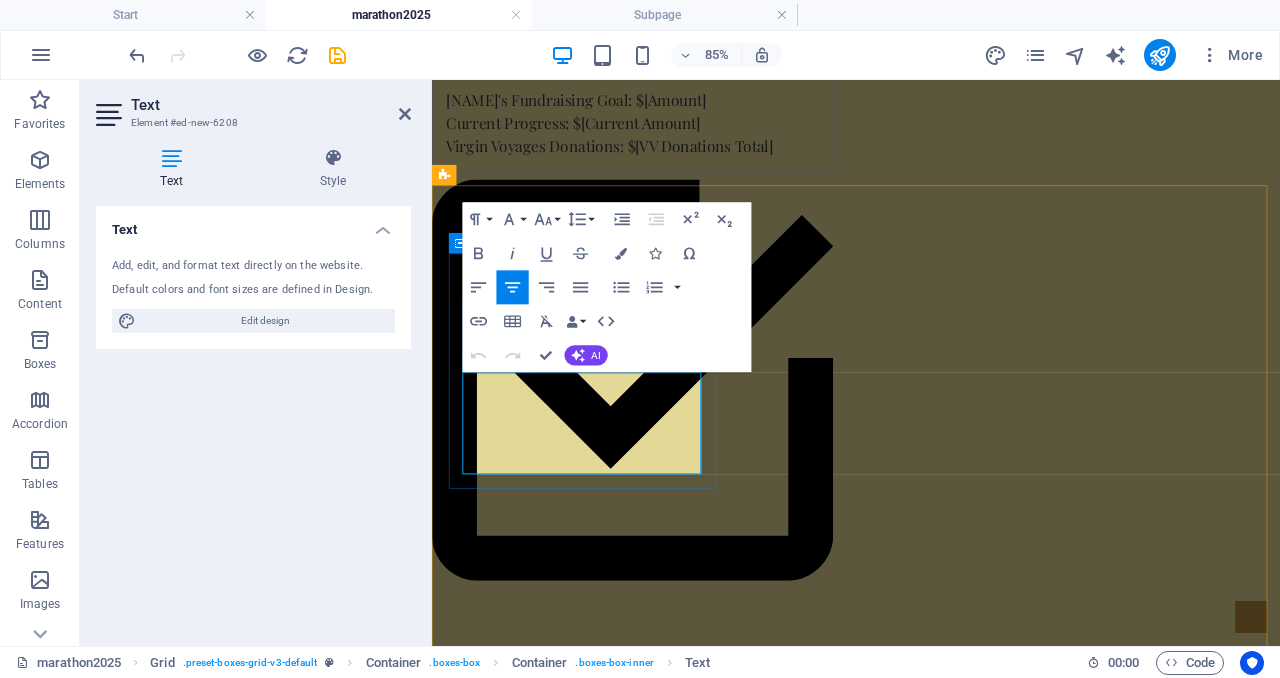 click on "Lorem ipsum dolor sit amet, consectetuer adipiscing elit. Aenean commodo ligula eget dolor. Lorem ipsum dolor sit amet, consectetuer adipiscing elit leget dolor." at bounding box center (616, 1373) 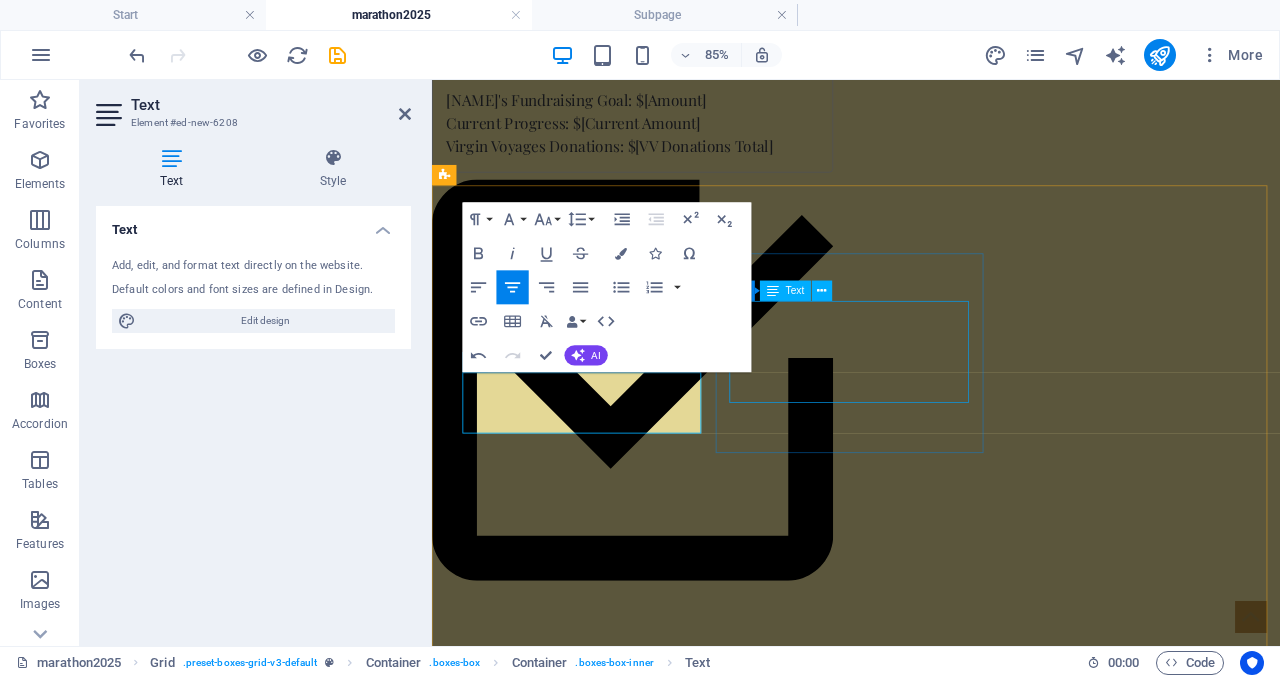click on "Lorem ipsum dolor sit amet, consectetuer adipiscing elit. Aenean commodo ligula eget dolor. Lorem ipsum dolor sit amet, consectetuer adipiscing elit leget dolor." at bounding box center [616, 1518] 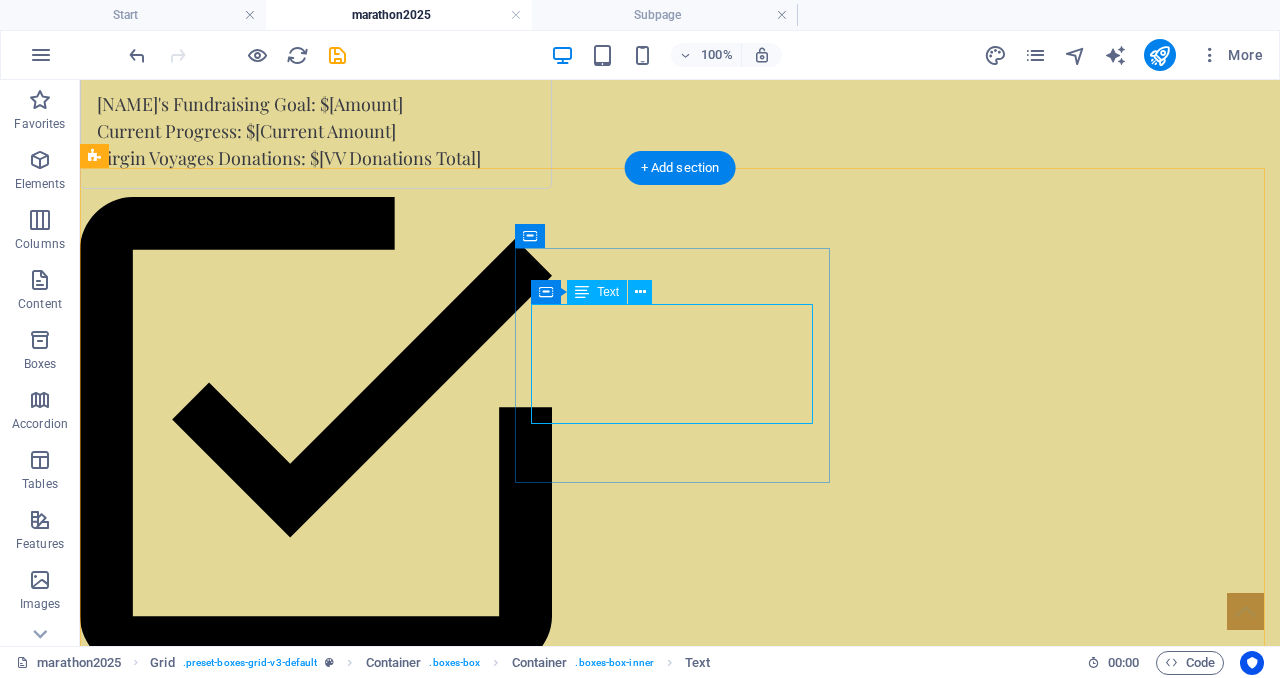 click on "Lorem ipsum dolor sit amet, consectetuer adipiscing elit. Aenean commodo ligula eget dolor. Lorem ipsum dolor sit amet, consectetuer adipiscing elit leget dolor." at bounding box center (365, 1482) 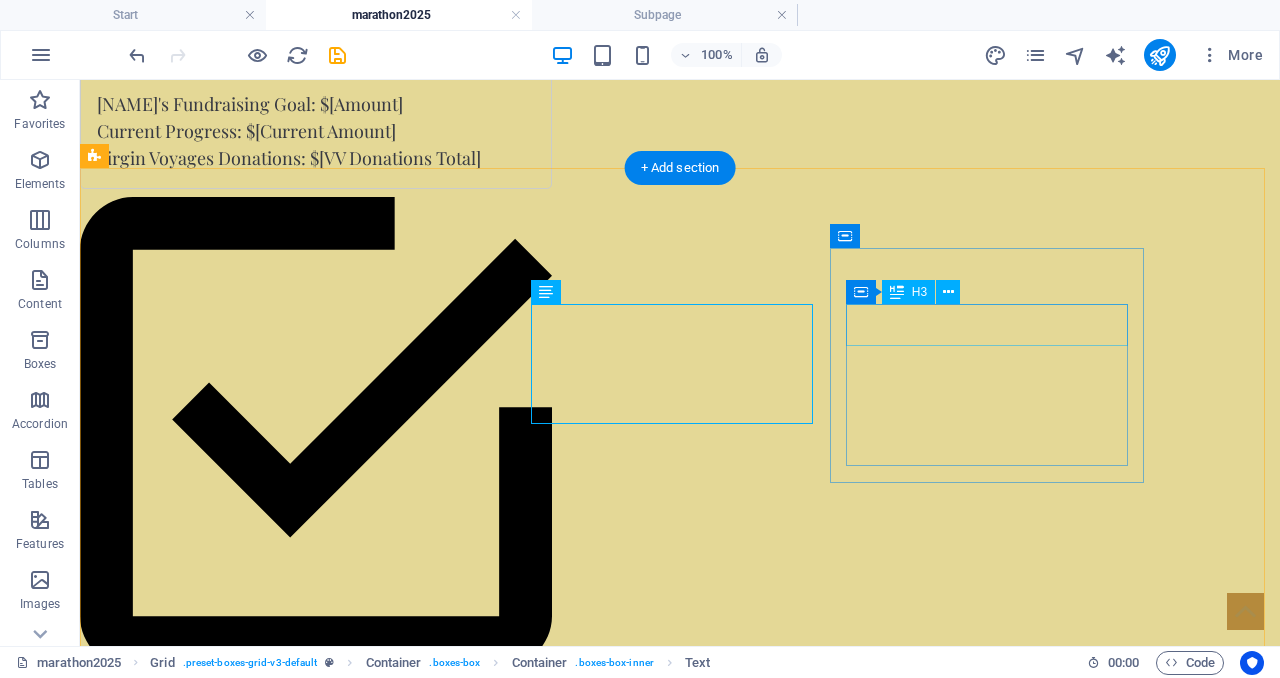 click on "Headline" at bounding box center [365, 1636] 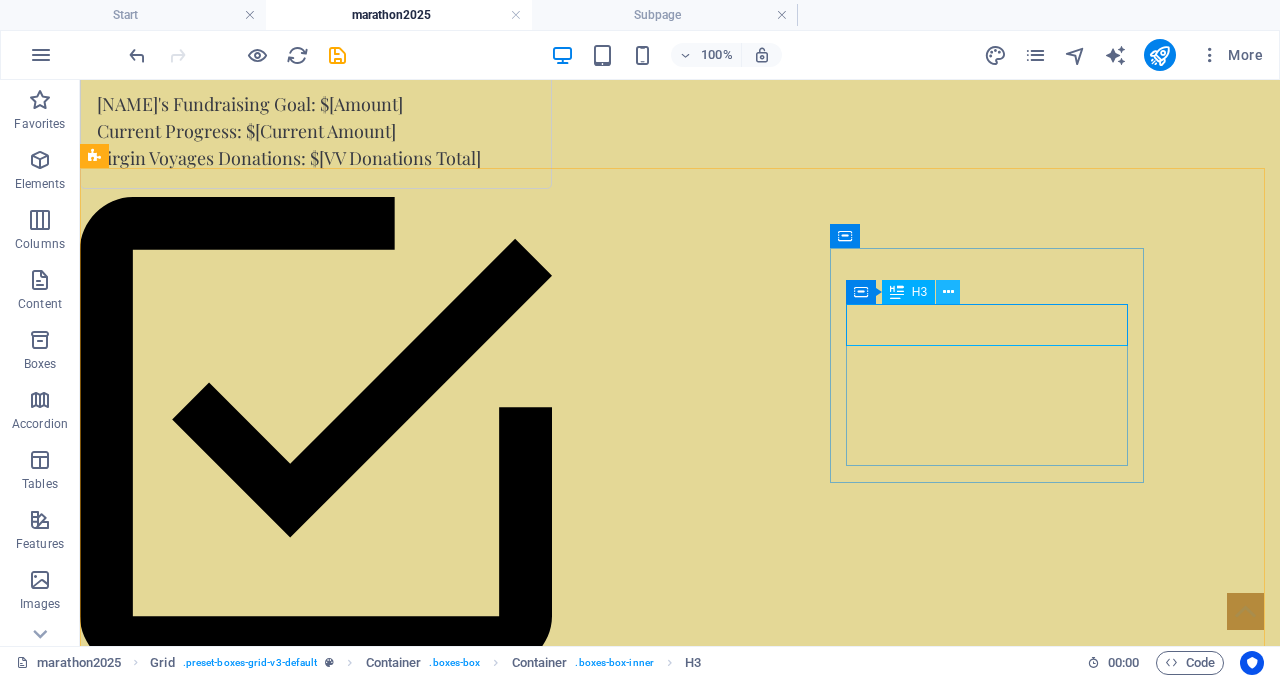 click at bounding box center [948, 292] 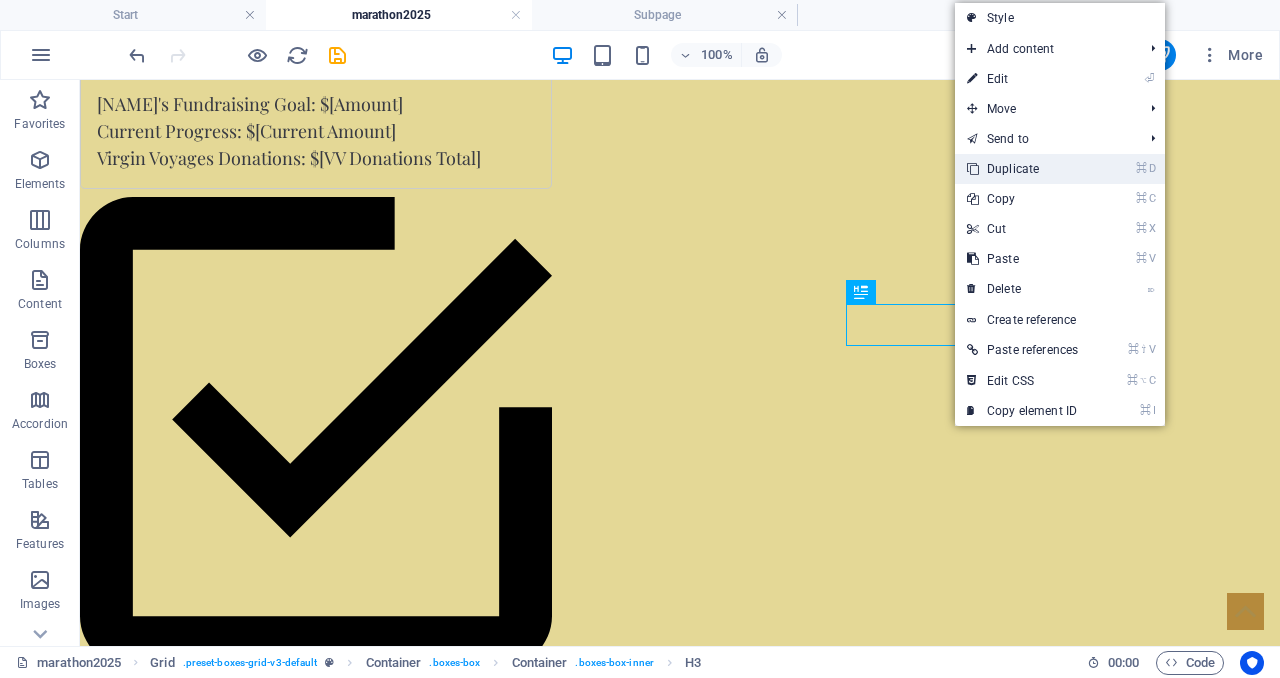 click on "⌘ D  Duplicate" at bounding box center (1022, 169) 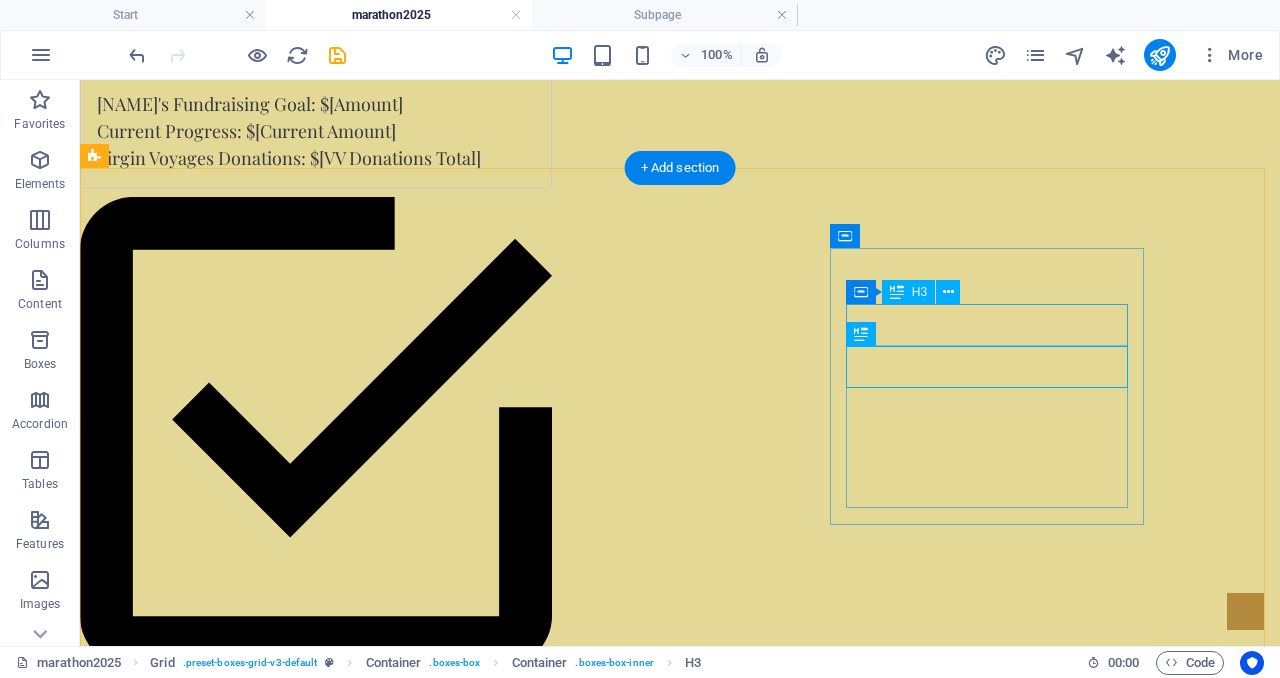 click on "Headline" at bounding box center (365, 1636) 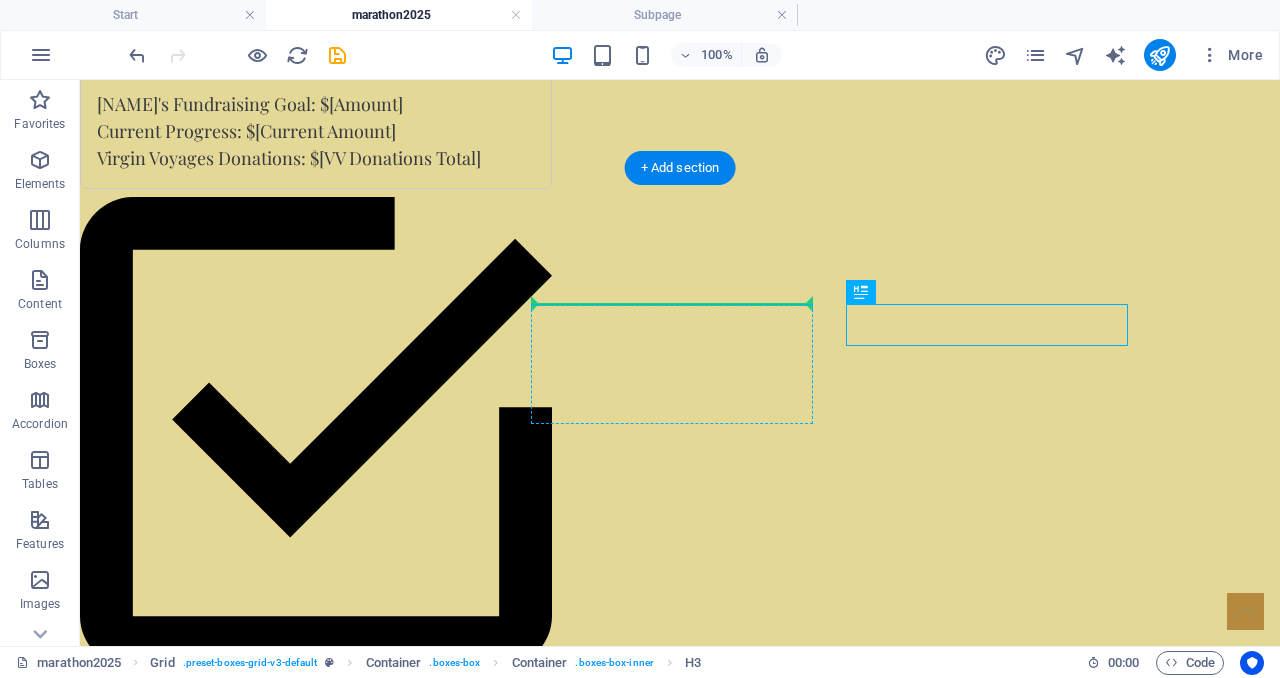 drag, startPoint x: 968, startPoint y: 328, endPoint x: 750, endPoint y: 313, distance: 218.51544 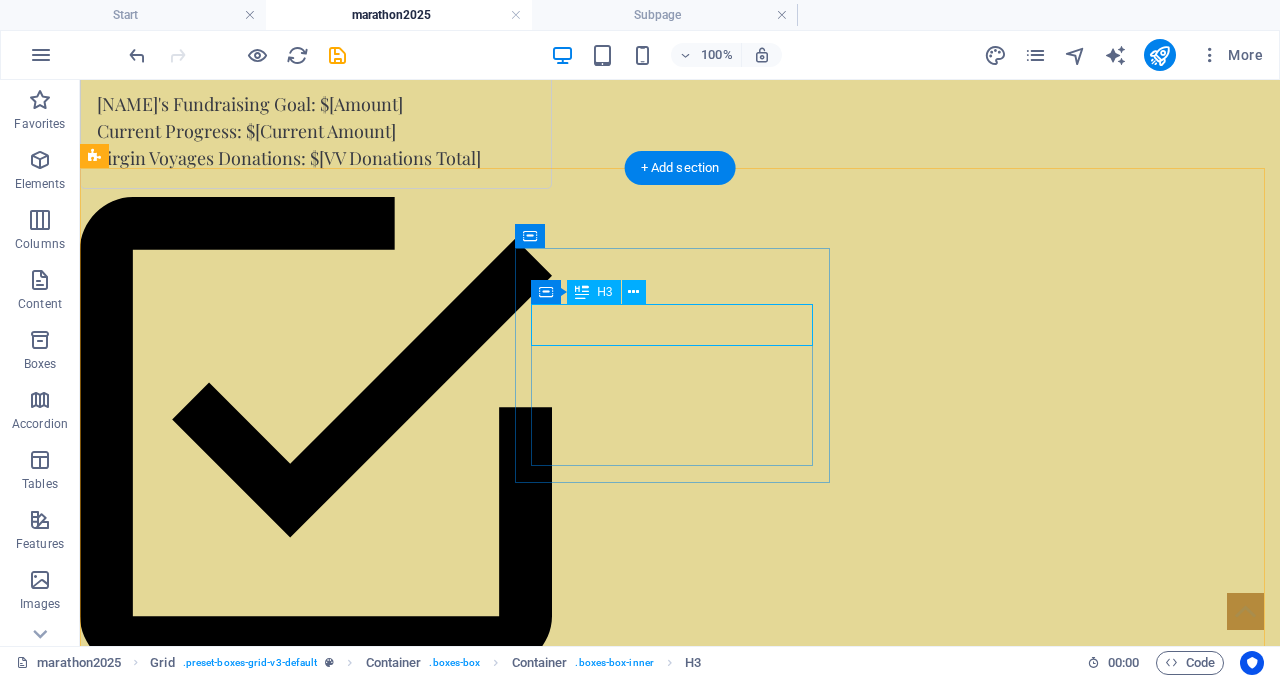click on "Headline" at bounding box center (365, 1443) 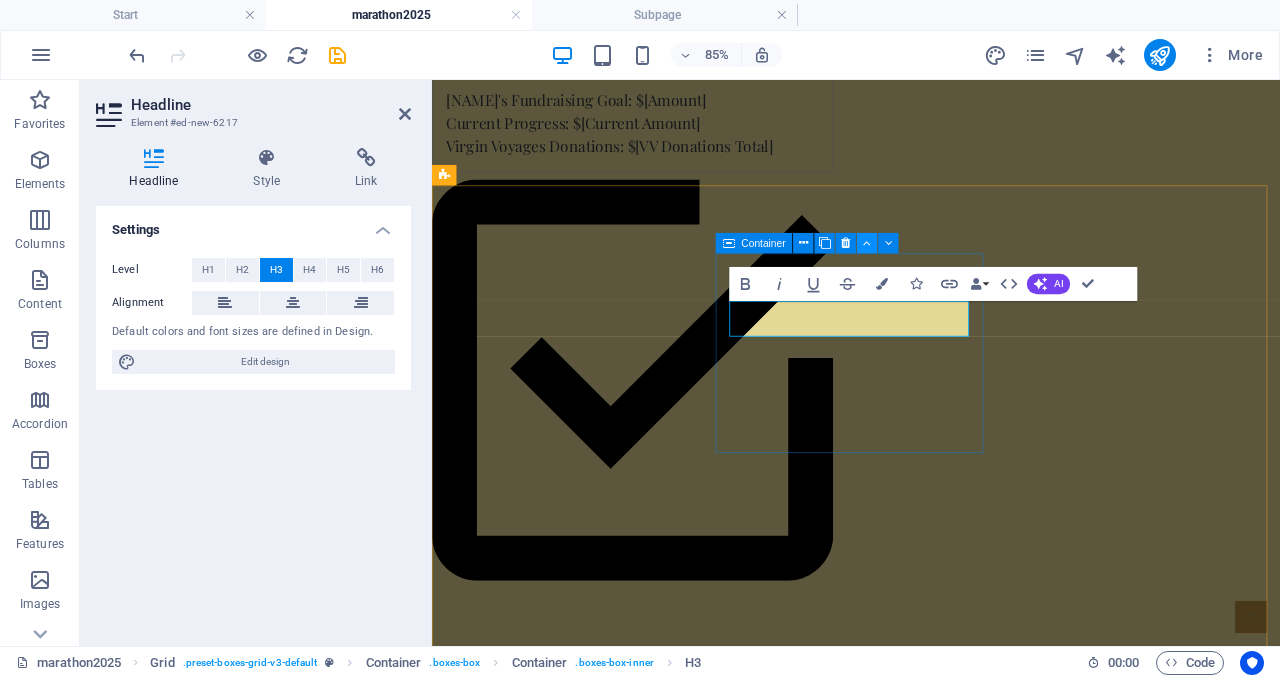 click at bounding box center (867, 243) 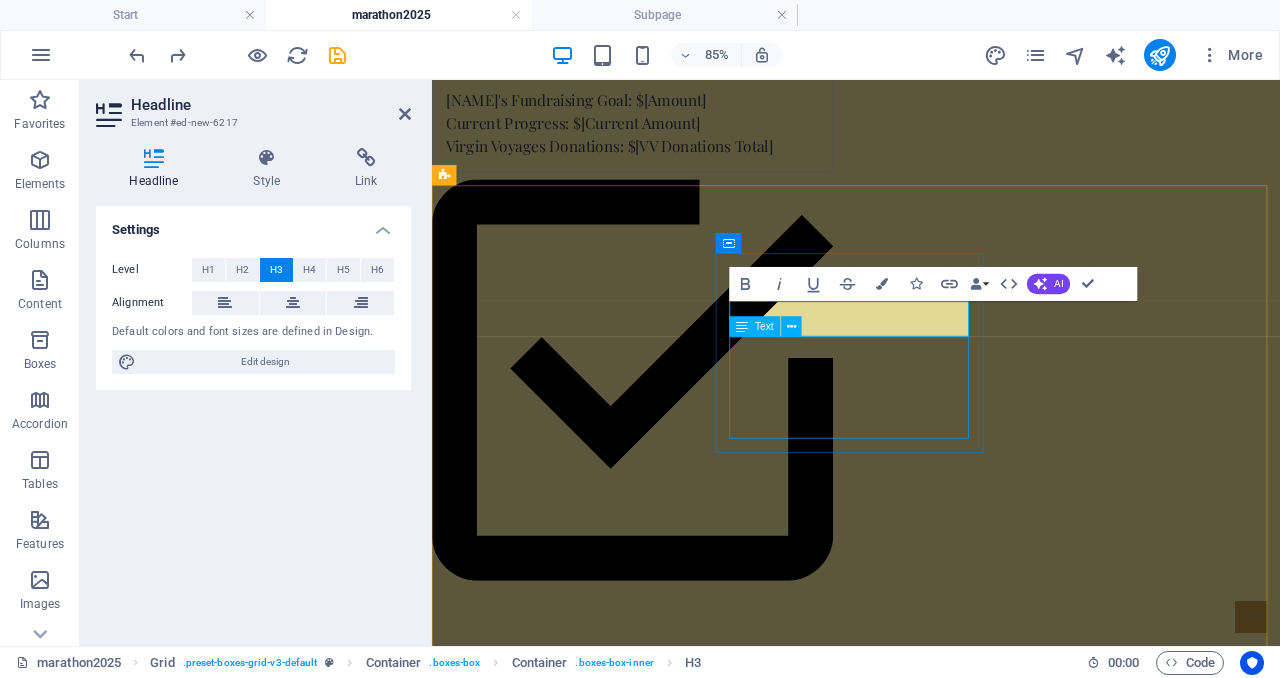 click on "Lorem ipsum dolor sit amet, consectetuer adipiscing elit. Aenean commodo ligula eget dolor. Lorem ipsum dolor sit amet, consectetuer adipiscing elit leget dolor." at bounding box center [616, 1560] 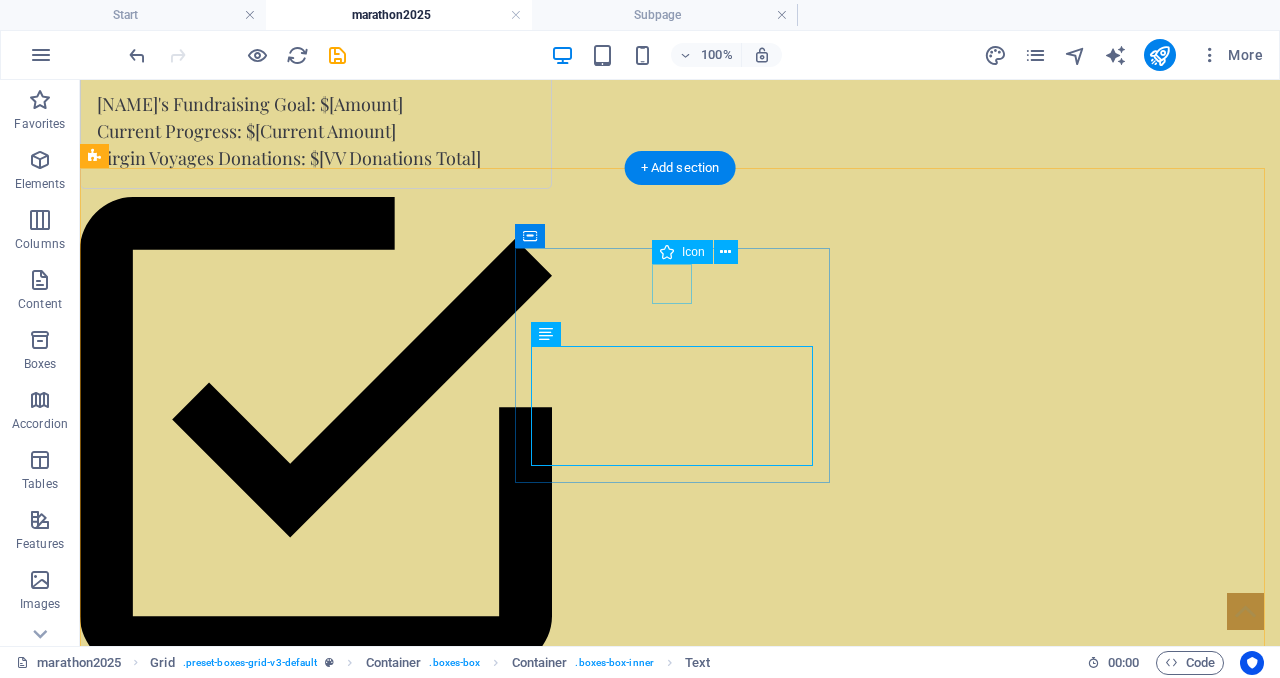 click at bounding box center [365, 1402] 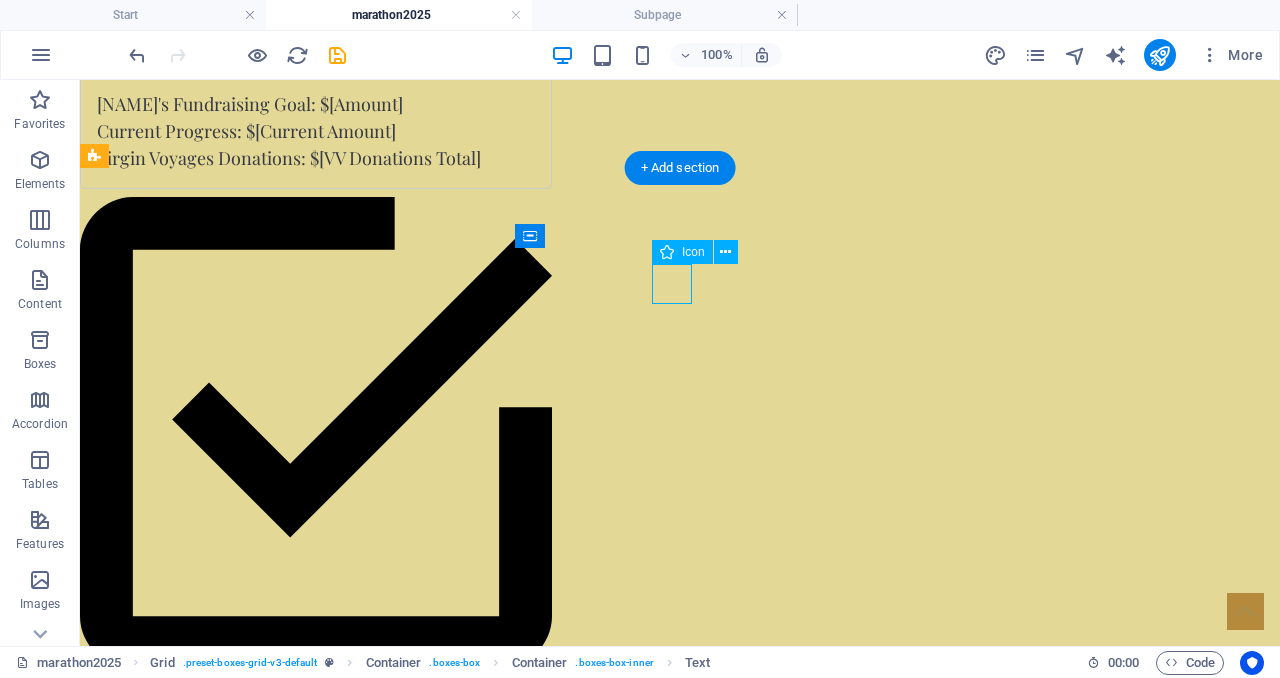 click at bounding box center [365, 1402] 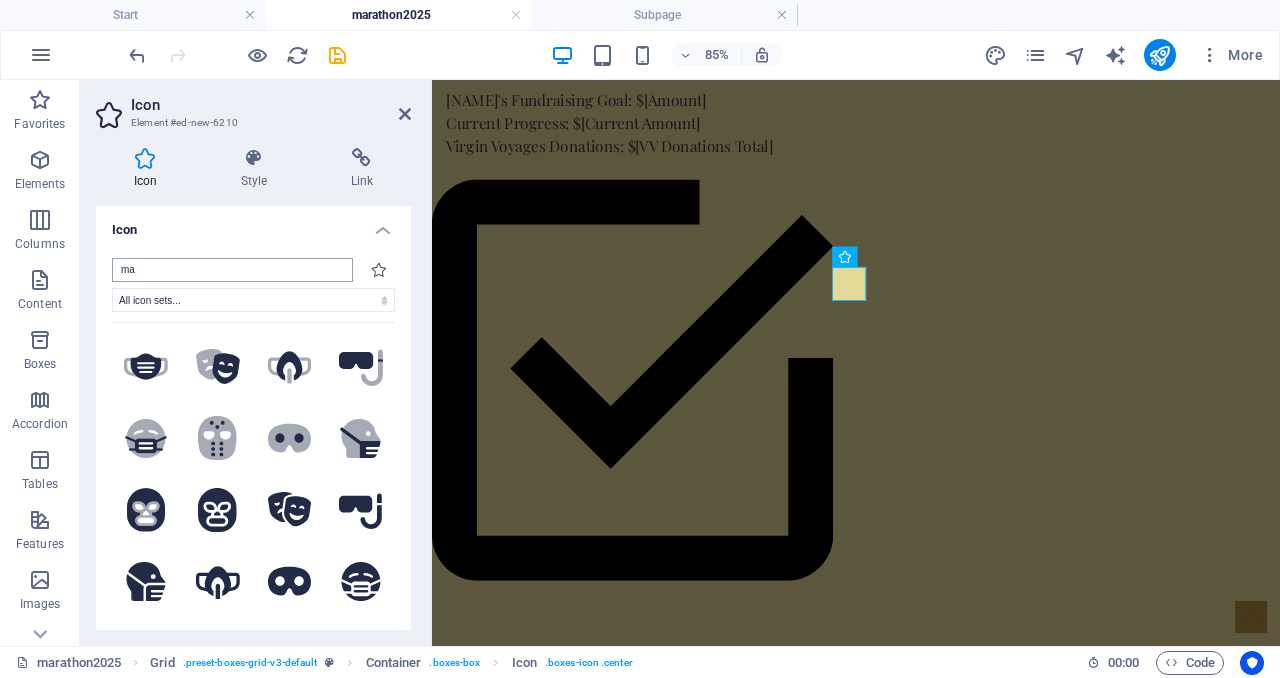 type on "m" 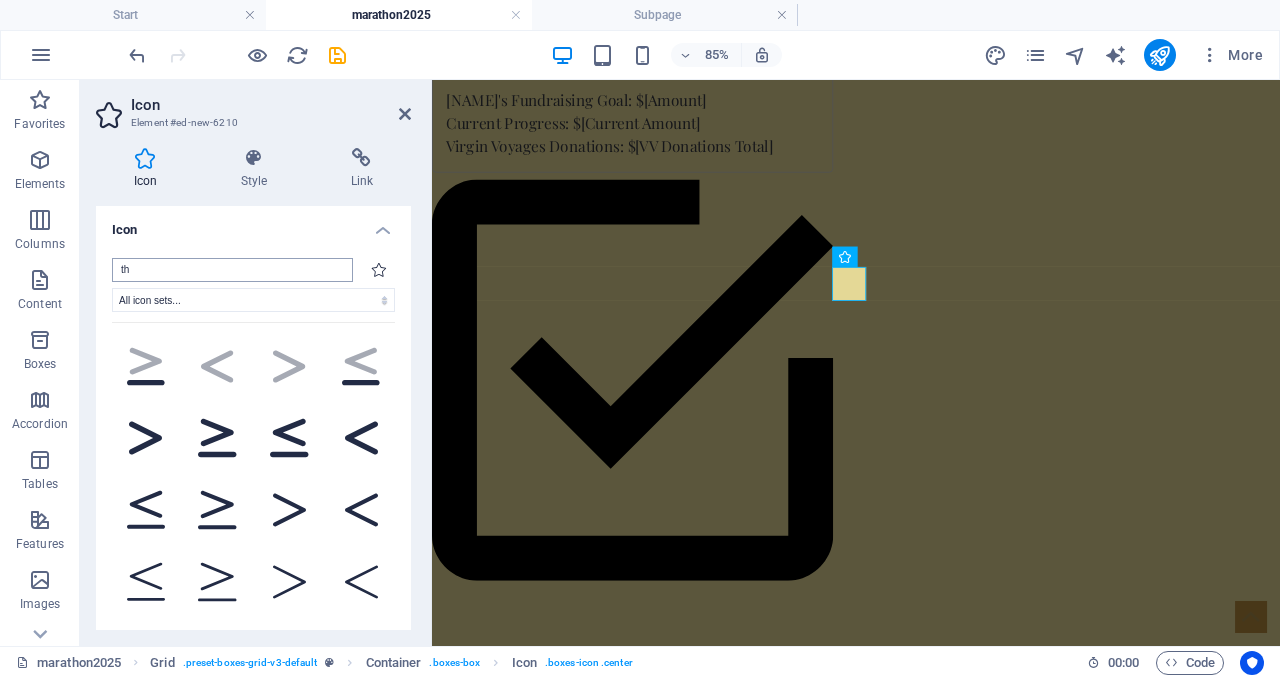 type on "t" 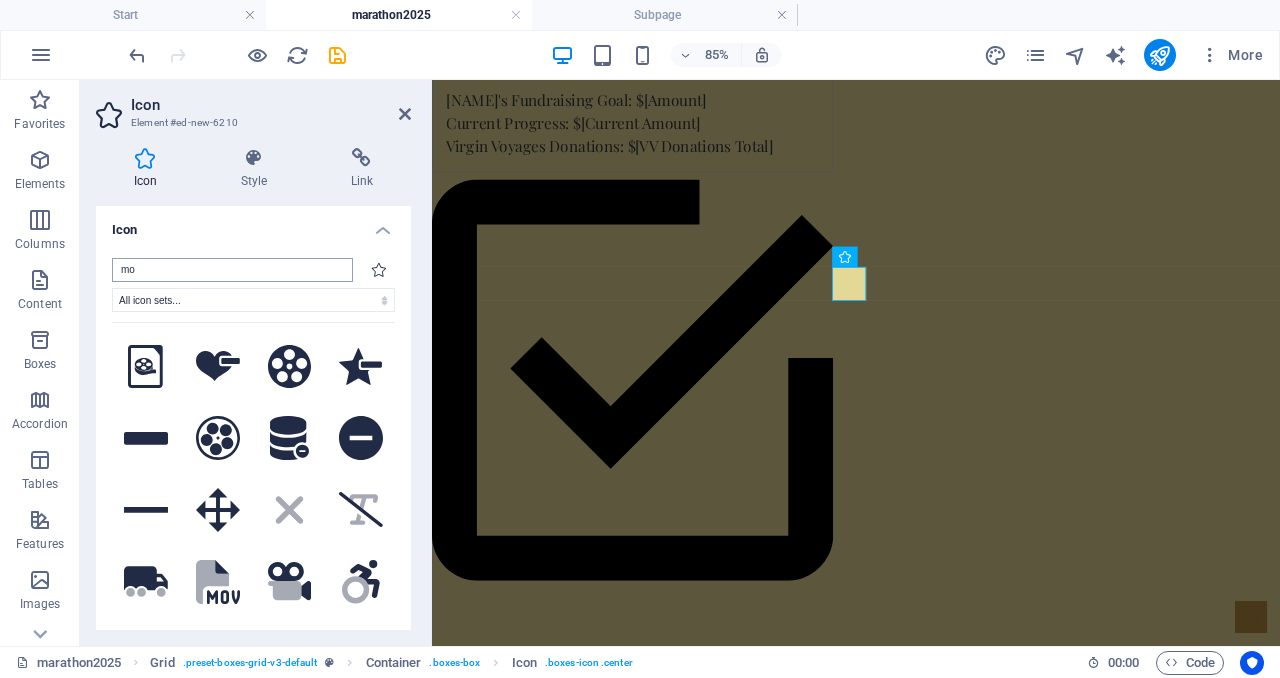 type on "m" 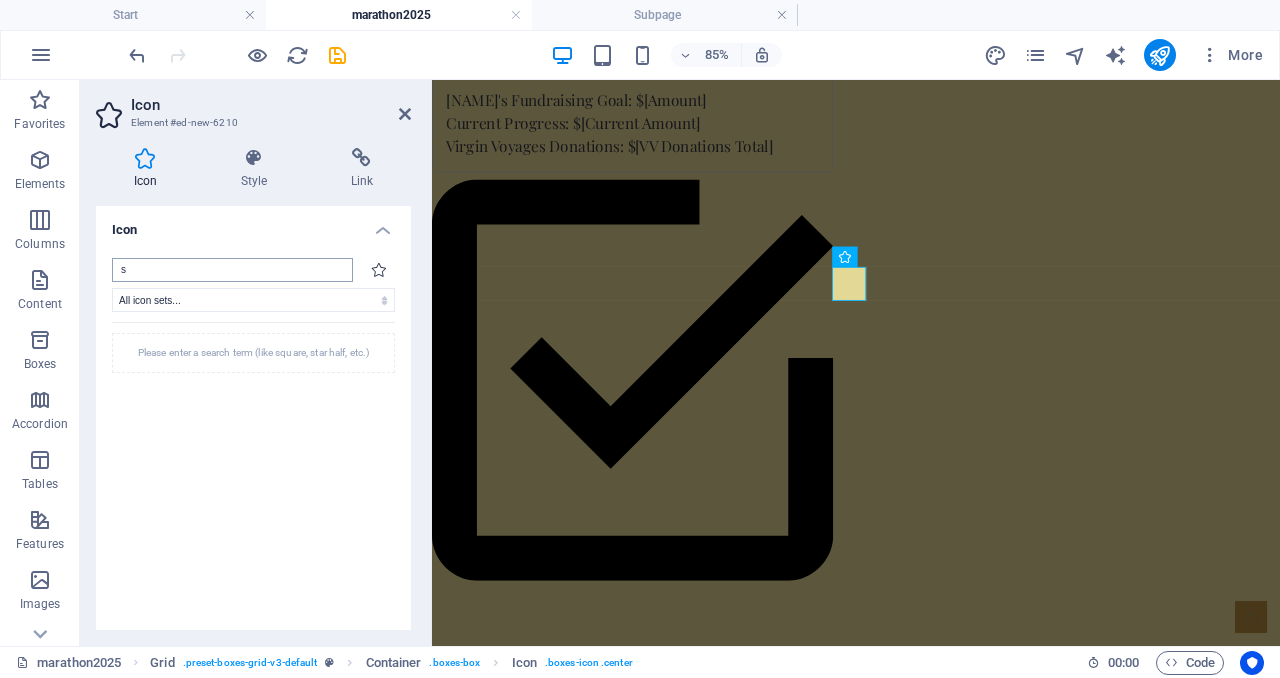 type on "sa" 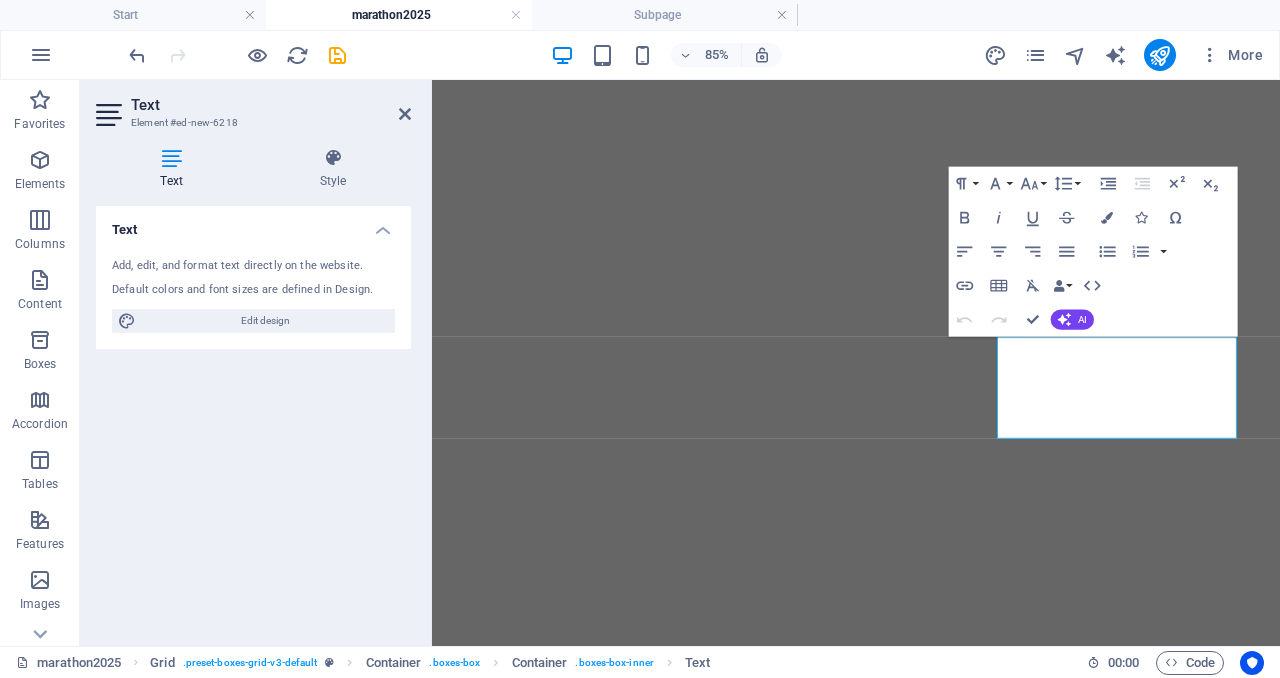scroll, scrollTop: 0, scrollLeft: 0, axis: both 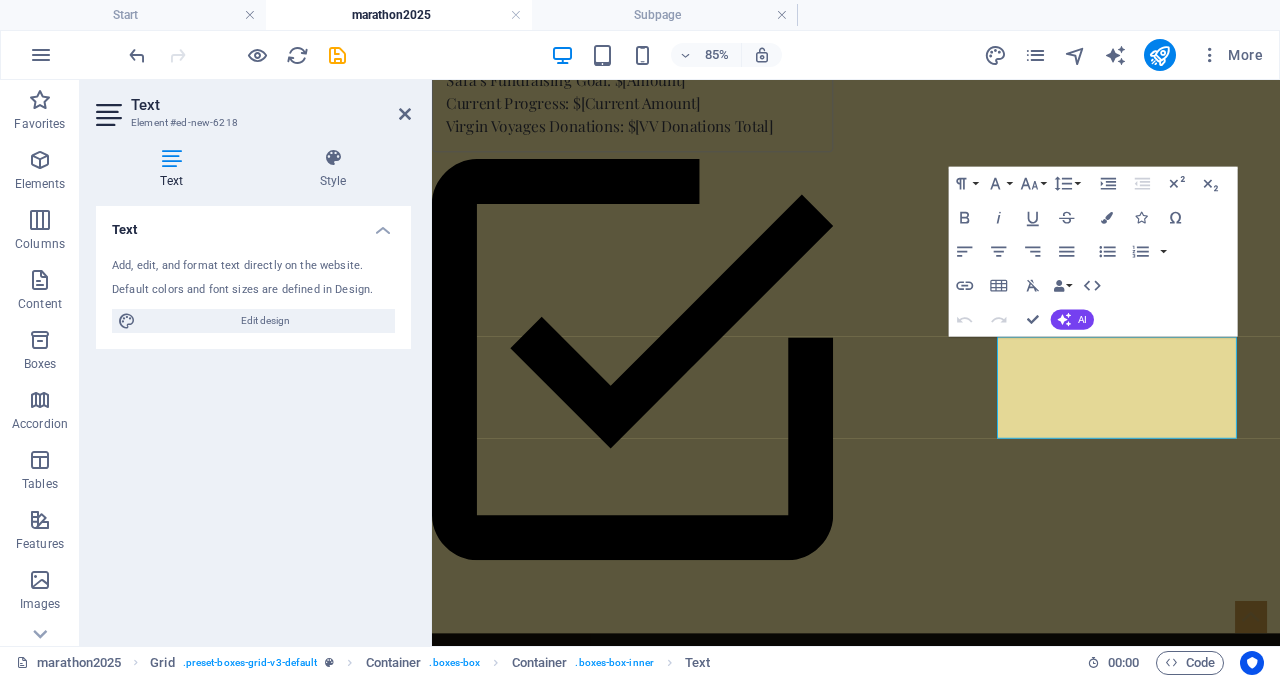 click on "Lorem ipsum dolor sit amet, consectetuer adipiscing elit. Aenean commodo ligula eget dolor. Lorem ipsum dolor sit amet, consectetuer adipiscing elit leget dolor." at bounding box center (616, 1771) 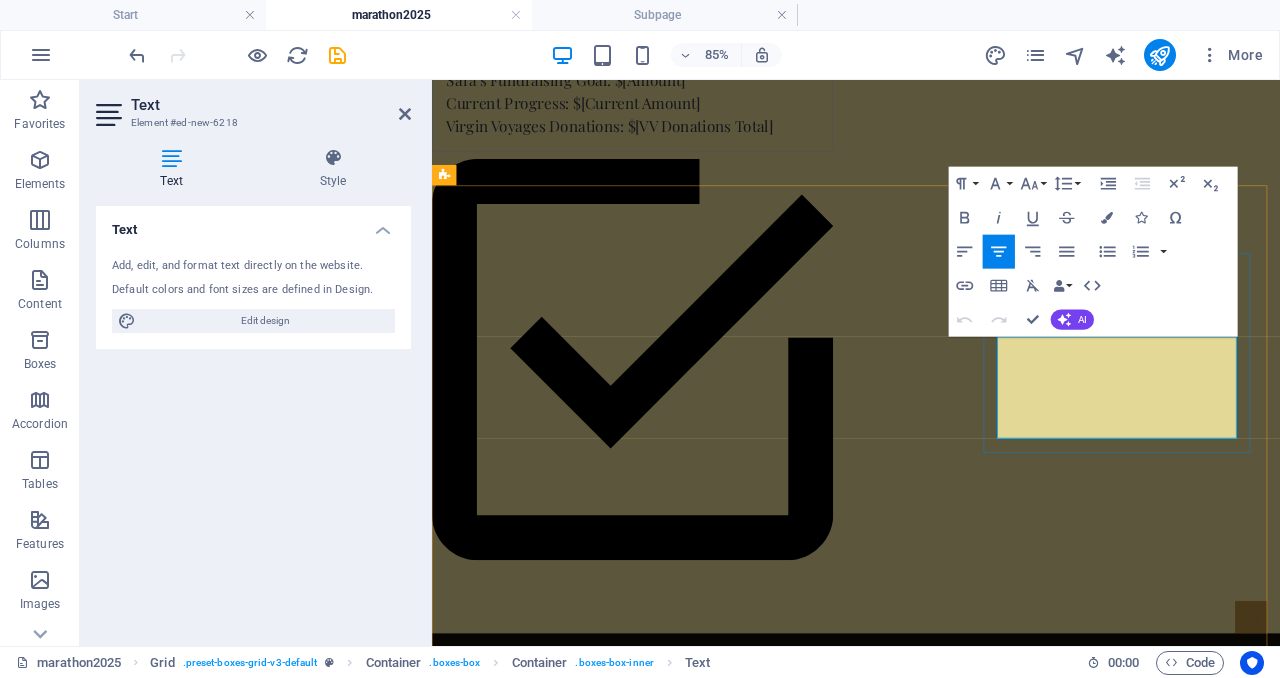click on "Lorem ipsum dolor sit amet, consectetuer adipiscing elit. Aenean commodo ligula eget dolor. Lorem ipsum dolor sit amet, consectetuer adipiscing elit leget dolor." at bounding box center (616, 1771) 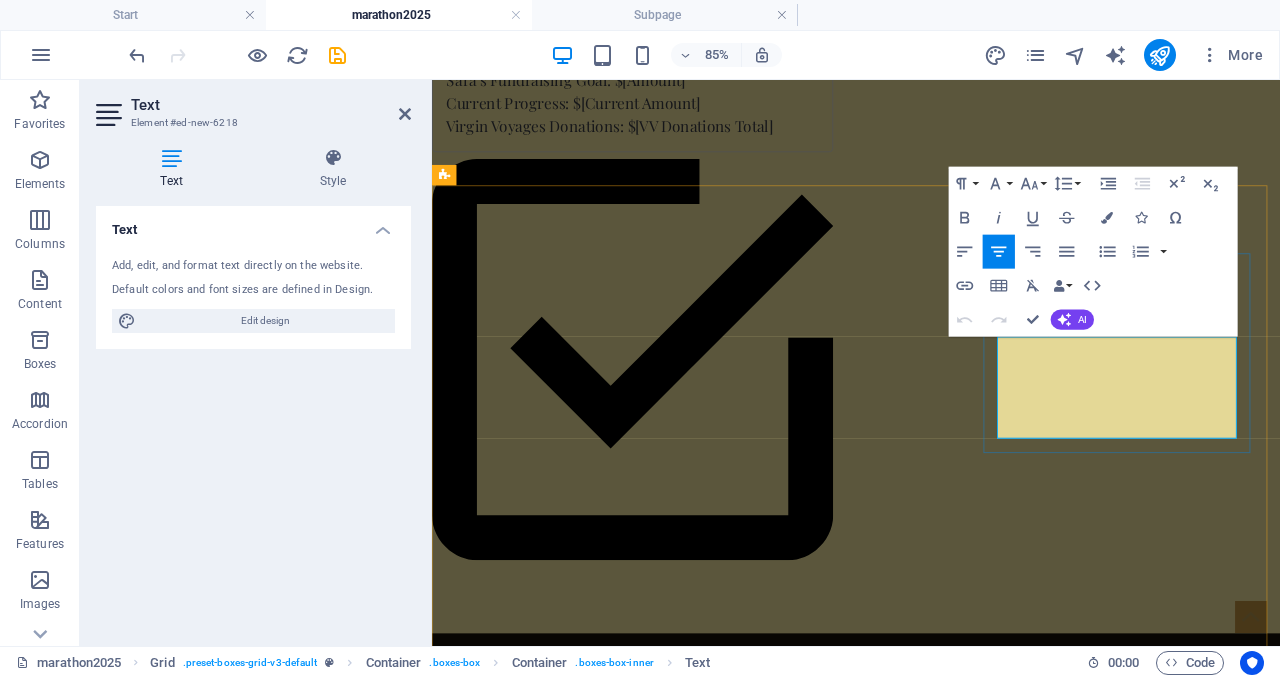 click on "Lorem ipsum dolor sit amet, consectetuer adipiscing elit. Aenean commodo ligula eget dolor. Lorem ipsum dolor sit amet, consectetuer adipiscing elit leget dolor." at bounding box center [616, 1771] 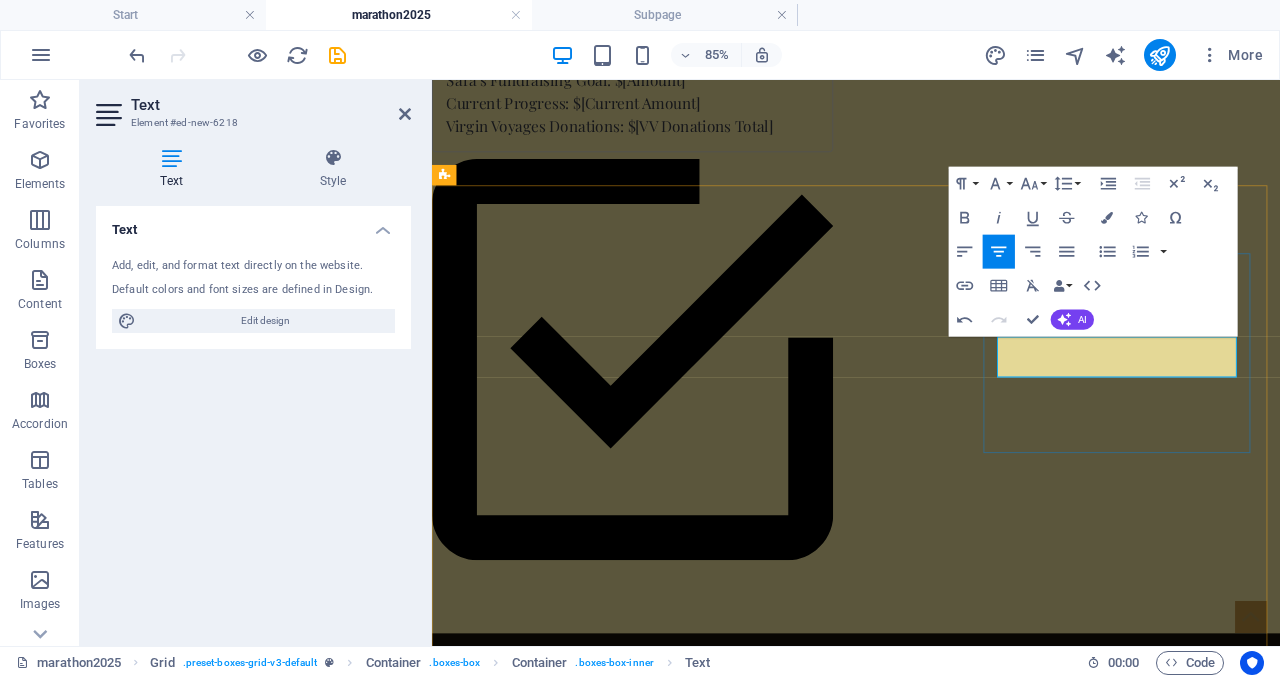 click on "Rock climbing, fitness classes, outdoor workout areas with ocean views" at bounding box center [616, 1735] 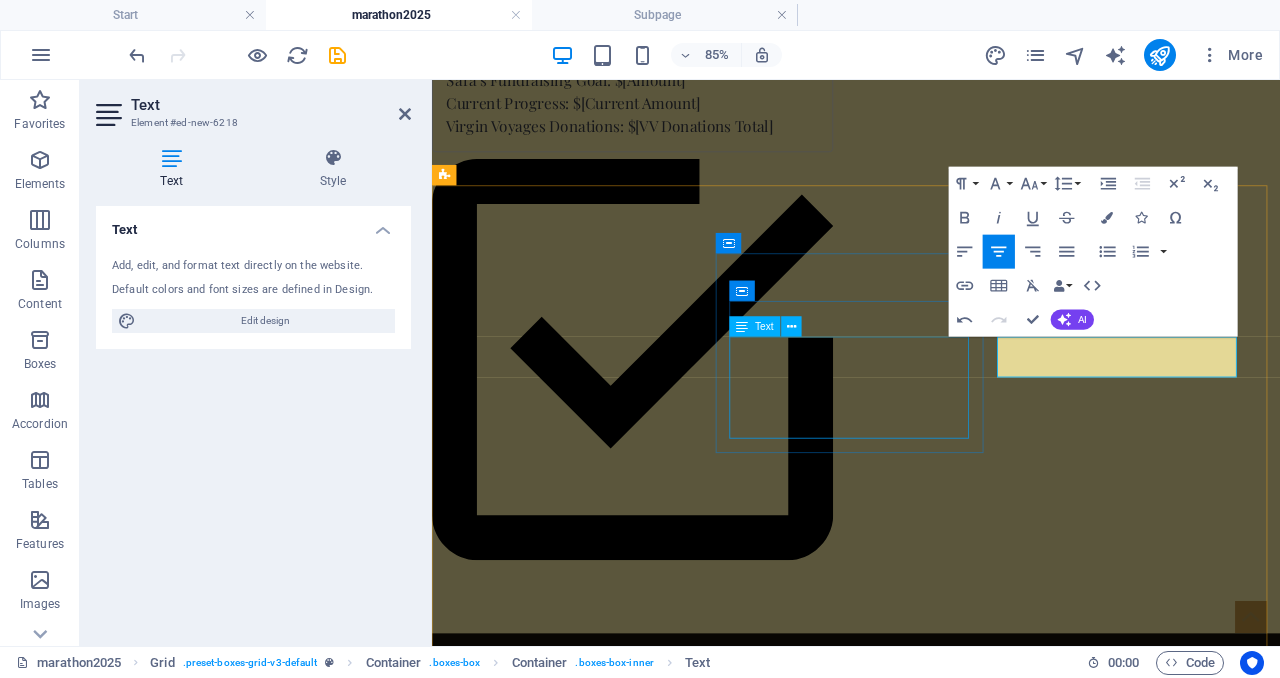 click on "Lorem ipsum dolor sit amet, consectetuer adipiscing elit. Aenean commodo ligula eget dolor. Lorem ipsum dolor sit amet, consectetuer adipiscing elit leget dolor." at bounding box center (616, 1536) 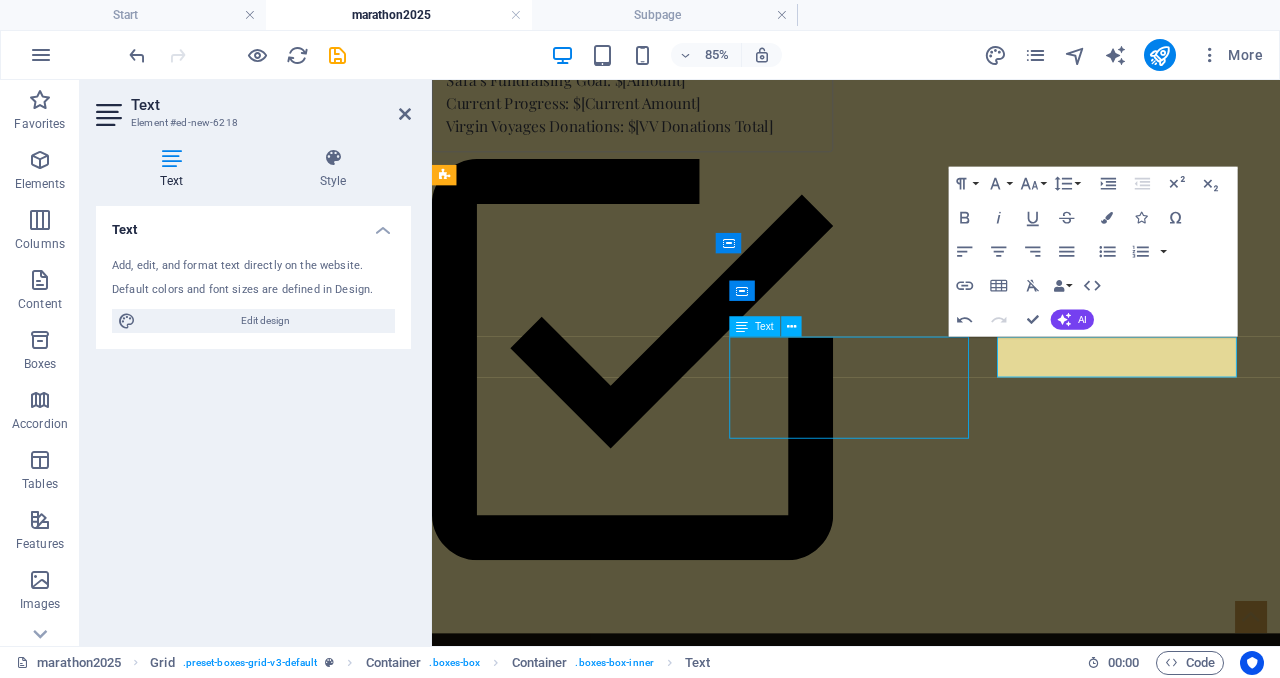 click on "Lorem ipsum dolor sit amet, consectetuer adipiscing elit. Aenean commodo ligula eget dolor. Lorem ipsum dolor sit amet, consectetuer adipiscing elit leget dolor." at bounding box center (616, 1536) 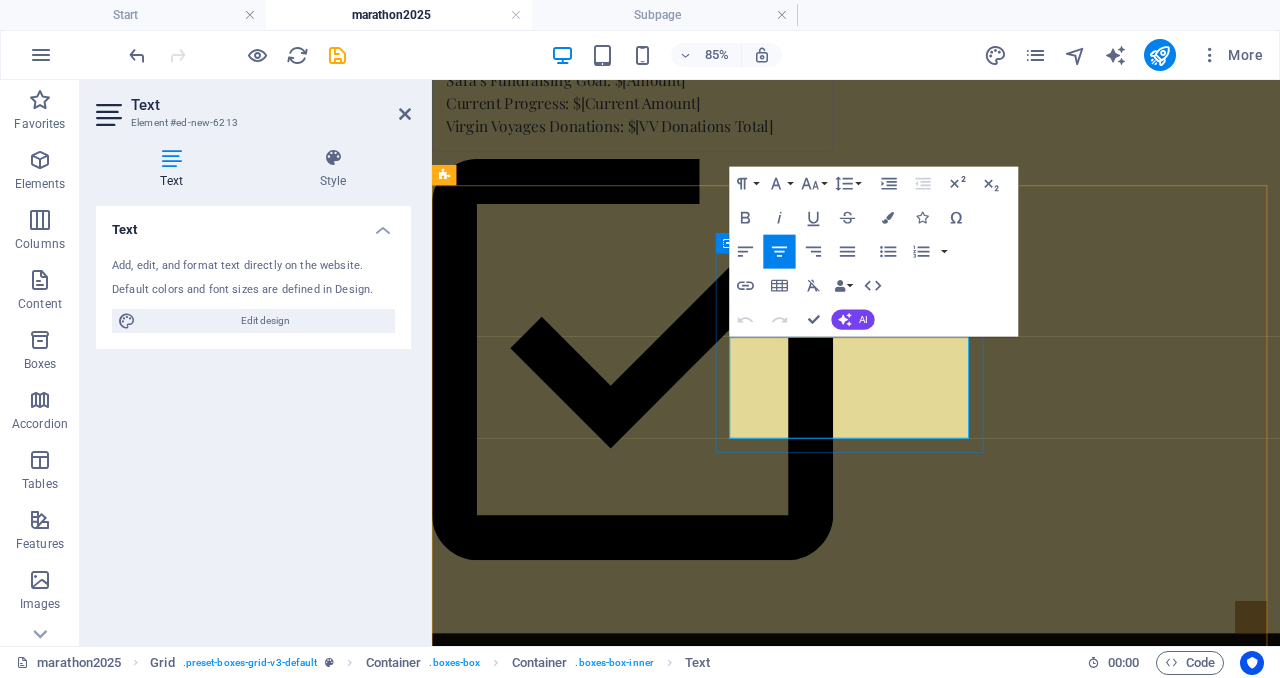 click on "Lorem ipsum dolor sit amet, consectetuer adipiscing elit. Aenean commodo ligula eget dolor. Lorem ipsum dolor sit amet, consectetuer adipiscing elit leget dolor." at bounding box center [616, 1536] 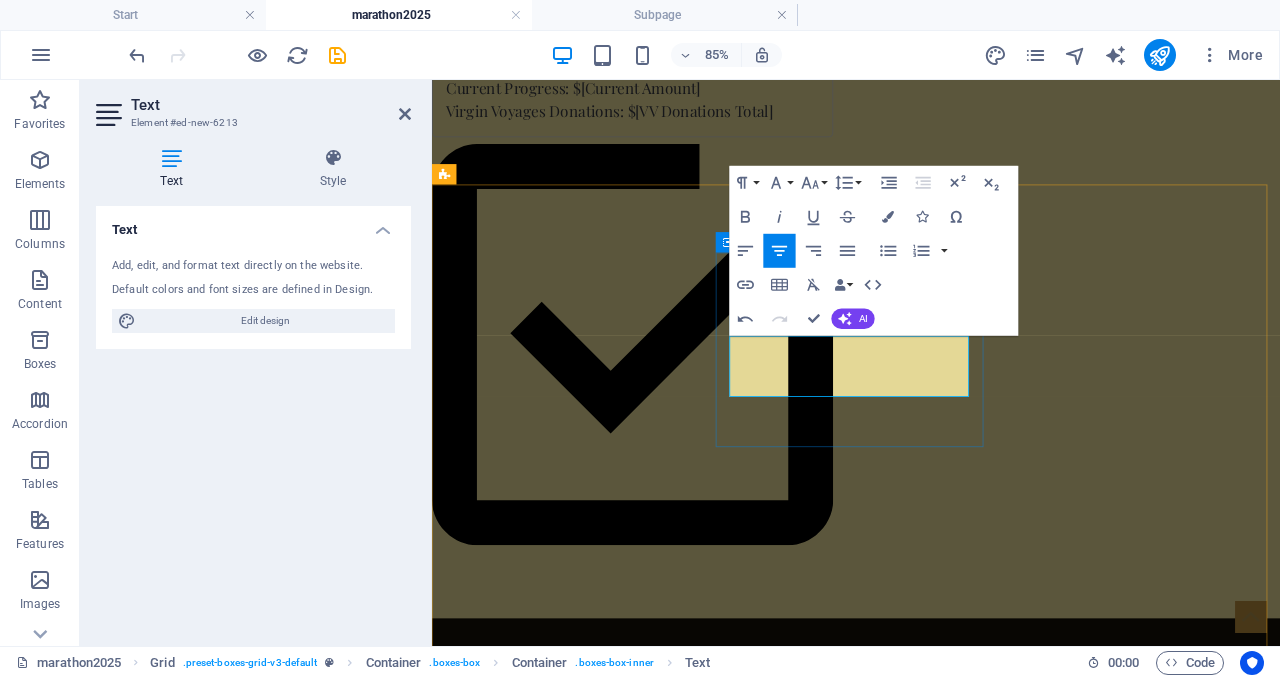 scroll, scrollTop: 2073, scrollLeft: 0, axis: vertical 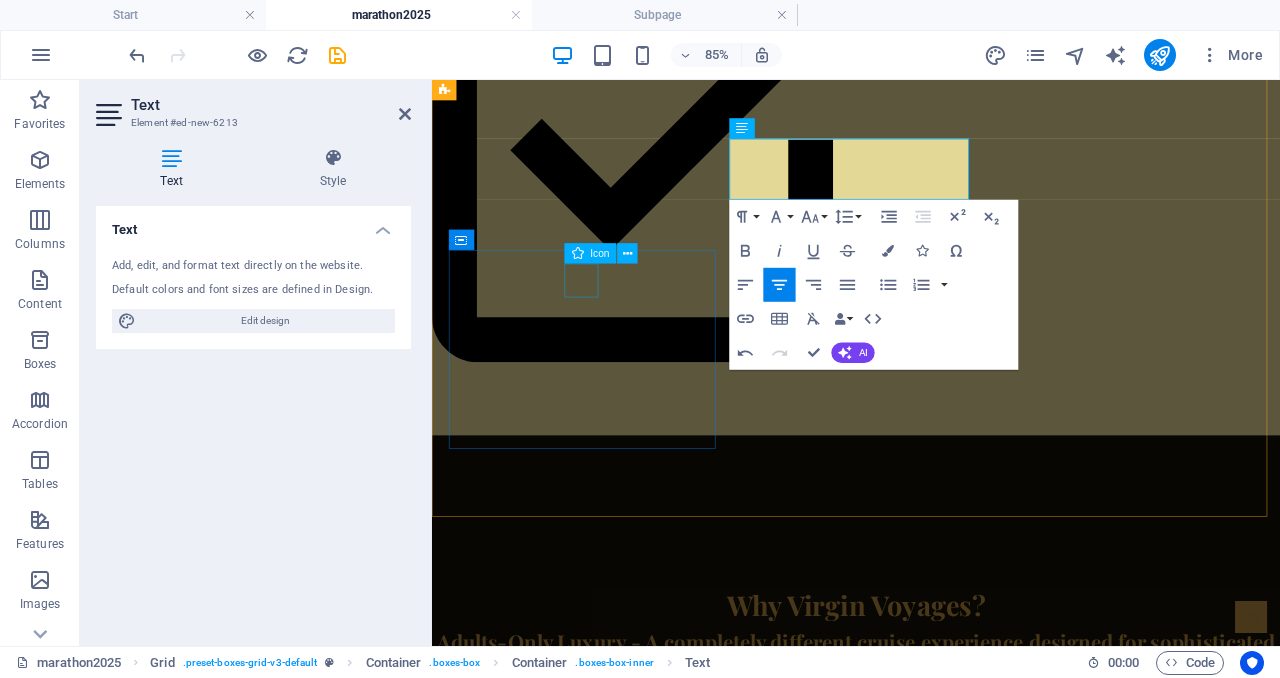 click at bounding box center [616, 1531] 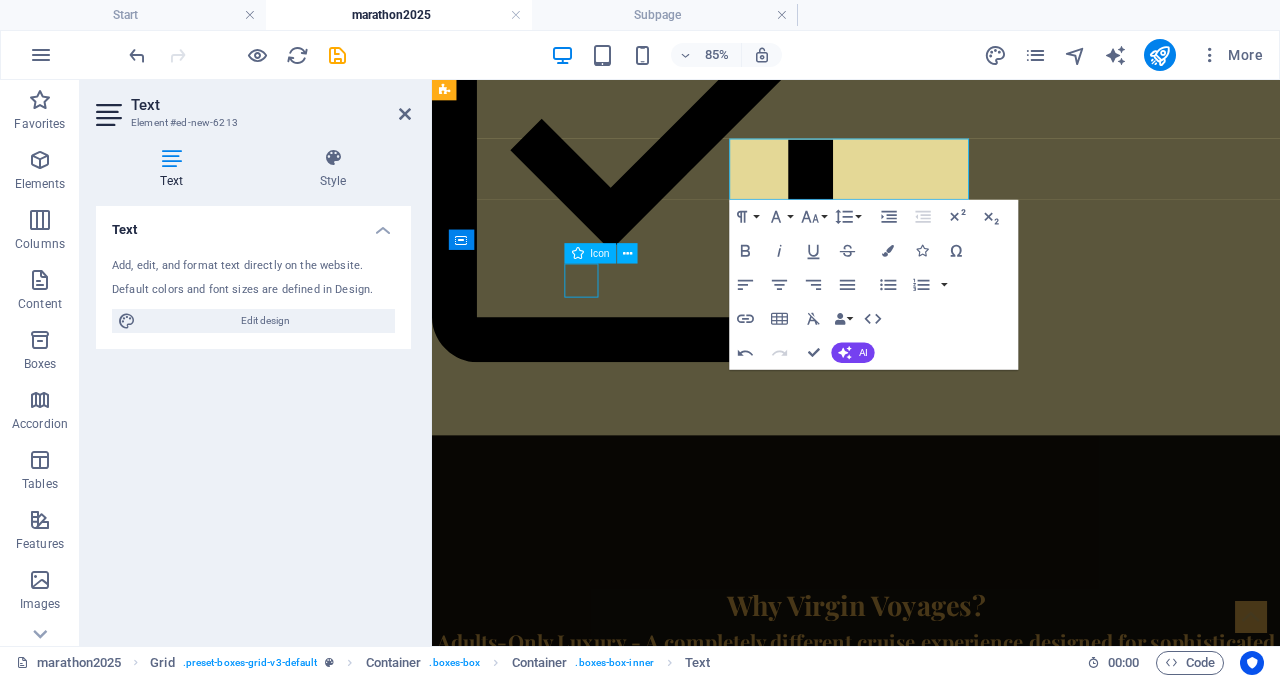click at bounding box center [616, 1531] 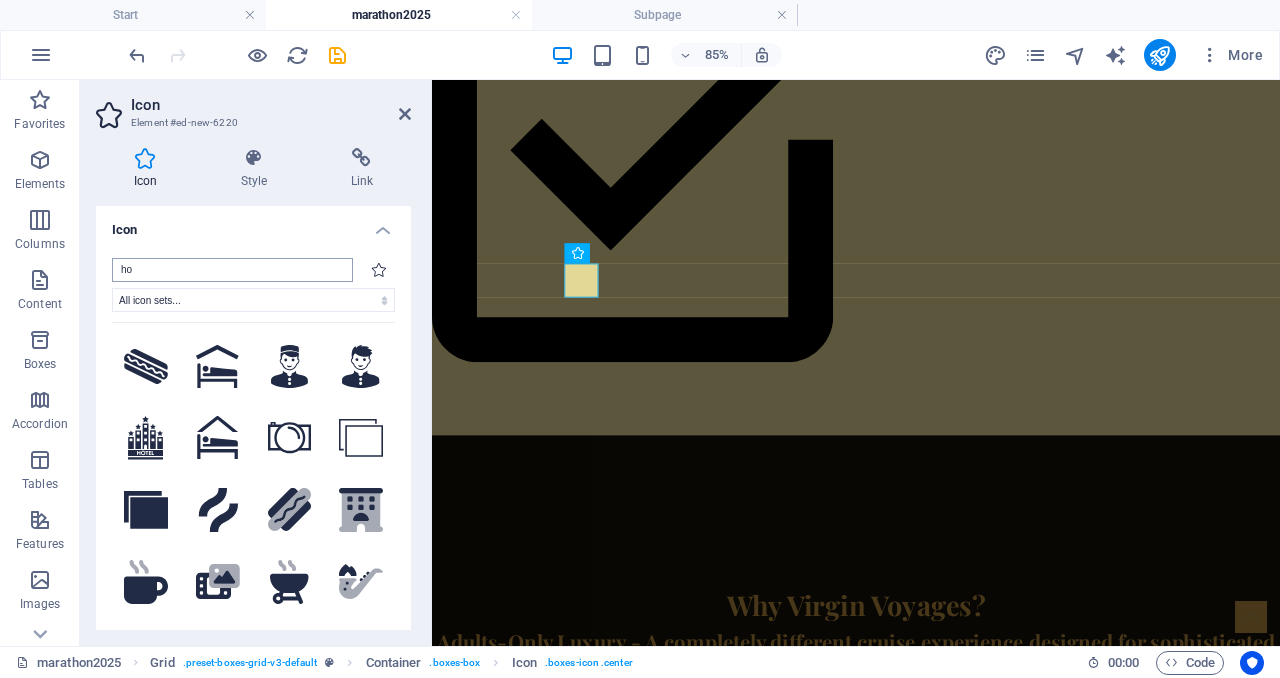 type on "h" 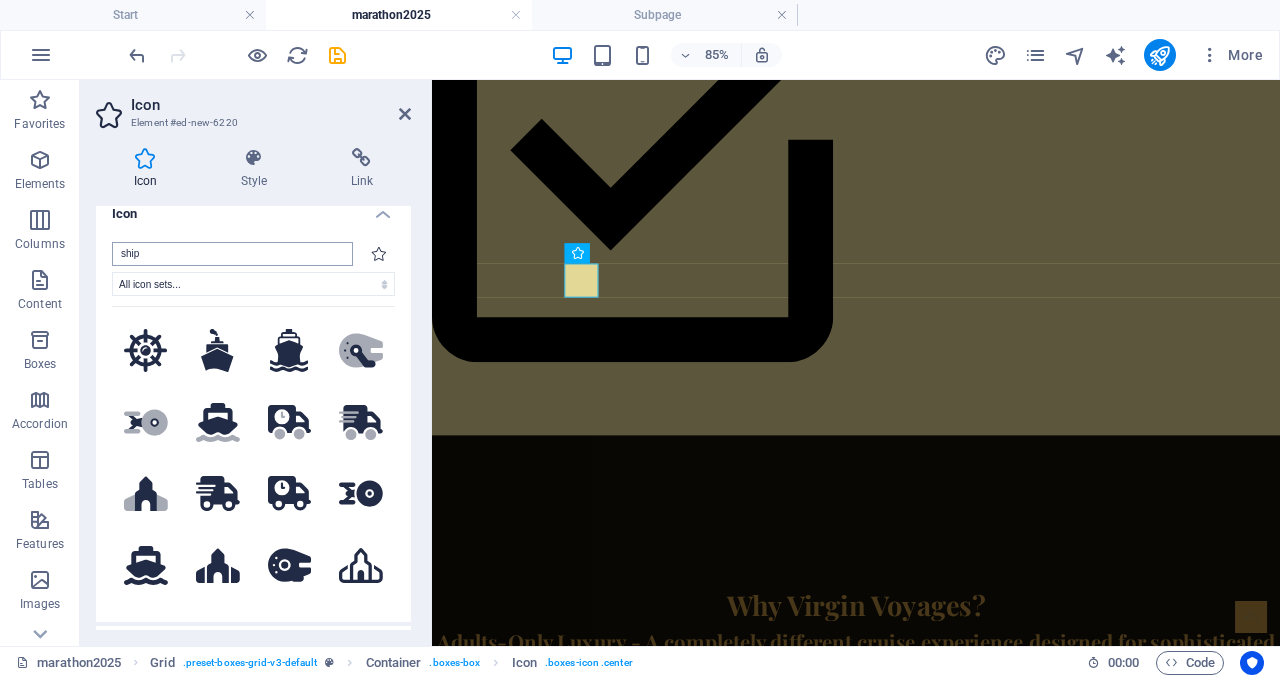 scroll, scrollTop: 40, scrollLeft: 0, axis: vertical 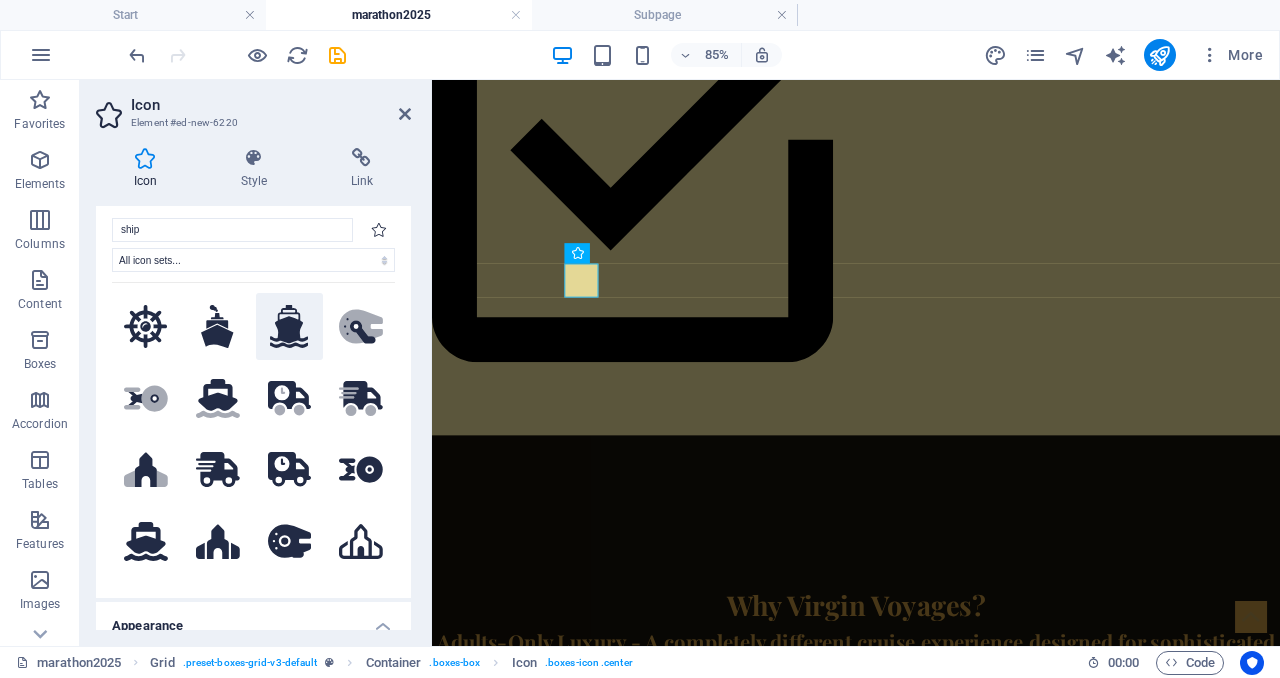 type on "ship" 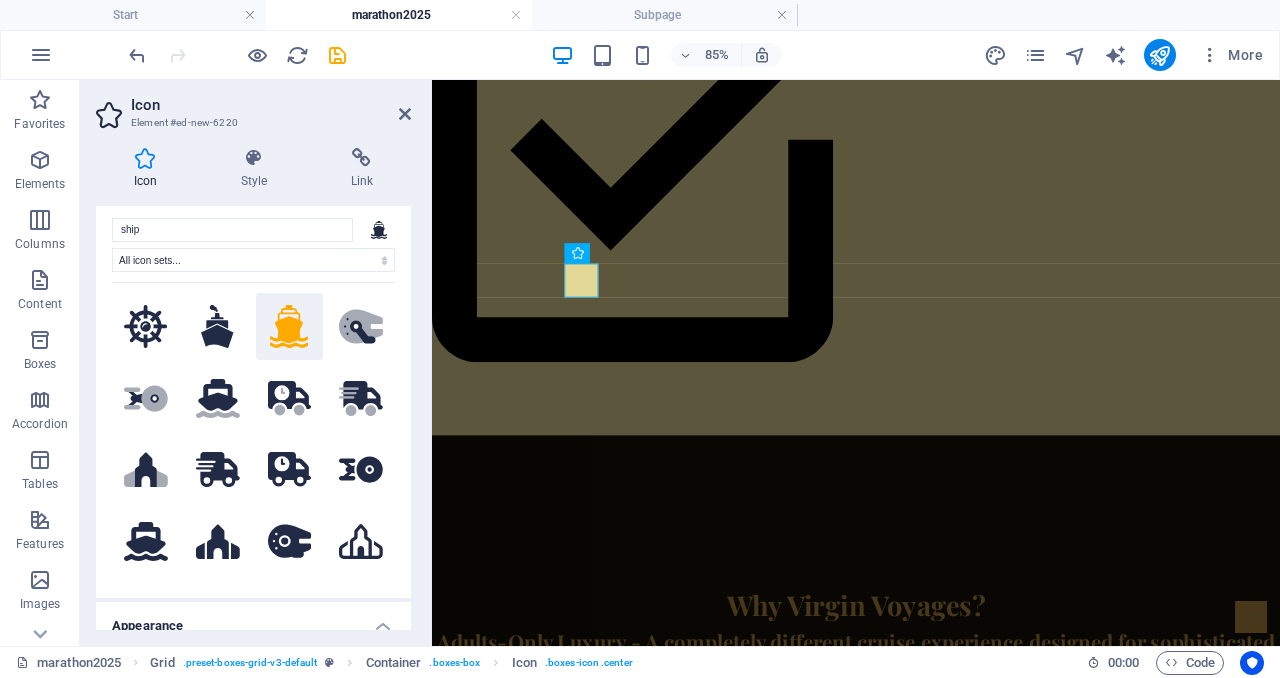 click on "Headline" at bounding box center (616, 1572) 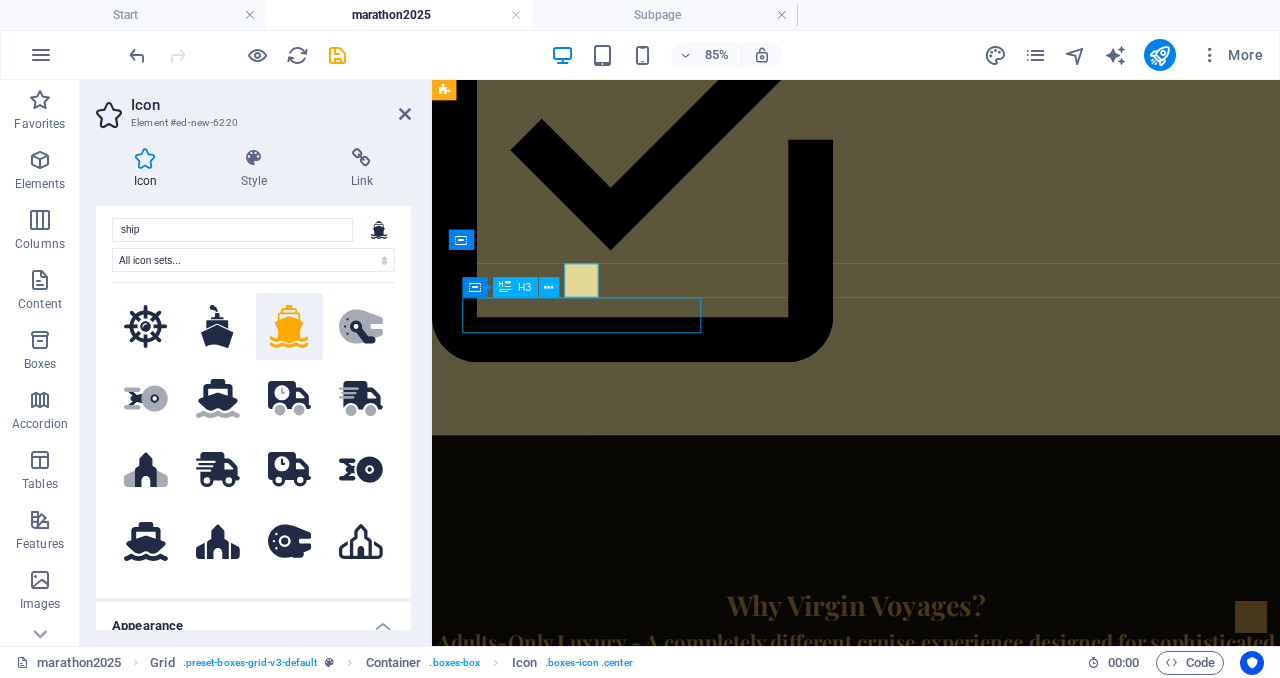 click on "Headline" at bounding box center [616, 1572] 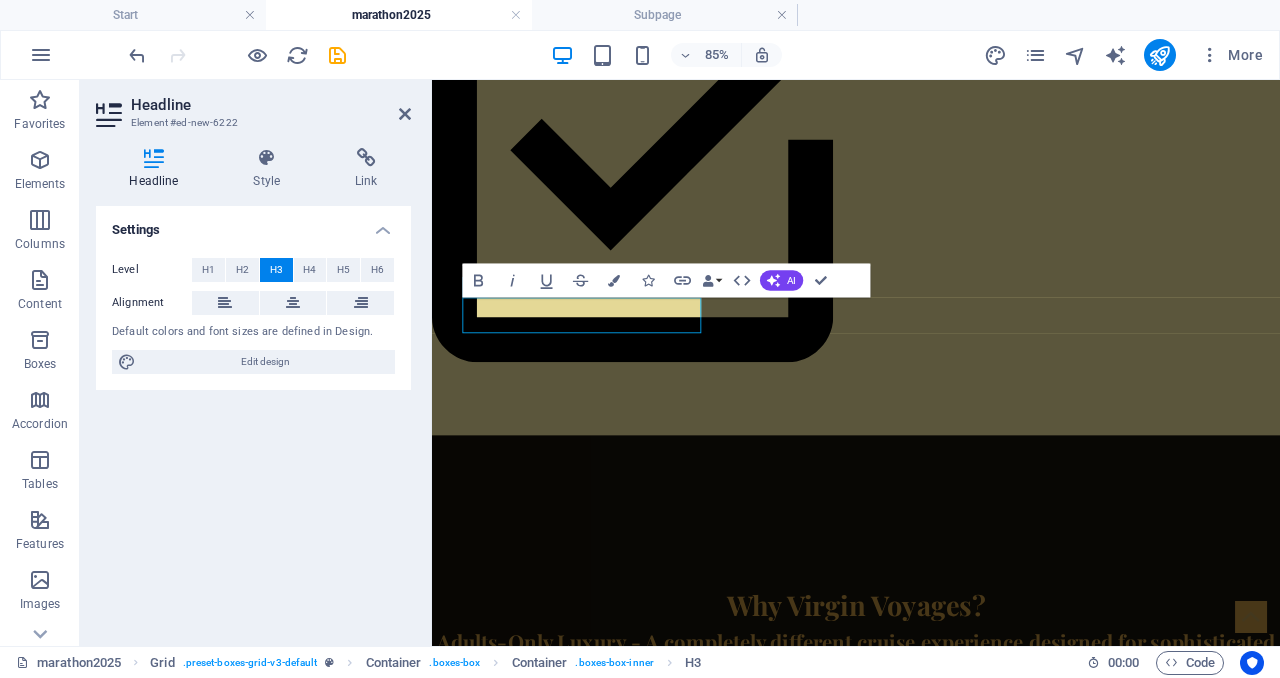 click on "Lorem ipsum dolor sit amet, consectetuer adipiscing elit. Aenean commodo ligula eget dolor. Lorem ipsum dolor sit amet, consectetuer adipiscing elit leget dolor." at bounding box center [616, 1653] 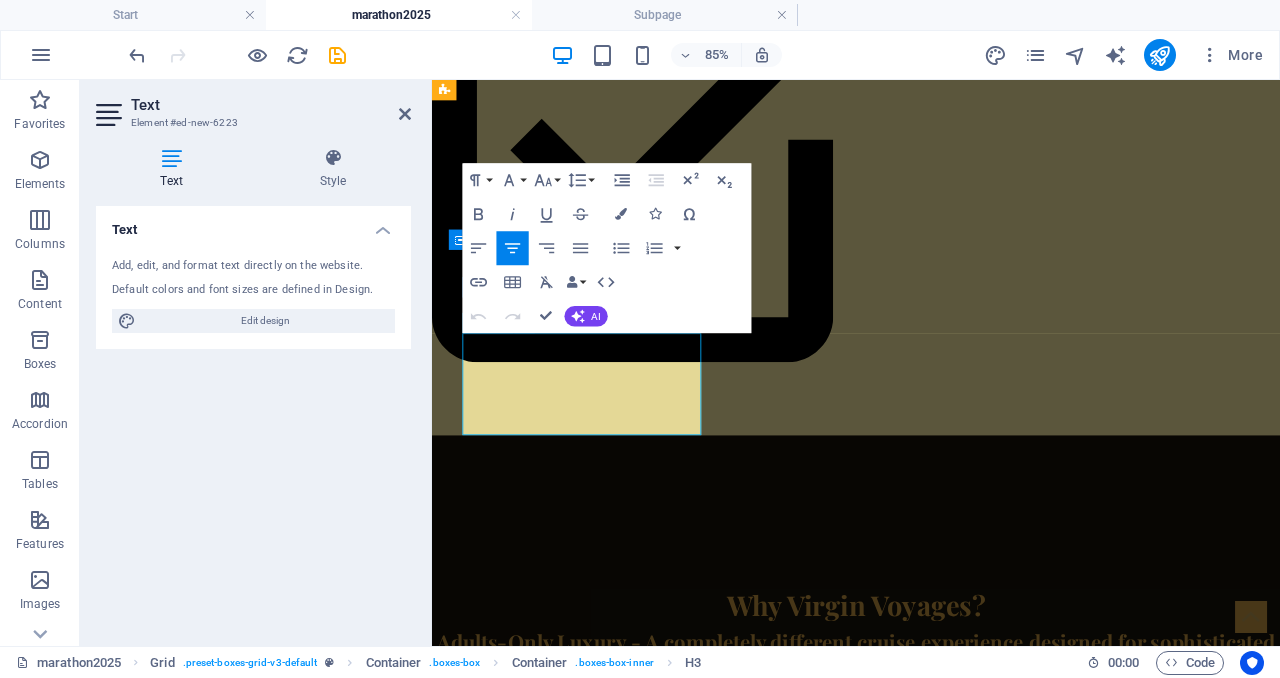 click on "Lorem ipsum dolor sit amet, consectetuer adipiscing elit. Aenean commodo ligula eget dolor. Lorem ipsum dolor sit amet, consectetuer adipiscing elit leget dolor." at bounding box center (616, 1653) 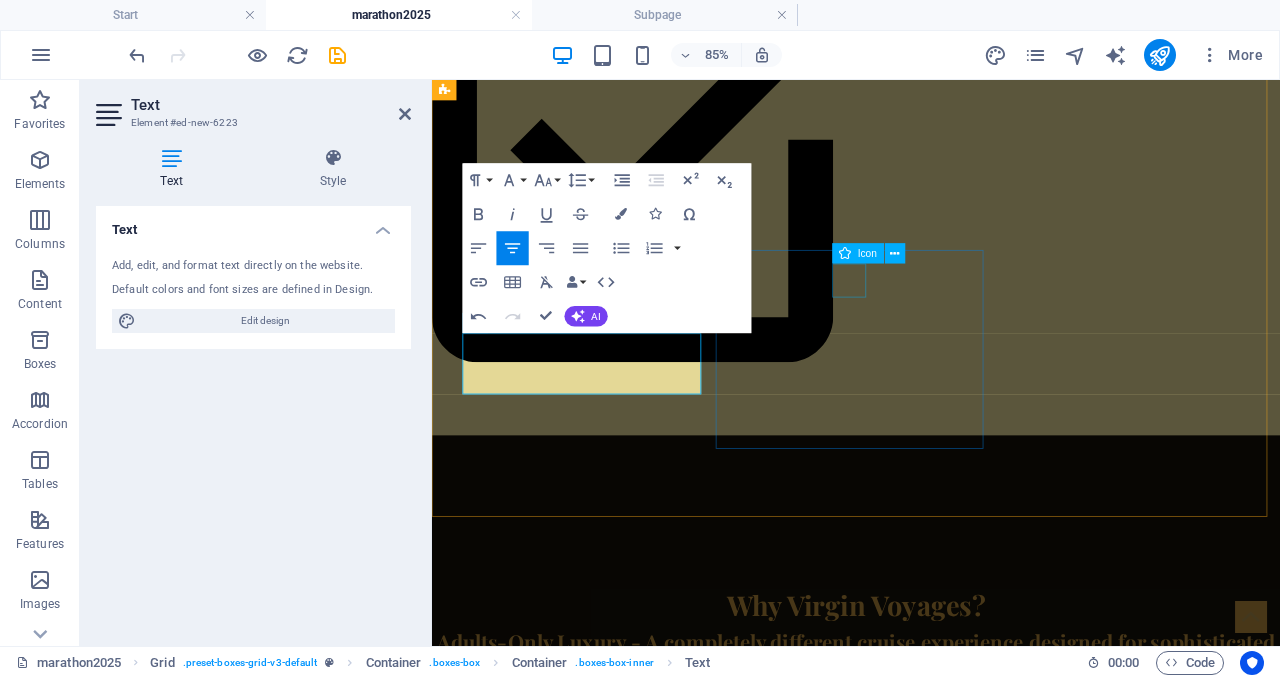 click at bounding box center (616, 1717) 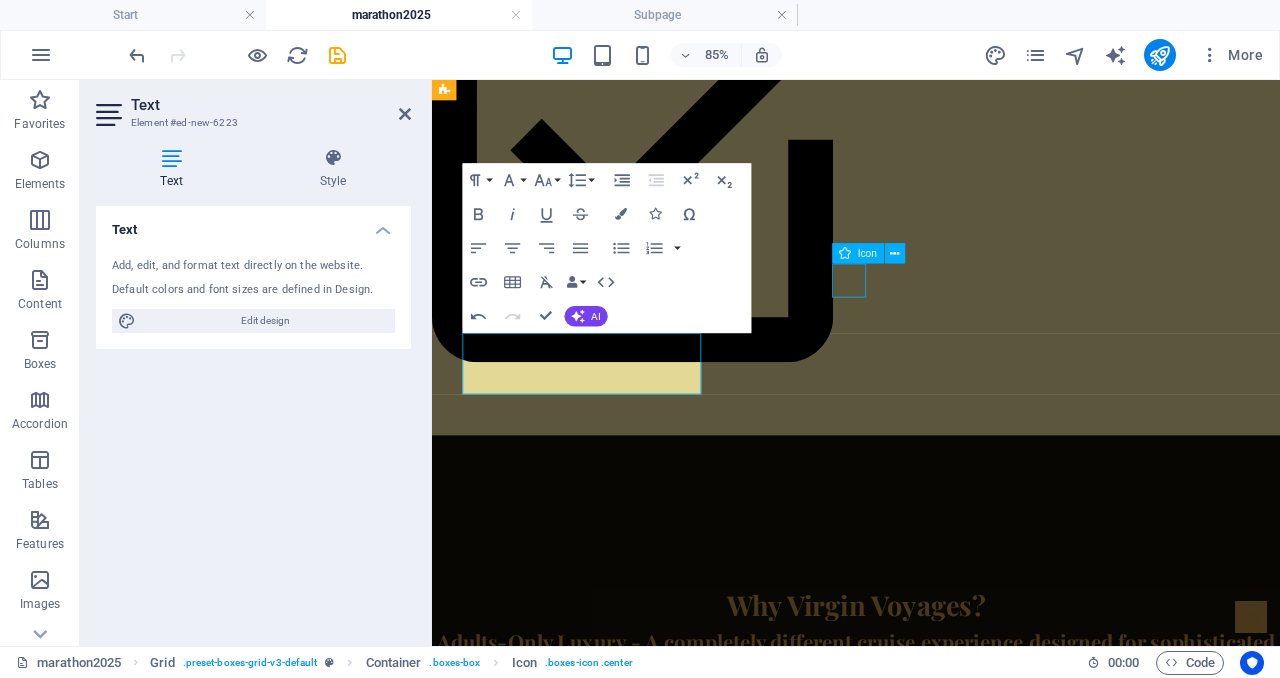 scroll, scrollTop: 2037, scrollLeft: 0, axis: vertical 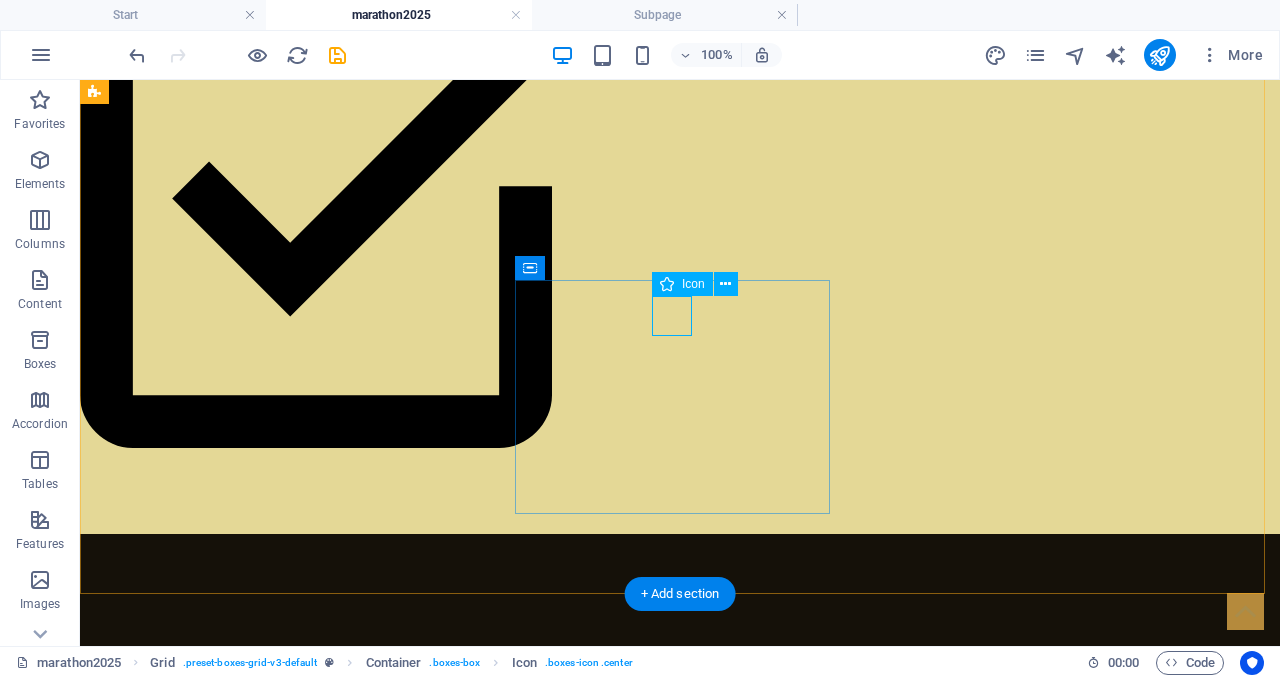 click at bounding box center (365, 1717) 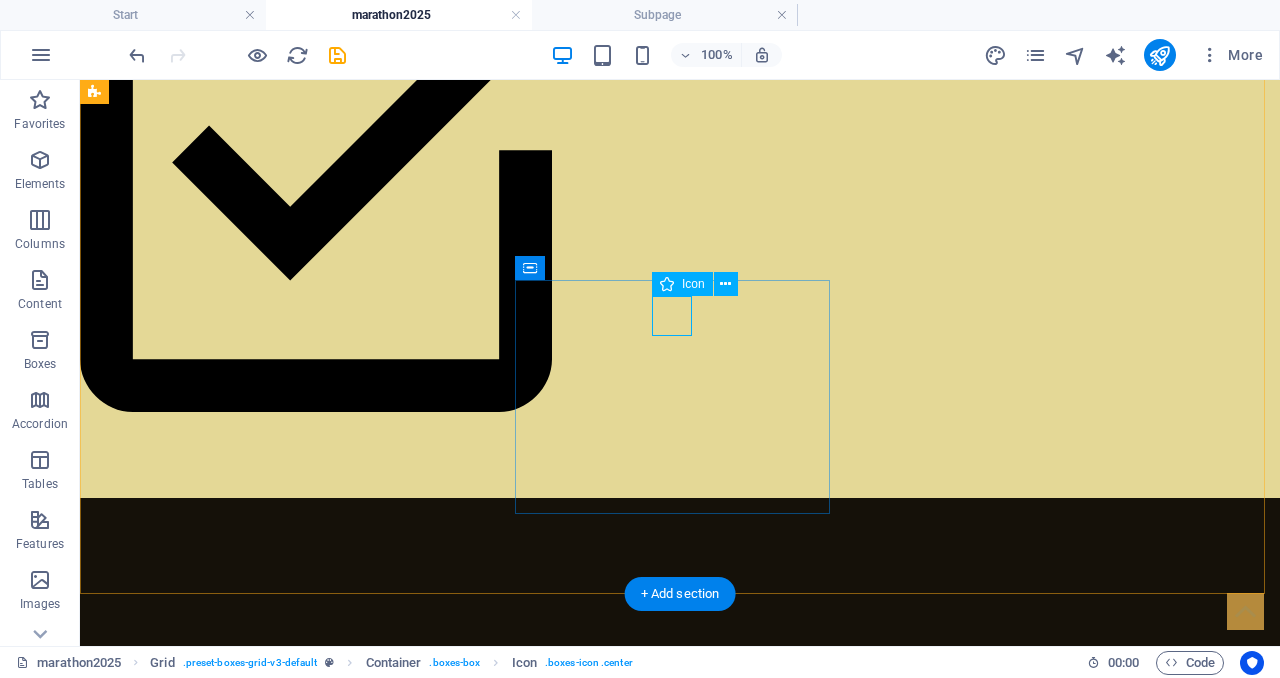 select on "xMidYMid" 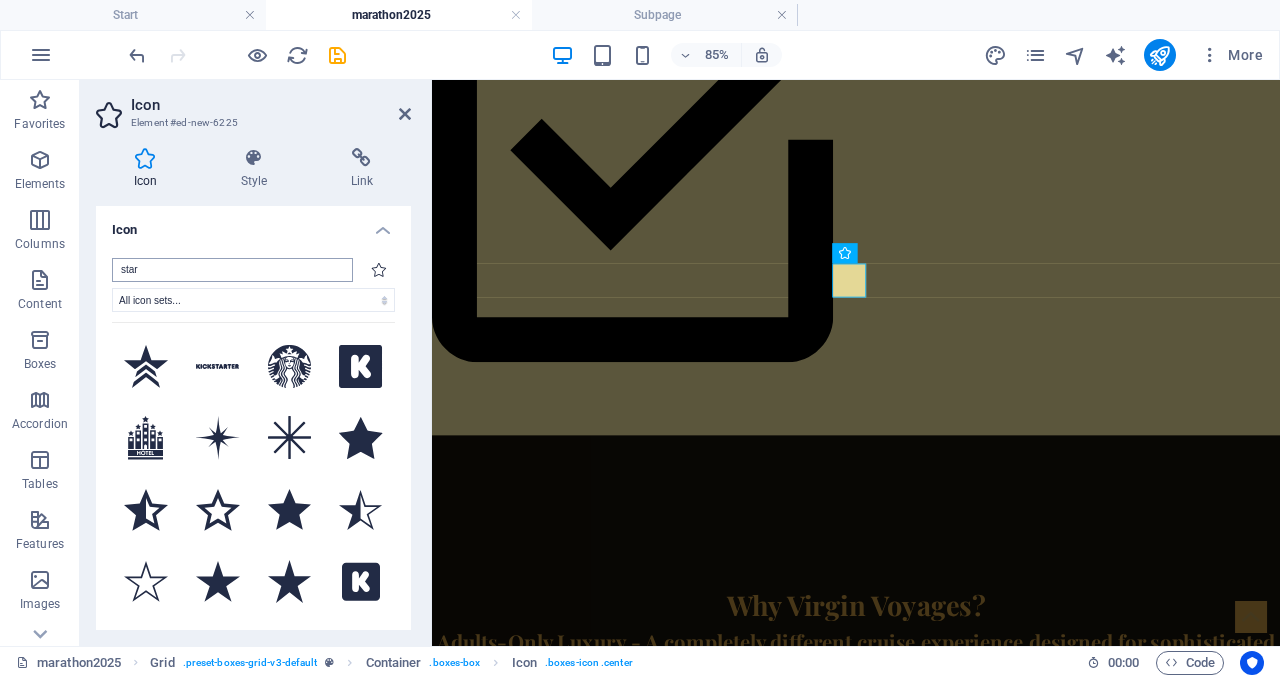 type on "c" 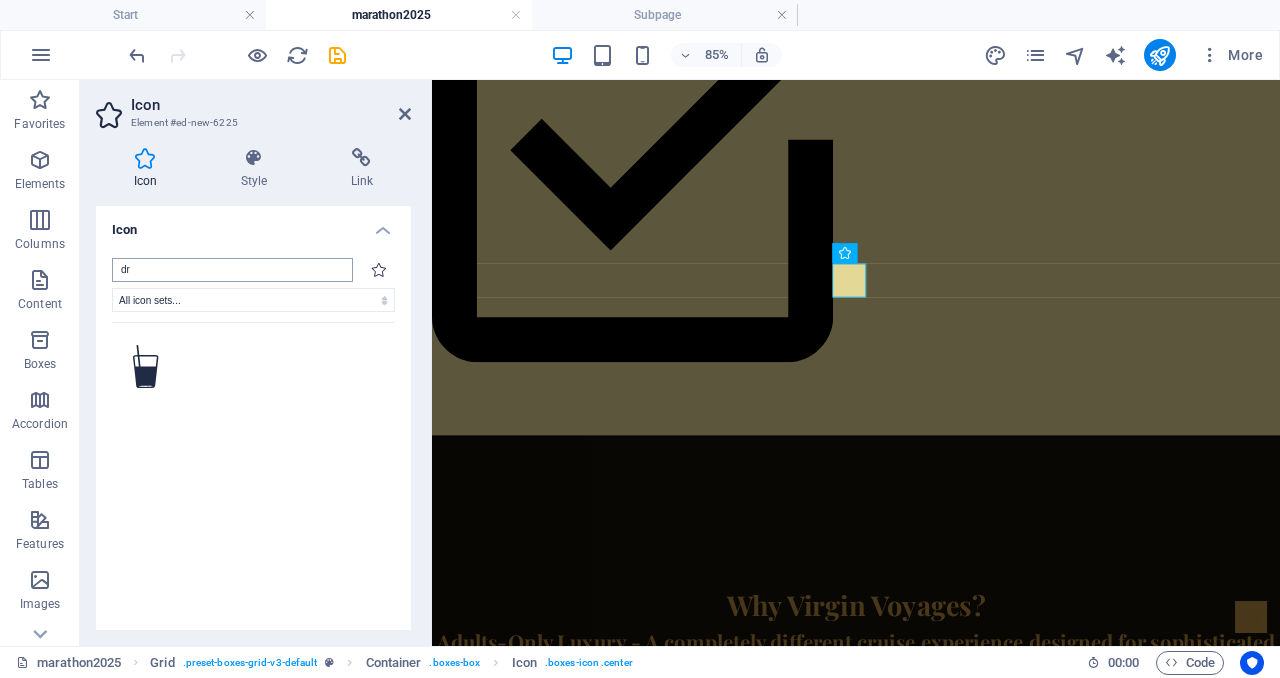 type on "d" 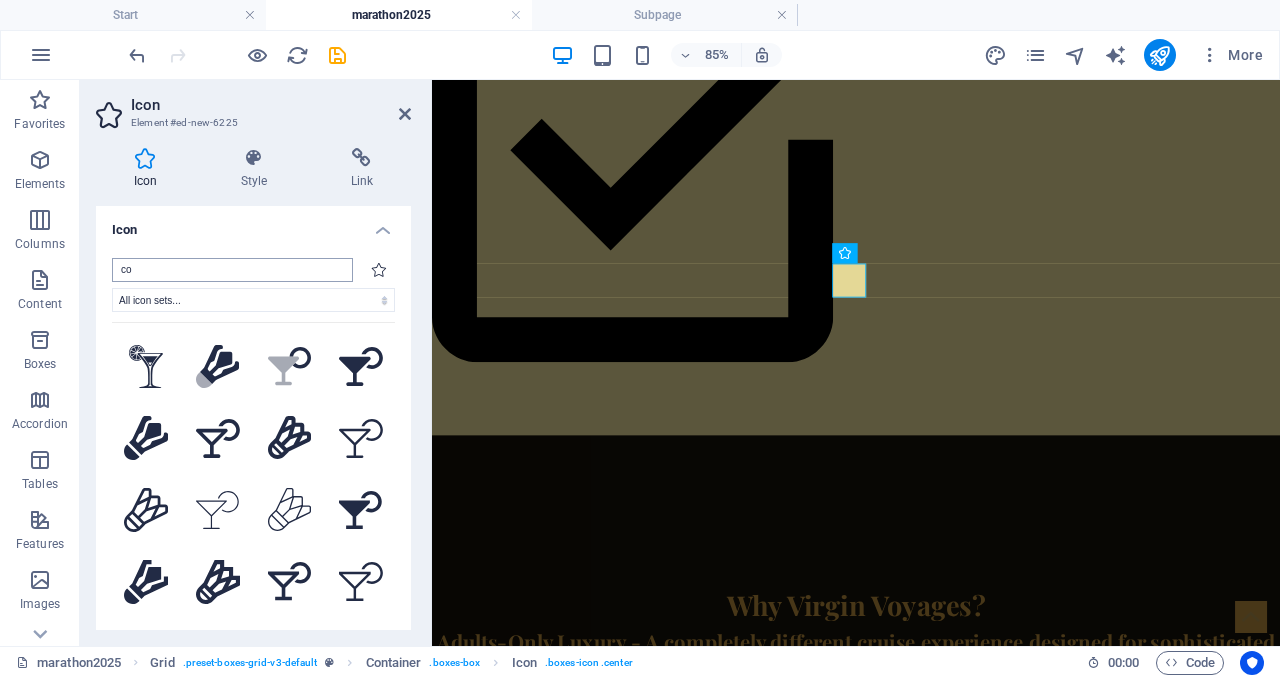 type on "c" 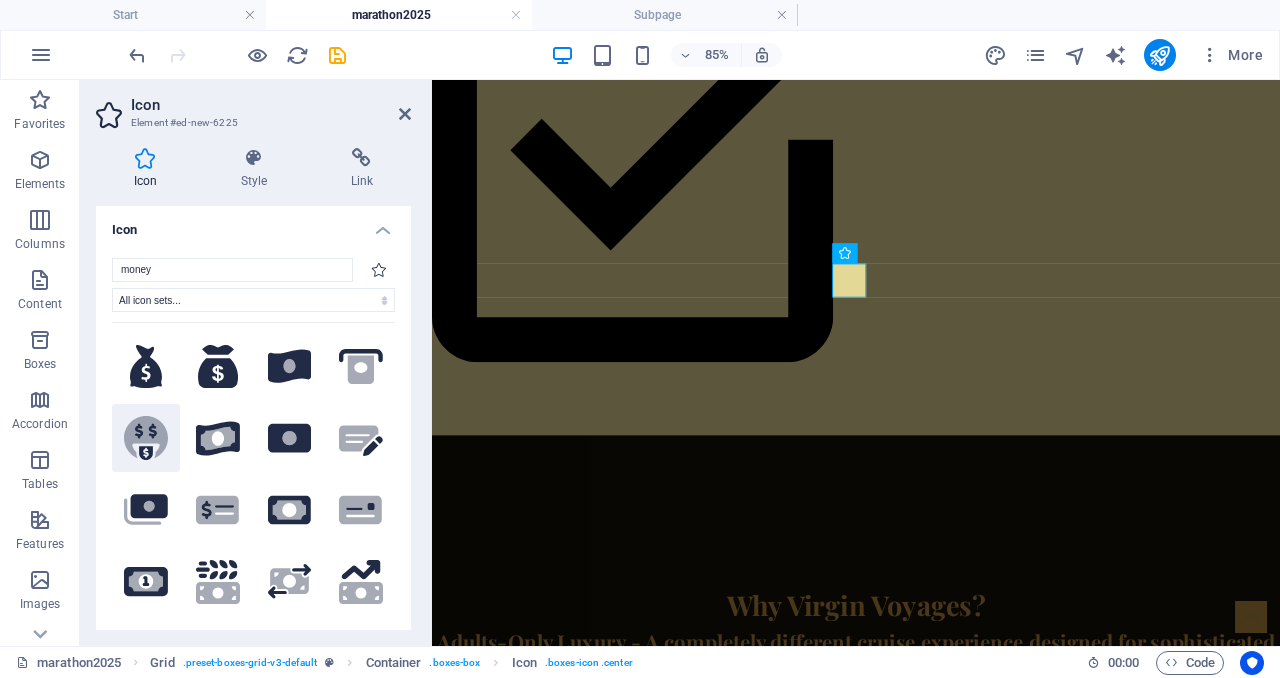 type on "money" 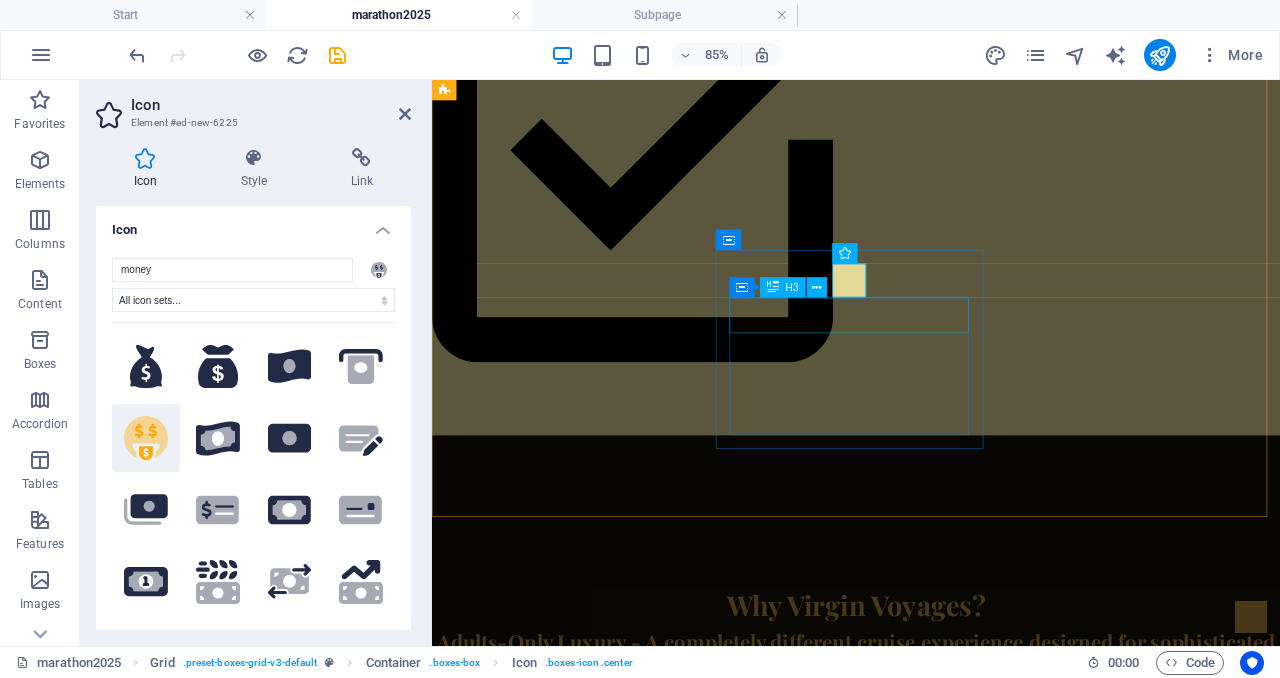 click on "Headline" at bounding box center [616, 1758] 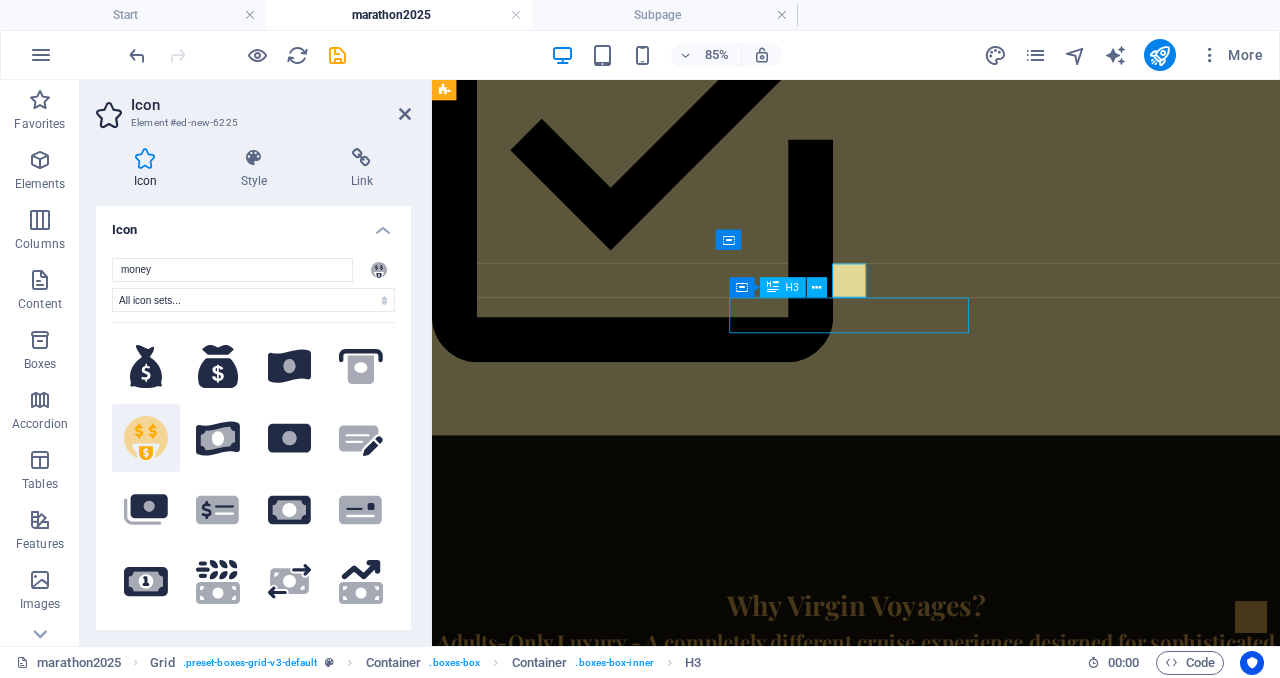 click on "Headline" at bounding box center (616, 1758) 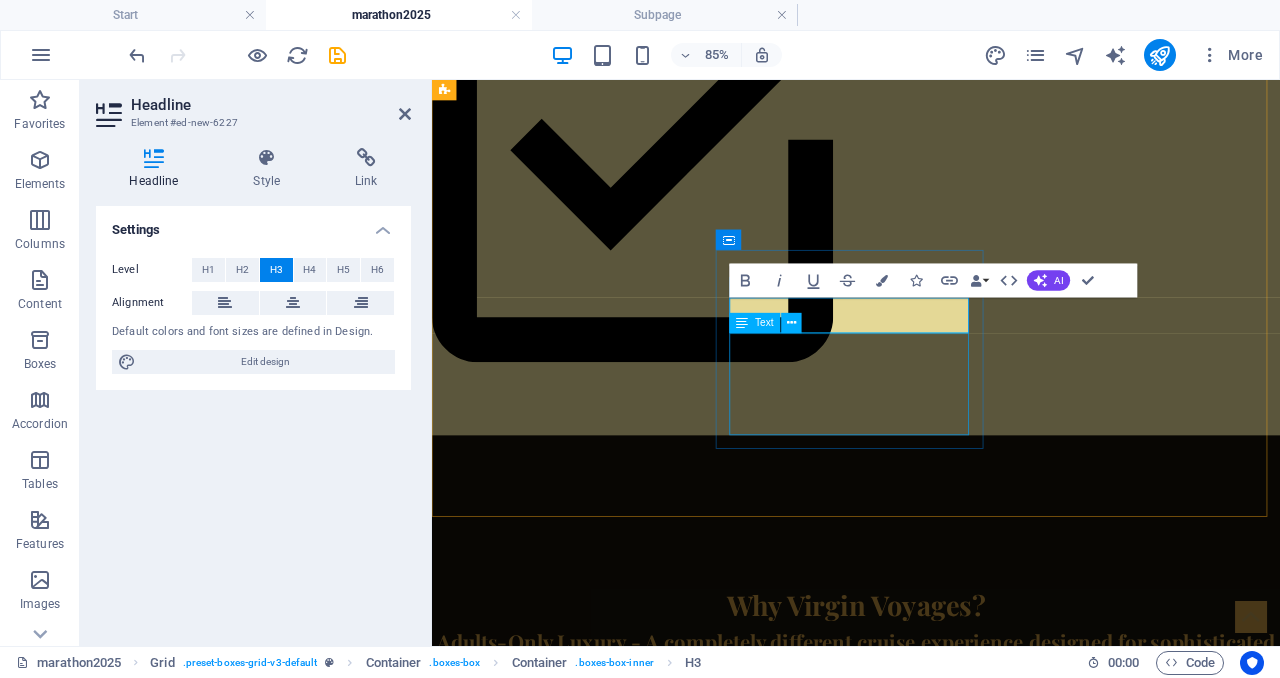 click on "Lorem ipsum dolor sit amet, consectetuer adipiscing elit. Aenean commodo ligula eget dolor. Lorem ipsum dolor sit amet, consectetuer adipiscing elit leget dolor." at bounding box center (616, 1839) 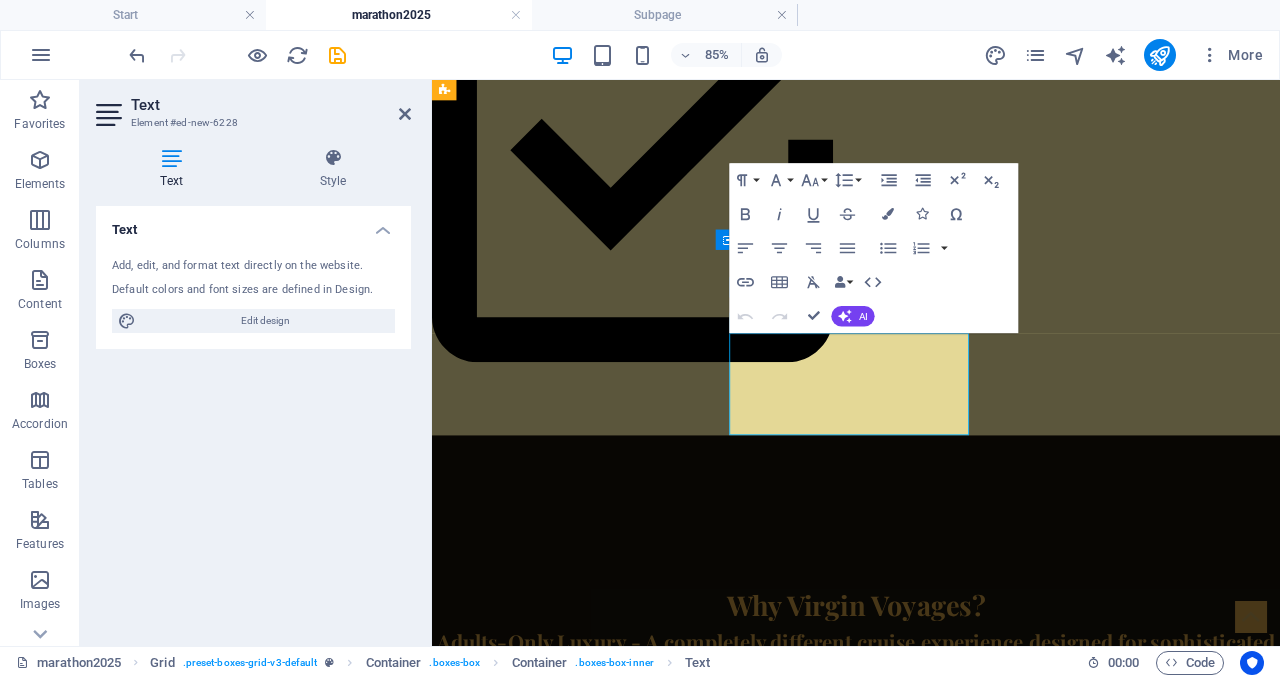 click on "Lorem ipsum dolor sit amet, consectetuer adipiscing elit. Aenean commodo ligula eget dolor. Lorem ipsum dolor sit amet, consectetuer adipiscing elit leget dolor." at bounding box center (616, 1839) 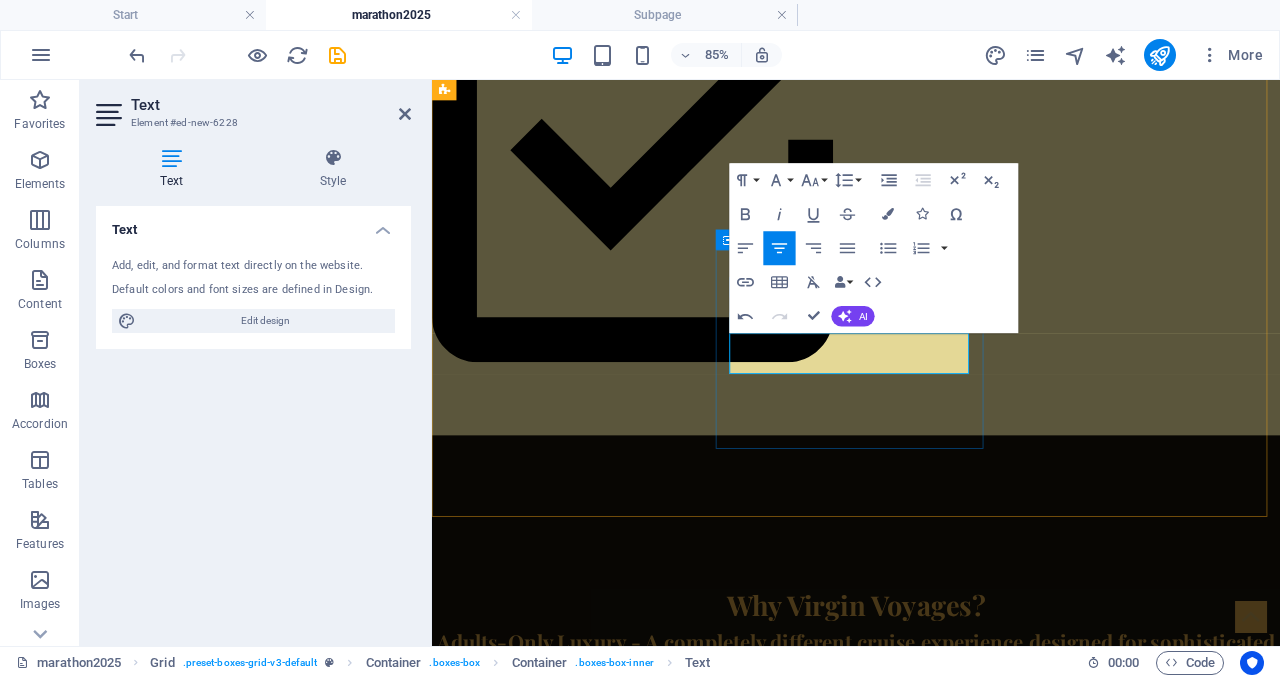 click on "Gratuities included, transparent pricing, no surprise charges" at bounding box center (616, 1803) 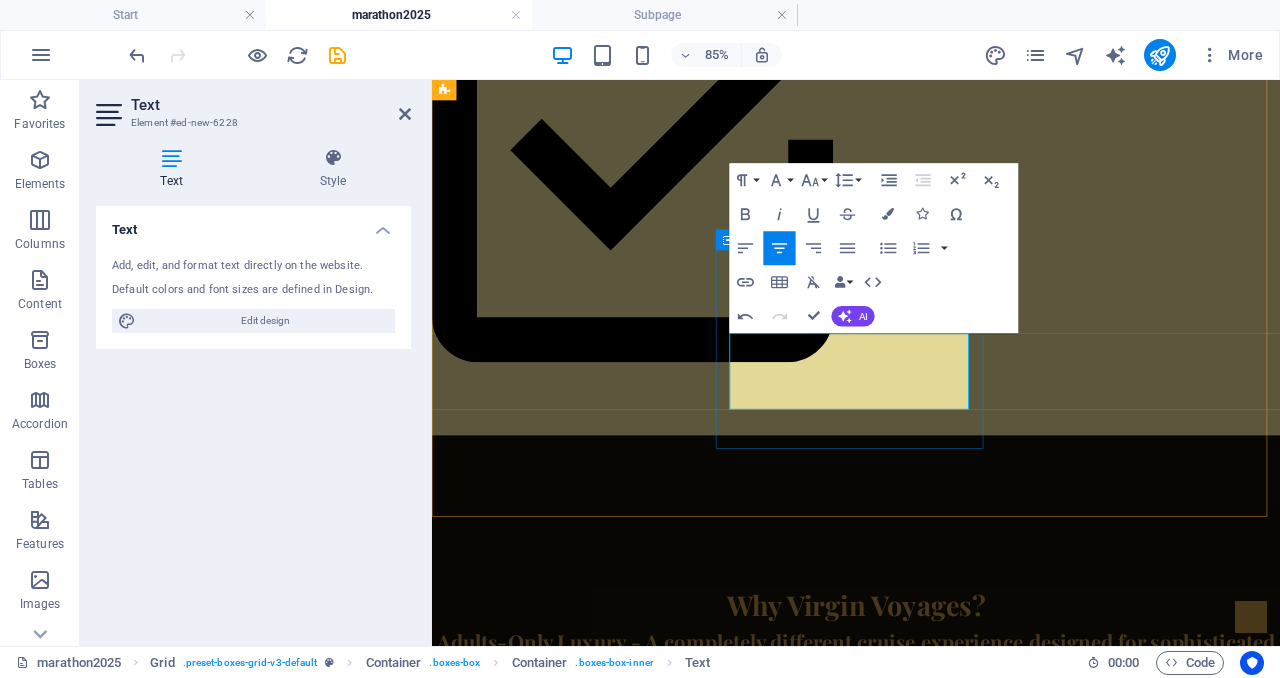 type 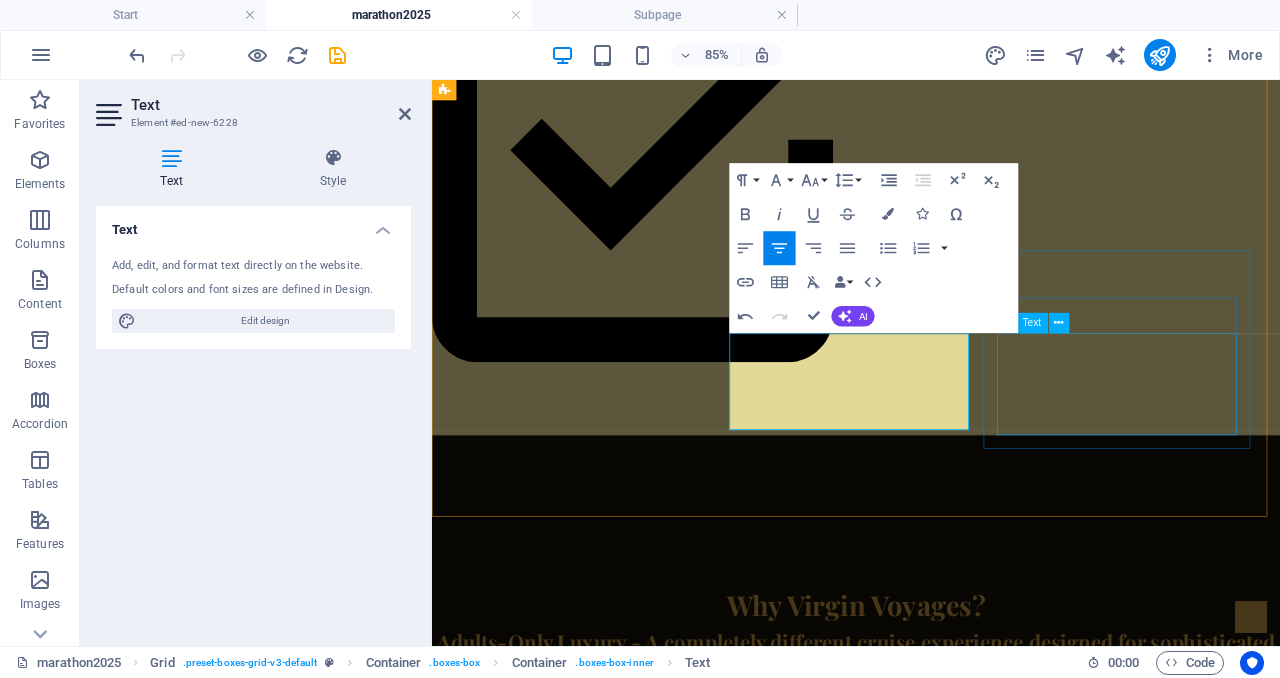 click on "Lorem ipsum dolor sit amet, consectetuer adipiscing elit. Aenean commodo ligula eget dolor. Lorem ipsum dolor sit amet, consectetuer adipiscing elit leget dolor." at bounding box center [616, 2067] 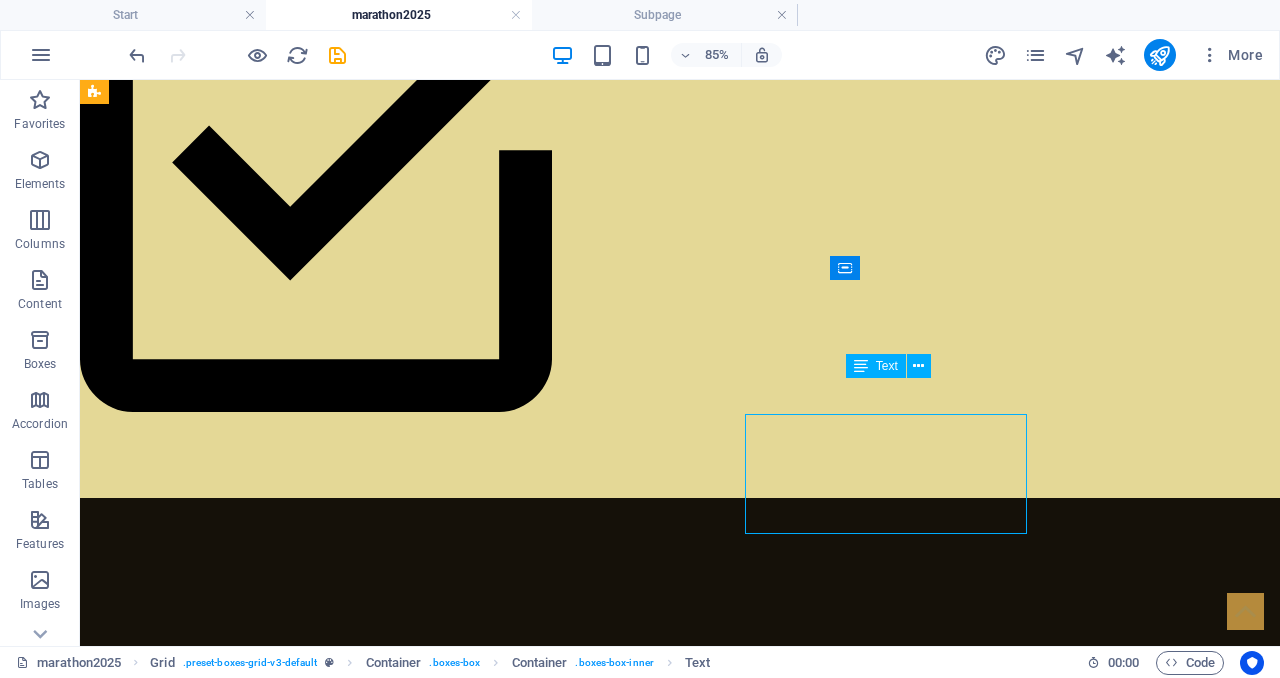scroll, scrollTop: 2037, scrollLeft: 0, axis: vertical 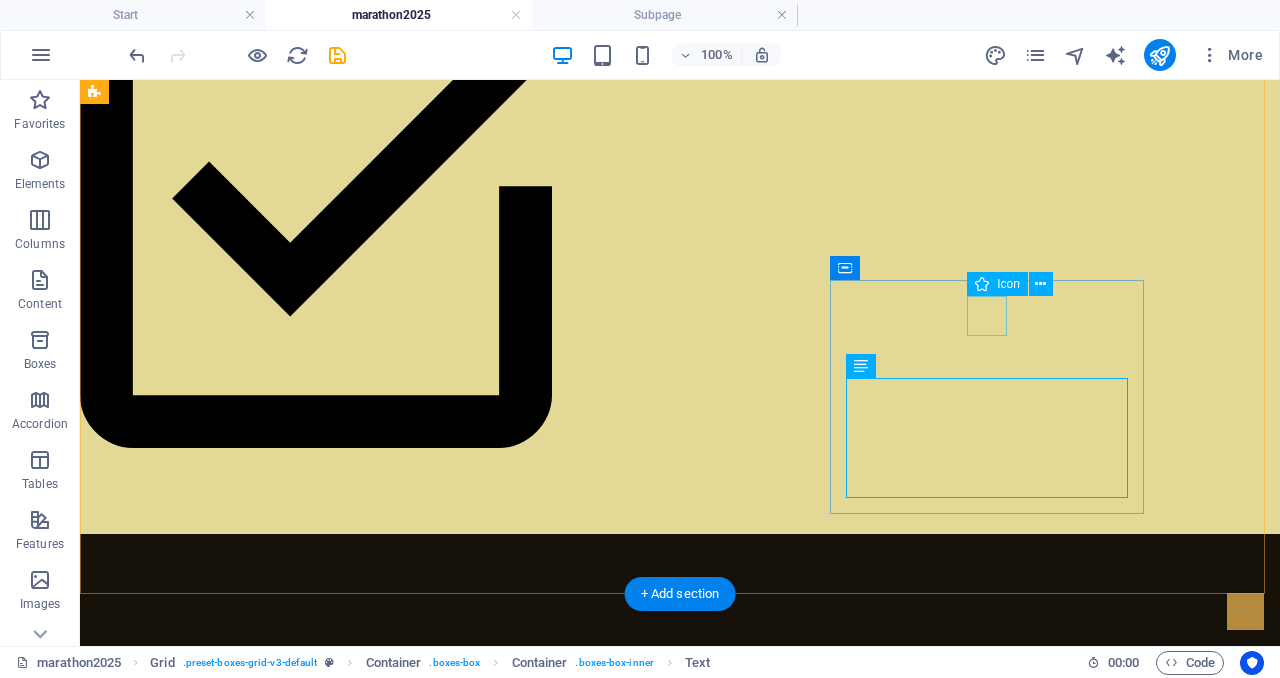 click at bounding box center (365, 1945) 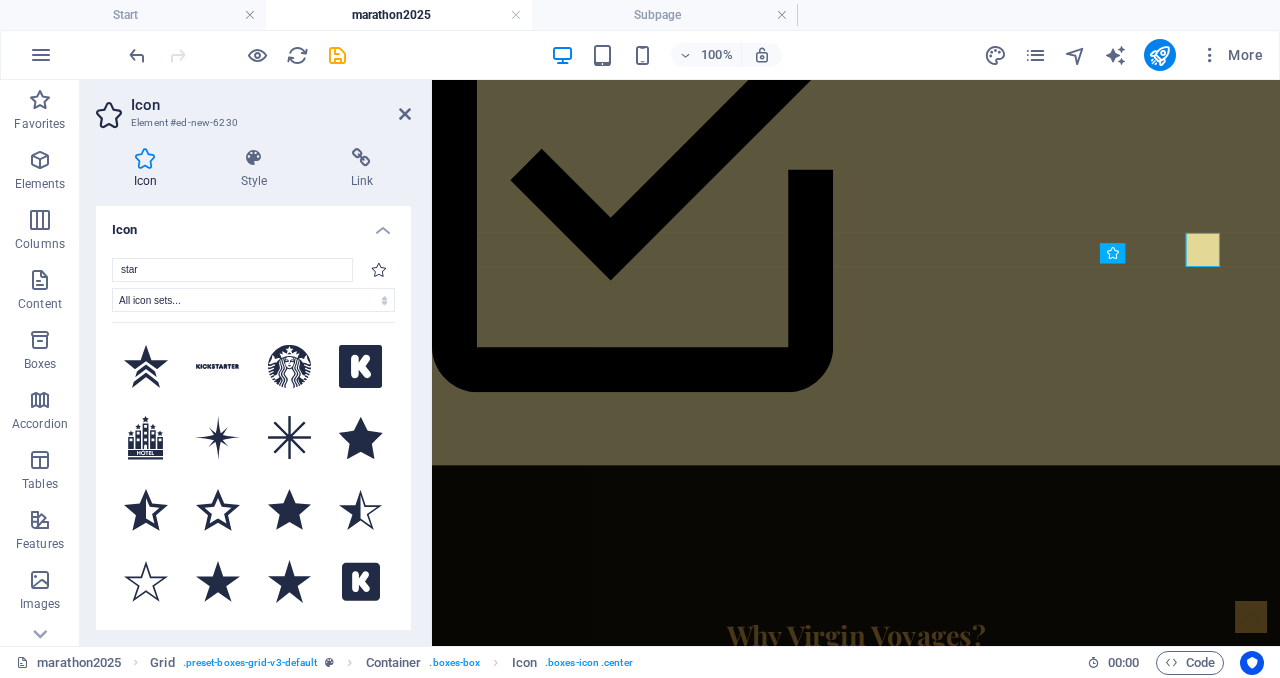 scroll, scrollTop: 2073, scrollLeft: 0, axis: vertical 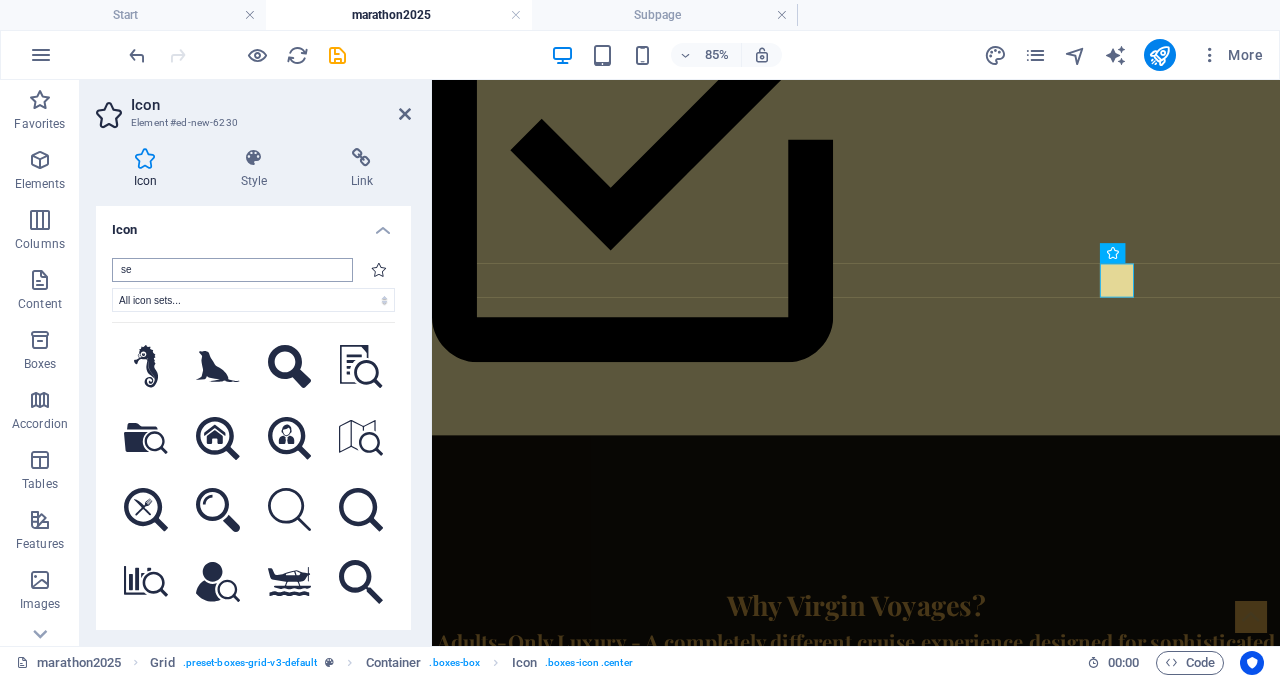 type on "s" 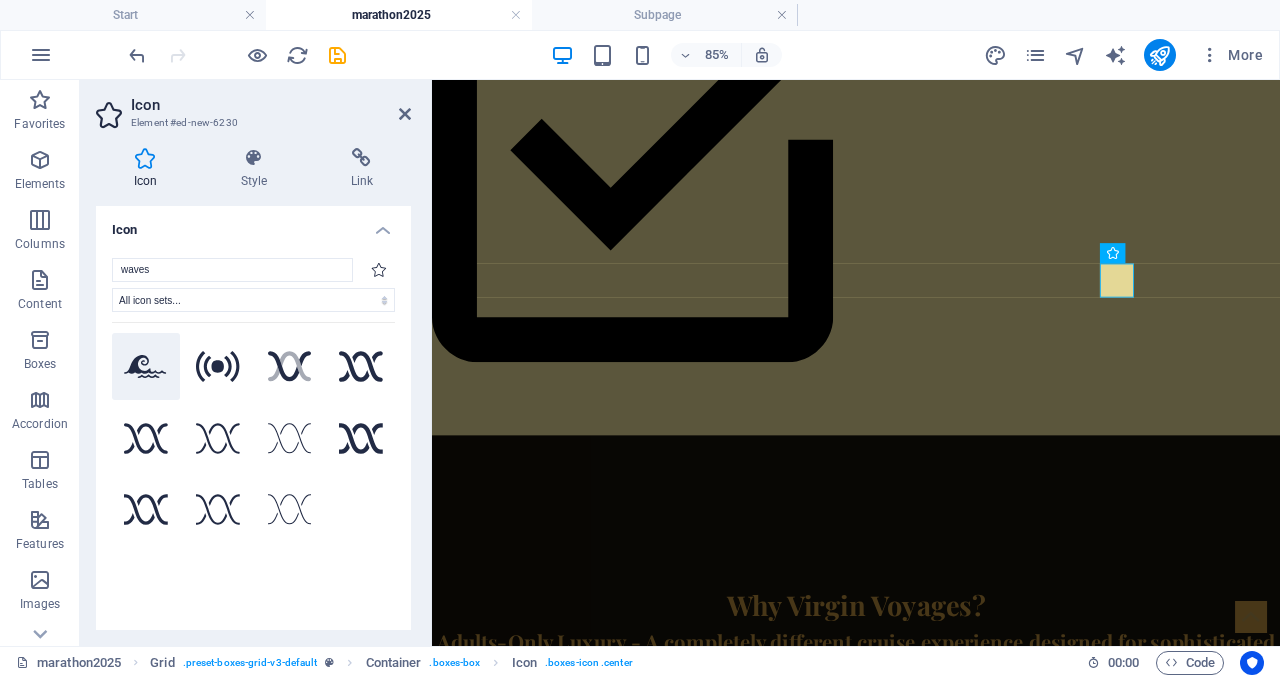 type on "waves" 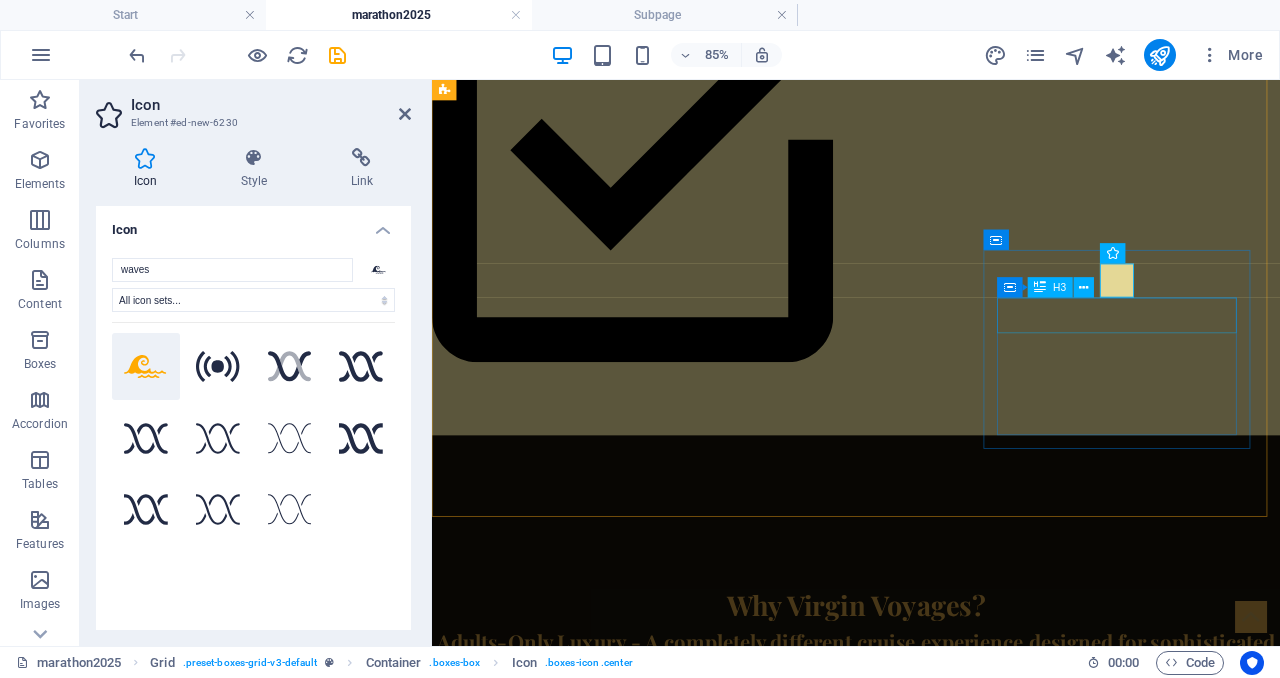 click on "Headline" at bounding box center (616, 1986) 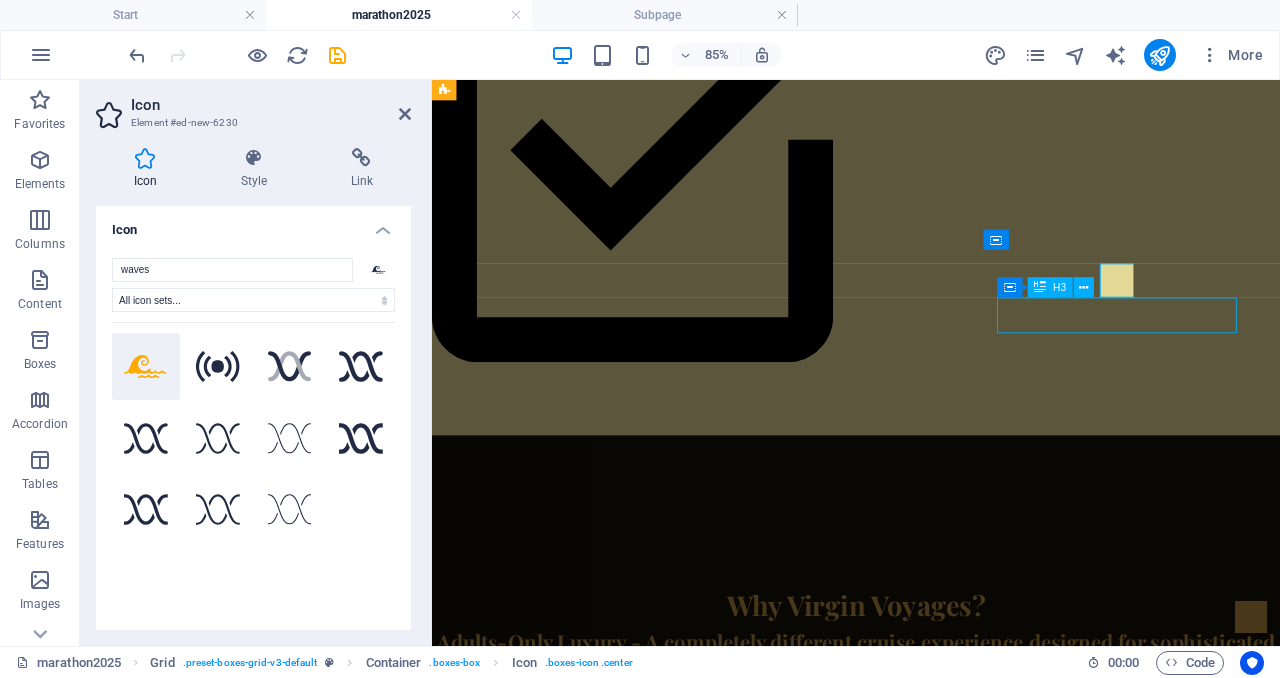 click on "Headline" at bounding box center [616, 1986] 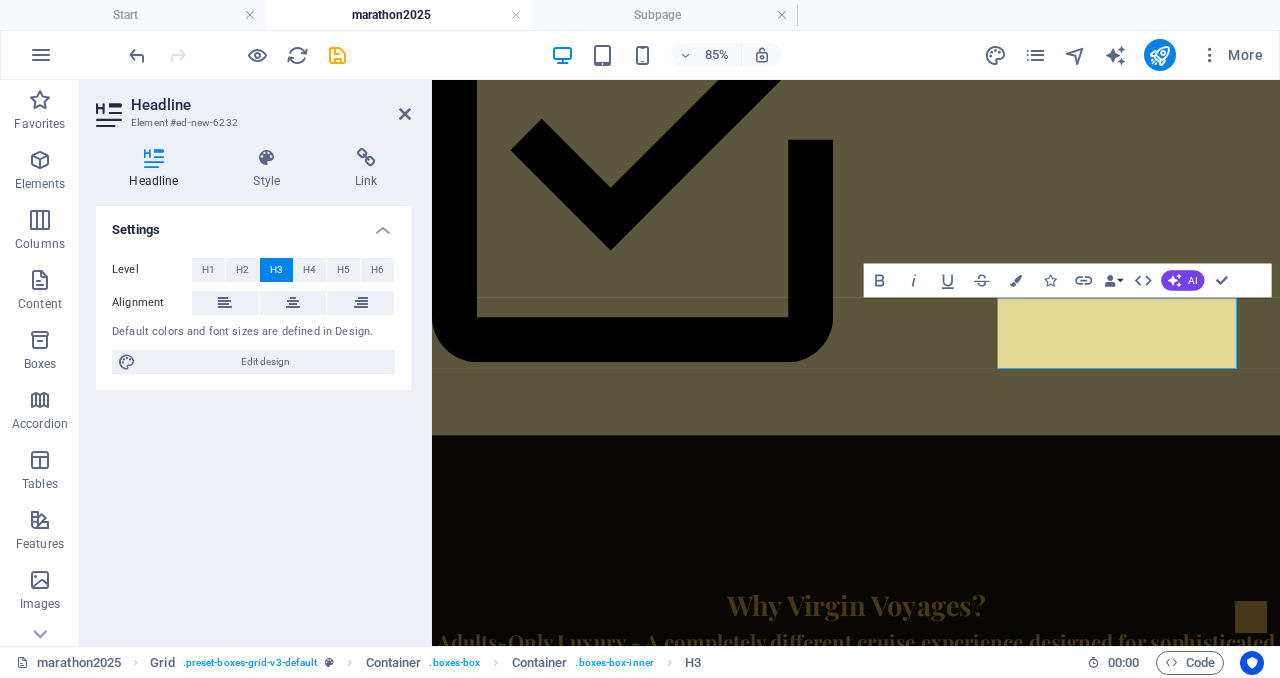 click on "Lorem ipsum dolor sit amet, consectetuer adipiscing elit. Aenean commodo ligula eget dolor. Lorem ipsum dolor sit amet, consectetuer adipiscing elit leget dolor." at bounding box center (616, 2109) 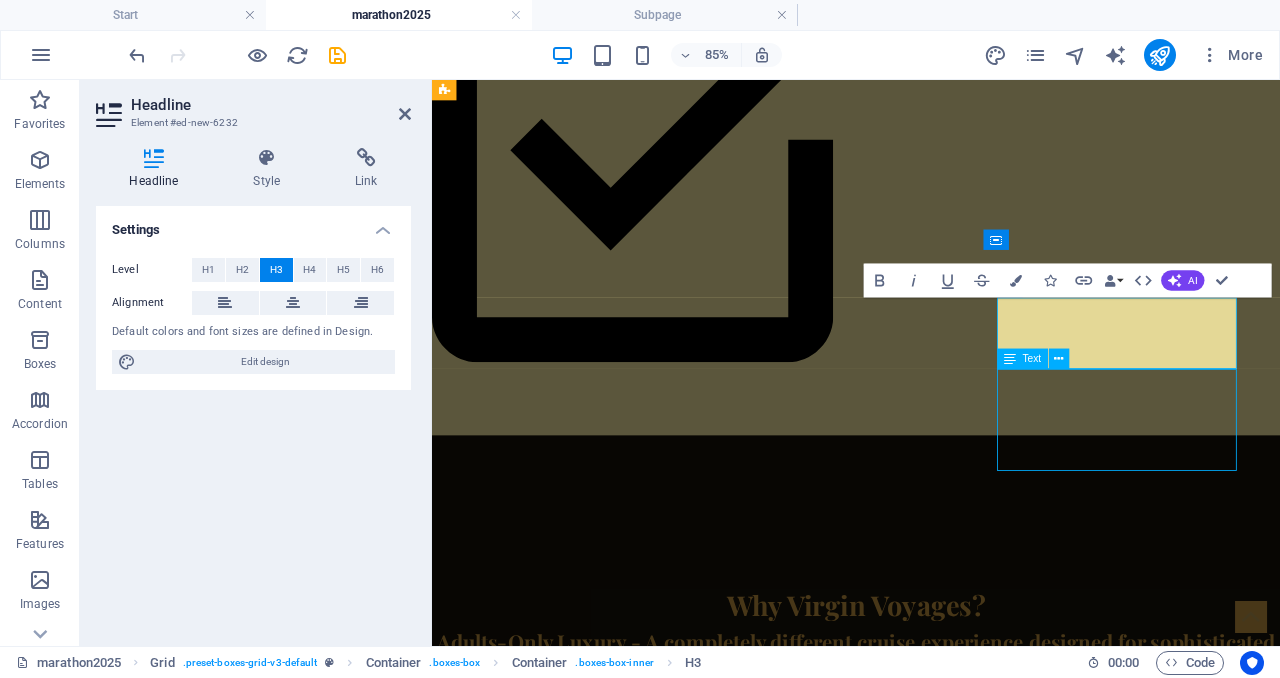 click on "Lorem ipsum dolor sit amet, consectetuer adipiscing elit. Aenean commodo ligula eget dolor. Lorem ipsum dolor sit amet, consectetuer adipiscing elit leget dolor." at bounding box center (616, 2109) 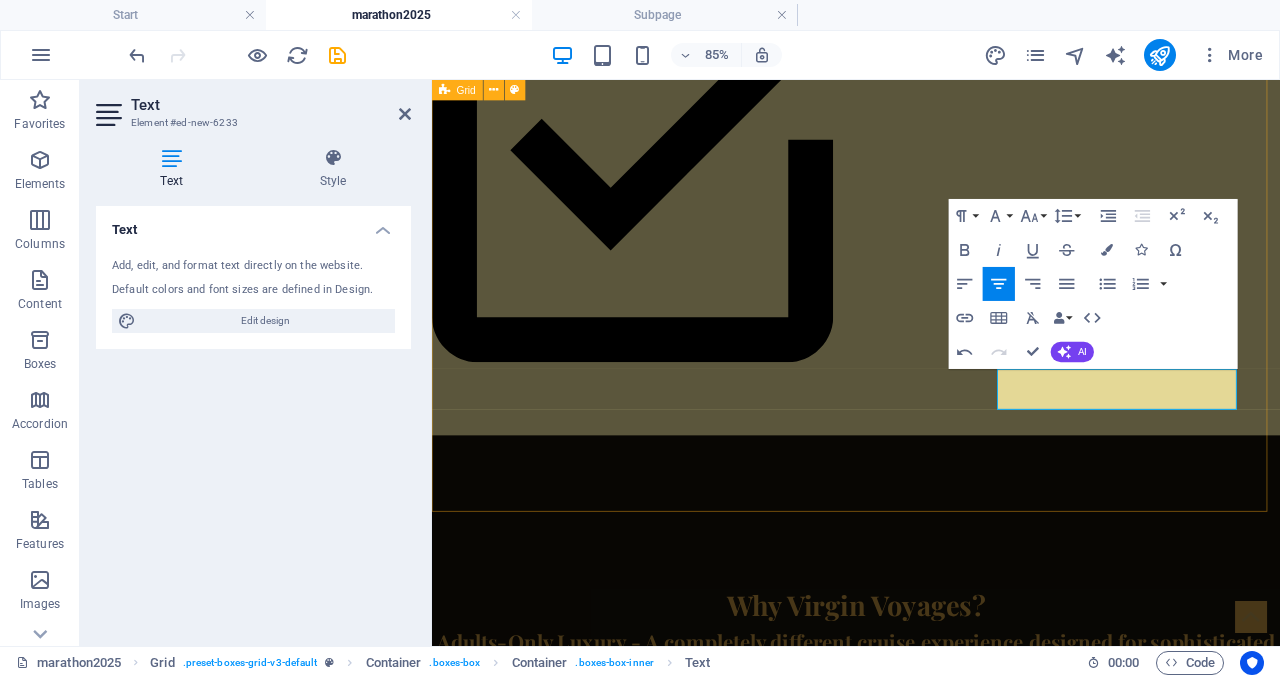 click on "20+ Included Restaurants No buffets, no crowds - just exceptional dining experiences all included .fa-secondary{opacity:.4} Epic Entertainment Broadway-style shows, live music, DJ sets, and performances you won't find anywhere else Innovative Fitness Yoga, cycling, fitness classes, outdoor workout areas with ocean views Sea Terrace Cabins Private balcony with hammock, premium amenities, and sophisticated design .fa-secondary{opacity:.4} No Hidden Fees Gratuities, wifi, teas and drip coffee included, transparent pricing, no surprise charges Amazing Destinations Caribbean and Mediterranean itineraries year-round" at bounding box center [931, 1514] 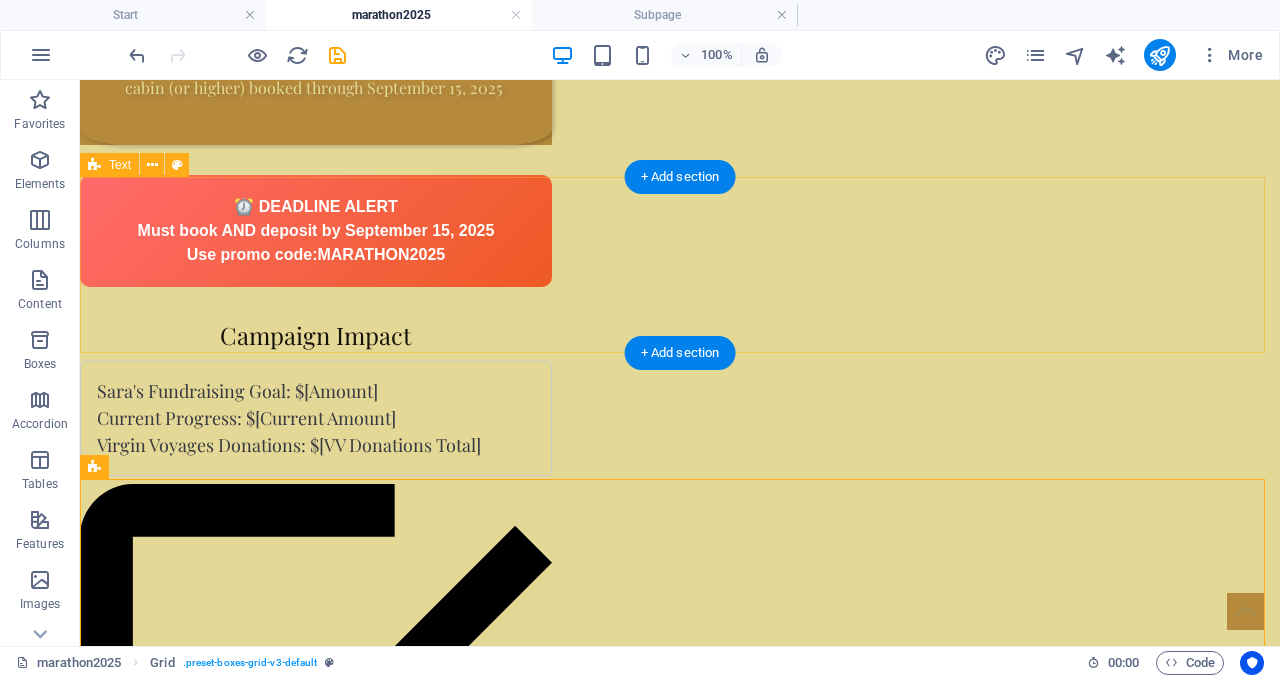 scroll, scrollTop: 1563, scrollLeft: 0, axis: vertical 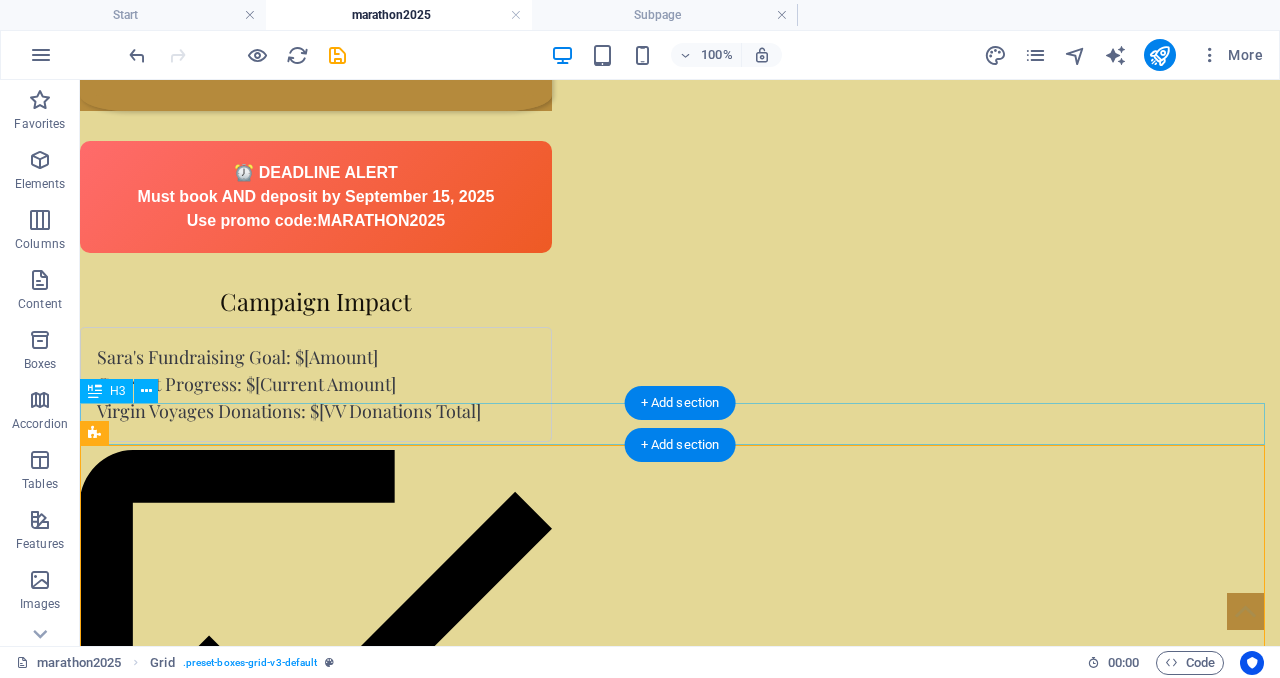 click on "Headline" at bounding box center [680, 1289] 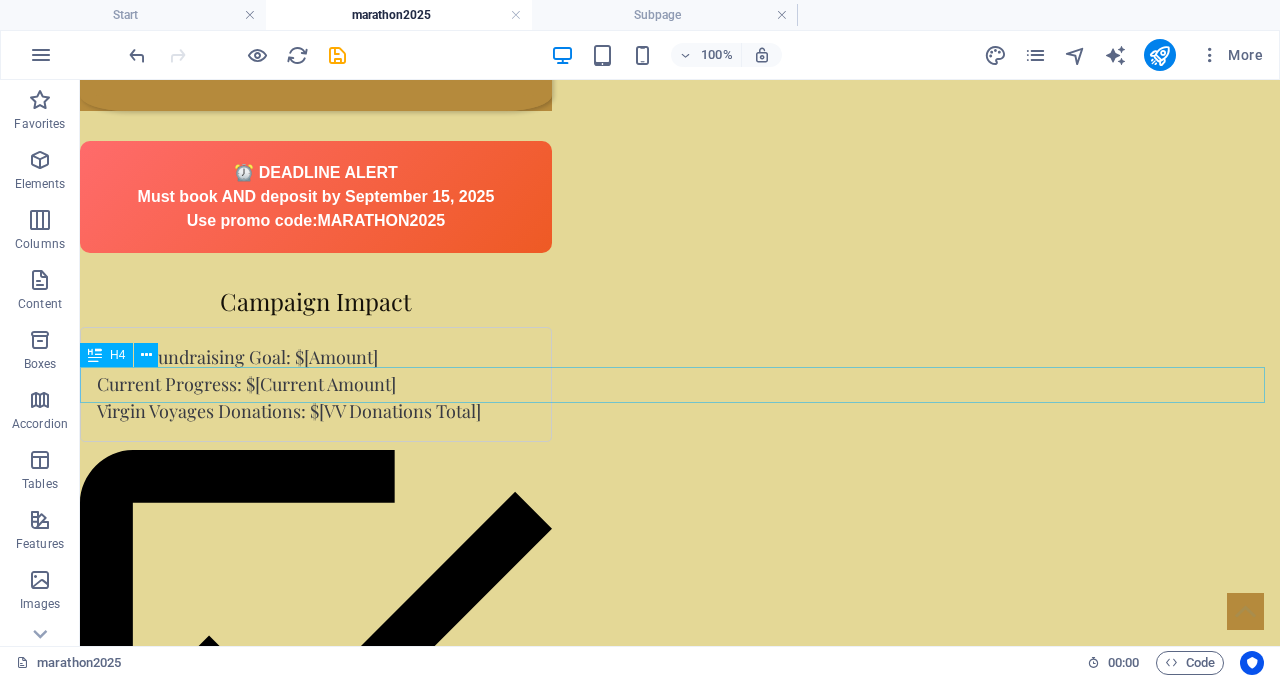click on "Adults-Only Luxury - A completely different cruise experience designed for sophisticated travelers" at bounding box center [680, 1250] 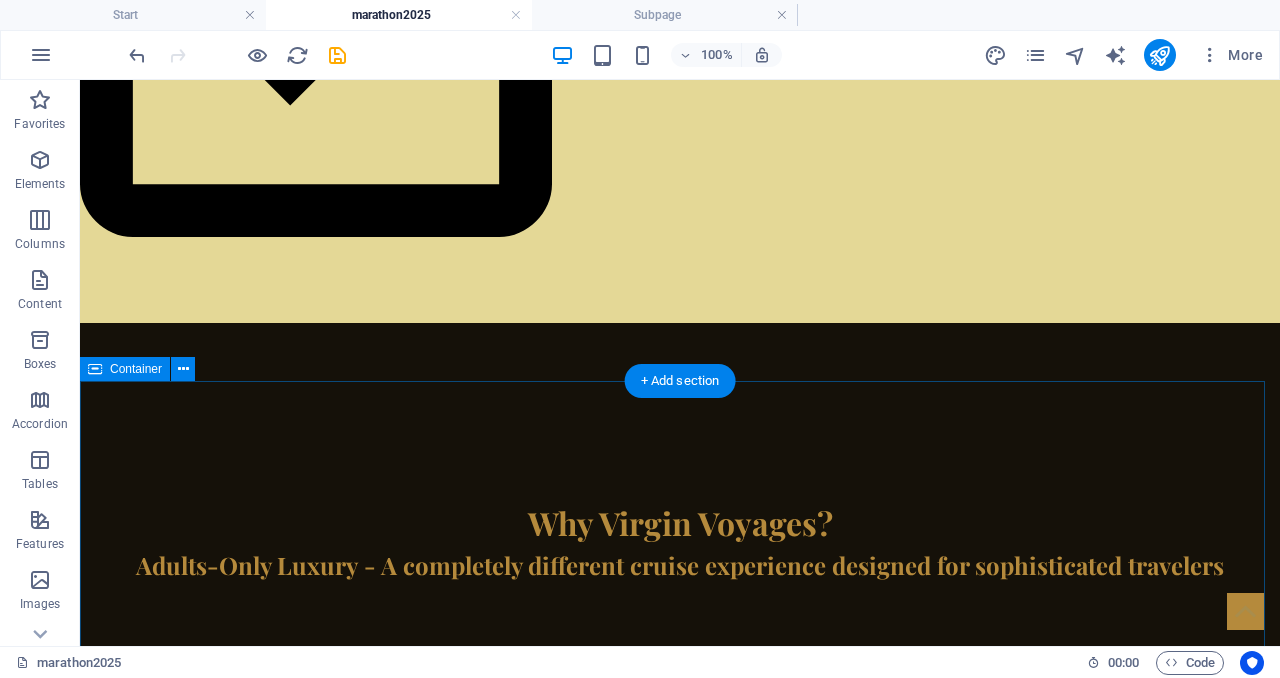scroll, scrollTop: 2321, scrollLeft: 0, axis: vertical 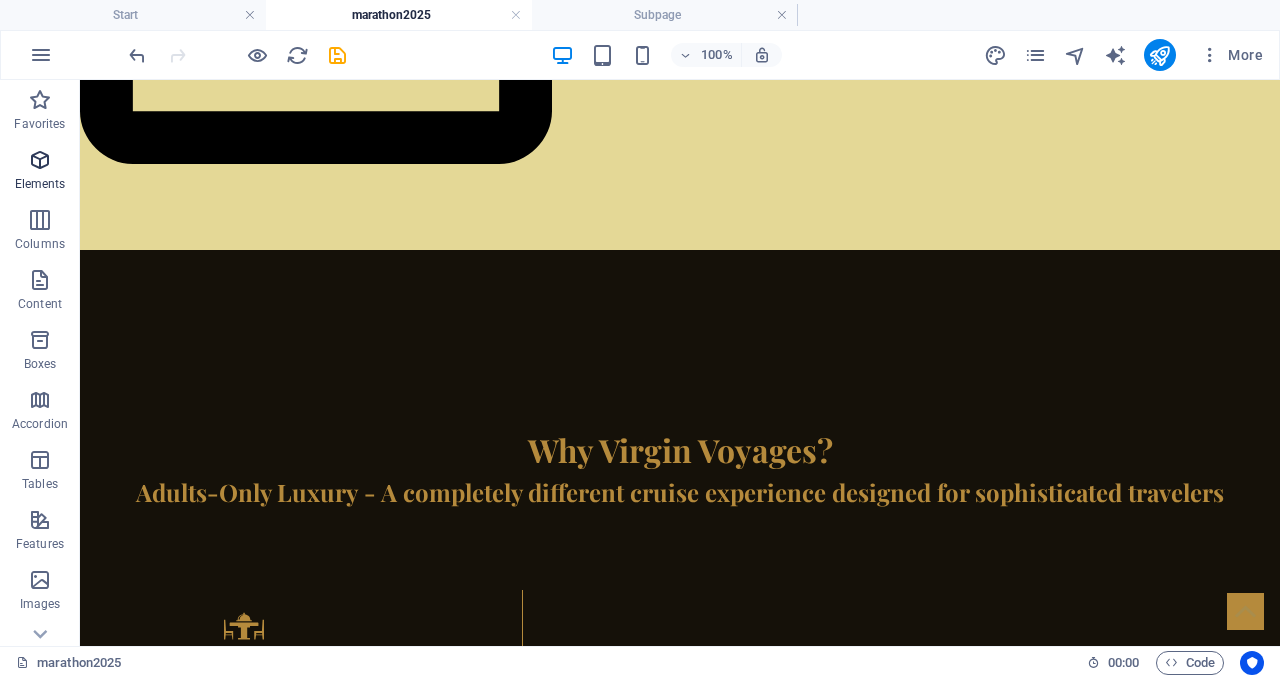 click at bounding box center (40, 160) 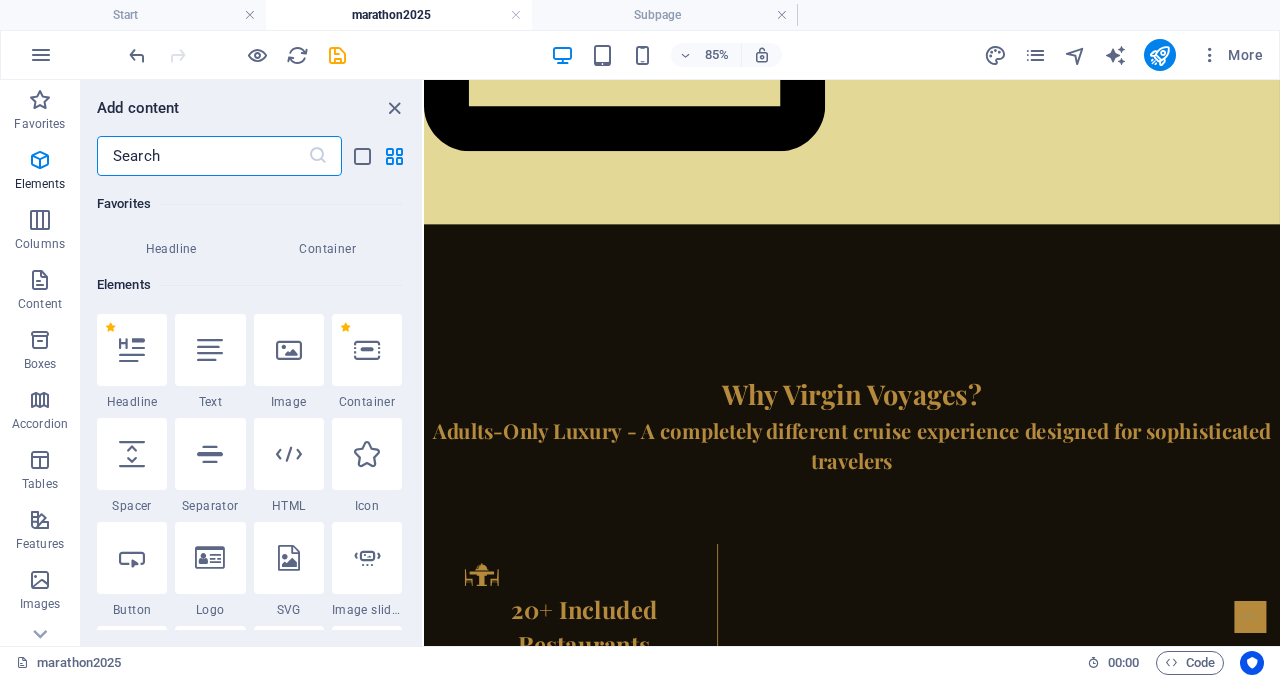 scroll, scrollTop: 213, scrollLeft: 0, axis: vertical 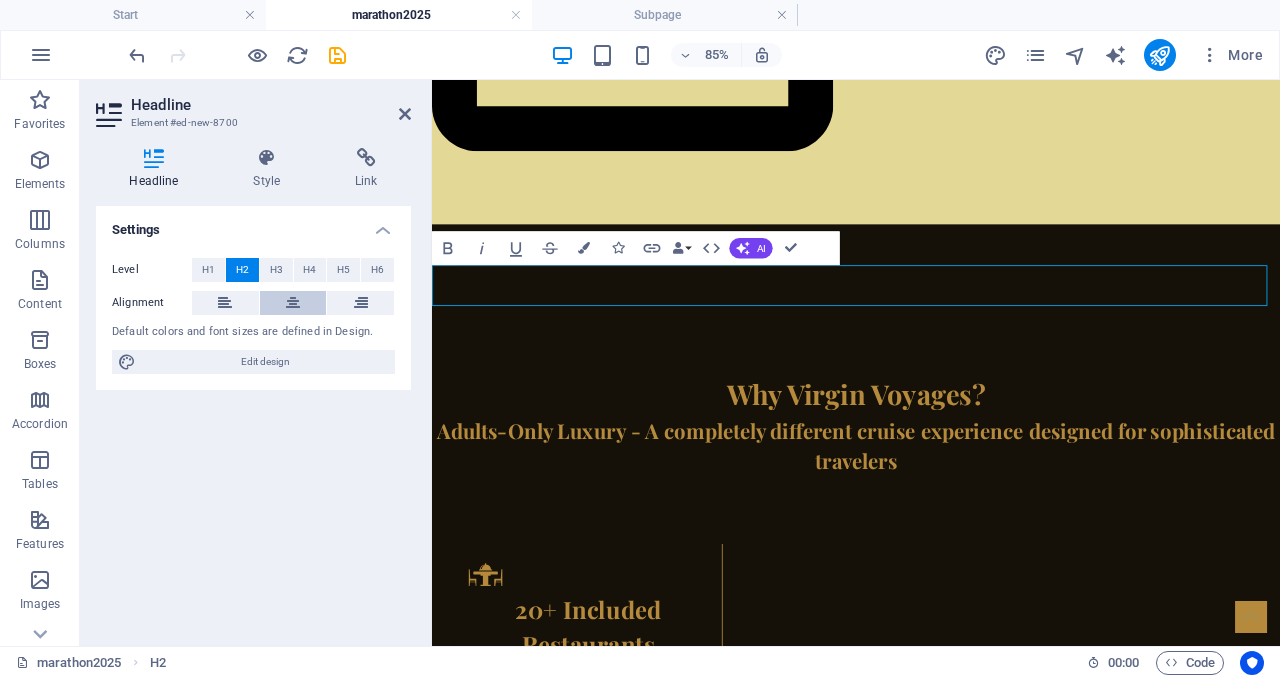 click at bounding box center [293, 303] 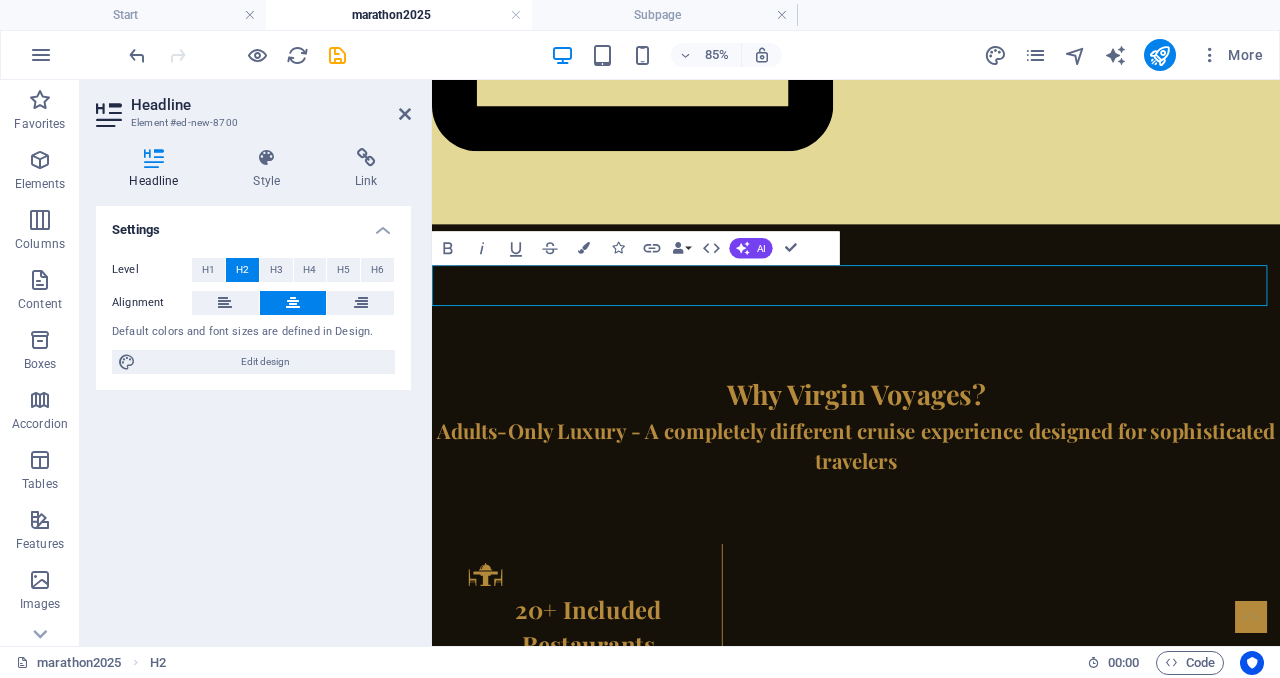 click on "New headline" at bounding box center [931, 1927] 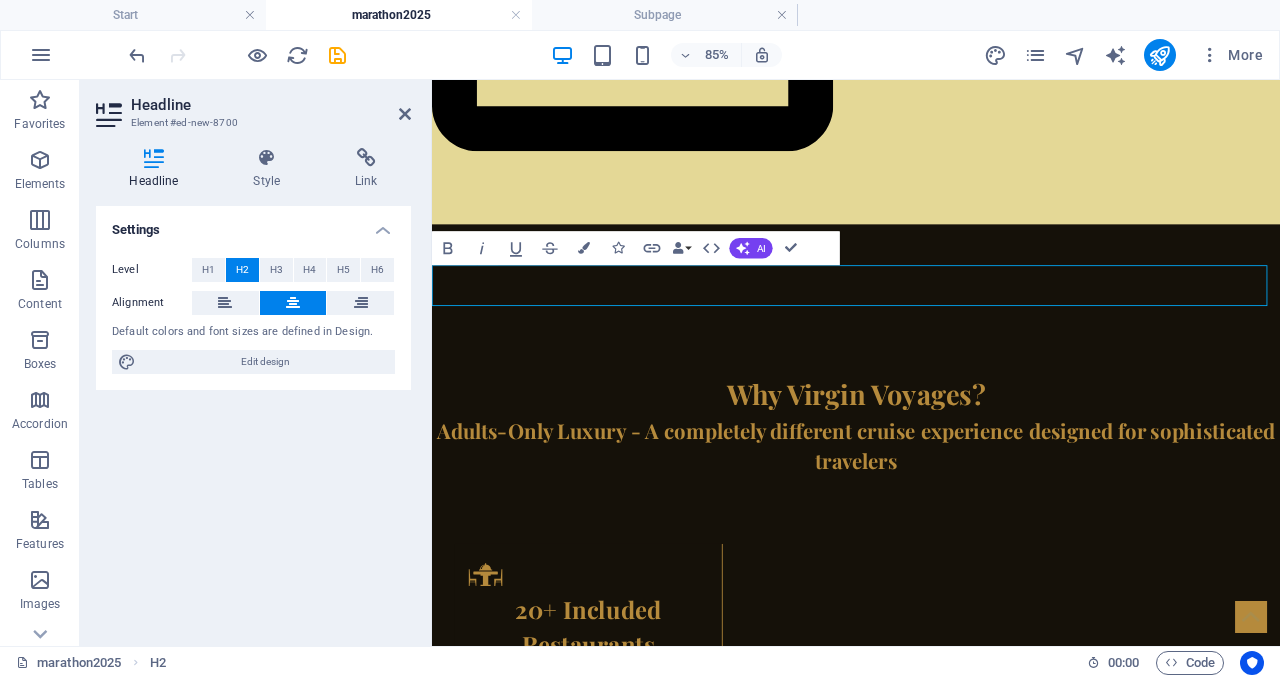 click on "New headline" at bounding box center [931, 1927] 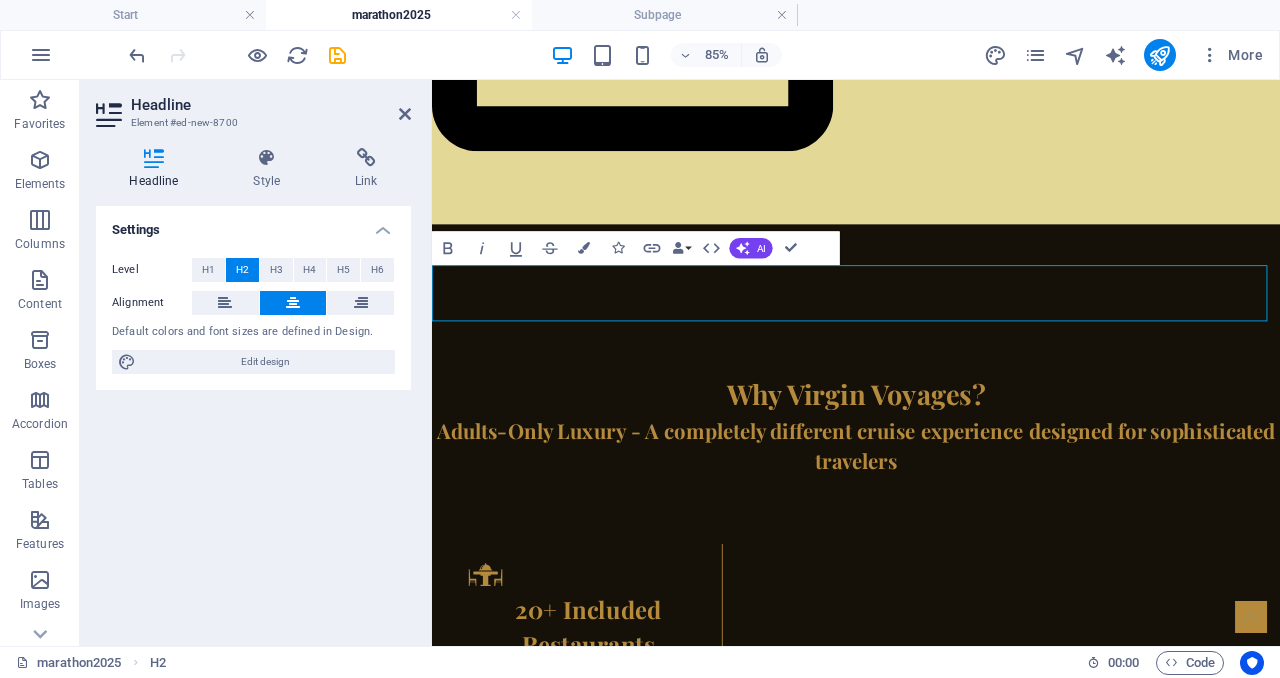 click on "H2" at bounding box center [242, 270] 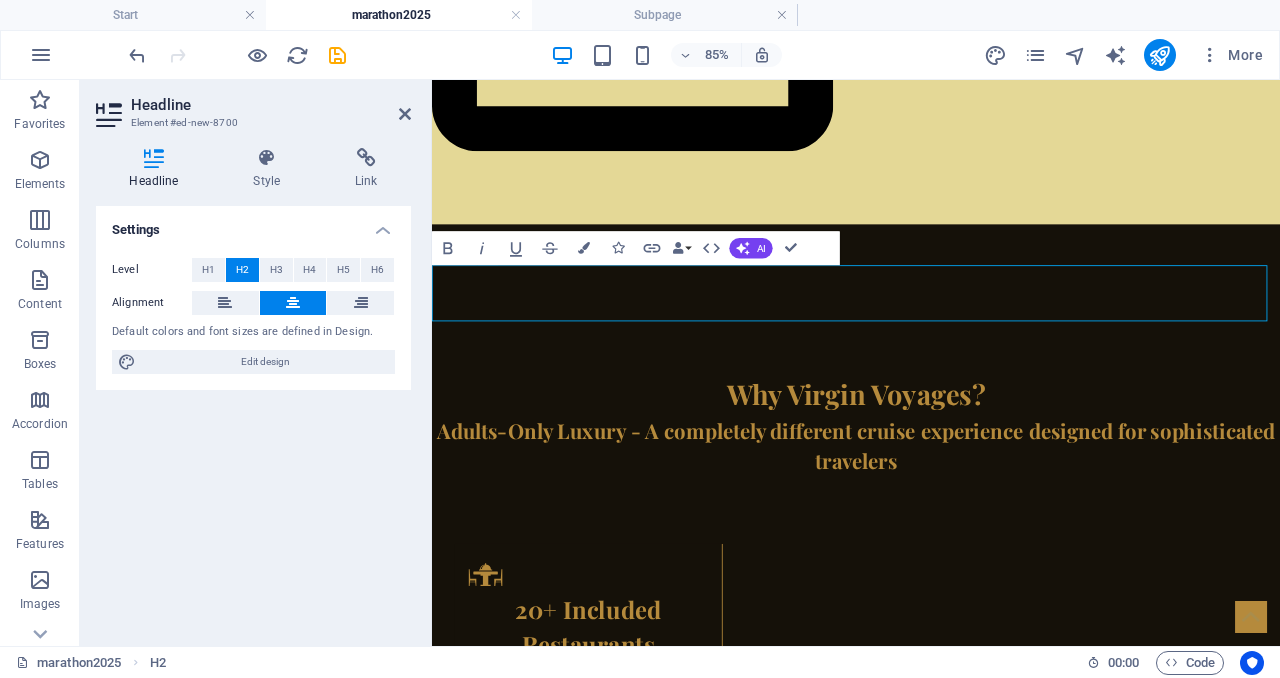 click on "How It Works" at bounding box center (931, 1936) 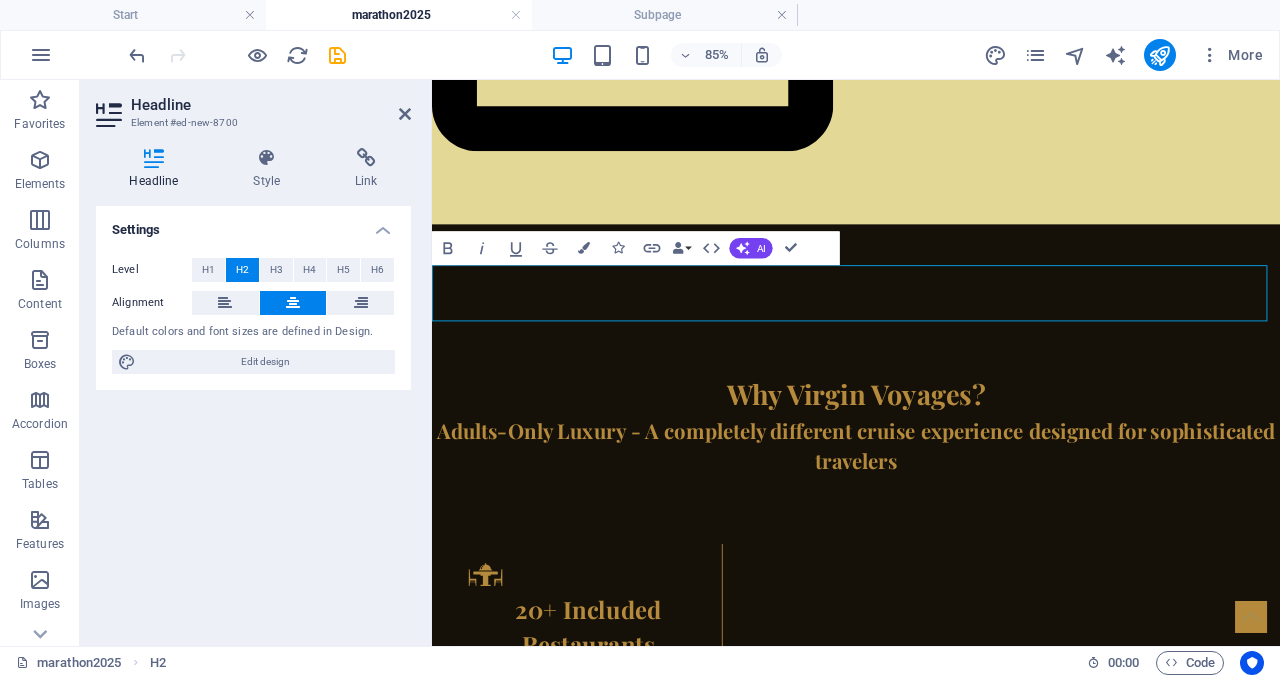 click on "H2" at bounding box center (242, 270) 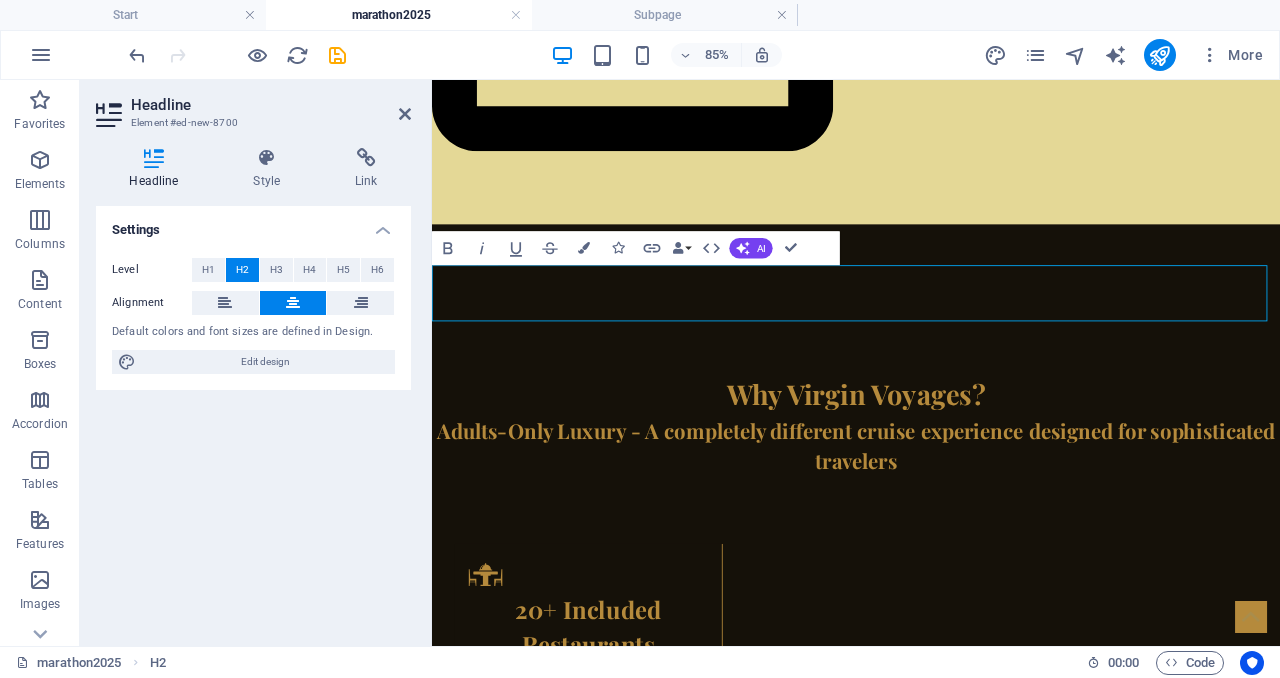 click at bounding box center [931, 1948] 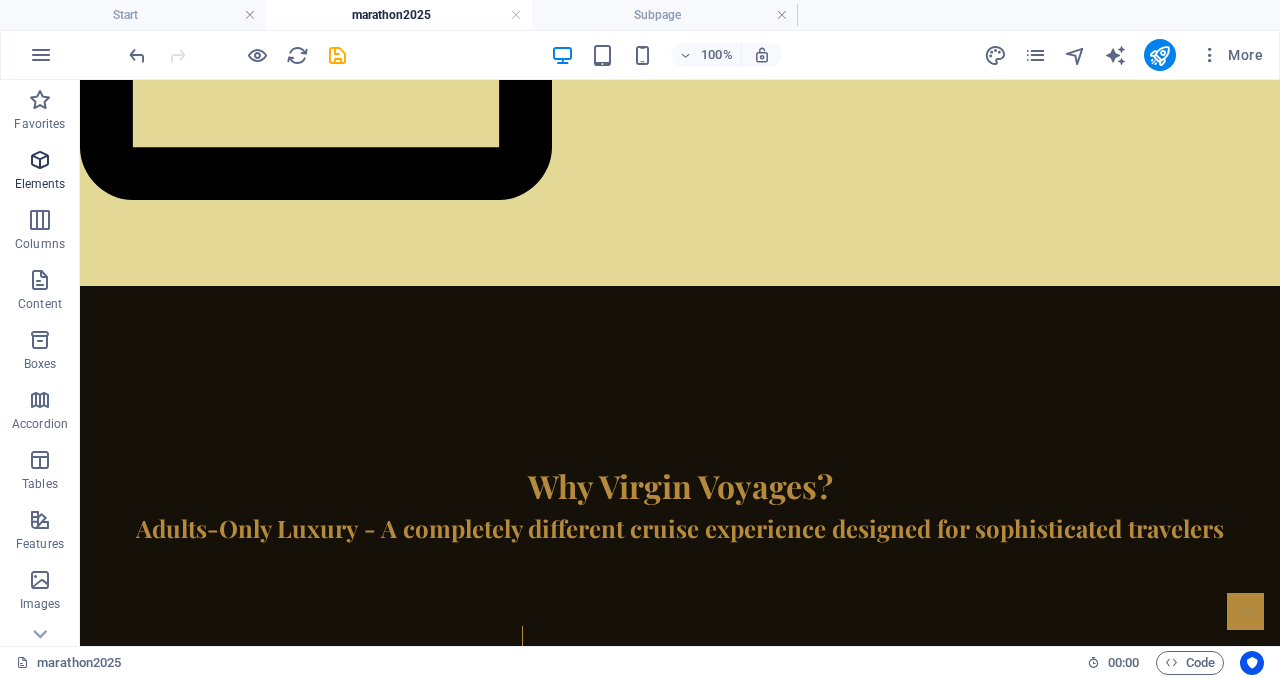 click at bounding box center [40, 160] 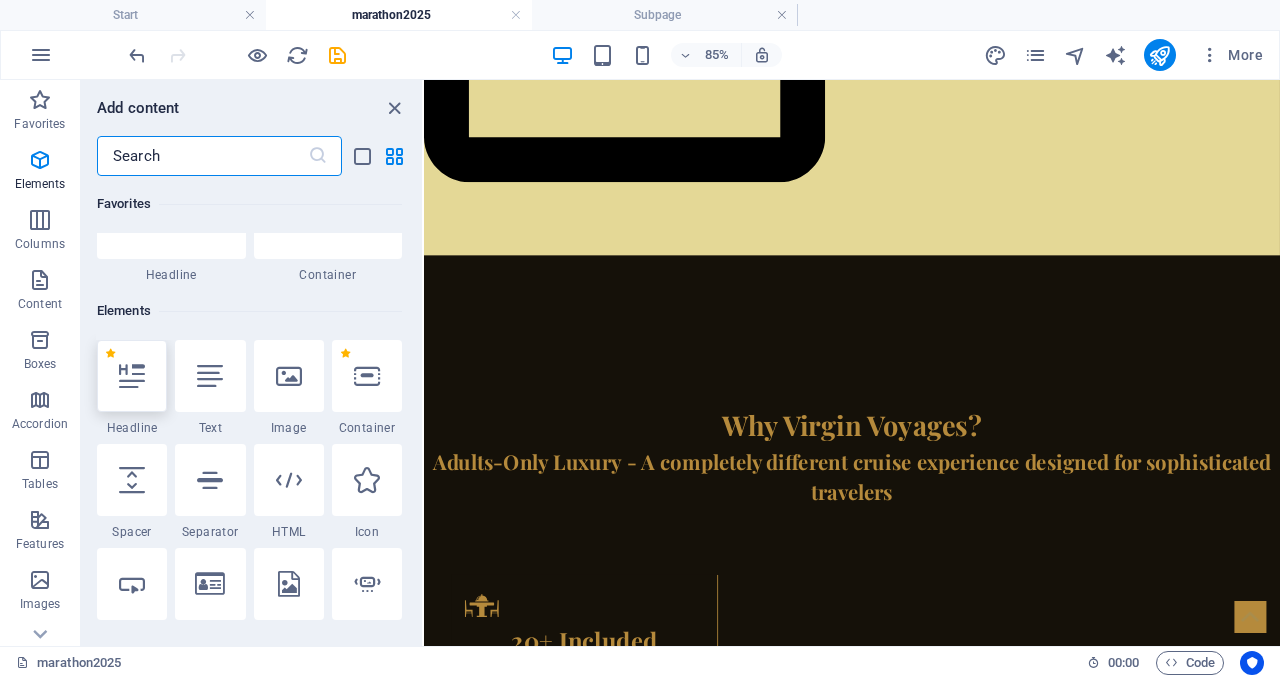 scroll, scrollTop: 213, scrollLeft: 0, axis: vertical 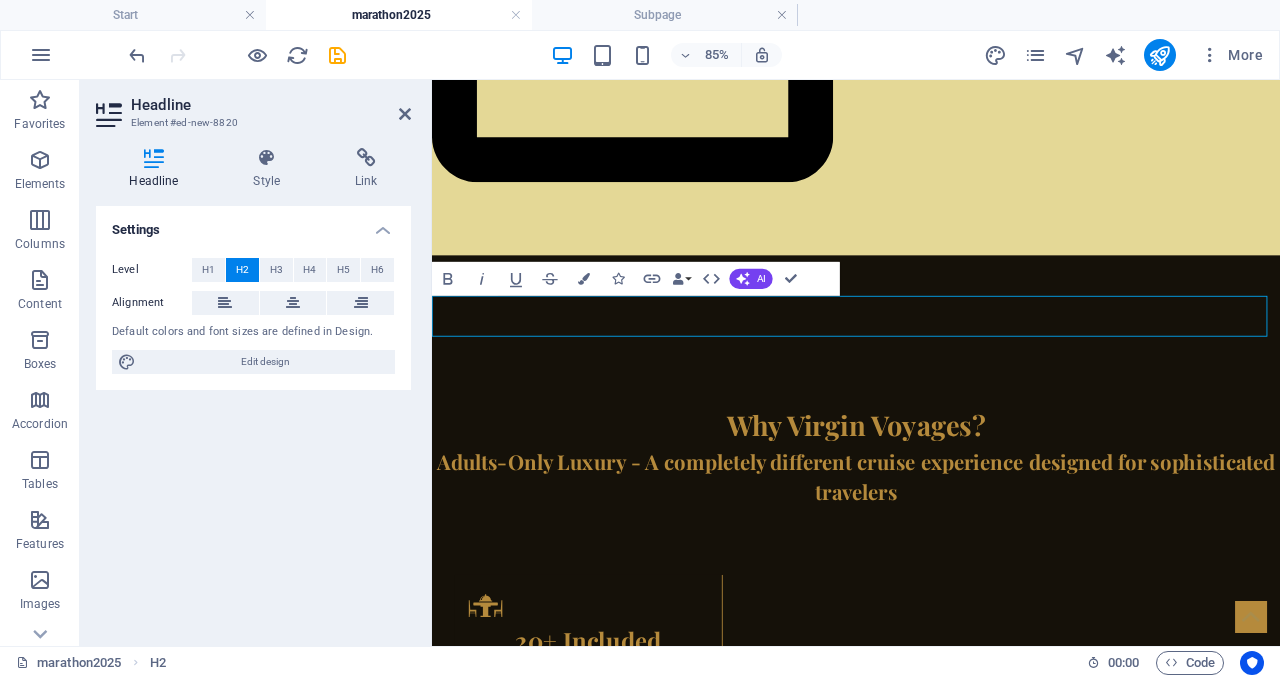 click on "New headline" at bounding box center (931, 1963) 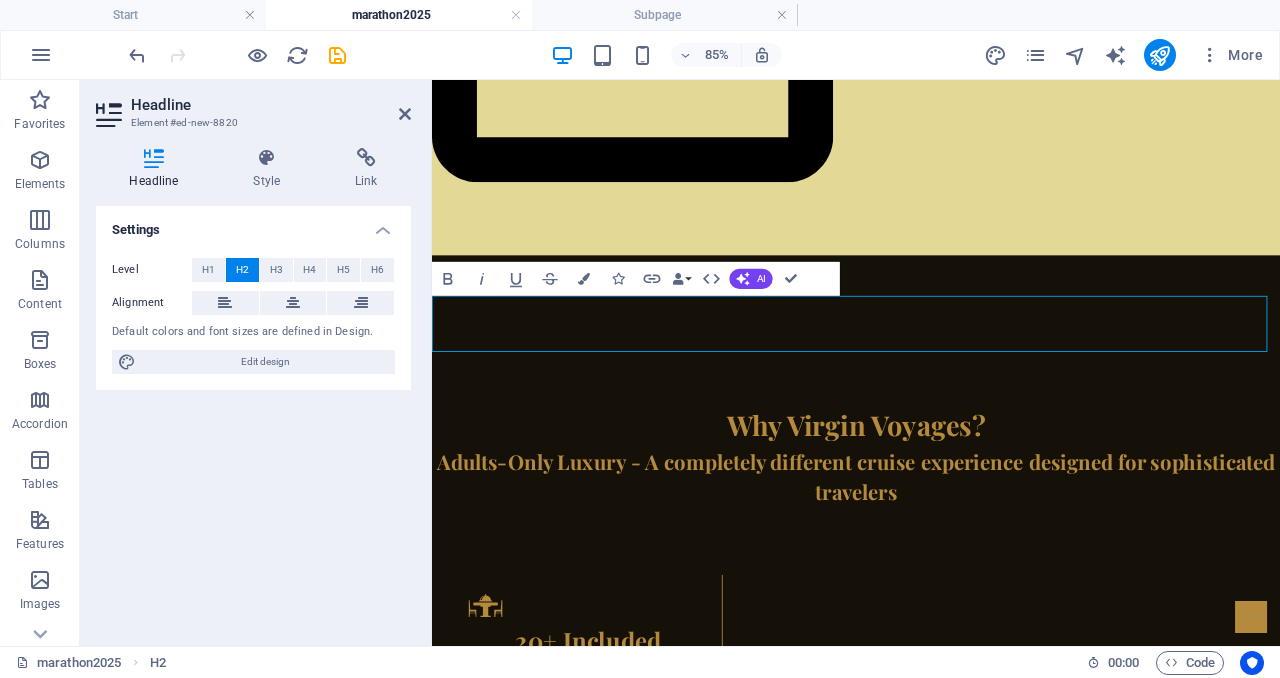scroll, scrollTop: 2249, scrollLeft: 0, axis: vertical 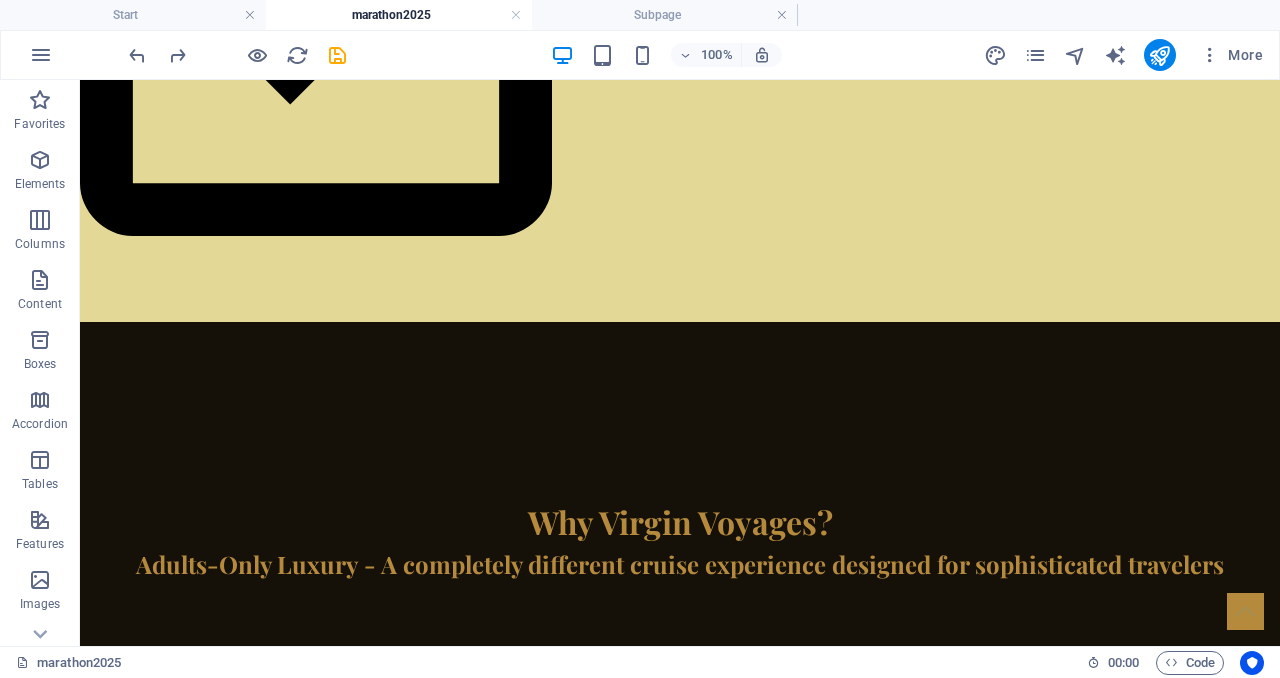 click on "Elements" at bounding box center (40, 172) 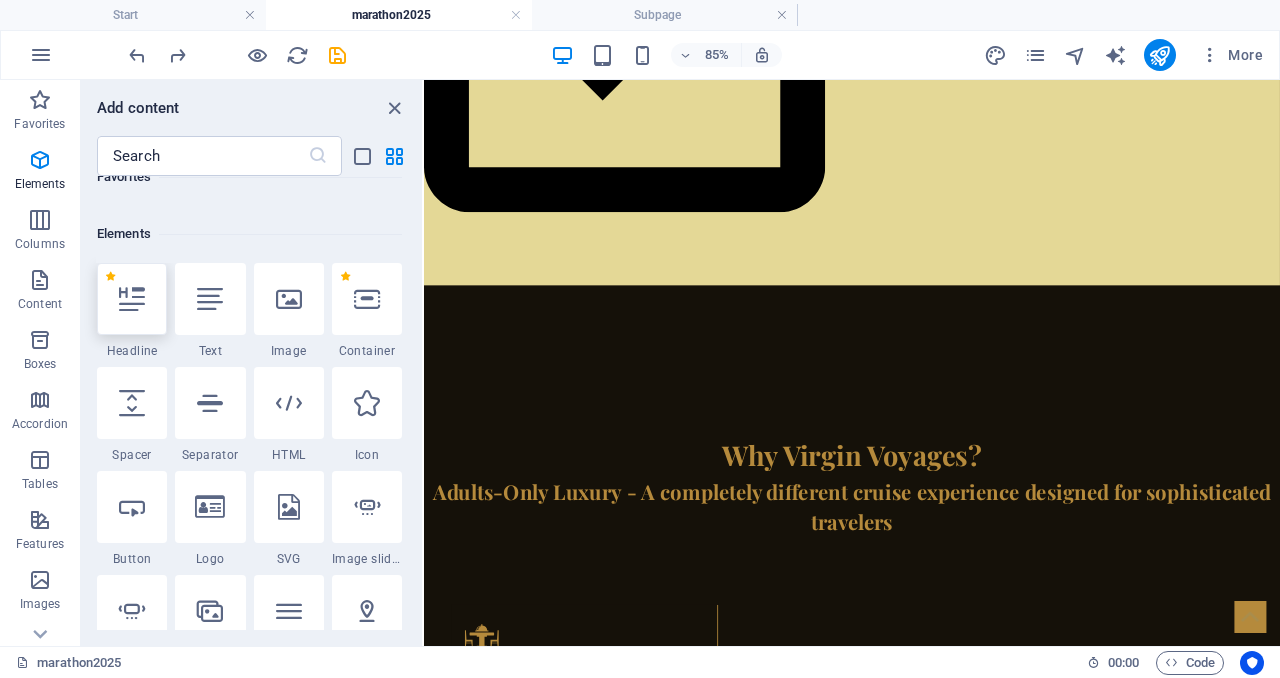 scroll, scrollTop: 213, scrollLeft: 0, axis: vertical 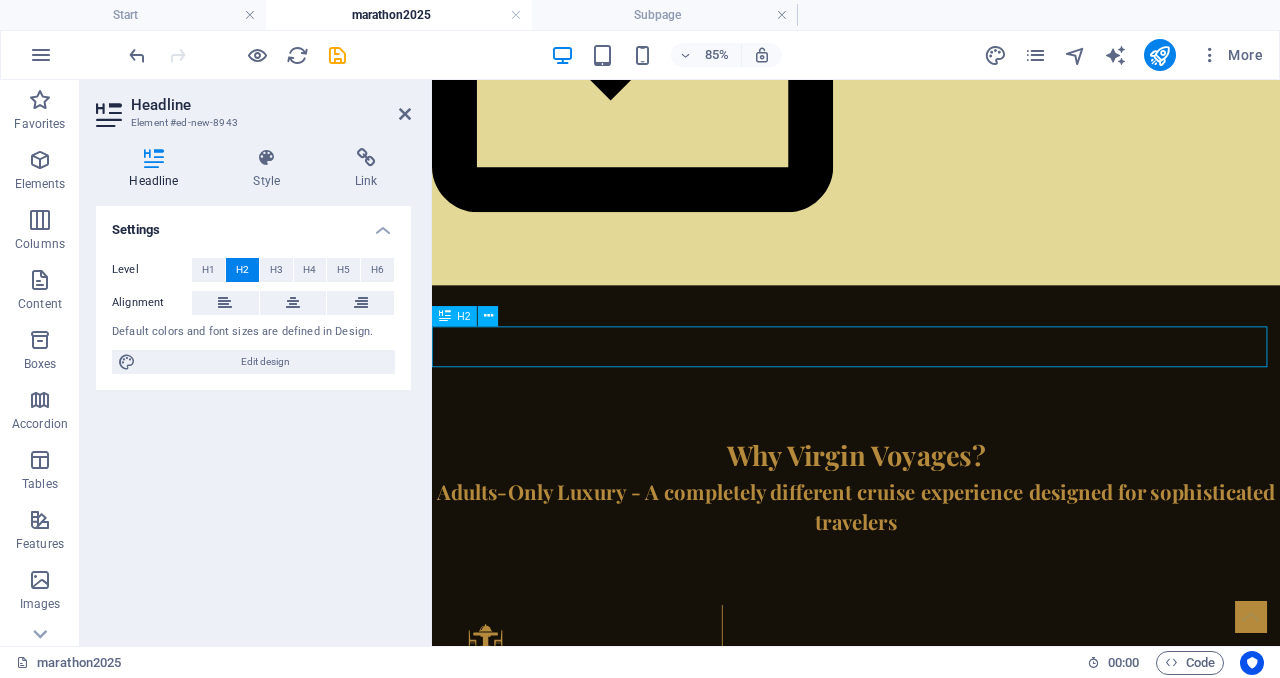 type 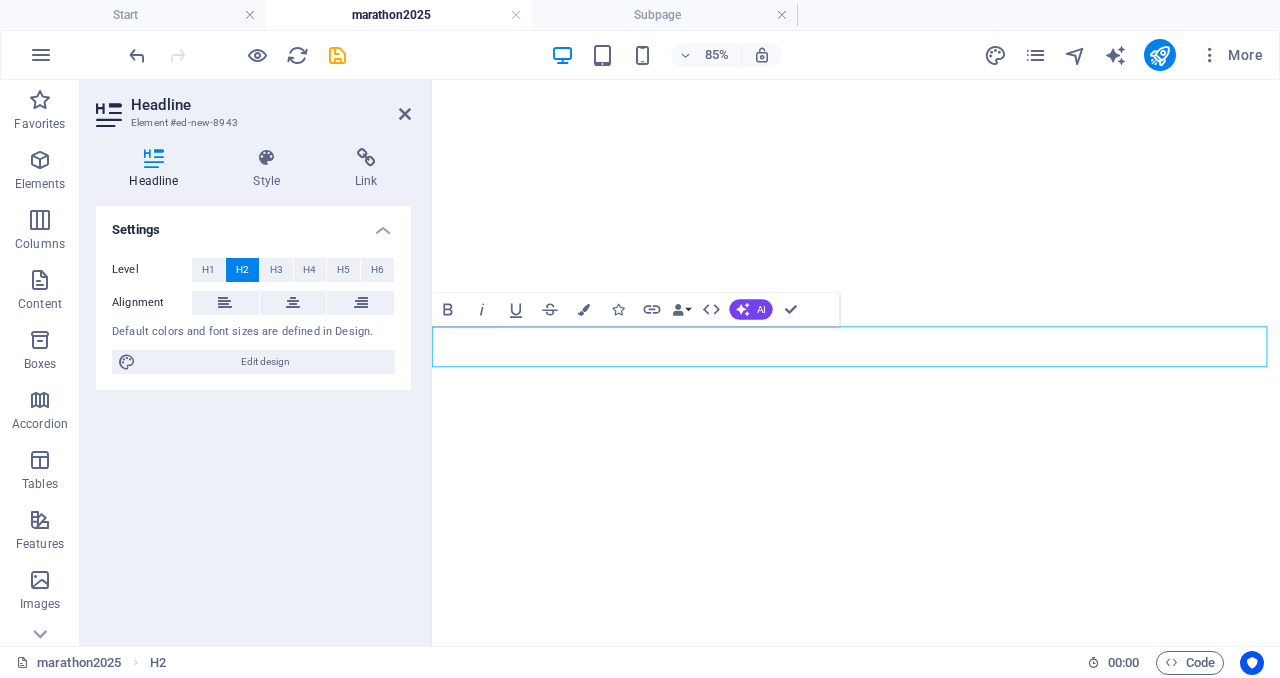 scroll, scrollTop: 0, scrollLeft: 0, axis: both 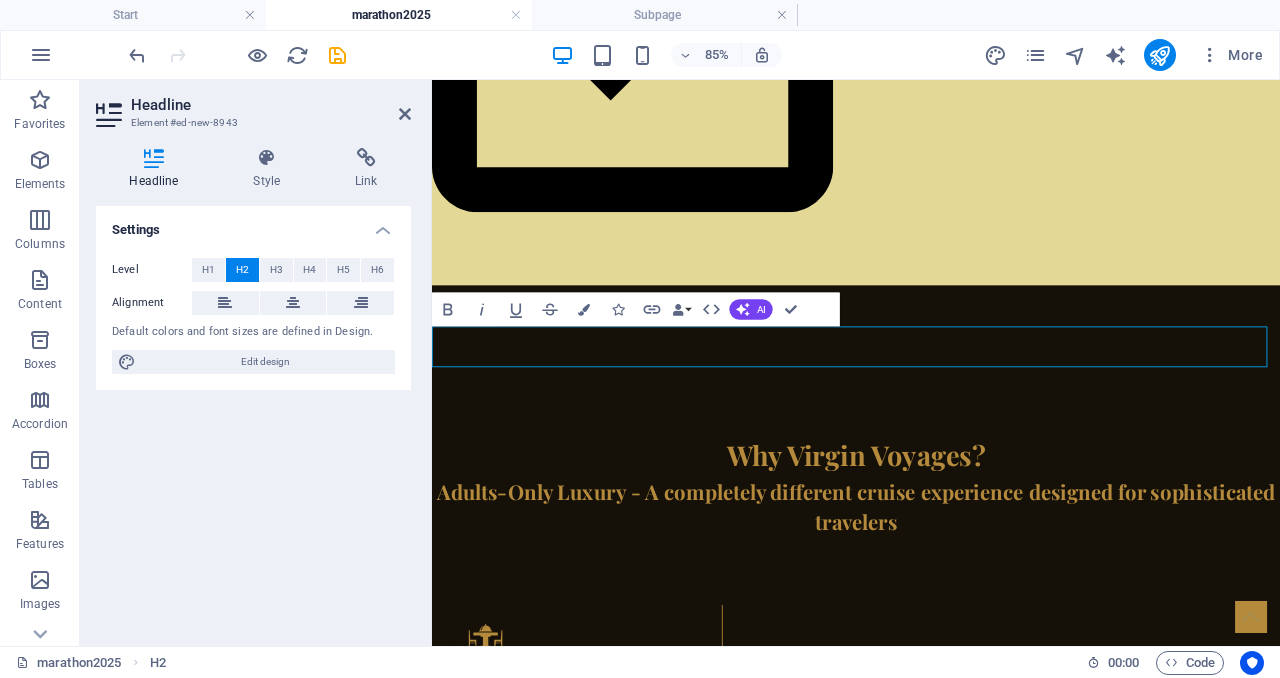 type 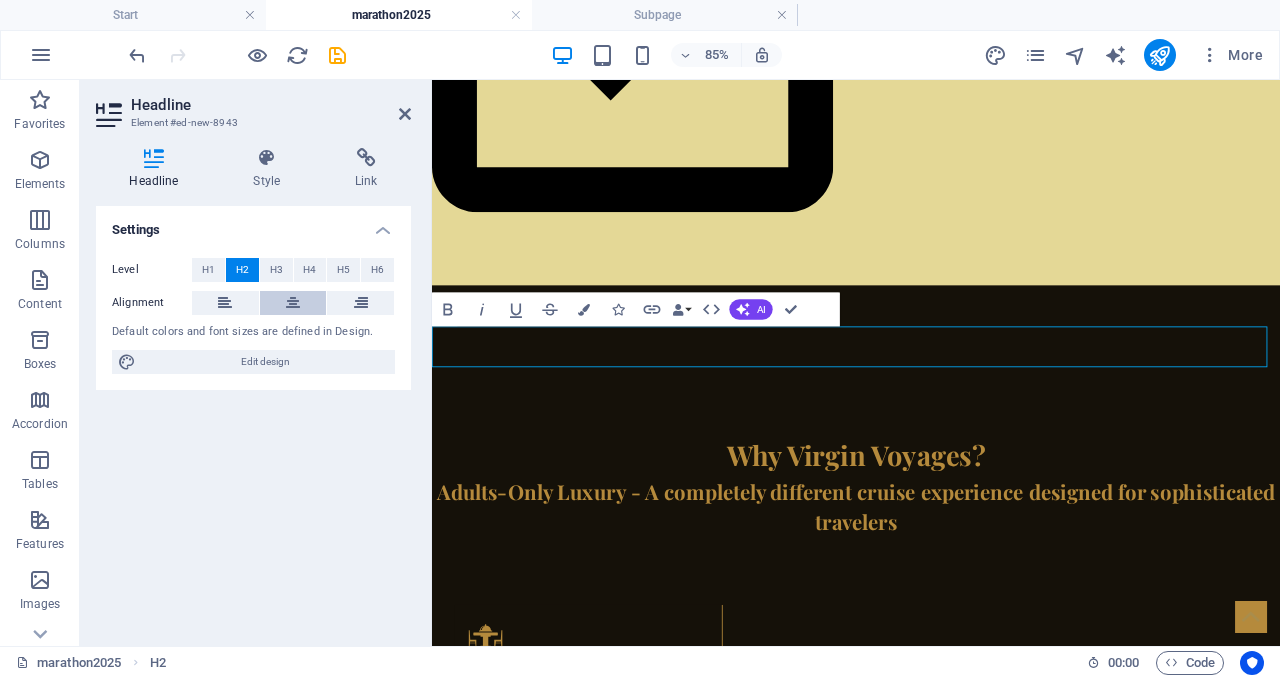 click at bounding box center [293, 303] 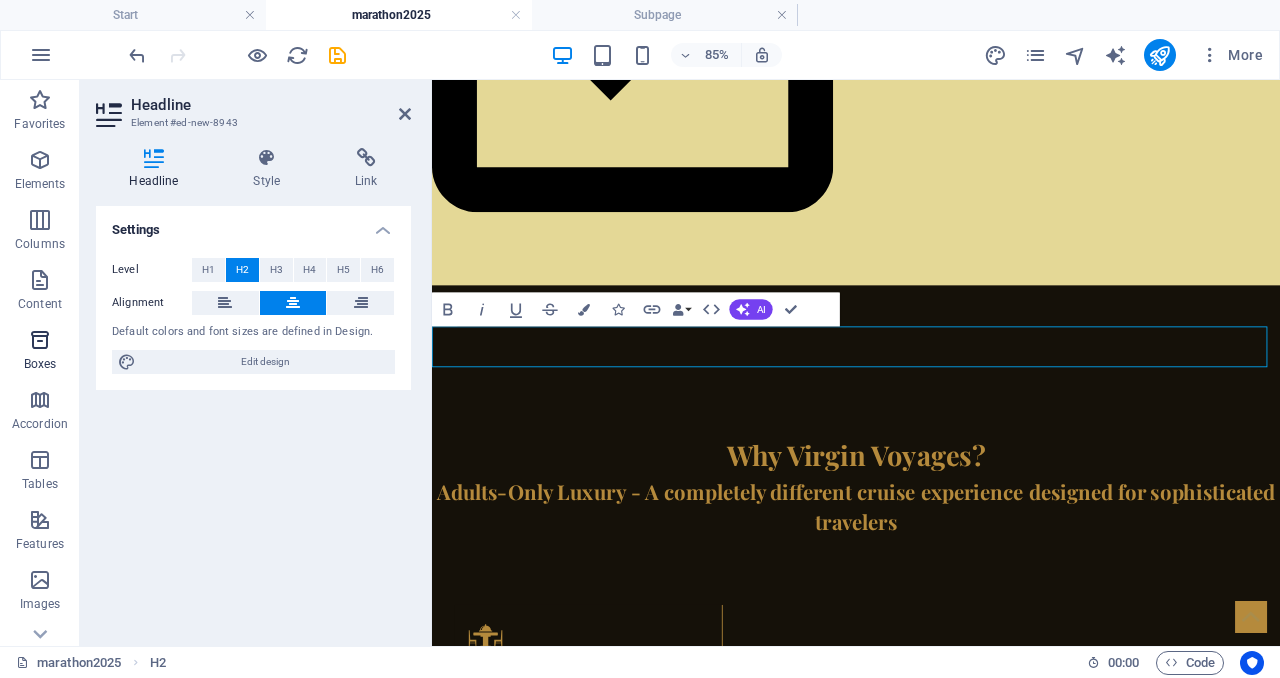 click at bounding box center [40, 340] 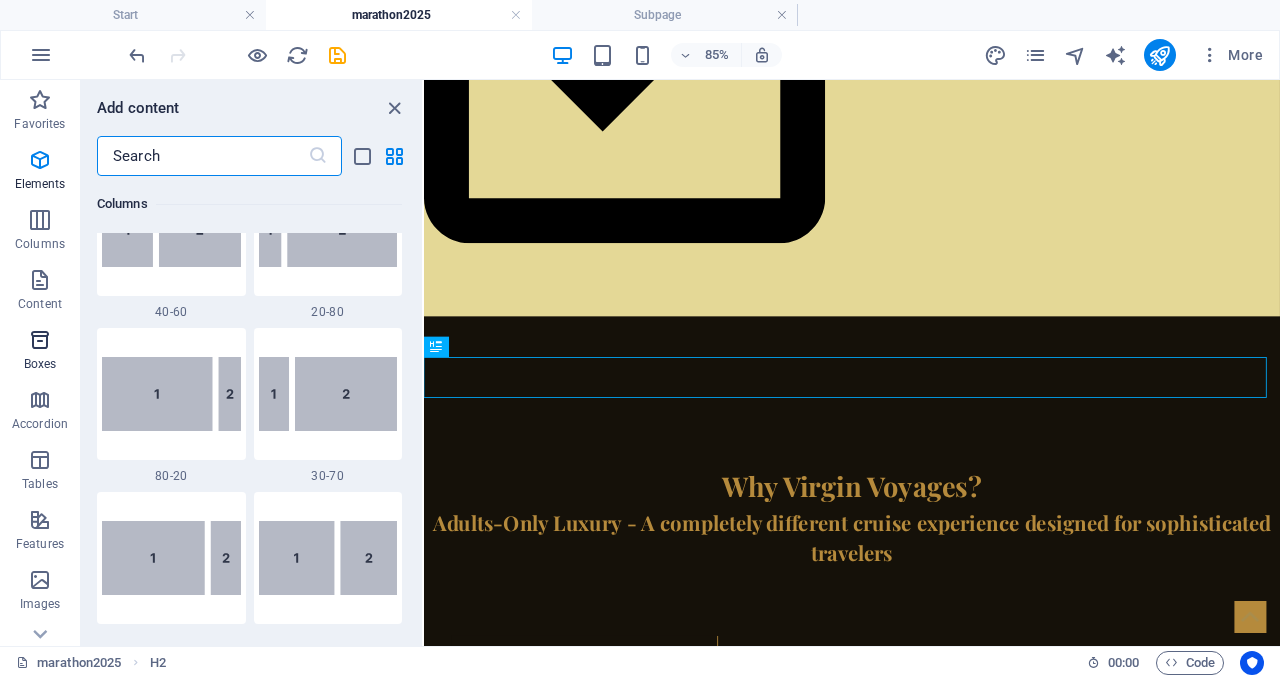 scroll, scrollTop: 5516, scrollLeft: 0, axis: vertical 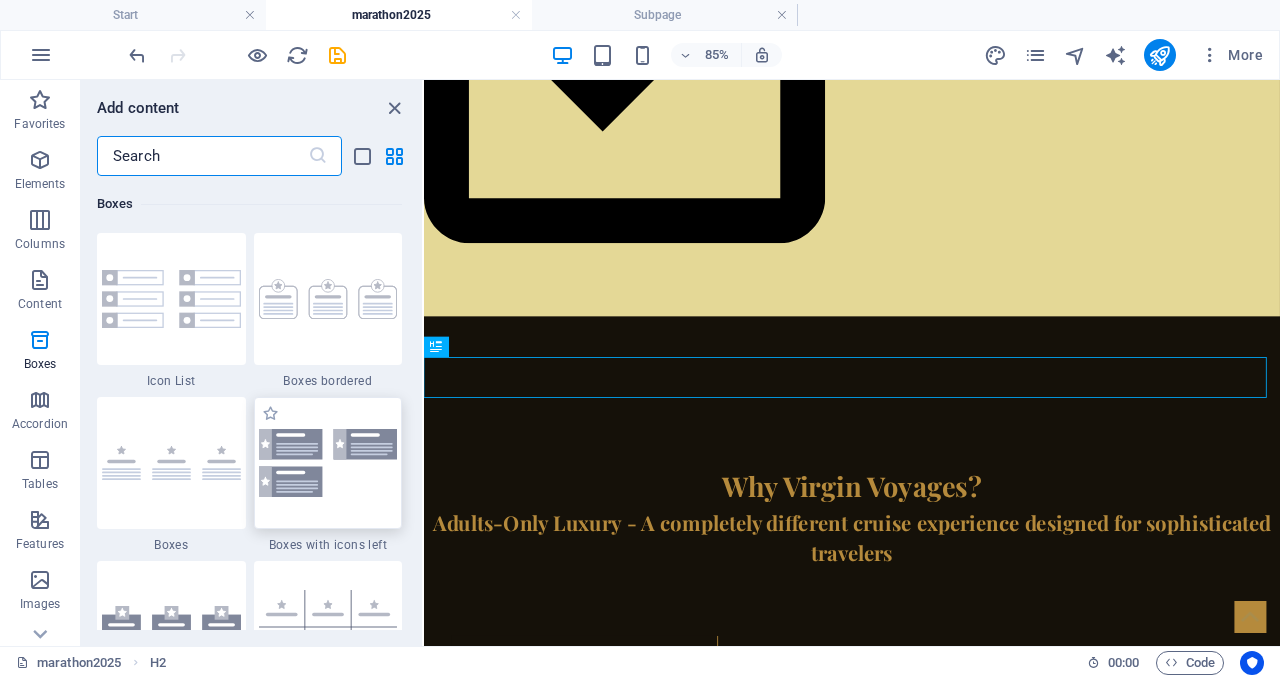 click at bounding box center (328, 463) 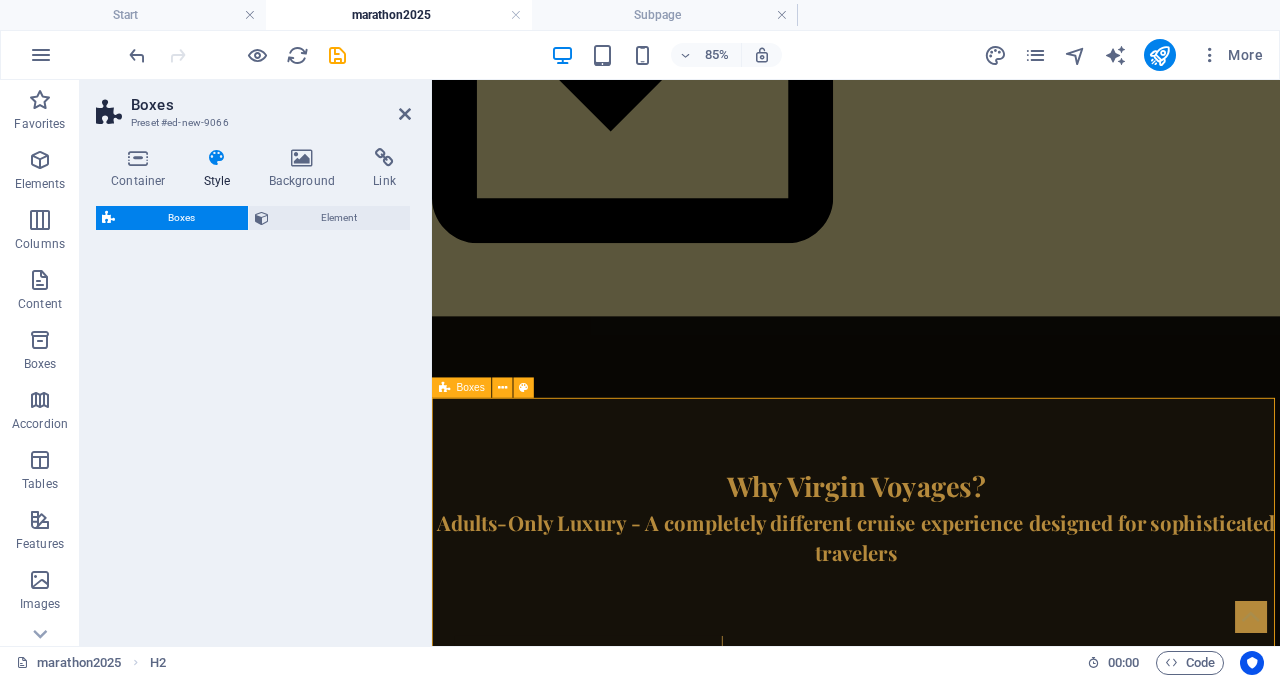 select on "rem" 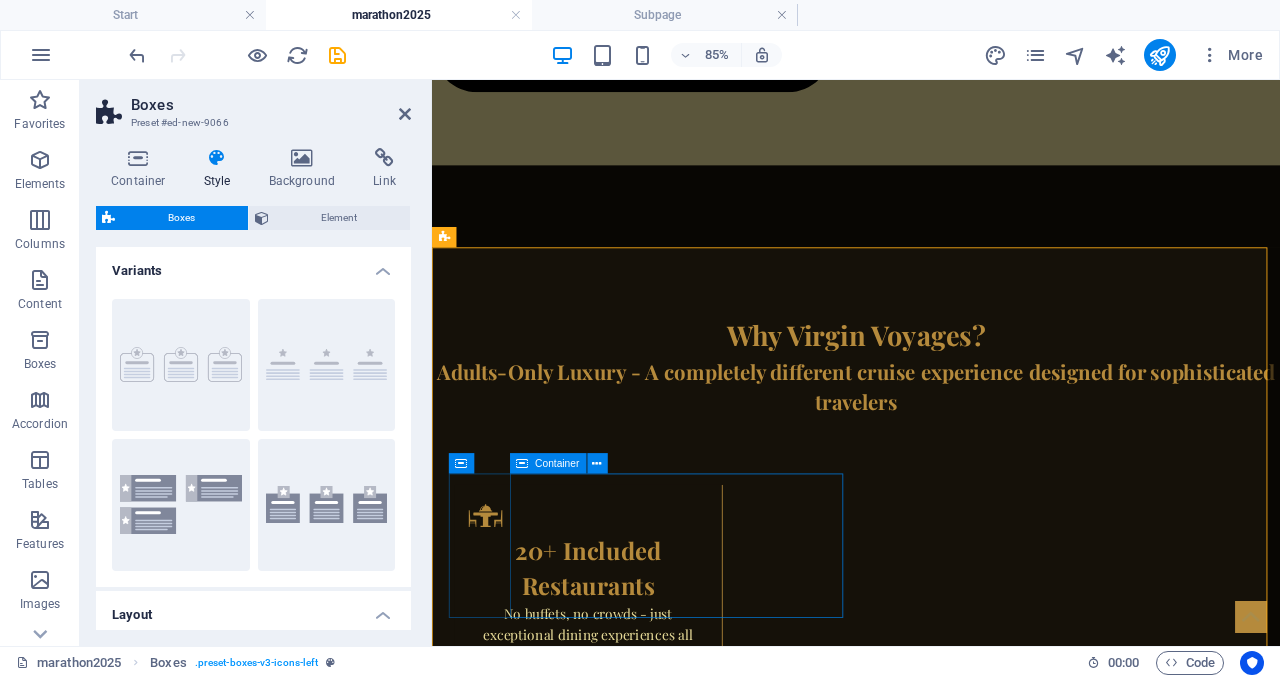 scroll, scrollTop: 2394, scrollLeft: 0, axis: vertical 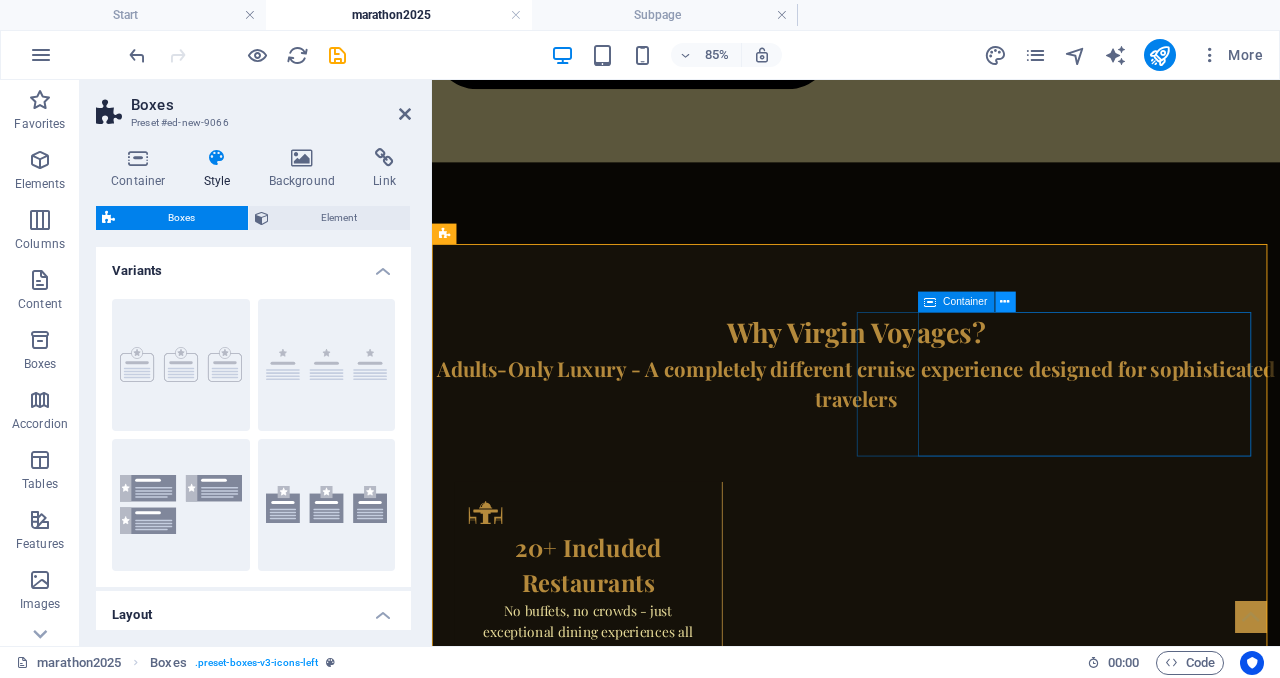 click at bounding box center [1005, 302] 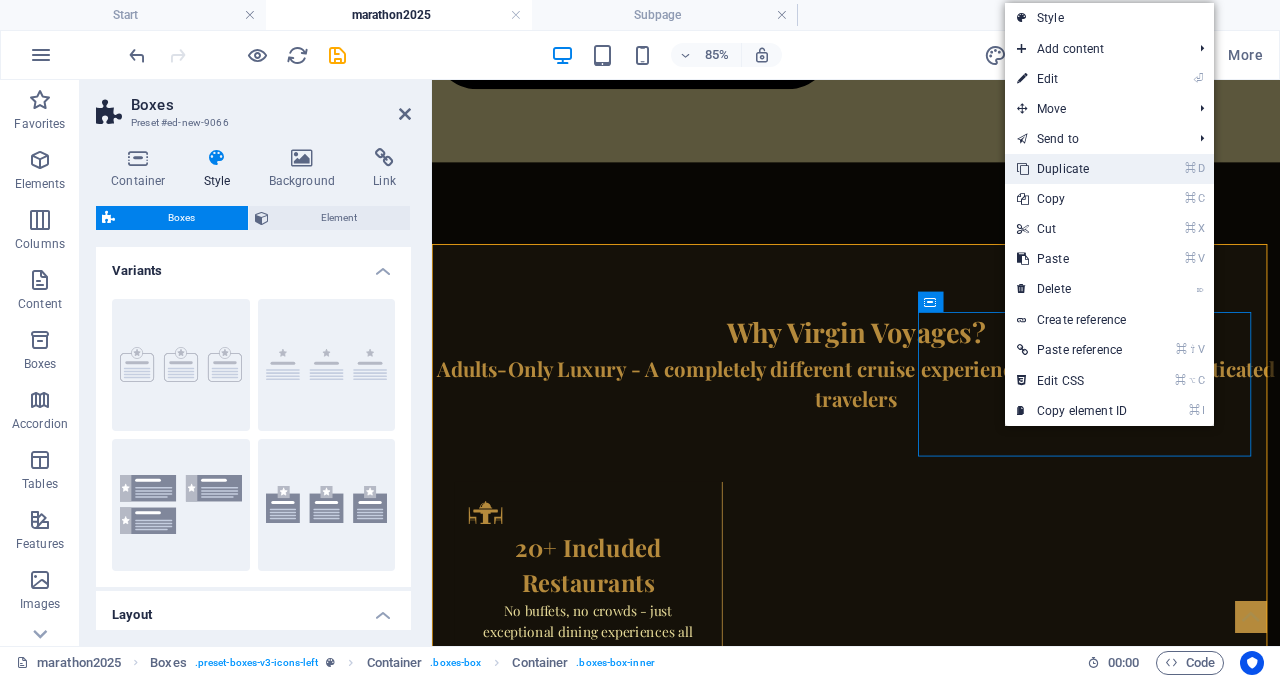 click on "⌘ D  Duplicate" at bounding box center (1072, 169) 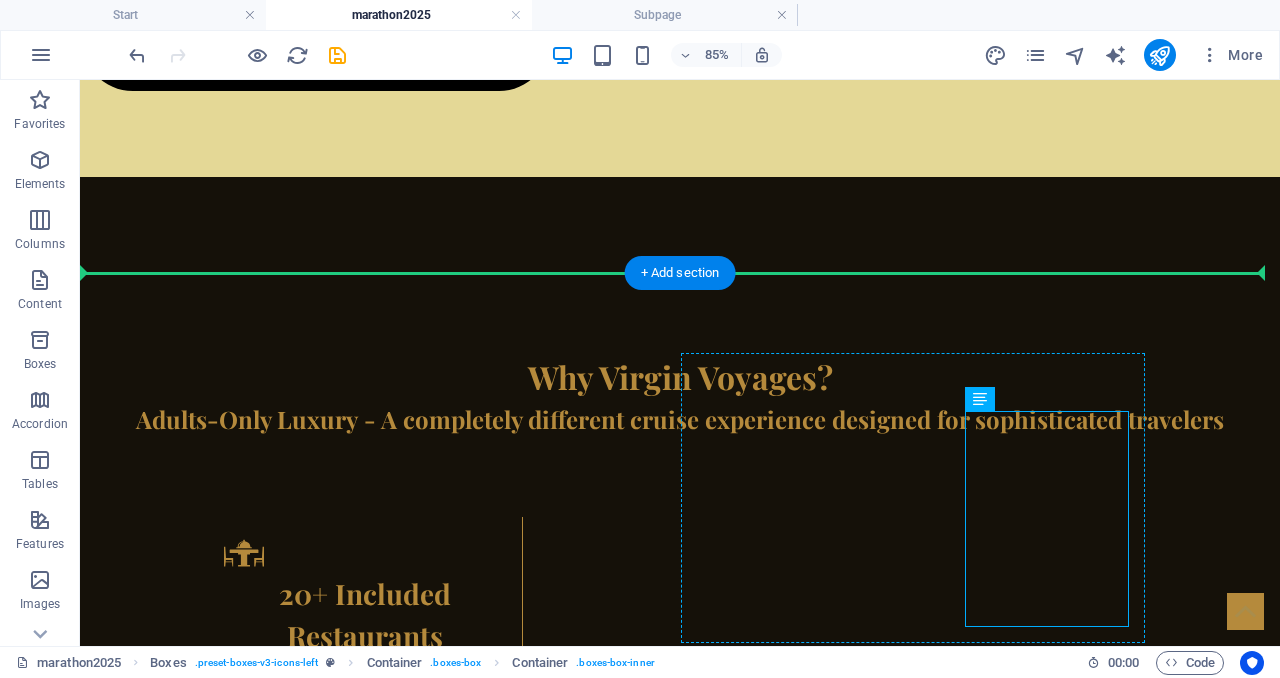 scroll, scrollTop: 2358, scrollLeft: 0, axis: vertical 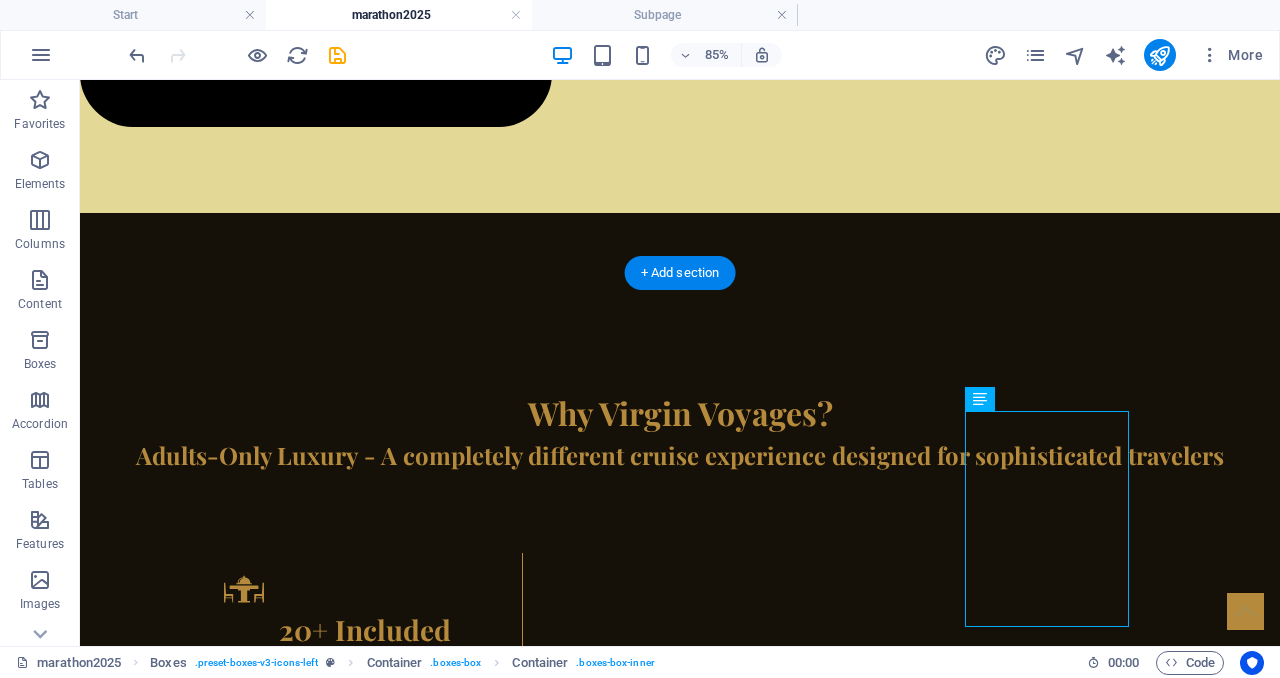 drag, startPoint x: 932, startPoint y: 420, endPoint x: 1146, endPoint y: 440, distance: 214.93254 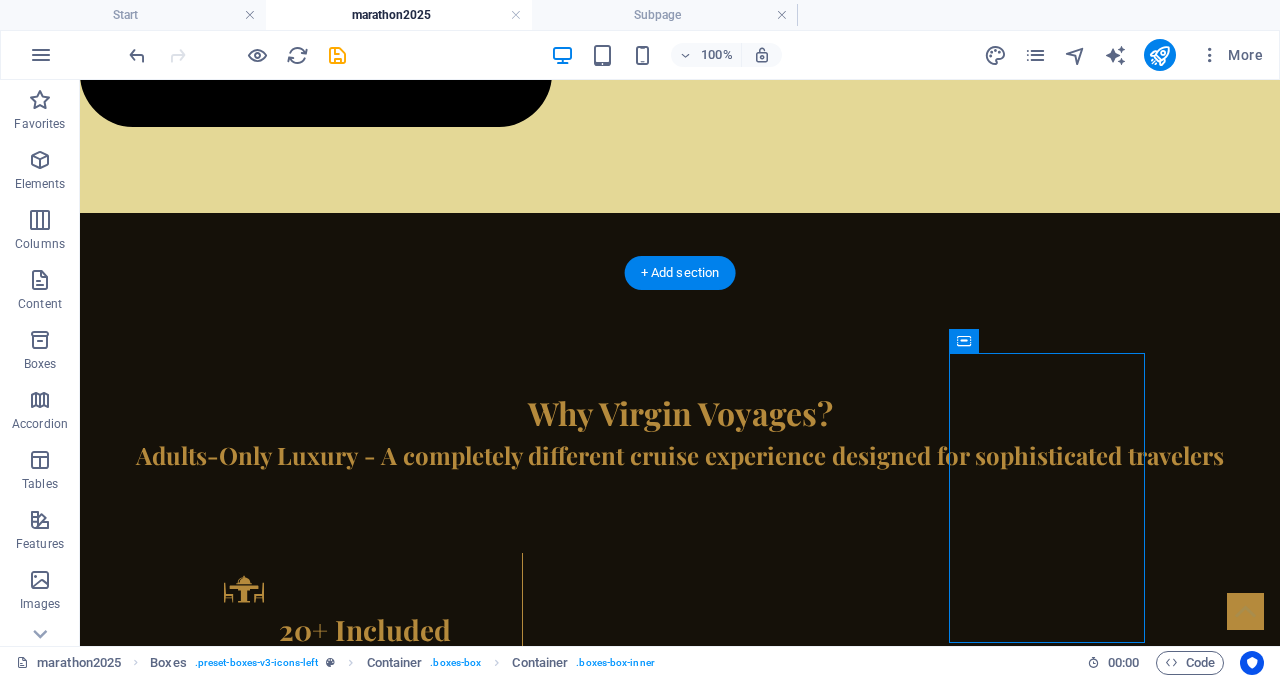 drag, startPoint x: 1127, startPoint y: 356, endPoint x: 1166, endPoint y: 504, distance: 153.05228 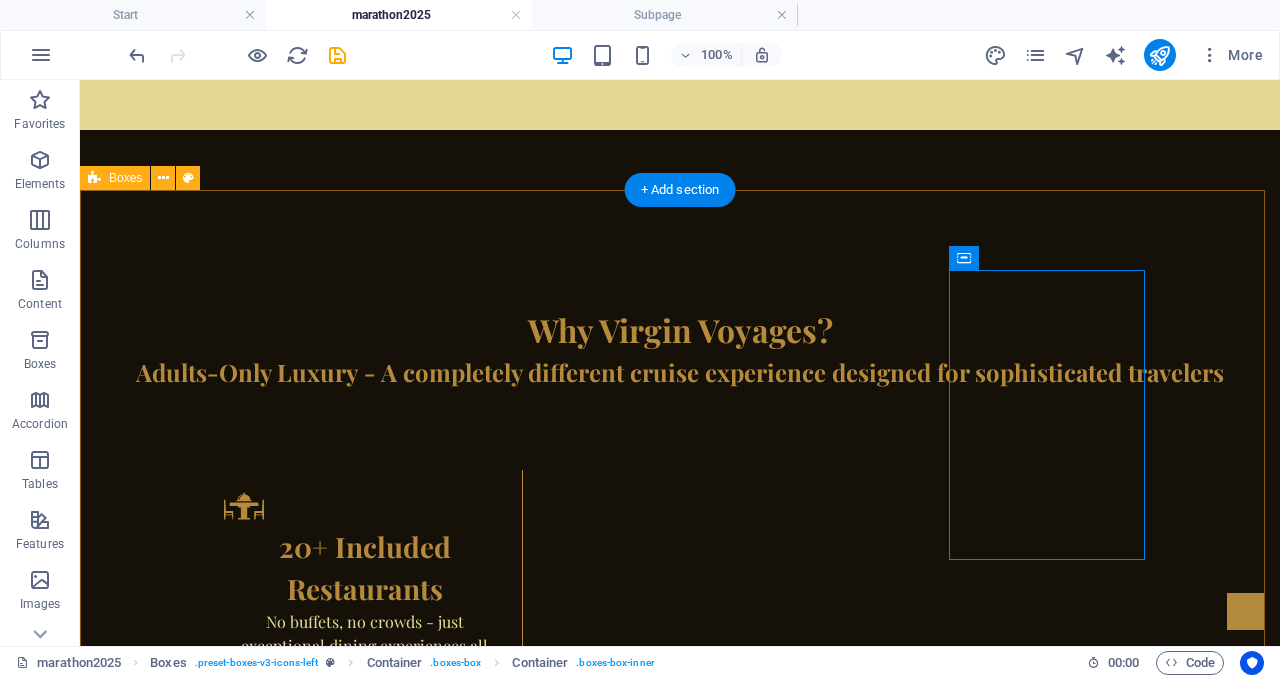 scroll, scrollTop: 2618, scrollLeft: 0, axis: vertical 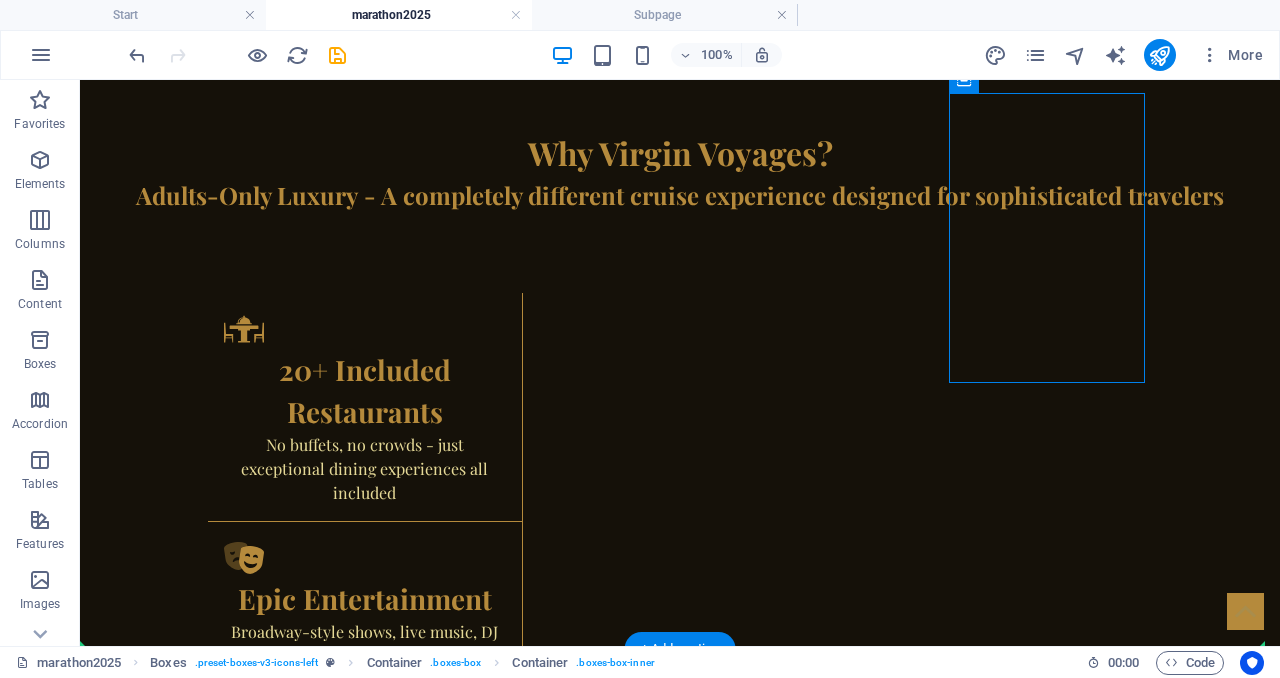 drag, startPoint x: 1038, startPoint y: 168, endPoint x: 897, endPoint y: 507, distance: 367.15393 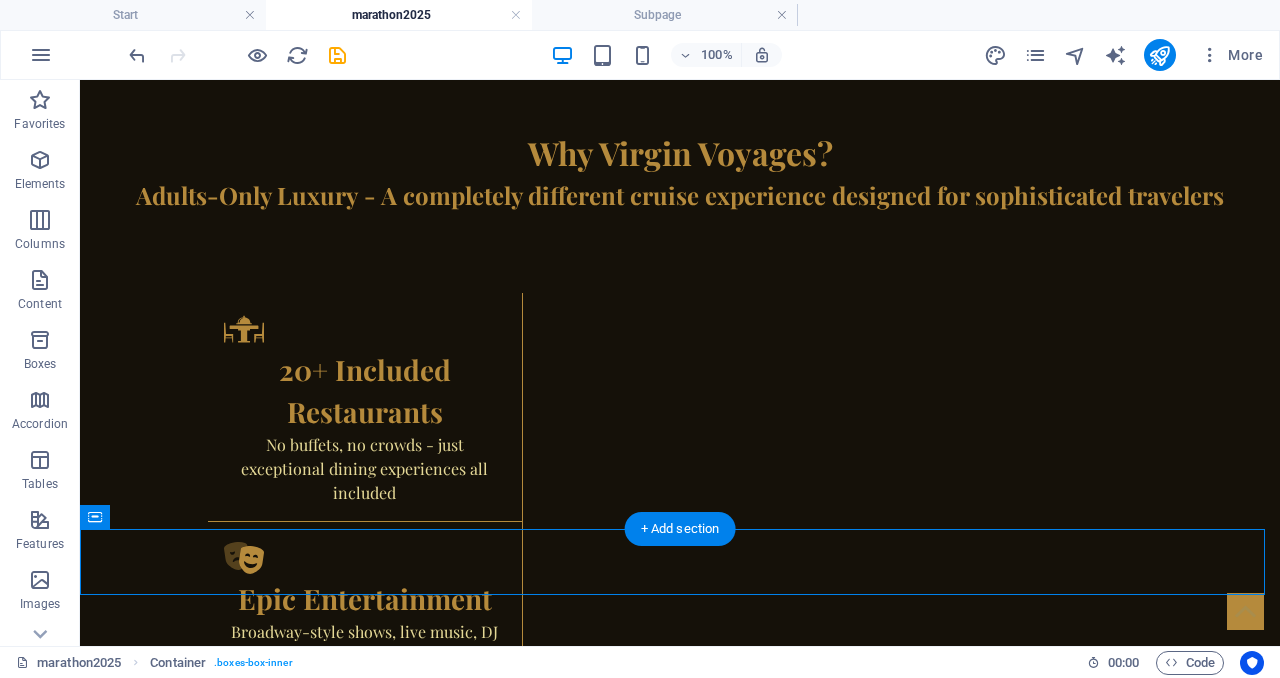 click on "Headline Lorem ipsum dolor sit amet, consectetuer adipiscing elit. Aenean commodo ligula eget dolor. Lorem ipsum dolor sit amet, consectetuer adipiscing elit leget dolor. Headline Lorem ipsum dolor sit amet, consectetuer adipiscing elit. Aenean commodo ligula eget dolor. Lorem ipsum dolor sit amet, consectetuer adipiscing elit leget dolor. Headline Lorem ipsum dolor sit amet, consectetuer adipiscing elit. Aenean commodo ligula eget dolor. Lorem ipsum dolor sit amet, consectetuer adipiscing elit leget dolor." at bounding box center [680, 2033] 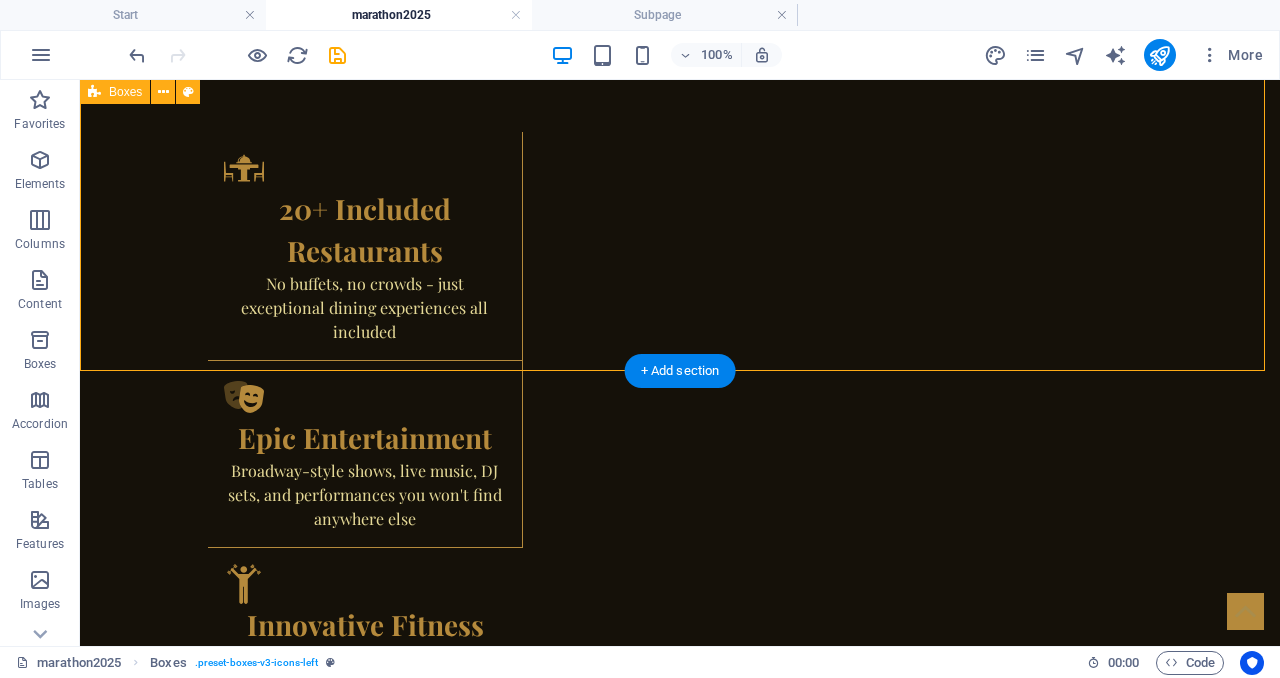 scroll, scrollTop: 2784, scrollLeft: 0, axis: vertical 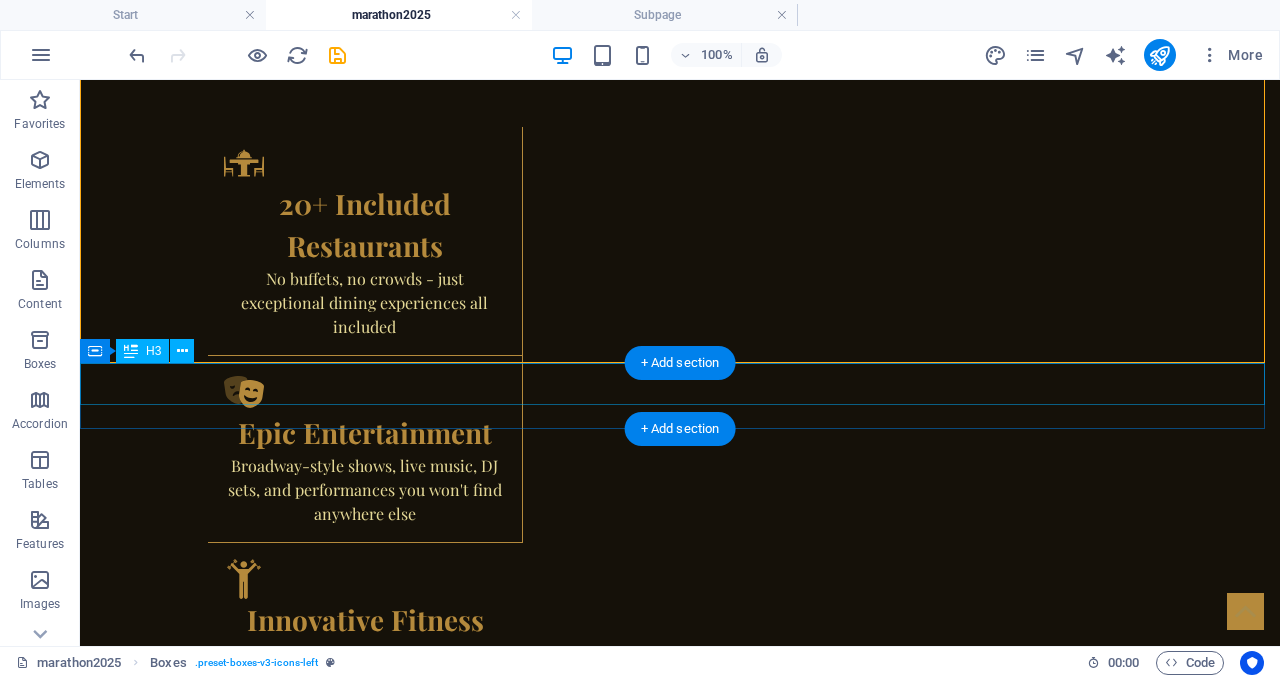 click on "Headline" at bounding box center (680, 2303) 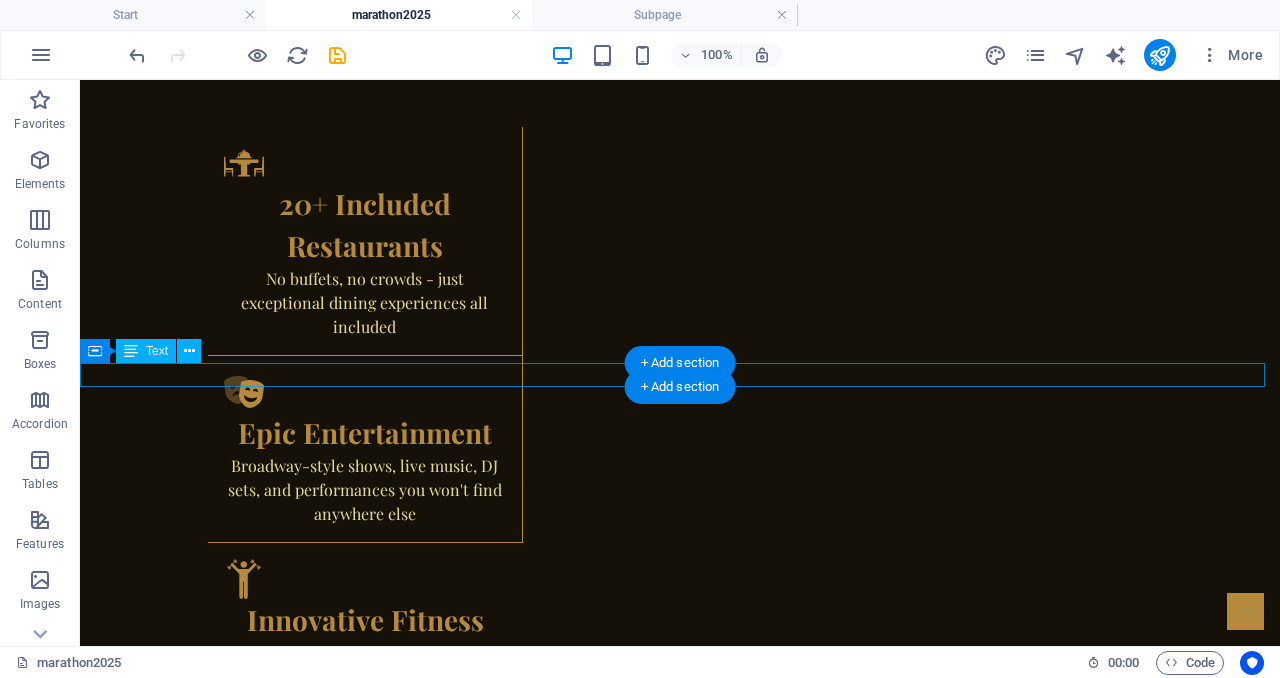 click on "Lorem ipsum dolor sit amet, consectetuer adipiscing elit. Aenean commodo ligula eget dolor. Lorem ipsum dolor sit amet, consectetuer adipiscing elit leget dolor." at bounding box center (680, 2294) 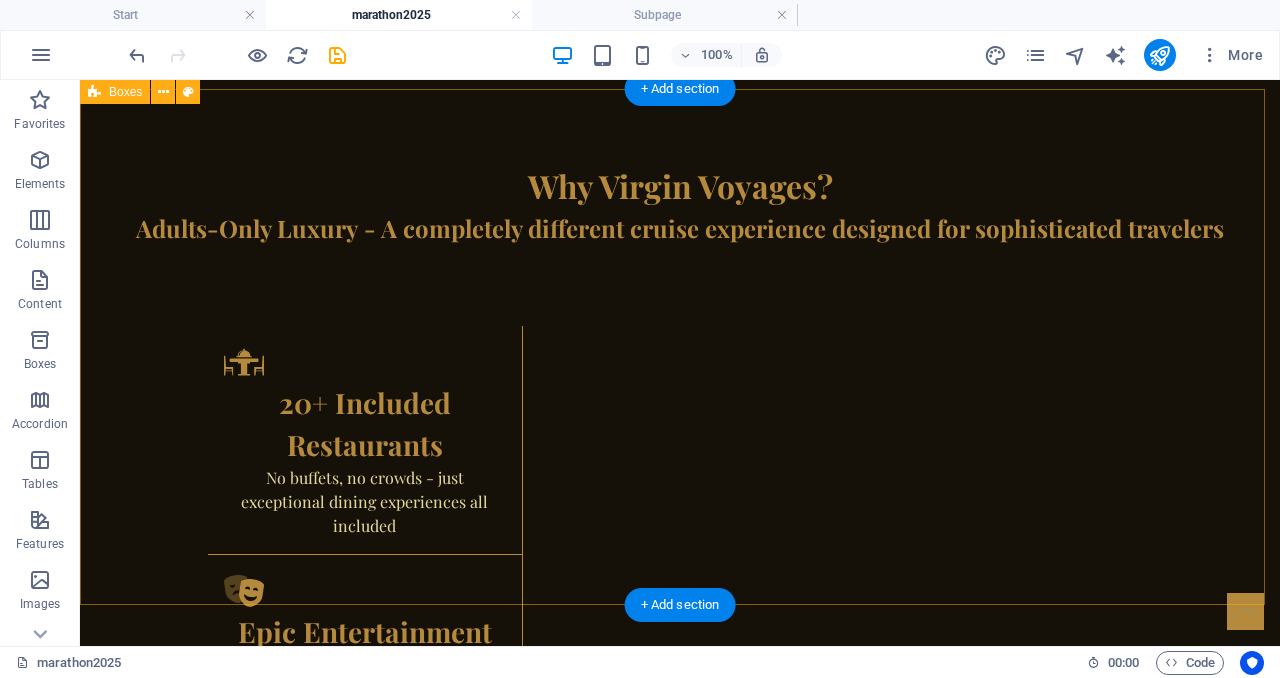 scroll, scrollTop: 2538, scrollLeft: 0, axis: vertical 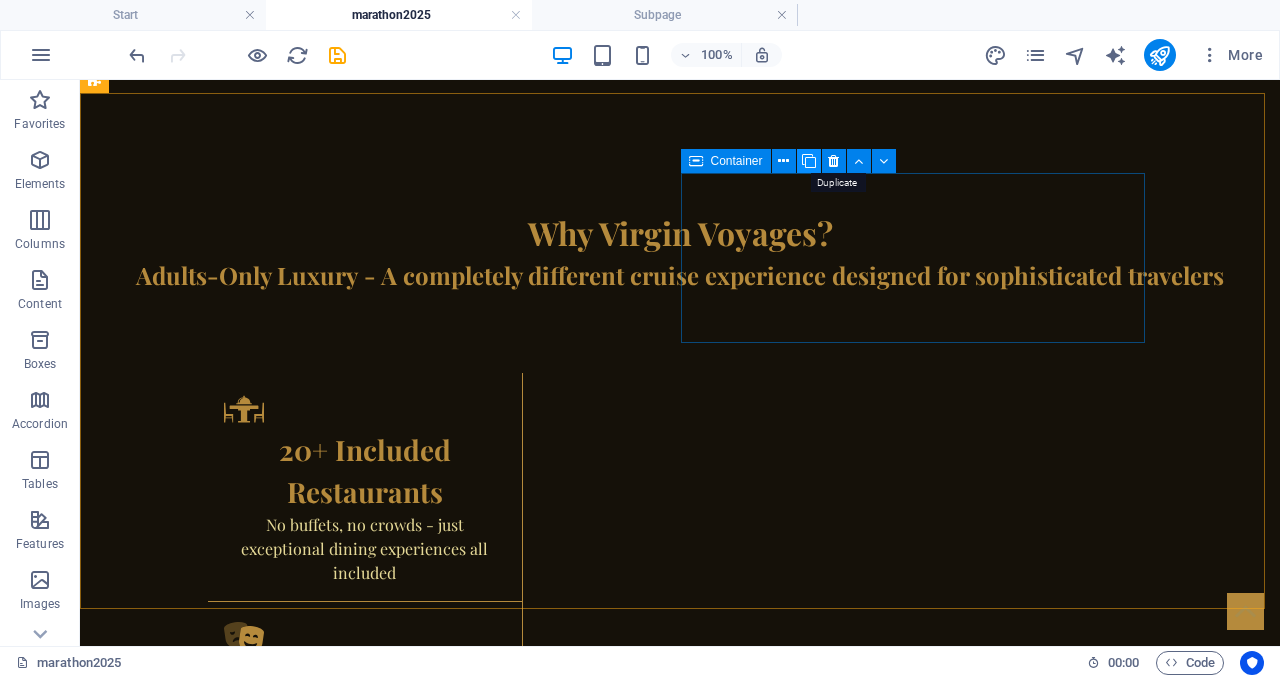 click at bounding box center (809, 161) 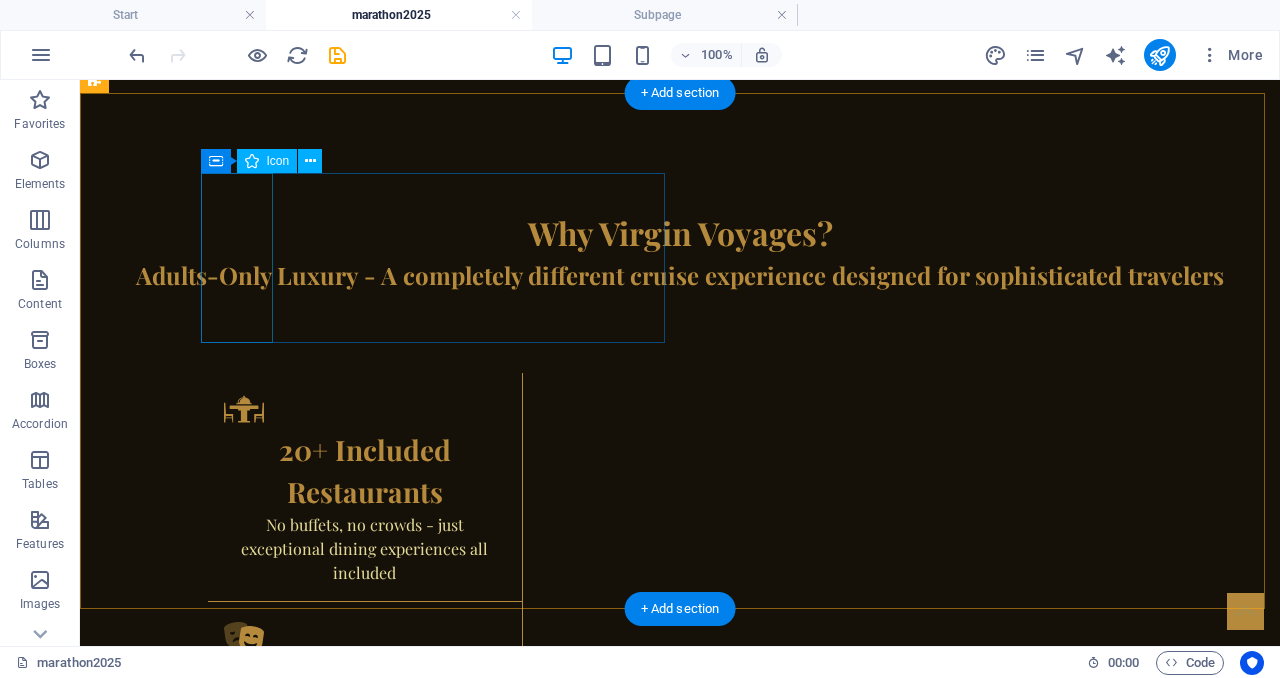 click at bounding box center (328, 1814) 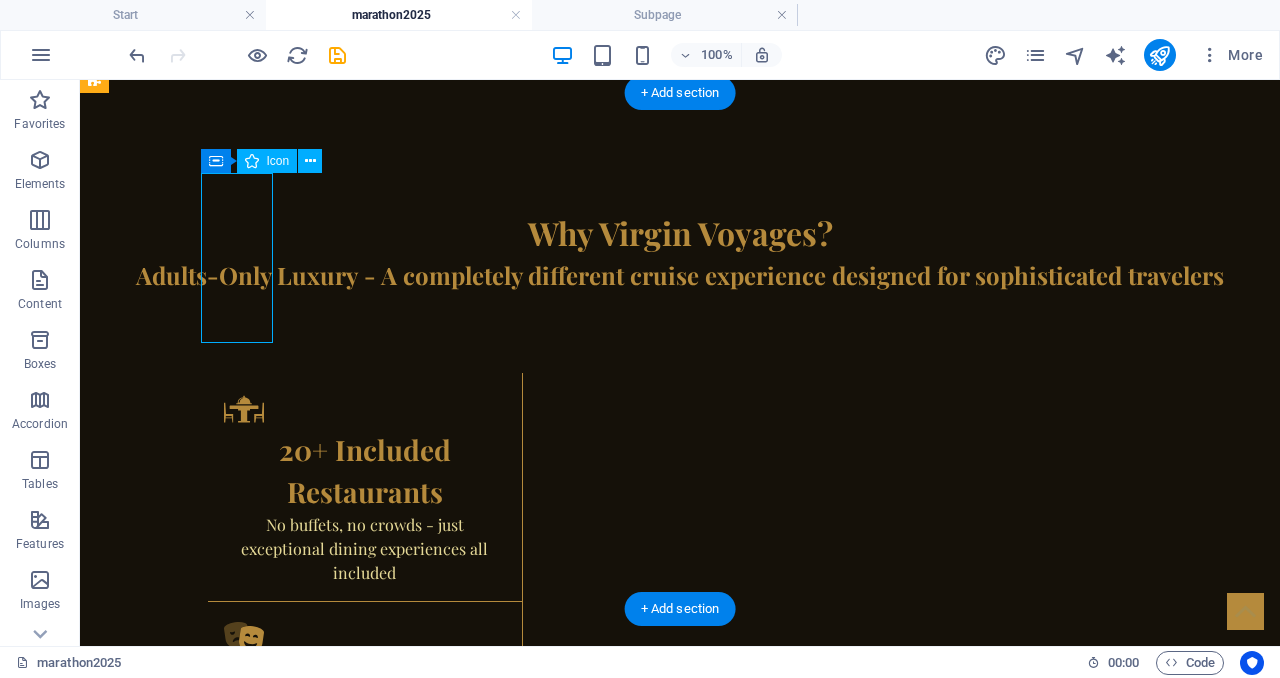 click at bounding box center [328, 1814] 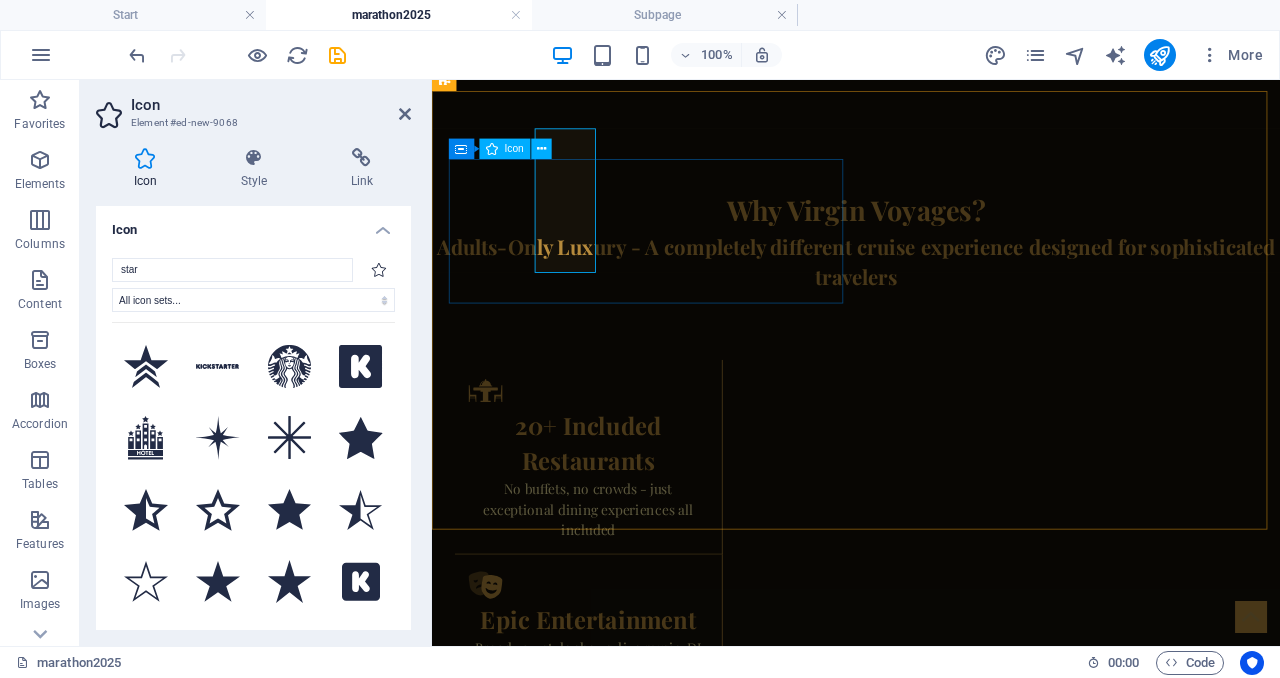 scroll, scrollTop: 2574, scrollLeft: 0, axis: vertical 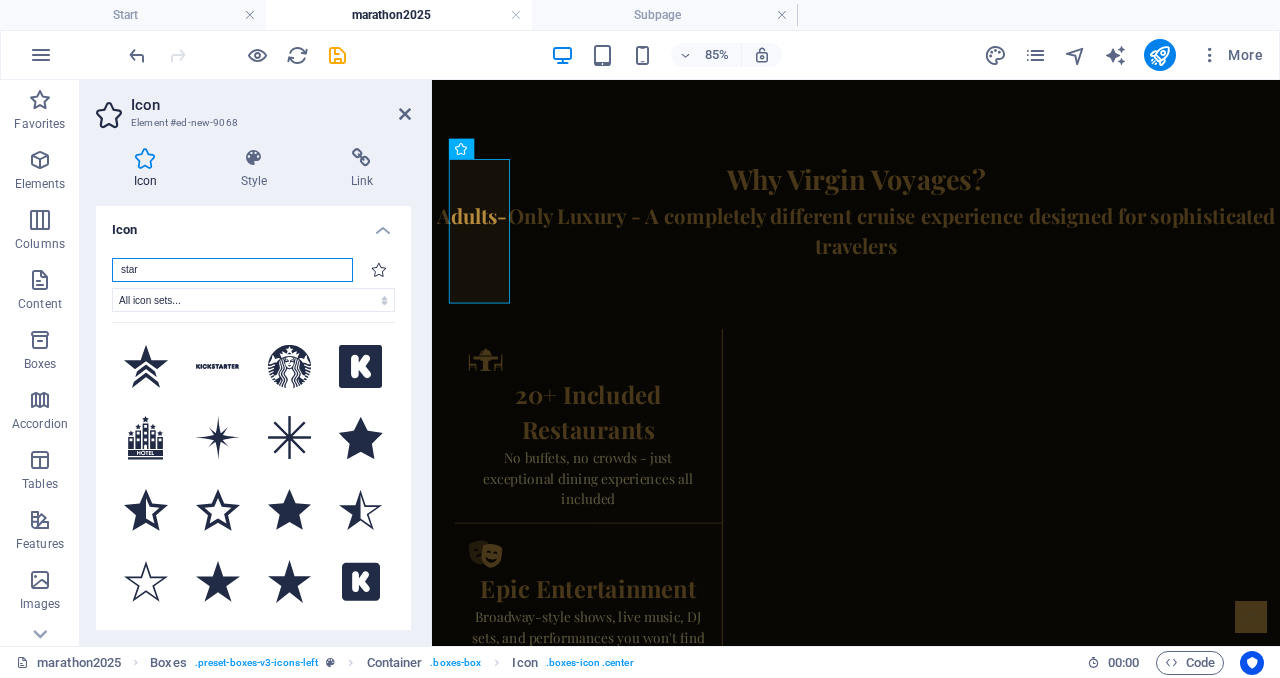 click on "star" at bounding box center [232, 270] 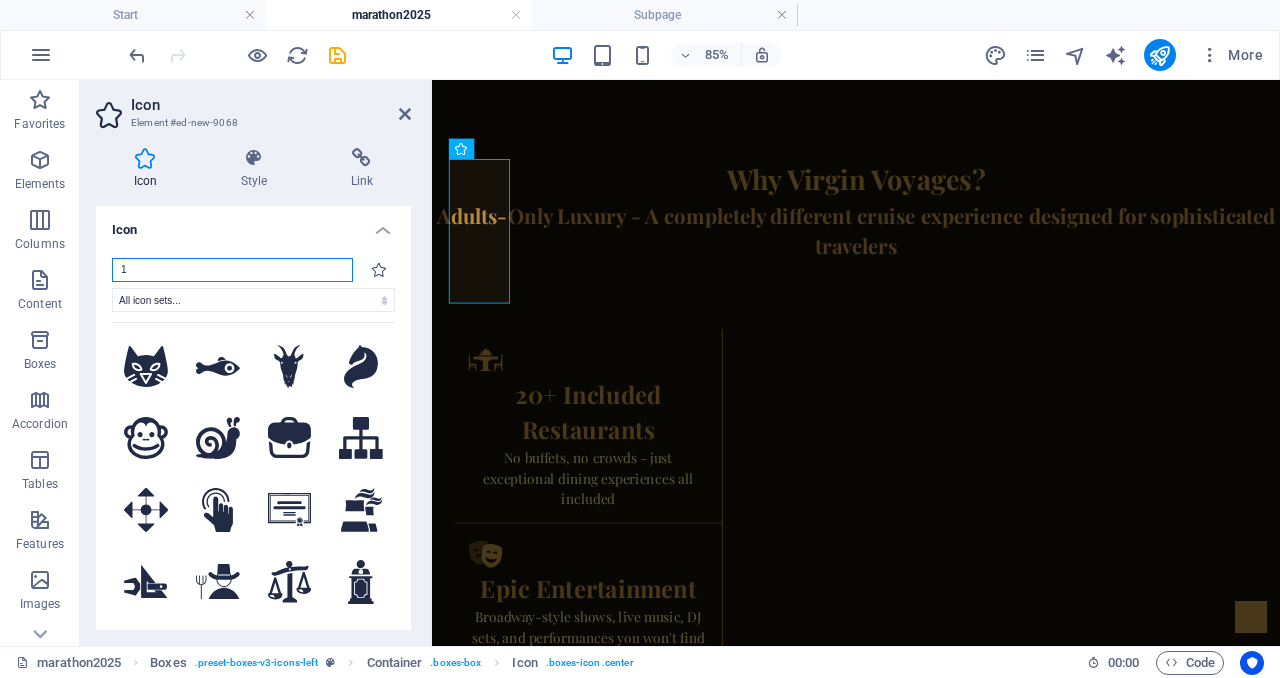 type on "1" 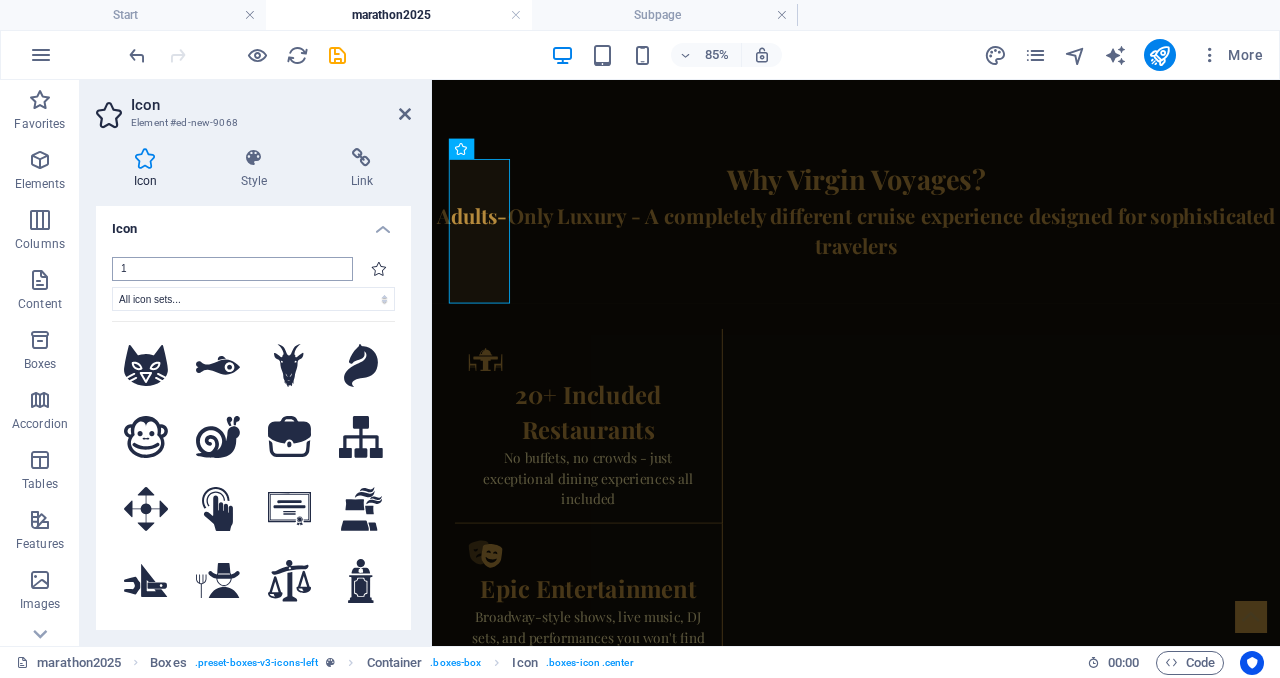 scroll, scrollTop: 0, scrollLeft: 0, axis: both 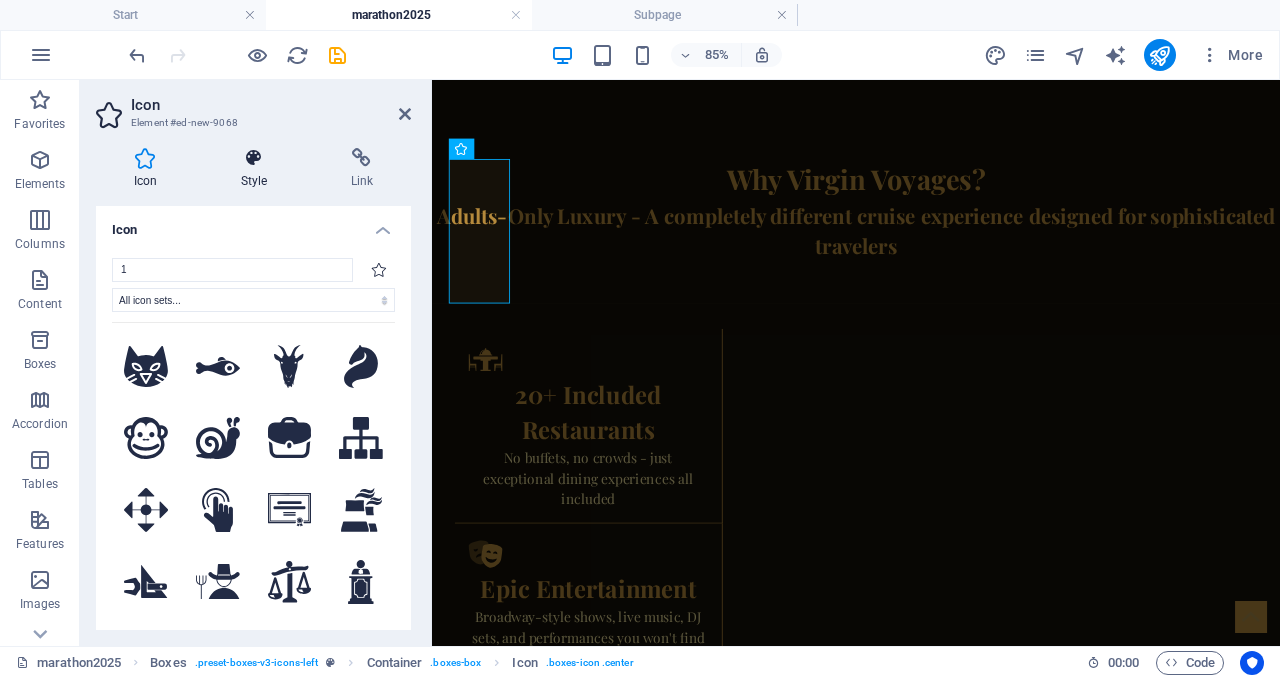 click on "Style" at bounding box center [258, 169] 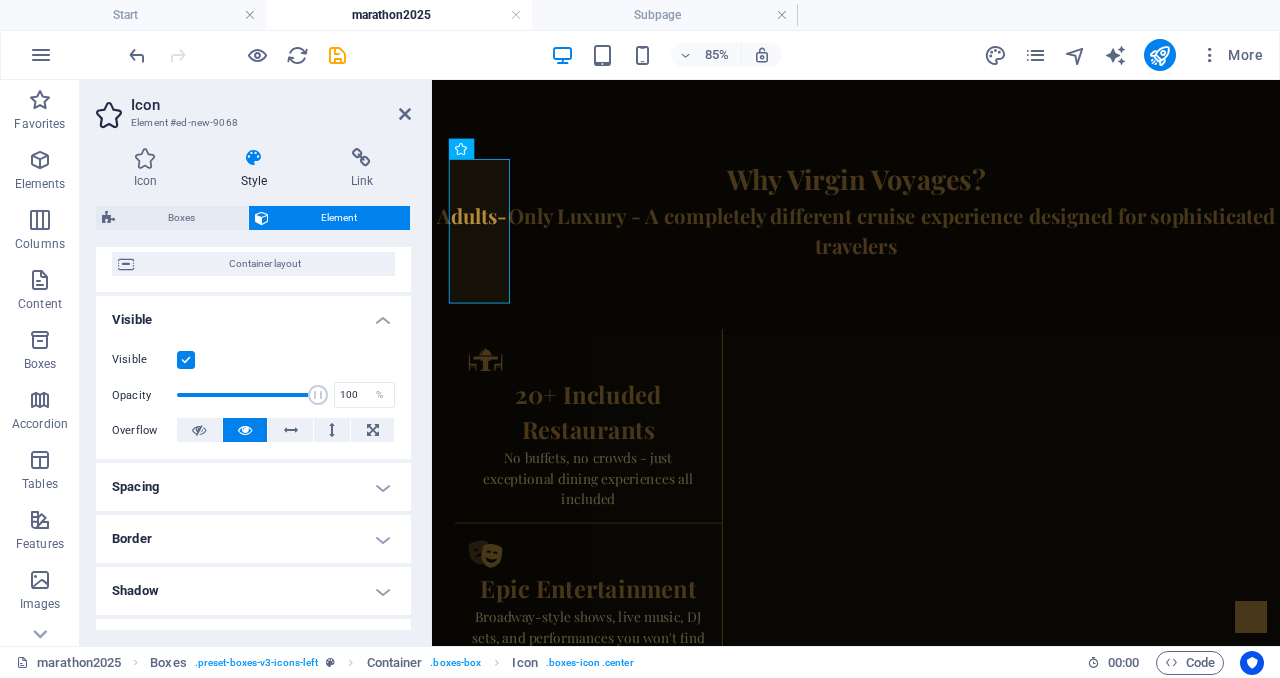 scroll, scrollTop: 0, scrollLeft: 0, axis: both 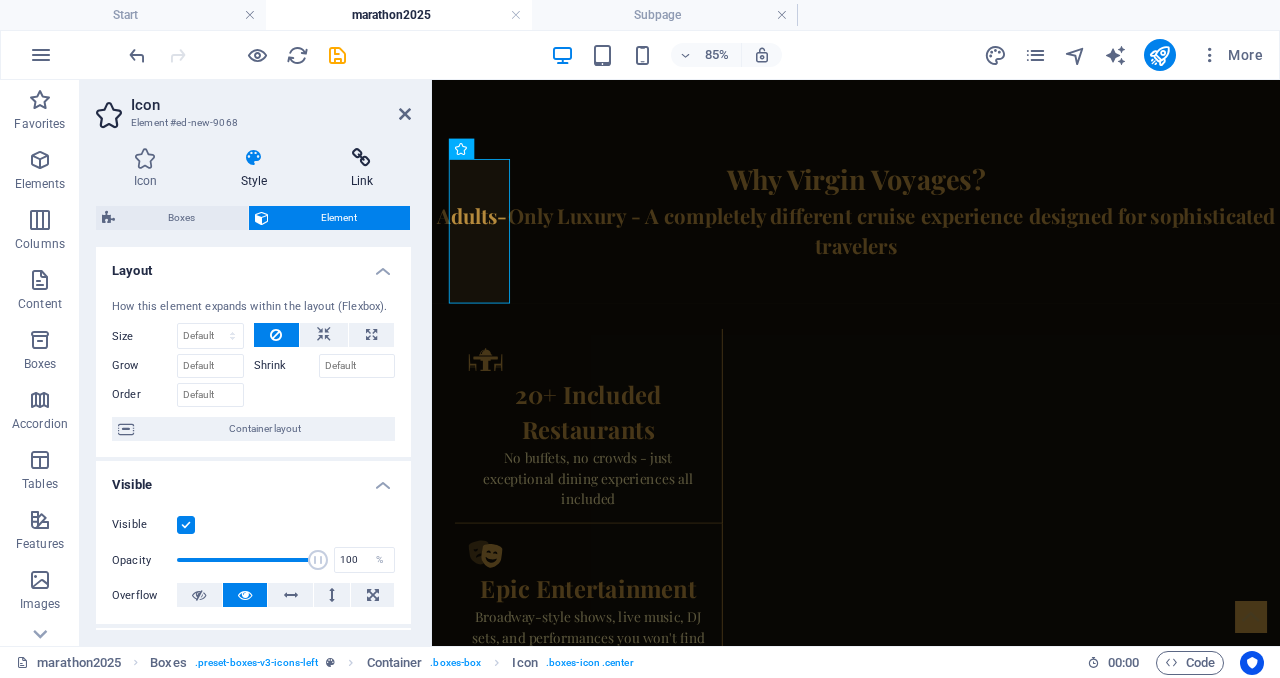 click on "Link" at bounding box center [362, 169] 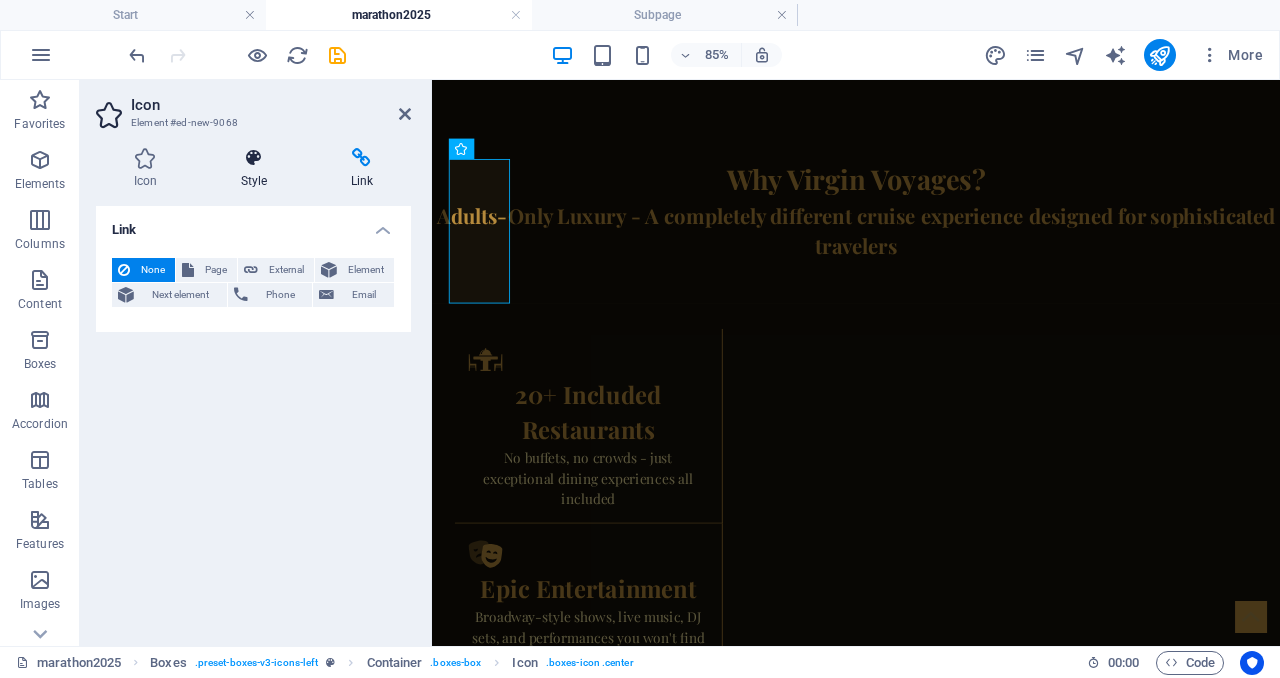 click on "Style" at bounding box center (258, 169) 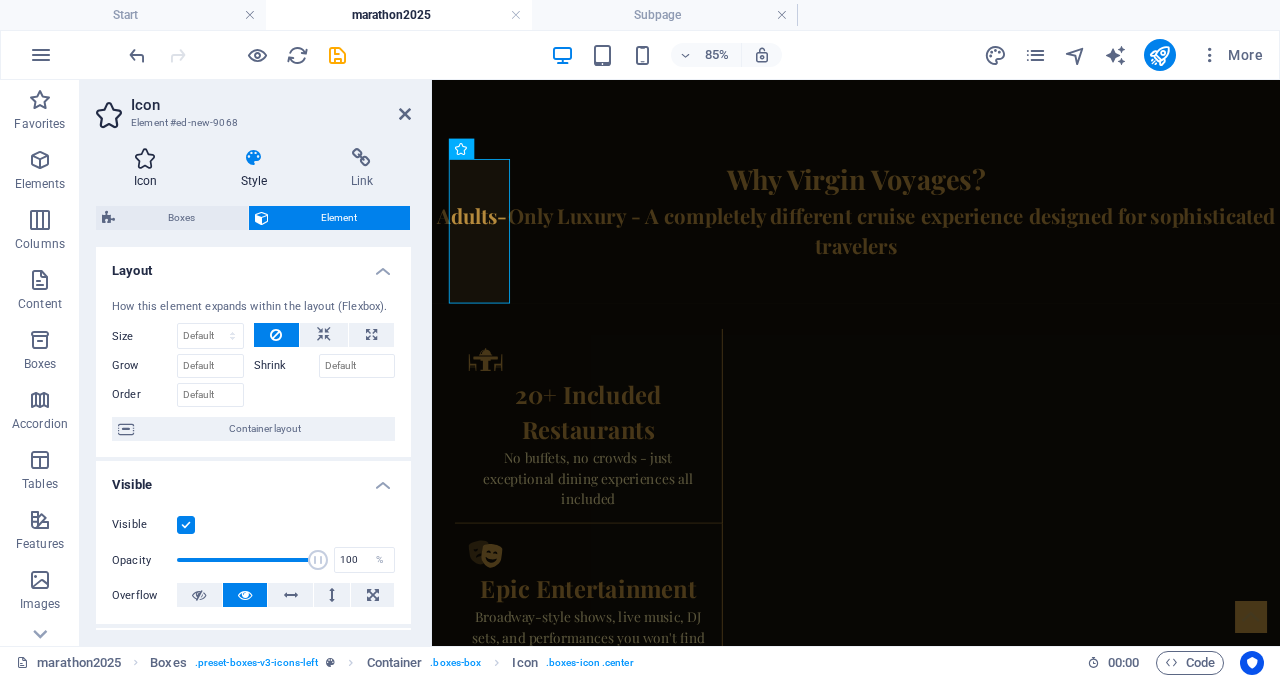 click at bounding box center [145, 158] 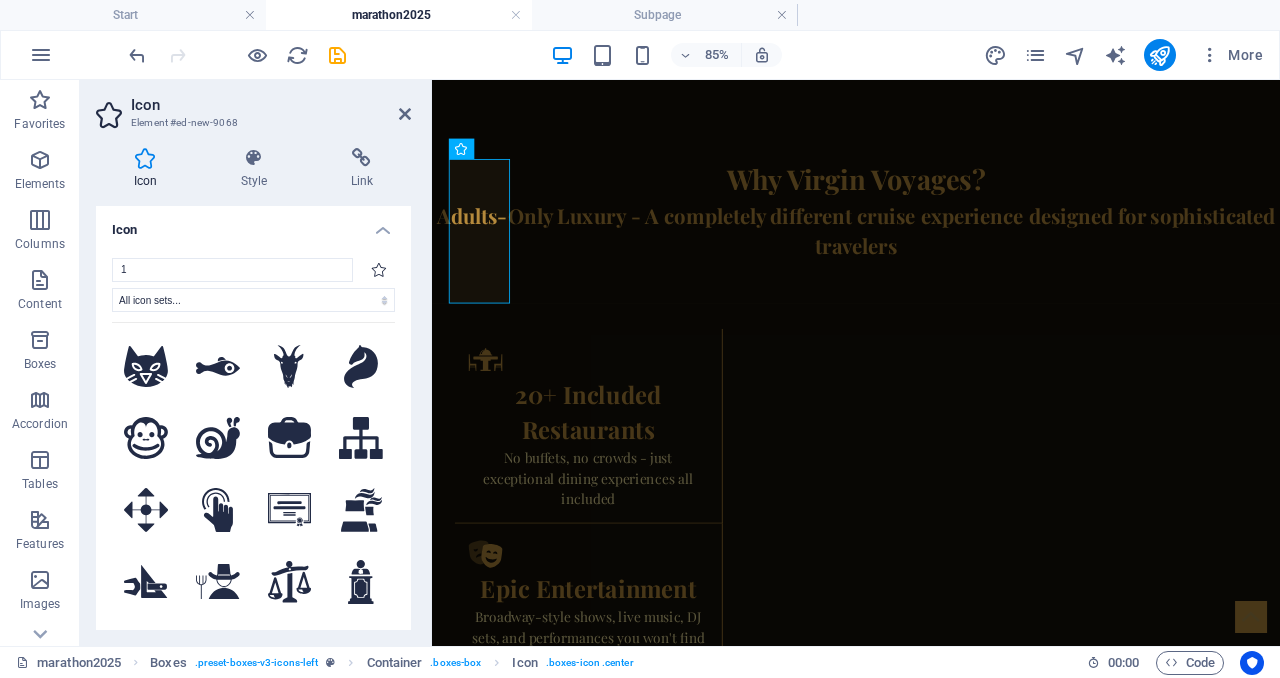 click on "Icon" at bounding box center (253, 224) 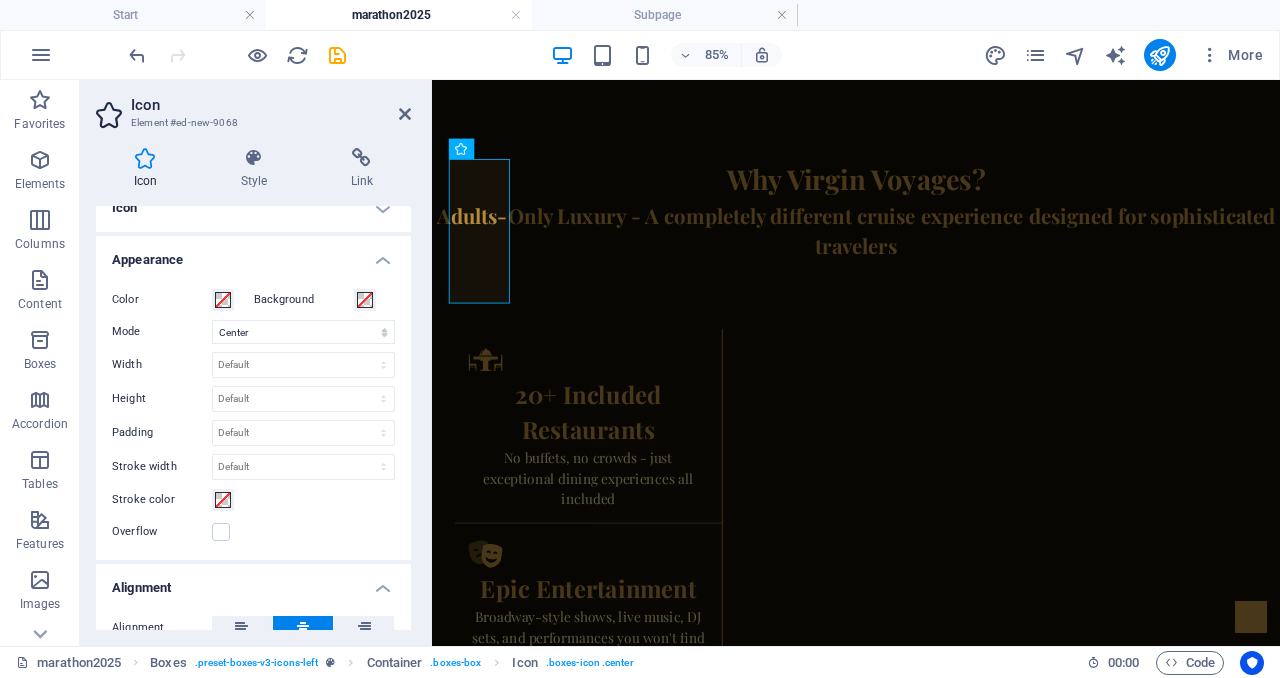 scroll, scrollTop: 52, scrollLeft: 0, axis: vertical 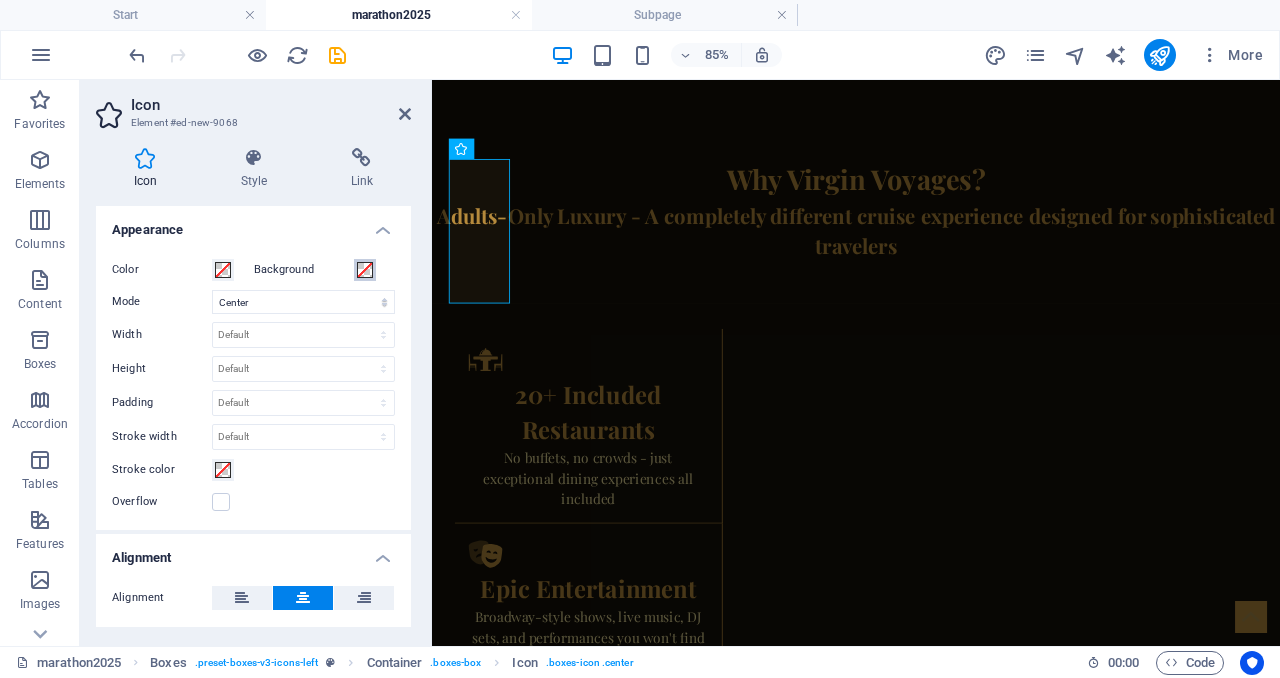 click at bounding box center [365, 270] 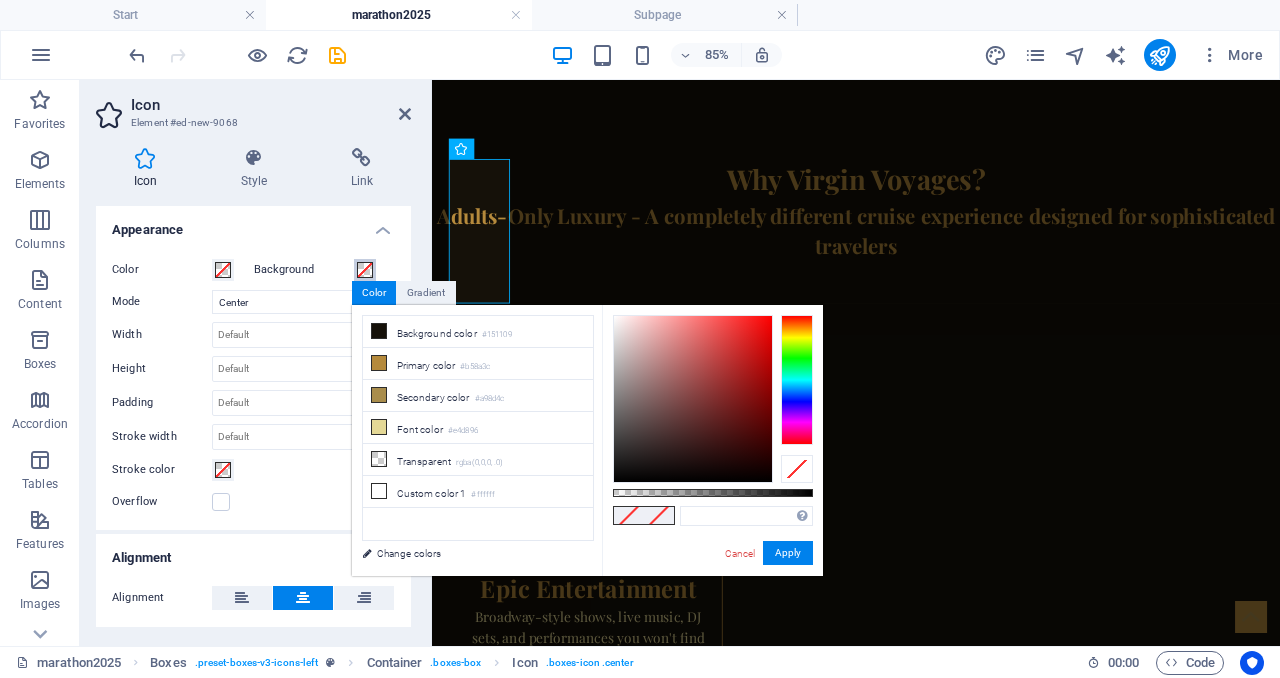 click at bounding box center (365, 270) 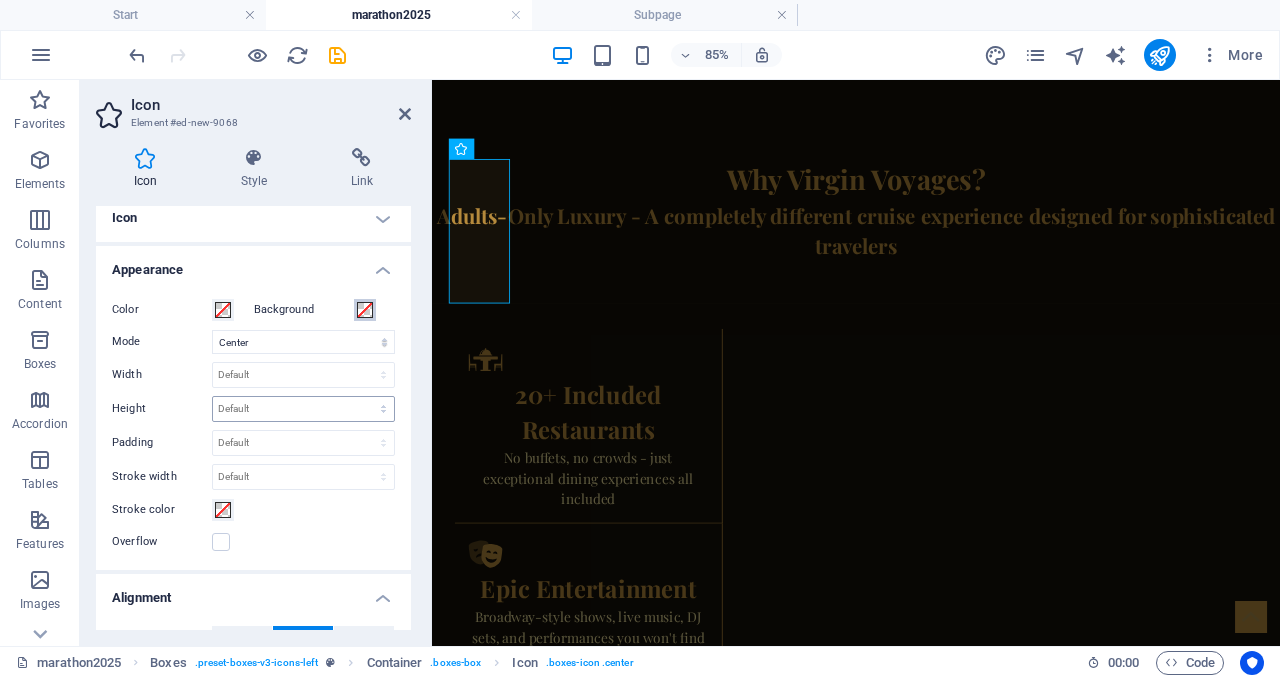scroll, scrollTop: 0, scrollLeft: 0, axis: both 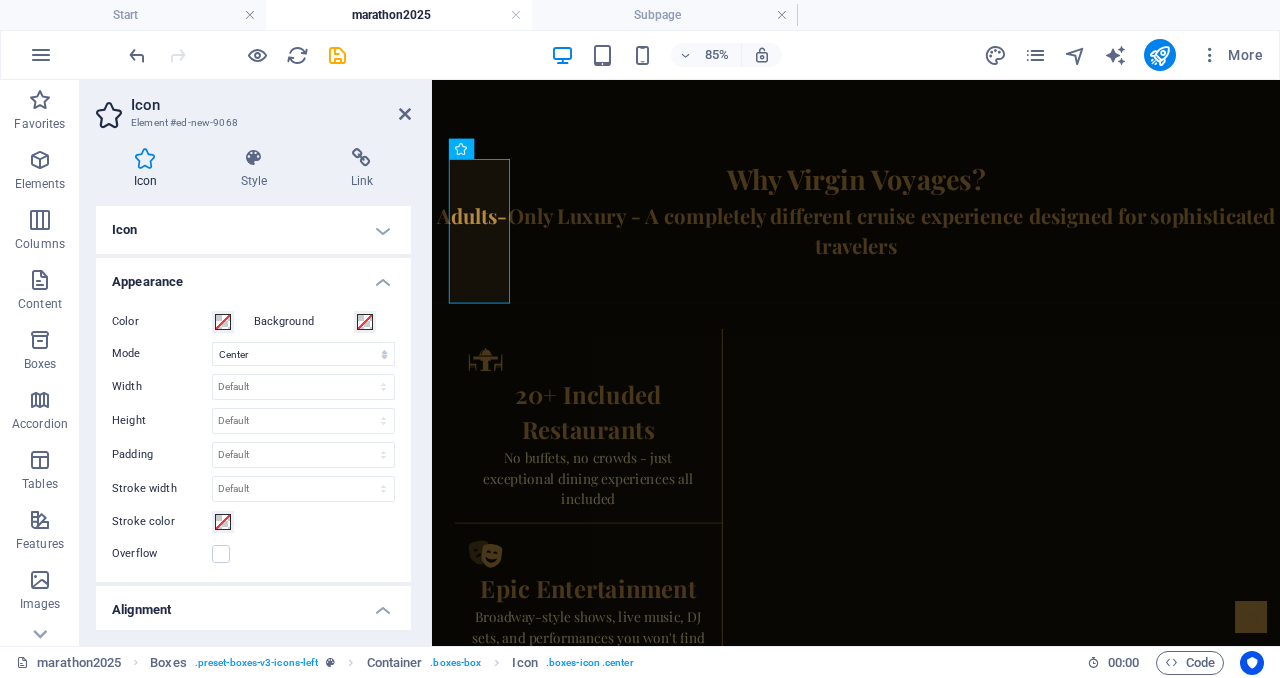 click on "Headline" at bounding box center [680, 1887] 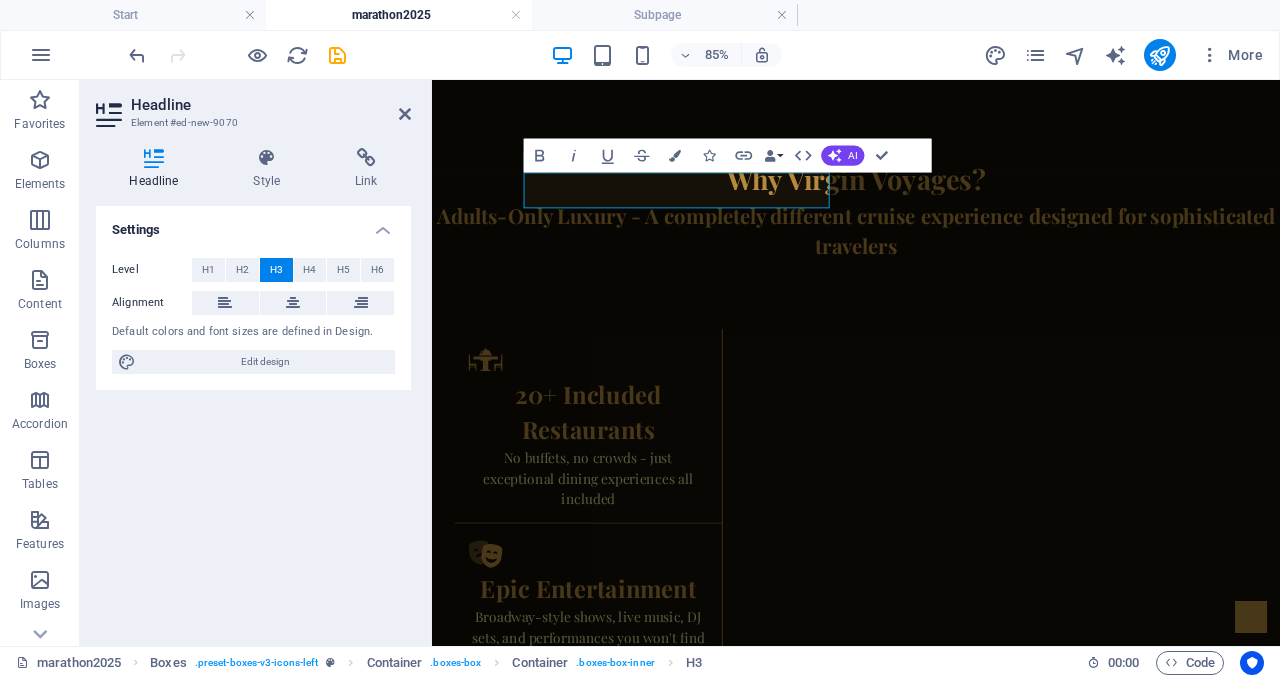 type 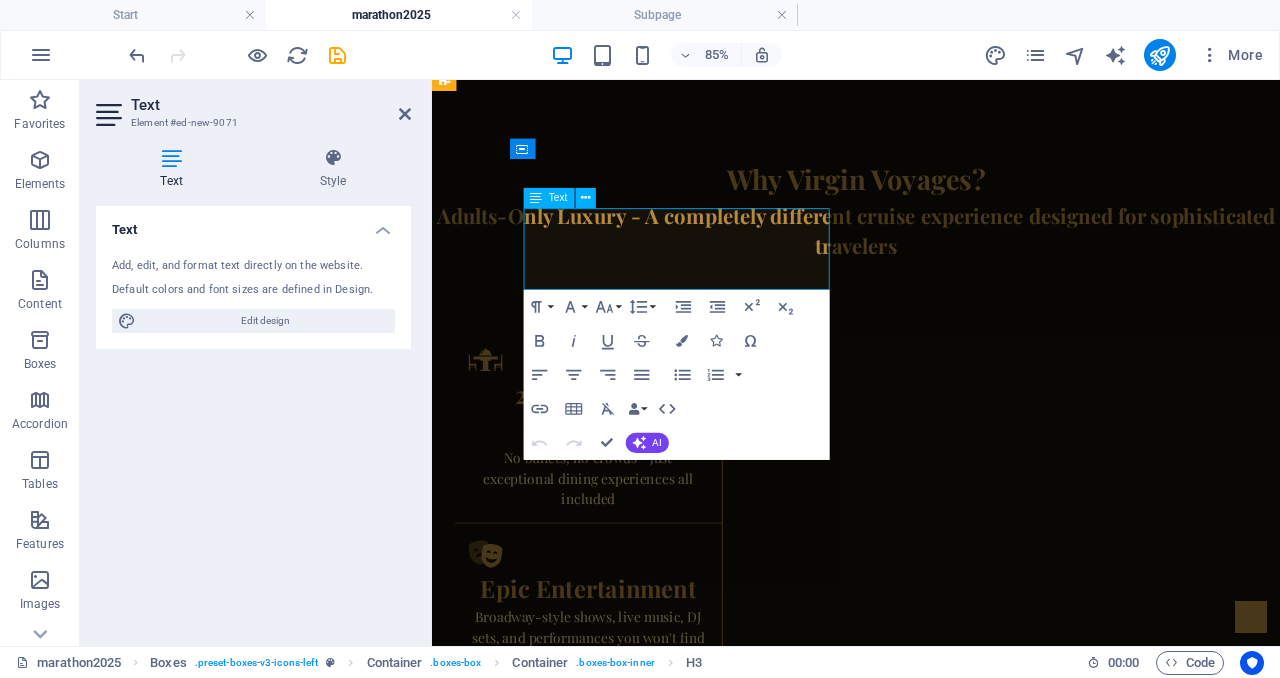 click on "Lorem ipsum dolor sit amet, consectetuer adipiscing elit. Aenean commodo ligula eget dolor. Lorem ipsum dolor sit amet, consectetuer adipiscing elit leget dolor." at bounding box center (680, 1944) 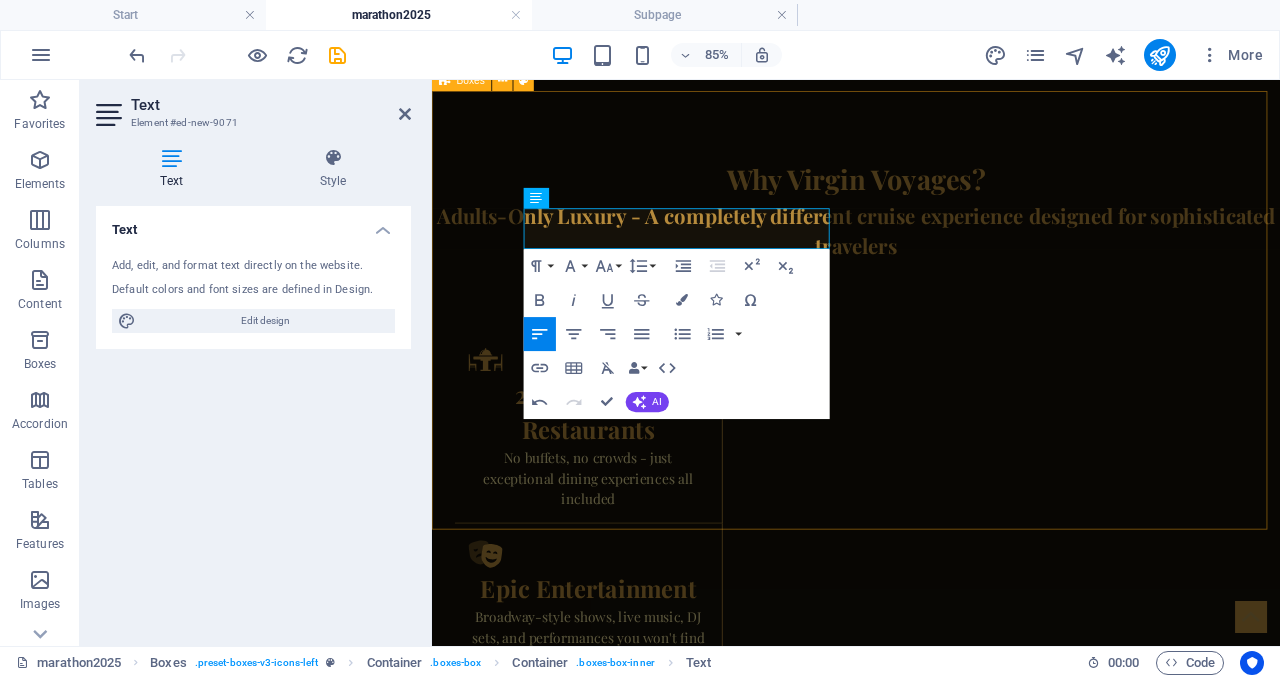 click on "Step 1: Contact Us Fill out the form below, call, or email with your preferences Headline Lorem ipsum dolor sit amet, consectetuer adipiscing elit. Aenean commodo ligula eget dolor. Lorem ipsum dolor sit amet, consectetuer adipiscing elit leget dolor. Headline Lorem ipsum dolor sit amet, consectetuer adipiscing elit. Aenean commodo ligula eget dolor. Lorem ipsum dolor sit amet, consectetuer adipiscing elit leget dolor. Headline Lorem ipsum dolor sit amet, consectetuer adipiscing elit. Aenean commodo ligula eget dolor. Lorem ipsum dolor sit amet, consectetuer adipiscing elit leget dolor." at bounding box center (931, 2202) 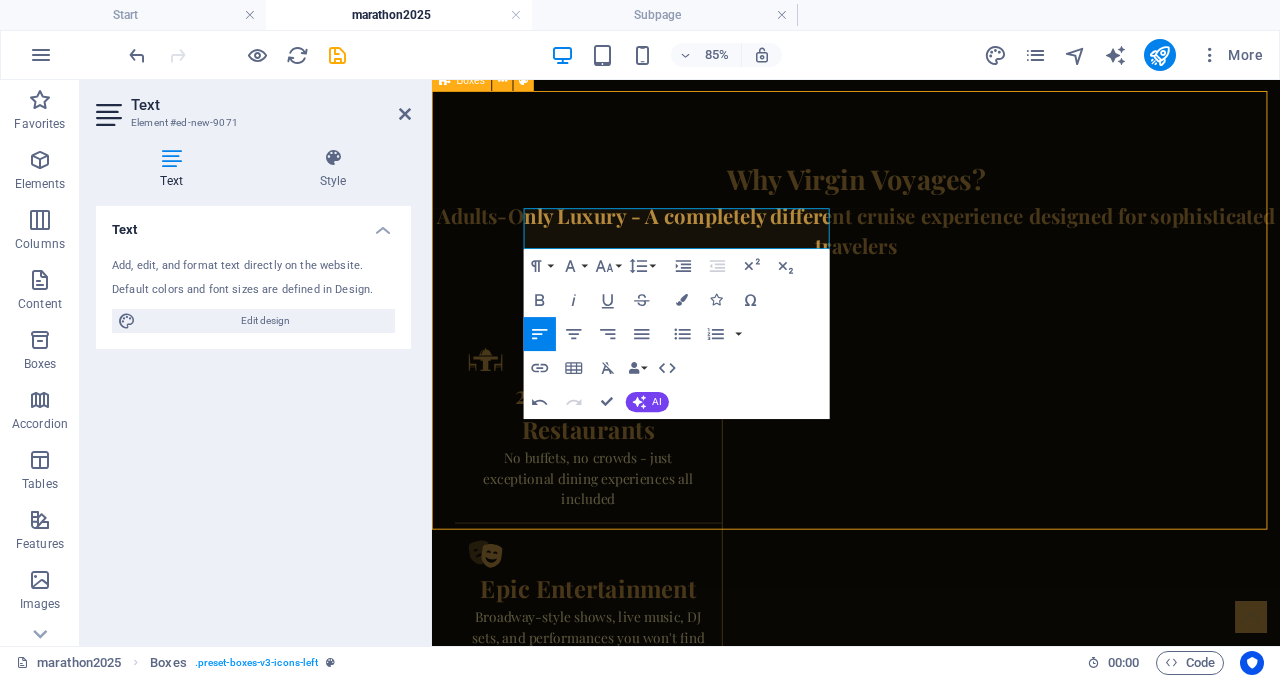 scroll, scrollTop: 2538, scrollLeft: 0, axis: vertical 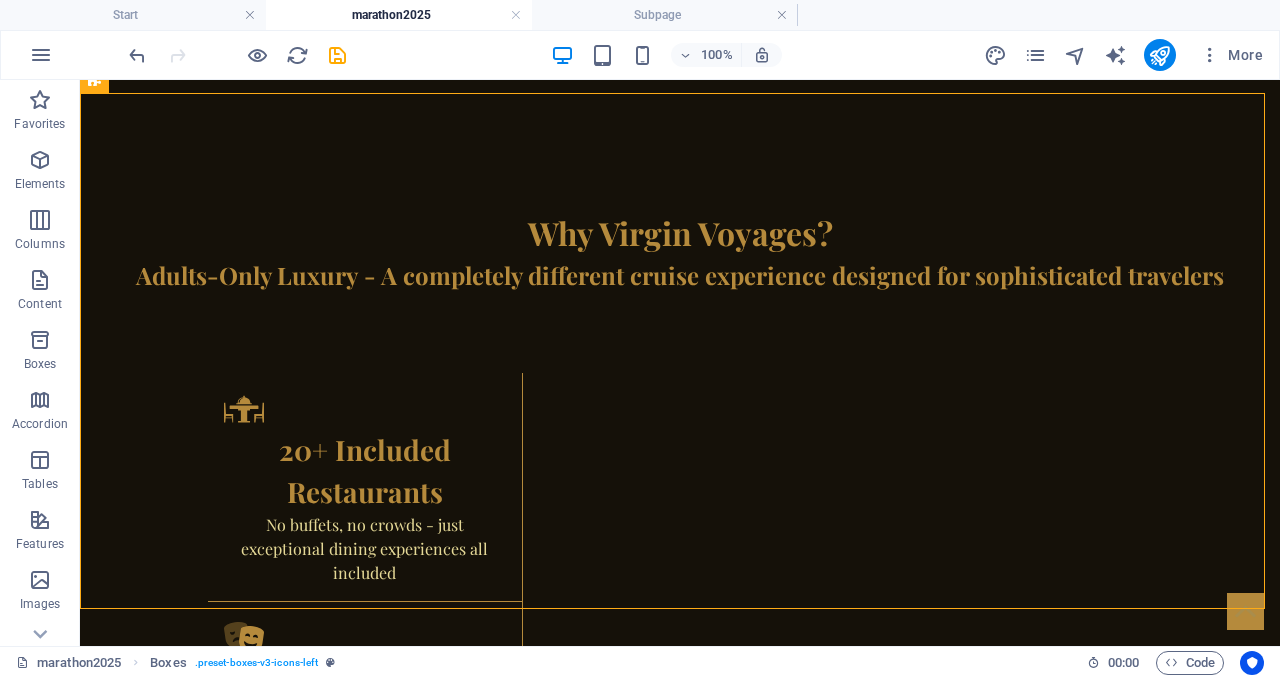 click on "Headline" at bounding box center (328, 2291) 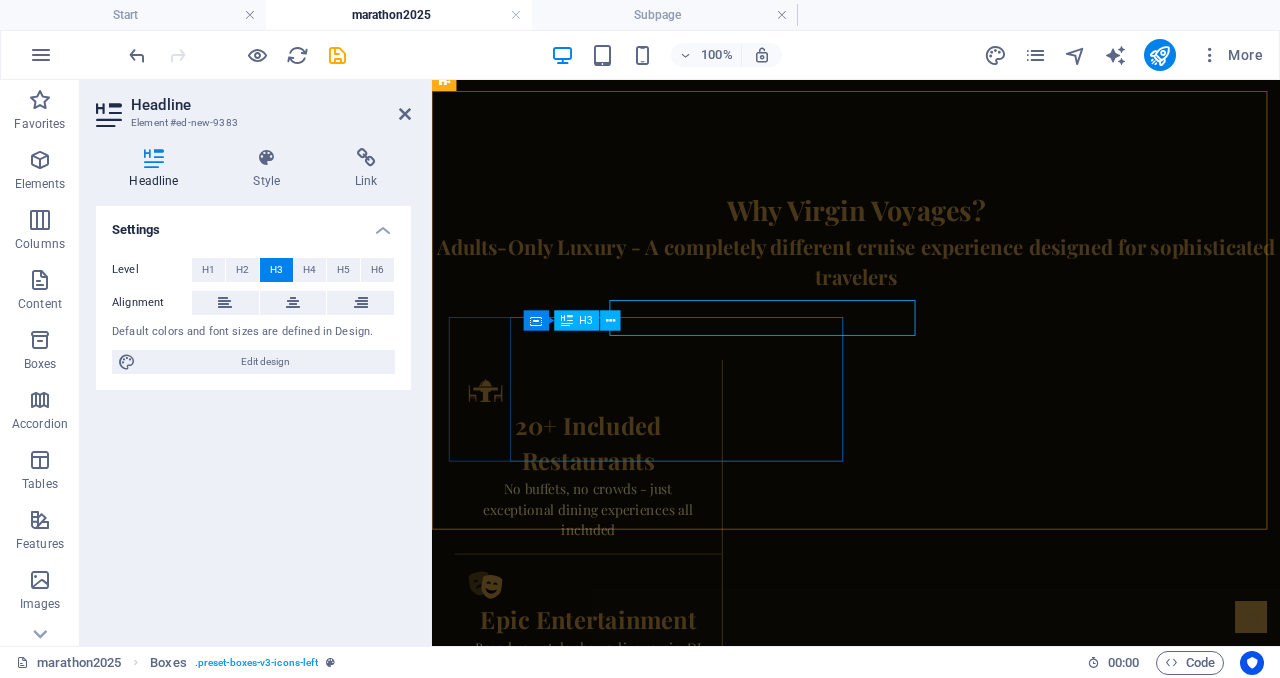 scroll, scrollTop: 2574, scrollLeft: 0, axis: vertical 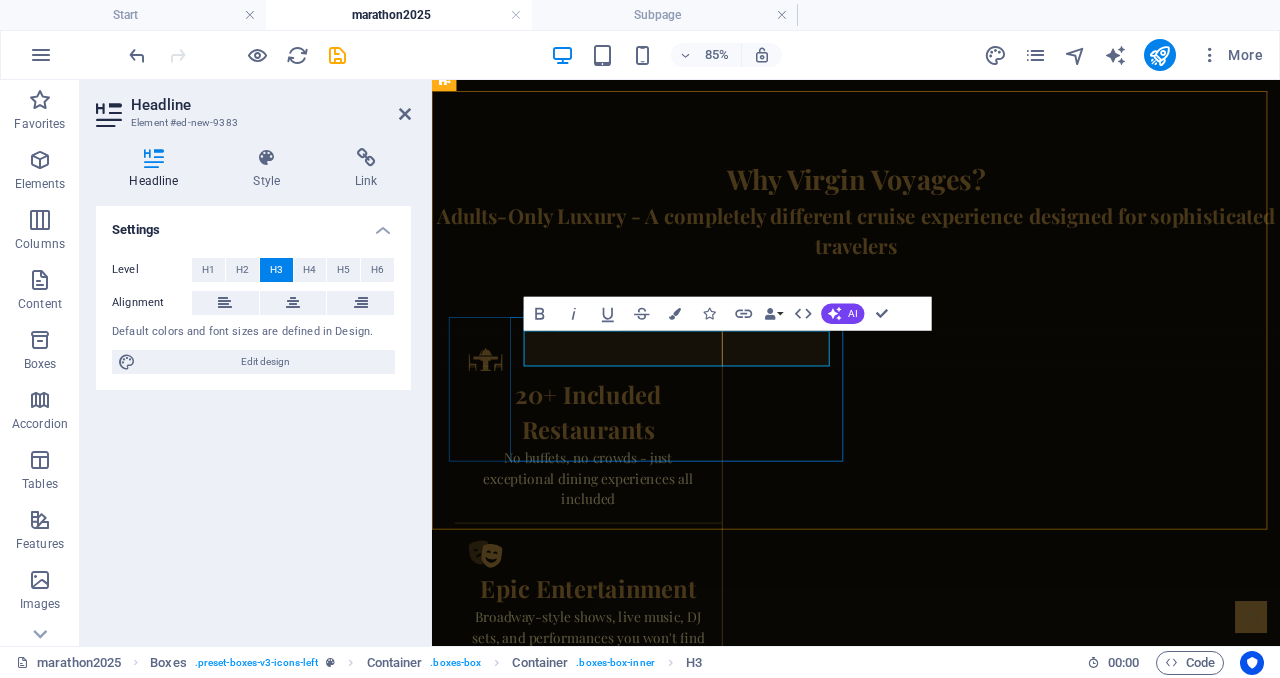 type 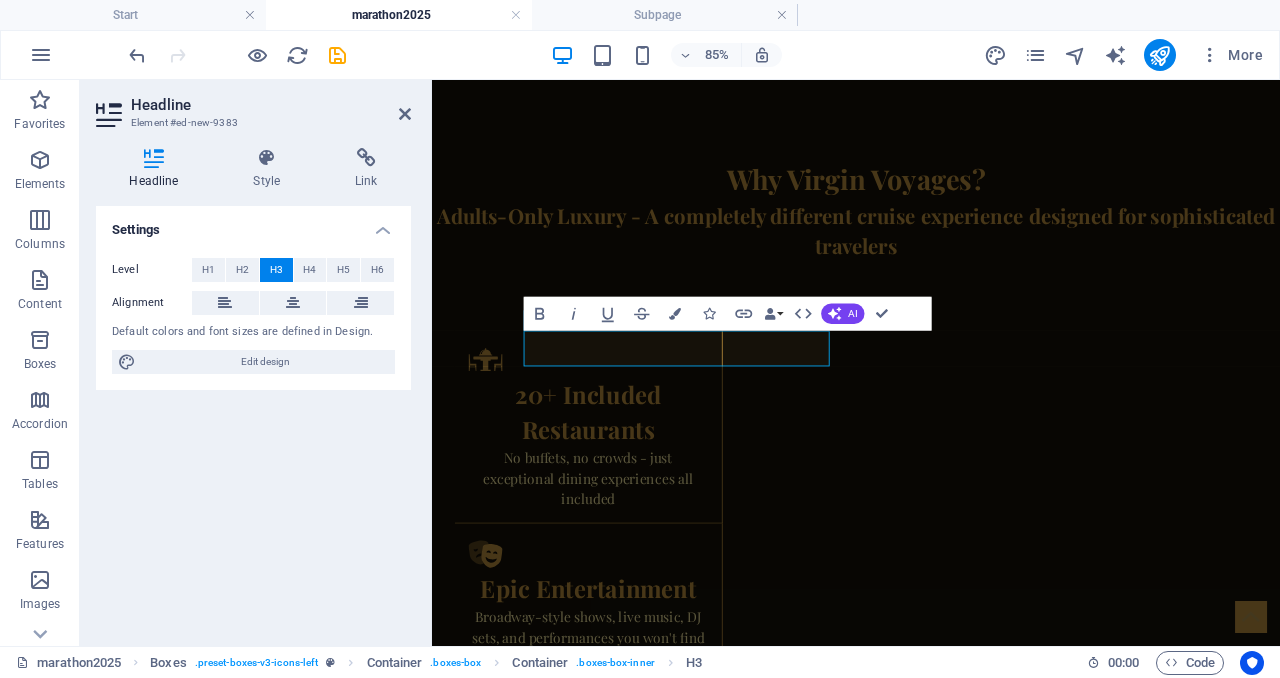 click on "Lorem ipsum dolor sit amet, consectetuer adipiscing elit. Aenean commodo ligula eget dolor. Lorem ipsum dolor sit amet, consectetuer adipiscing elit leget dolor." at bounding box center (680, 2348) 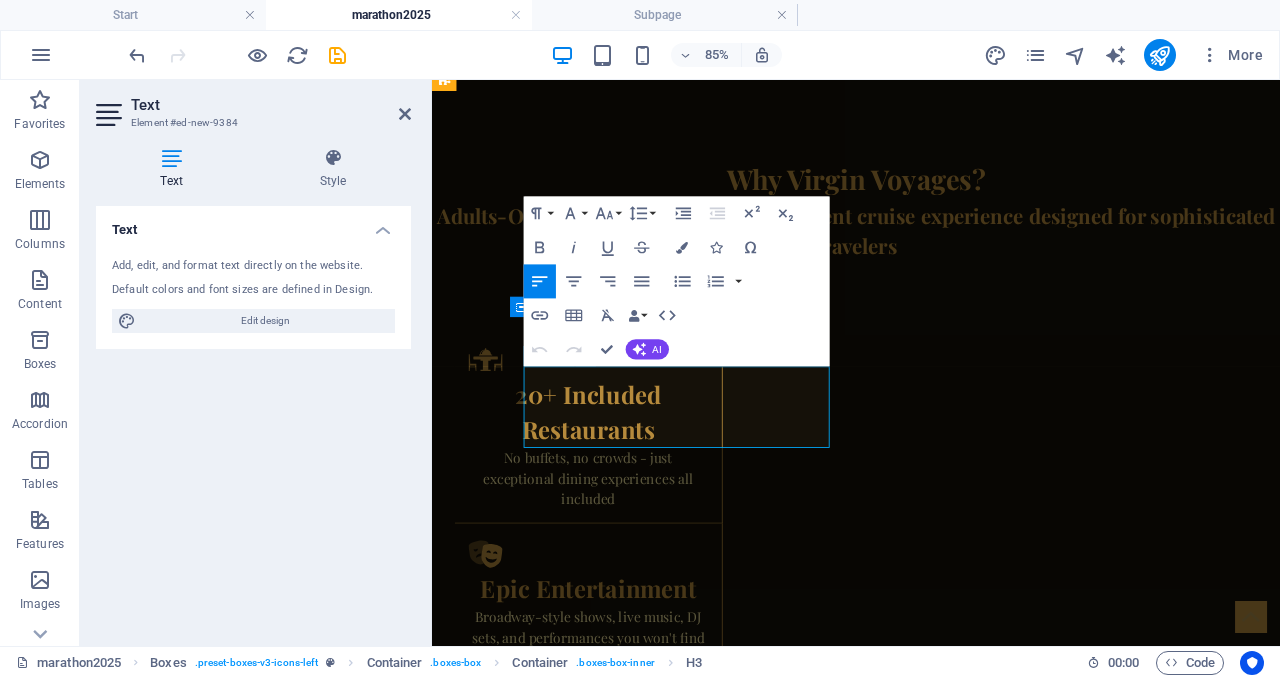 click on "Lorem ipsum dolor sit amet, consectetuer adipiscing elit. Aenean commodo ligula eget dolor. Lorem ipsum dolor sit amet, consectetuer adipiscing elit leget dolor." at bounding box center (680, 2348) 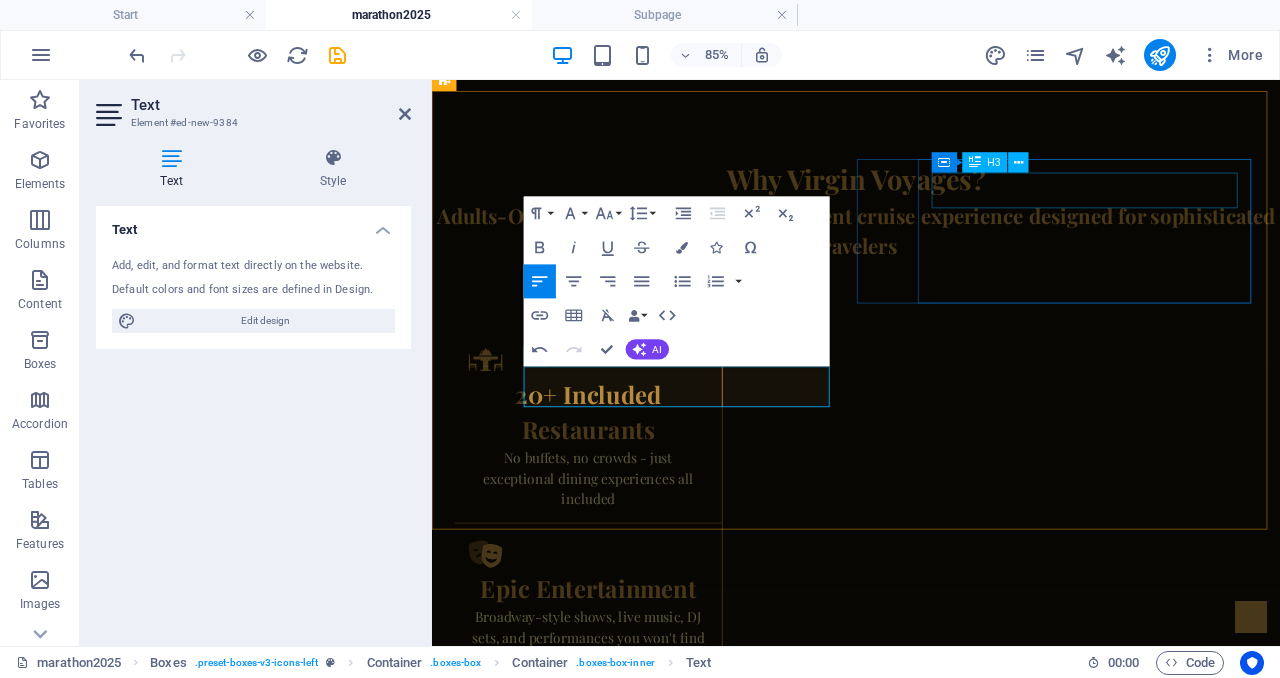 click on "Headline" at bounding box center [680, 2065] 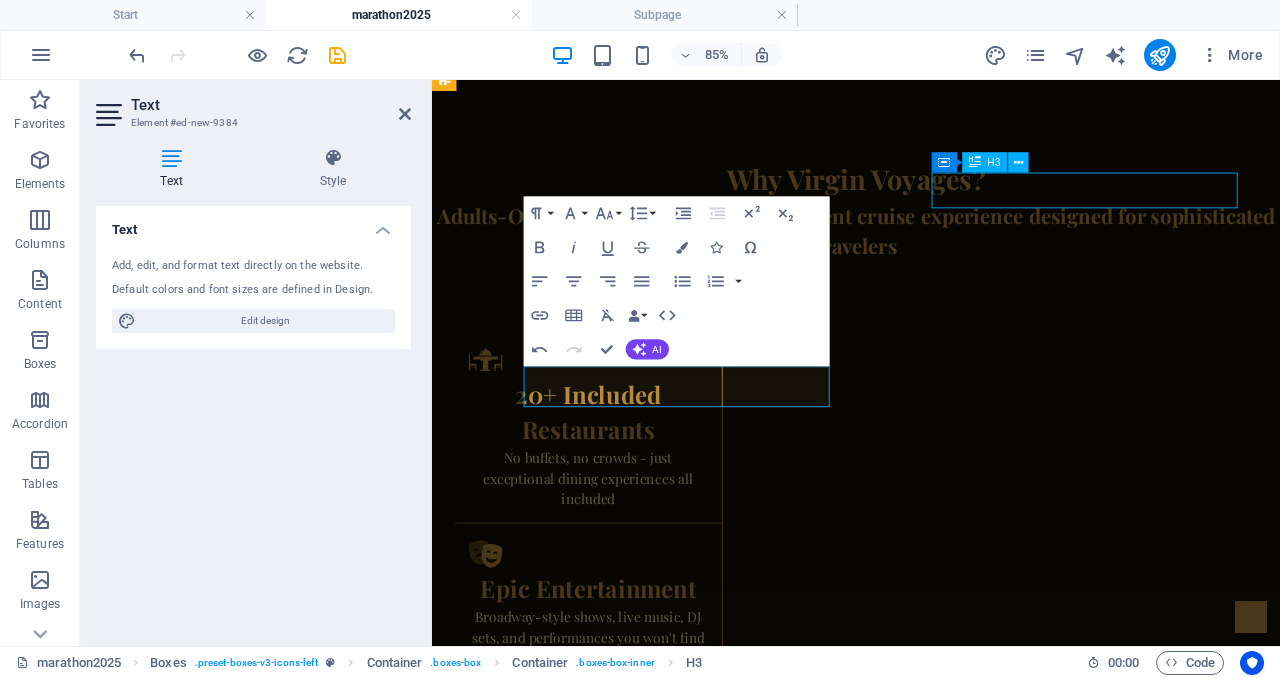 scroll, scrollTop: 2538, scrollLeft: 0, axis: vertical 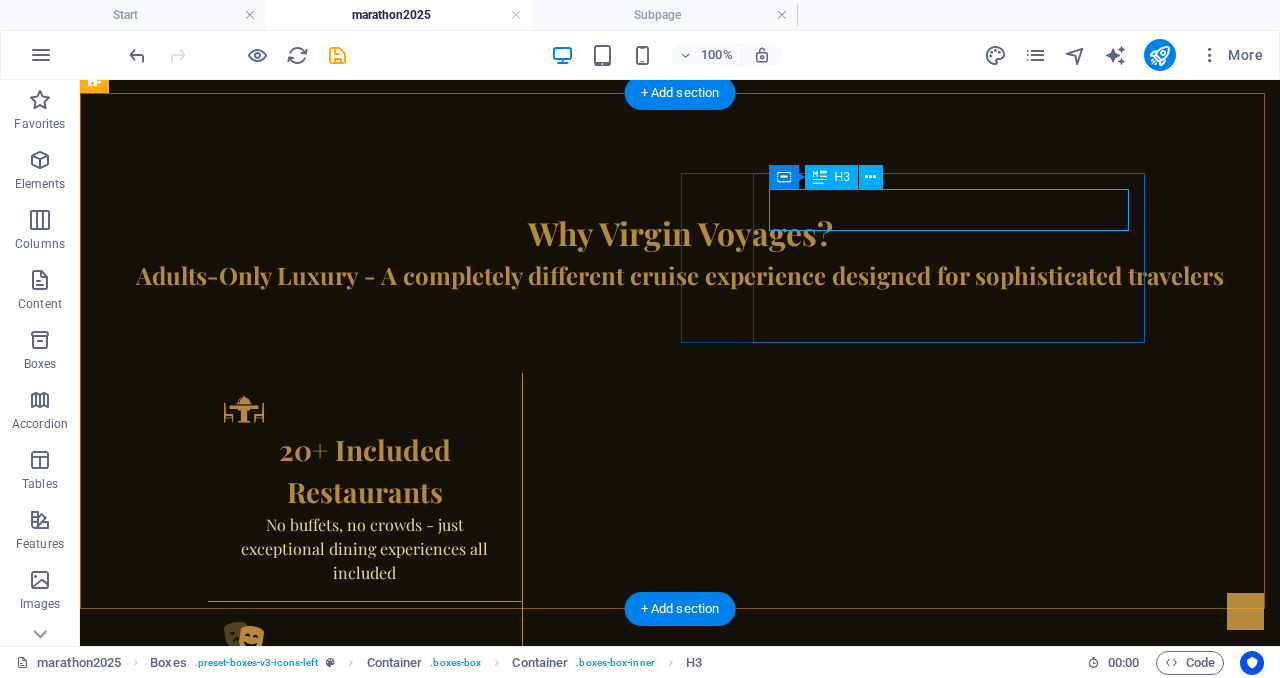click on "Headline" at bounding box center (328, 2065) 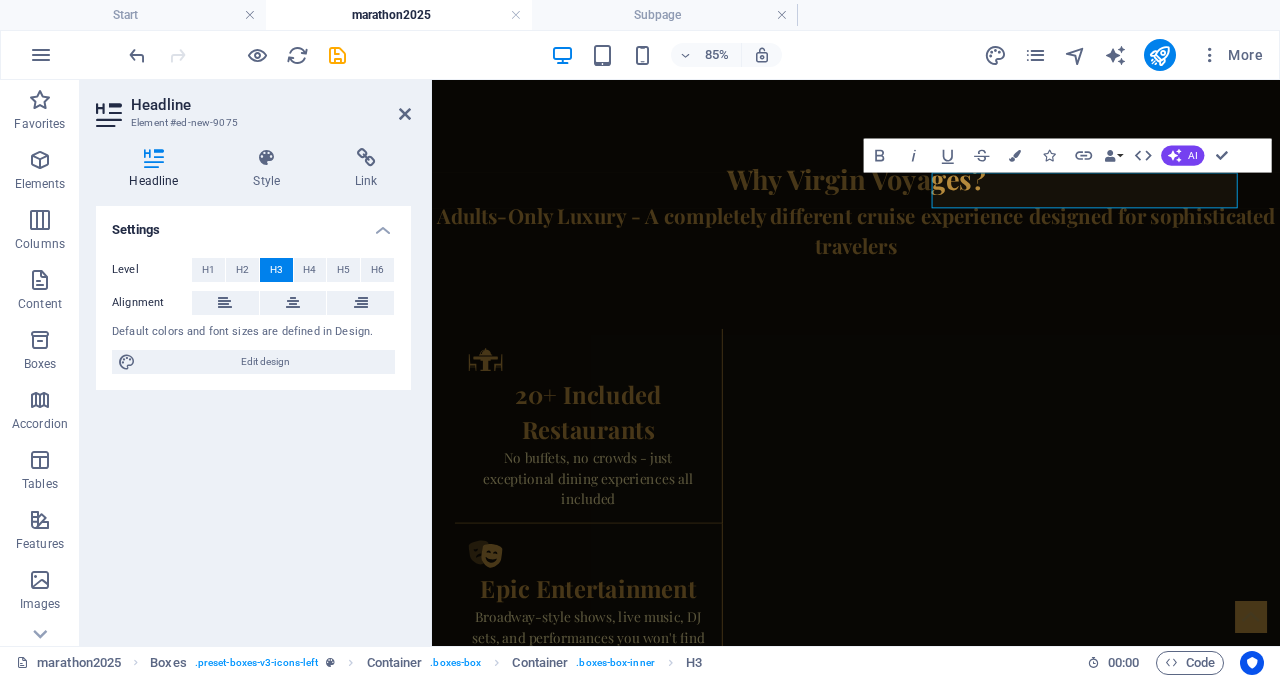 type 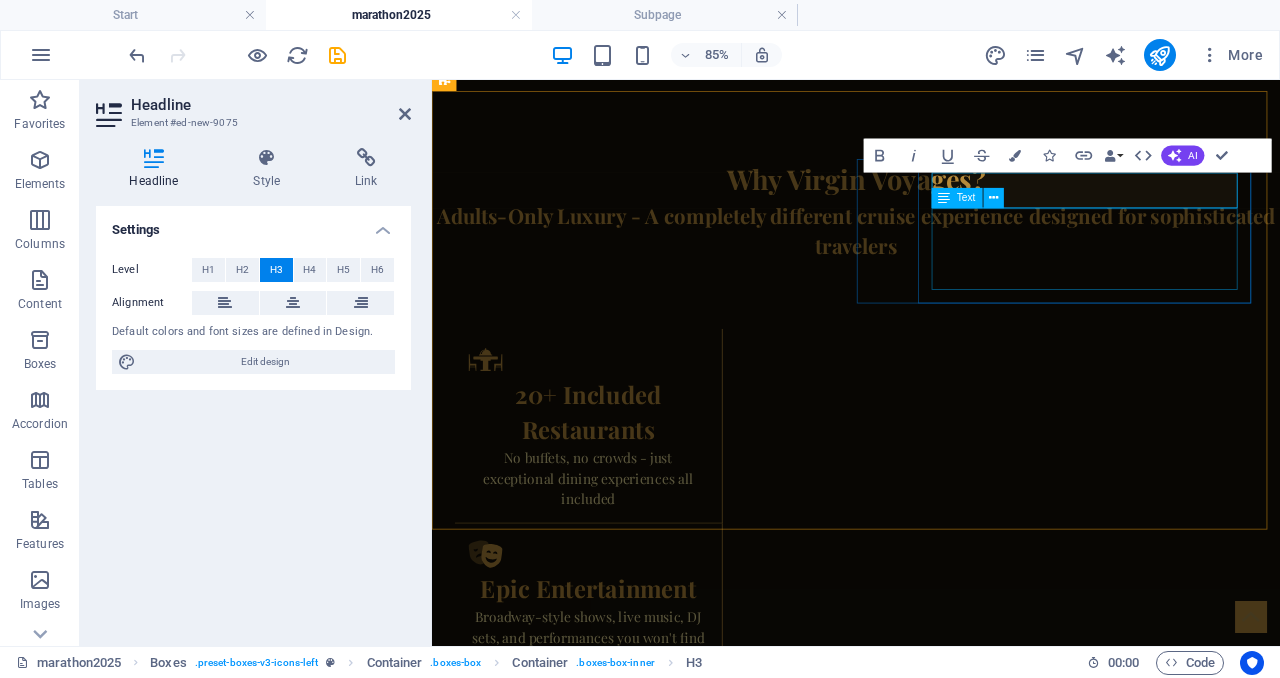 click on "Lorem ipsum dolor sit amet, consectetuer adipiscing elit. Aenean commodo ligula eget dolor. Lorem ipsum dolor sit amet, consectetuer adipiscing elit leget dolor." at bounding box center [680, 2122] 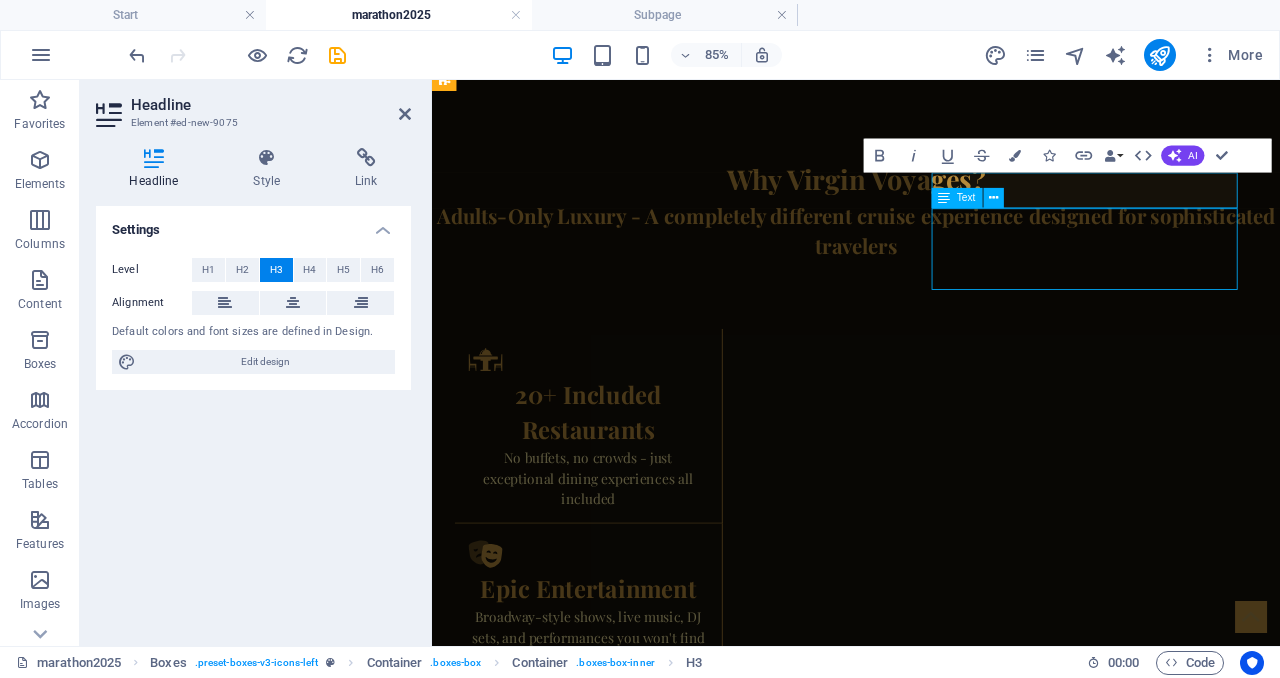 click on "Lorem ipsum dolor sit amet, consectetuer adipiscing elit. Aenean commodo ligula eget dolor. Lorem ipsum dolor sit amet, consectetuer adipiscing elit leget dolor." at bounding box center [680, 2122] 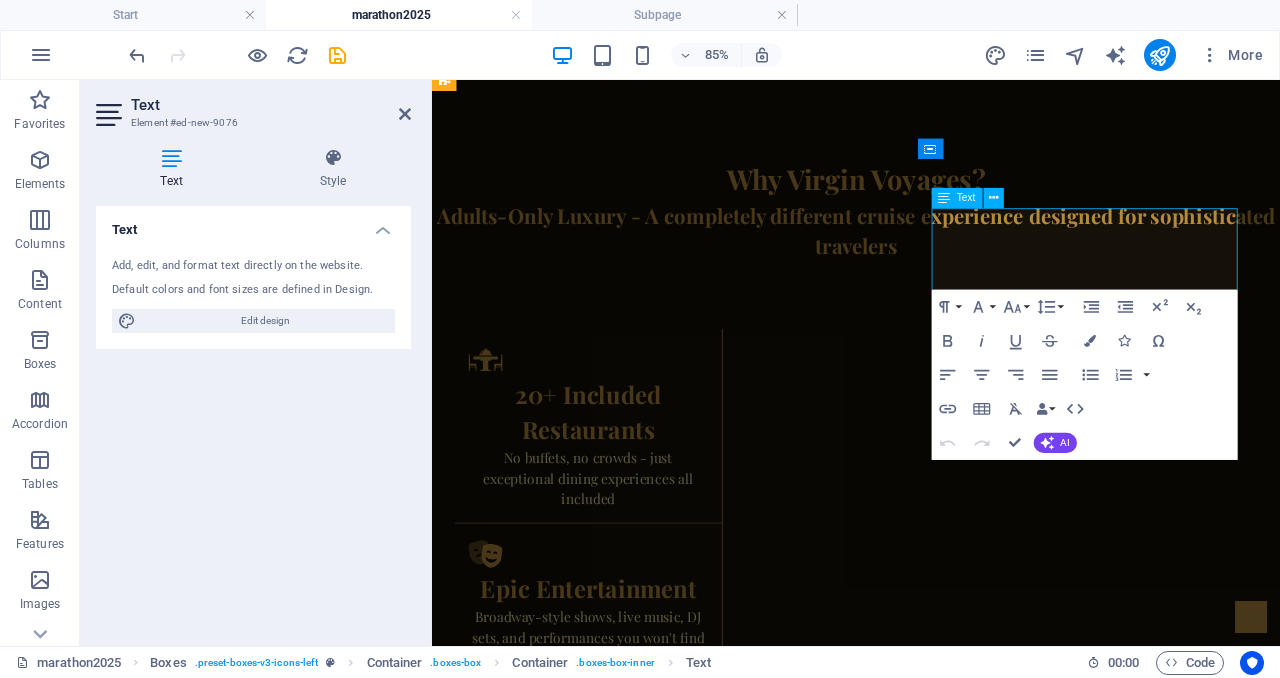 click on "Lorem ipsum dolor sit amet, consectetuer adipiscing elit. Aenean commodo ligula eget dolor. Lorem ipsum dolor sit amet, consectetuer adipiscing elit leget dolor." at bounding box center [680, 2122] 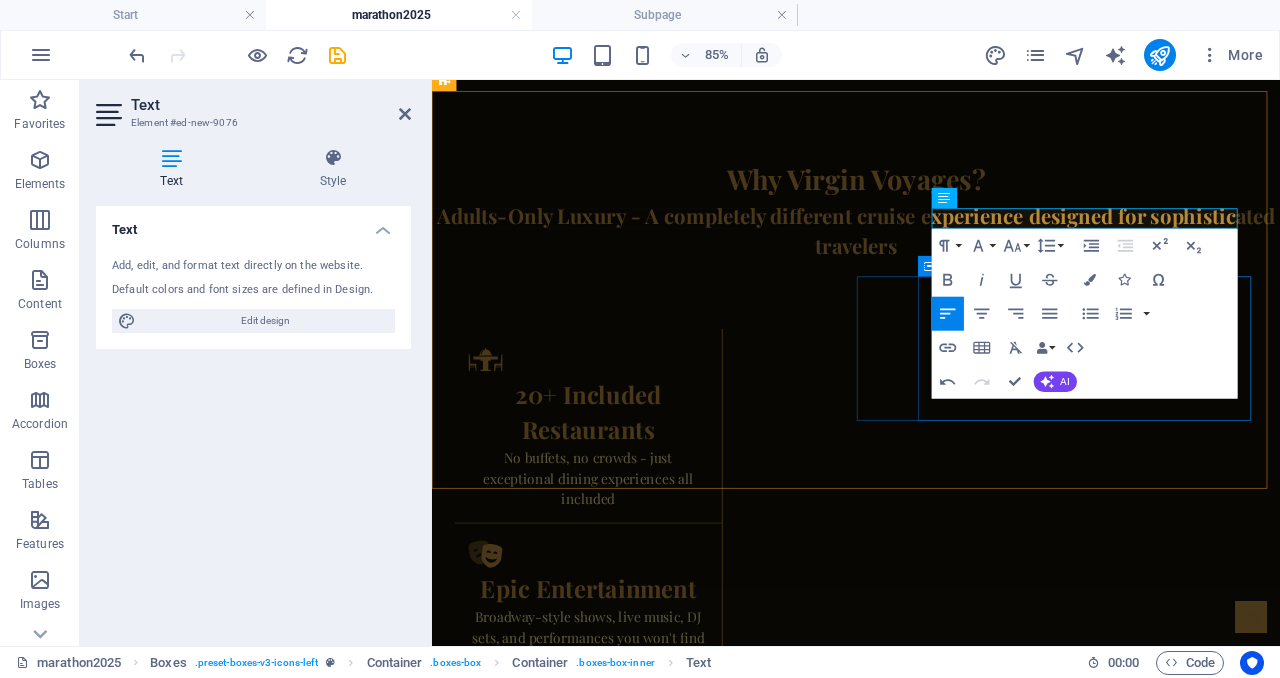 click on "Headline Lorem ipsum dolor sit amet, consectetuer adipiscing elit. Aenean commodo ligula eget dolor. Lorem ipsum dolor sit amet, consectetuer adipiscing elit leget dolor." at bounding box center [680, 2481] 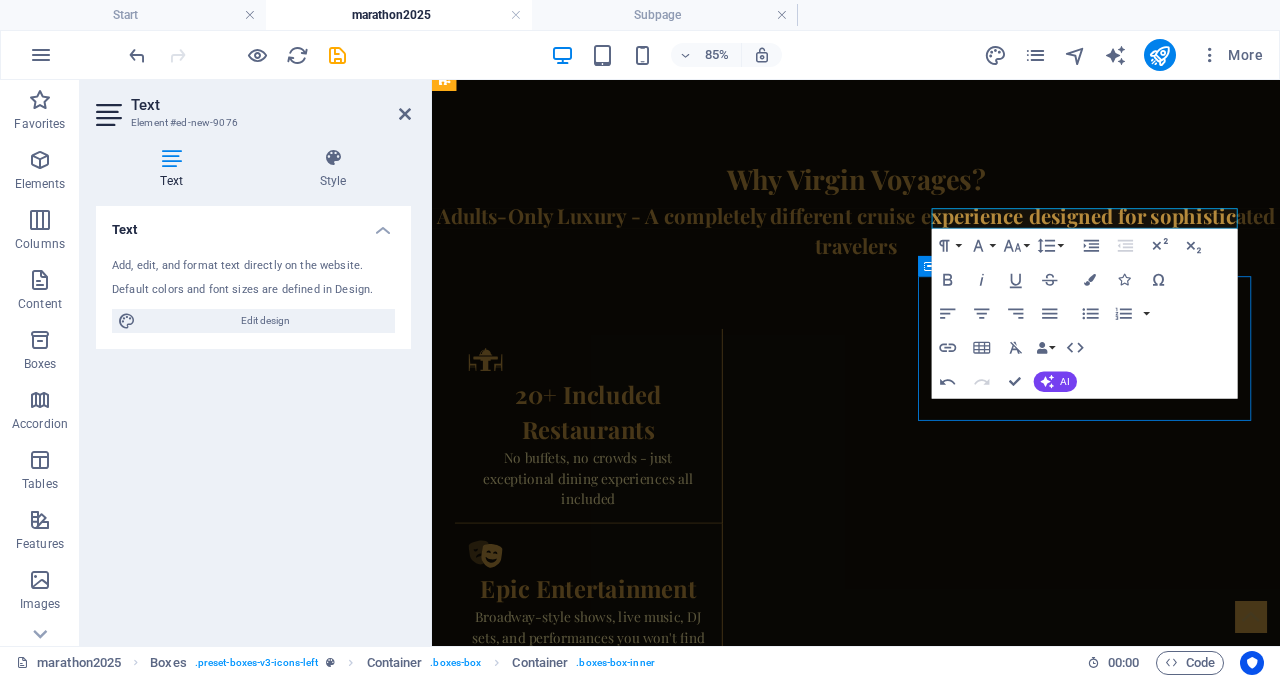 scroll, scrollTop: 2538, scrollLeft: 0, axis: vertical 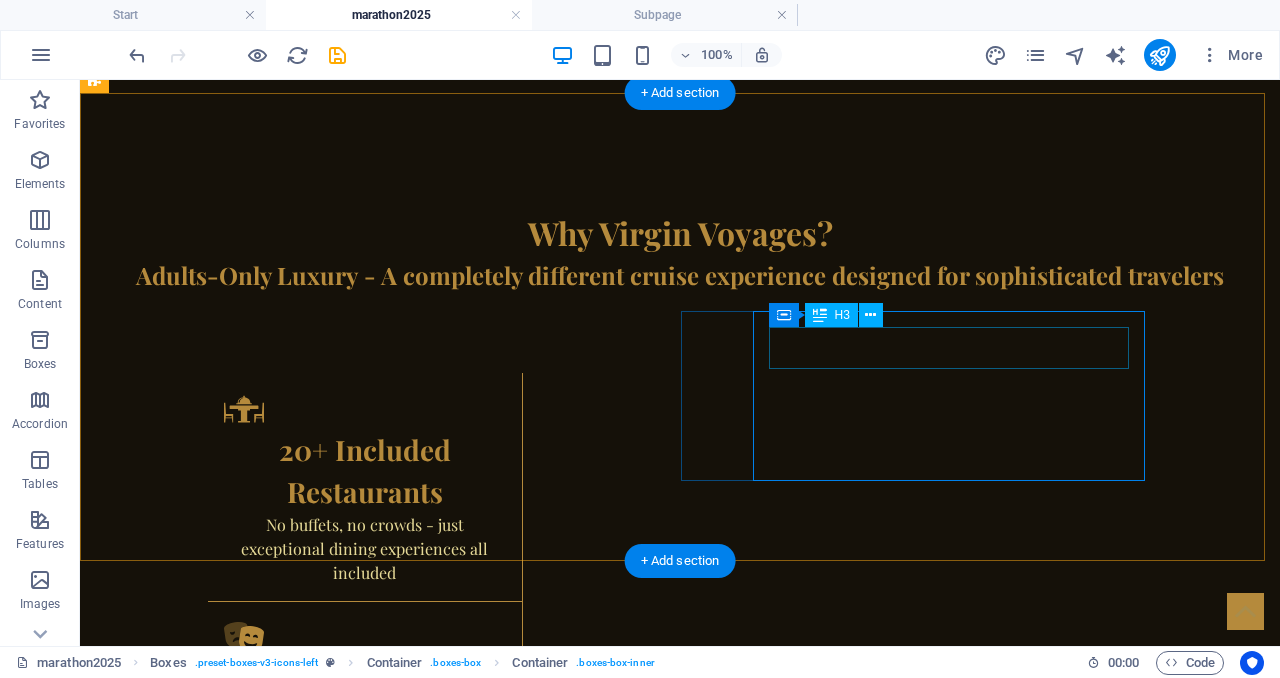 click on "Headline" at bounding box center [328, 2445] 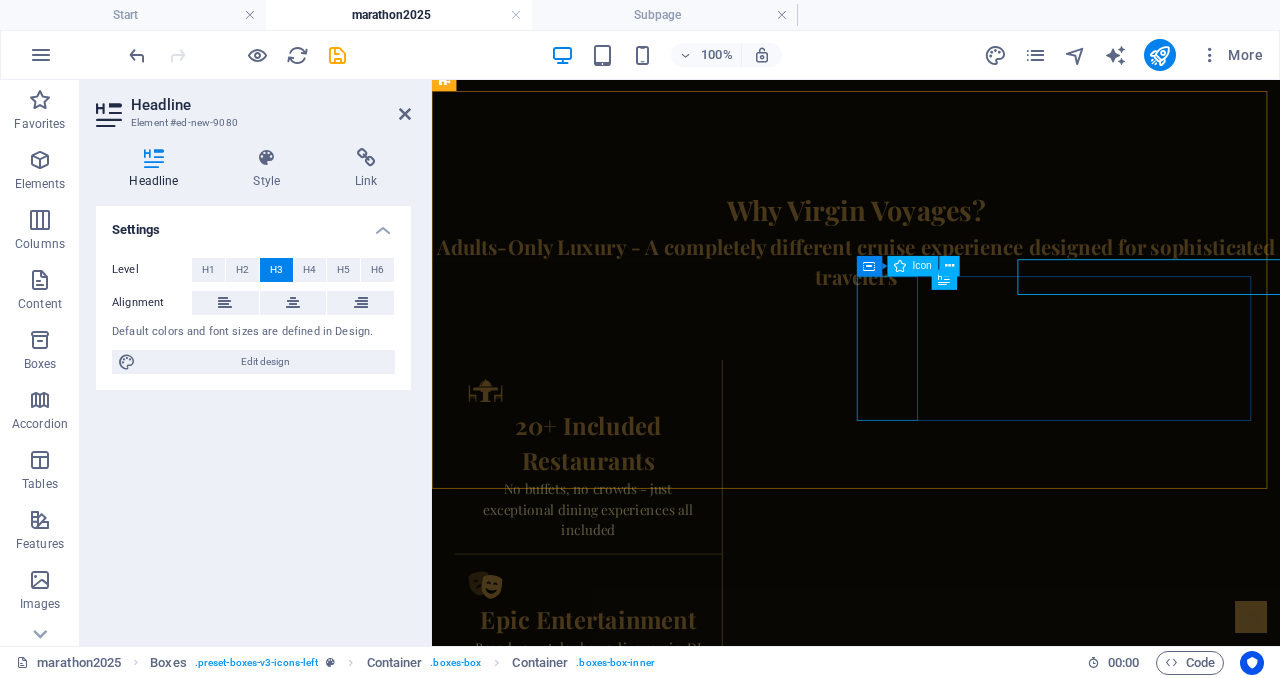 scroll, scrollTop: 2574, scrollLeft: 0, axis: vertical 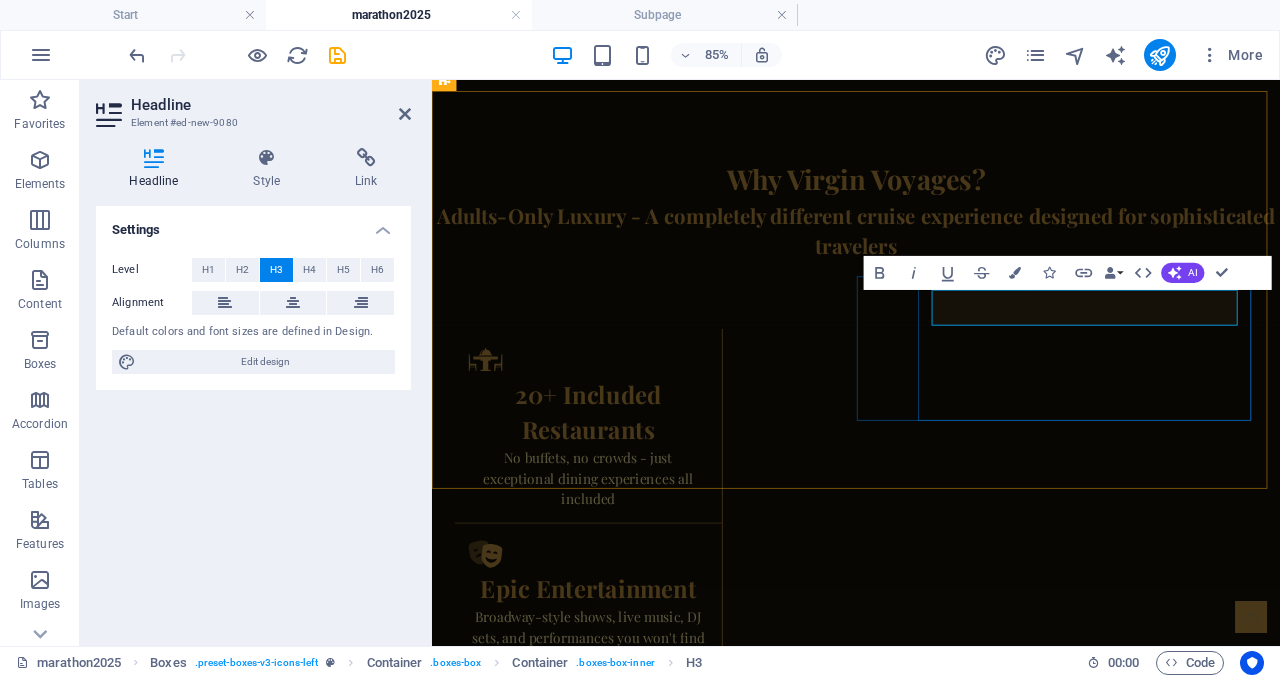 type 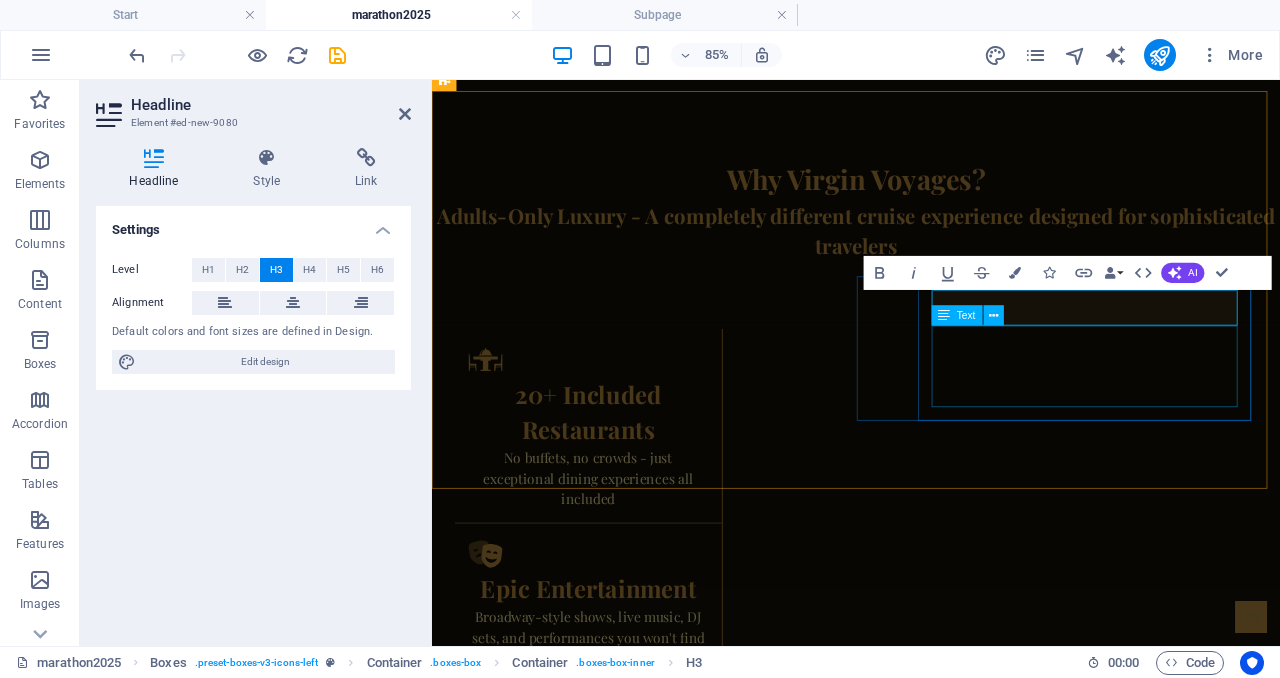 click on "Lorem ipsum dolor sit amet, consectetuer adipiscing elit. Aenean commodo ligula eget dolor. Lorem ipsum dolor sit amet, consectetuer adipiscing elit leget dolor." at bounding box center [680, 2502] 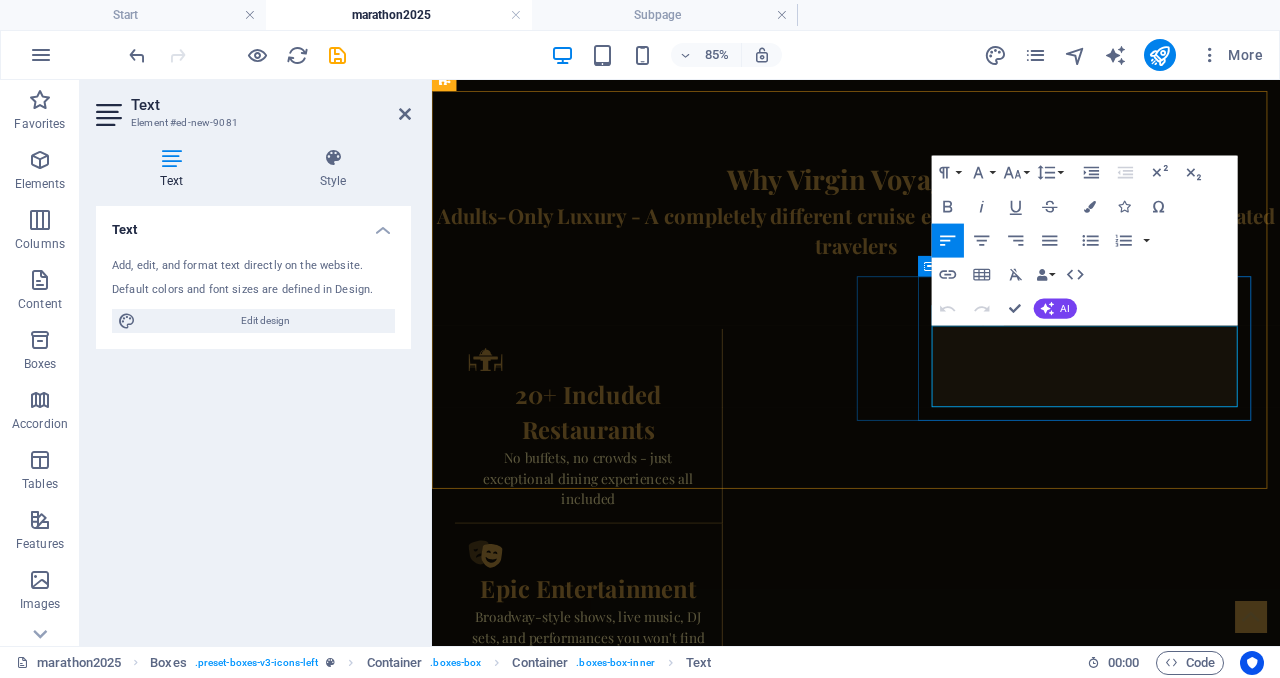 click on "Lorem ipsum dolor sit amet, consectetuer adipiscing elit. Aenean commodo ligula eget dolor. Lorem ipsum dolor sit amet, consectetuer adipiscing elit leget dolor." at bounding box center (680, 2502) 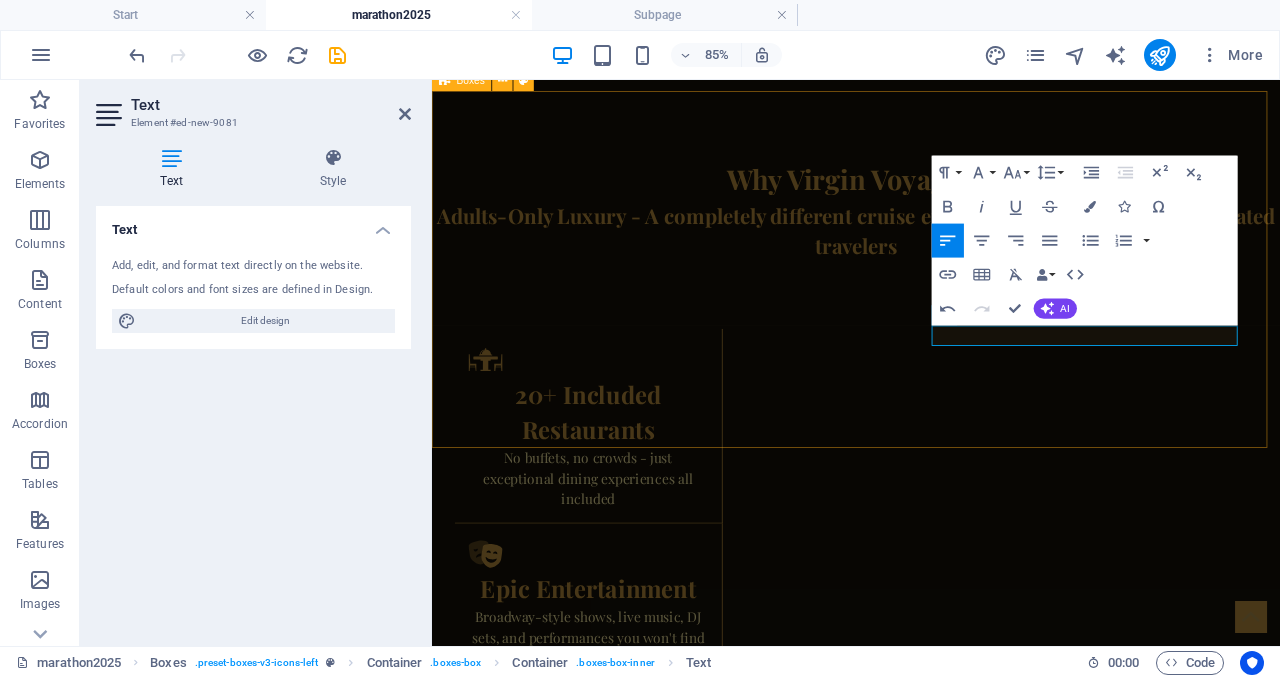 click on "Step 1: Contact Us Fill out the form below, call, or email with your preferences Step 3: Book & Deposit Secure with 20% deposit by September 15, 2025 Step 2: Get Your Quote Complete pricing within 24 hours, personalized to your needs Step 4: Enjoy & Impact After your cruise, we donate $100 to Sara's cause" at bounding box center (931, 2142) 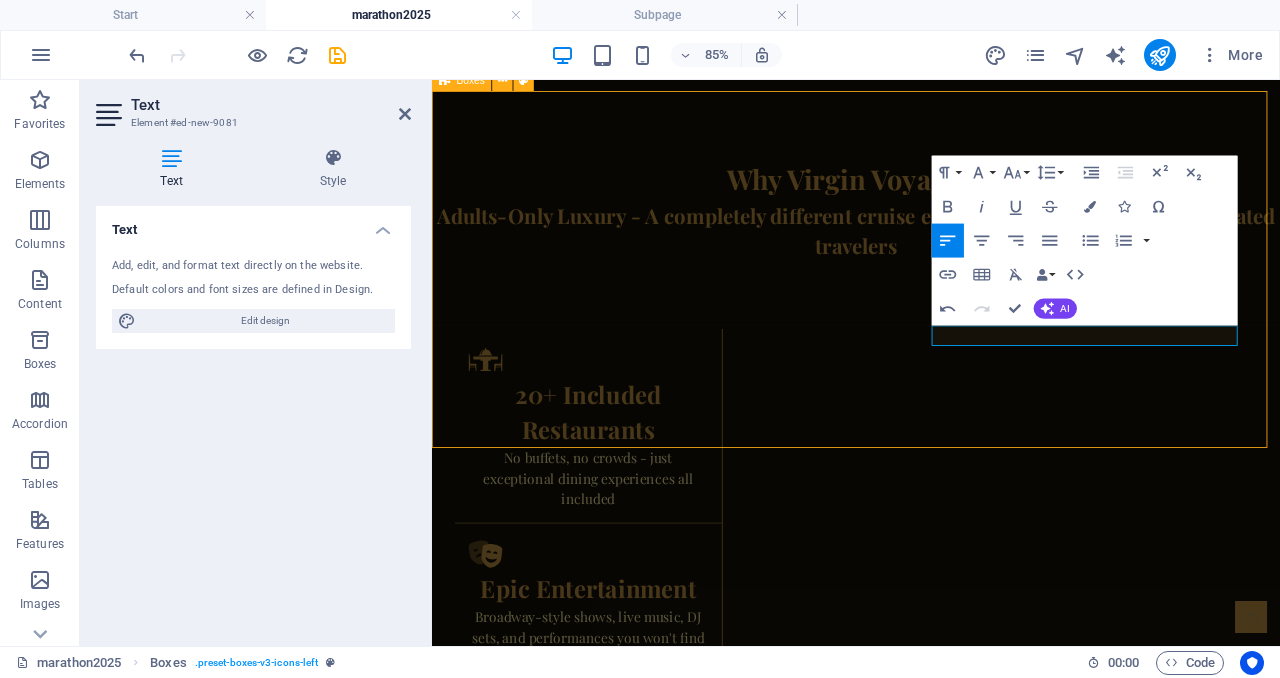 scroll, scrollTop: 2538, scrollLeft: 0, axis: vertical 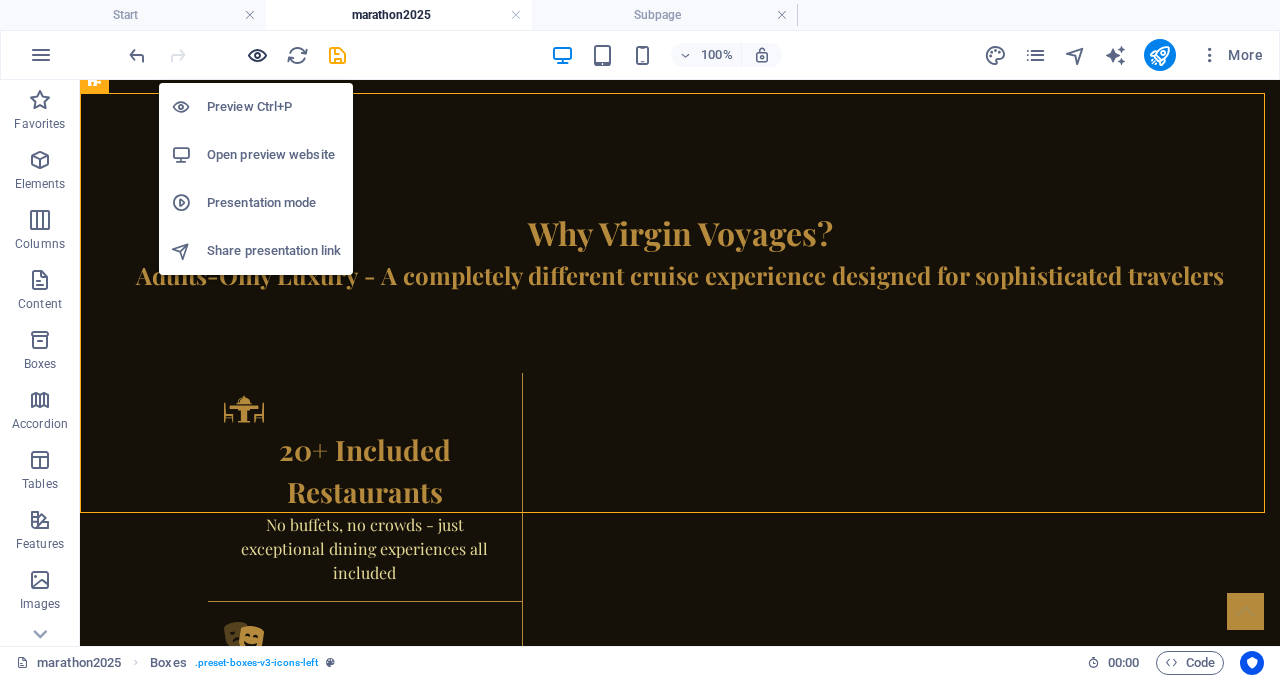 click at bounding box center [257, 55] 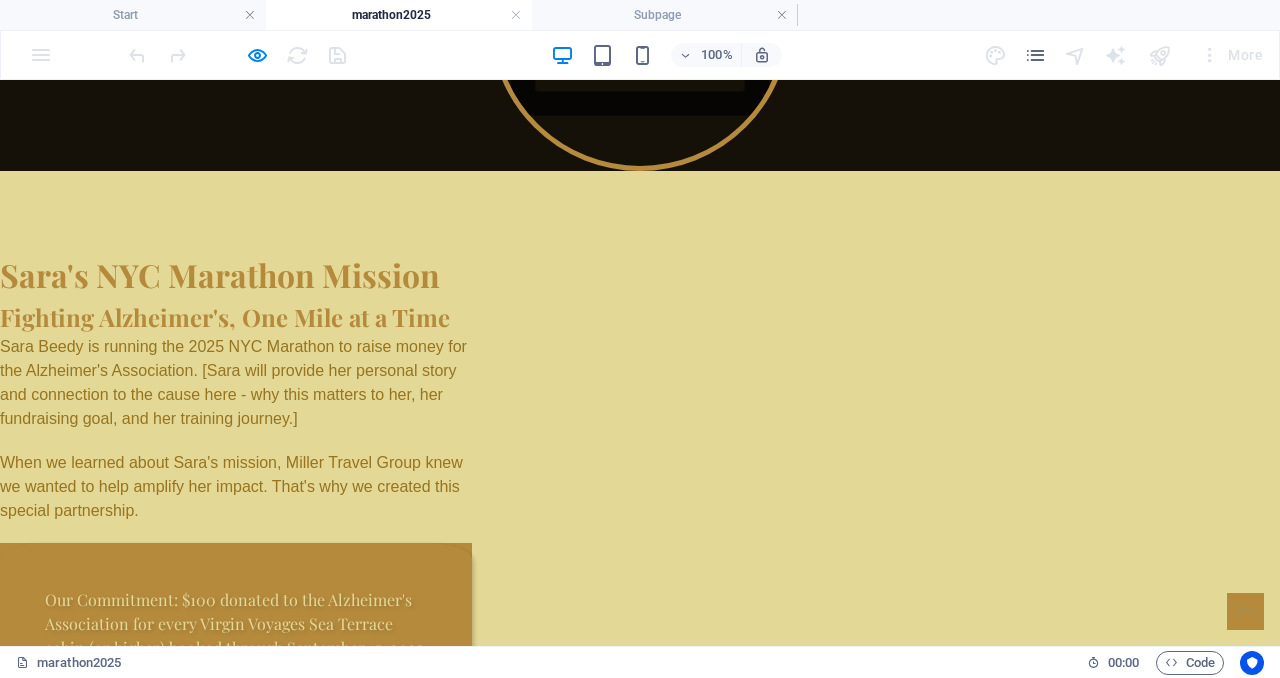 scroll, scrollTop: 973, scrollLeft: 0, axis: vertical 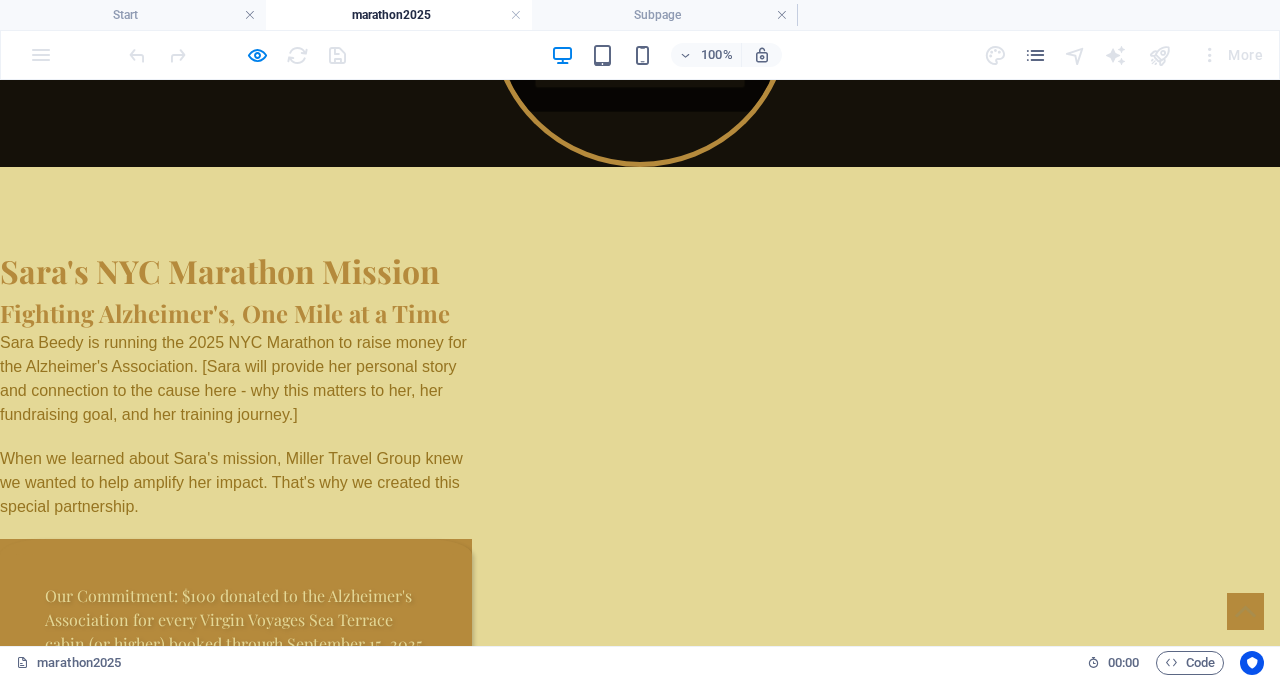click on "Sara's NYC Marathon Mission Fighting Alzheimer's, One Mile at a Time Sara Beedy is running the 2025 NYC Marathon to raise money for the Alzheimer's Association. [Sara will provide her personal story and connection to the cause here - why this matters to her, her fundraising goal, and her training journey.] When we learned about Sara's mission, Miller Travel Group knew we wanted to help amplify her impact. That's why we created this special partnership. Our Commitment: $100 donated to the Alzheimer's Association for every Virgin Voyages Sea Terrace cabin (or higher) booked through September 15, 2025 ⏰ DEADLINE ALERT Must book AND deposit by September 15, 2025 Use promo code:  MARATHON2025 Campaign Impact Sara's Fundraising Goal: $[Amount]
Current Progress: $[Current Amount]
Virgin Voyages Donations: $[VV Donations Total]" at bounding box center (640, 882) 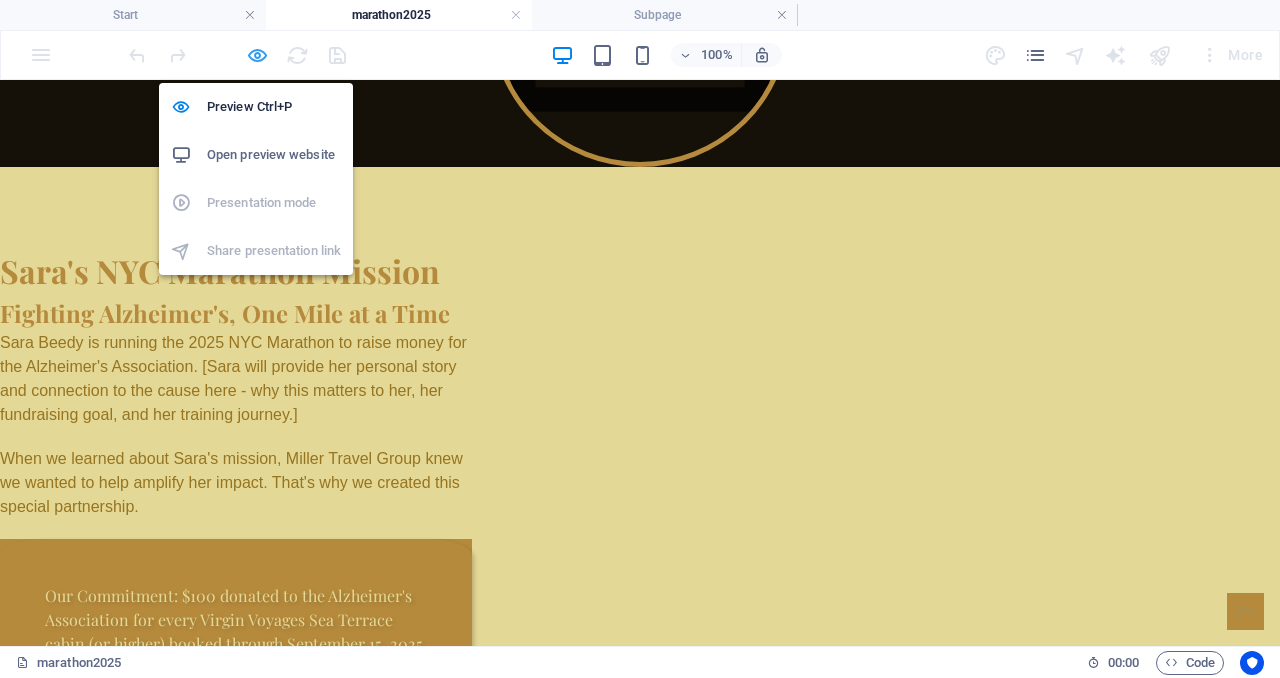 click at bounding box center [257, 55] 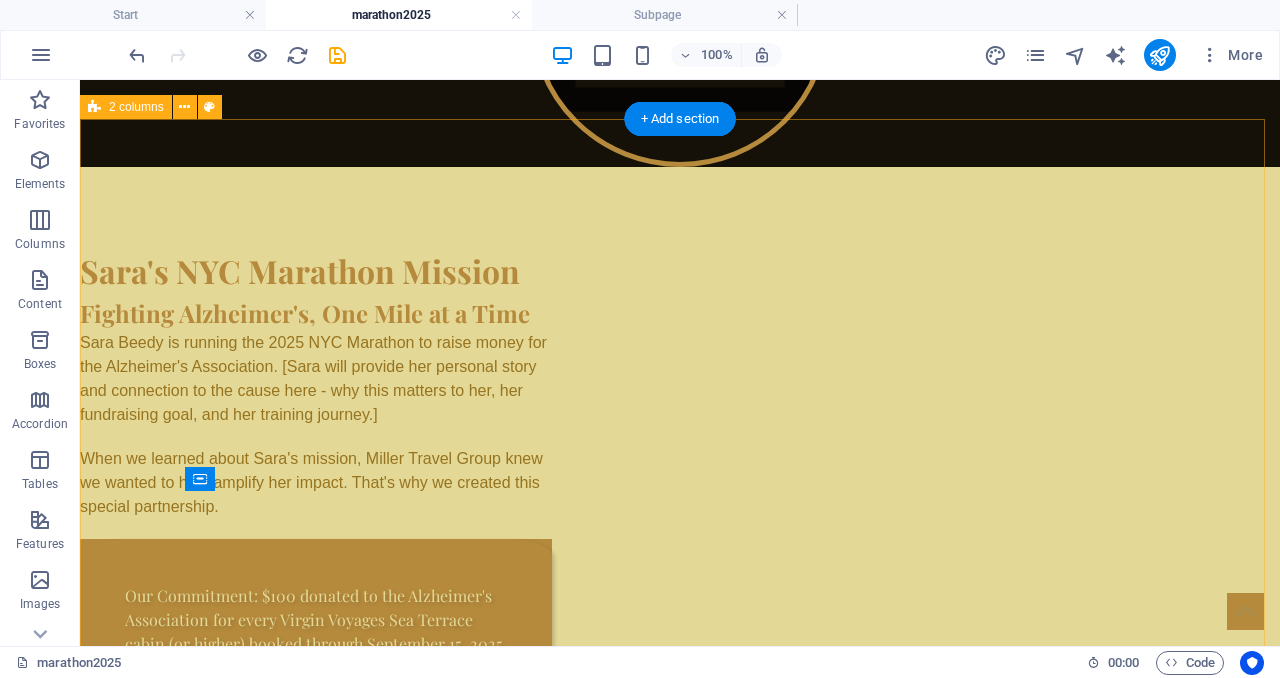 click on "Sara's NYC Marathon Mission Fighting Alzheimer's, One Mile at a Time Sara Beedy is running the 2025 NYC Marathon to raise money for the Alzheimer's Association. [Sara will provide her personal story and connection to the cause here - why this matters to her, her fundraising goal, and her training journey.] When we learned about Sara's mission, Miller Travel Group knew we wanted to help amplify her impact. That's why we created this special partnership. Our Commitment: $100 donated to the Alzheimer's Association for every Virgin Voyages Sea Terrace cabin (or higher) booked through September 15, 2025 ⏰ DEADLINE ALERT Must book AND deposit by September 15, 2025 Use promo code:  MARATHON2025 Campaign Impact Sara's Fundraising Goal: $[Amount]
Current Progress: $[Current Amount]
Virgin Voyages Donations: $[VV Donations Total]" at bounding box center [680, 882] 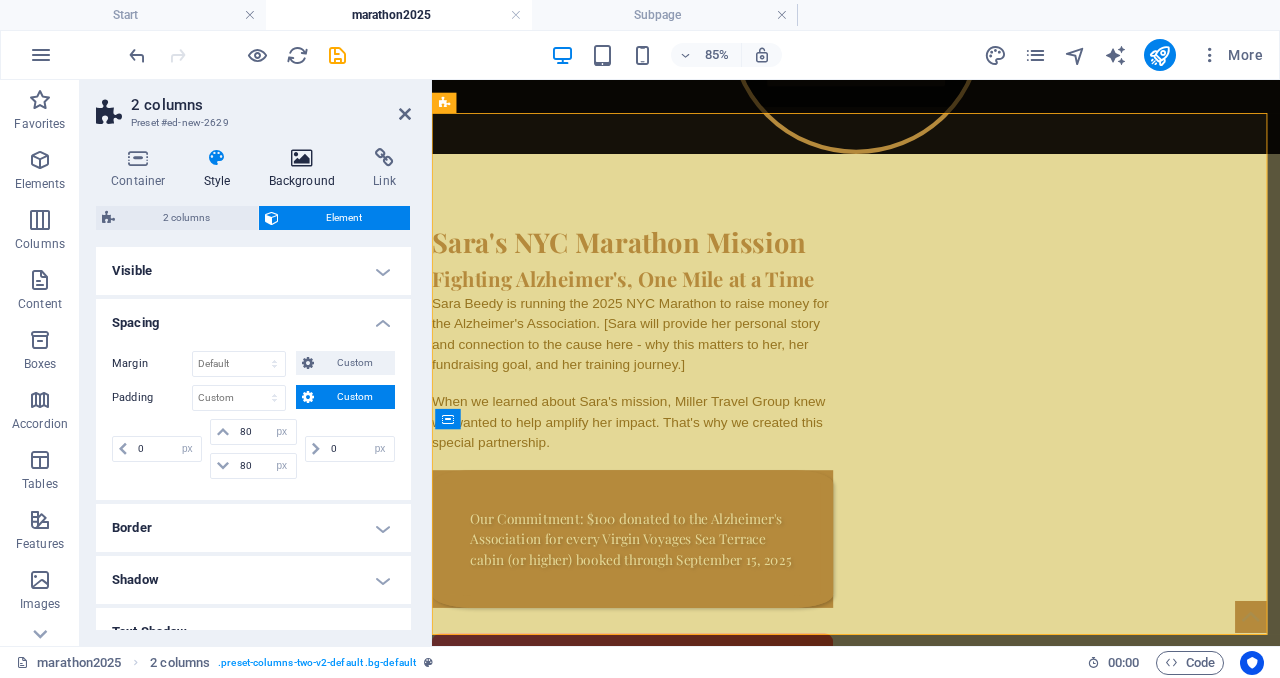 click at bounding box center [302, 158] 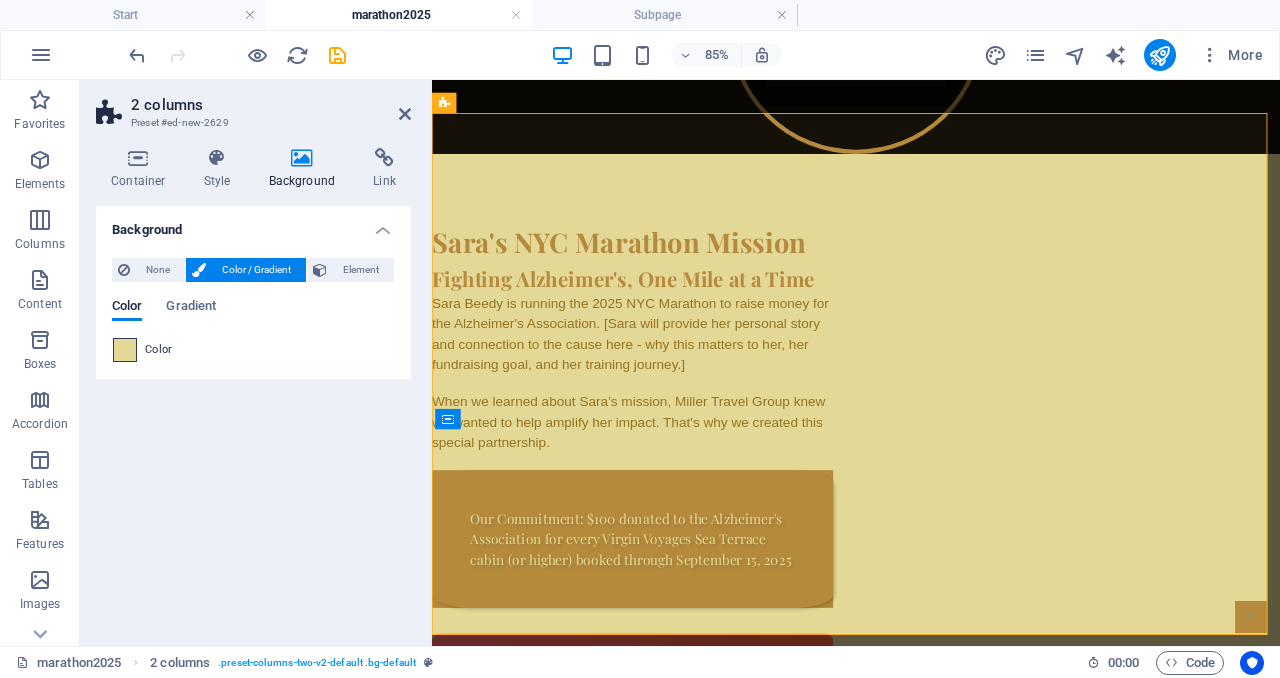 click at bounding box center (125, 350) 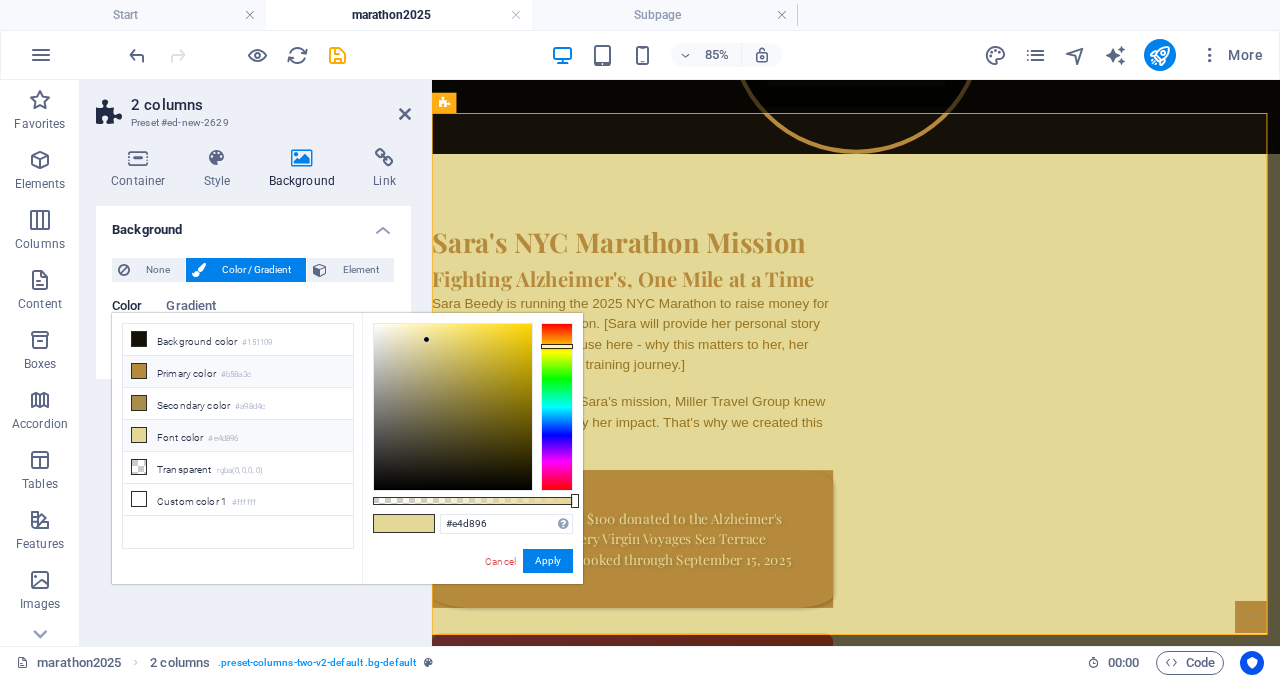 click on "Primary color
#b58a3c" at bounding box center (238, 372) 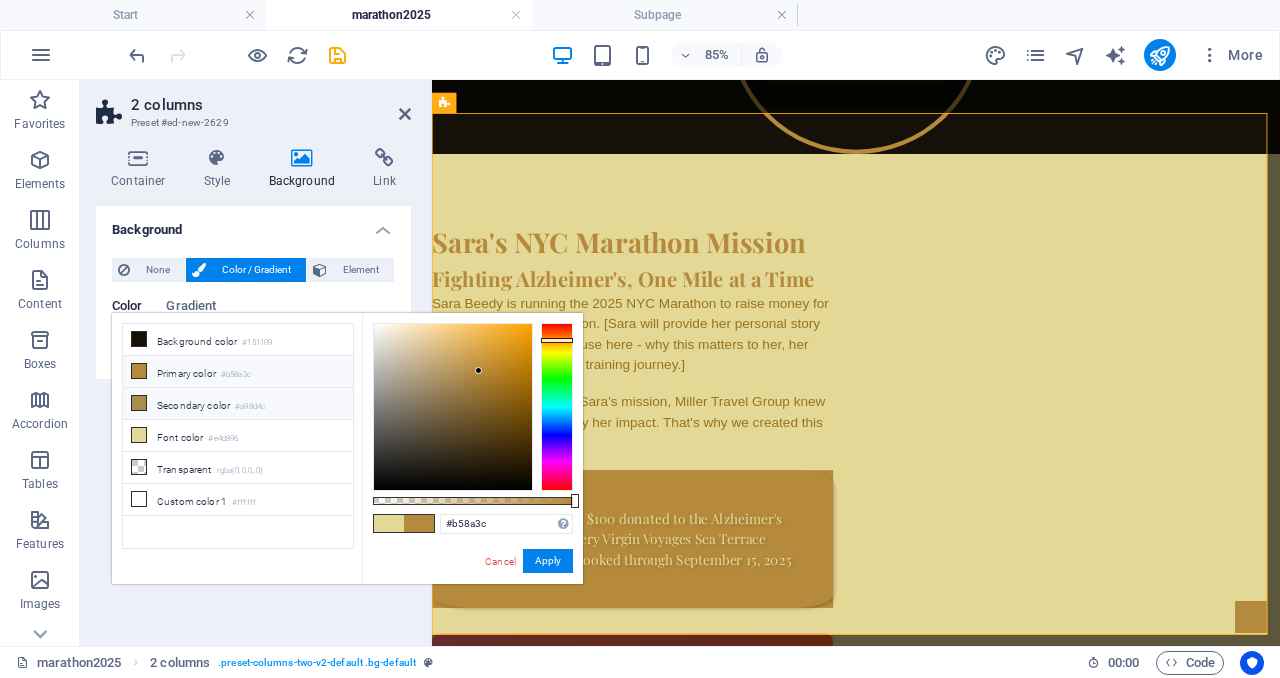 click on "Secondary color
#a98d4c" at bounding box center [238, 404] 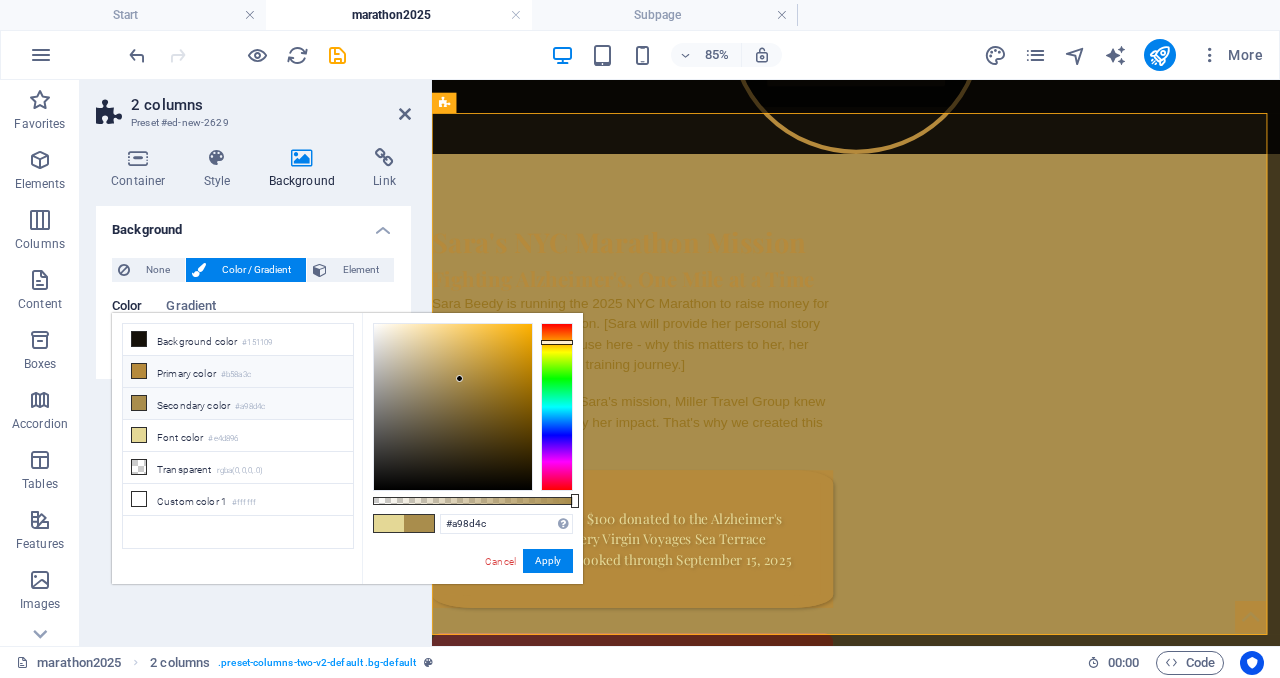 click on "Primary color
#b58a3c" at bounding box center (238, 372) 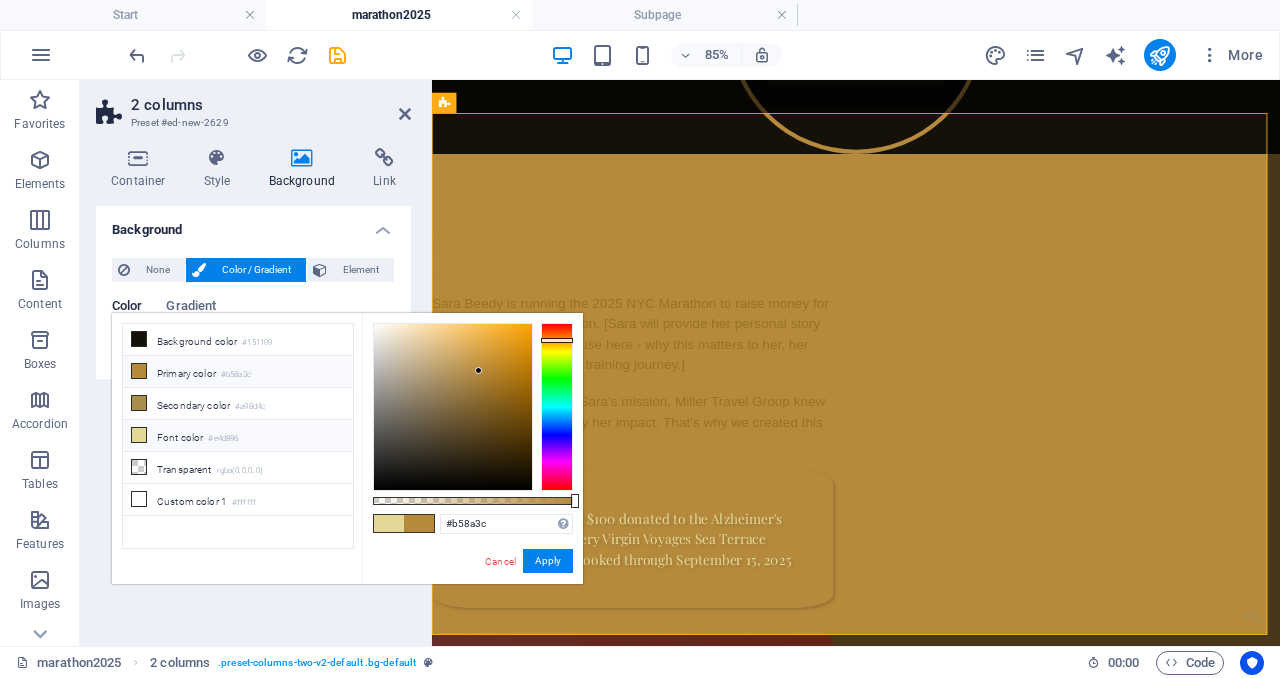 click on "Font color
#e4d896" at bounding box center (238, 436) 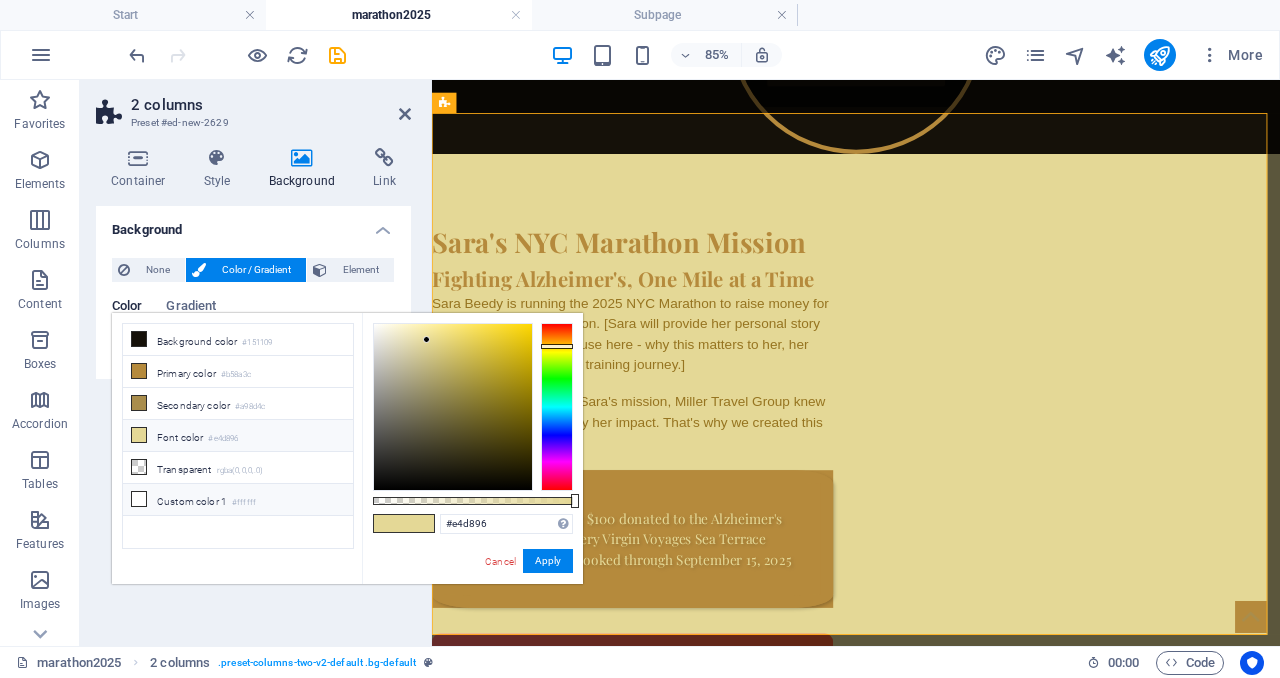 click on "Custom color 1
#ffffff" at bounding box center (238, 500) 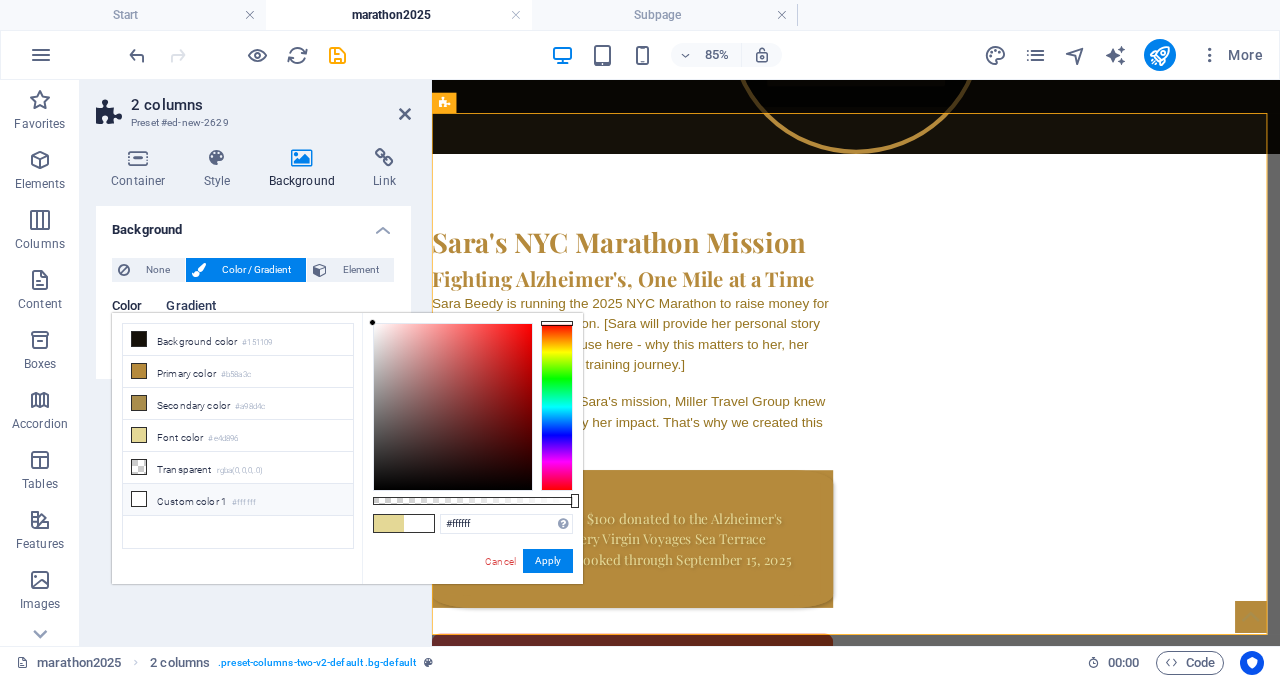 click on "Gradient" at bounding box center (191, 308) 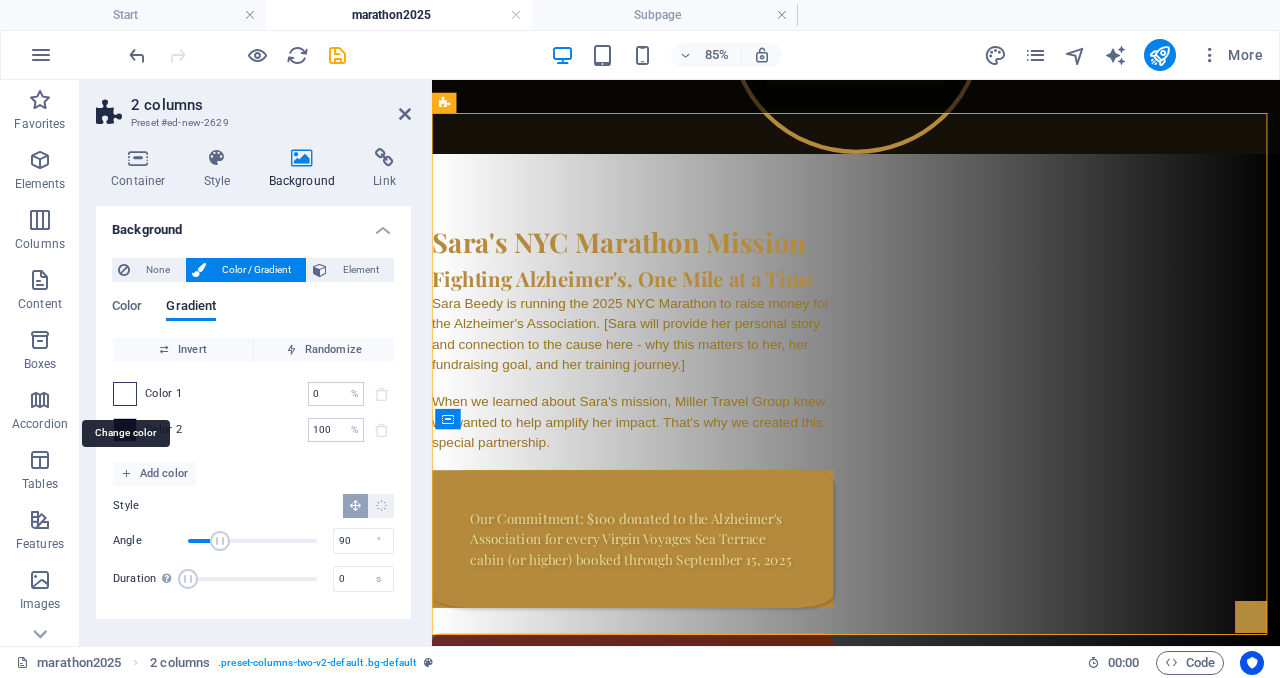 click at bounding box center [125, 394] 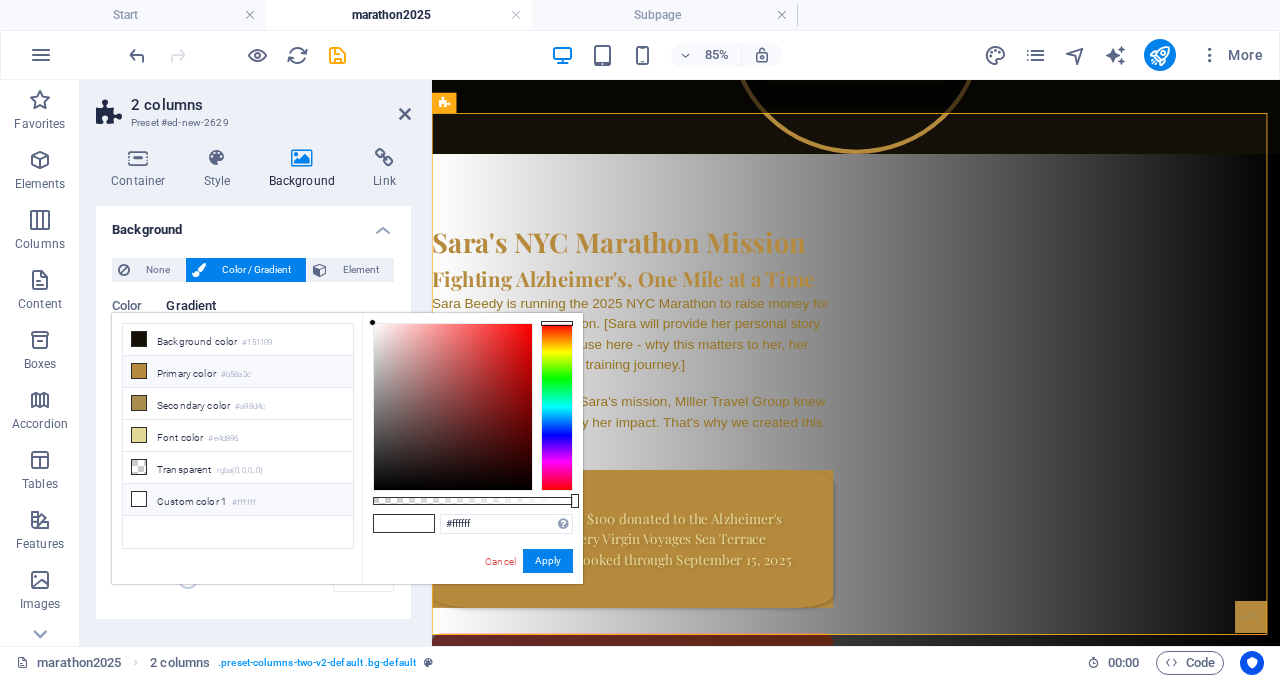 click on "Primary color
#b58a3c" at bounding box center (238, 372) 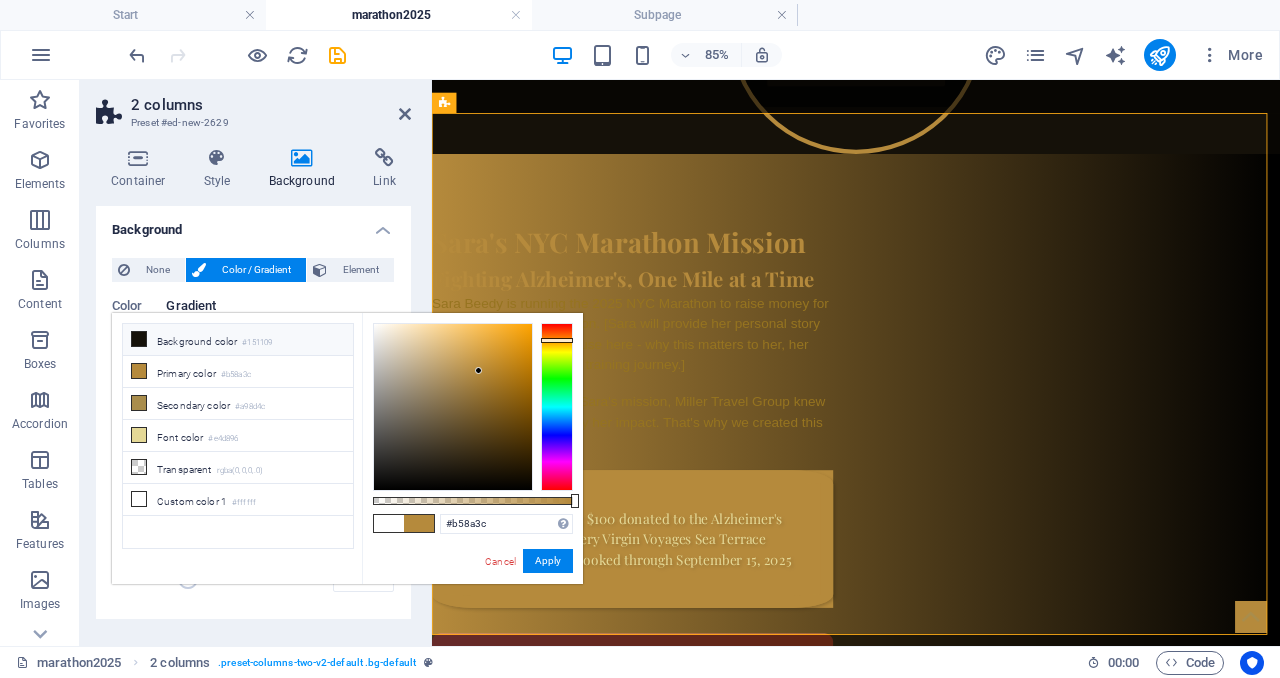 click on "Background color
#151109" at bounding box center [238, 340] 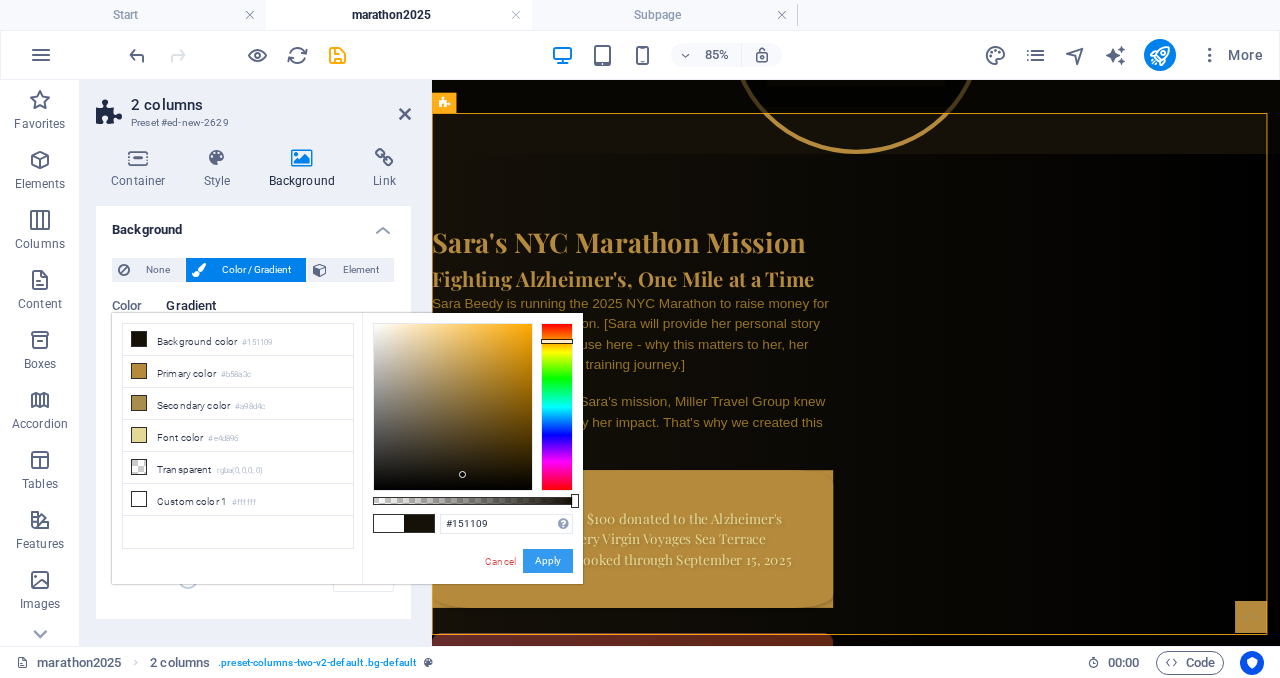 click on "Apply" at bounding box center [548, 561] 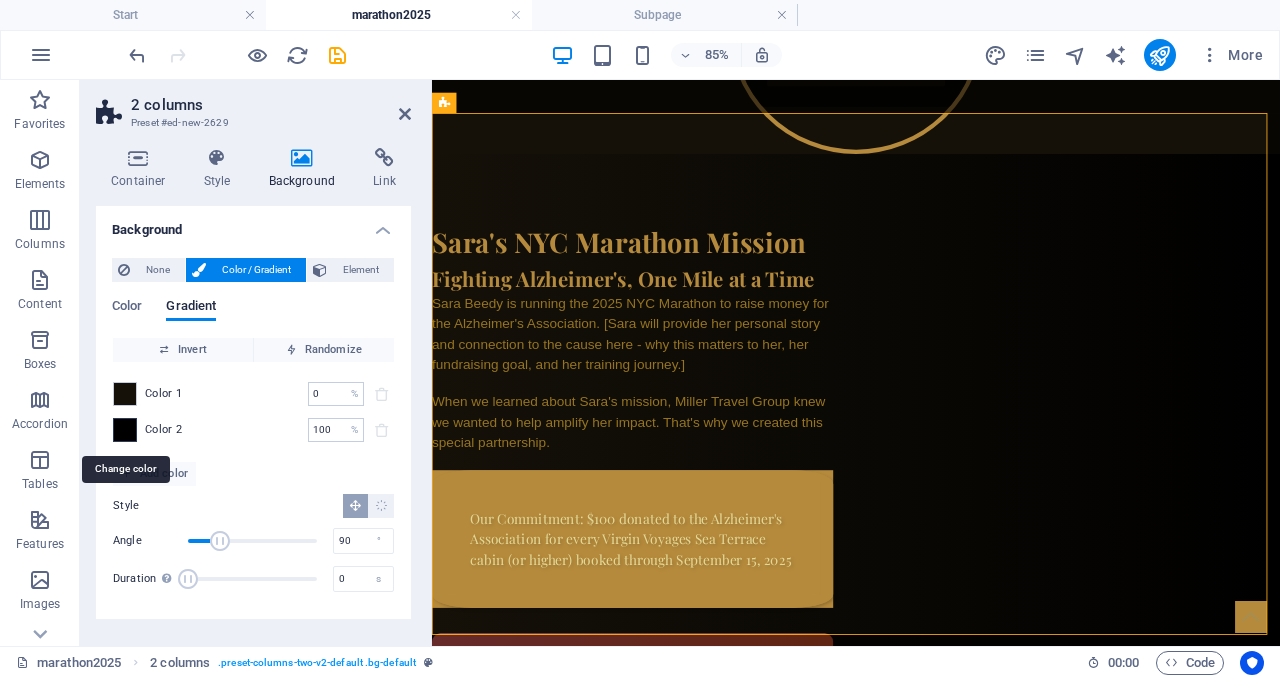 click at bounding box center (125, 430) 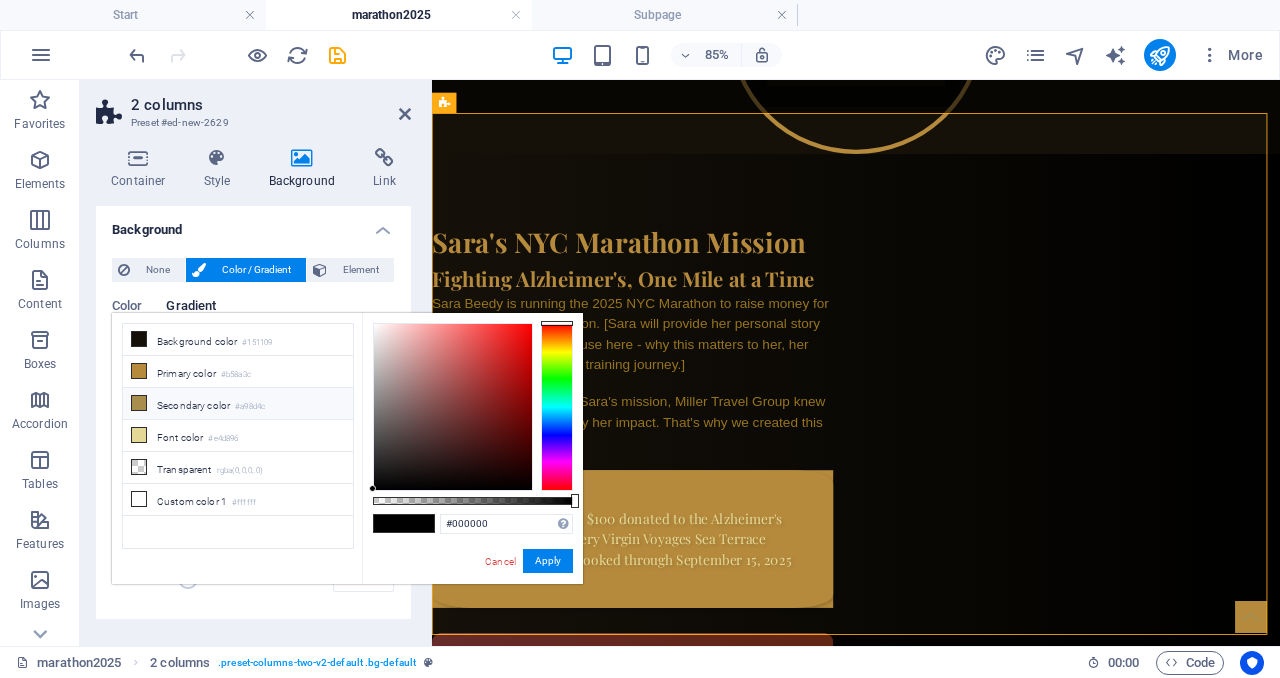click on "Secondary color
#a98d4c" at bounding box center [238, 404] 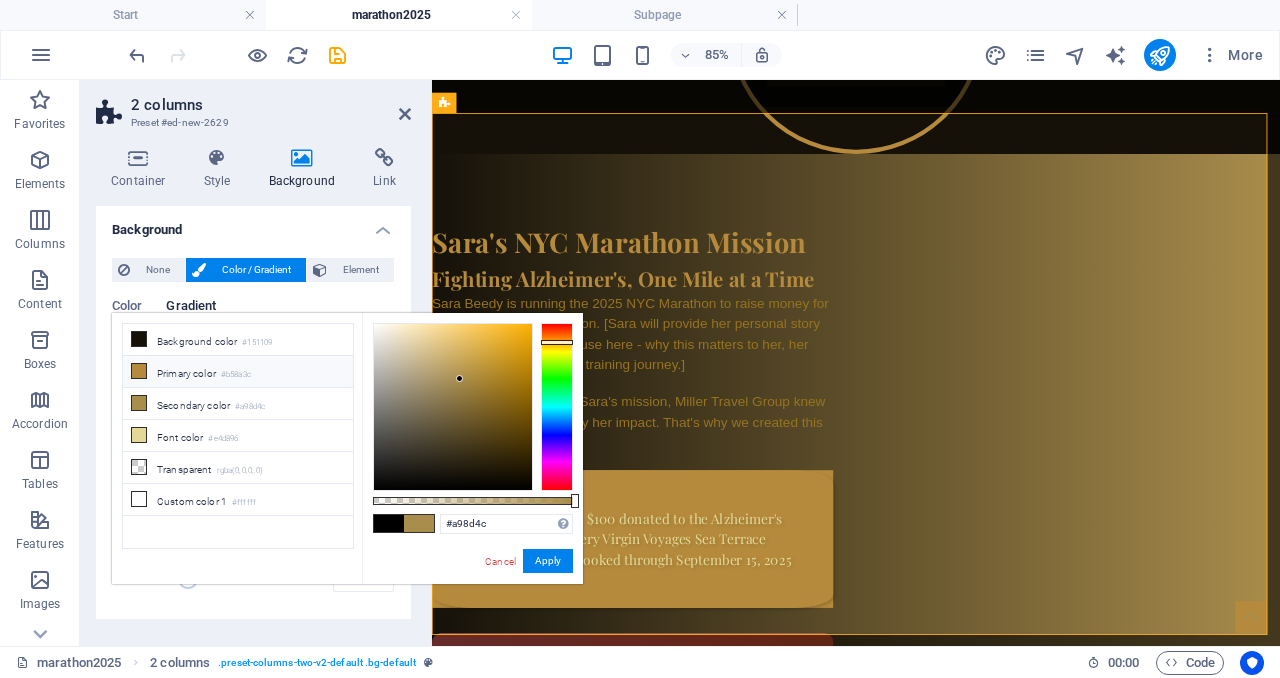 click on "Primary color
#b58a3c" at bounding box center (238, 372) 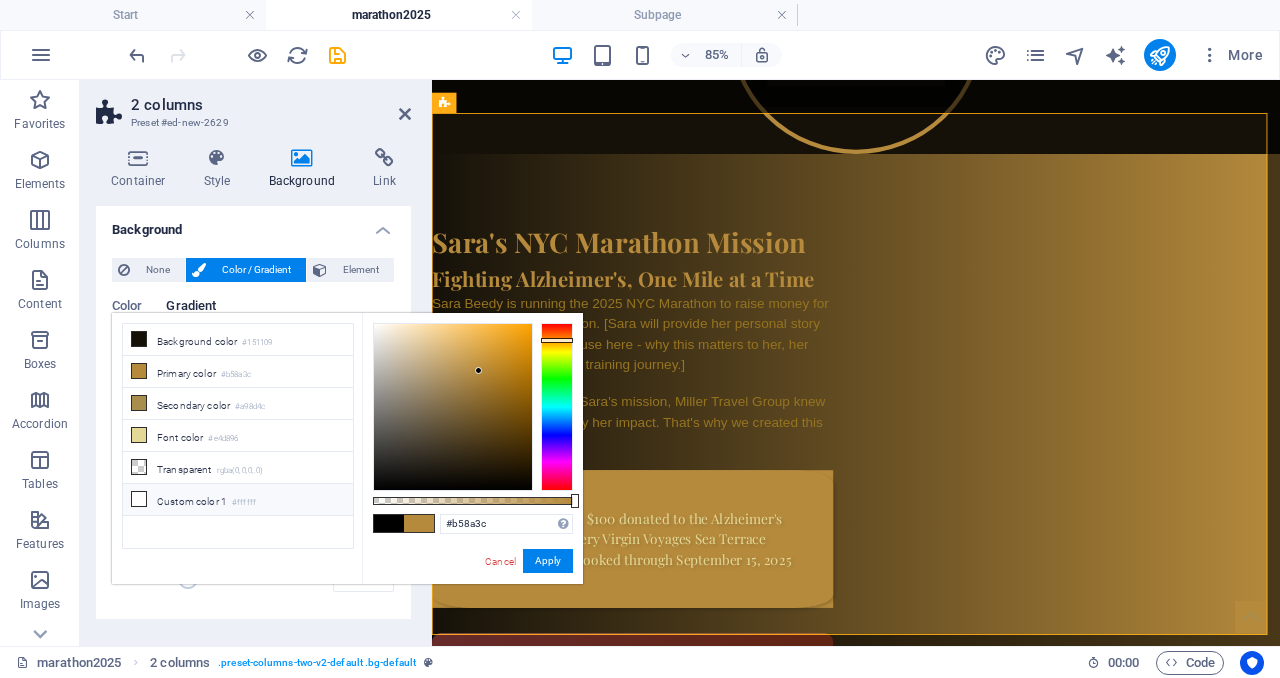 click on "Custom color 1
#ffffff" at bounding box center [238, 500] 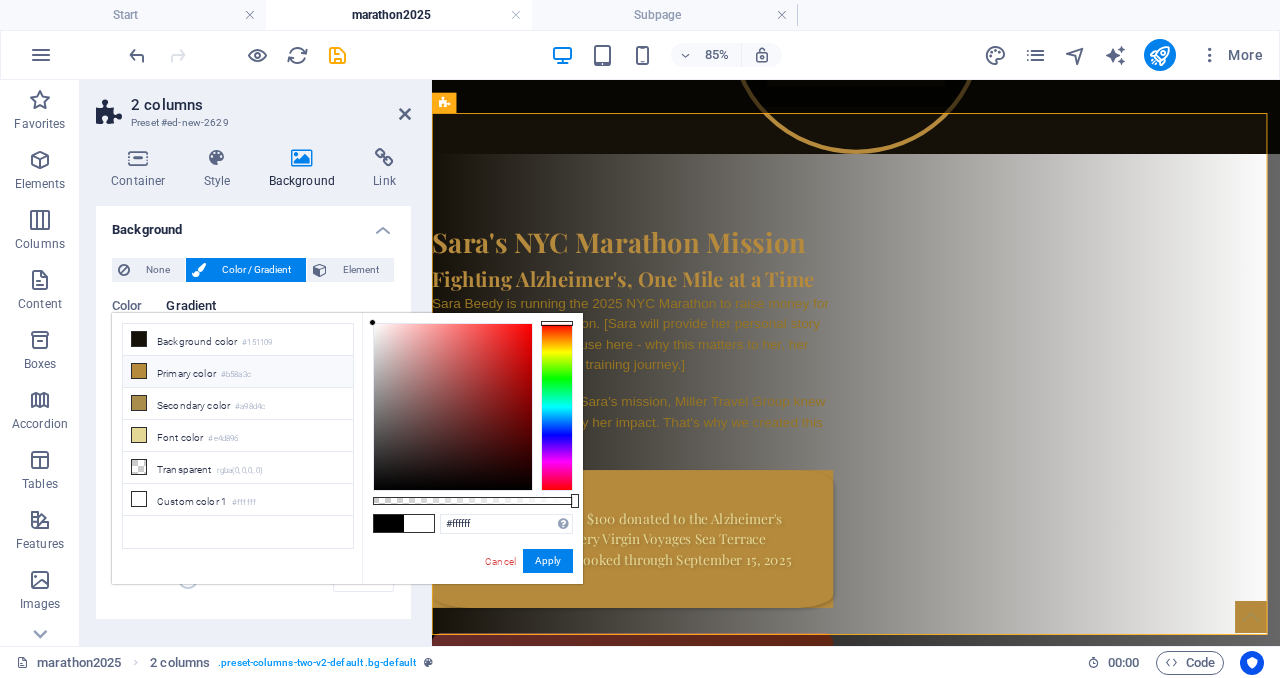 click on "Primary color
#b58a3c" at bounding box center [238, 372] 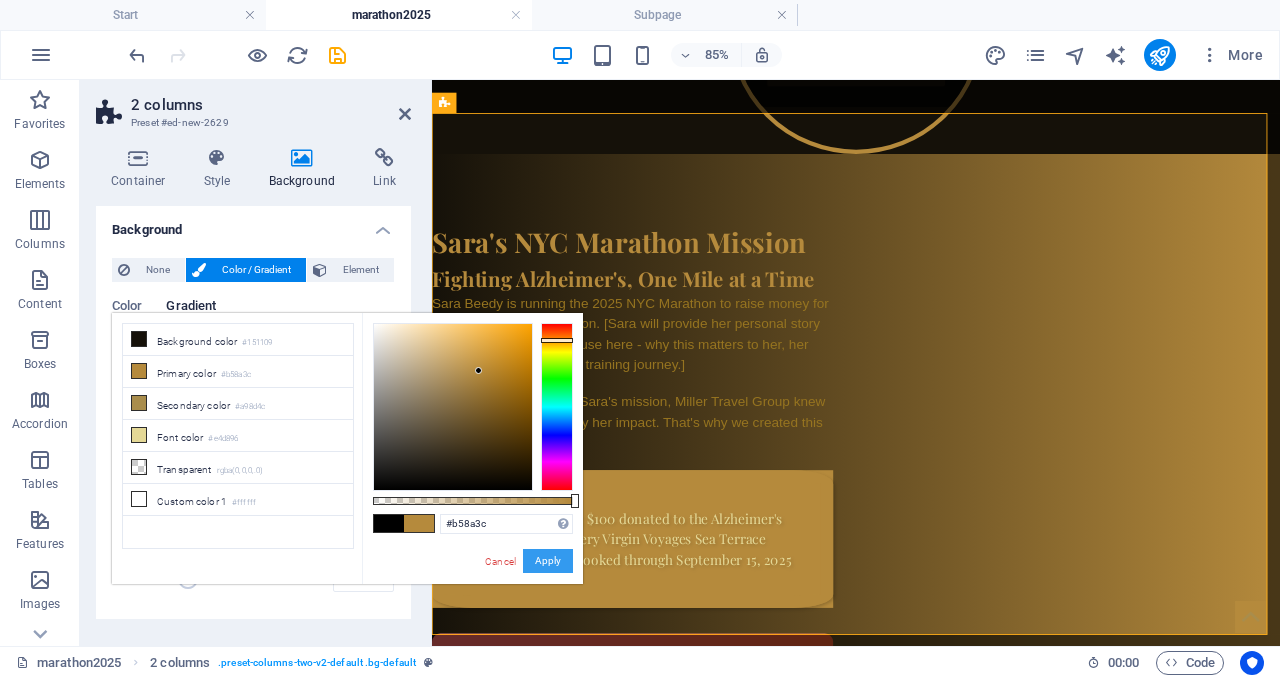 click on "Apply" at bounding box center [548, 561] 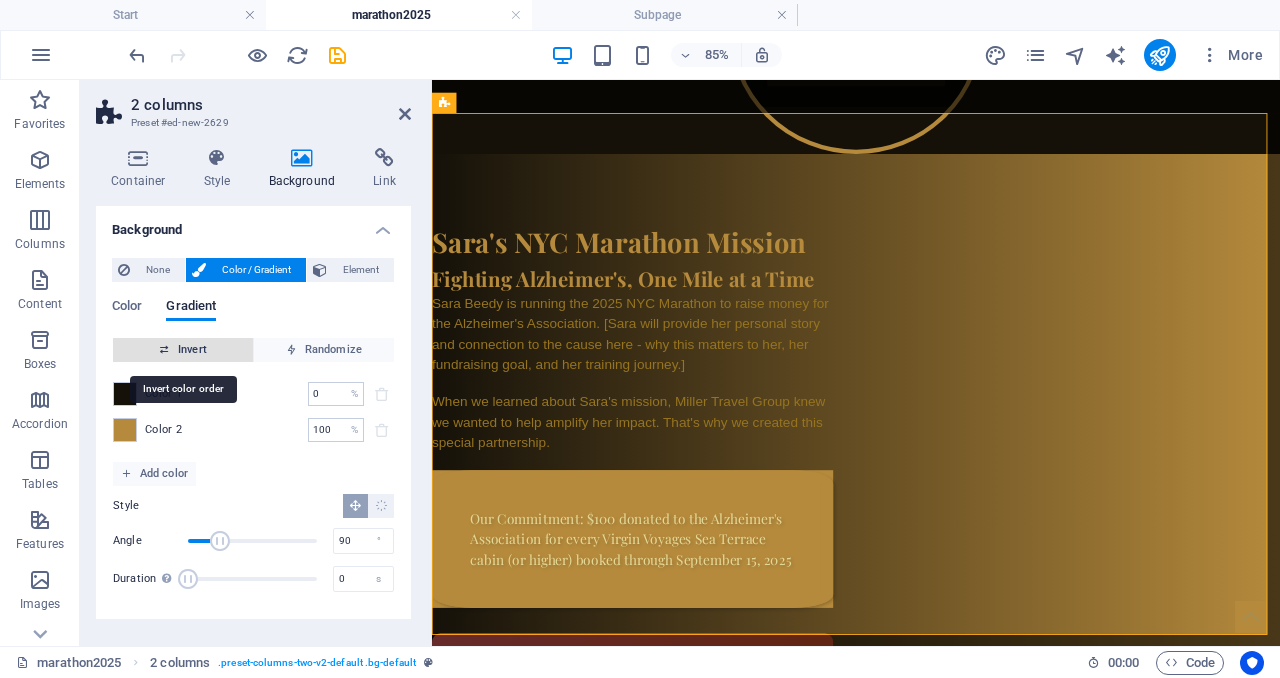 click on "Invert" at bounding box center [183, 350] 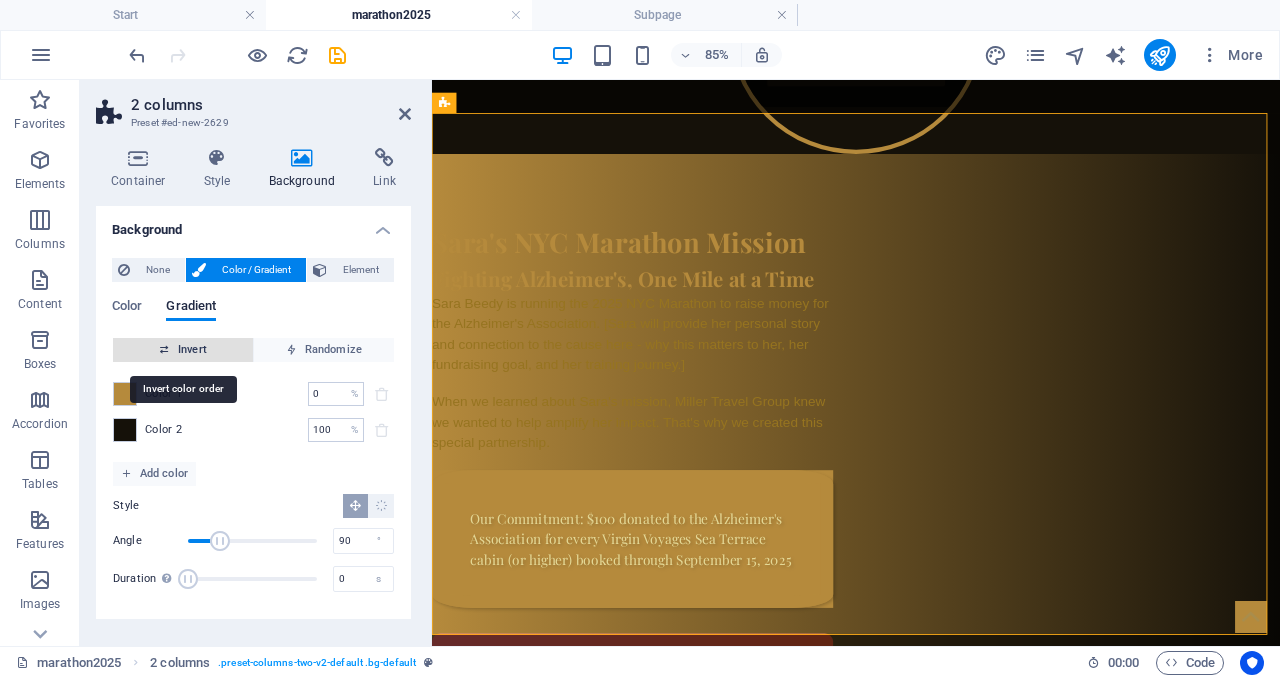 click on "Invert" at bounding box center (183, 350) 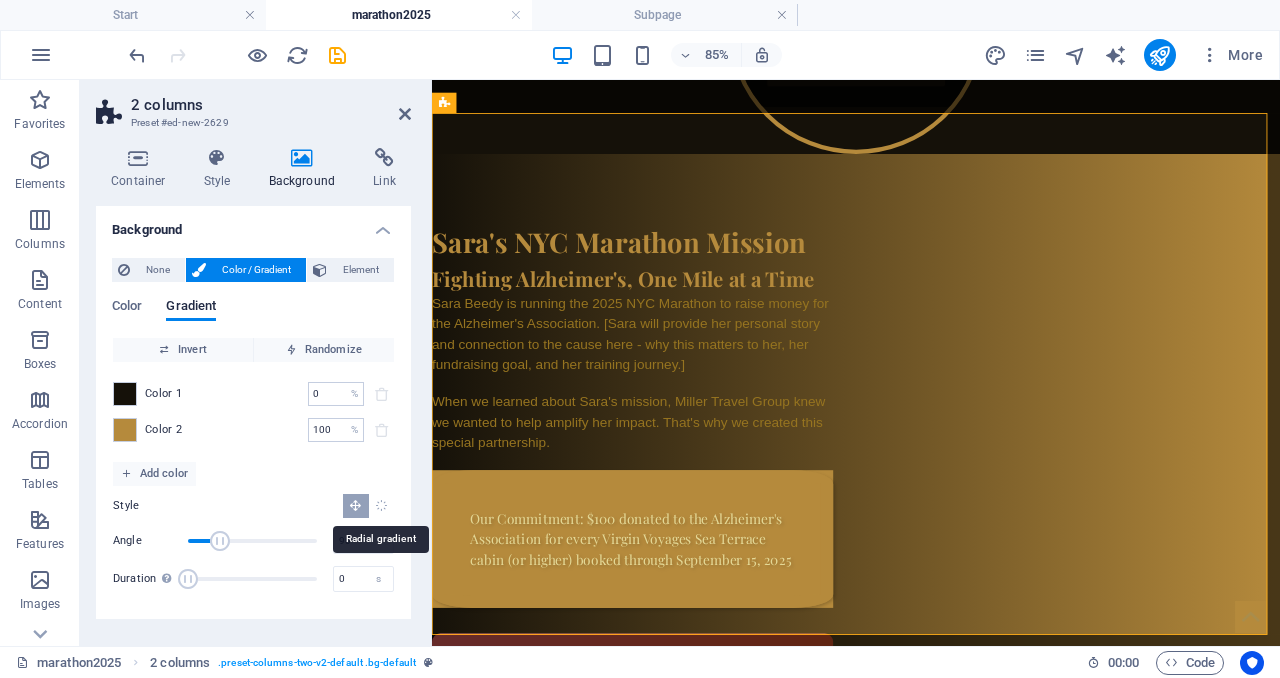 click at bounding box center [381, 505] 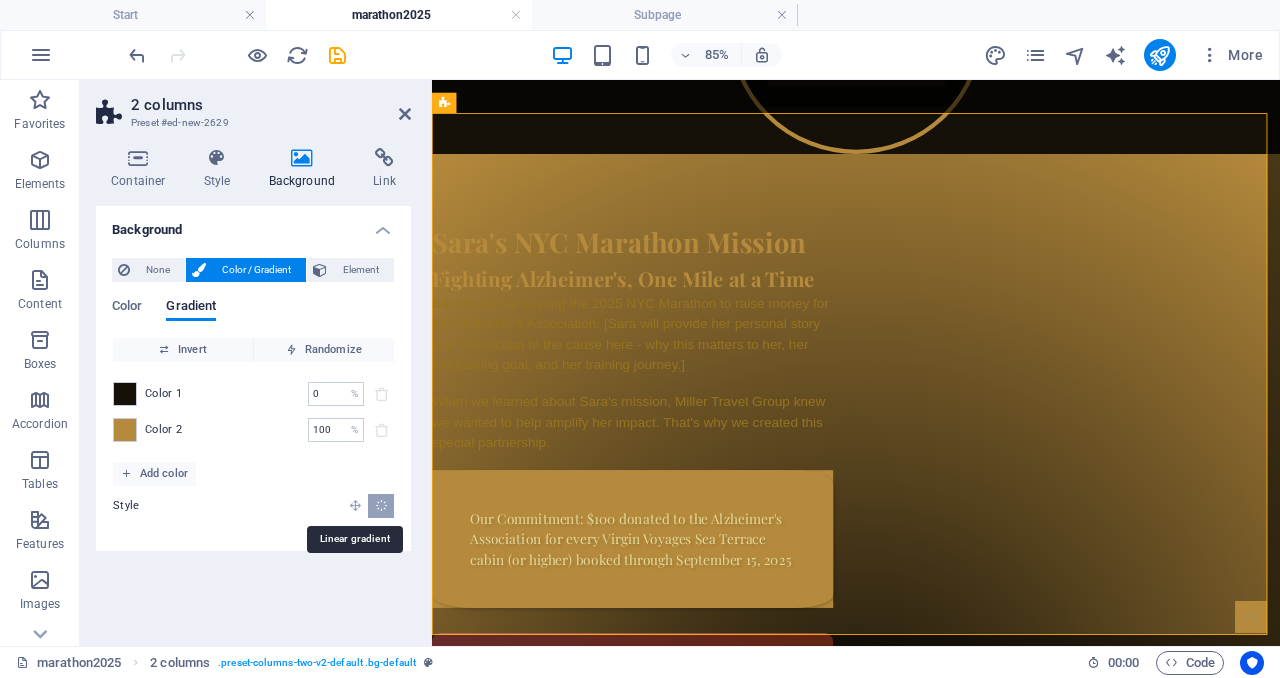 click at bounding box center [355, 505] 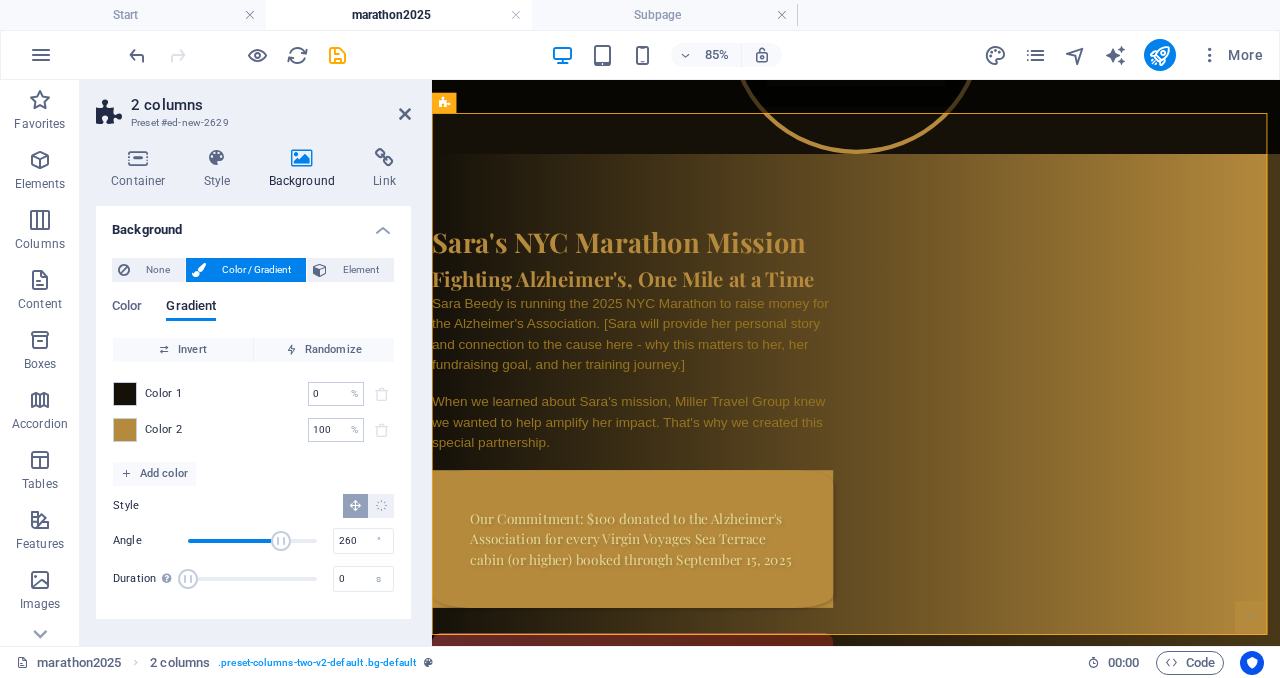 drag, startPoint x: 218, startPoint y: 543, endPoint x: 281, endPoint y: 546, distance: 63.07139 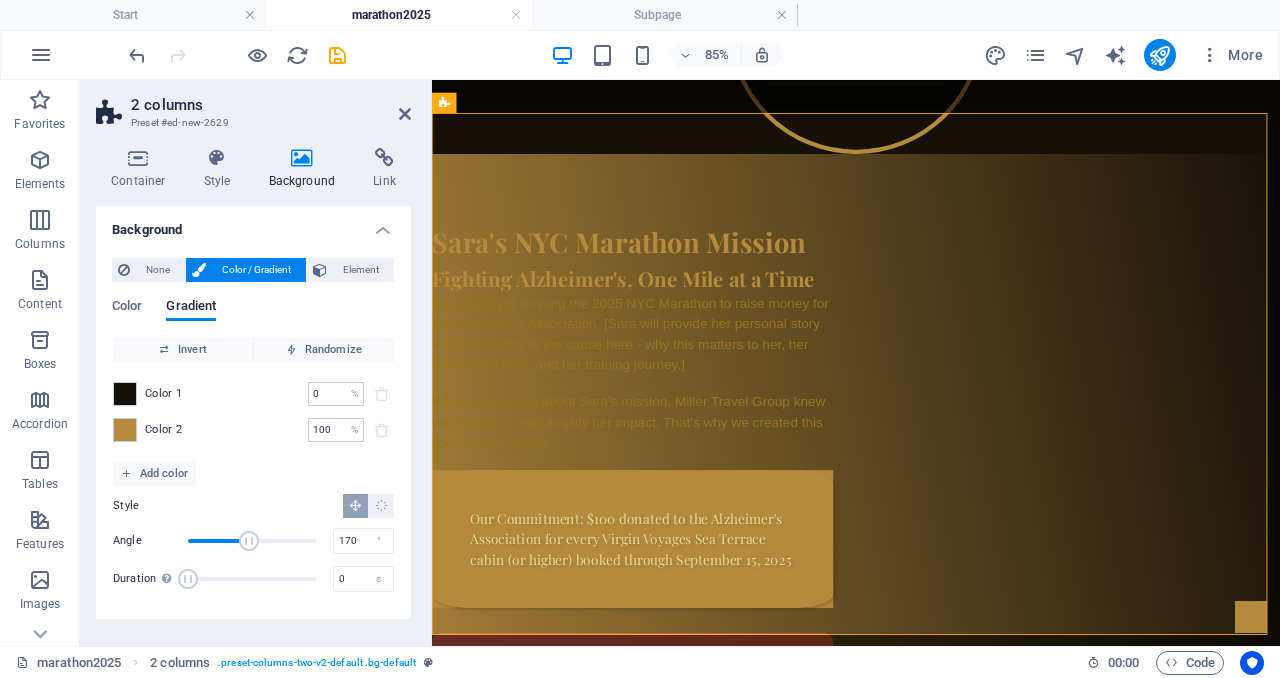 drag, startPoint x: 281, startPoint y: 545, endPoint x: 249, endPoint y: 543, distance: 32.06244 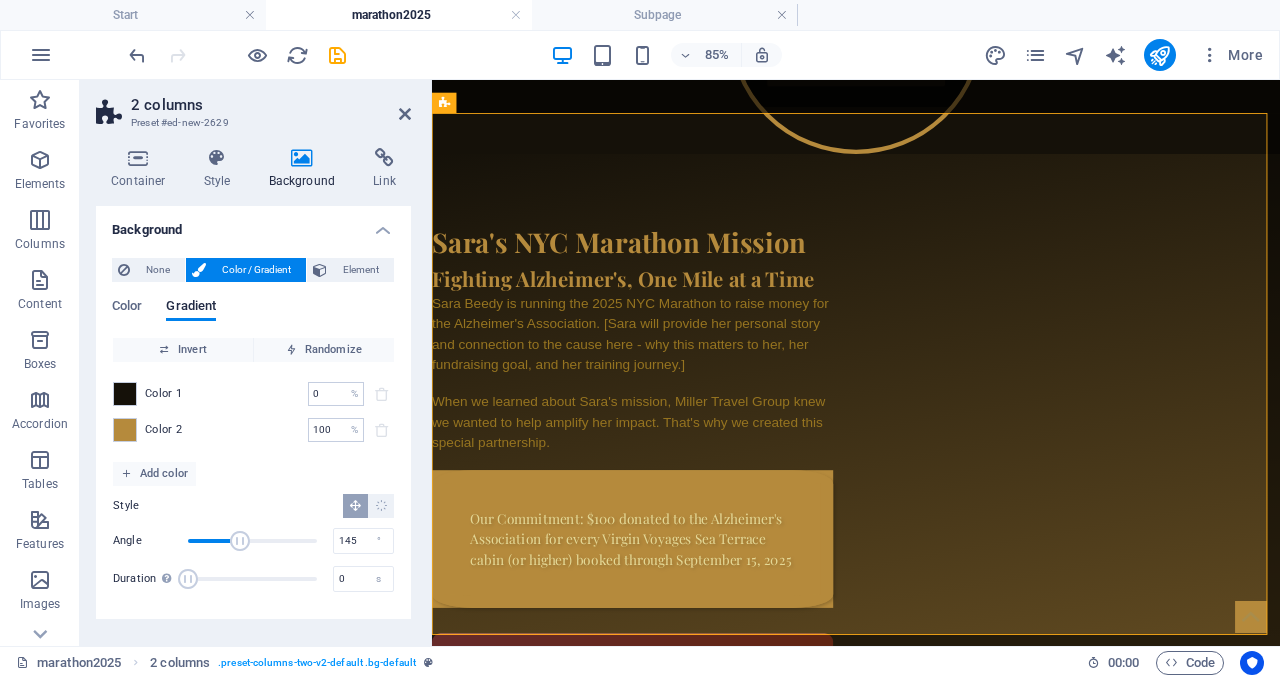 click at bounding box center [240, 541] 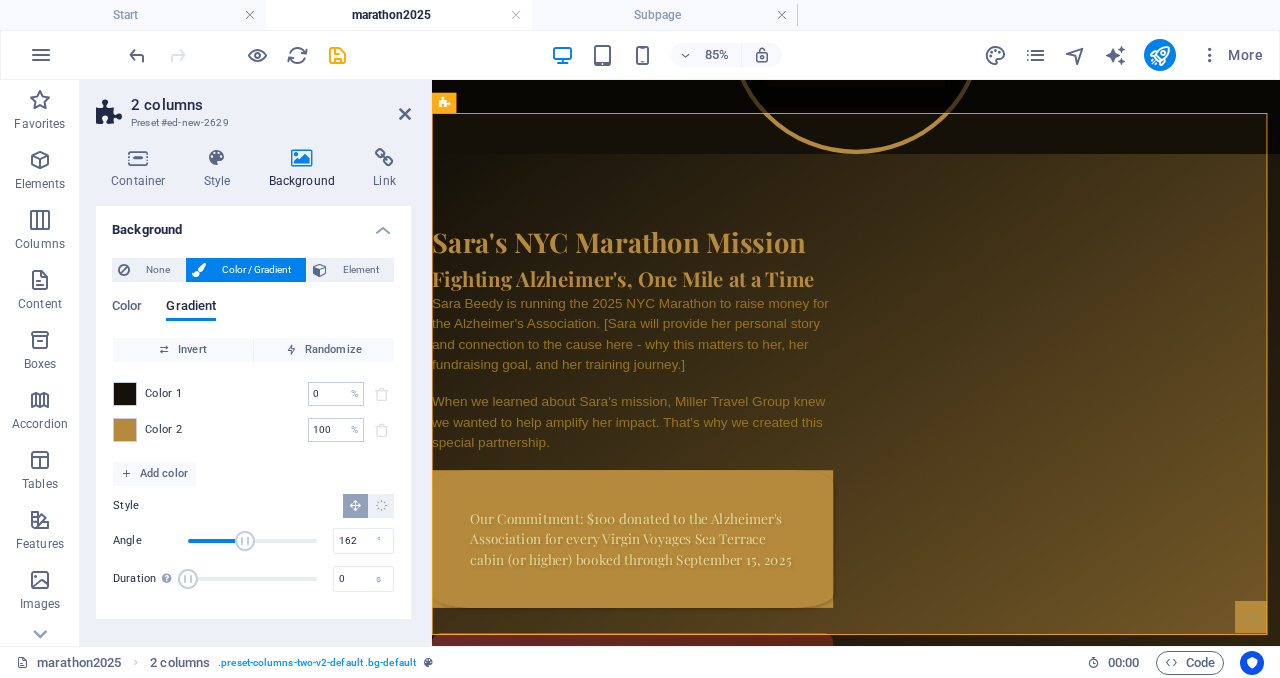 type on "165" 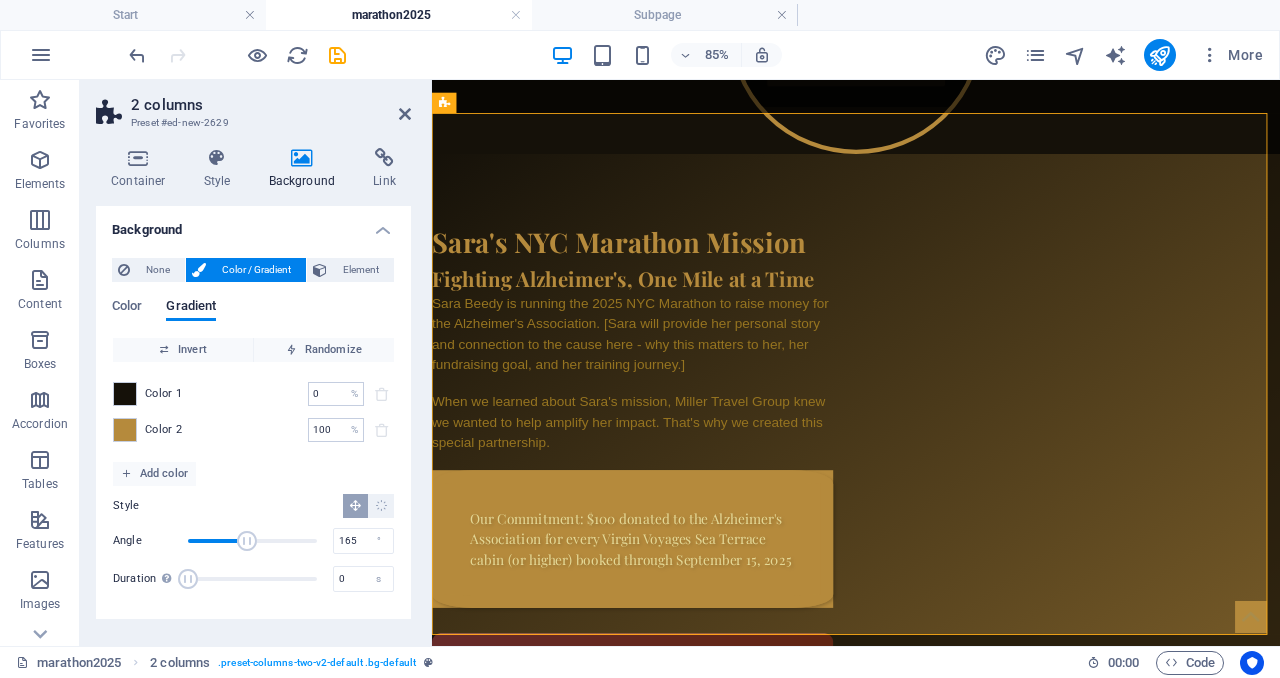 click at bounding box center [247, 541] 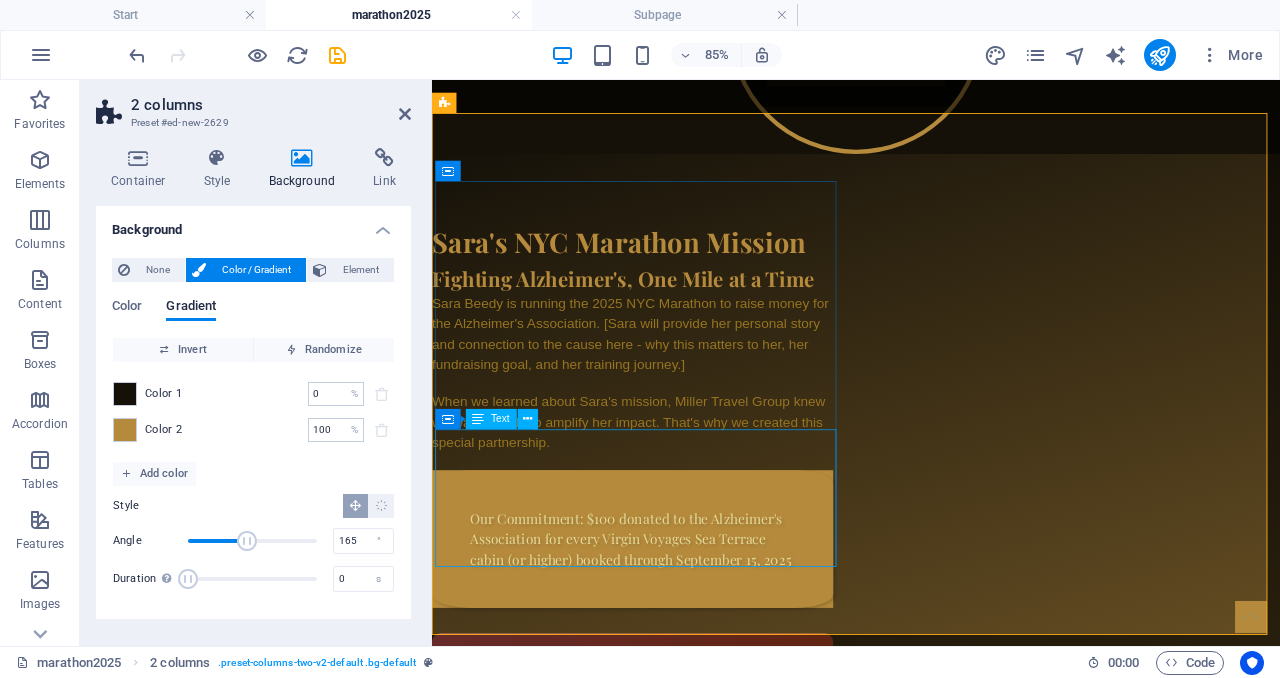 click on "Our Commitment: $100 donated to the Alzheimer's Association for every Virgin Voyages Sea Terrace cabin (or higher) booked through September 15, 2025" at bounding box center [668, 620] 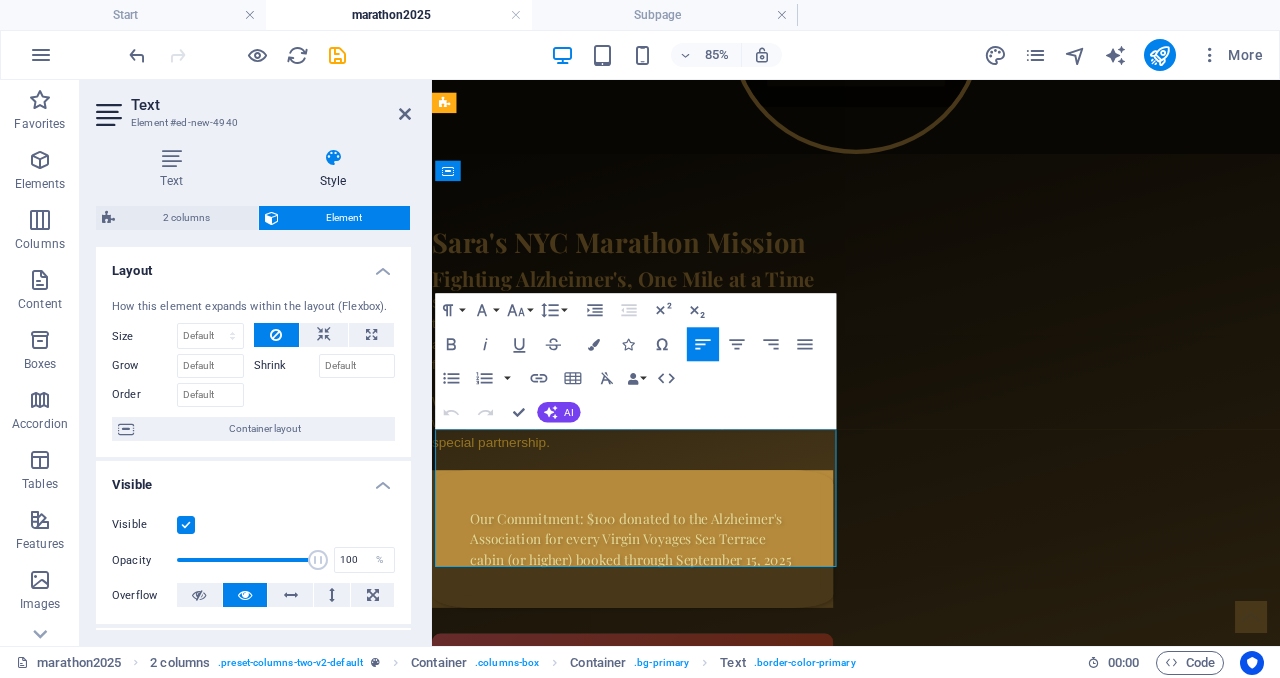 click on "Our Commitment: $100 donated to the Alzheimer's Association for every Virgin Voyages Sea Terrace cabin (or higher) booked through September 15, 2025" at bounding box center (668, 620) 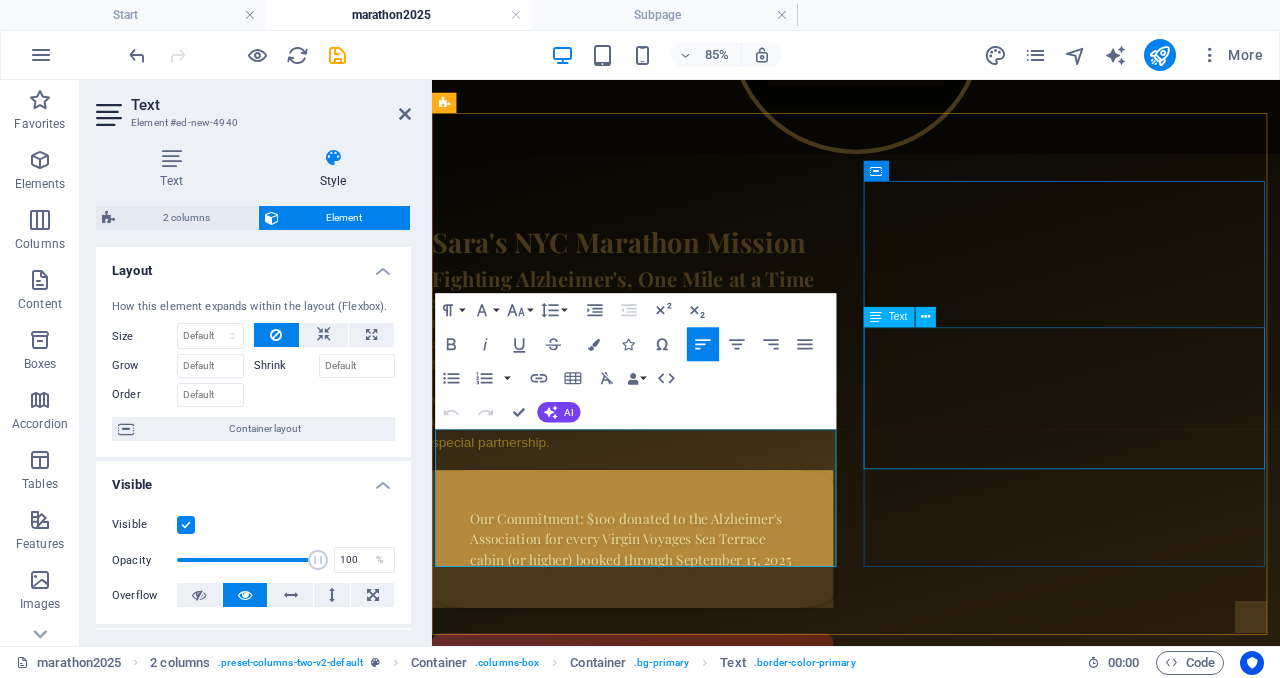 click on "Campaign Impact Sara's Fundraising Goal: $[Amount]
Current Progress: $[Current Amount]
Virgin Voyages Donations: $[VV Donations Total]" at bounding box center (668, 952) 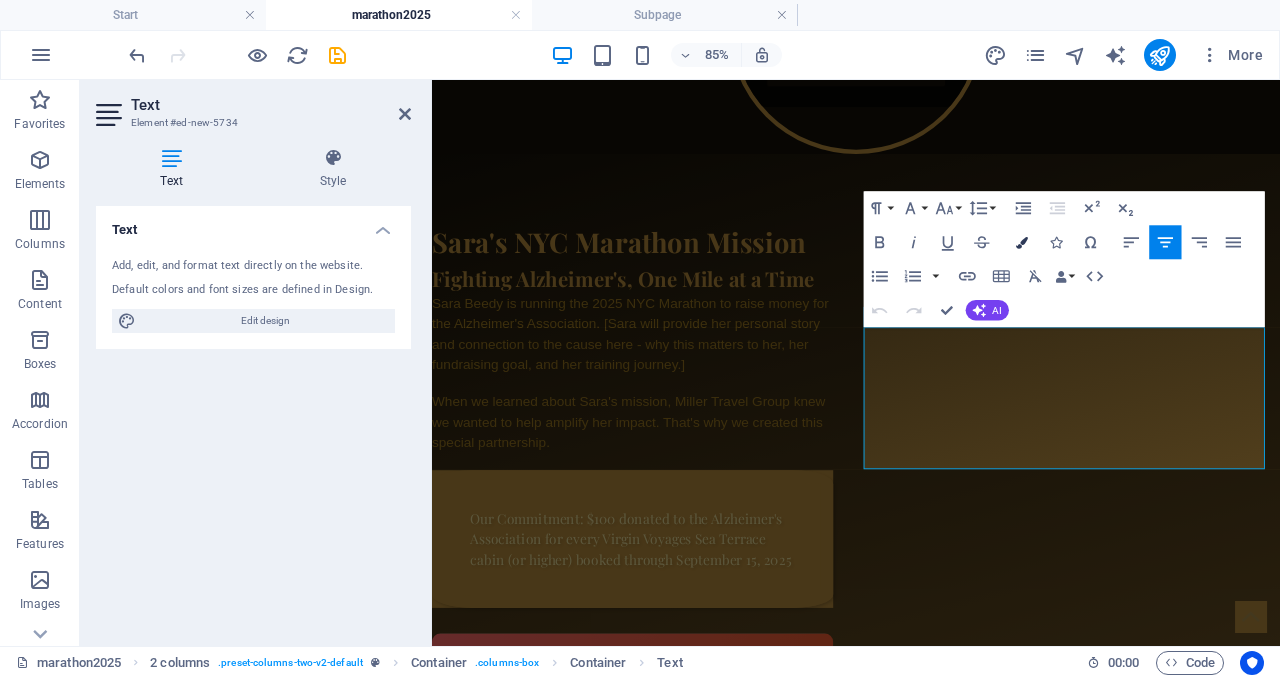 click at bounding box center [1022, 242] 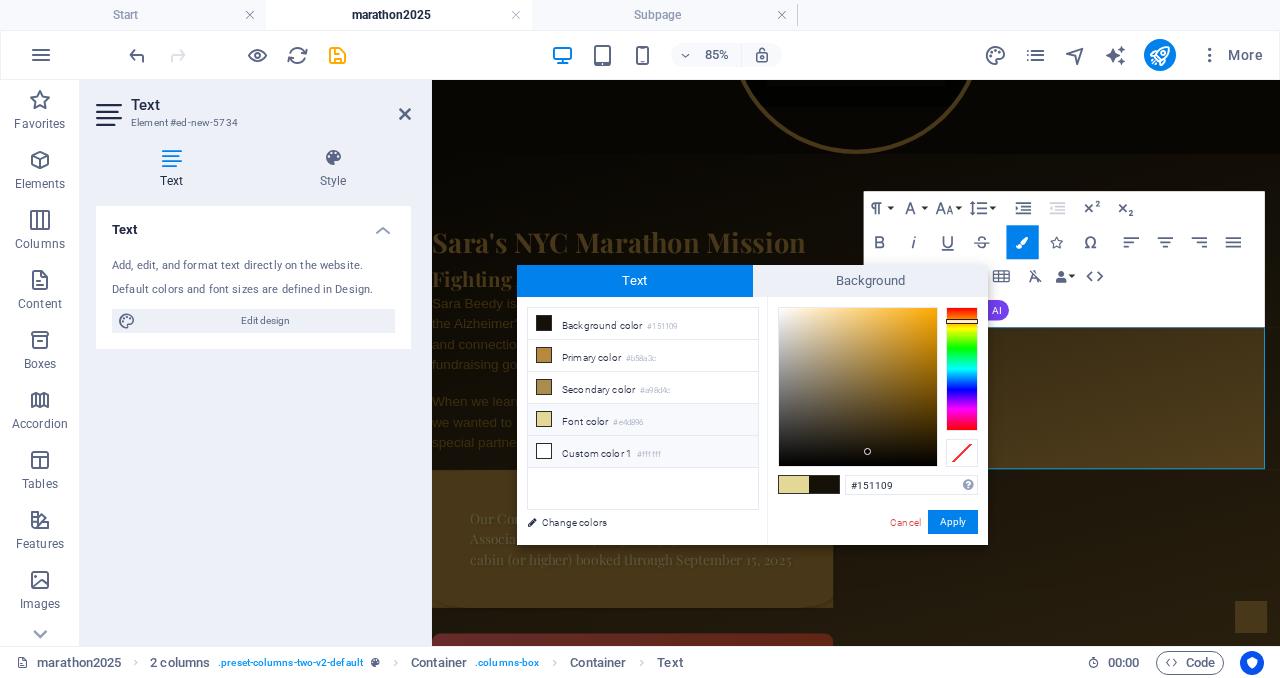 click on "Custom color 1
#ffffff" at bounding box center (643, 452) 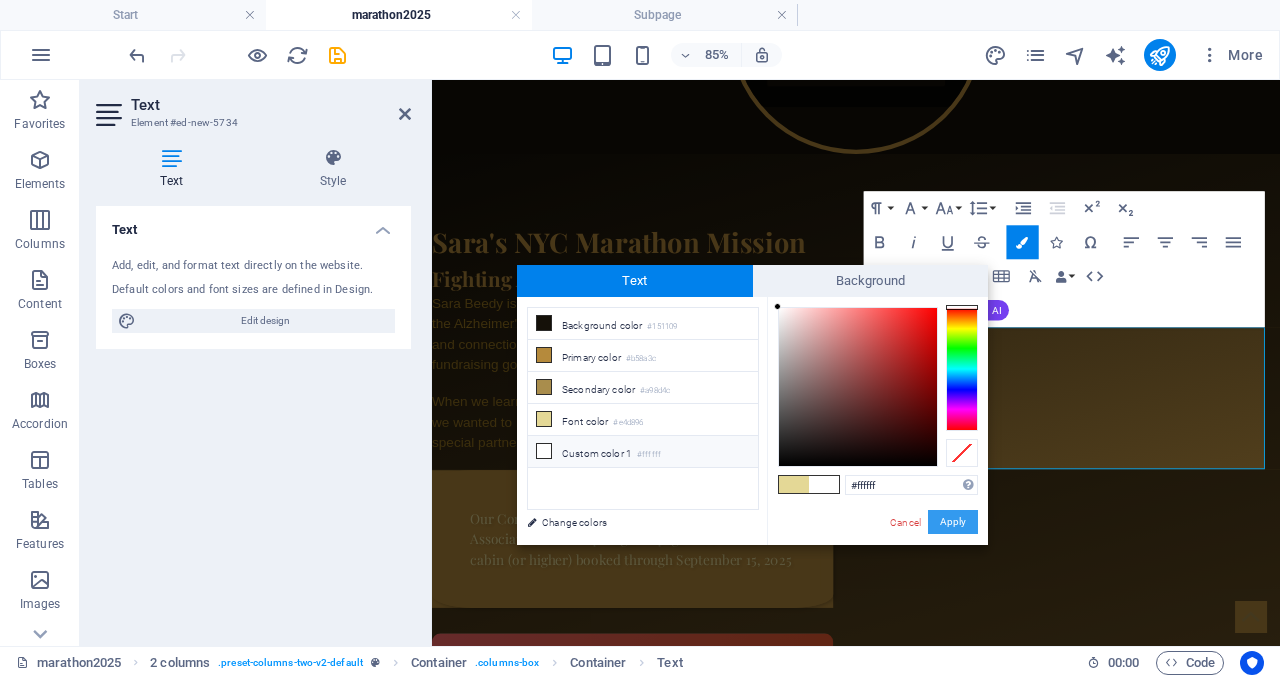 drag, startPoint x: 602, startPoint y: 514, endPoint x: 945, endPoint y: 517, distance: 343.01312 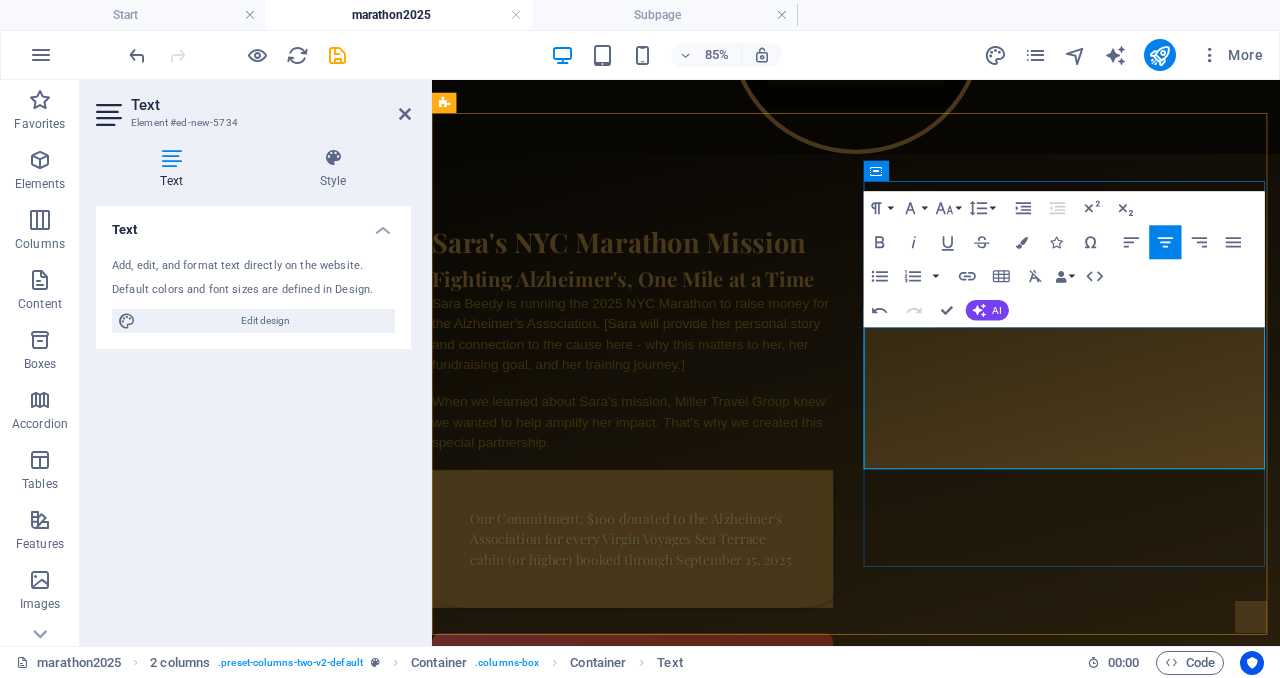 click on "Sara's Fundraising Goal: $[Amount] Current Progress: $[Current Amount]   Virgin Voyages Donations: $[VV Donations Total]" at bounding box center (641, 974) 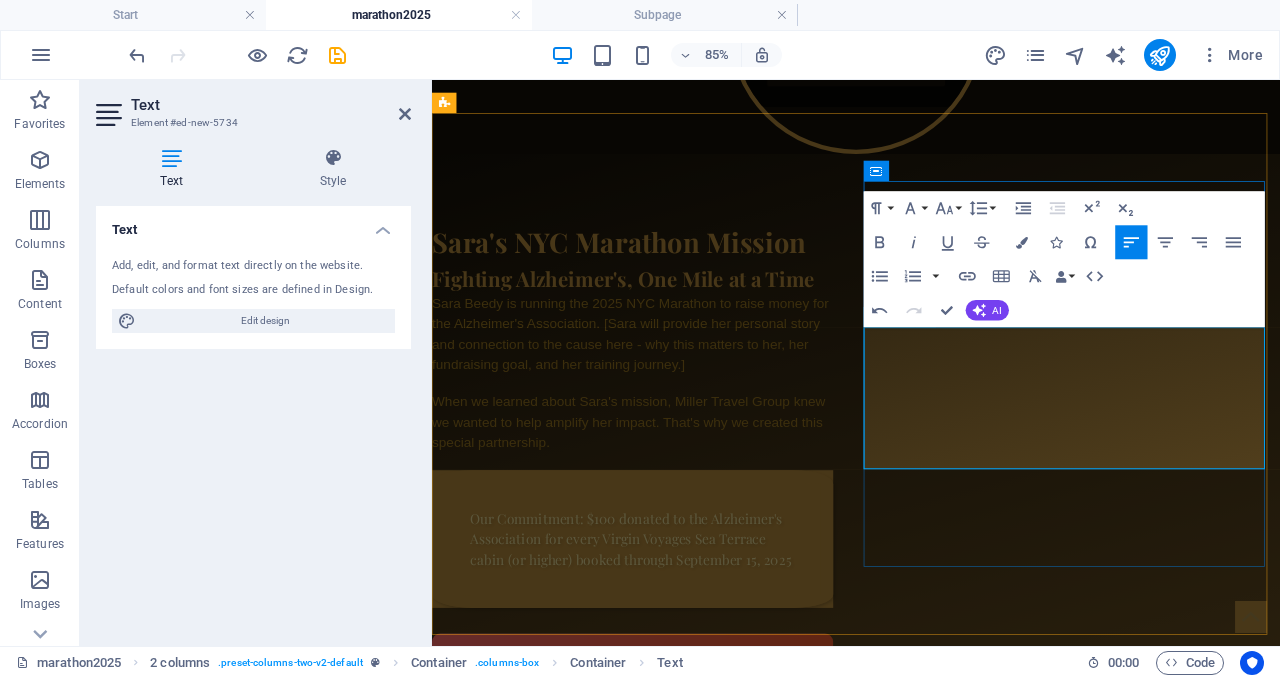 drag, startPoint x: 1108, startPoint y: 455, endPoint x: 1108, endPoint y: 511, distance: 56 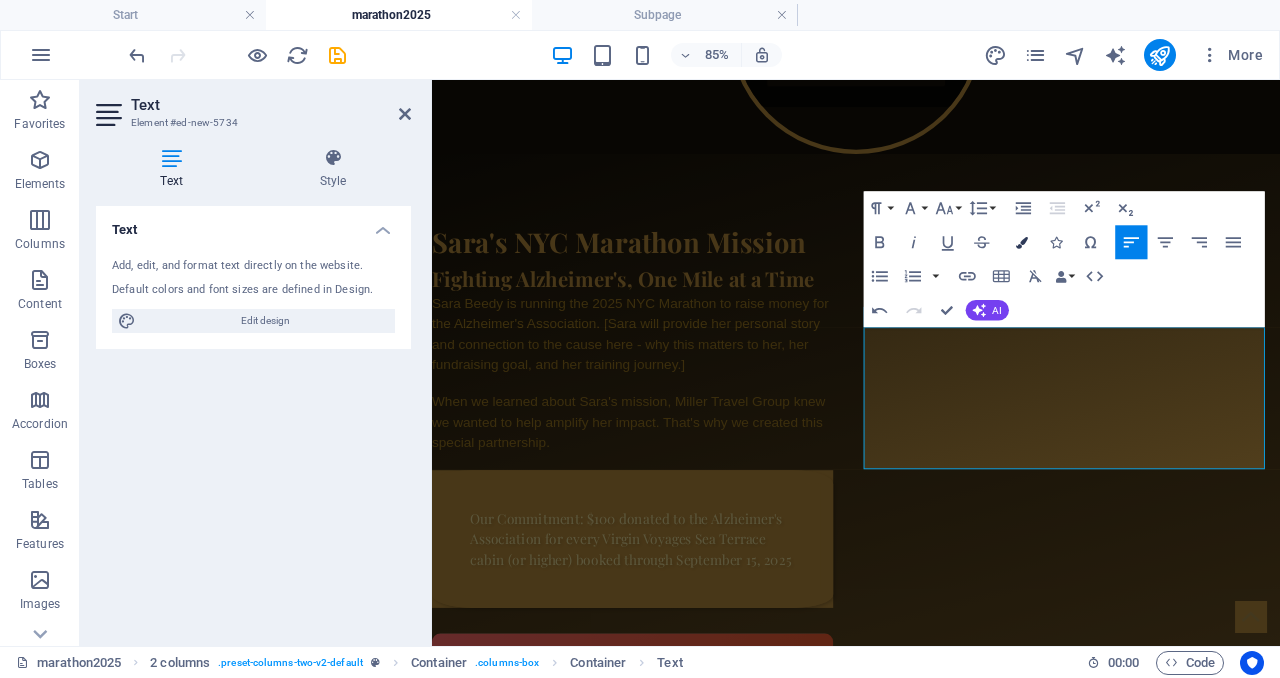 click on "Colors" at bounding box center [1022, 242] 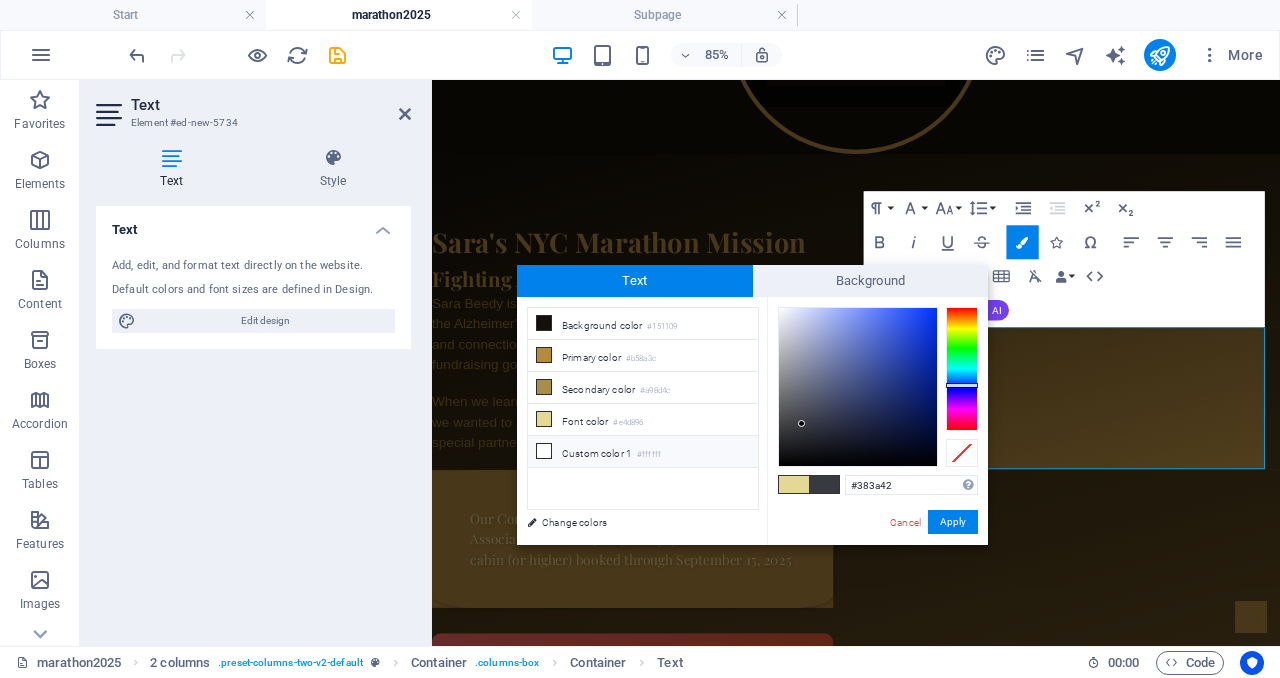click on "Custom color 1
#ffffff" at bounding box center (643, 452) 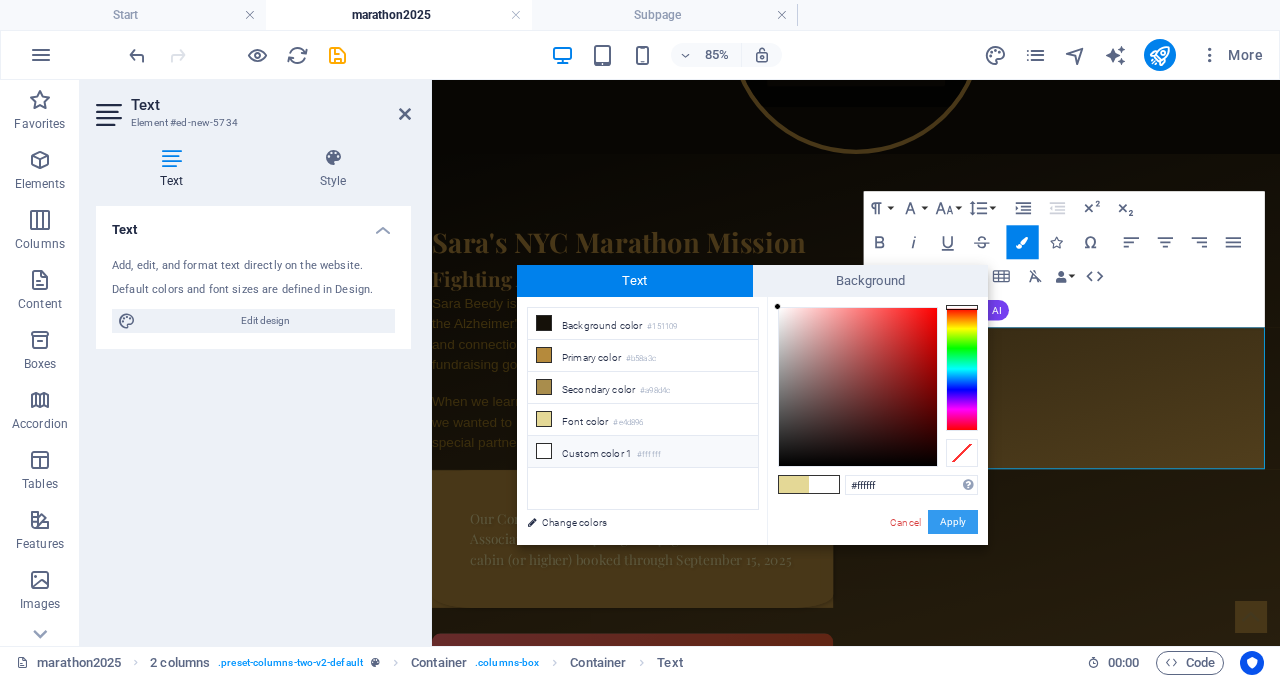 click on "Apply" at bounding box center [953, 522] 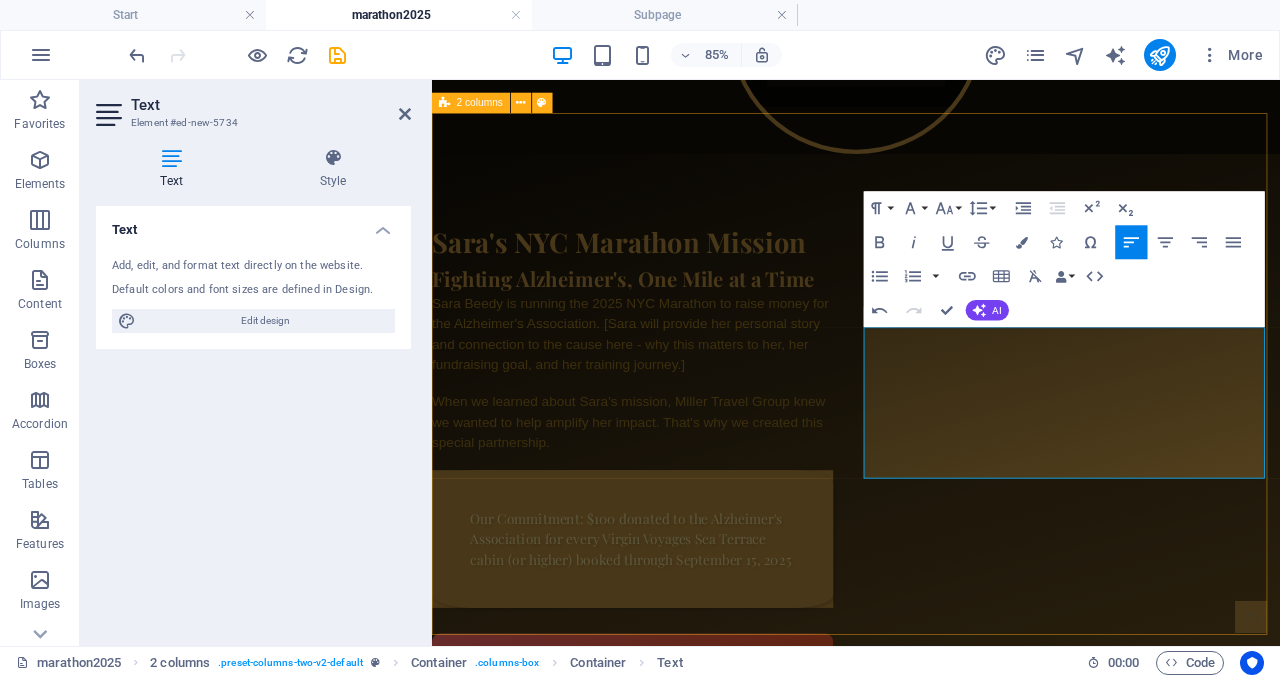 click on "Sara's NYC Marathon Mission Fighting Alzheimer's, One Mile at a Time Sara Beedy is running the 2025 NYC Marathon to raise money for the Alzheimer's Association. [Sara will provide her personal story and connection to the cause here - why this matters to her, her fundraising goal, and her training journey.] When we learned about Sara's mission, Miller Travel Group knew we wanted to help amplify her impact. That's why we created this special partnership. Our Commitment: $100 donated to the Alzheimer's Association for every Virgin Voyages Sea Terrace cabin (or higher) booked through September 15, 2025 ⏰ DEADLINE ALERT Must book AND deposit by September 15, 2025 Use promo code:  MARATHON2025 Campaign Impact ​ ​ Sara's Fundraising Goal: $[Amount] Current Progress: $[Current Amount]   Virgin Voyages Donations: $[VV Donations Total] ​" at bounding box center [931, 874] 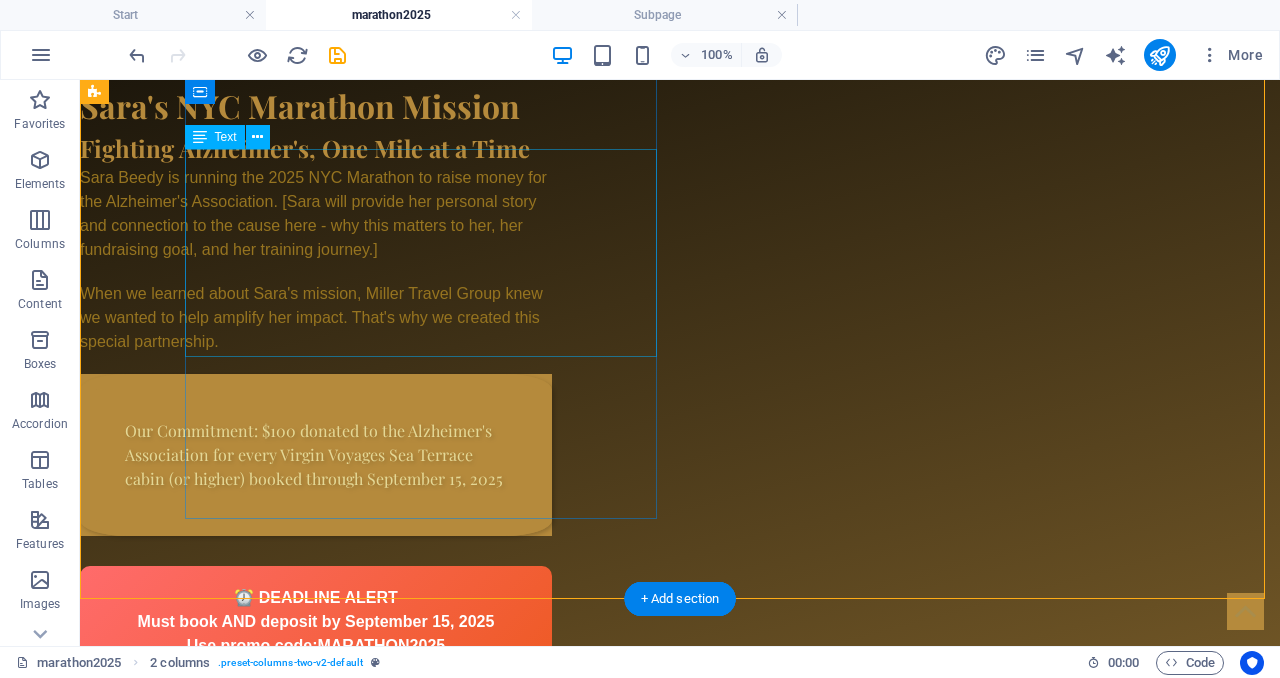 scroll, scrollTop: 1147, scrollLeft: 0, axis: vertical 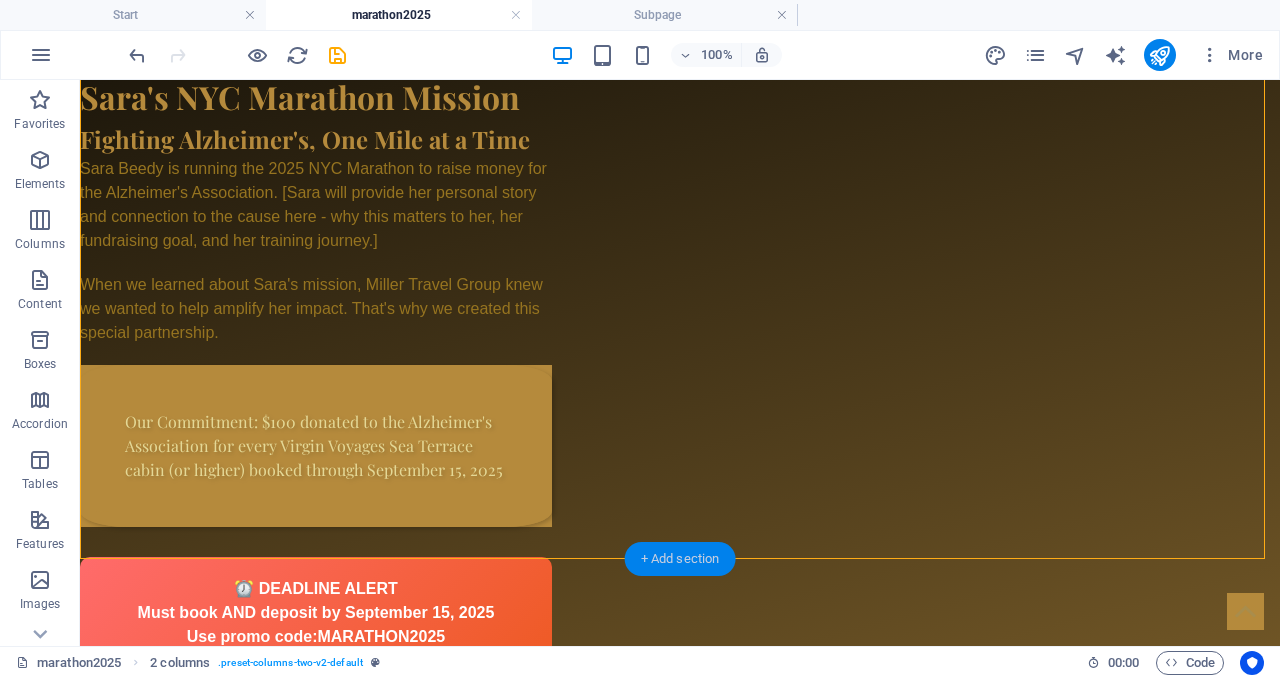 click on "+ Add section" at bounding box center (680, 559) 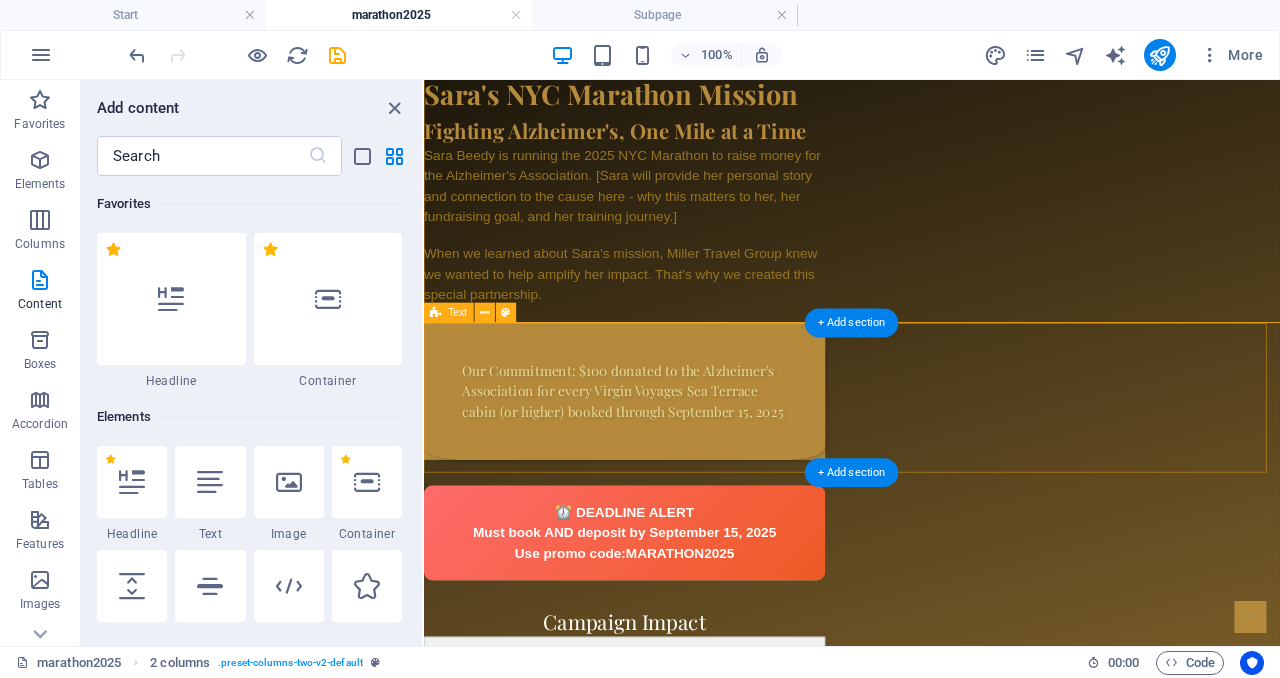 scroll, scrollTop: 1340, scrollLeft: 0, axis: vertical 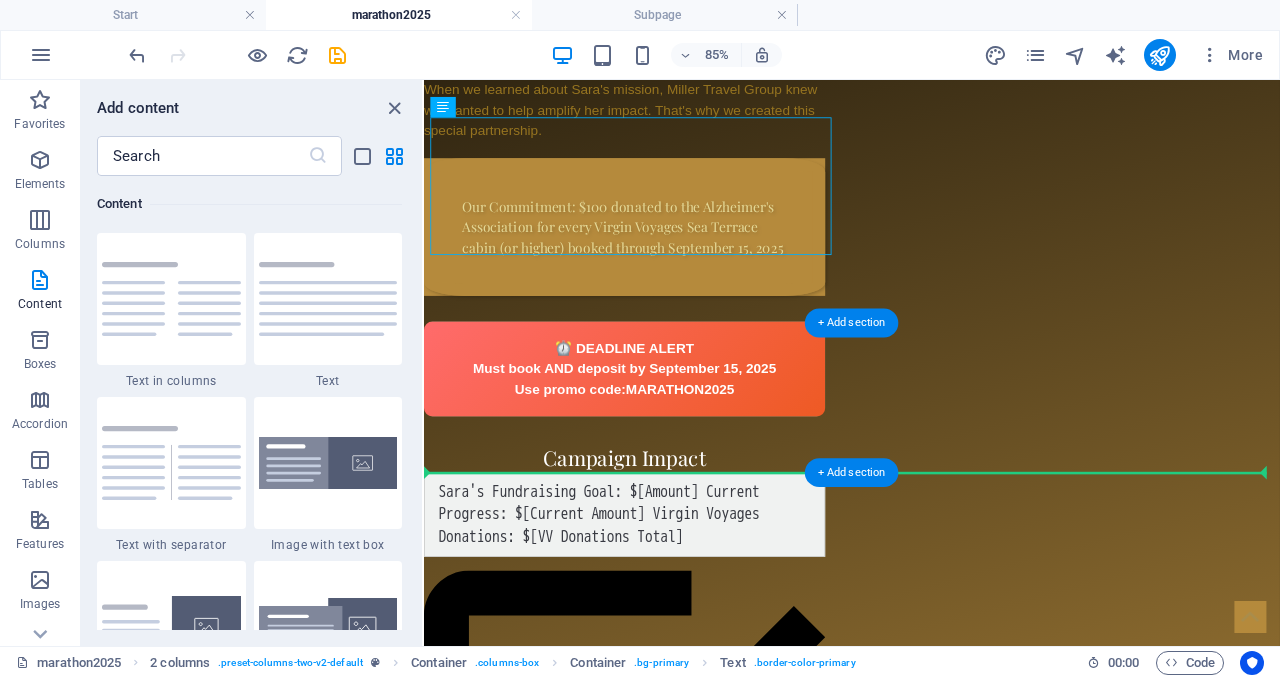 drag, startPoint x: 722, startPoint y: 227, endPoint x: 926, endPoint y: 469, distance: 316.51224 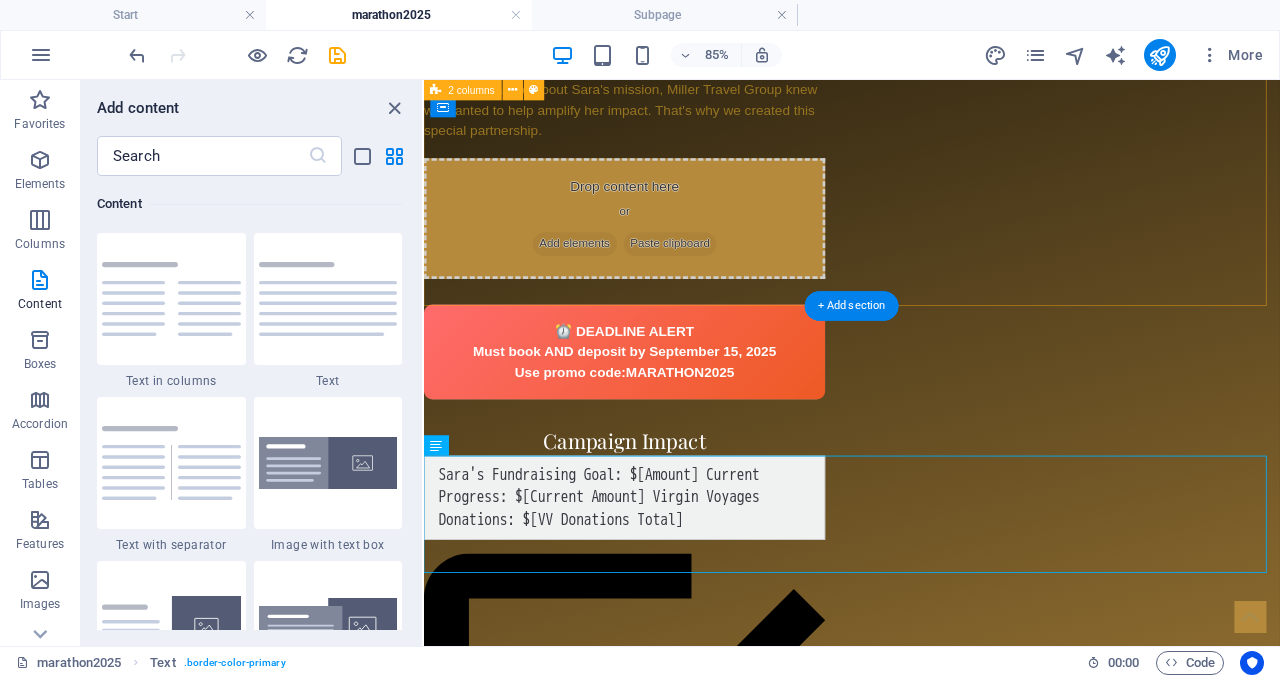 scroll, scrollTop: 1092, scrollLeft: 0, axis: vertical 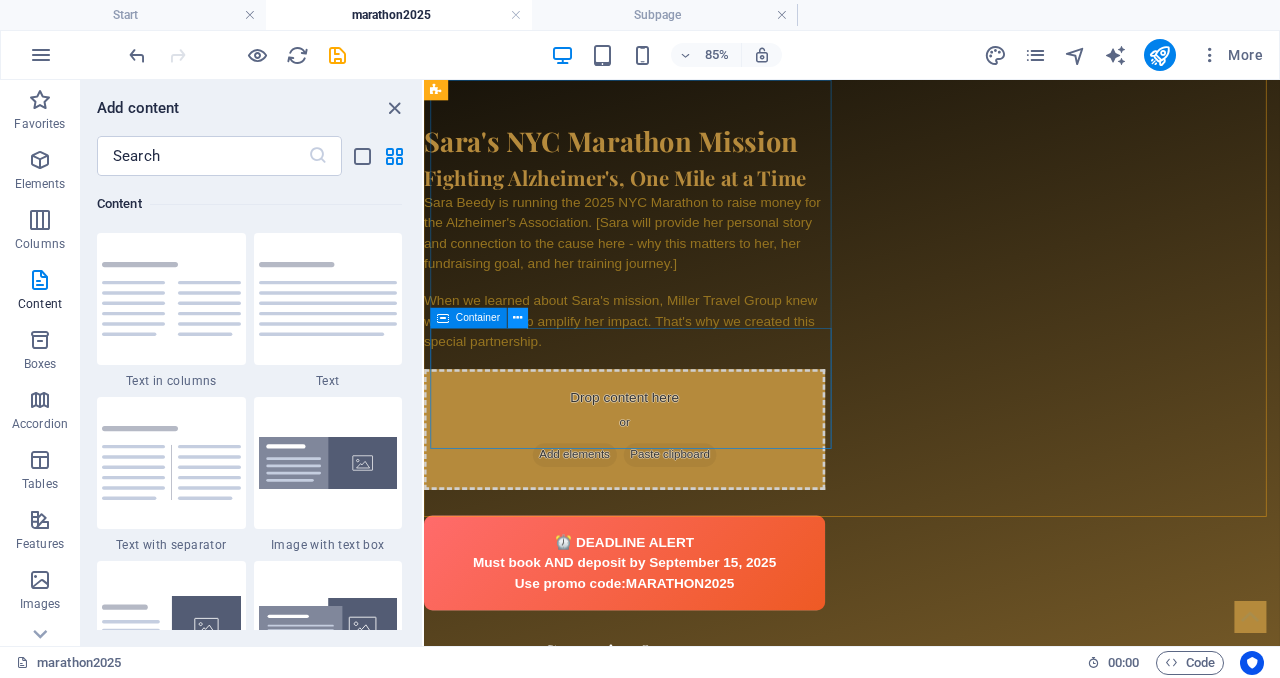 click at bounding box center (518, 318) 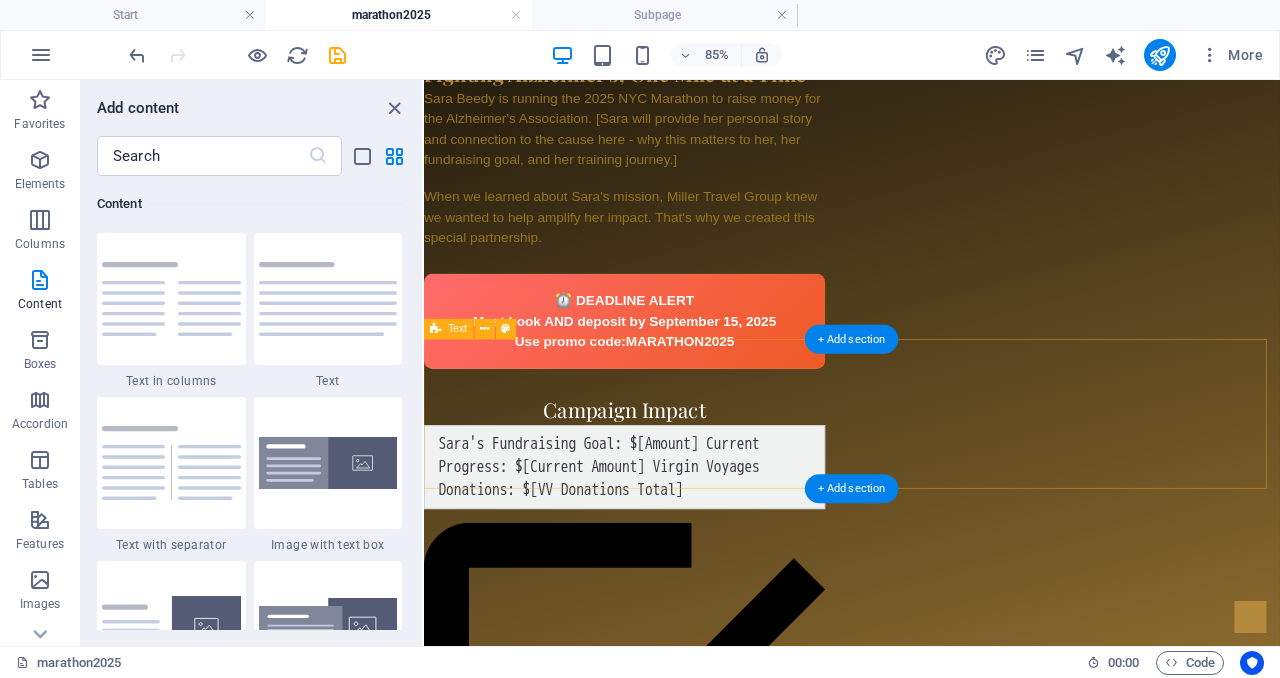 scroll, scrollTop: 1218, scrollLeft: 0, axis: vertical 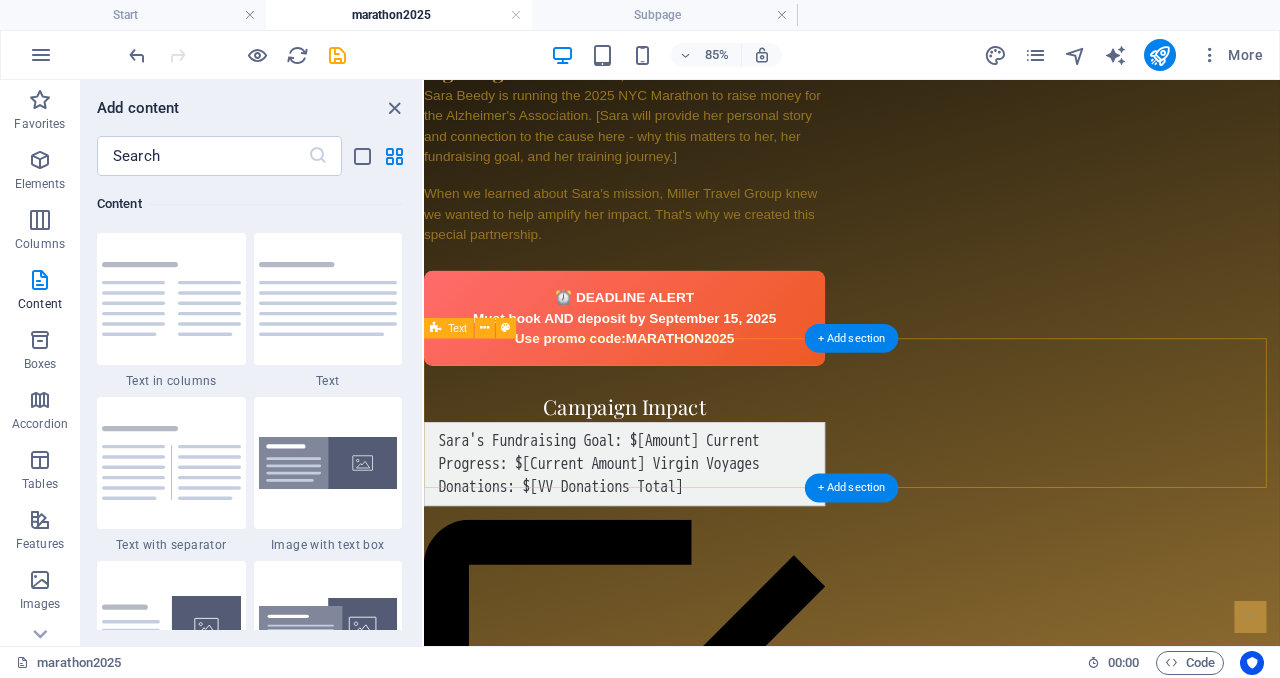 click at bounding box center [927, 1243] 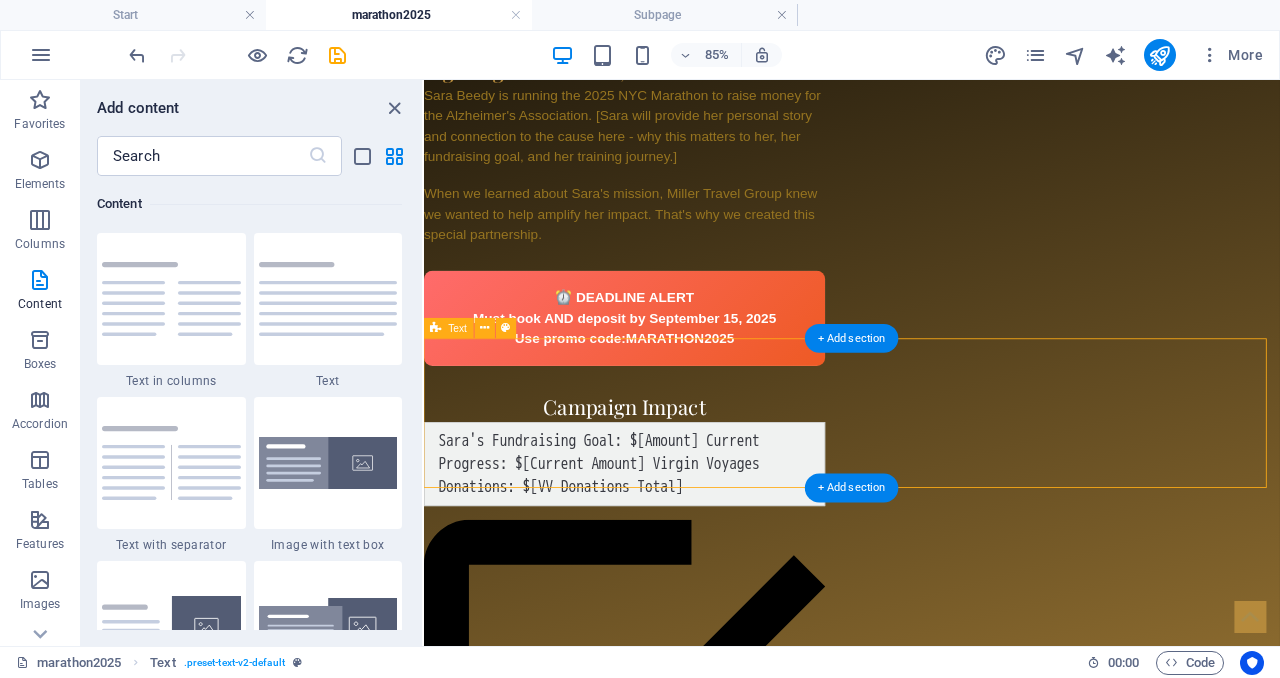 click at bounding box center [927, 1243] 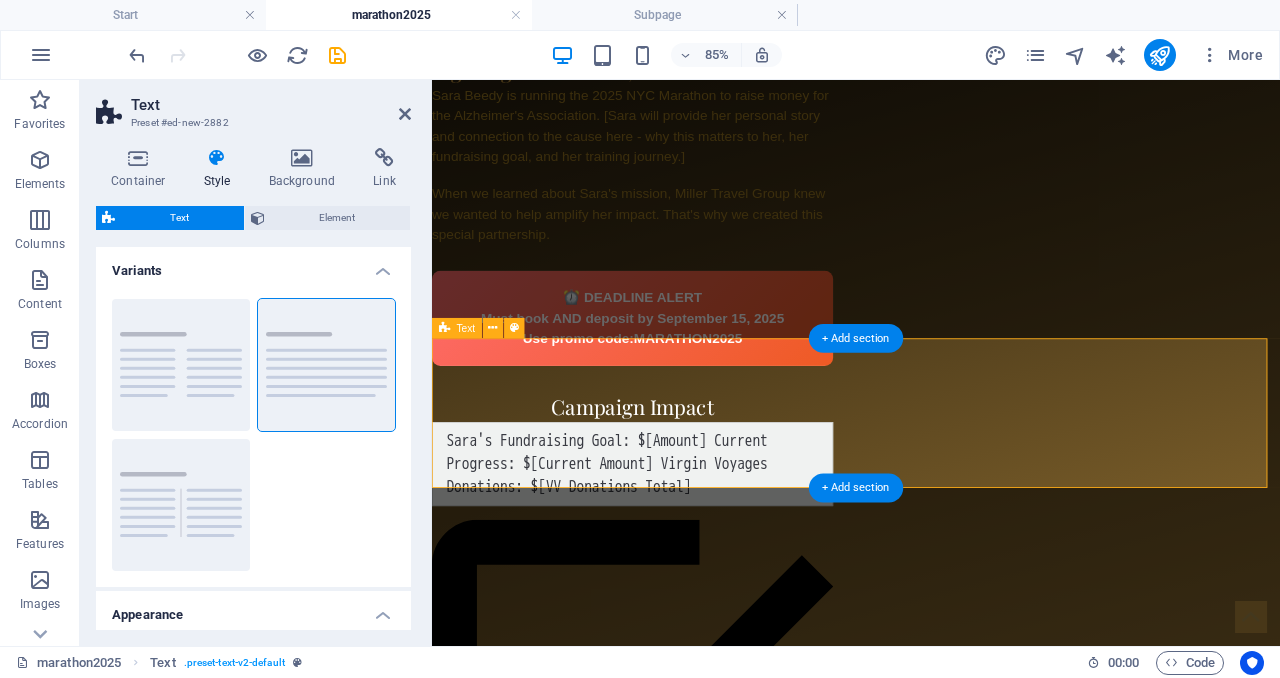 click at bounding box center [931, 1243] 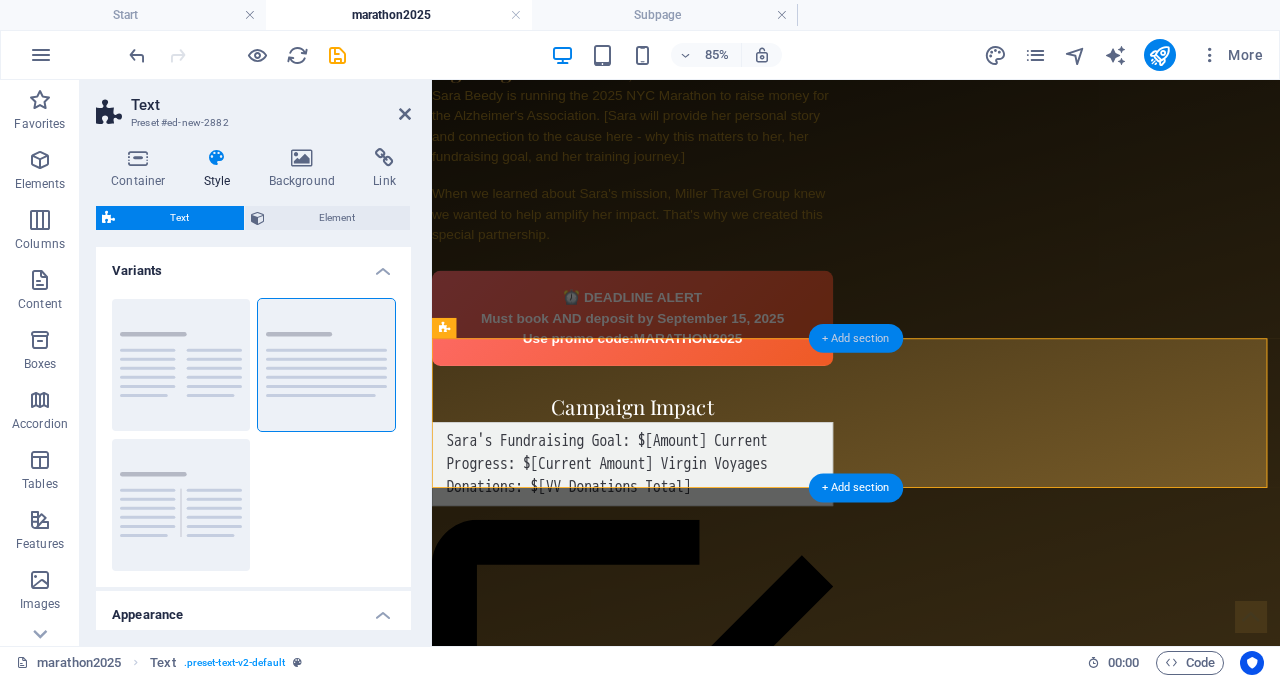 click on "+ Add section" at bounding box center (856, 338) 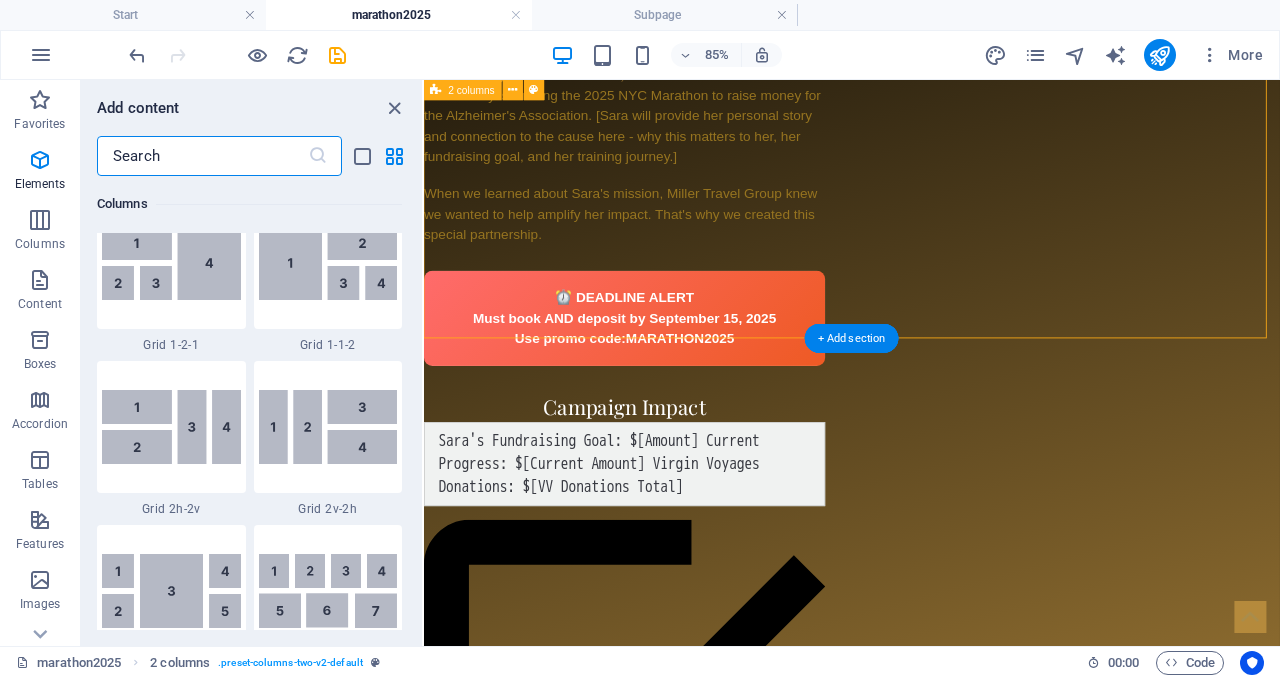 scroll, scrollTop: 3499, scrollLeft: 0, axis: vertical 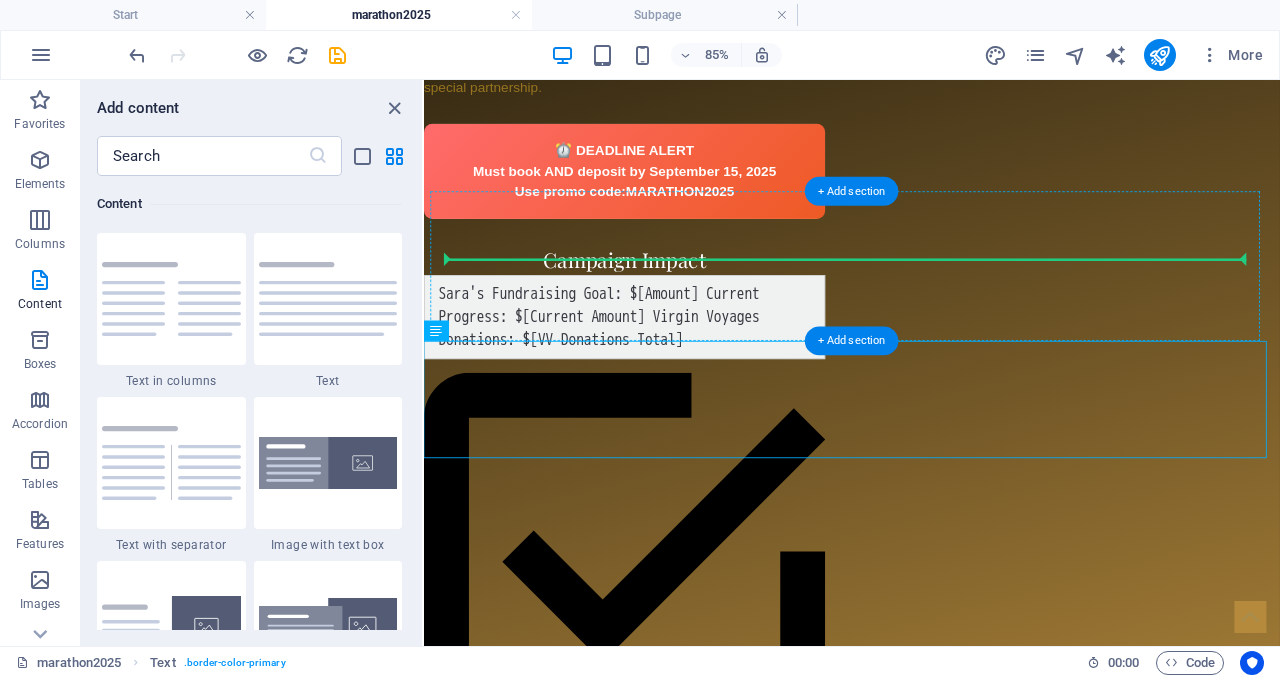 drag, startPoint x: 904, startPoint y: 443, endPoint x: 895, endPoint y: 297, distance: 146.27713 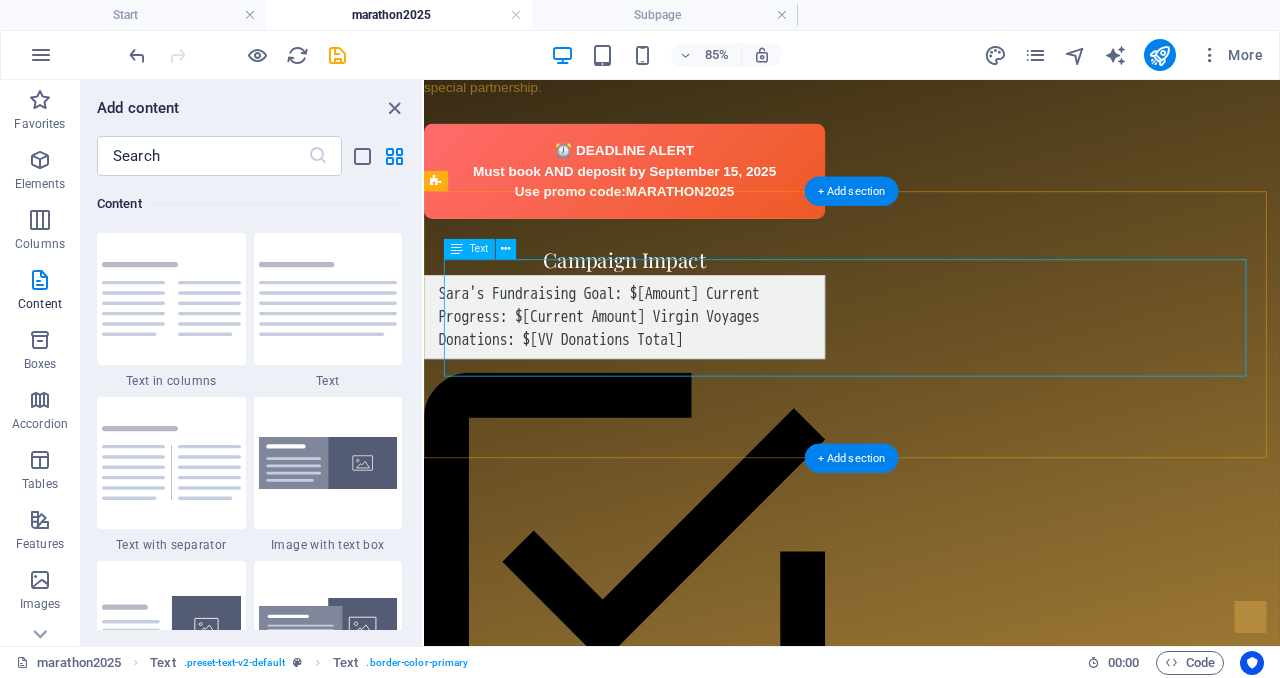 scroll, scrollTop: 1568, scrollLeft: 0, axis: vertical 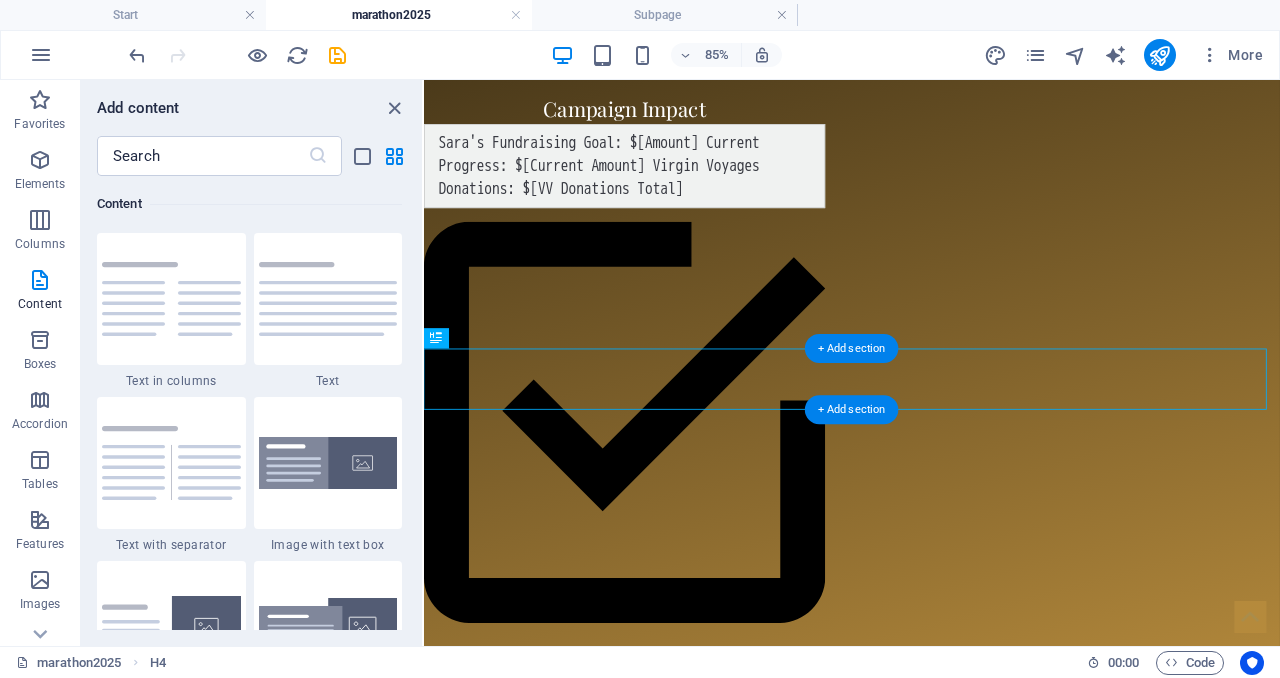 drag, startPoint x: 912, startPoint y: 433, endPoint x: 918, endPoint y: 446, distance: 14.3178215 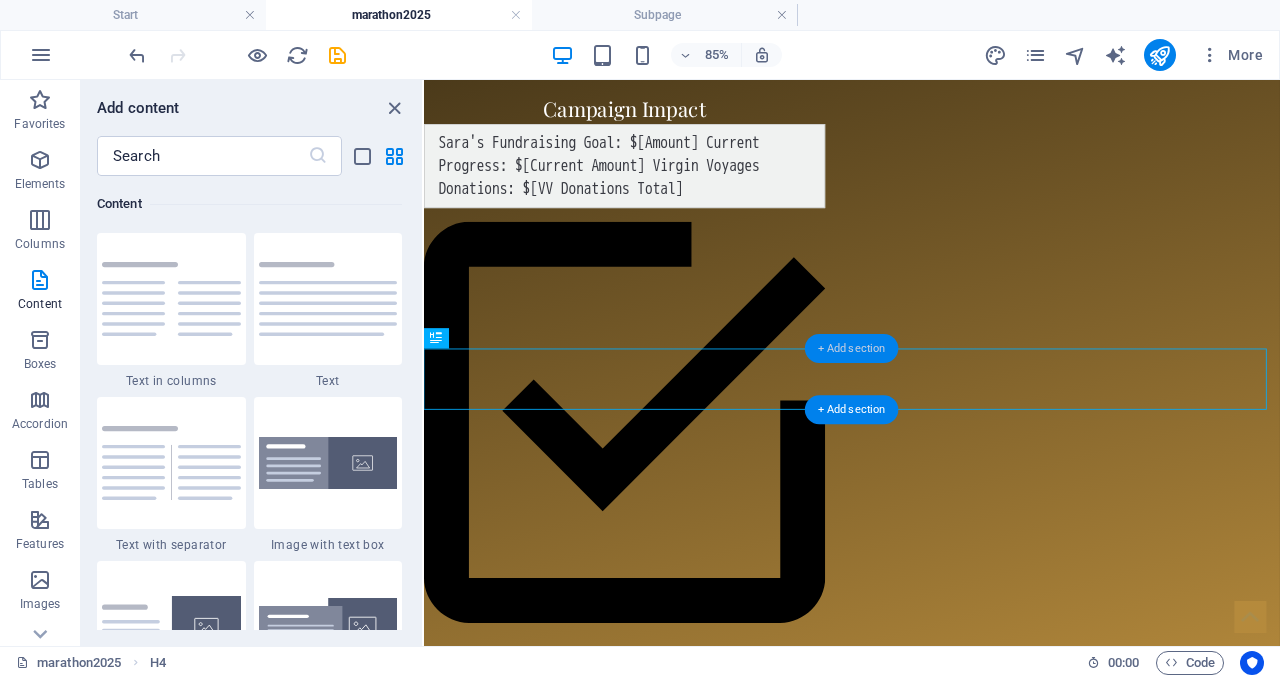 click on "+ Add section" at bounding box center (852, 348) 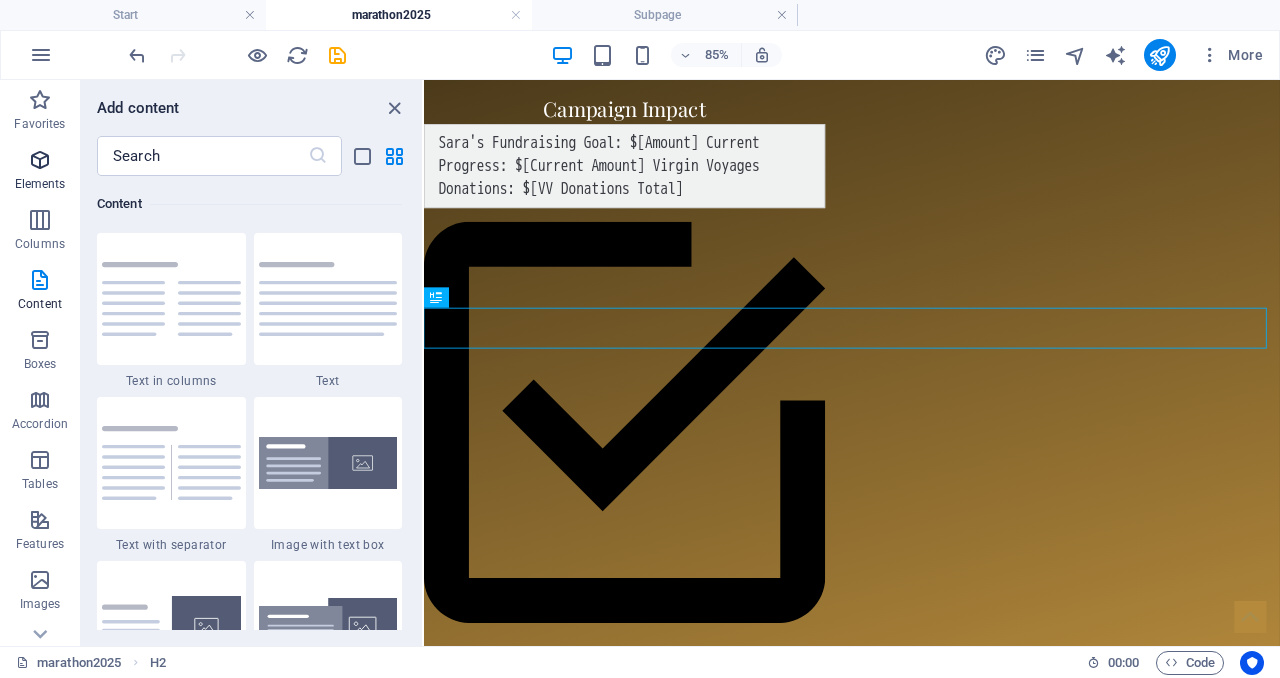 click at bounding box center [40, 160] 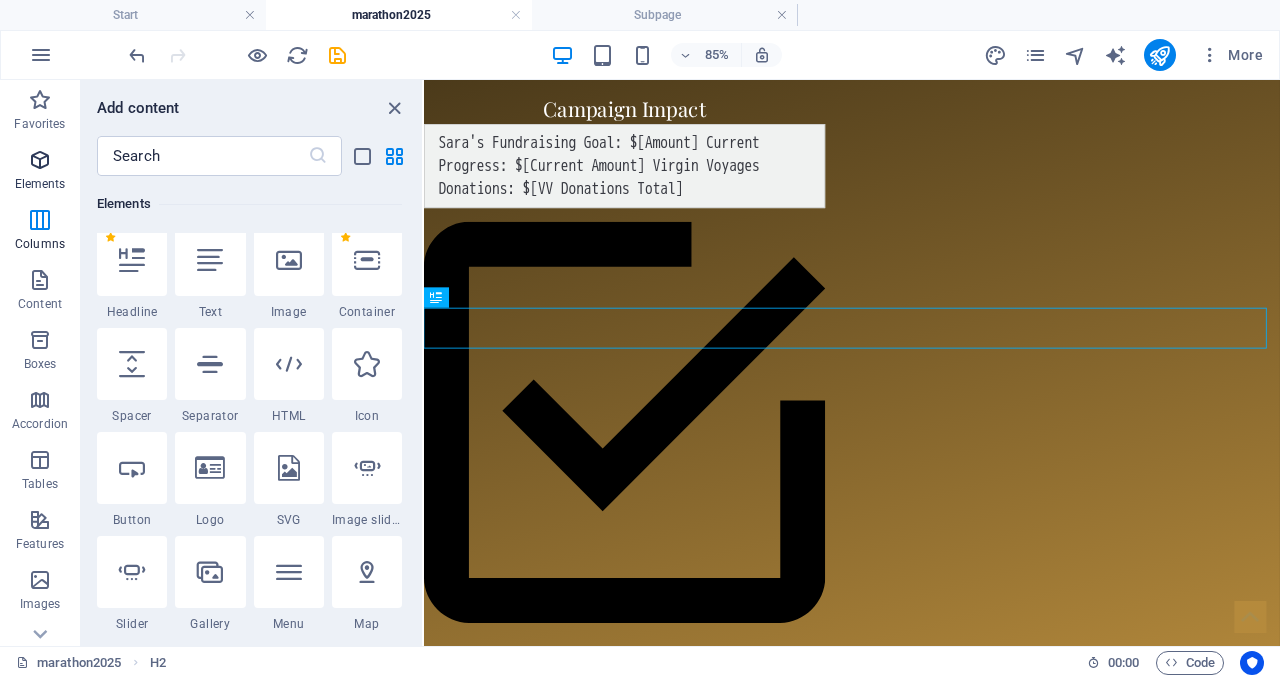 scroll, scrollTop: 213, scrollLeft: 0, axis: vertical 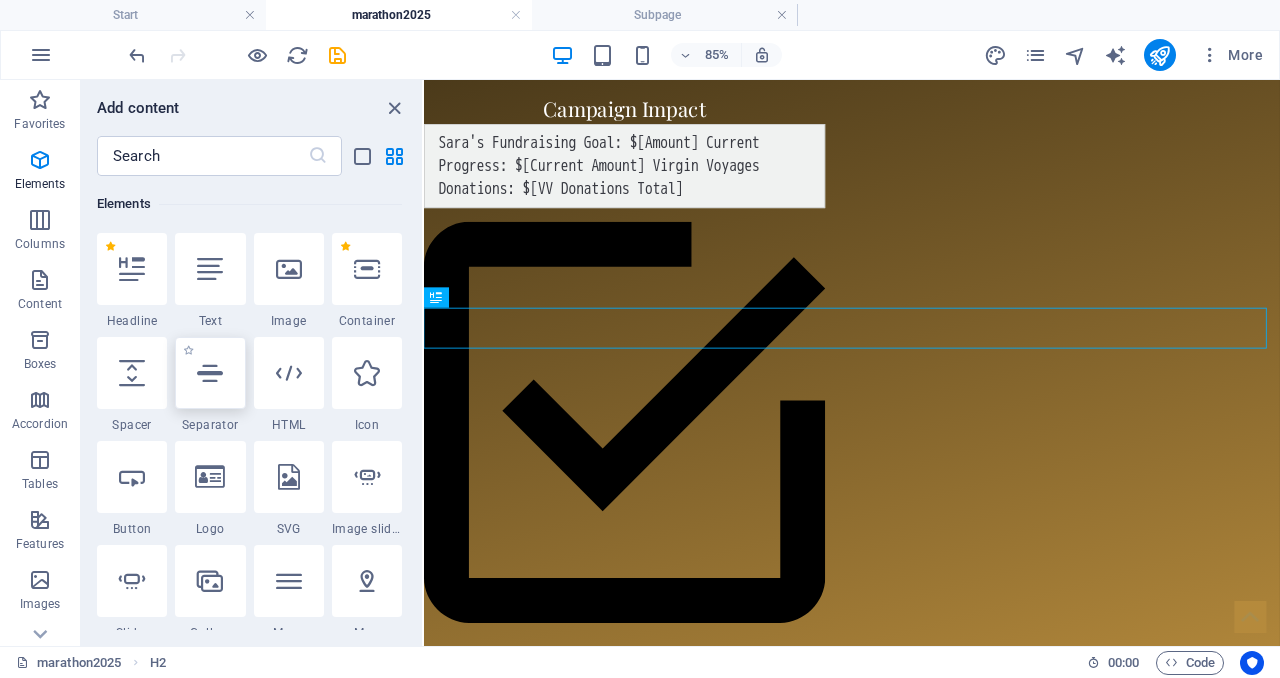 click at bounding box center [210, 373] 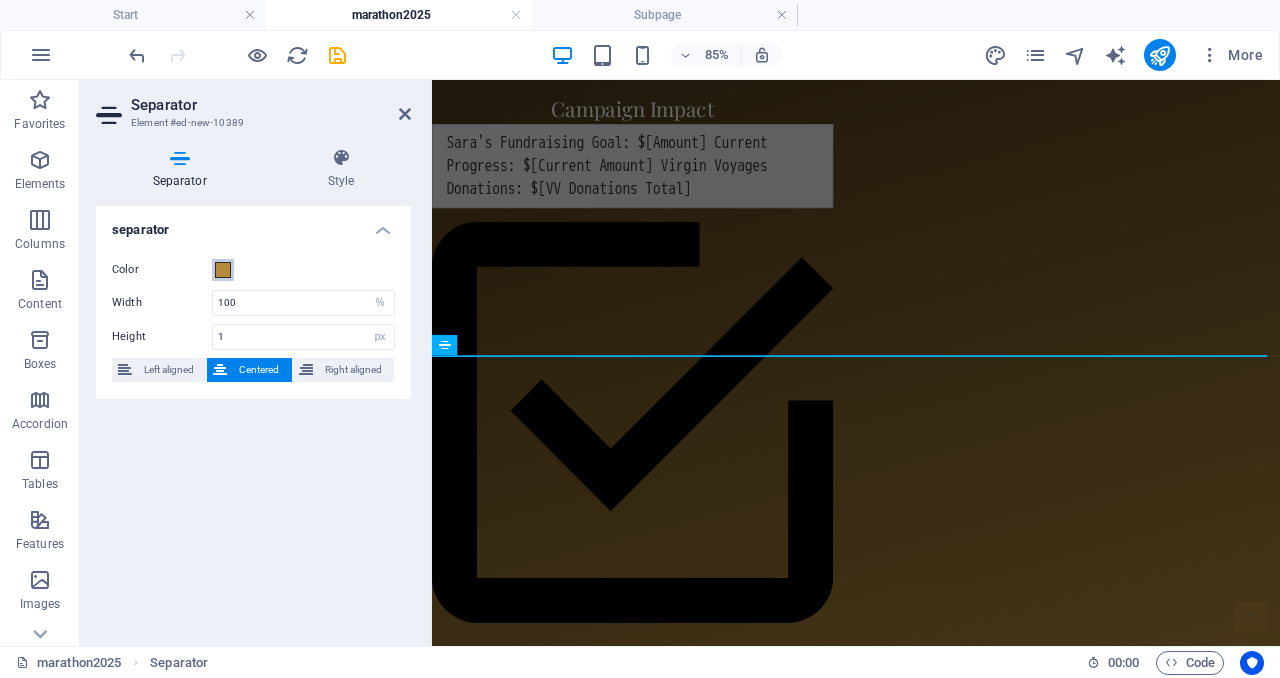 click at bounding box center (223, 270) 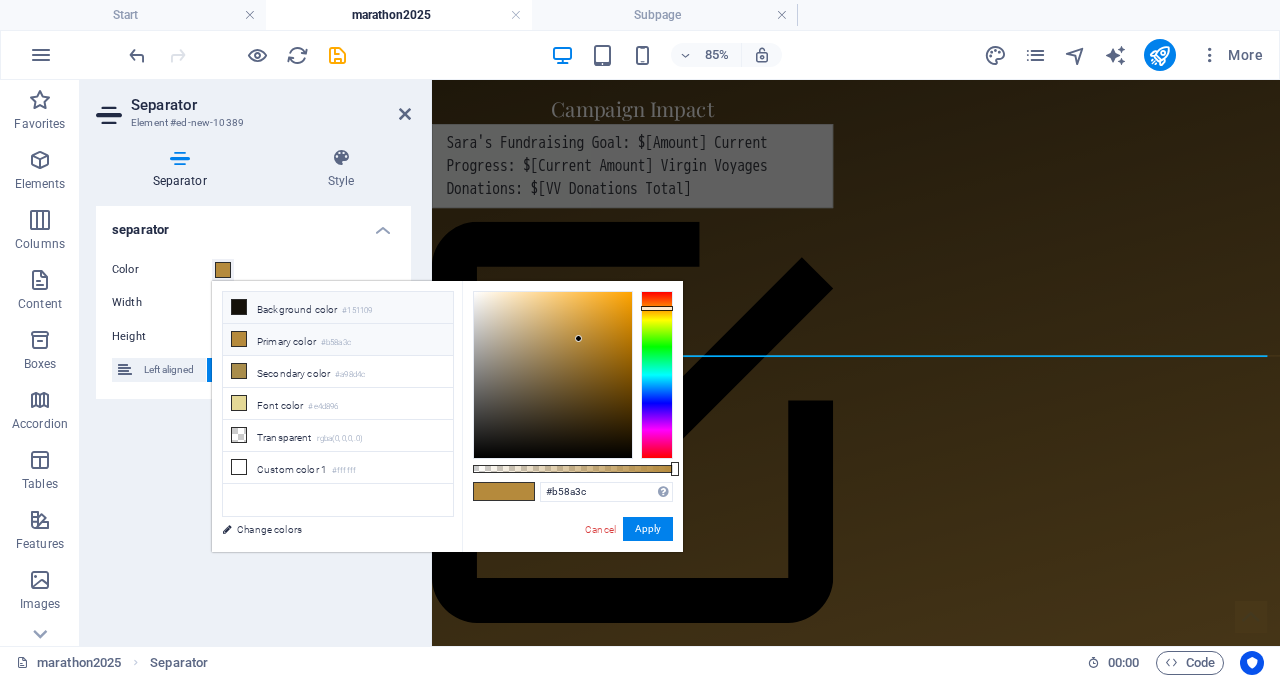 click at bounding box center (239, 307) 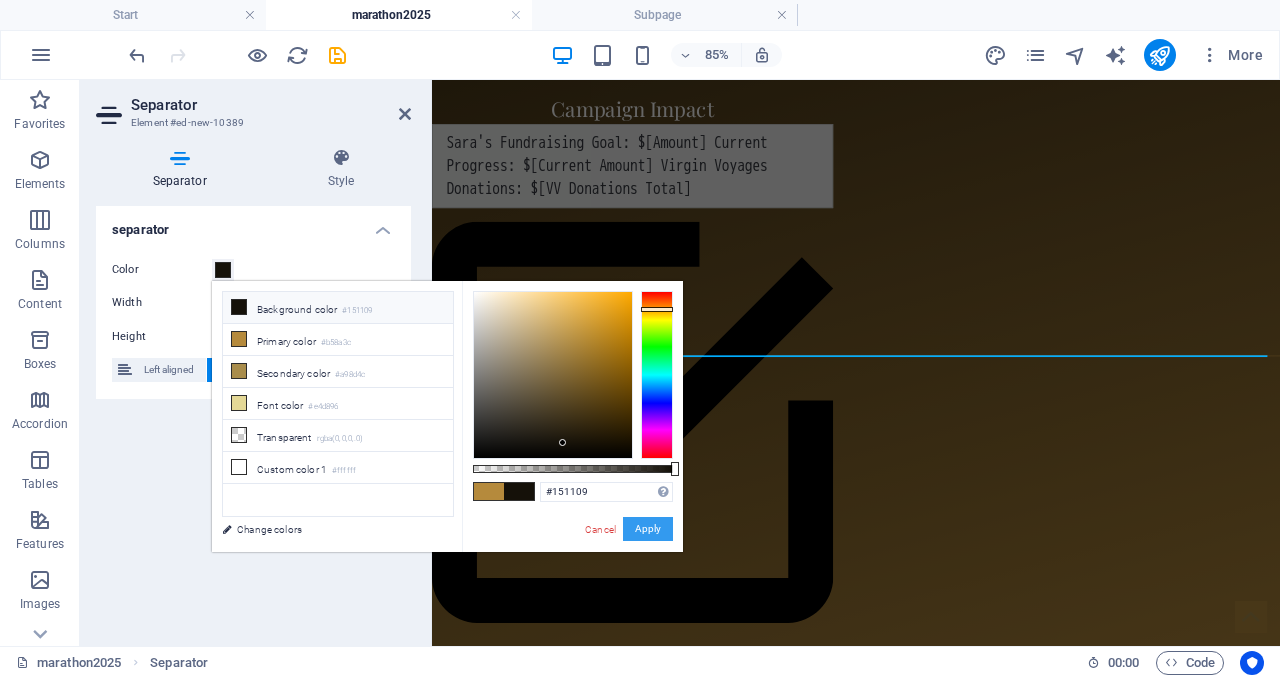 click on "Apply" at bounding box center (648, 529) 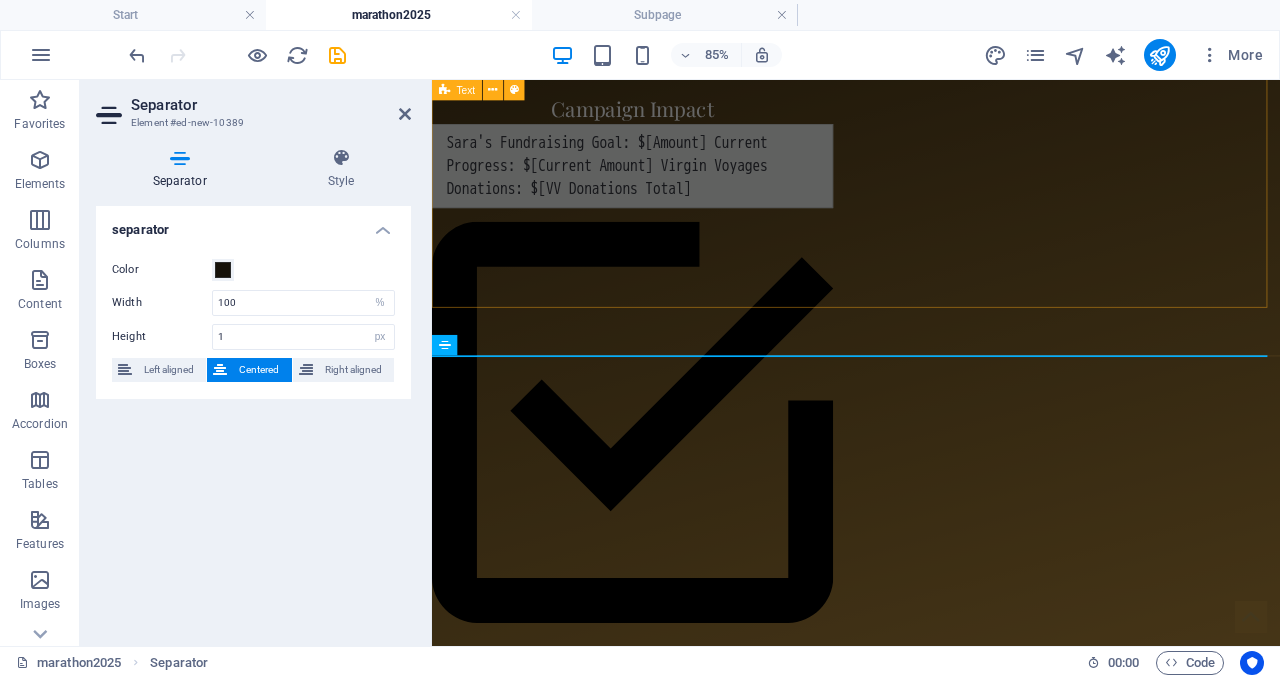 click on "Our Commitment: $100 donated to the Alzheimer's Association for every Virgin Voyages Sea Terrace cabin (or higher) booked through September 15, 2025" at bounding box center (931, 962) 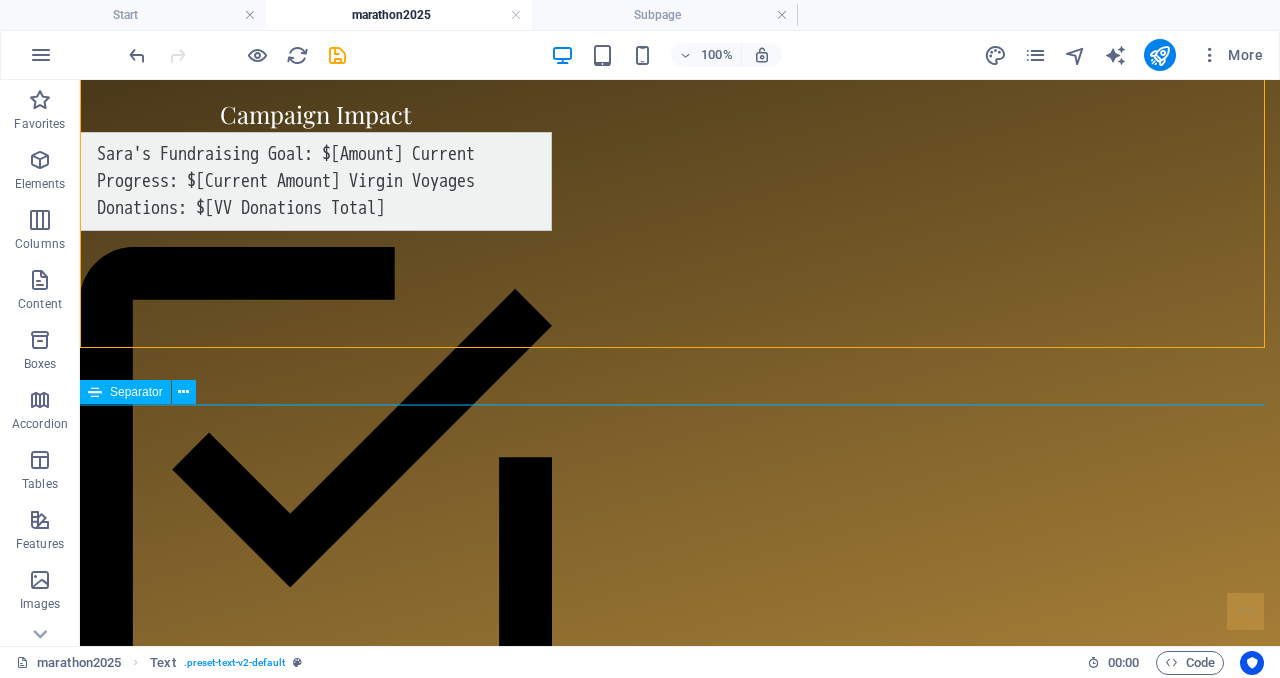 click at bounding box center (680, 1175) 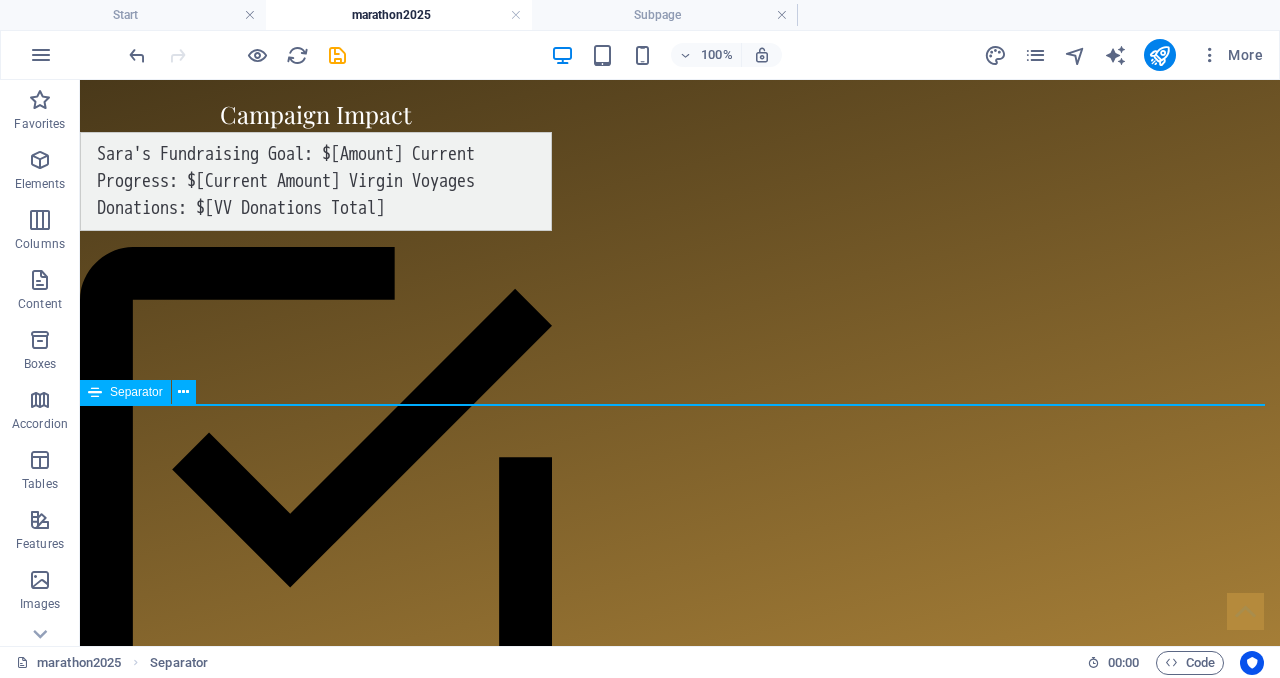 click at bounding box center (680, 1175) 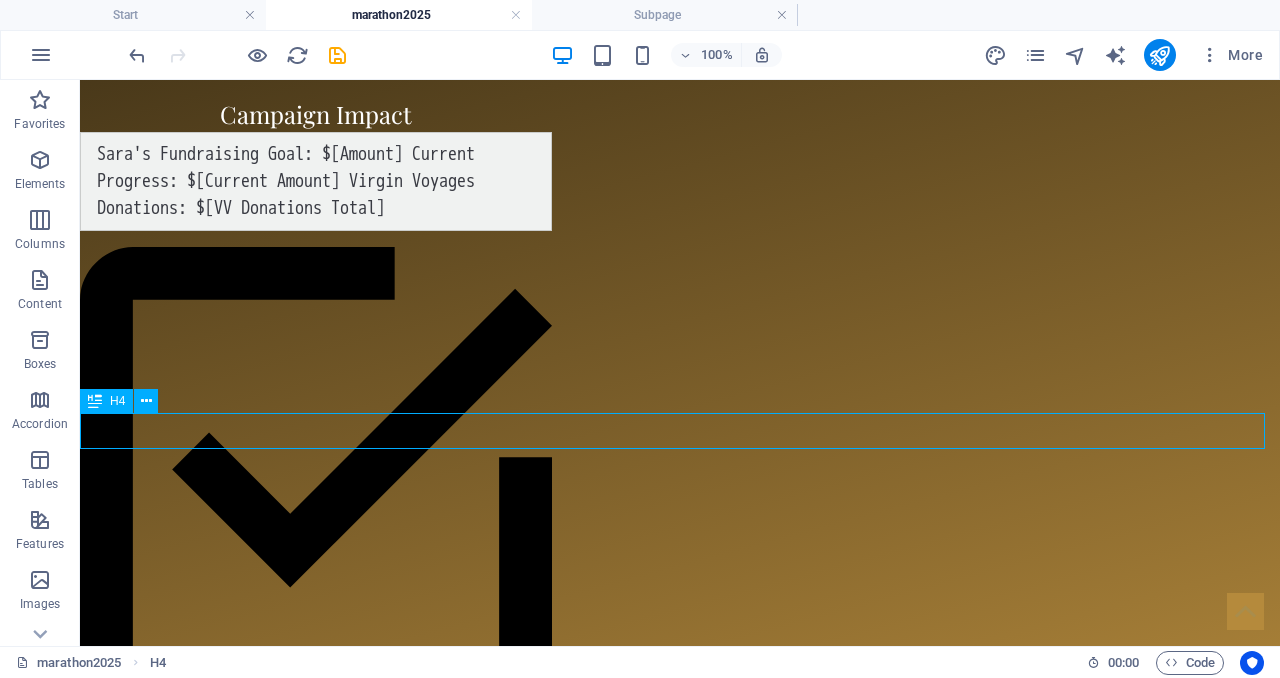 click on "H4" at bounding box center [117, 401] 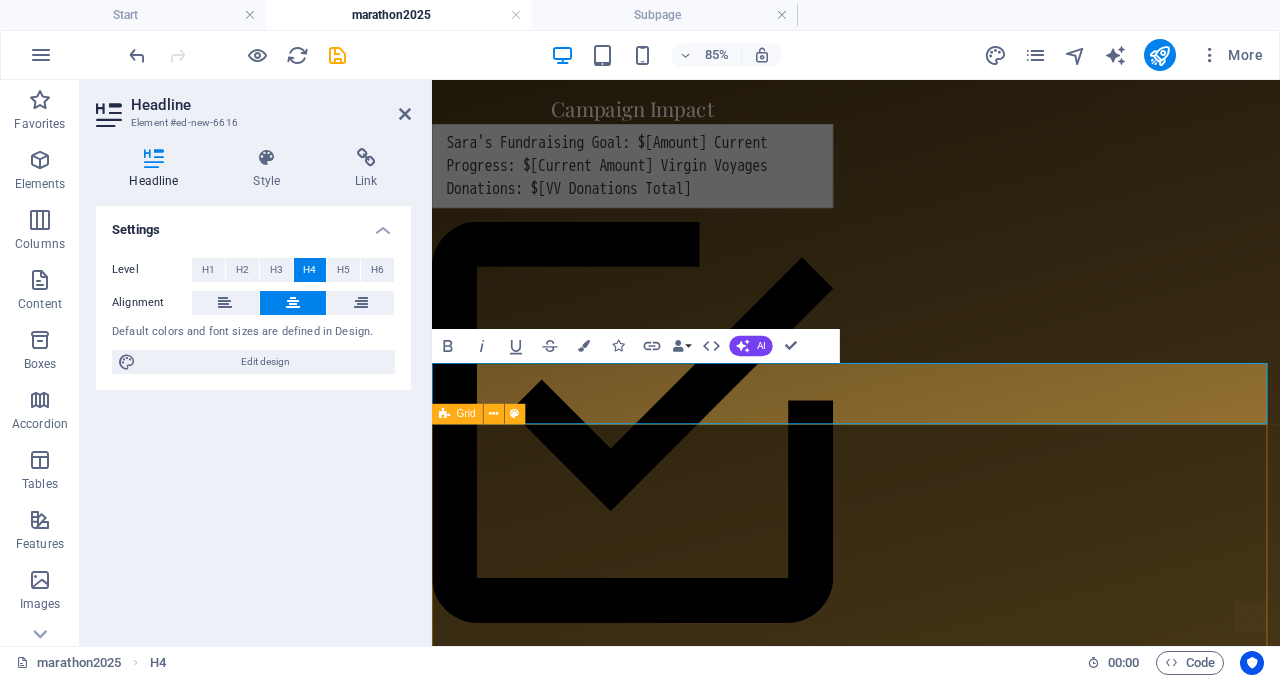 click on "20+ Included Restaurants No buffets, no crowds - just exceptional dining experiences all included .fa-secondary{opacity:.4} Epic Entertainment Broadway-style shows, live music, DJ sets, and performances you won't find anywhere else Innovative Fitness Yoga, cycling, fitness classes, outdoor workout areas with ocean views Sea Terrace Cabins Private balcony with hammock, premium amenities, and sophisticated design .fa-secondary{opacity:.4} No Hidden Fees Gratuities, wifi, teas and drip coffee included, transparent pricing, no surprise charges Amazing Destinations Caribbean and Mediterranean itineraries year-round" at bounding box center (931, 1934) 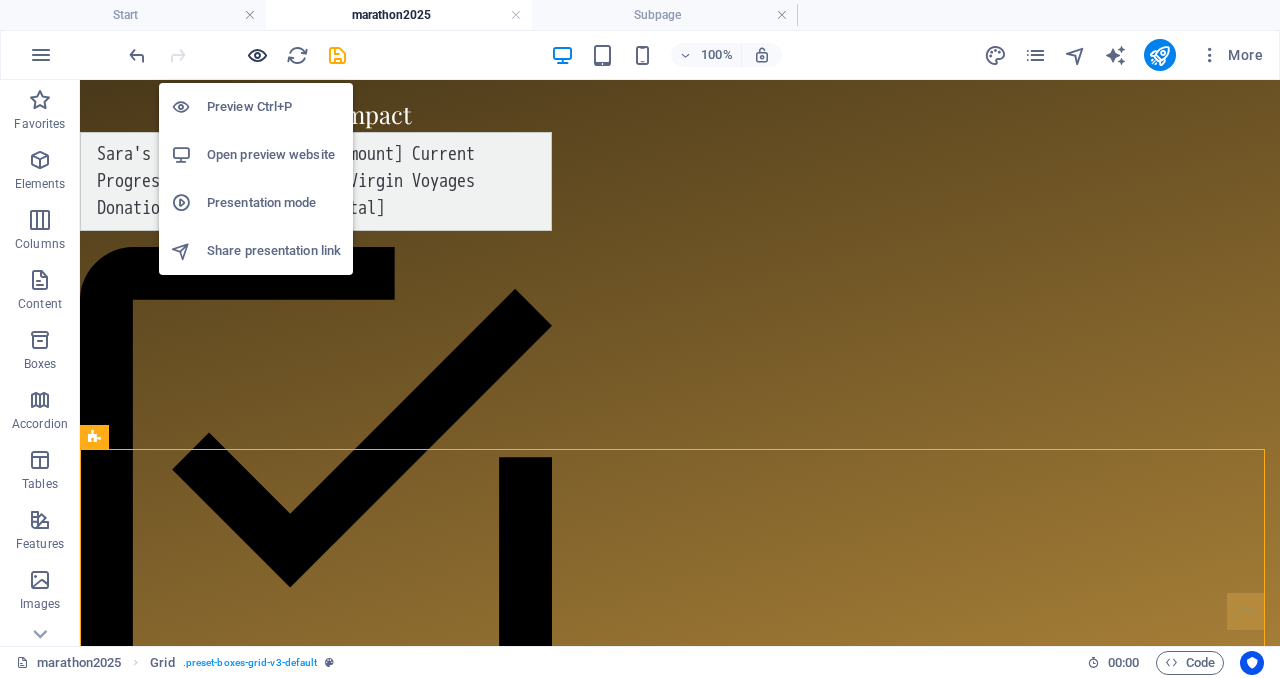 click at bounding box center (257, 55) 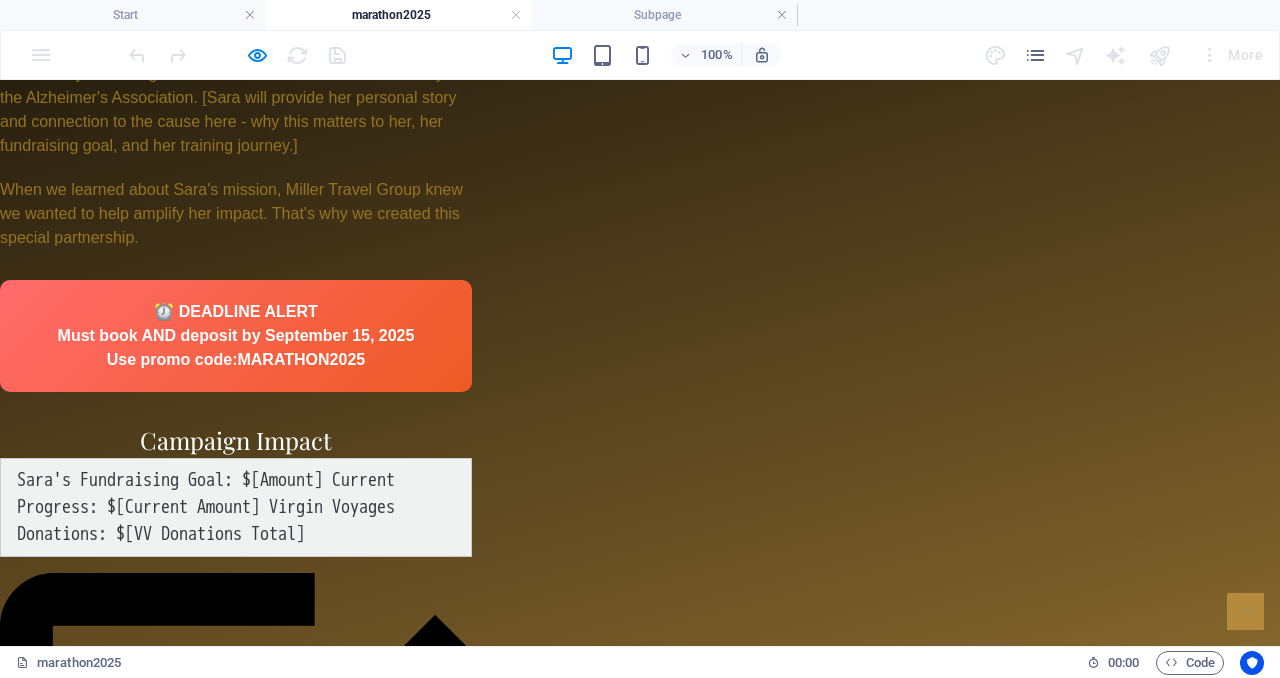 scroll, scrollTop: 1347, scrollLeft: 0, axis: vertical 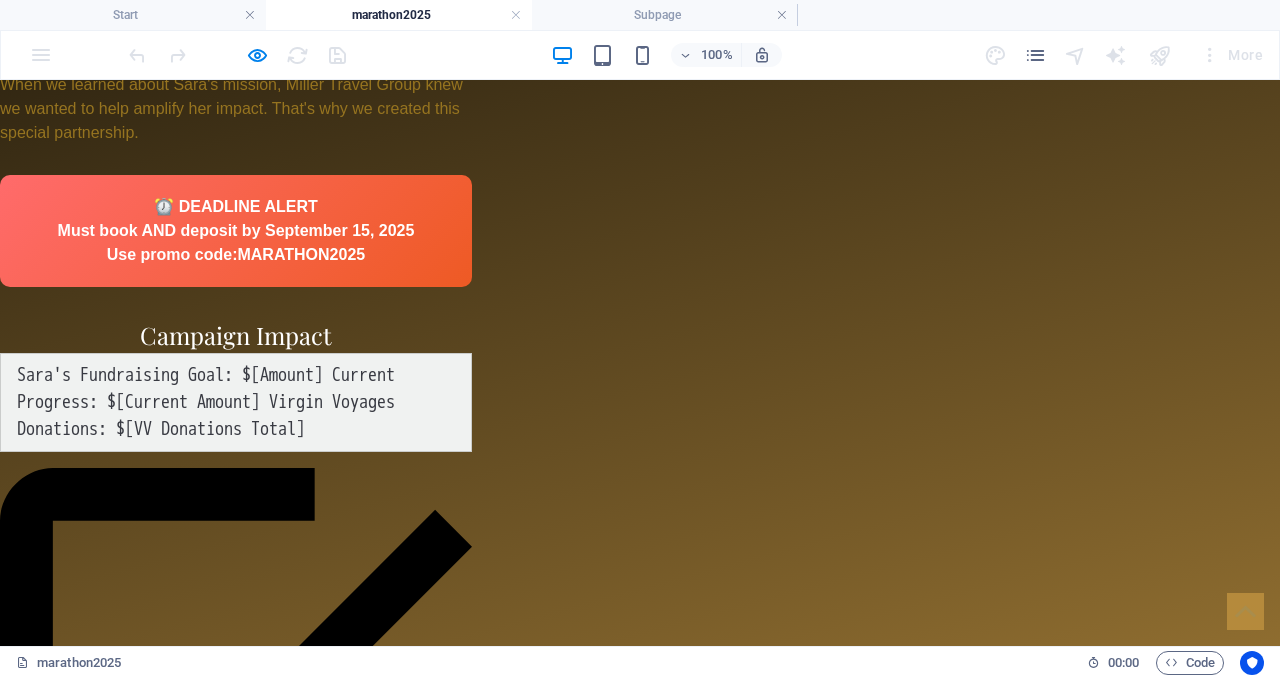click on "Our Commitment: $100 donated to the Alzheimer's Association for every Virgin Voyages Sea Terrace cabin (or higher) booked through September 15, 2025" at bounding box center (640, 1175) 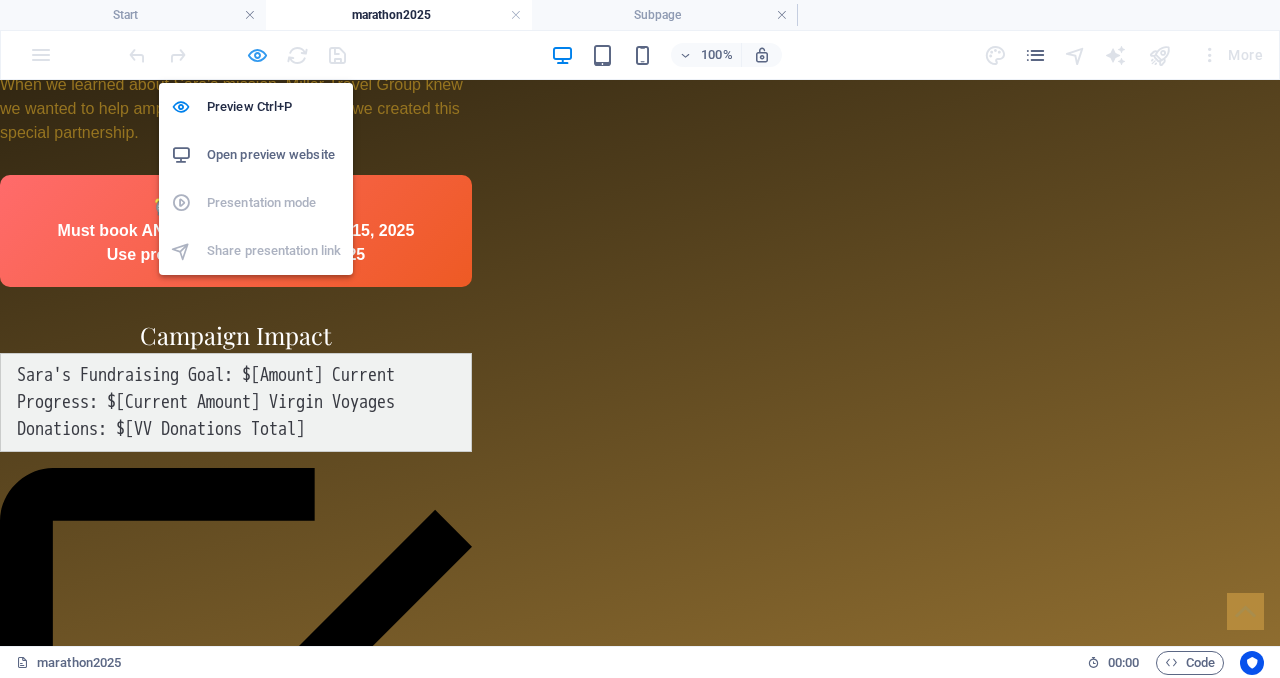 click at bounding box center (257, 55) 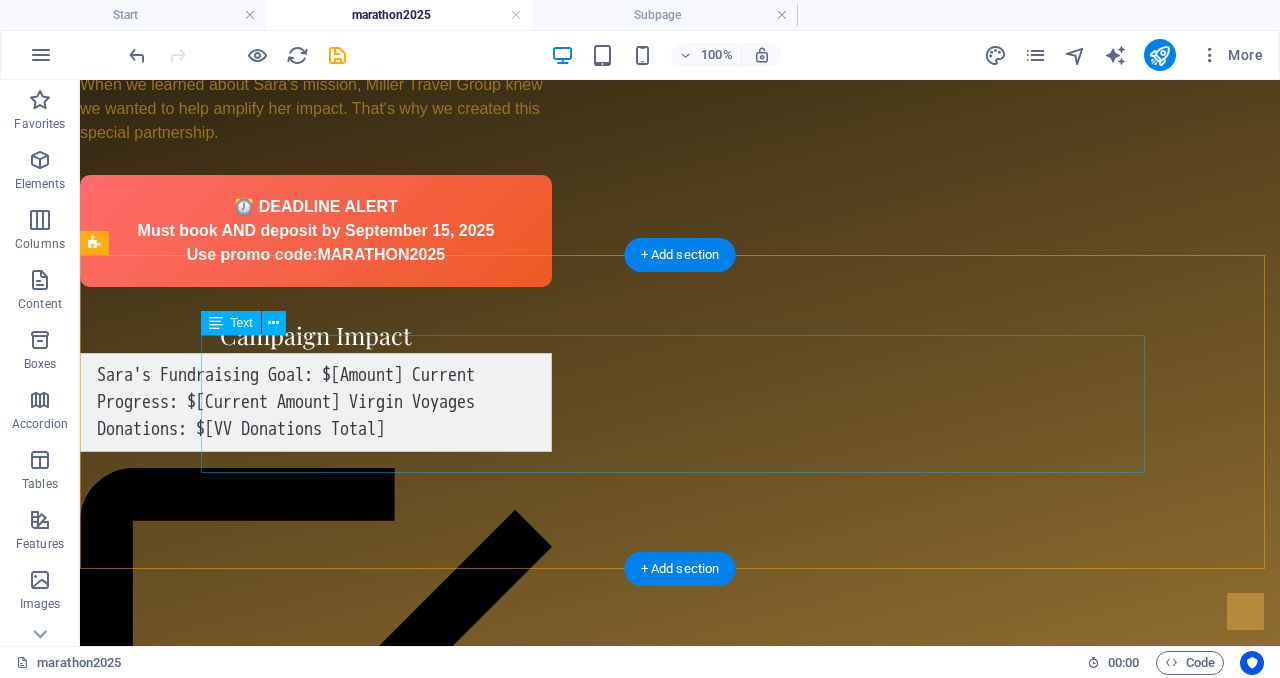 click on "Our Commitment: $100 donated to the Alzheimer's Association for every Virgin Voyages Sea Terrace cabin (or higher) booked through September 15, 2025" at bounding box center (680, 1175) 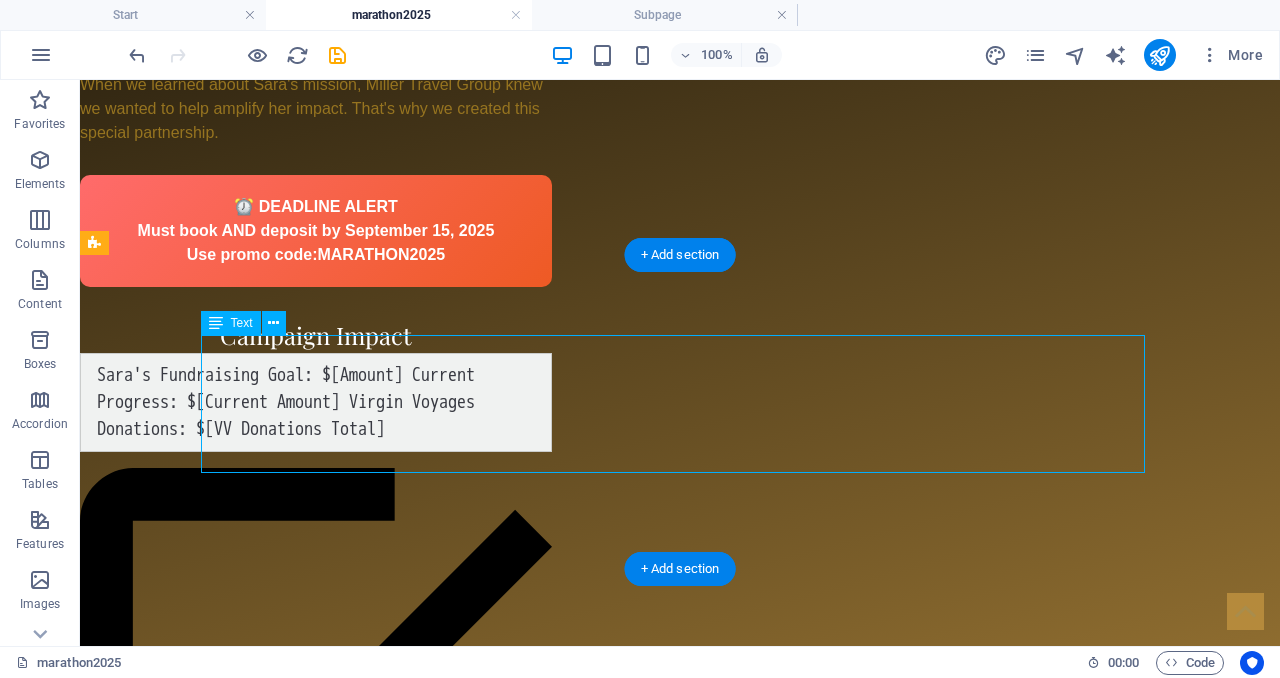 click on "Our Commitment: $100 donated to the Alzheimer's Association for every Virgin Voyages Sea Terrace cabin (or higher) booked through September 15, 2025" at bounding box center (680, 1175) 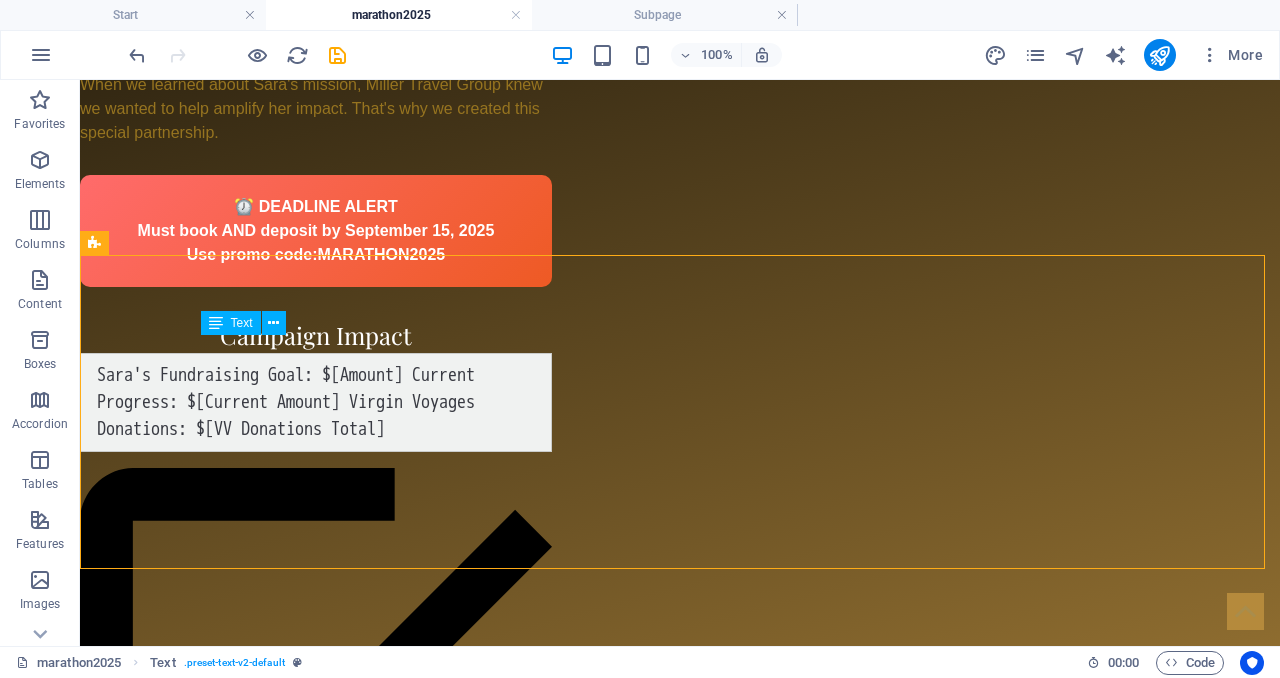 click on "Our Commitment: $100 donated to the Alzheimer's Association for every Virgin Voyages Sea Terrace cabin (or higher) booked through September 15, 2025" at bounding box center (680, 1175) 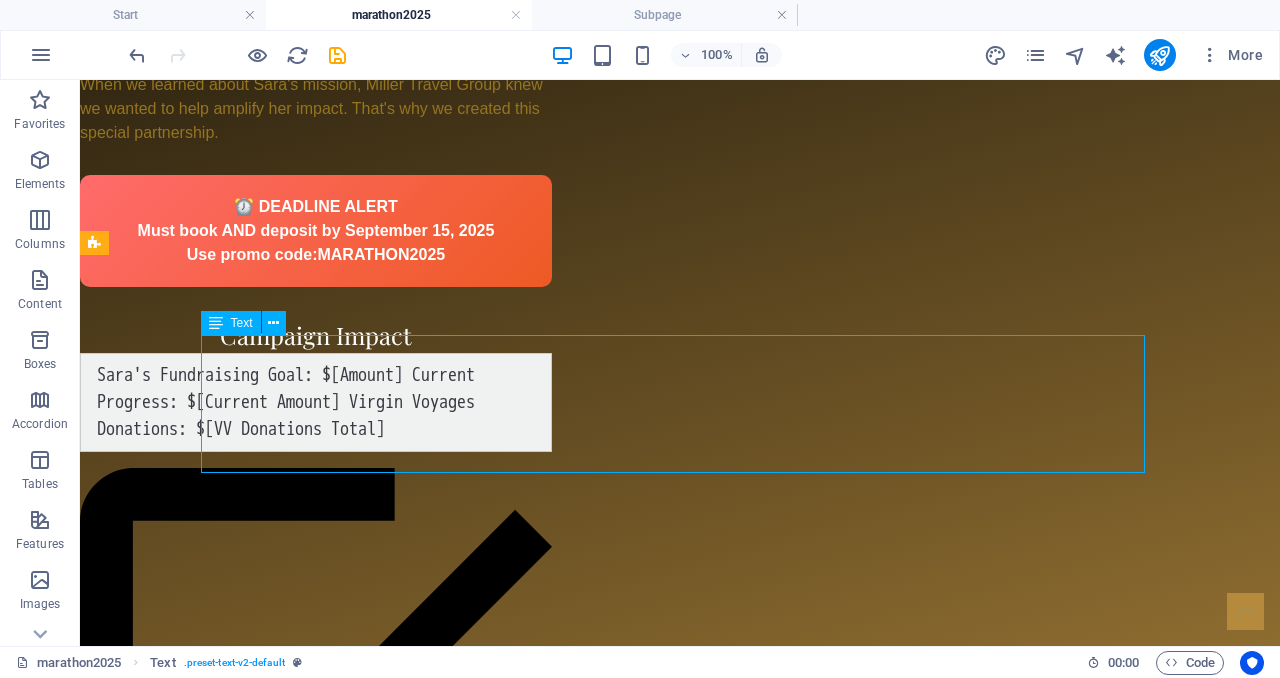 click on "Our Commitment: $100 donated to the Alzheimer's Association for every Virgin Voyages Sea Terrace cabin (or higher) booked through September 15, 2025" at bounding box center (680, 1175) 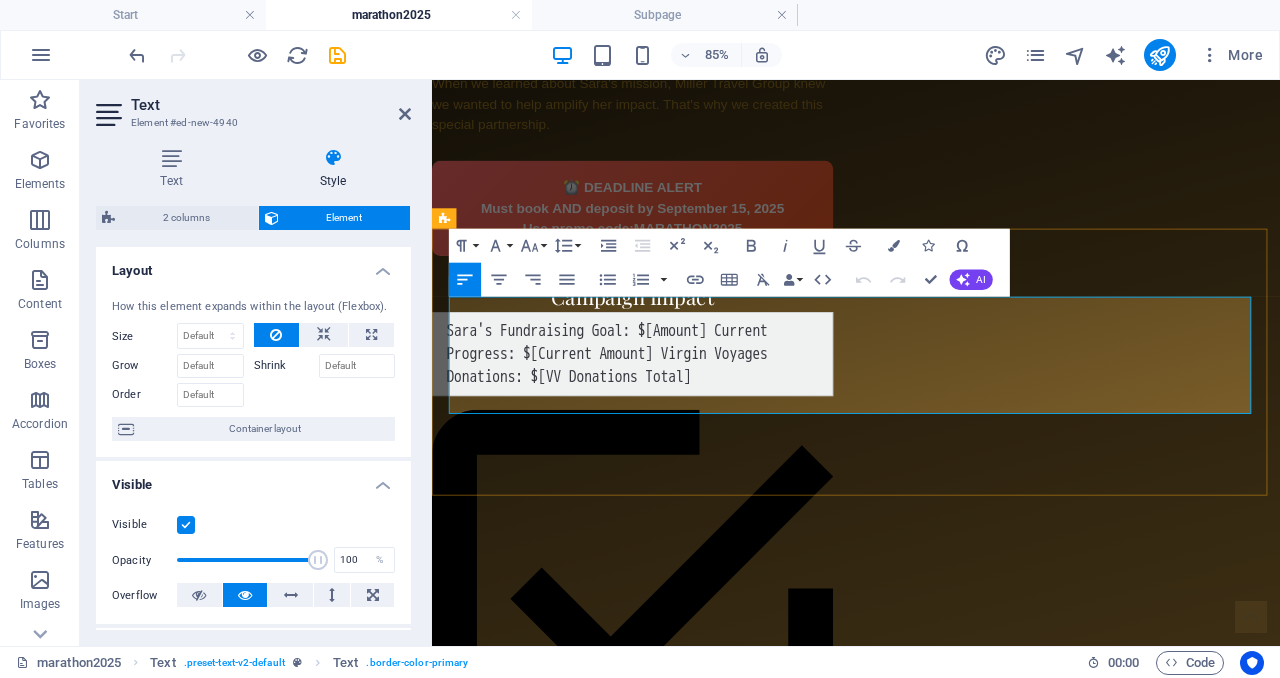 click on "Our Commitment: $100 donated to the Alzheimer's Association for every Virgin Voyages Sea Terrace cabin (or higher) booked through September 15, 2025" at bounding box center (931, 1175) 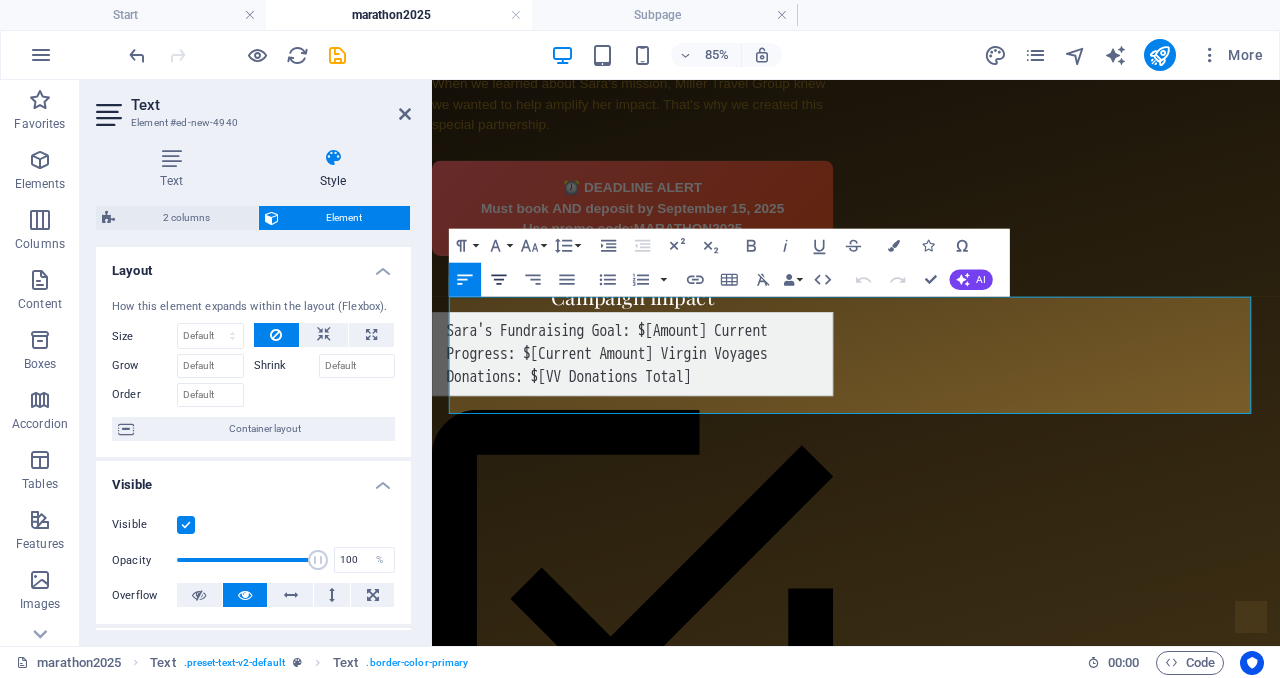 click 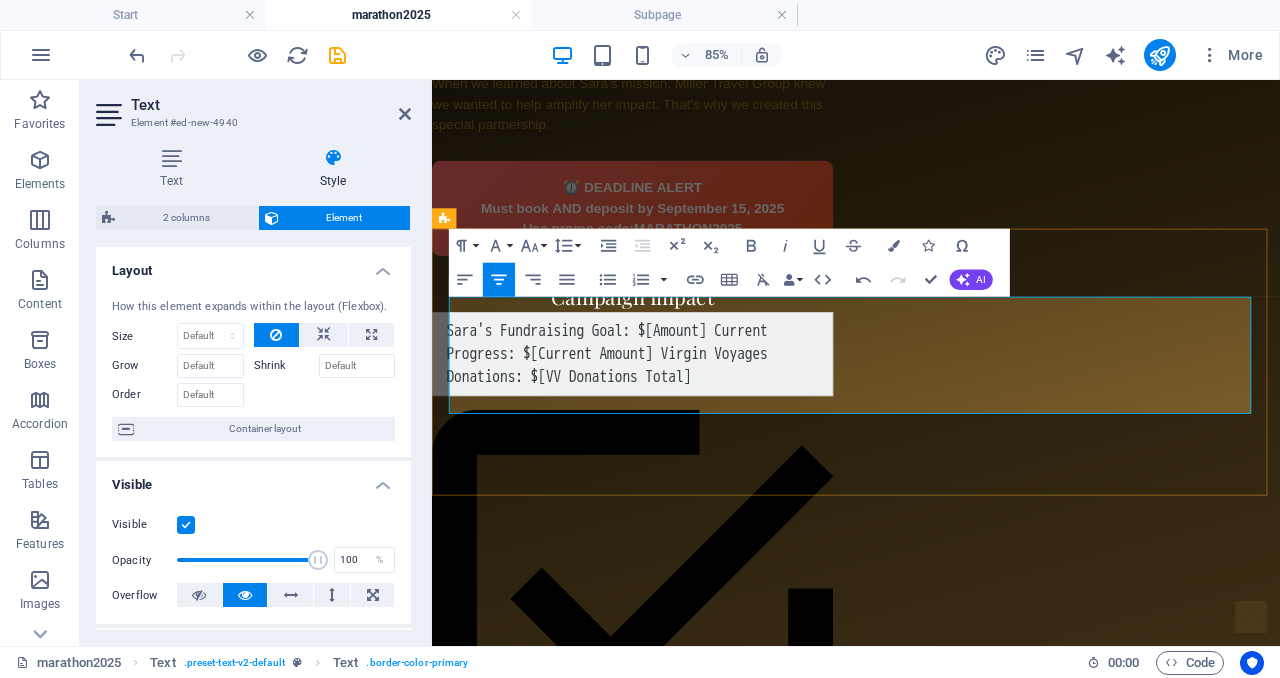 click on "Our Commitment: $100 donated to the Alzheimer's Association for every Virgin Voyages Sea Terrace cabin (or higher) booked through September 15, 2025" at bounding box center (931, 1175) 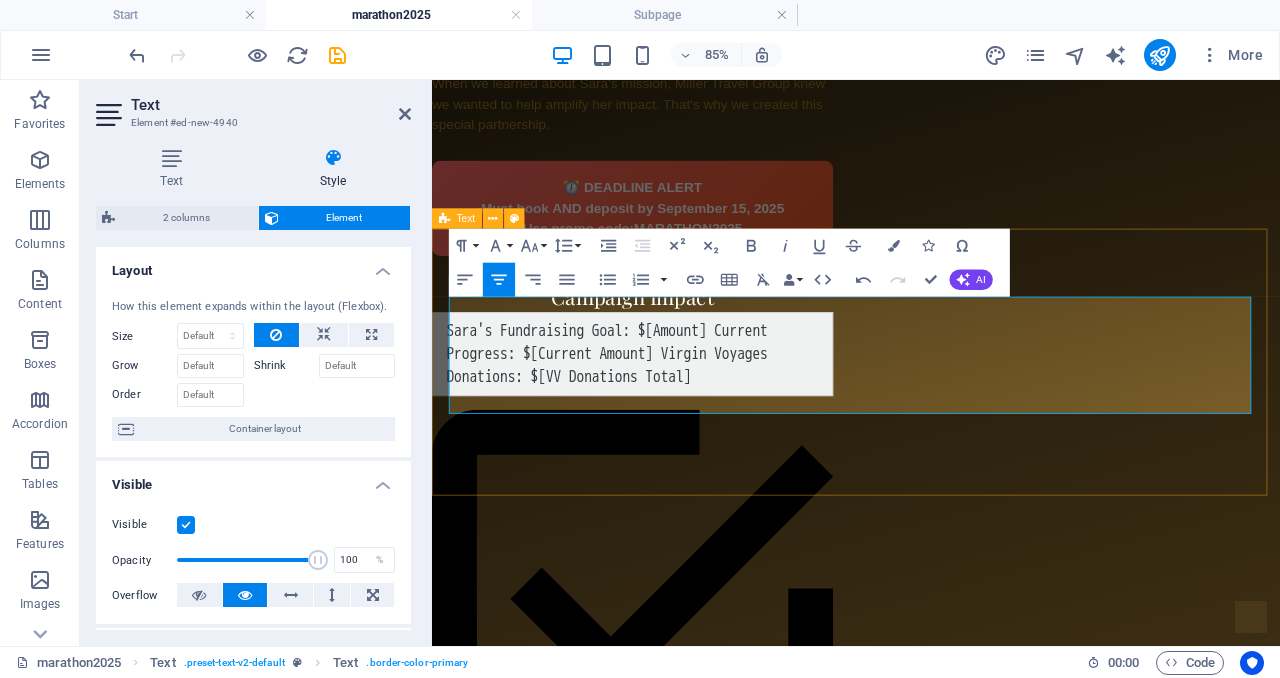 click on "Our Commitment: $100 donated to the Alzheimer's Association for every Virgin Voyages Sea Terrace cabin (or higher) booked through September 15, 2025" at bounding box center [931, 1183] 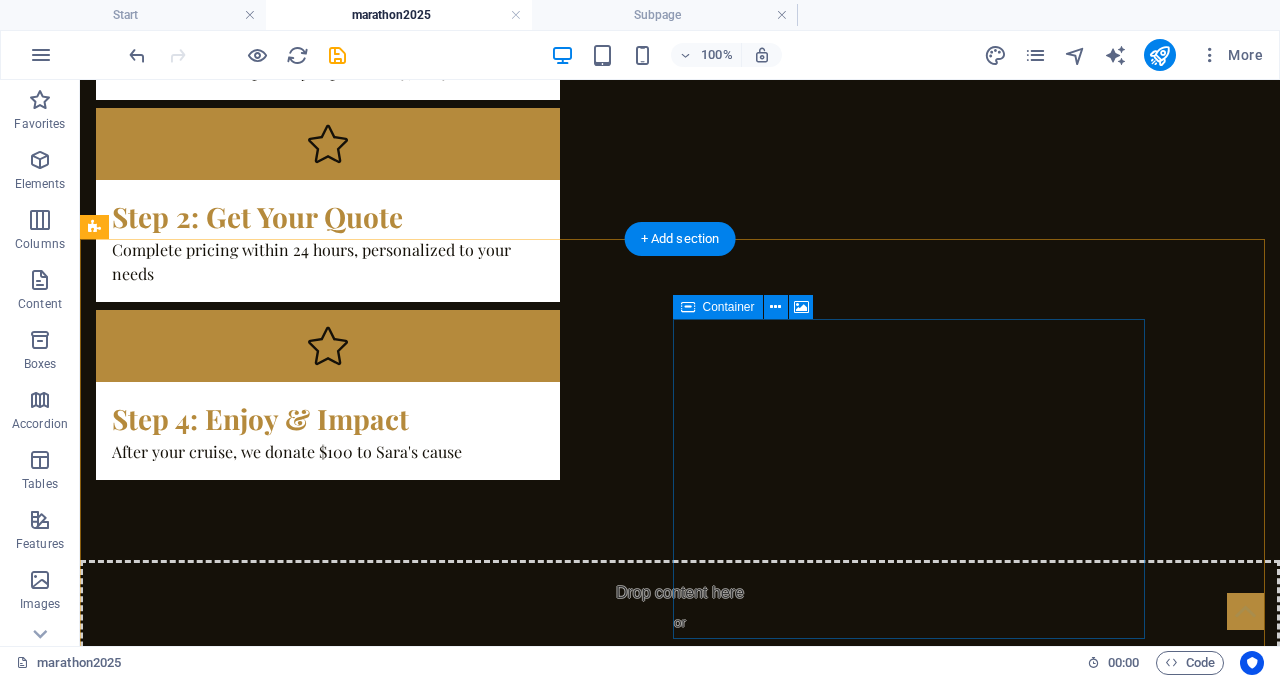 scroll, scrollTop: 4513, scrollLeft: 0, axis: vertical 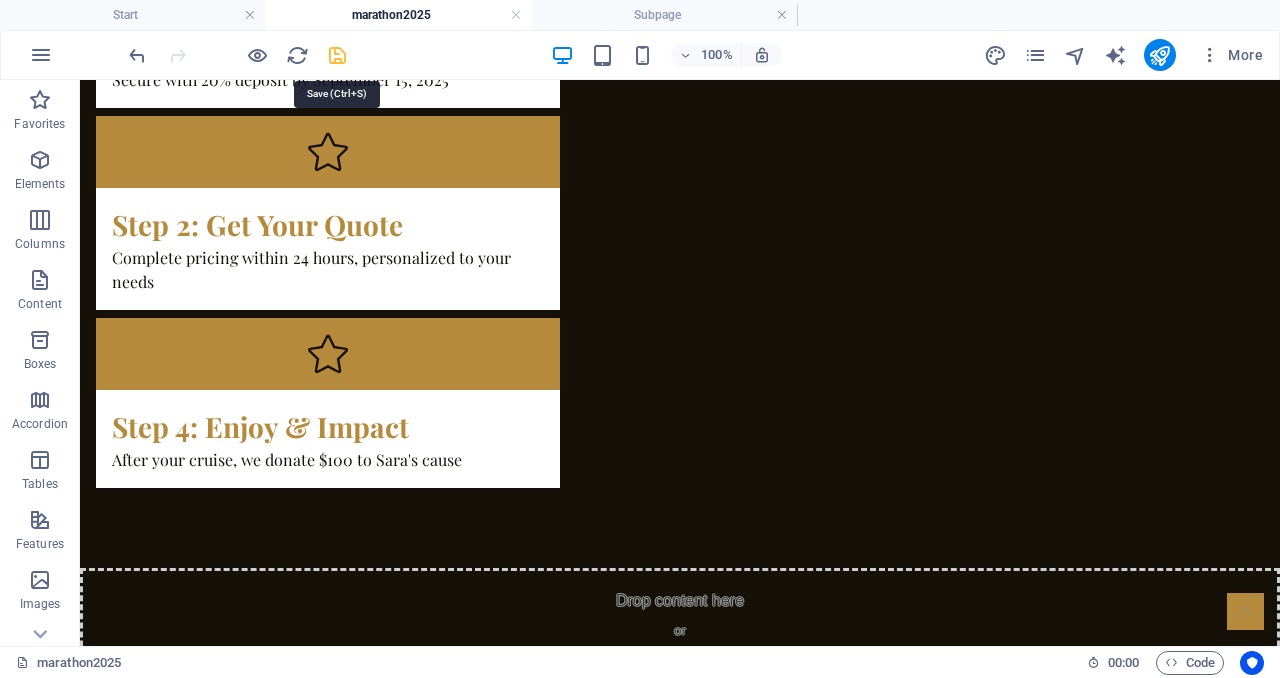 click at bounding box center [337, 55] 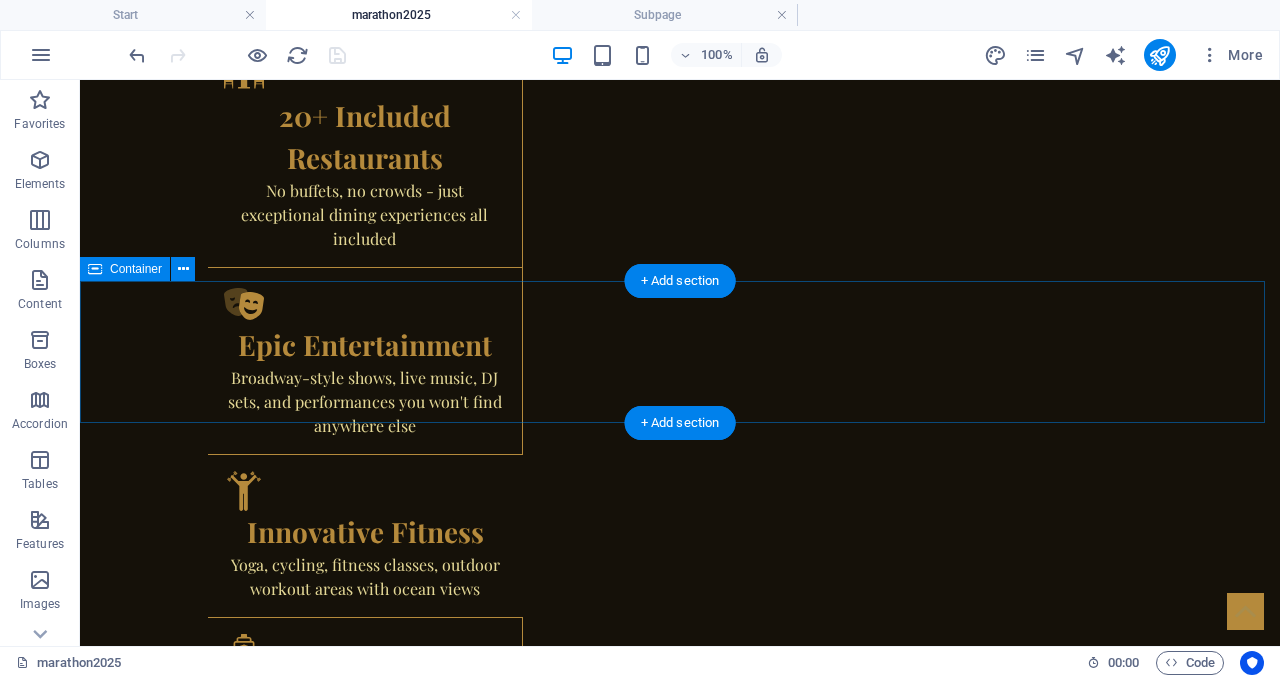 scroll, scrollTop: 2830, scrollLeft: 0, axis: vertical 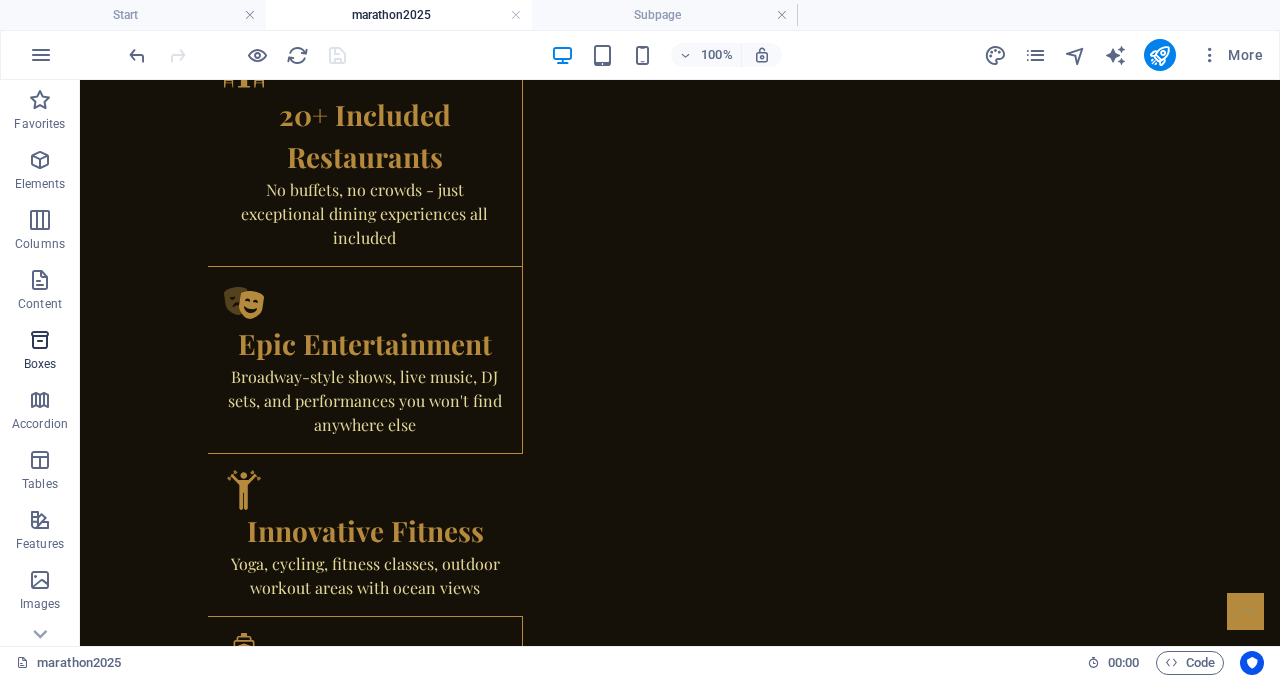 click at bounding box center (40, 340) 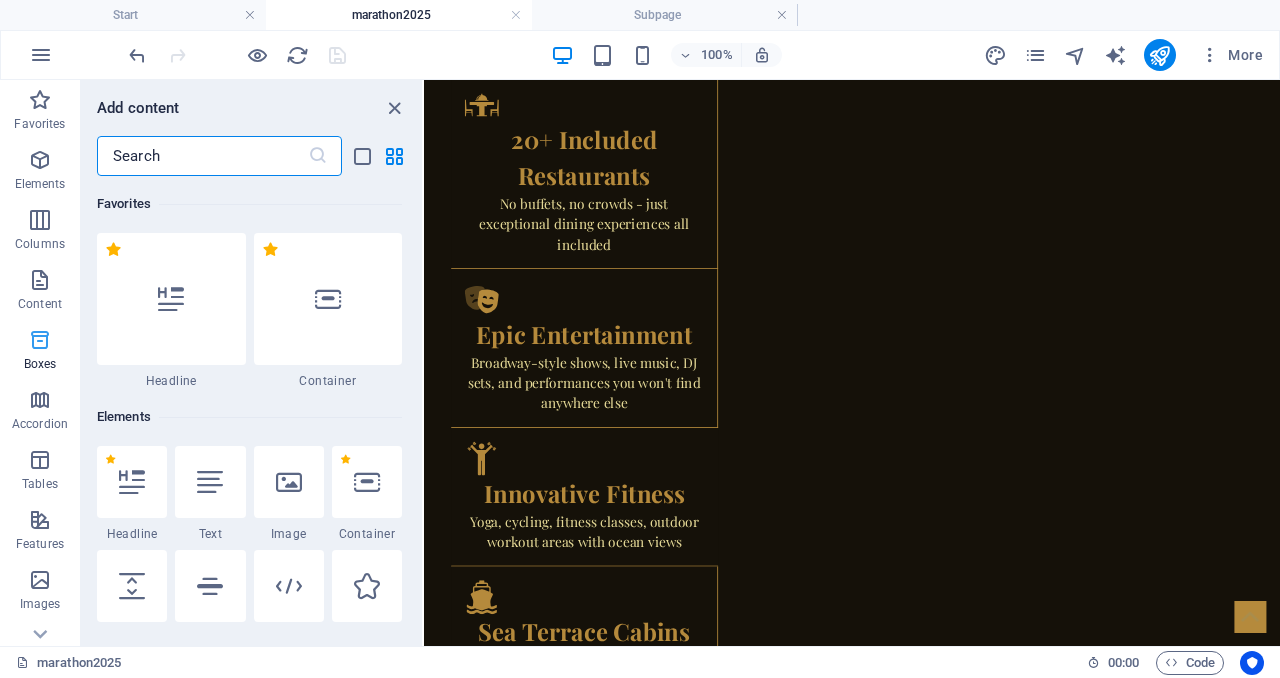 scroll, scrollTop: 2866, scrollLeft: 0, axis: vertical 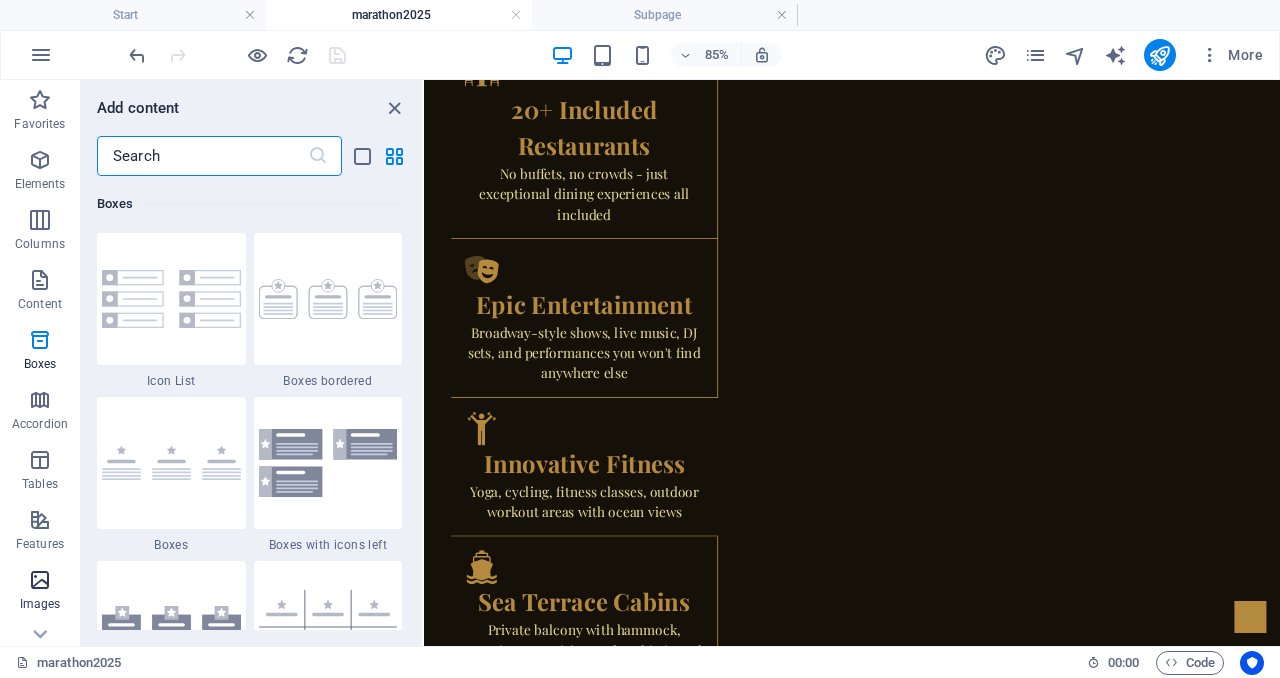 click at bounding box center (40, 580) 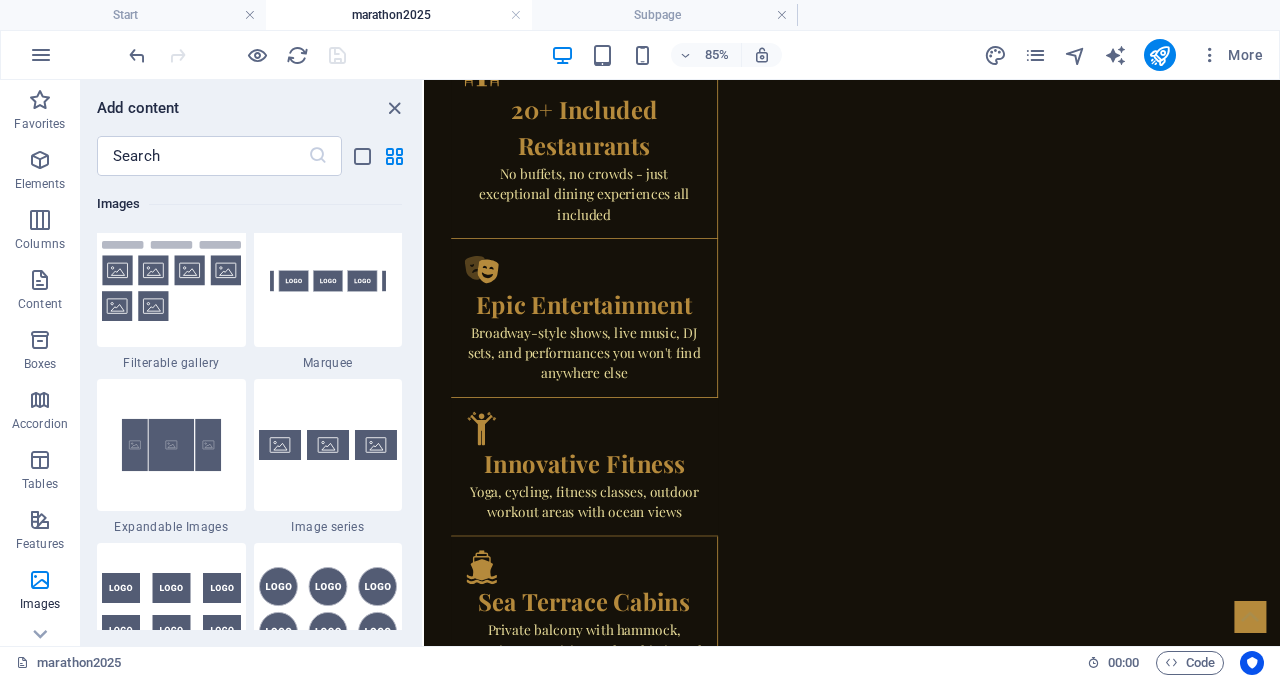 scroll, scrollTop: 10658, scrollLeft: 0, axis: vertical 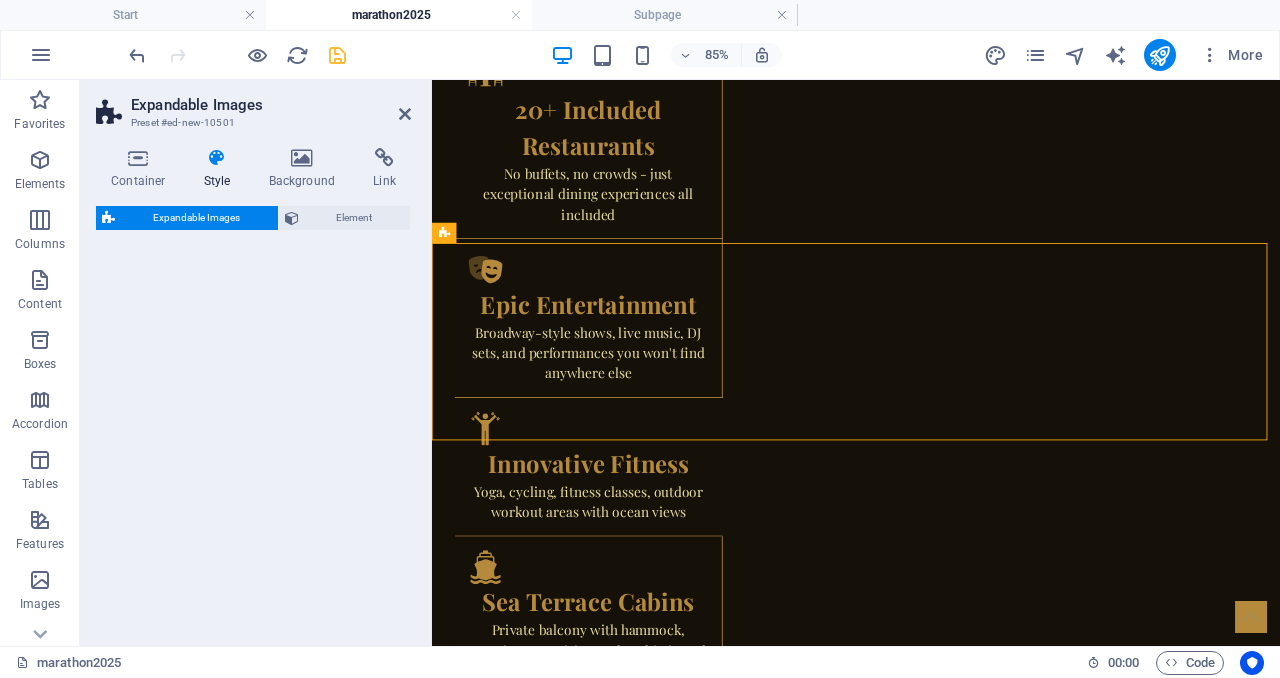 select on "rem" 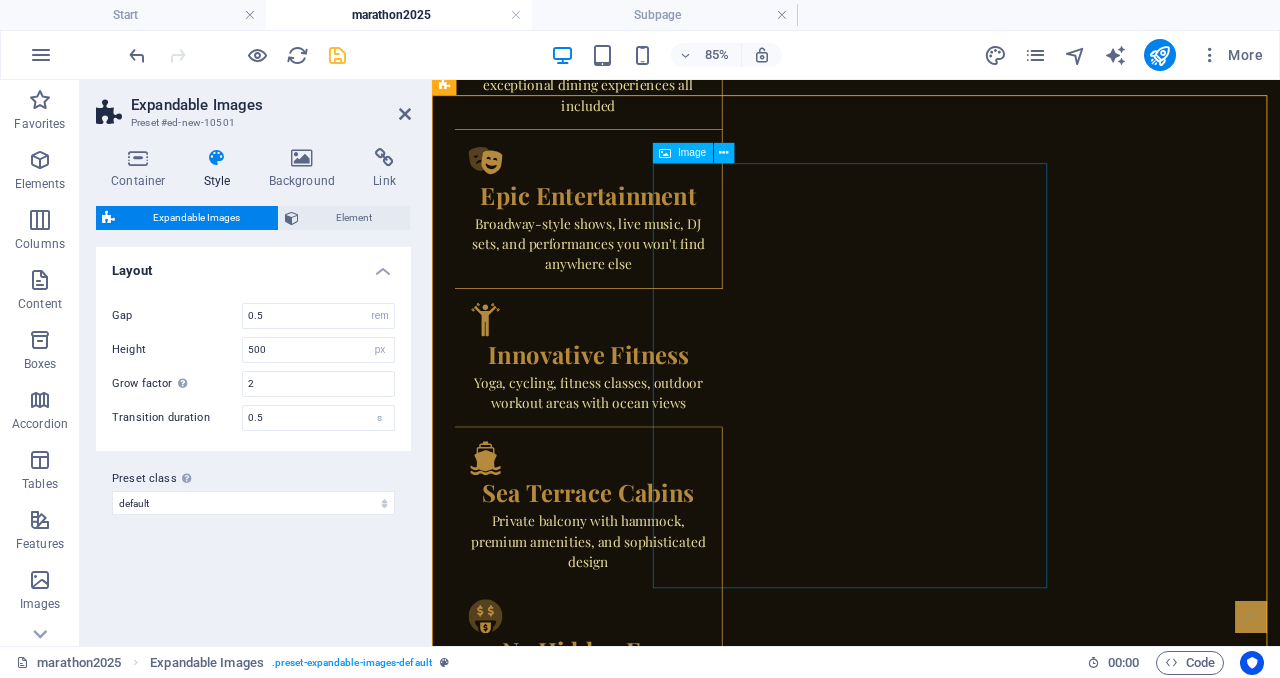 scroll, scrollTop: 3084, scrollLeft: 0, axis: vertical 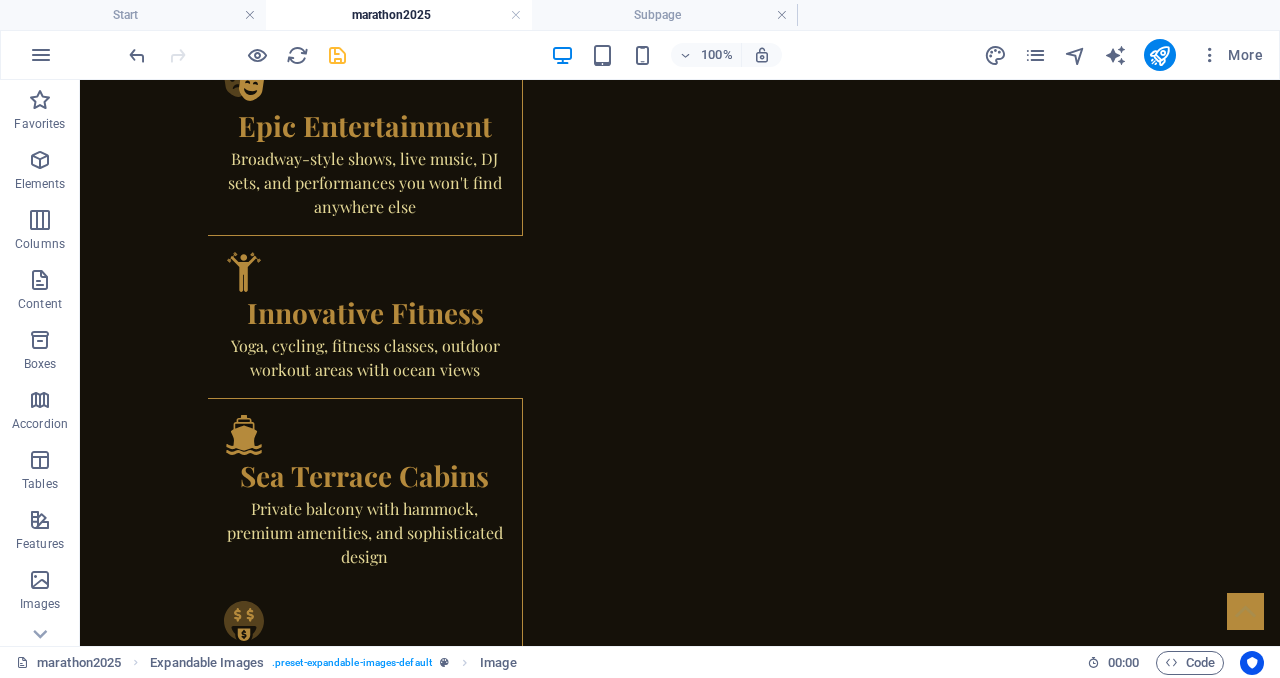 drag, startPoint x: 325, startPoint y: 460, endPoint x: 890, endPoint y: 371, distance: 571.9668 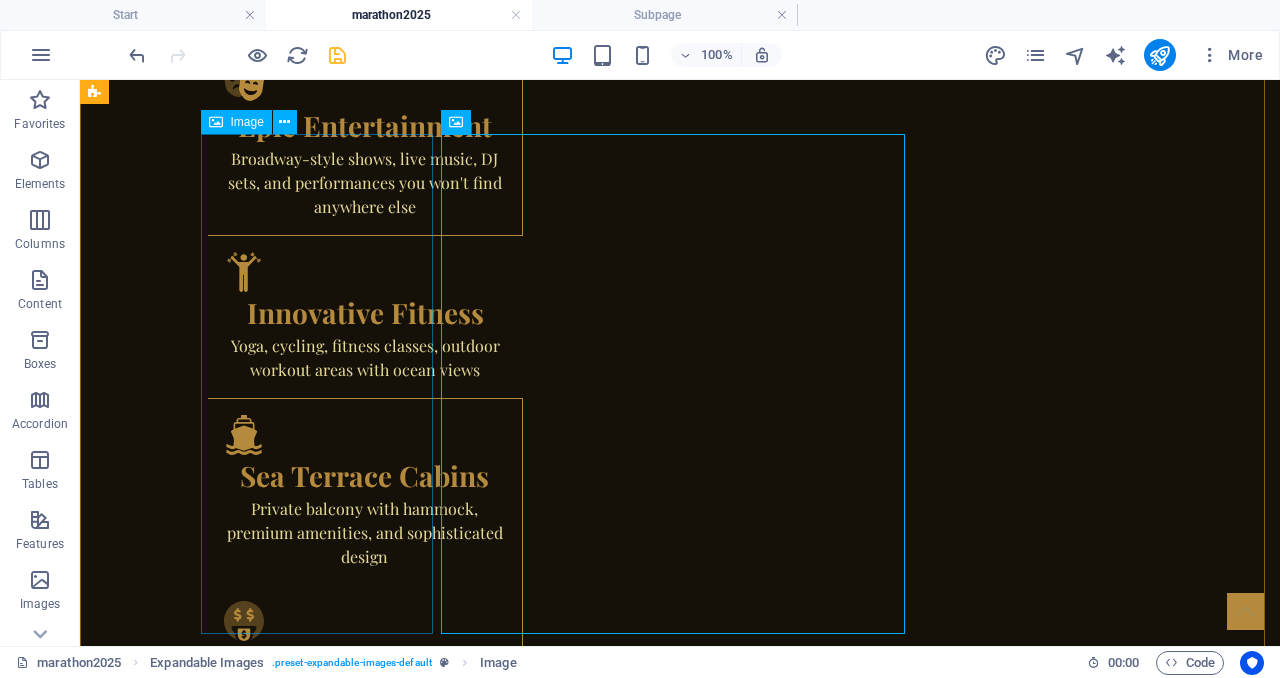 click at bounding box center [680, 2363] 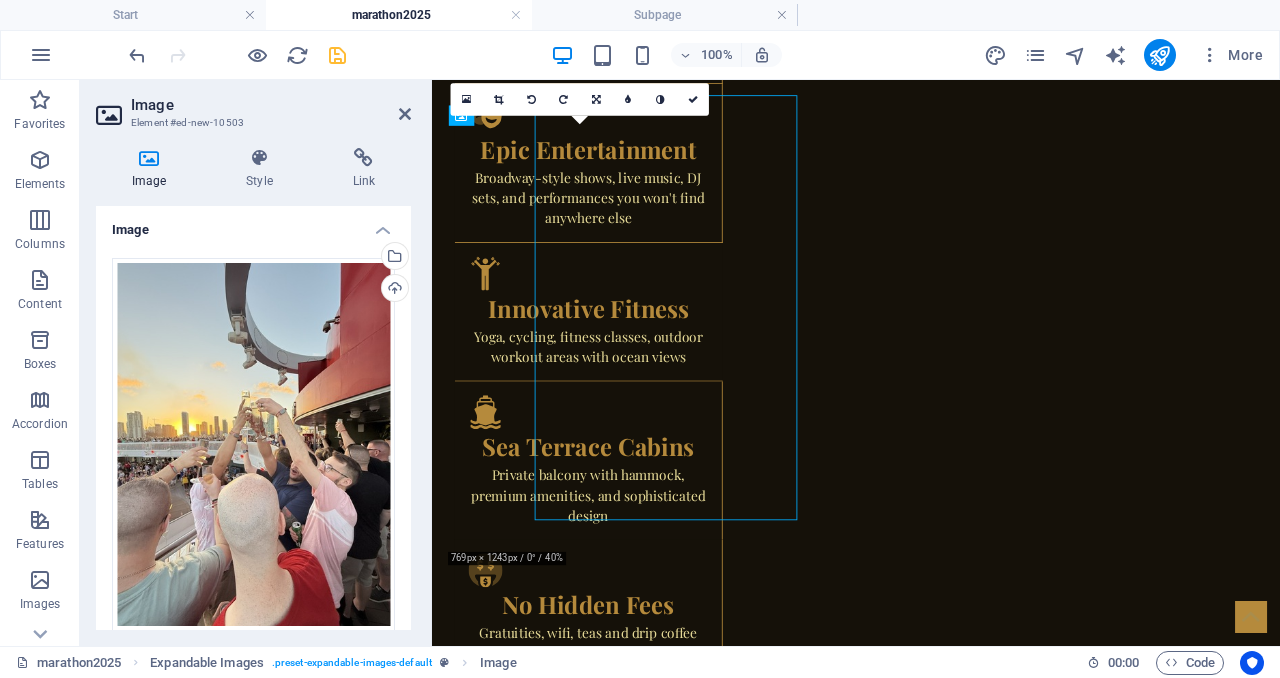 scroll, scrollTop: 3084, scrollLeft: 0, axis: vertical 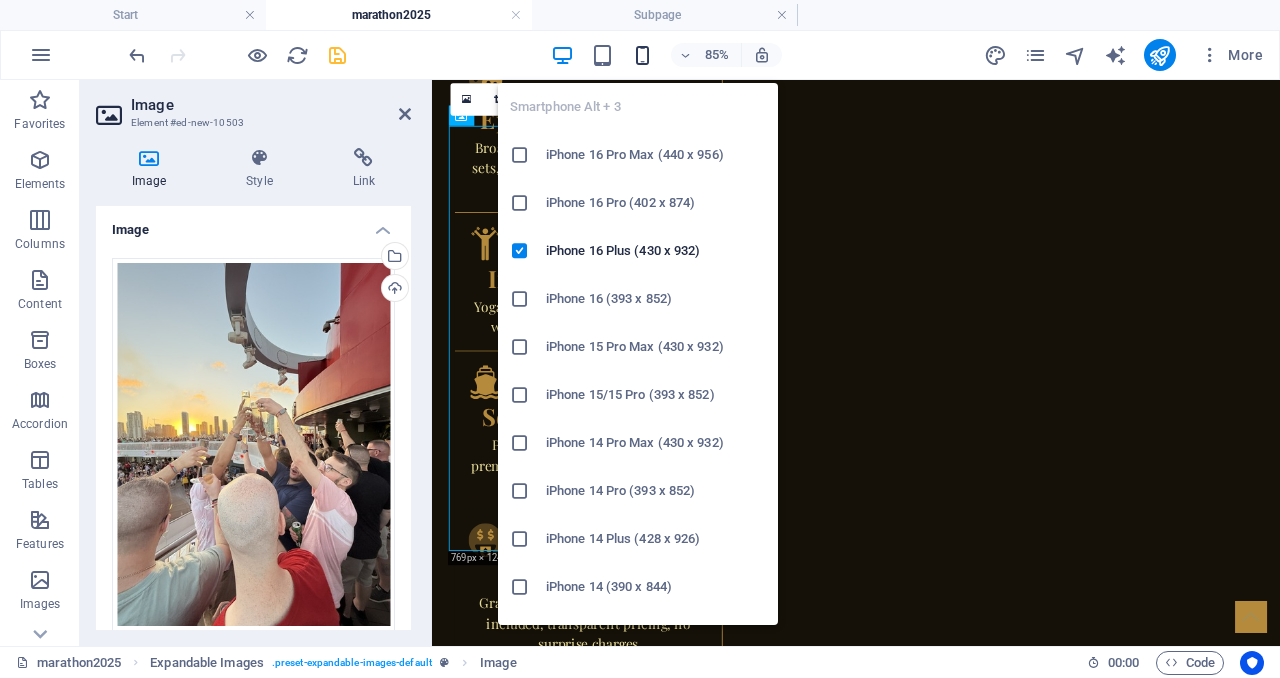 click on "Smartphone Alt + 3 iPhone 16 Pro Max (440 x 956) iPhone 16 Pro (402 x 874) iPhone 16 Plus (430 x 932) iPhone 16 (393 x 852) iPhone 15 Pro Max (430 x 932) iPhone 15/15 Pro (393 x 852) iPhone 14 Pro Max (430 x 932) iPhone 14 Pro (393 x 852) iPhone 14 Plus (428 x 926) iPhone 14 (390 x 844) iPhone 13 Pro Max (428 x 926) iPhone 13/13 Pro (390 x 844) iPhone 13 Mini (375 x 812) iPhone SE (2nd gen) (375 x 667) Galaxy S22/S23/S24 Ultra (384 x 824) Galaxy S22/S23/S24 Plus (384 x 832) Galaxy S22/S23/S24 (360 x 780) Galaxy S21 Ultra/Plus (384 x 854) Galaxy S21 (360 x 800) Galaxy S20 FE (412 x 914) Galaxy A32 (412 x 915) Pixel 9 Pro XL (428 x 926) Pixel 9/9 Pro (412 x 915) Pixel 8/8 Pro (412 x 732) Pixel 7/7 Pro (412 x 915) Pixel 6/6 Pro (412 x 915) Huawei P60 Pro (412 x 915) Huawei Mate 50 Pro (412 x 932) Huawei P50 Pro (412 x 915) Xiaomi 13 Pro (412 x 915) Xiaomi 12 Pro (412 x 915) Xiaomi Redmi Note 12 Pro (412 x 915)" at bounding box center (638, 346) 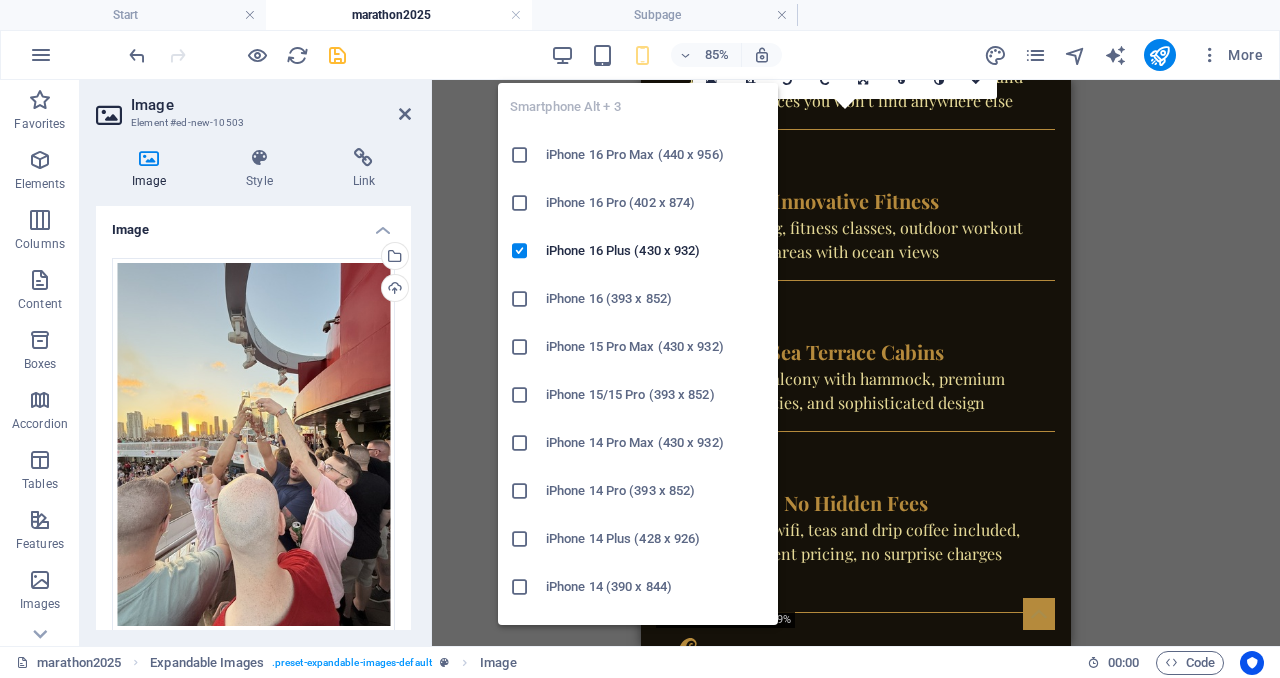 scroll, scrollTop: 4328, scrollLeft: 0, axis: vertical 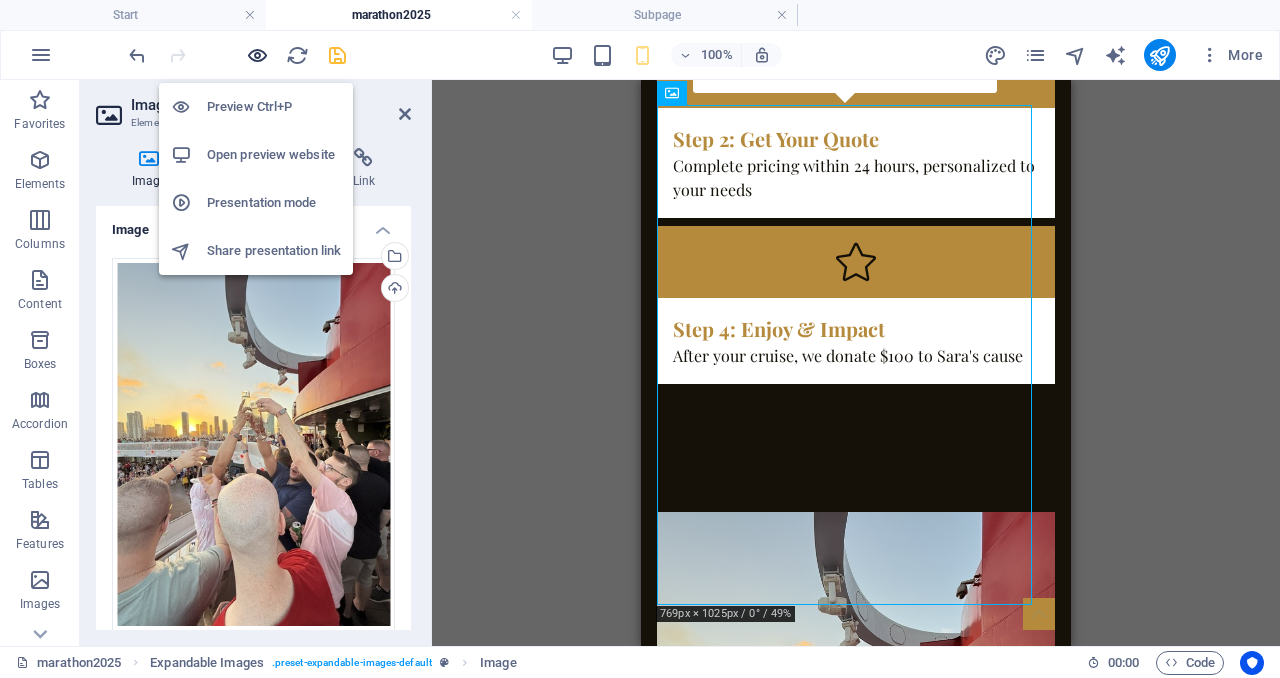 click at bounding box center [257, 55] 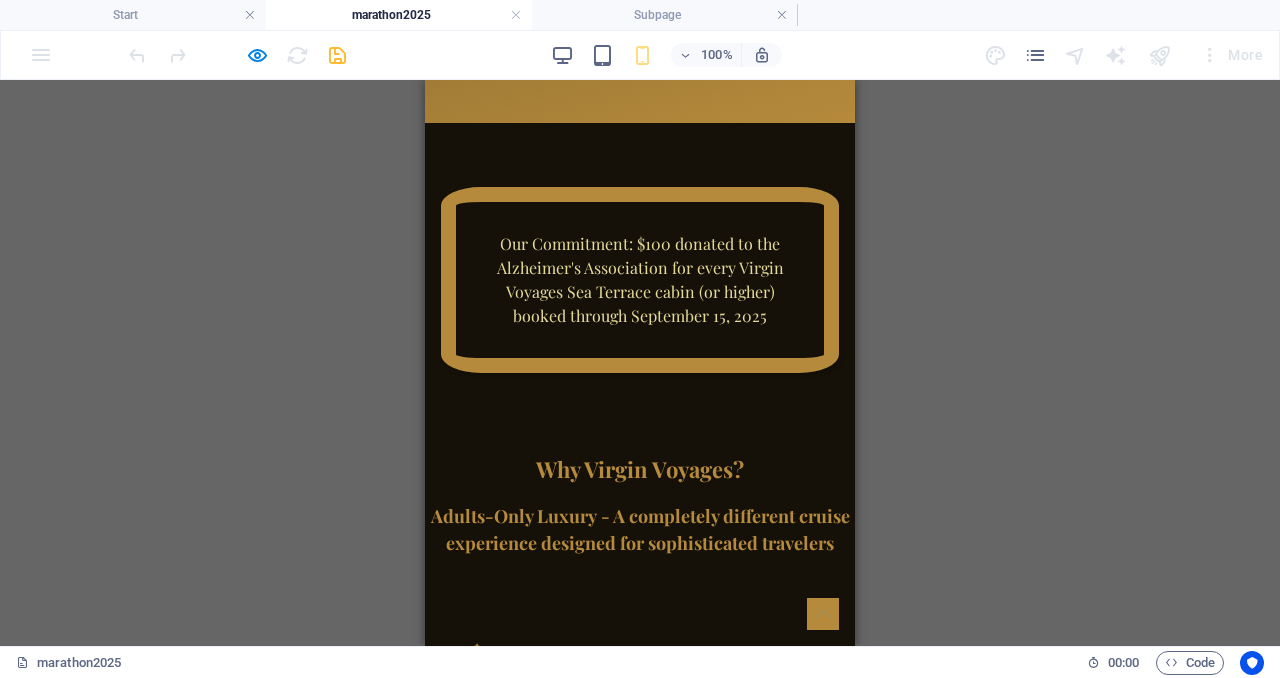scroll, scrollTop: 0, scrollLeft: 0, axis: both 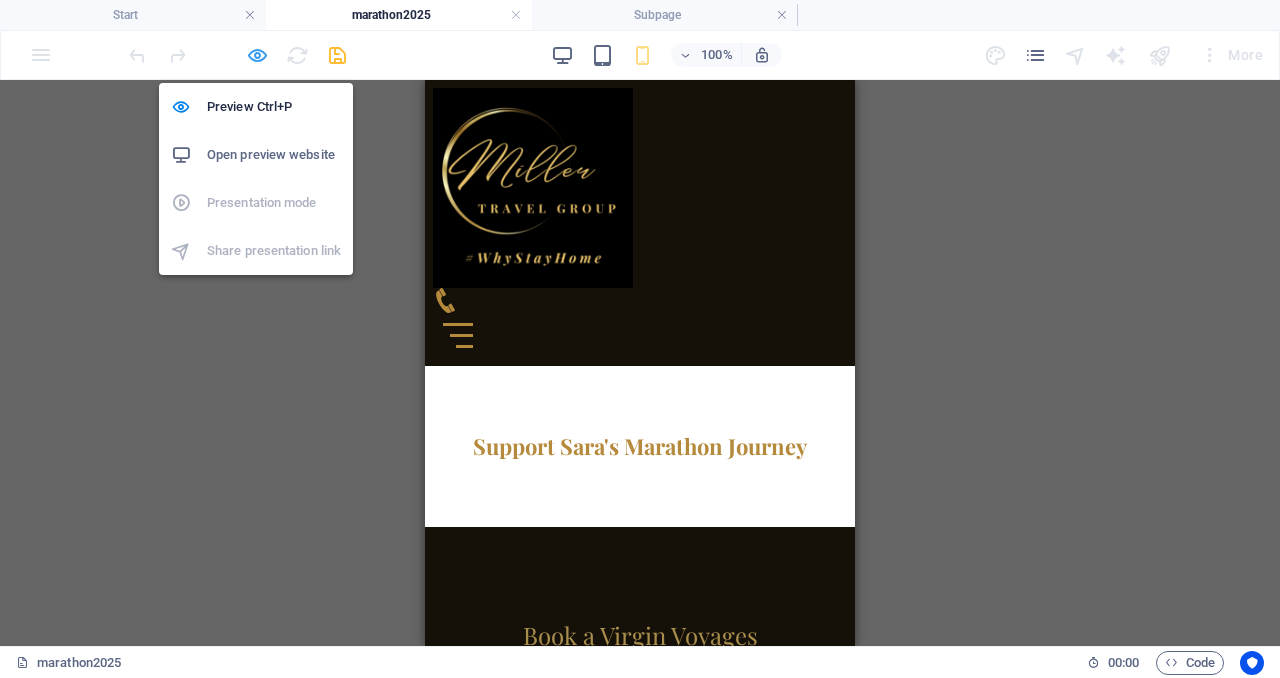 click at bounding box center (257, 55) 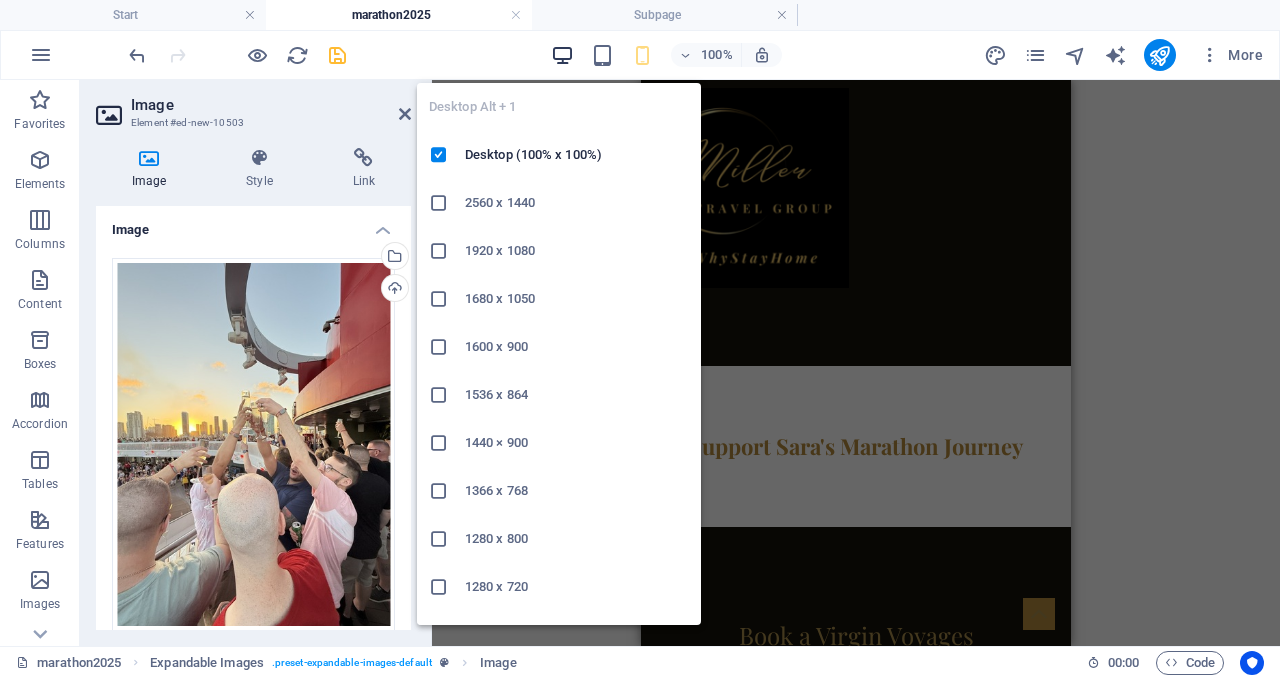 click at bounding box center (562, 55) 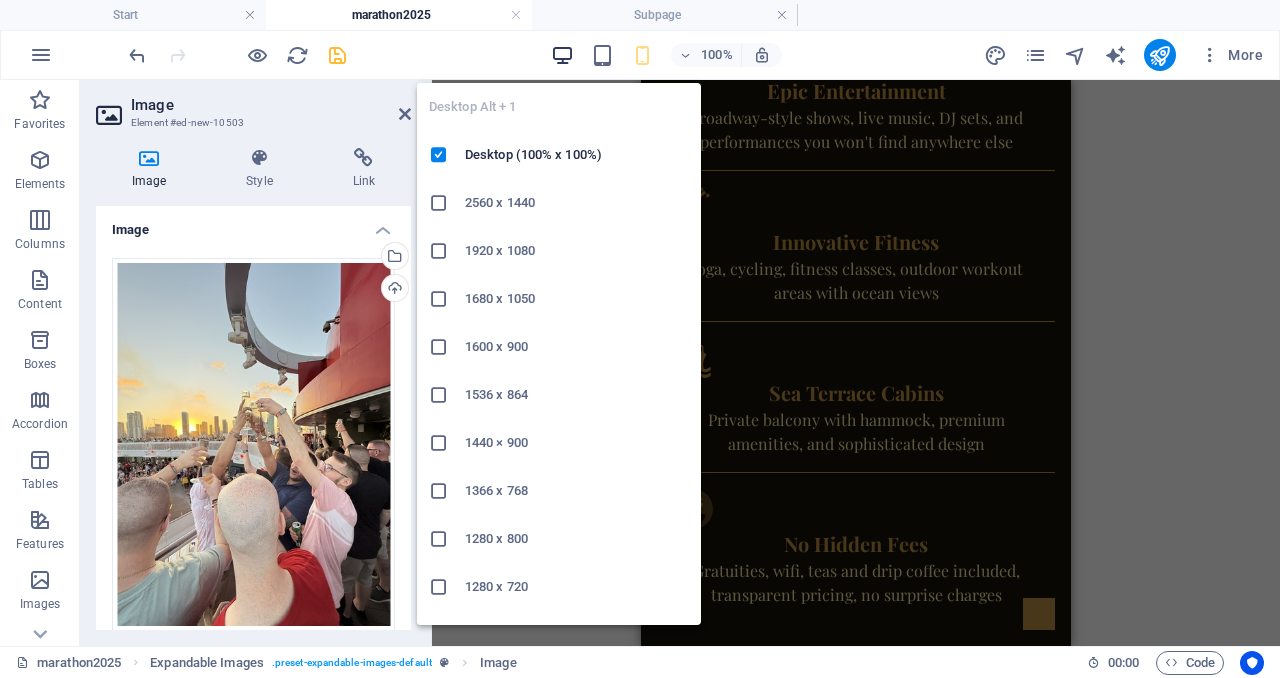 scroll, scrollTop: 3055, scrollLeft: 0, axis: vertical 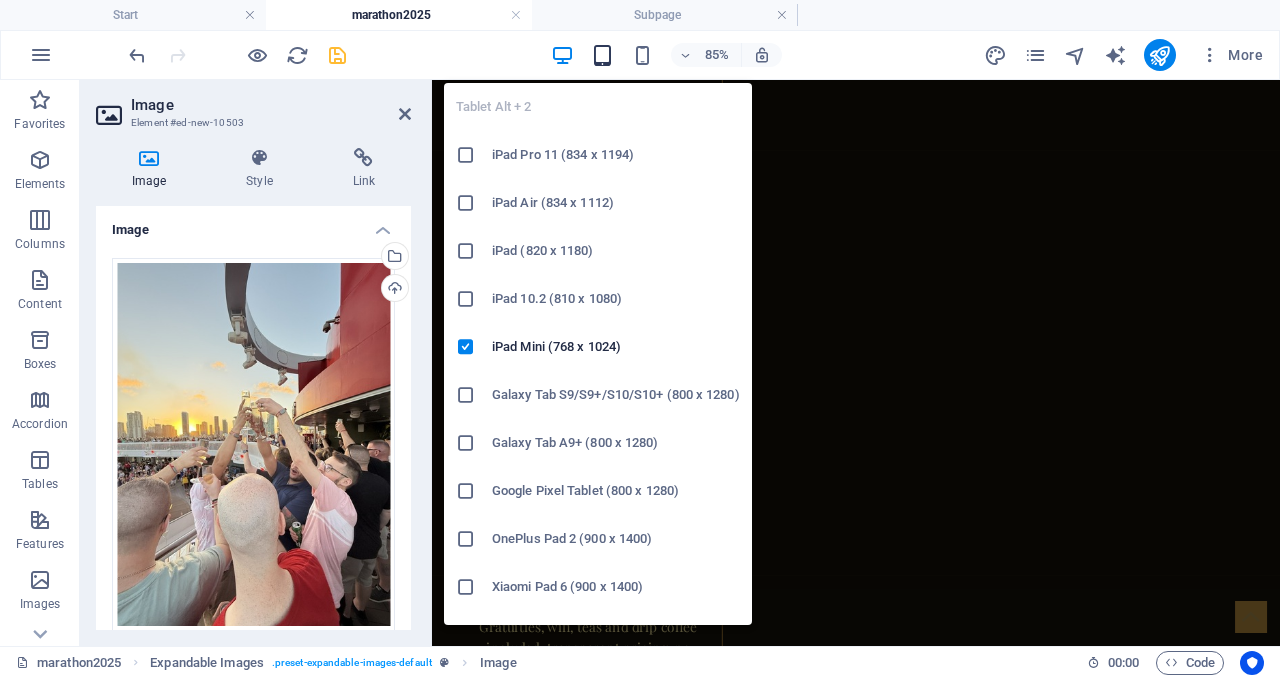 click at bounding box center (602, 55) 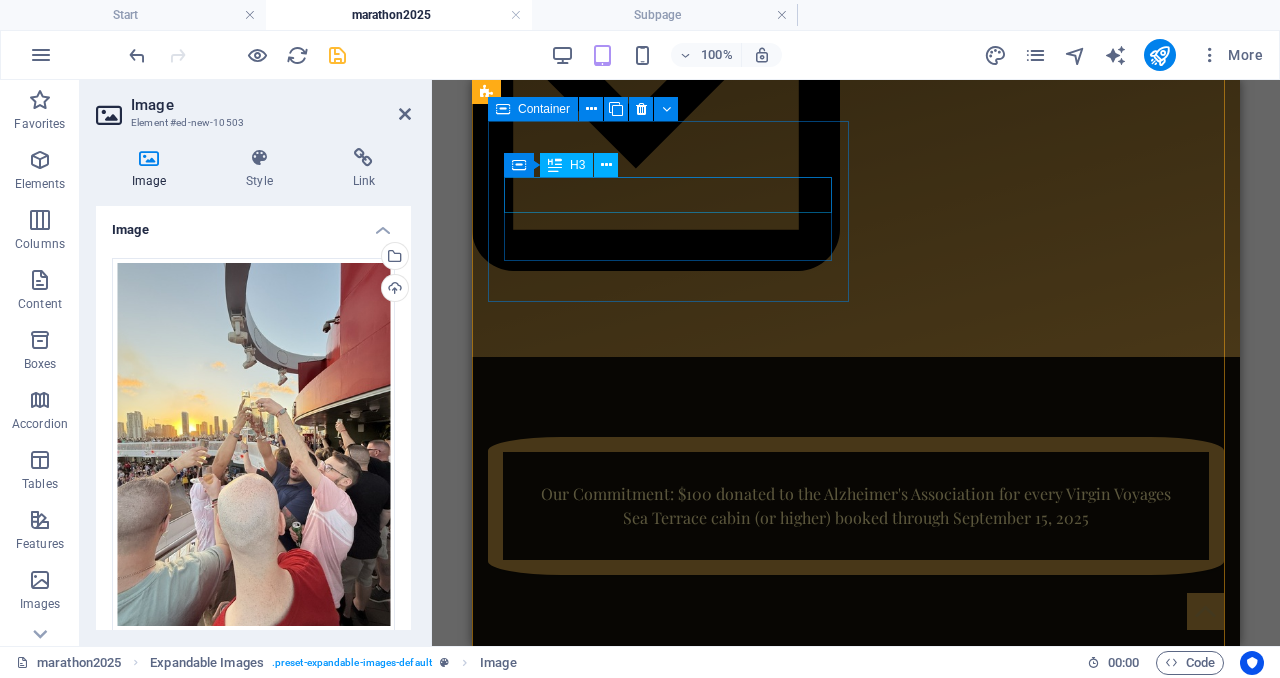 scroll, scrollTop: 1824, scrollLeft: 0, axis: vertical 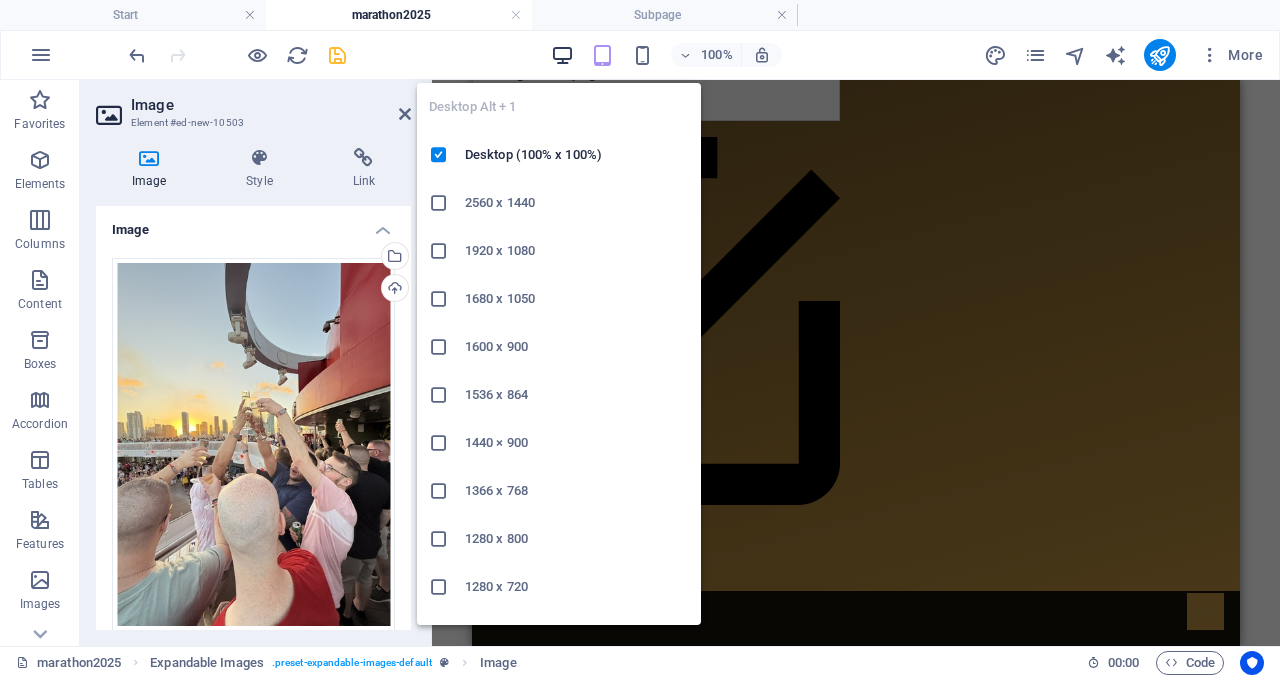click at bounding box center [562, 55] 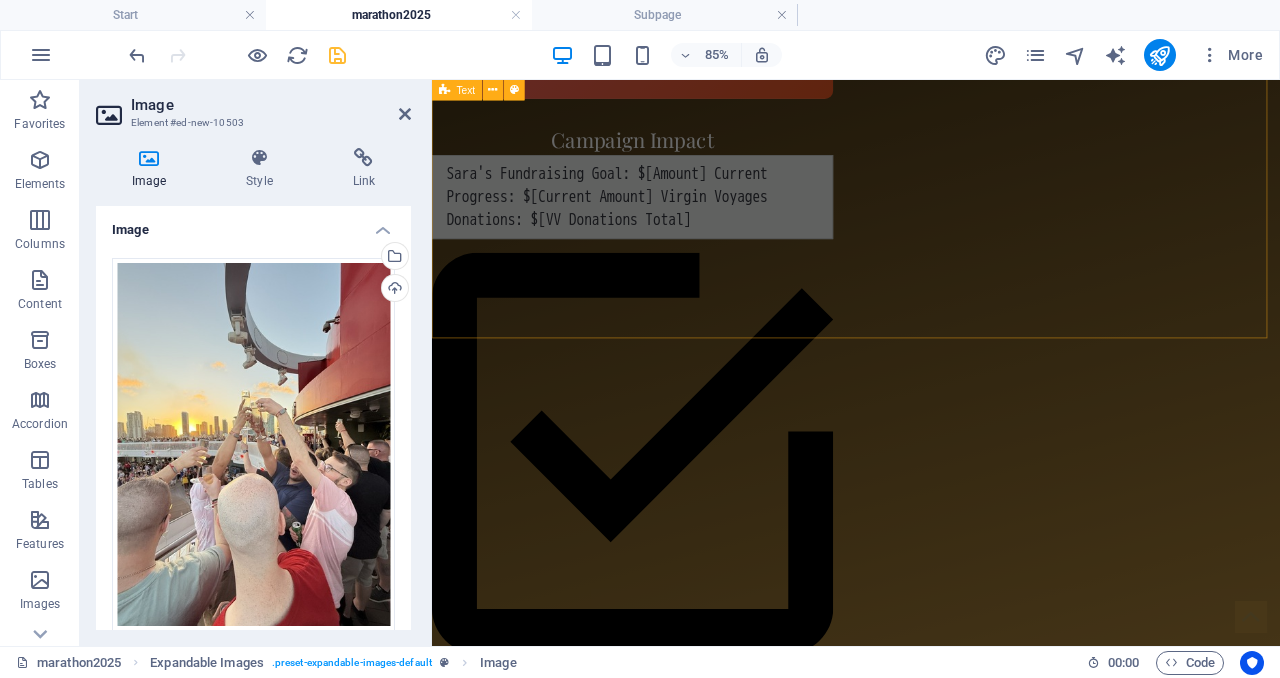 scroll, scrollTop: 1713, scrollLeft: 0, axis: vertical 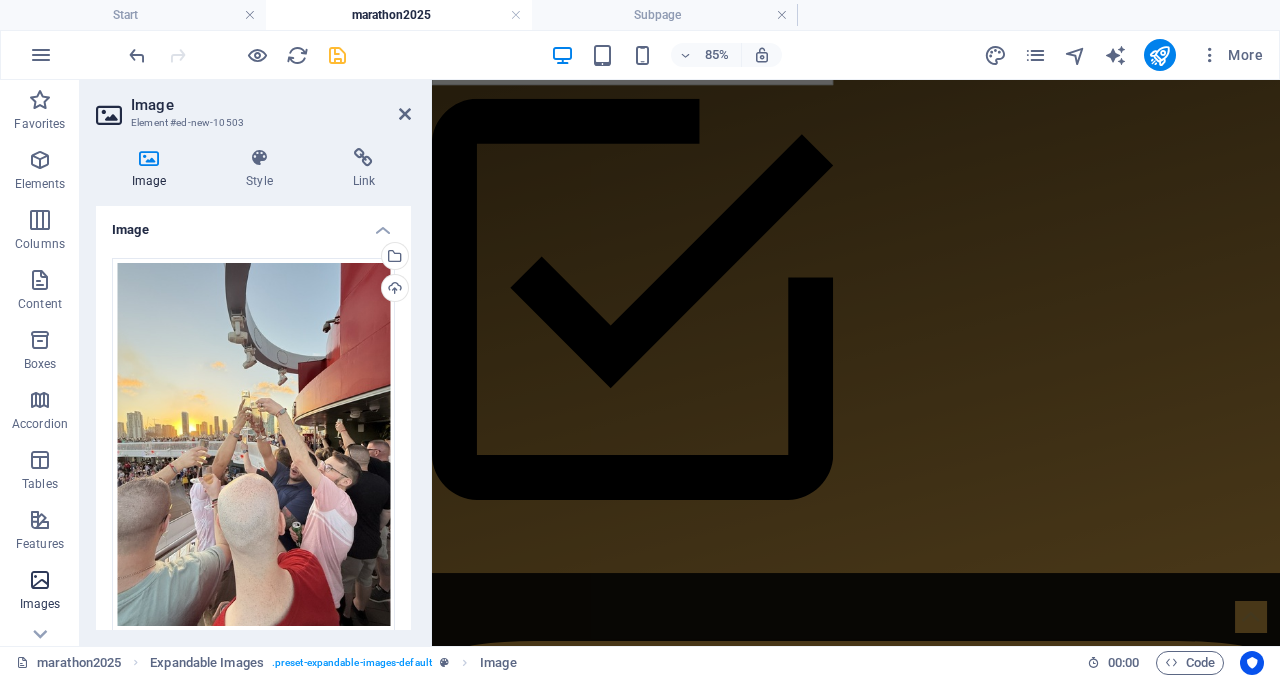 click at bounding box center (40, 580) 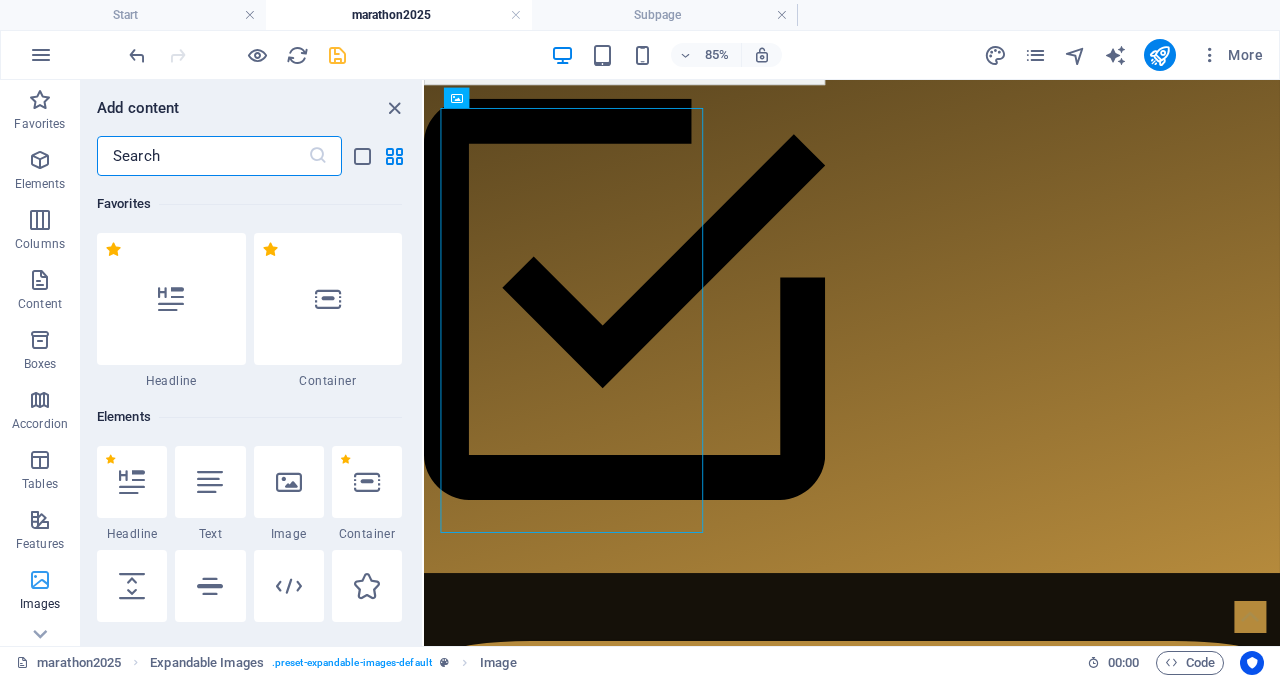 scroll, scrollTop: 3105, scrollLeft: 0, axis: vertical 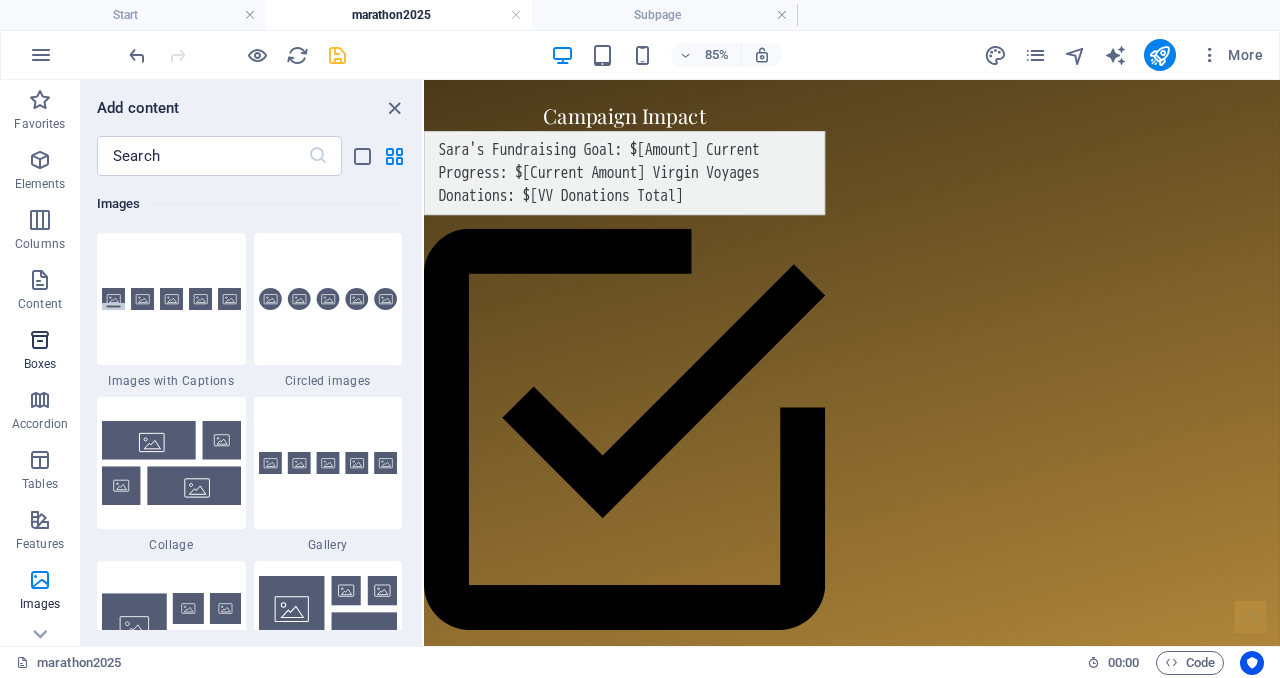 click at bounding box center (40, 340) 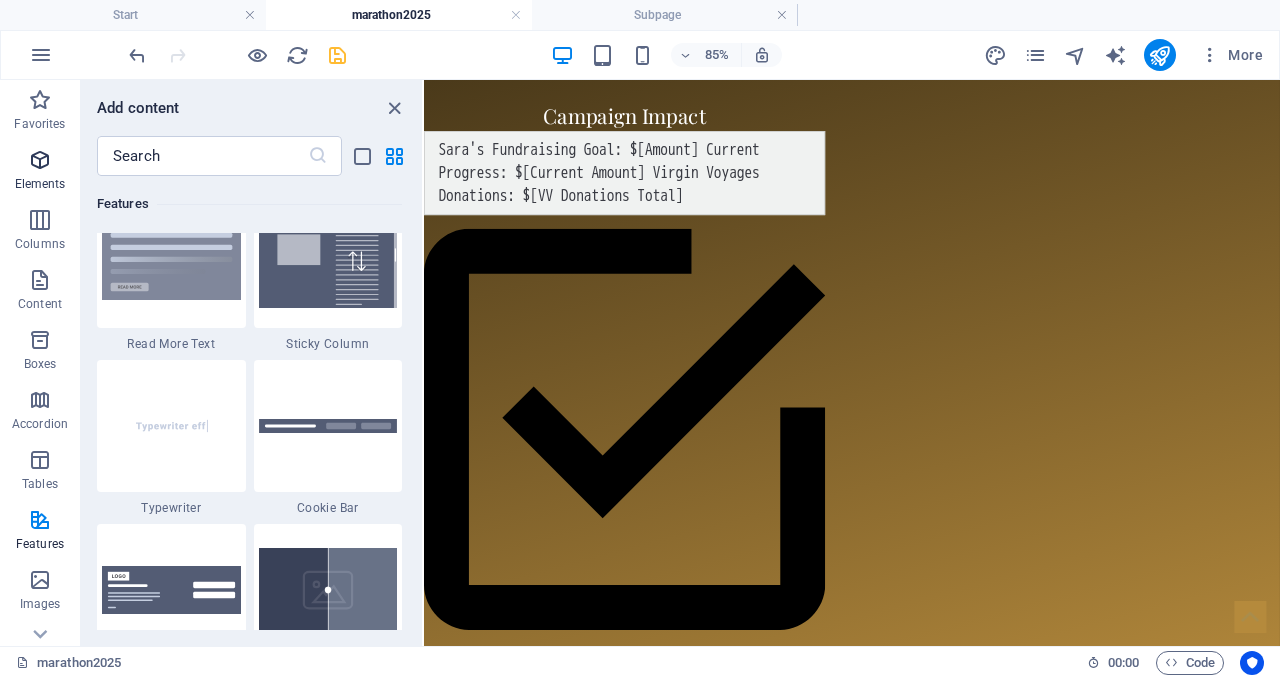scroll, scrollTop: 5516, scrollLeft: 0, axis: vertical 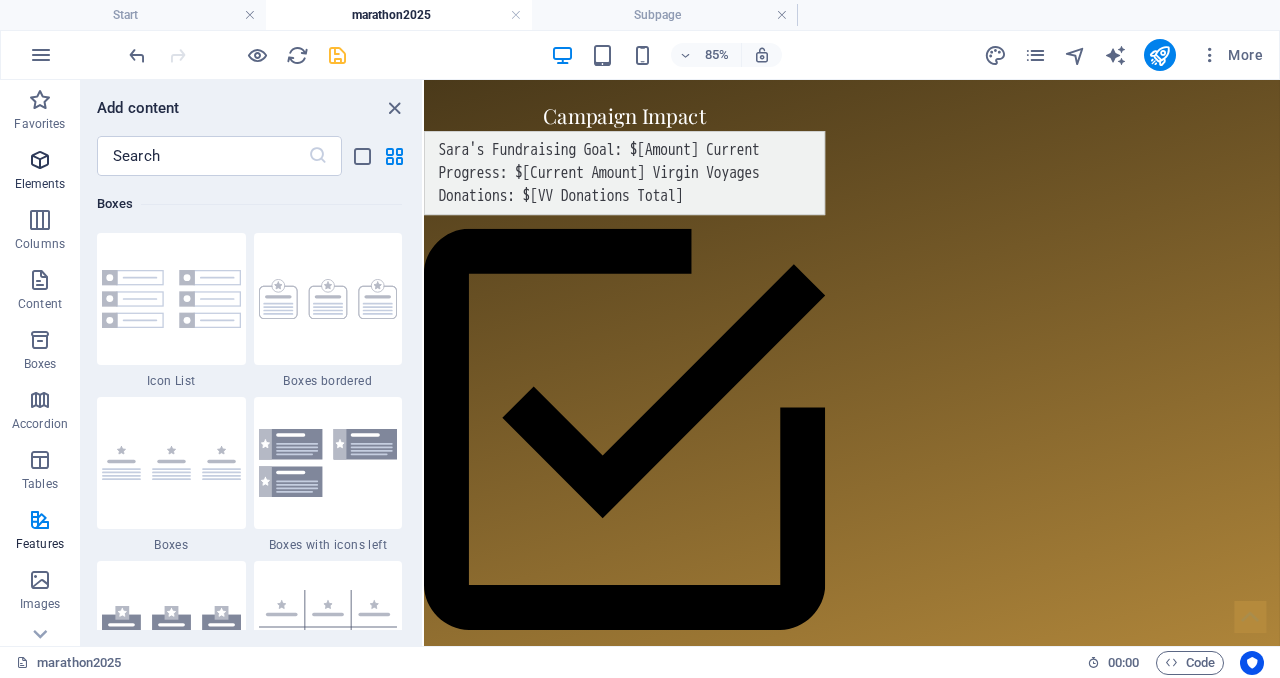 click on "Elements" at bounding box center (40, 172) 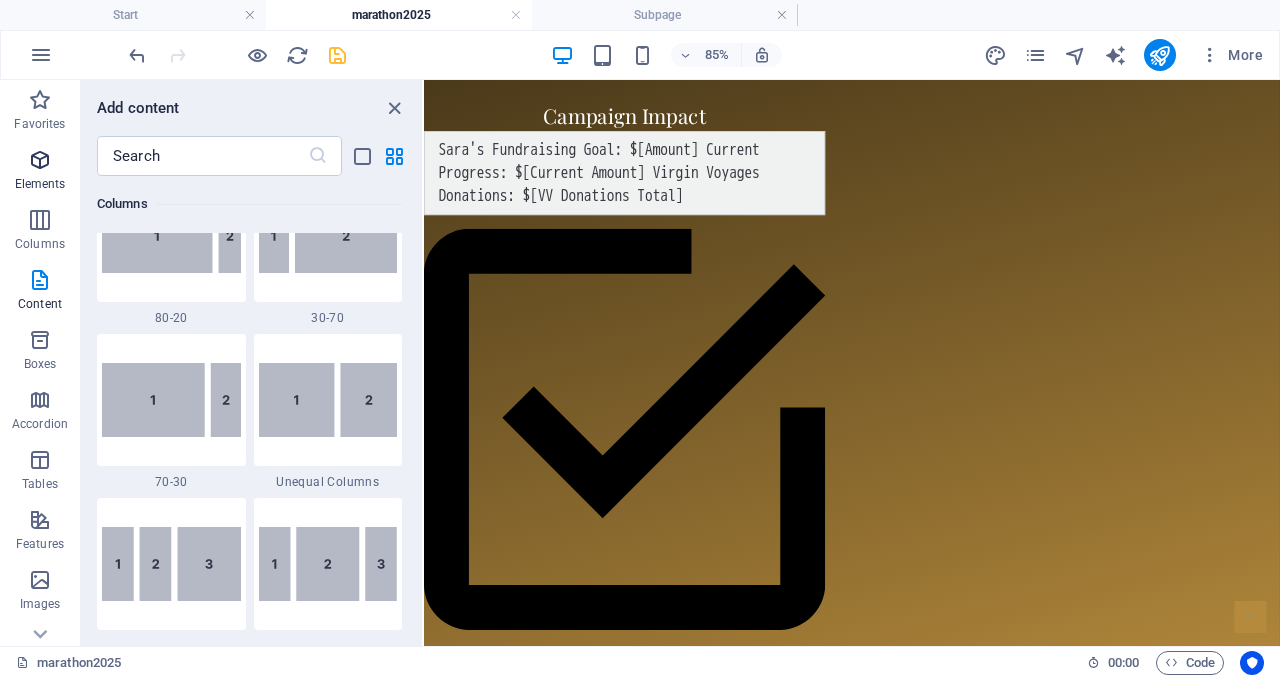 scroll, scrollTop: 213, scrollLeft: 0, axis: vertical 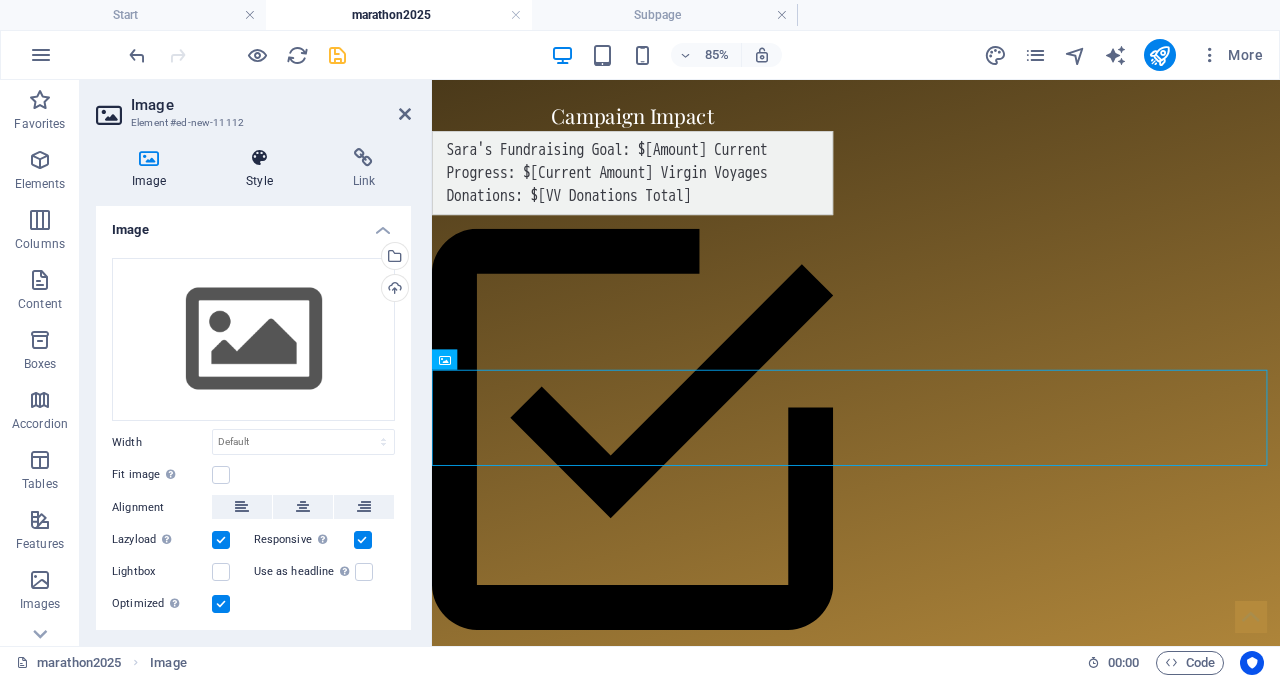 click on "Style" at bounding box center (263, 169) 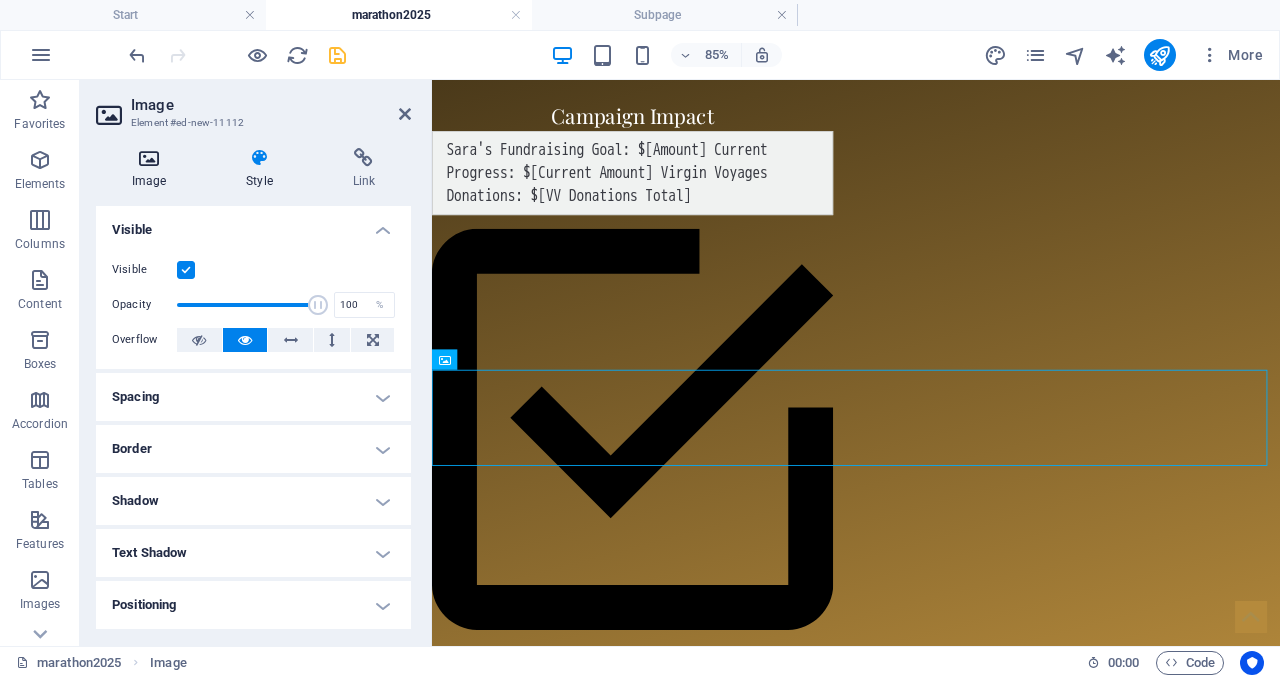 click on "Image" at bounding box center (153, 169) 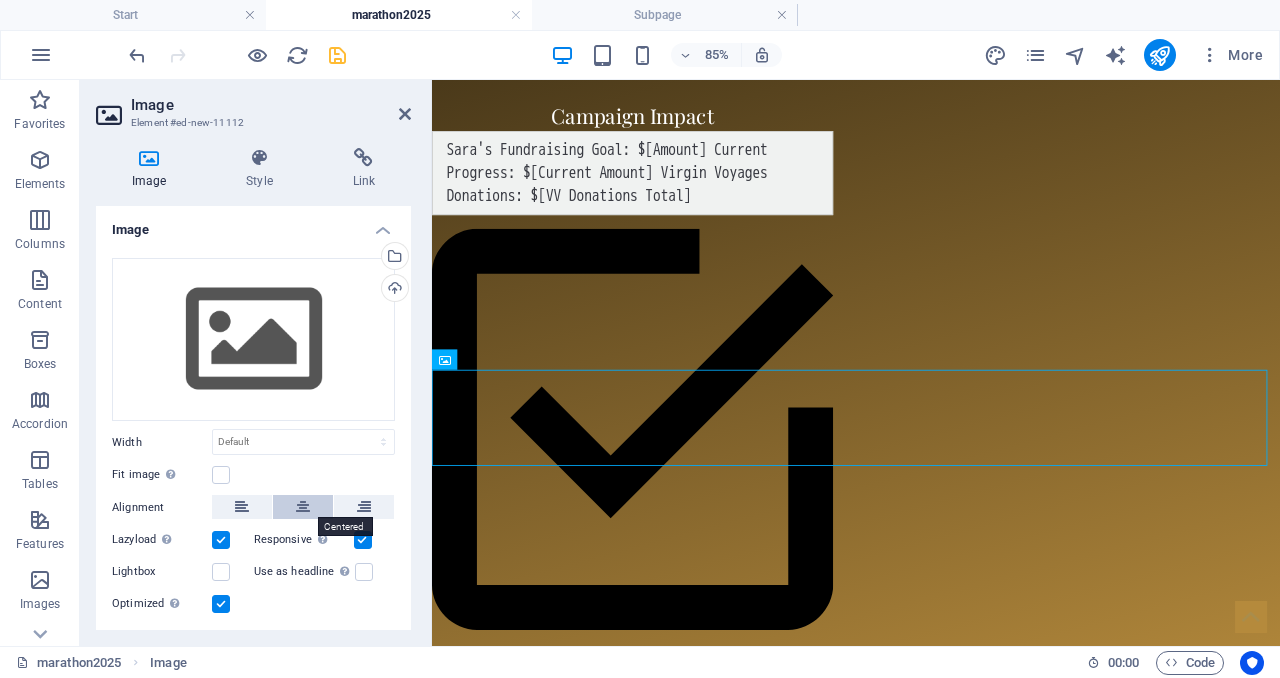click at bounding box center (303, 507) 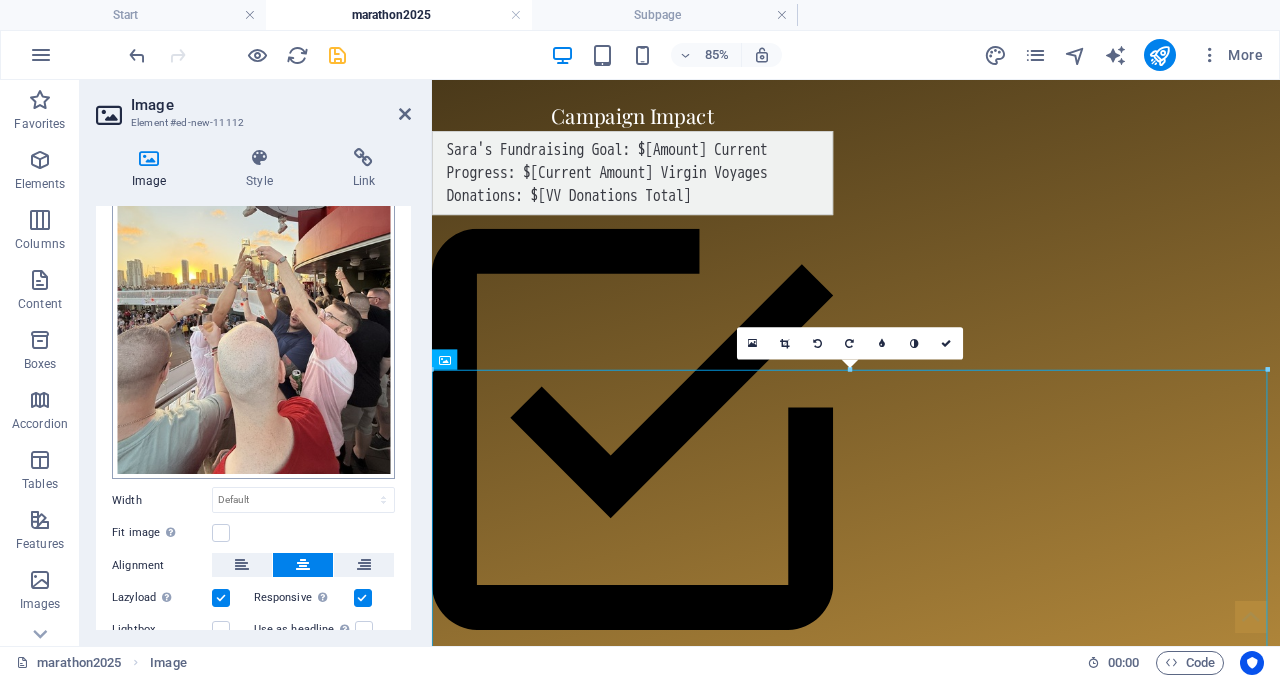 scroll, scrollTop: 311, scrollLeft: 0, axis: vertical 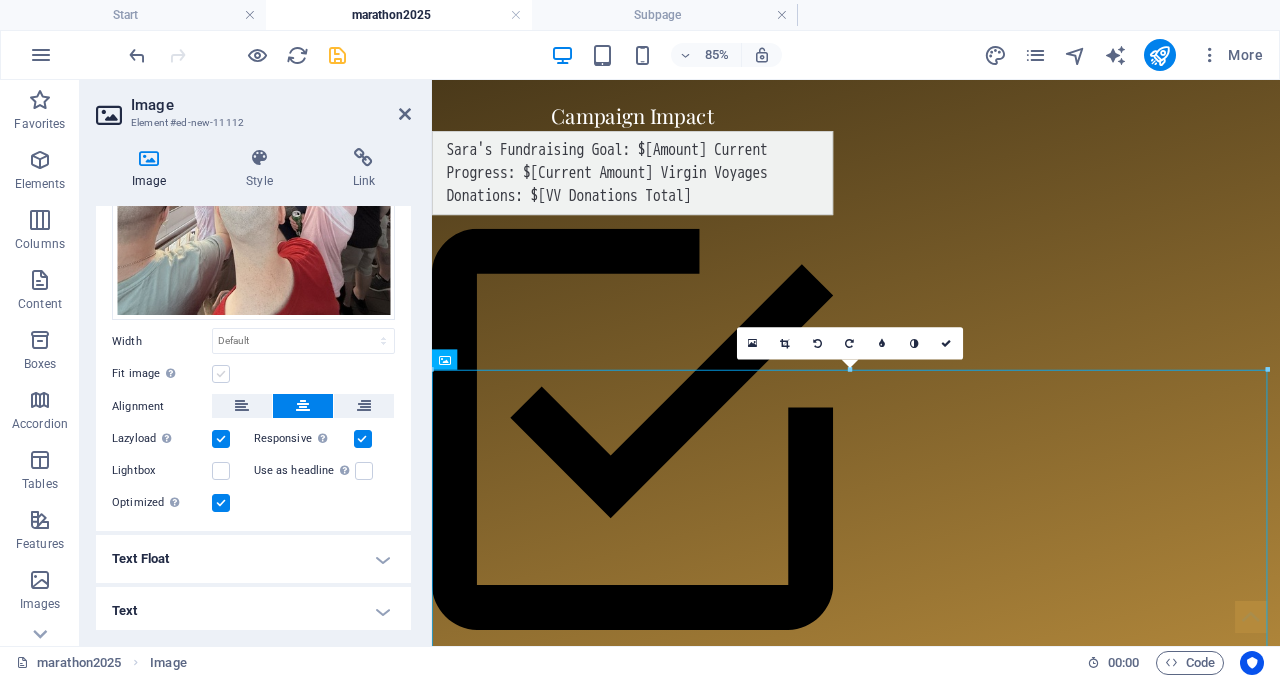 click at bounding box center (221, 374) 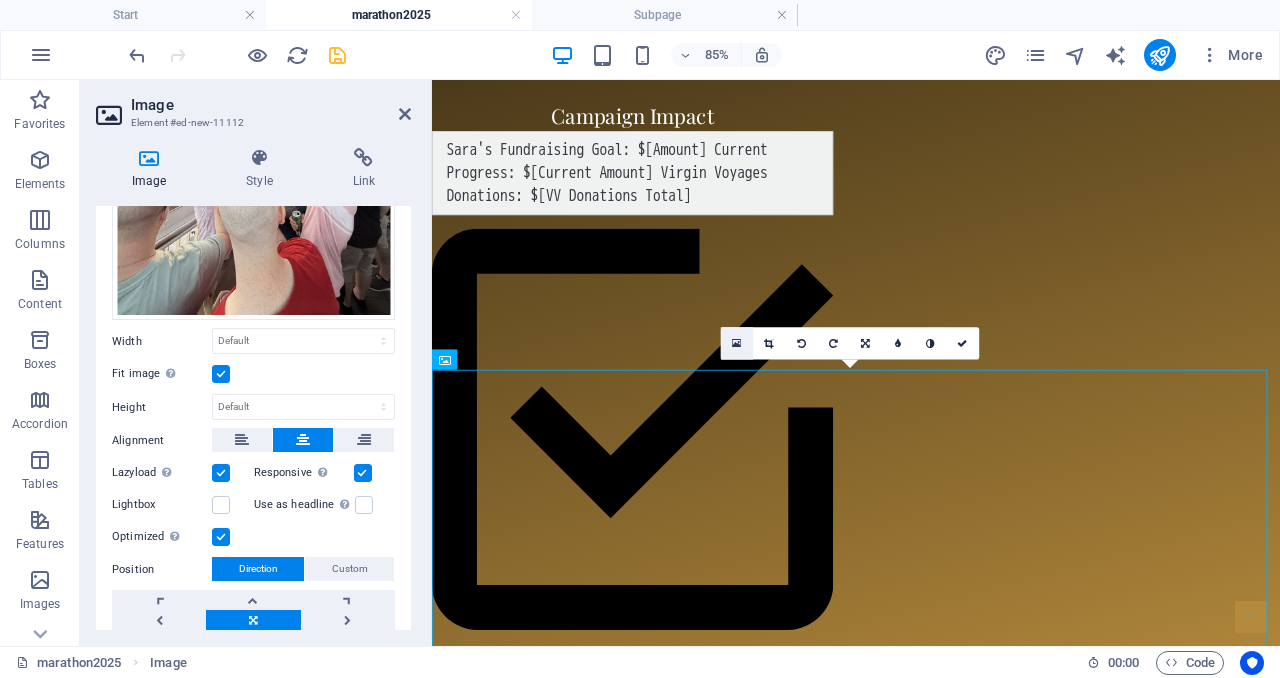 click at bounding box center (737, 343) 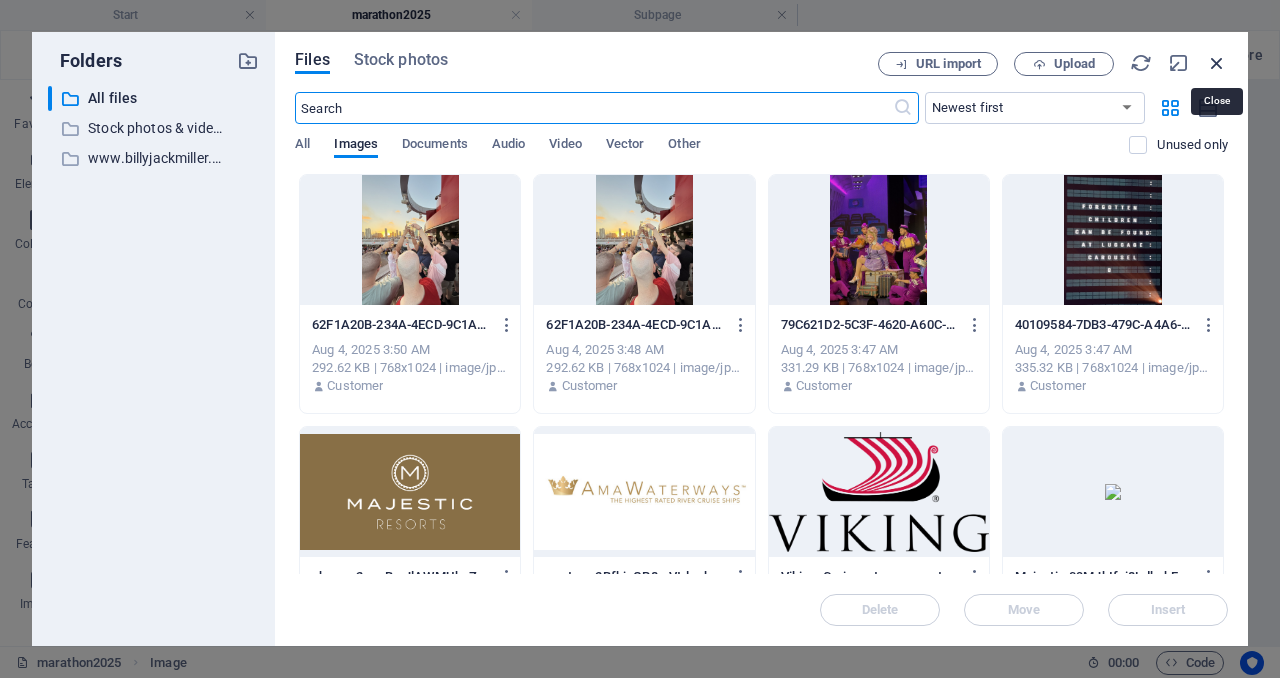 drag, startPoint x: 774, startPoint y: 268, endPoint x: 1213, endPoint y: 61, distance: 485.35553 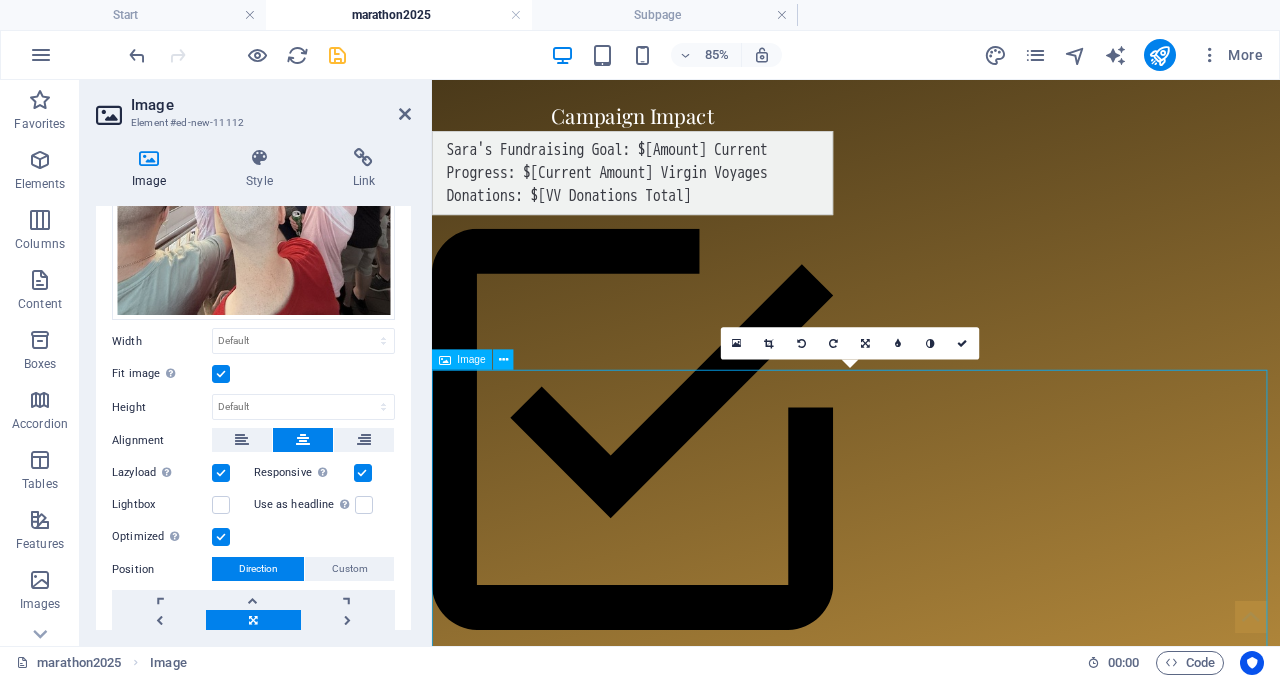 click at bounding box center (931, 1857) 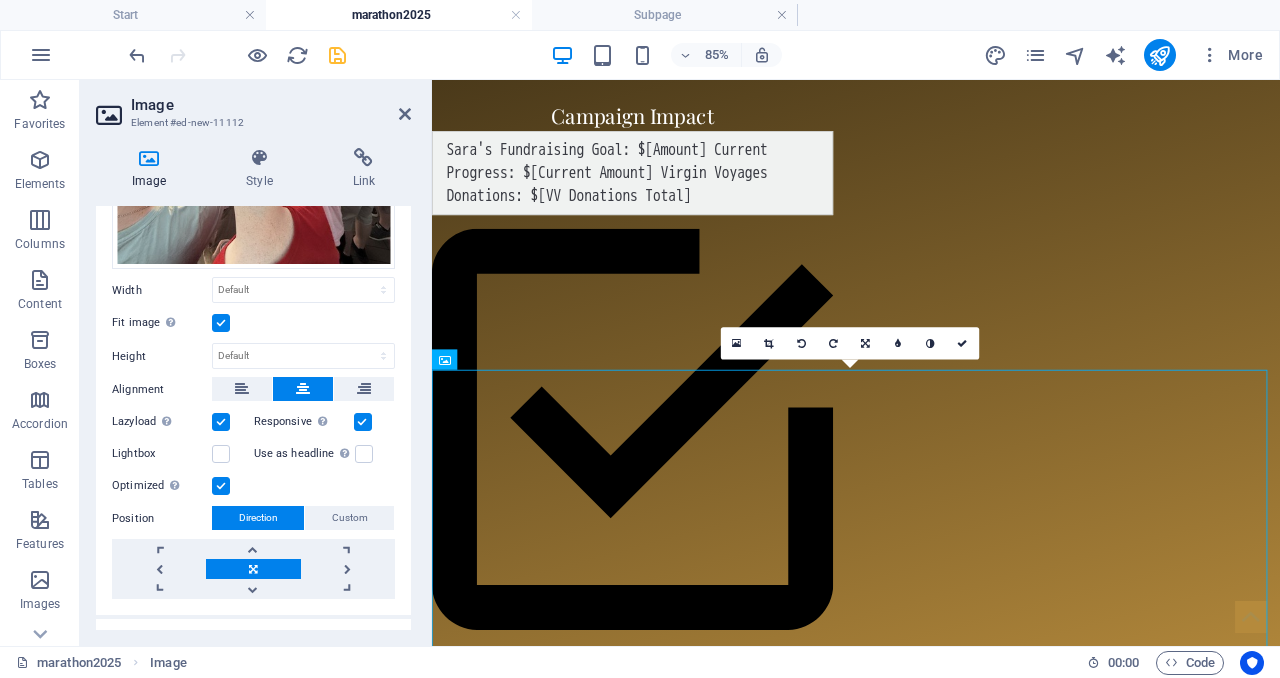scroll, scrollTop: 322, scrollLeft: 0, axis: vertical 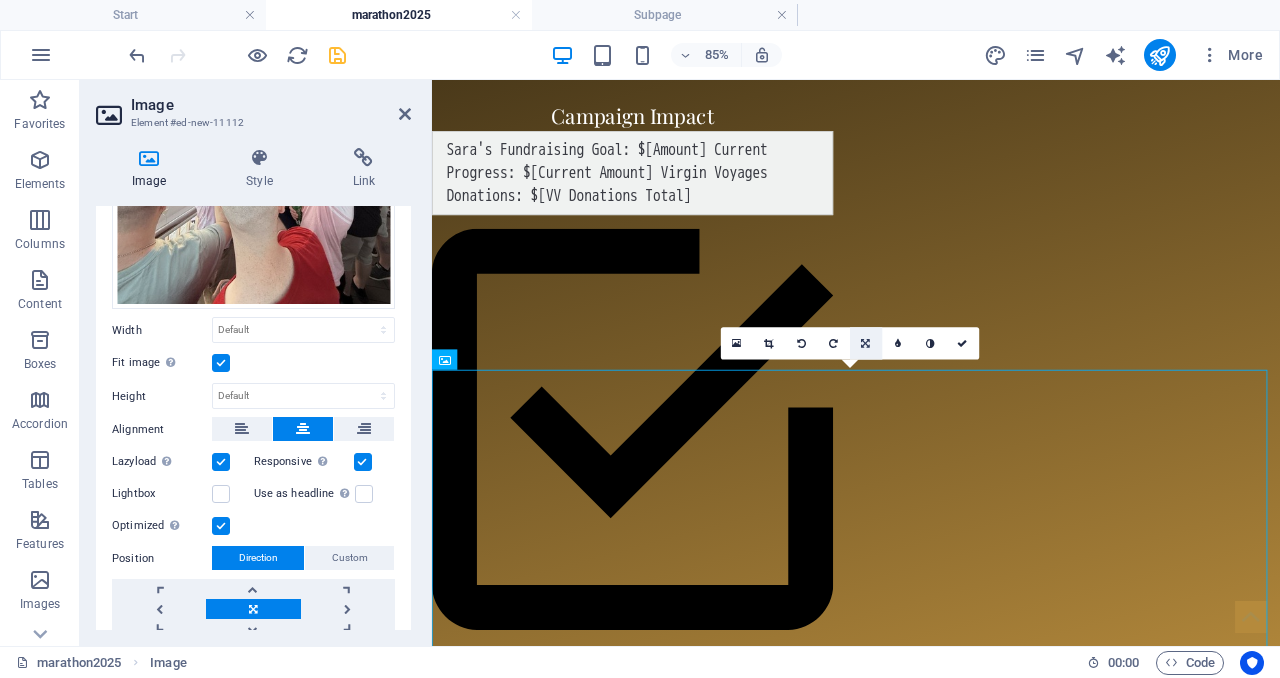 click at bounding box center (866, 343) 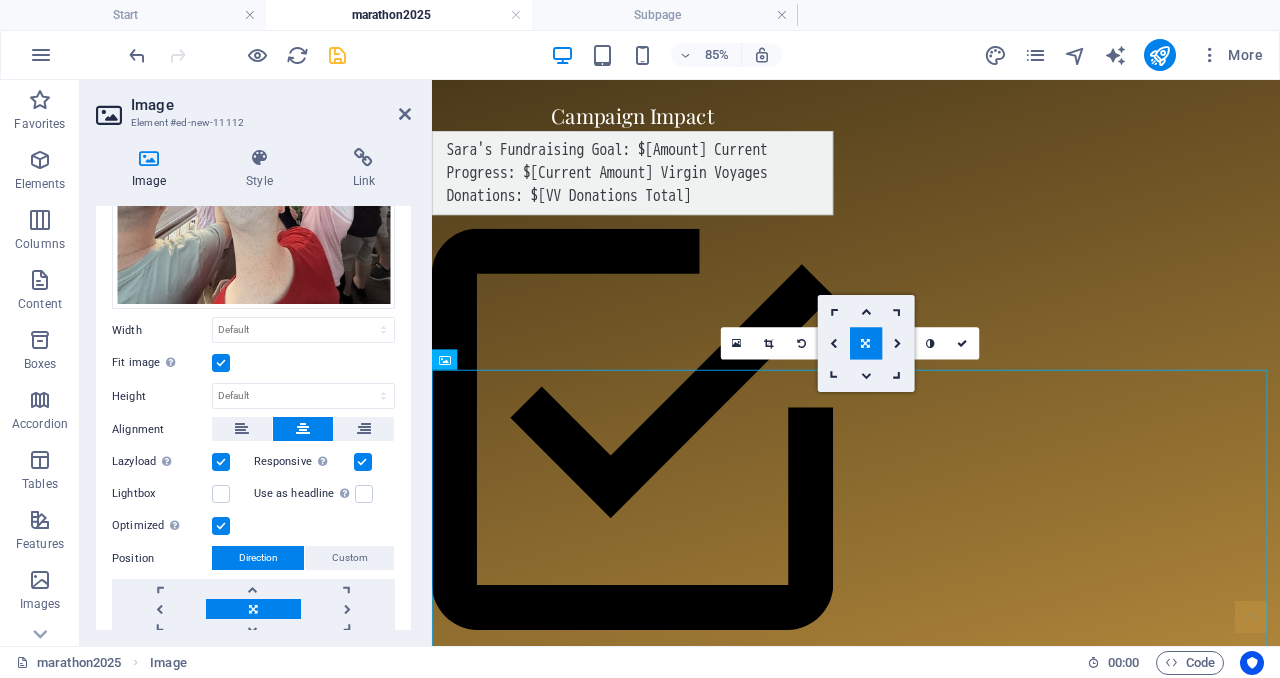 click at bounding box center (866, 343) 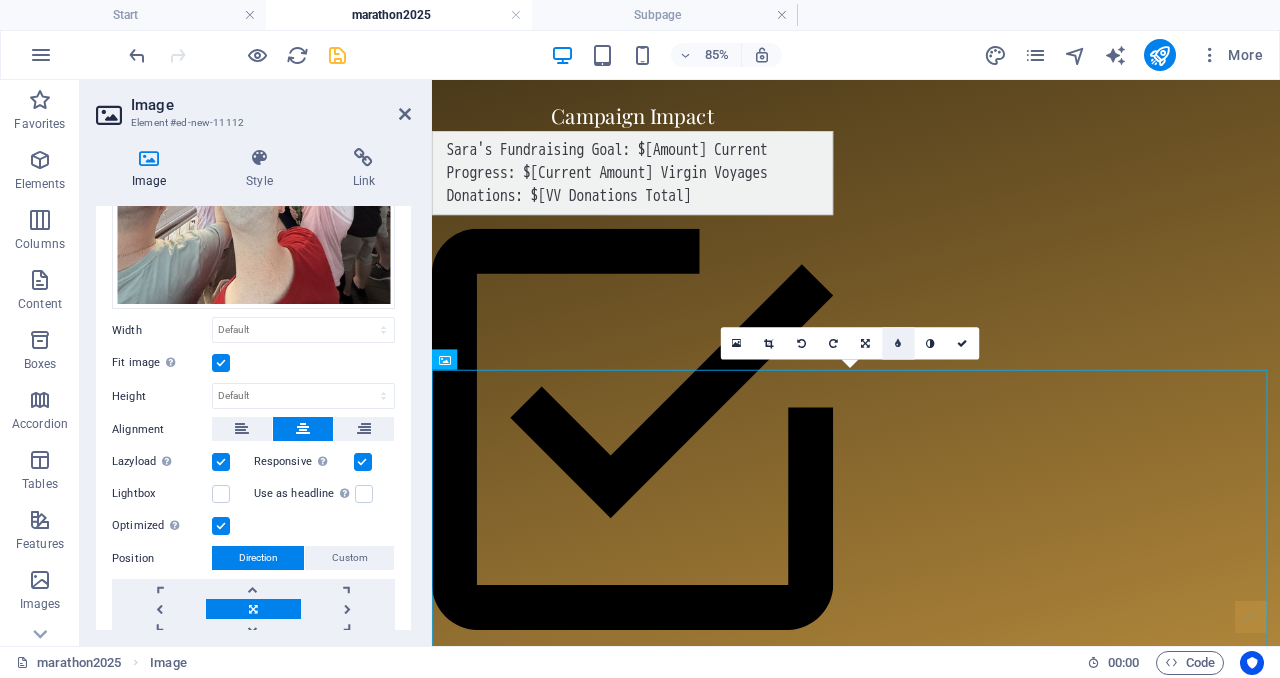 click at bounding box center (898, 343) 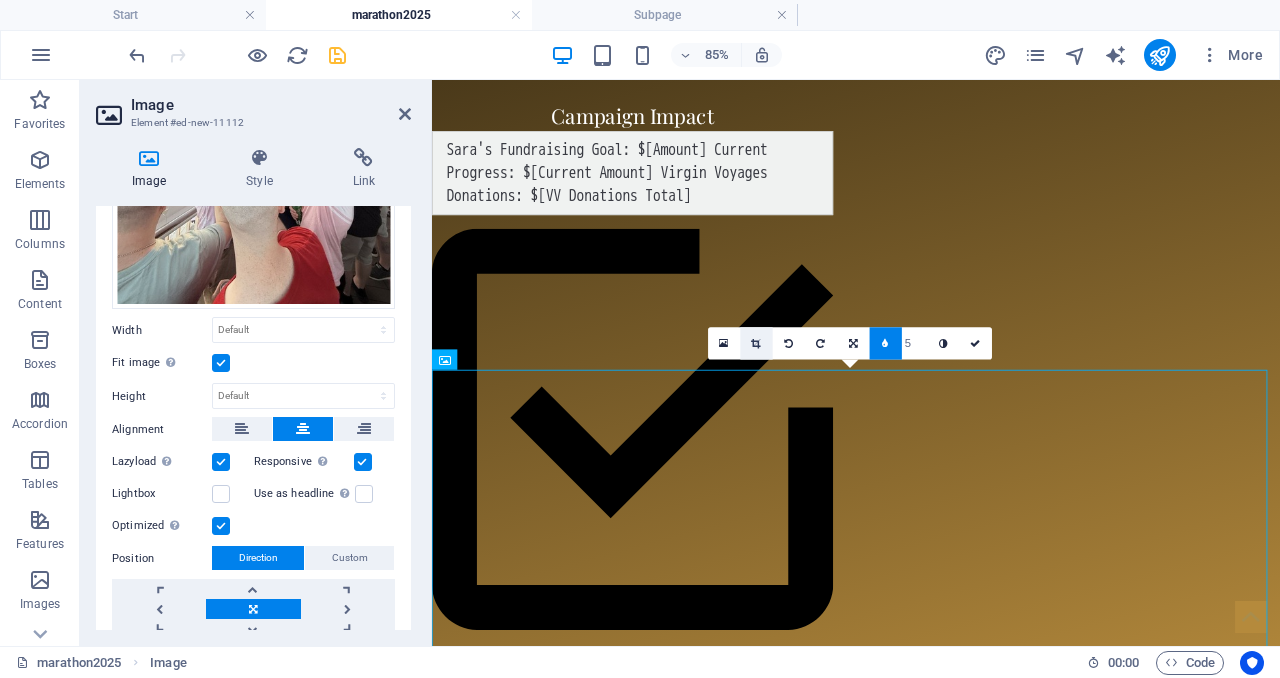 click at bounding box center (756, 343) 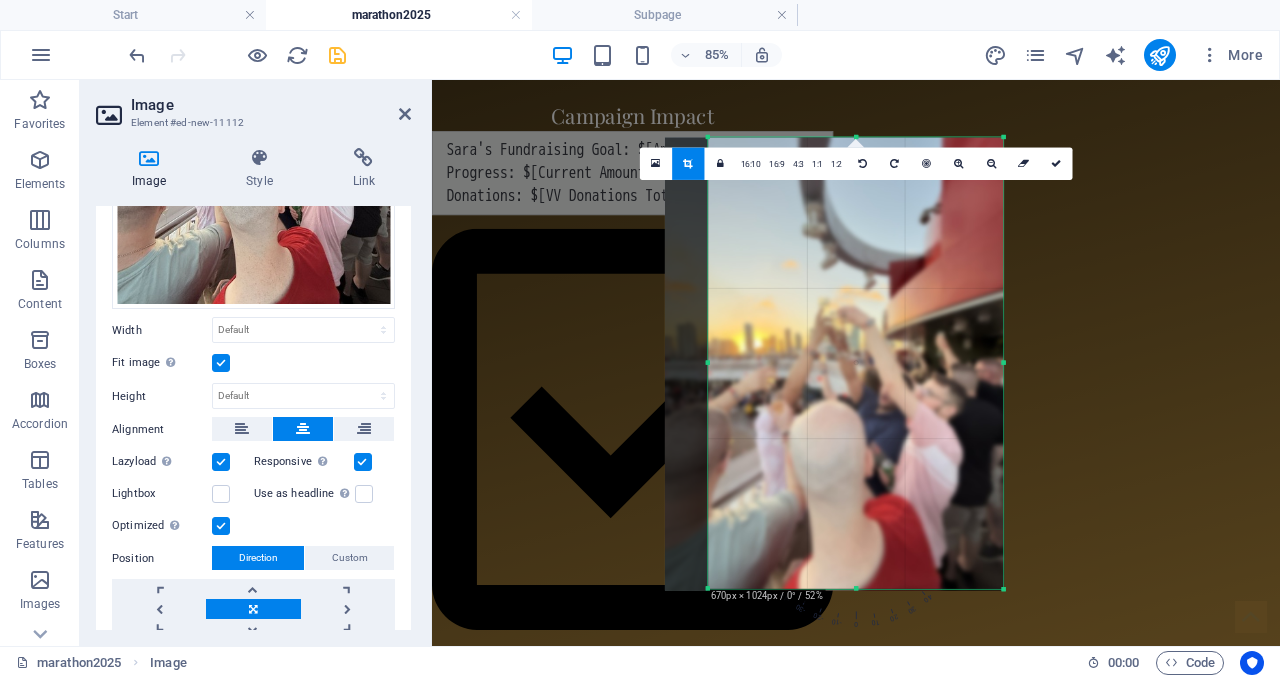 drag, startPoint x: 683, startPoint y: 591, endPoint x: 734, endPoint y: 528, distance: 81.055534 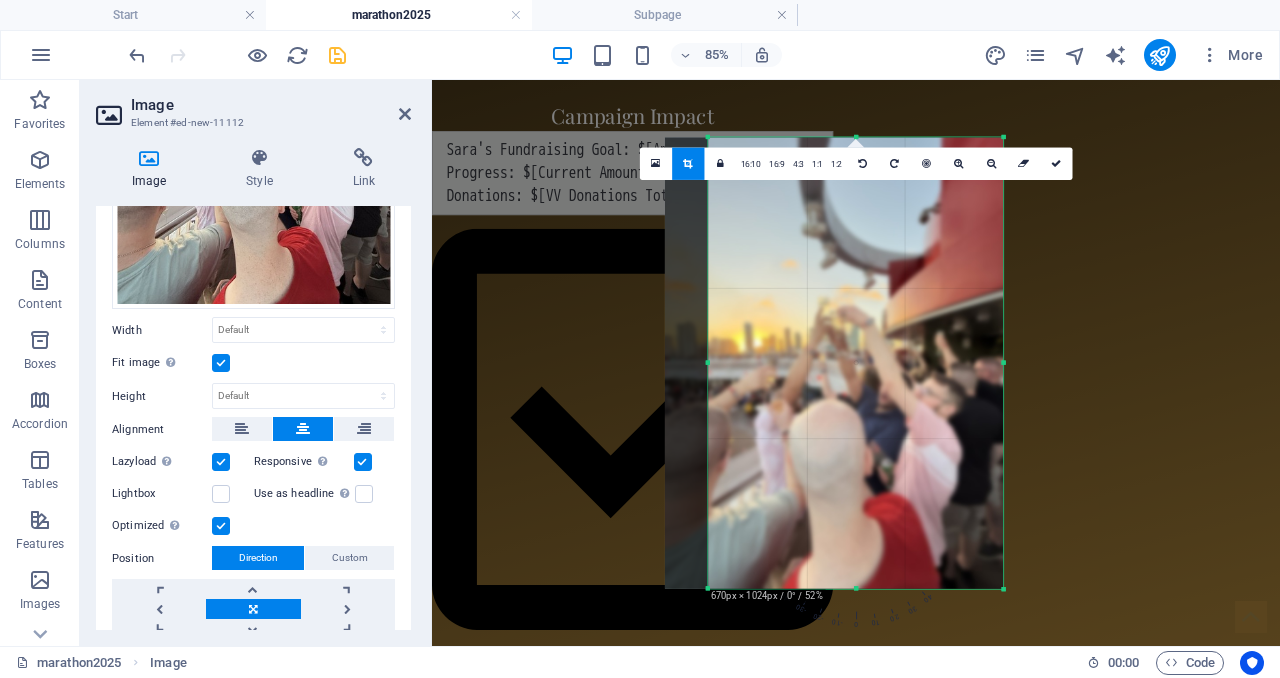 click on "Reference   Container   Placeholder   Reference   Contact Form   Input   Form   Input   Textarea   Checkbox   Captcha   Email   Form   Placeholder   Captcha   Form   Email   Input   Form   Dropdown   Preset   Container   Text   H2   HTML   Placeholder   Container   Container   Placeholder   Container   Placeholder   H2   Text   Image   Container   Placeholder   2 columns   Placeholder   Container   Placeholder   Container   Text   H2   Spacer   Text   H4   Container   Container   Placeholder   Text   Icon   Icon List   Container   H3   Container   Container   H3   Container   Container   Icon List   Container   Text   Icon List   Container   H3   Container   H3   Container   Icon List   Container   Icon   Container   Container   Placeholder   Text   Icon   Container   Container   Text   Container   Placeholder   Text   Container   Placeholder   Text   Icon List   Container   H3   Icon List   Container   Container   Container   H3   Container   Icon   Container   H3   Container   Text" at bounding box center [856, 363] 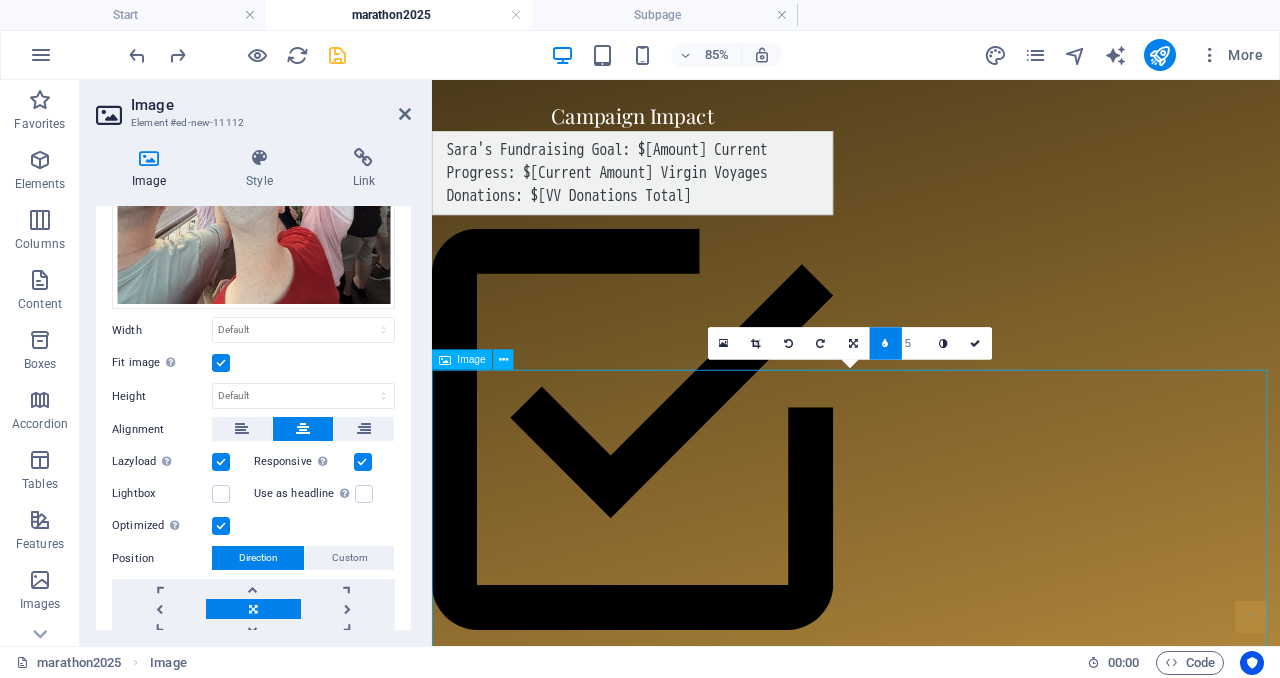 click at bounding box center [931, 1955] 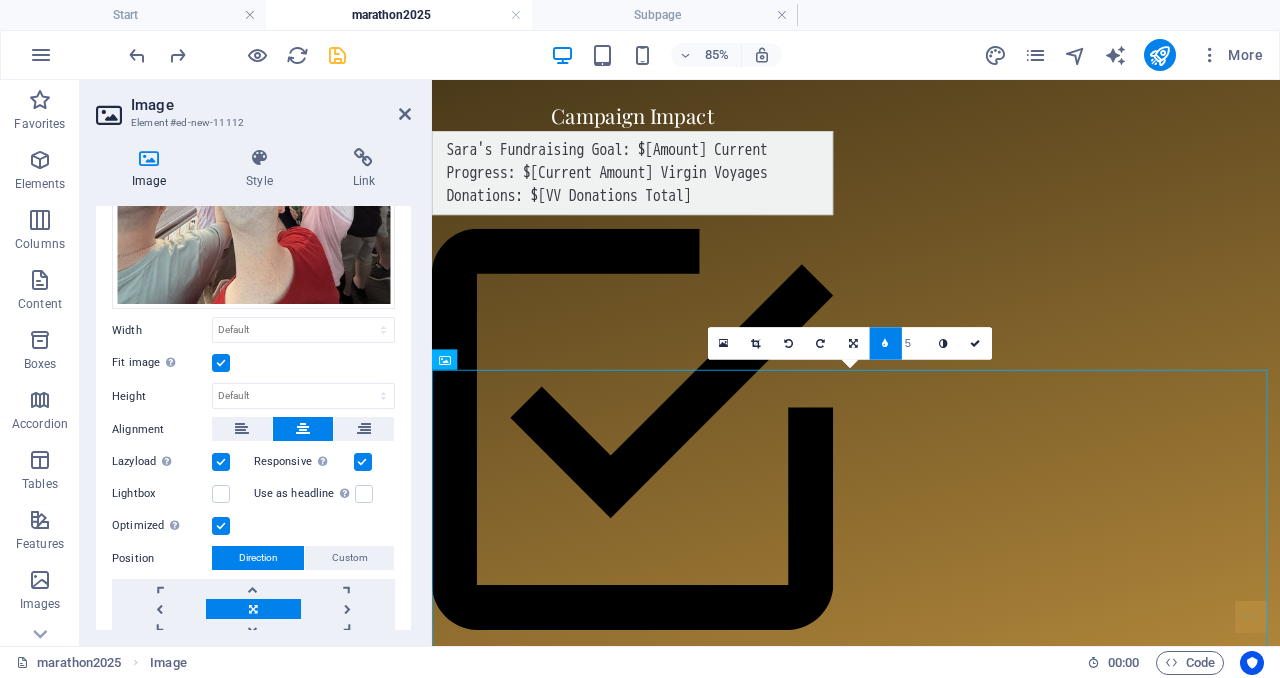 click on "Image" at bounding box center [153, 169] 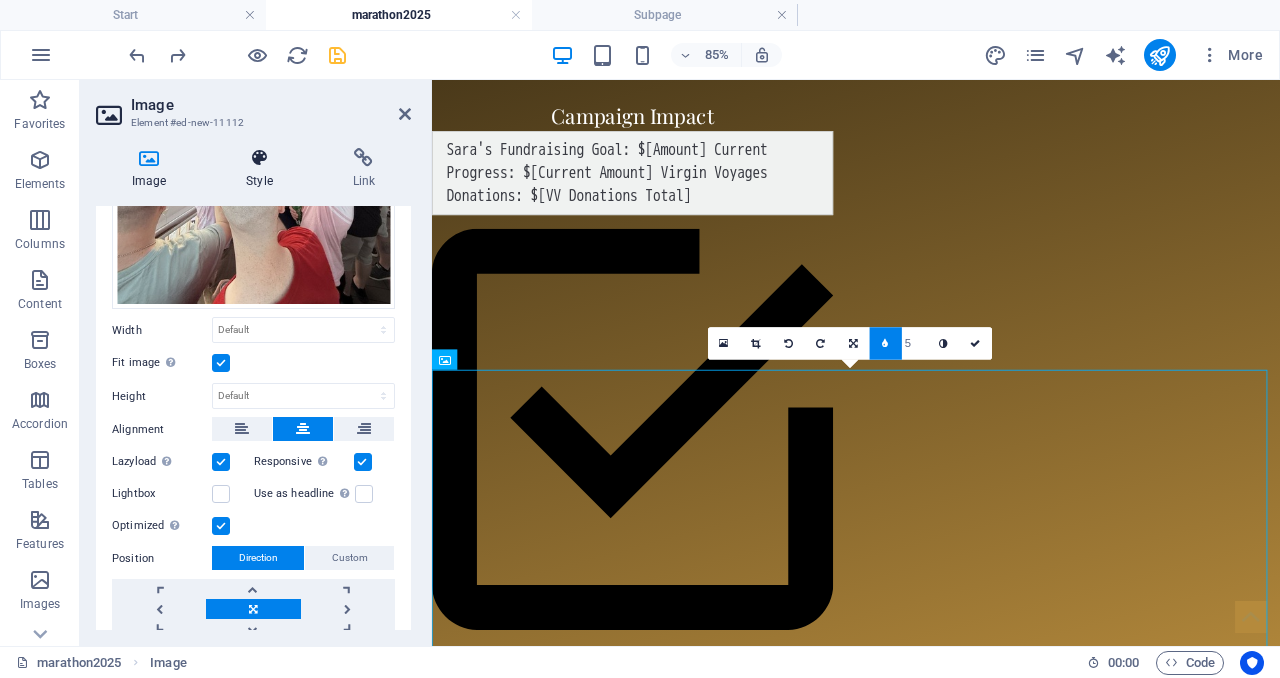 click on "Style" at bounding box center (263, 169) 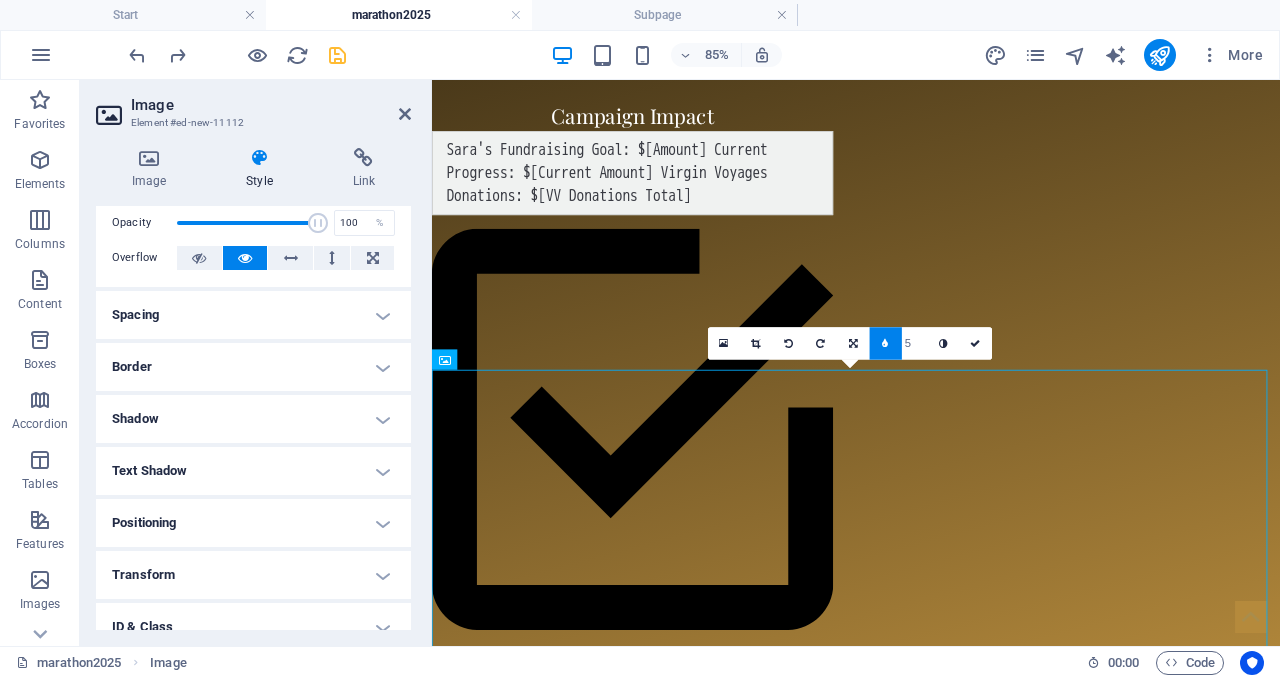 scroll, scrollTop: 86, scrollLeft: 0, axis: vertical 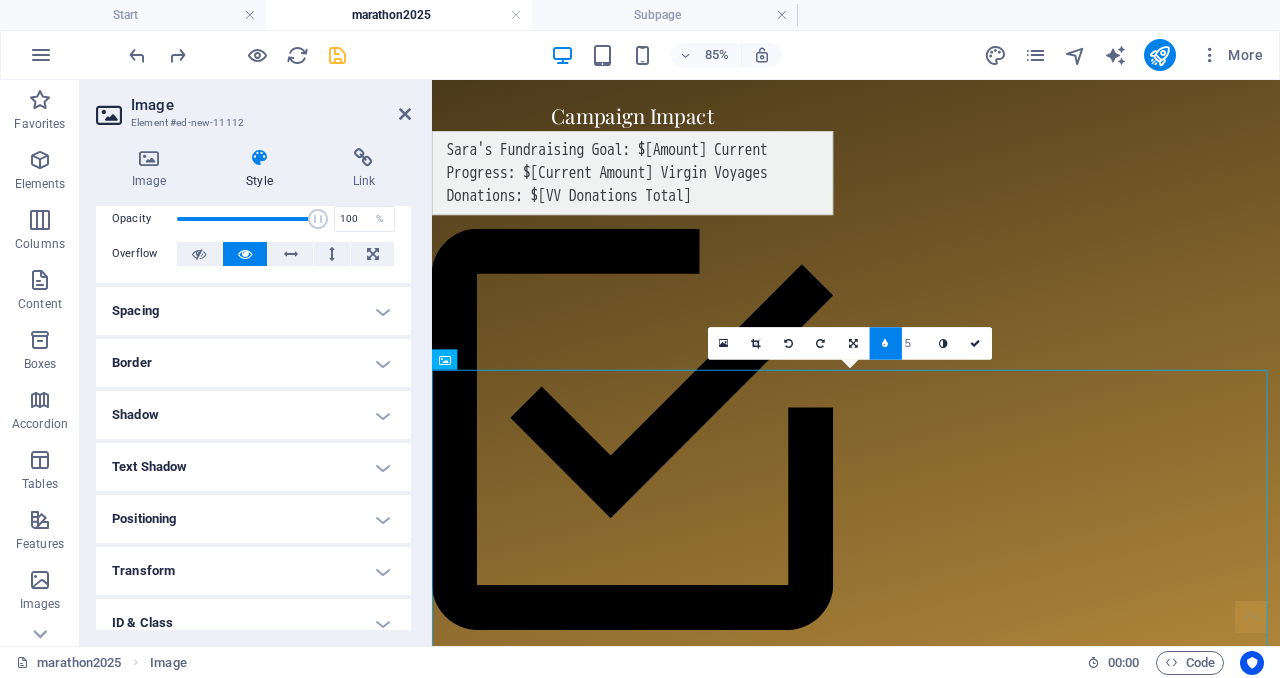 click on "Border" at bounding box center (253, 363) 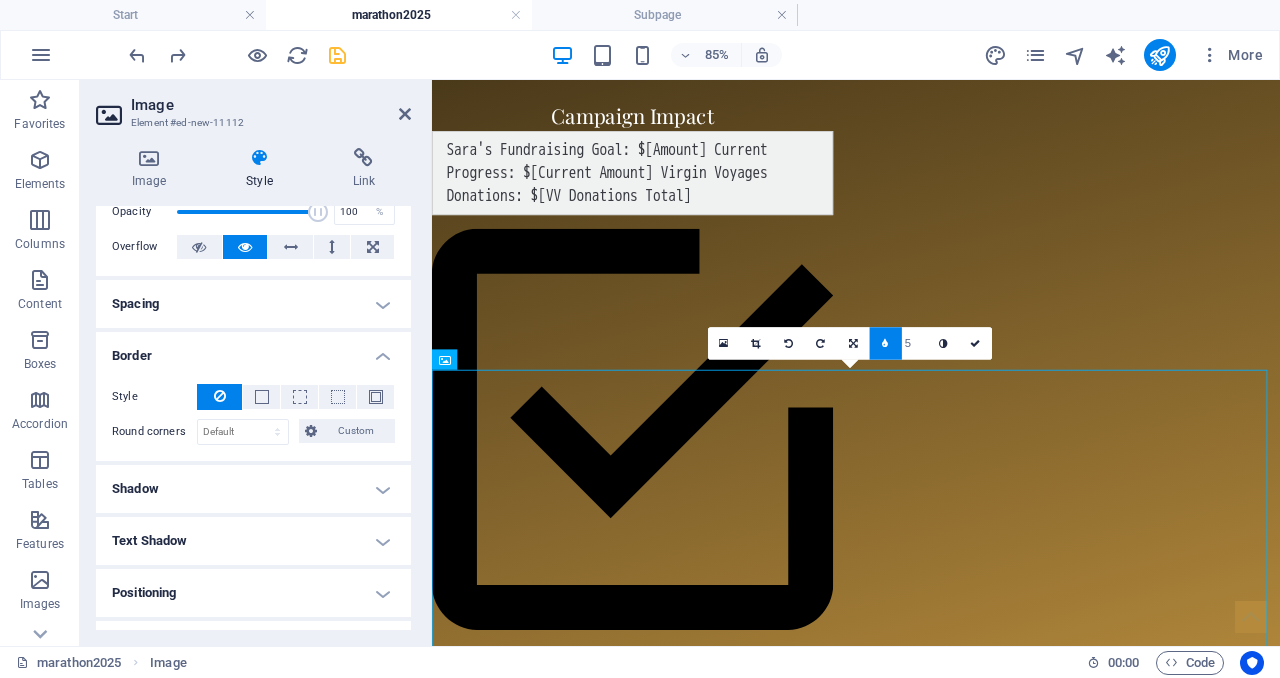 scroll, scrollTop: 149, scrollLeft: 0, axis: vertical 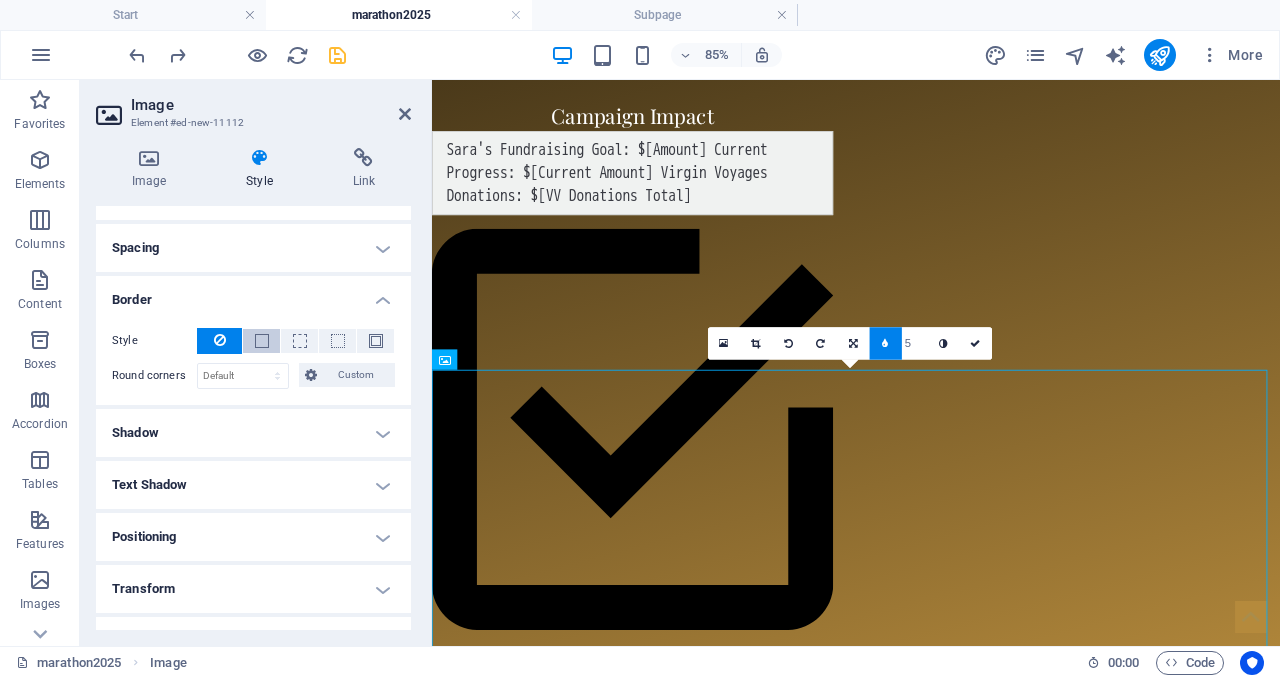 click at bounding box center [262, 341] 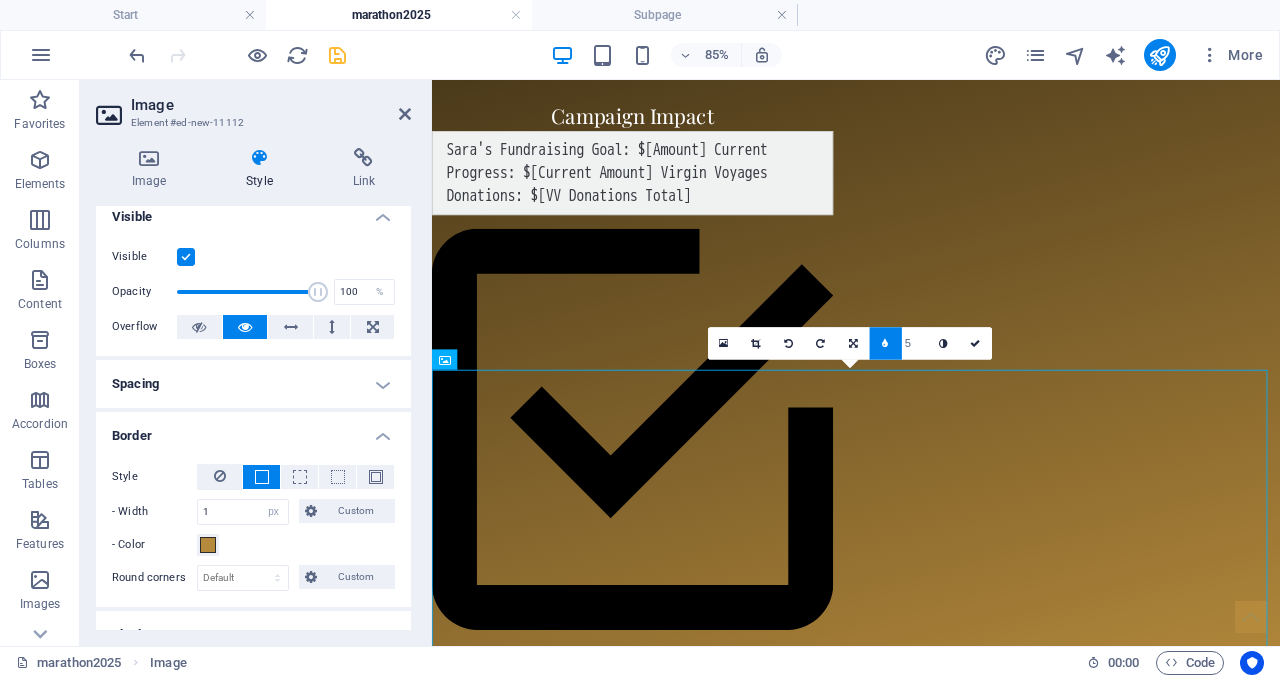 scroll, scrollTop: 0, scrollLeft: 0, axis: both 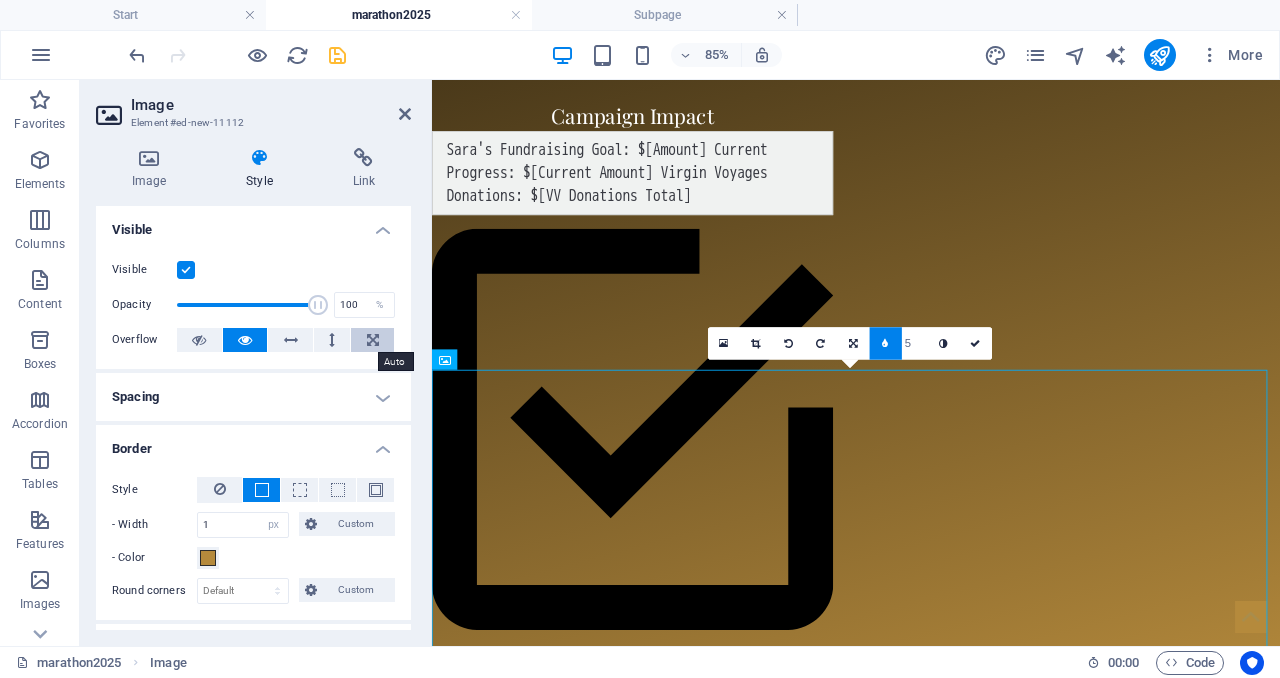 click at bounding box center [372, 340] 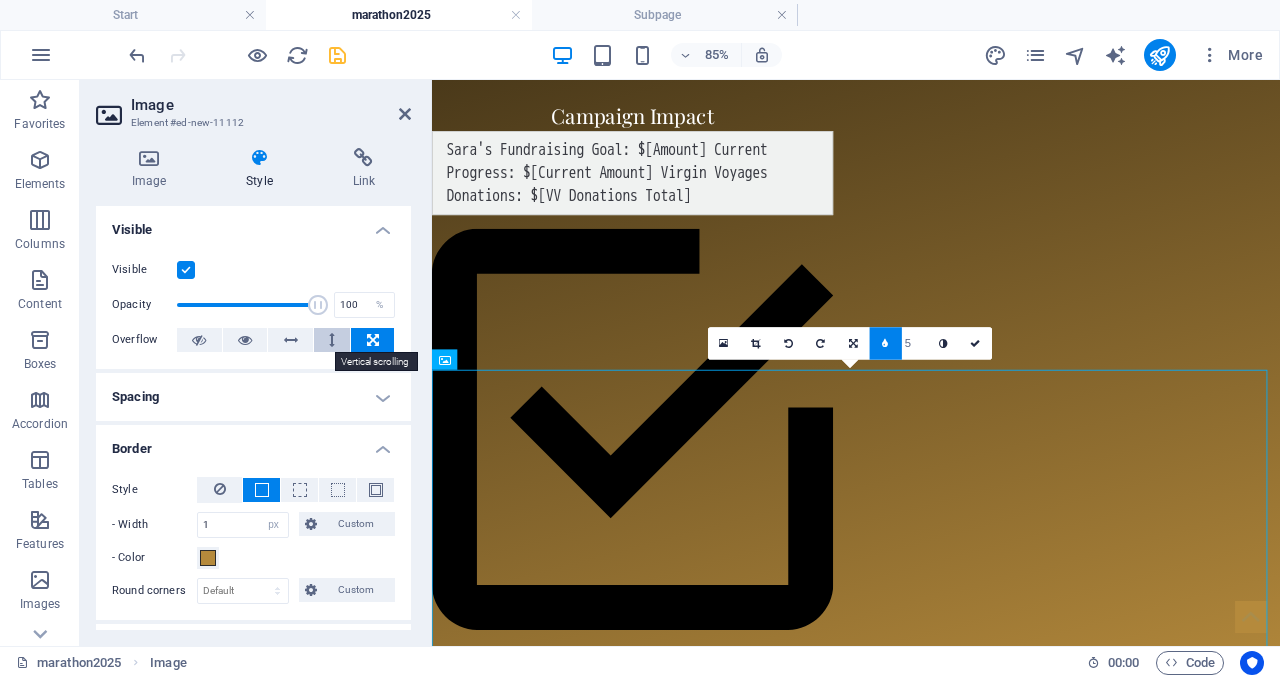 click at bounding box center [332, 340] 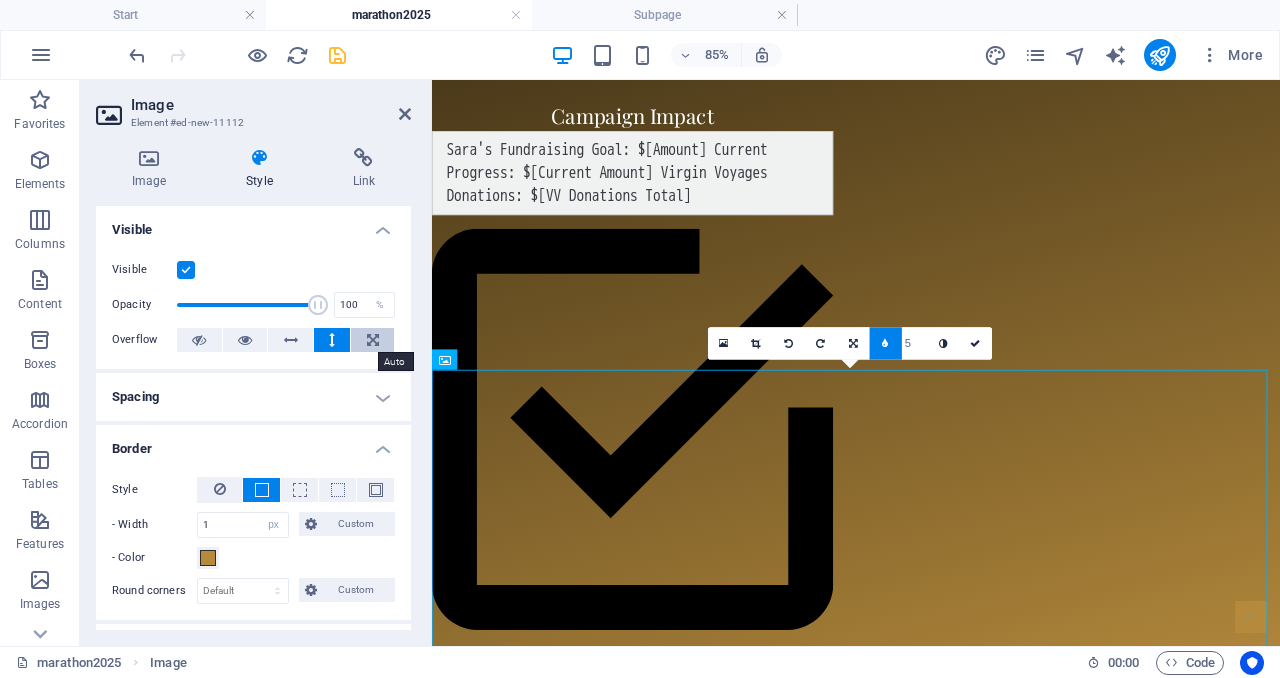 click at bounding box center (372, 340) 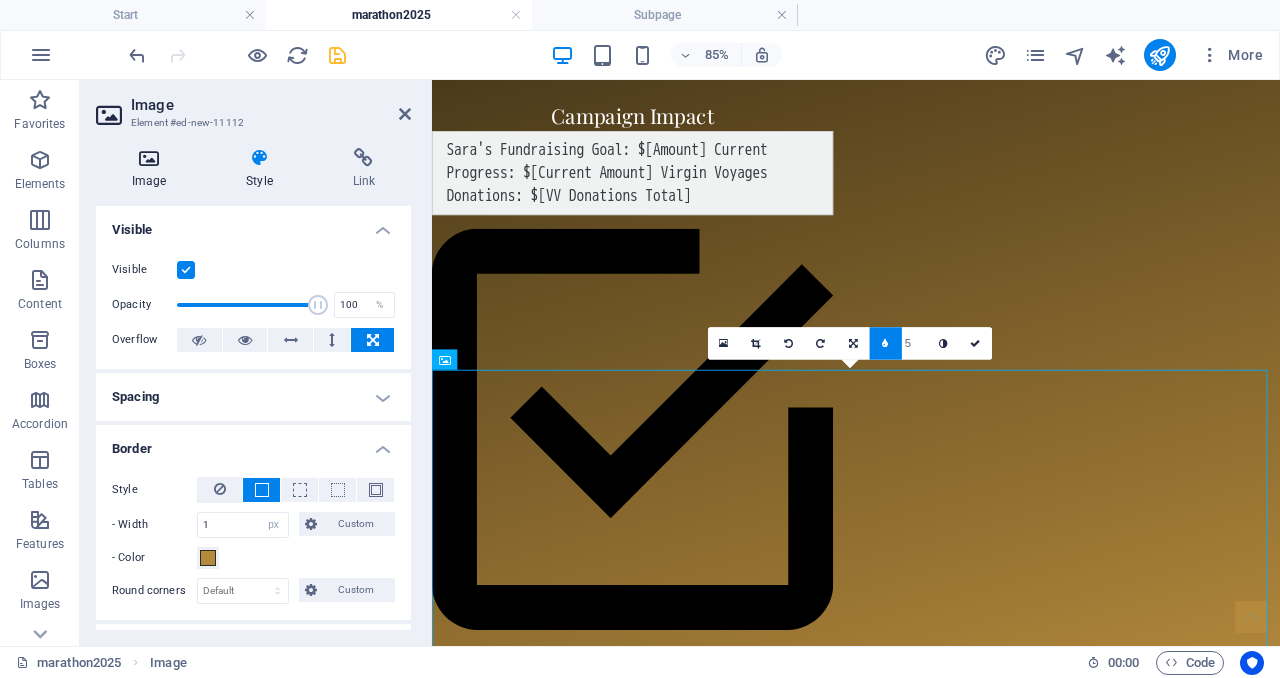 click at bounding box center [149, 158] 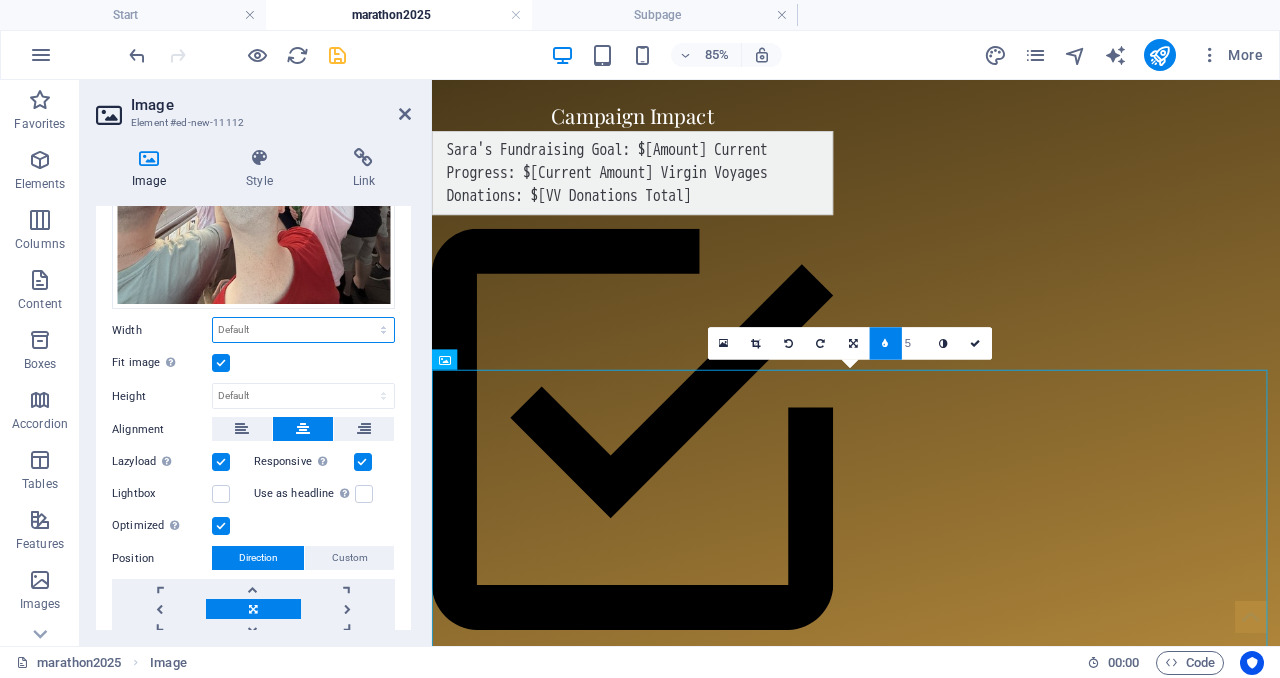 click on "Default auto px rem % em vh vw" at bounding box center [303, 330] 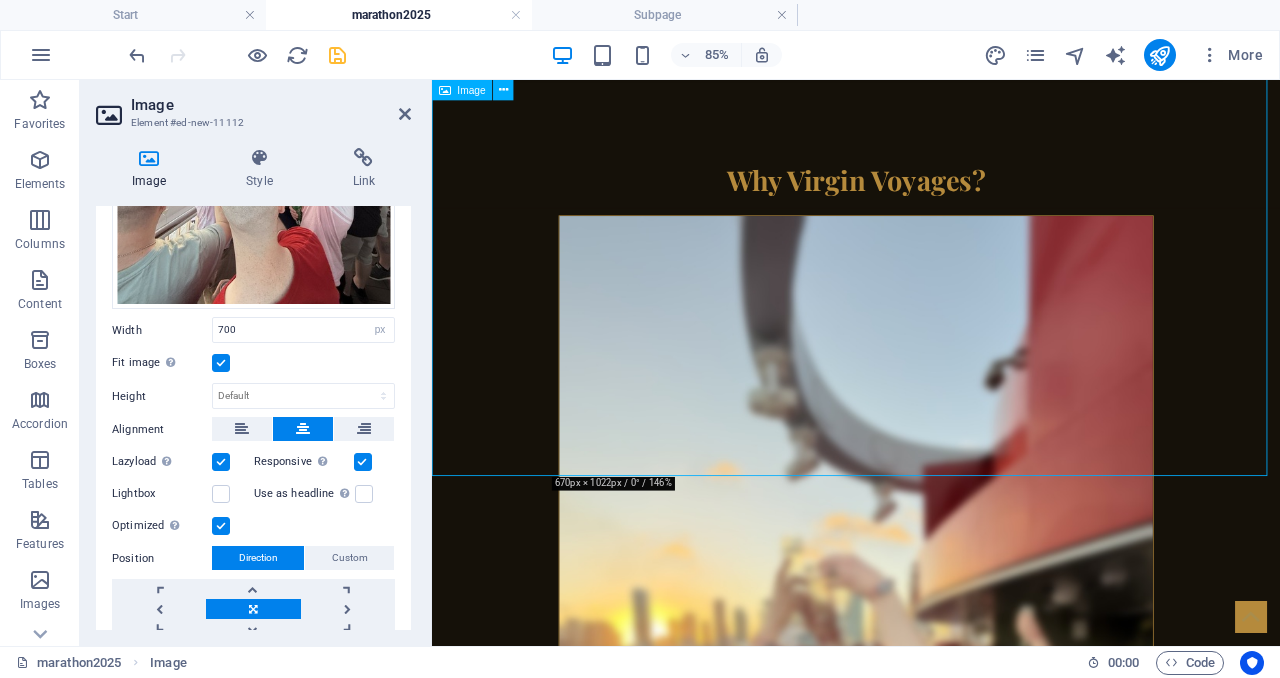 scroll, scrollTop: 2504, scrollLeft: 0, axis: vertical 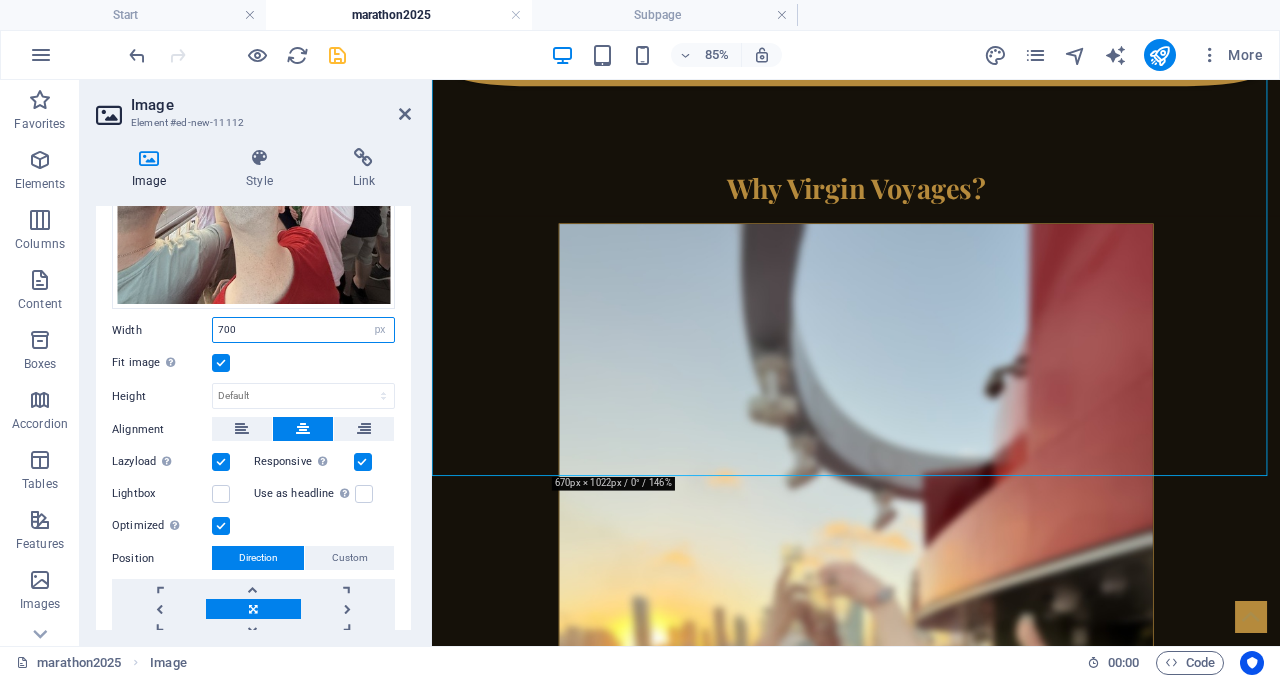 click on "700" at bounding box center (303, 330) 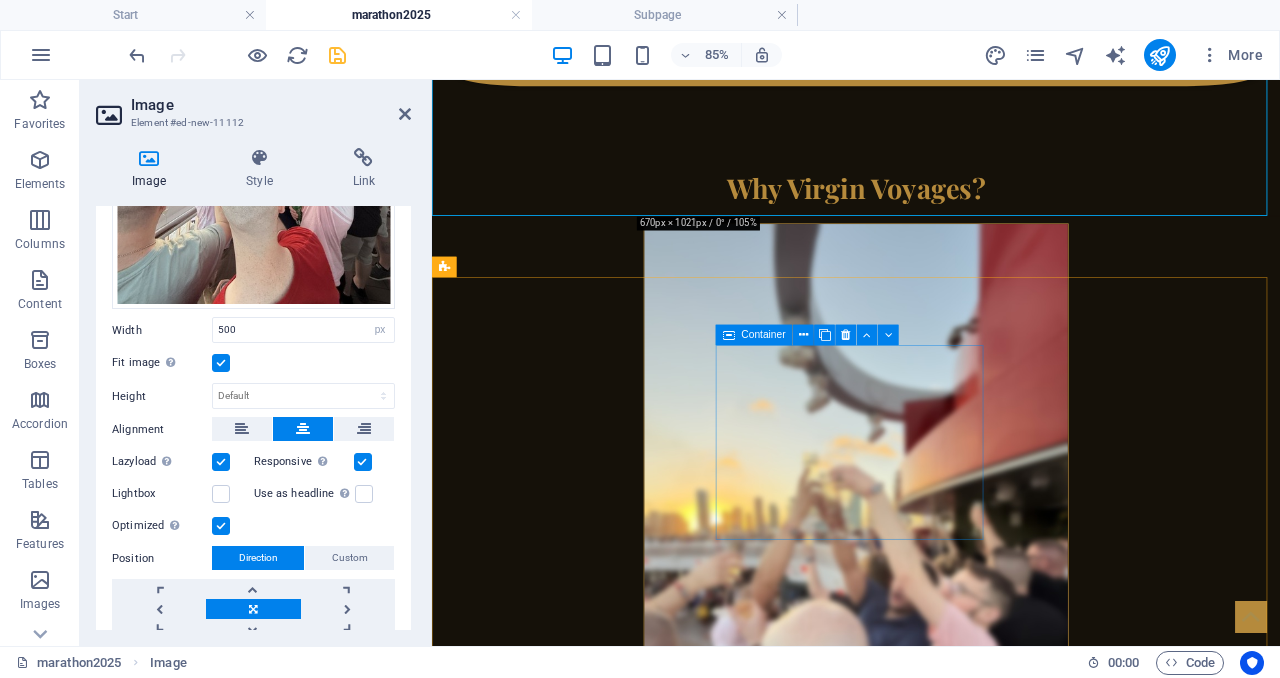 scroll, scrollTop: 1691, scrollLeft: 0, axis: vertical 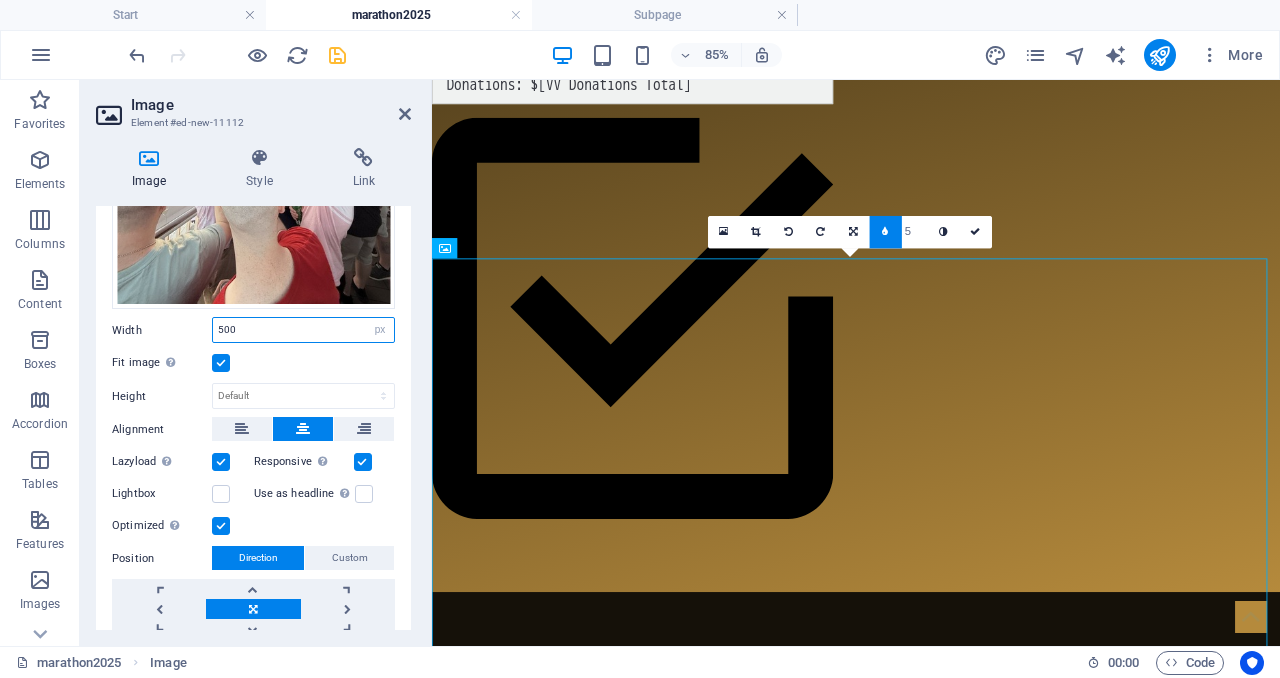 click on "500" at bounding box center (303, 330) 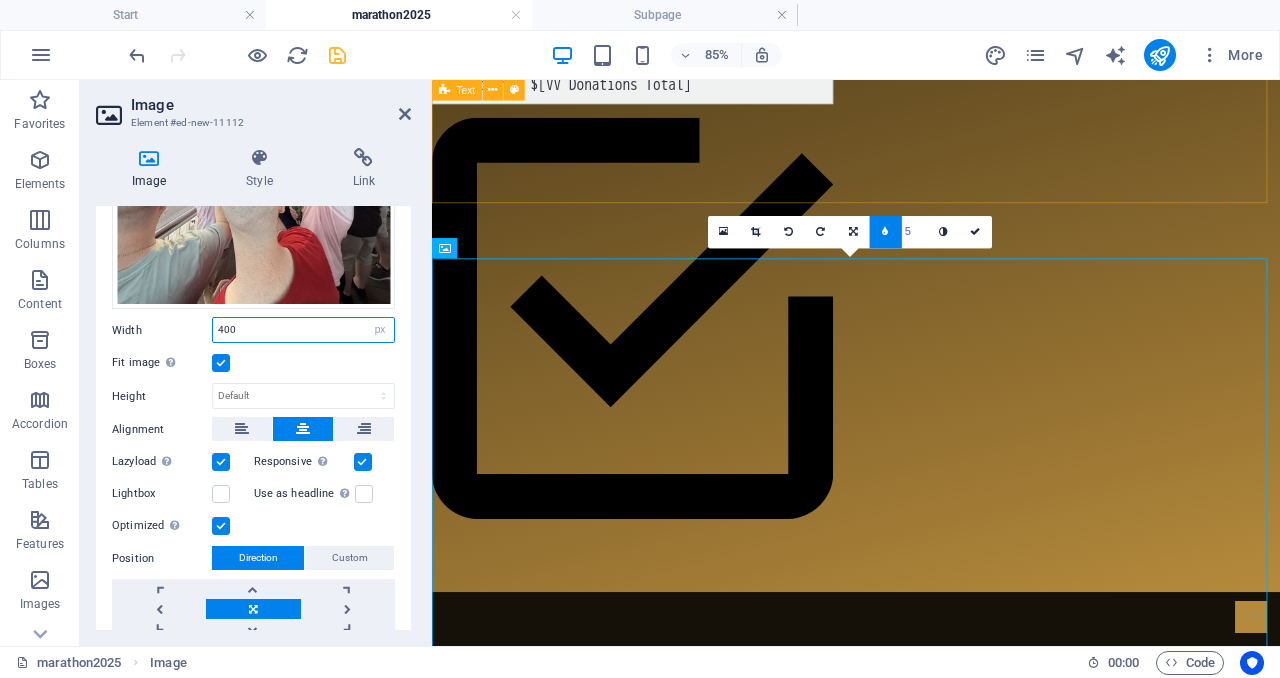 type on "400" 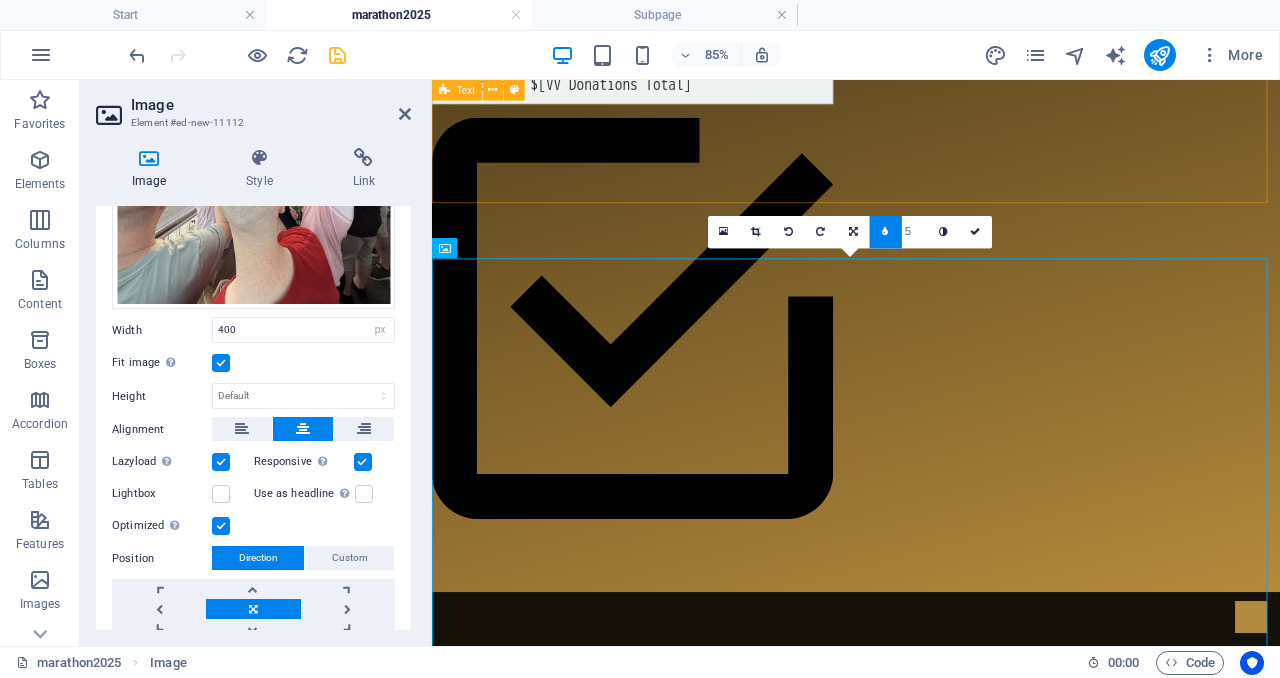 click on "Our Commitment: $100 donated to the Alzheimer's Association for every Virgin Voyages Sea Terrace cabin (or higher) booked through September 15, 2025" at bounding box center (931, 839) 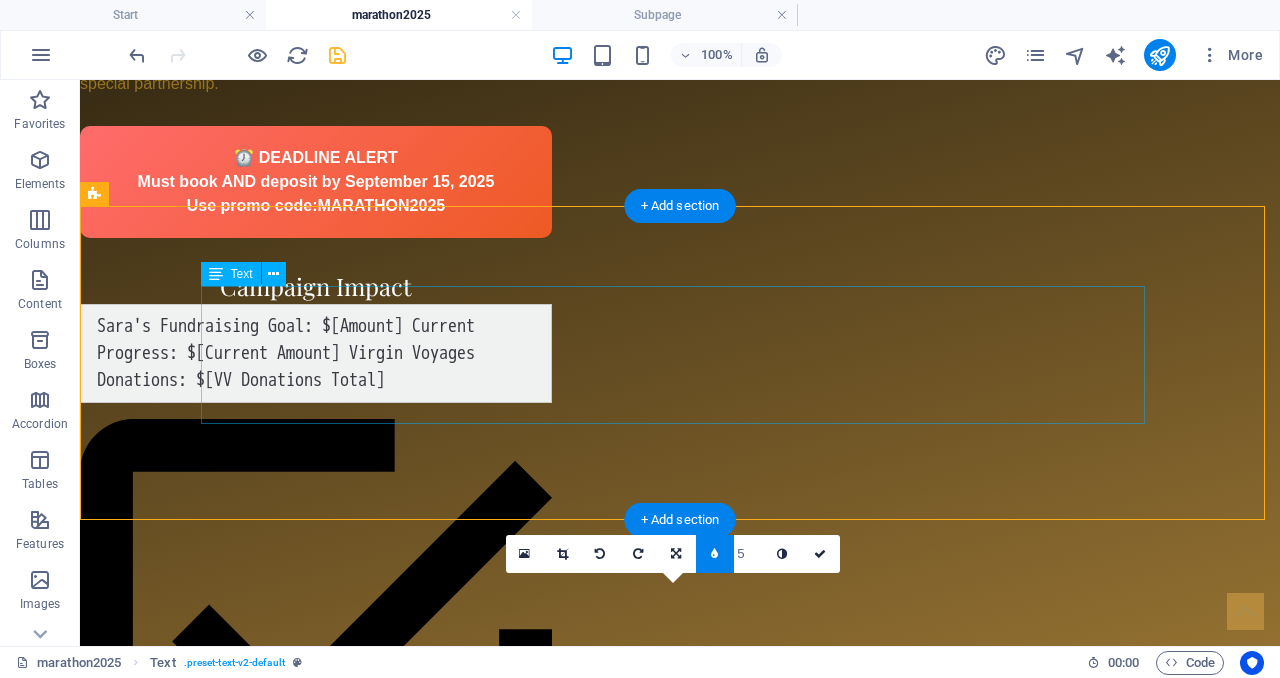 scroll, scrollTop: 1821, scrollLeft: 0, axis: vertical 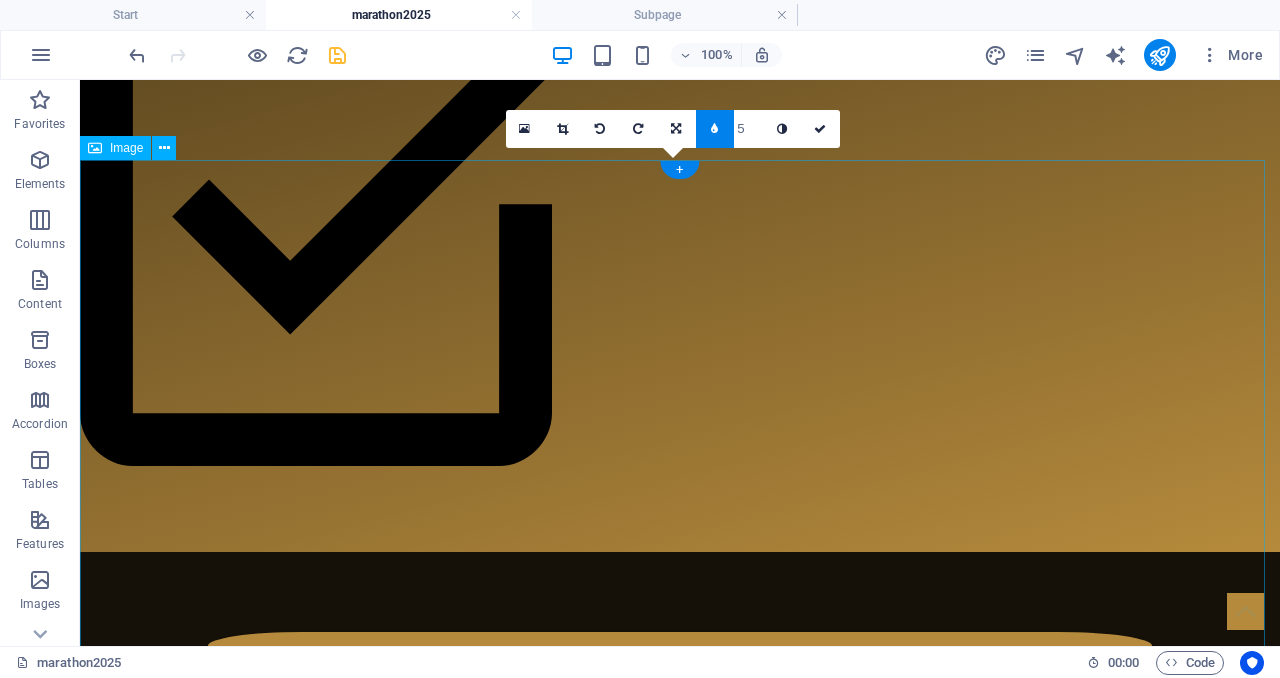 click at bounding box center (680, 1236) 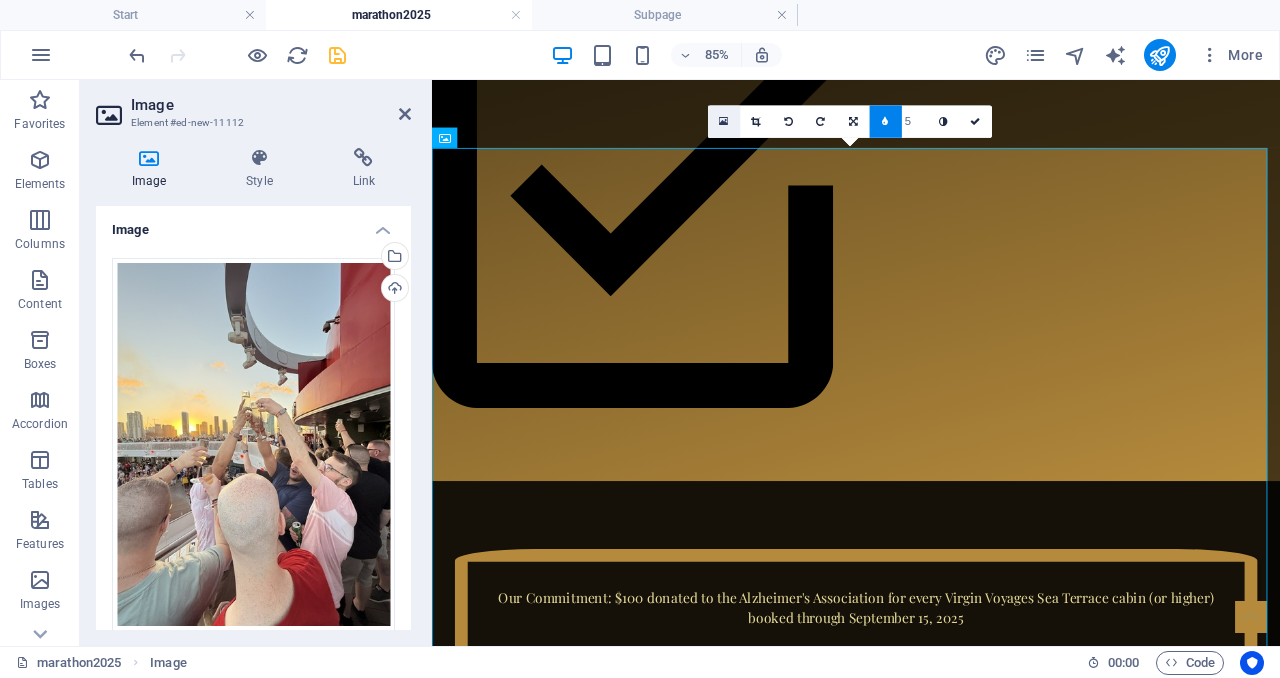 click at bounding box center (724, 122) 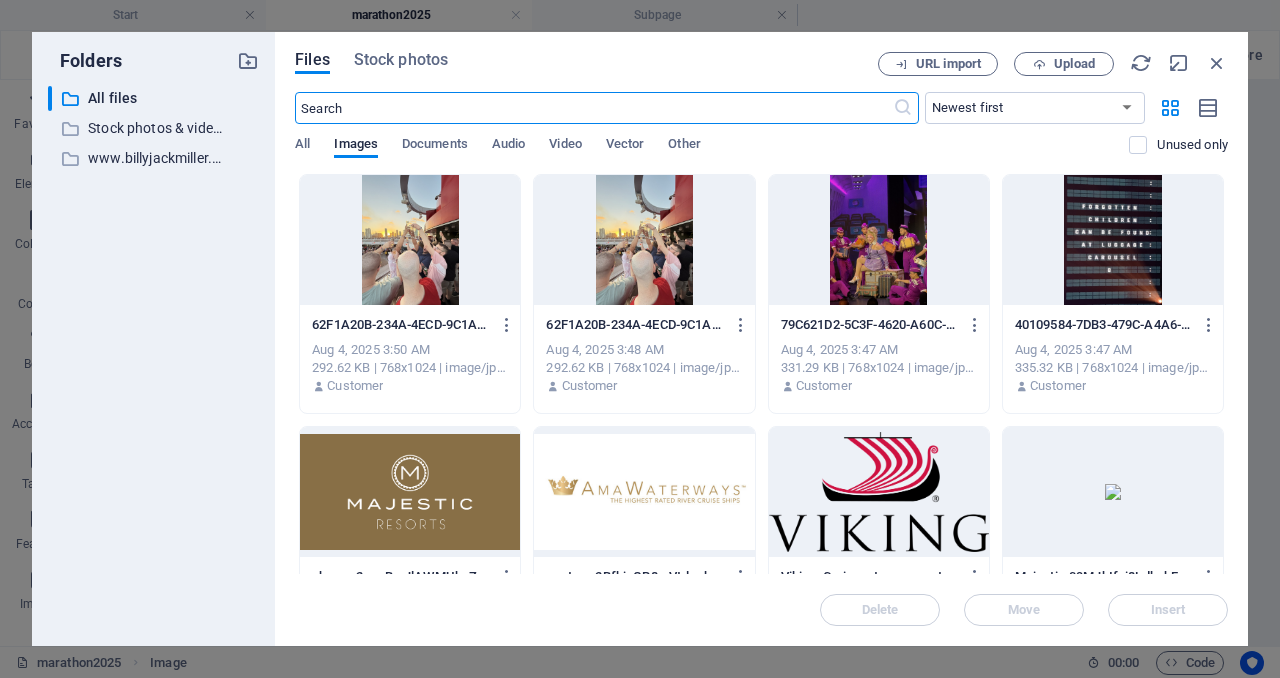 click at bounding box center (644, 240) 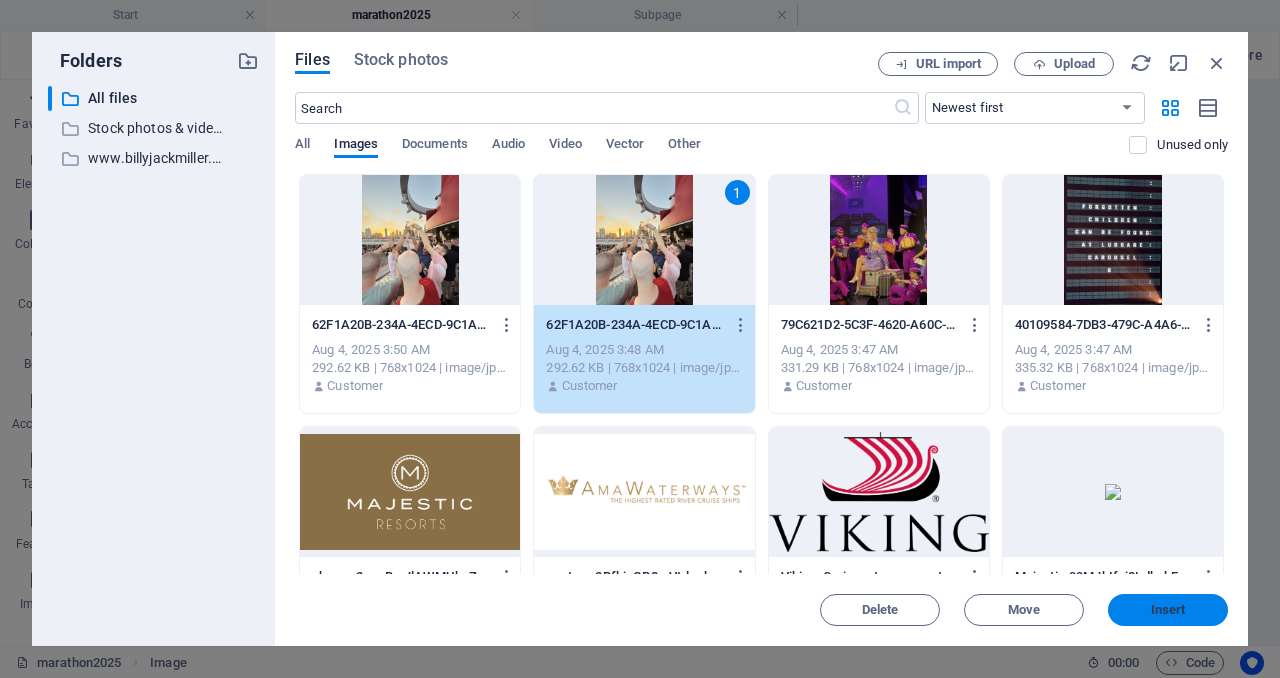 click on "Insert" at bounding box center (1168, 610) 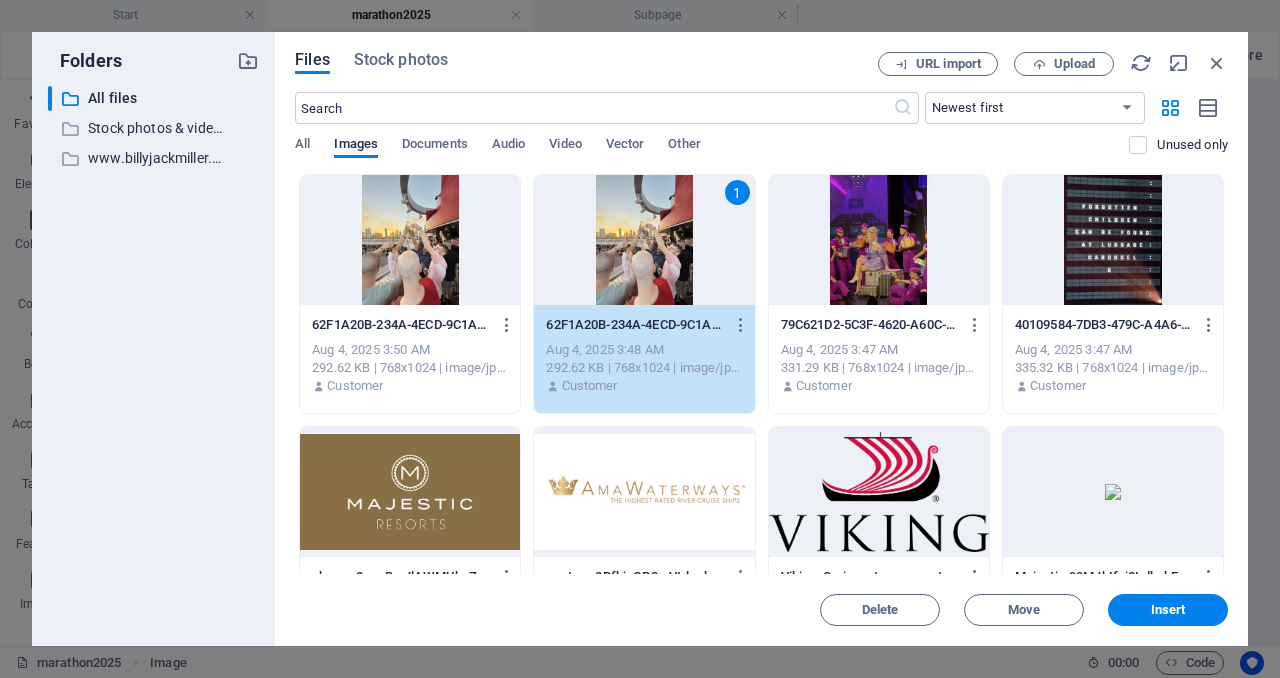click at bounding box center [943, 1236] 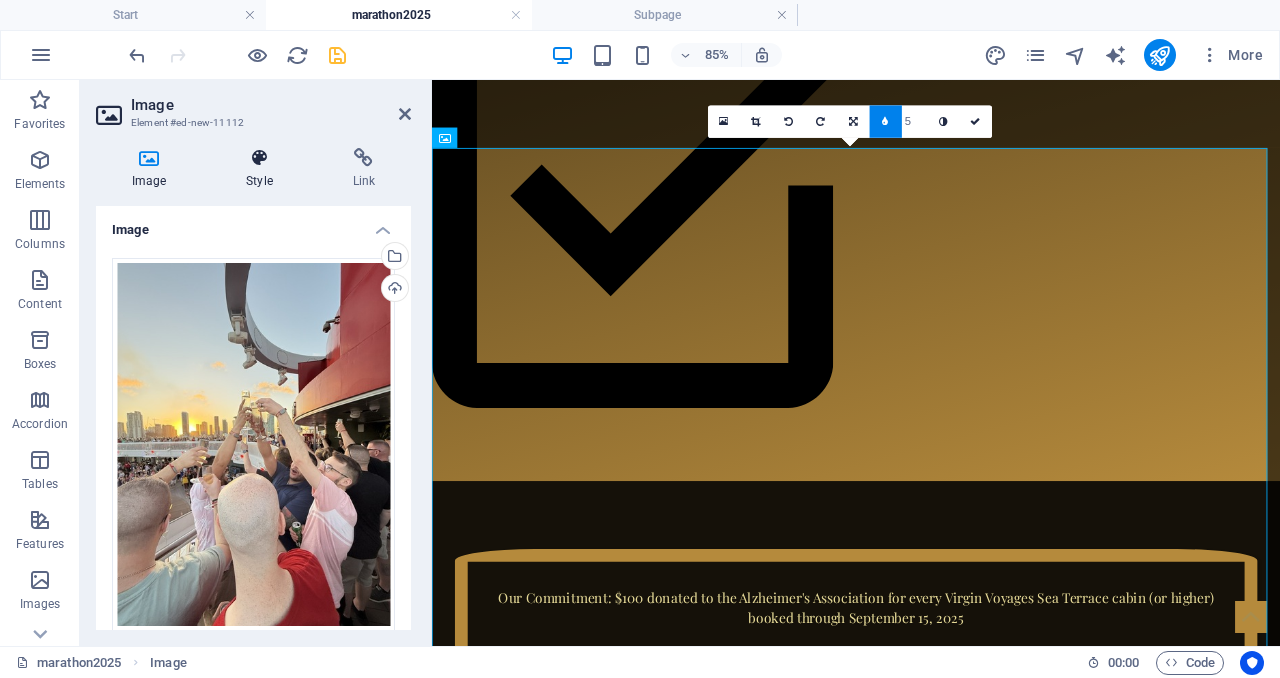 click at bounding box center (259, 158) 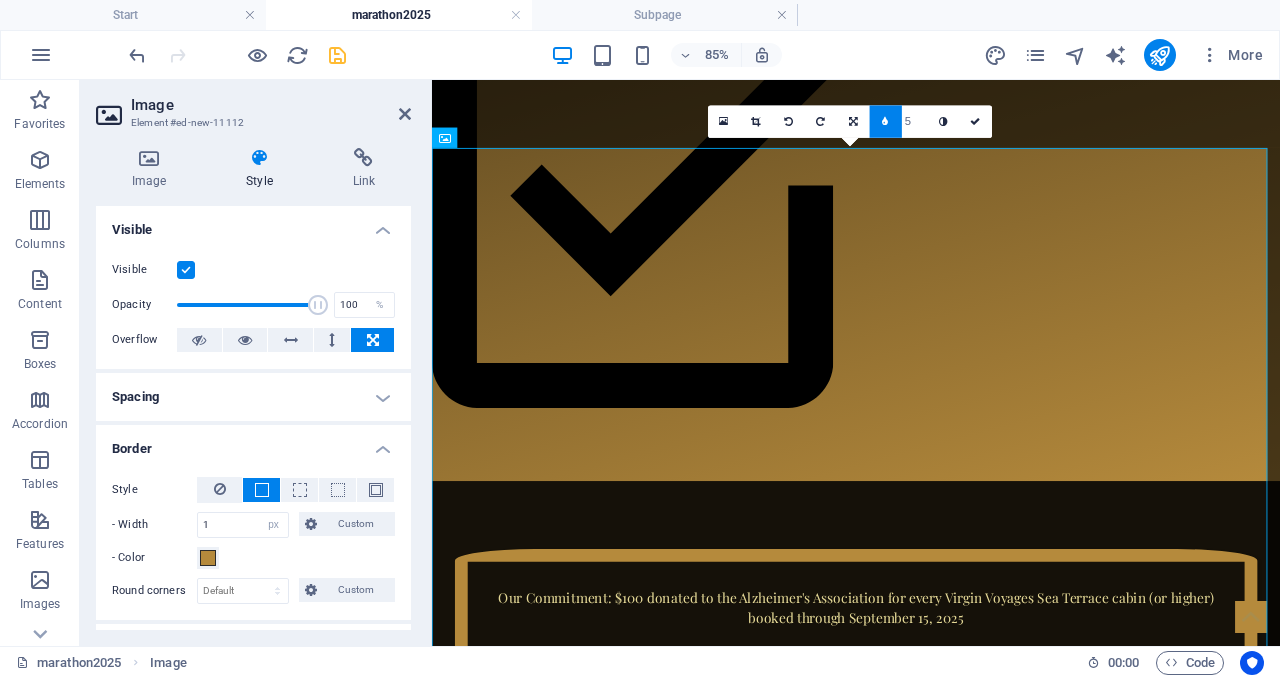 scroll, scrollTop: 45, scrollLeft: 0, axis: vertical 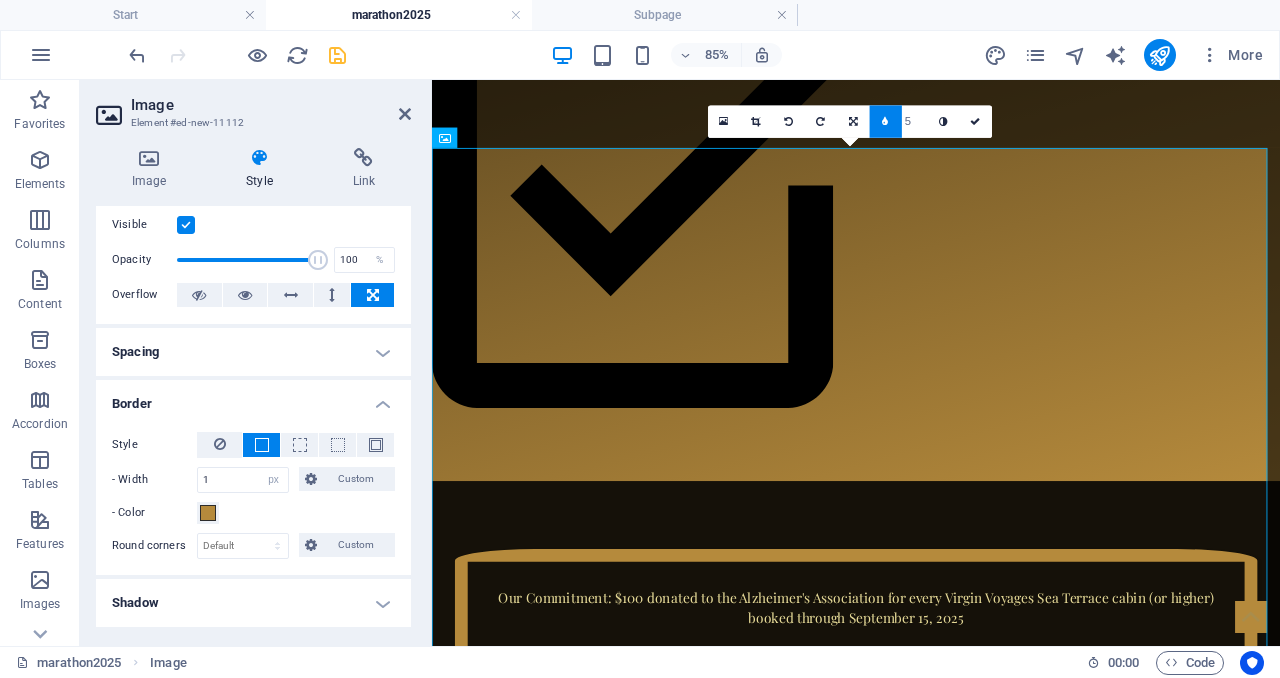 click at bounding box center (885, 122) 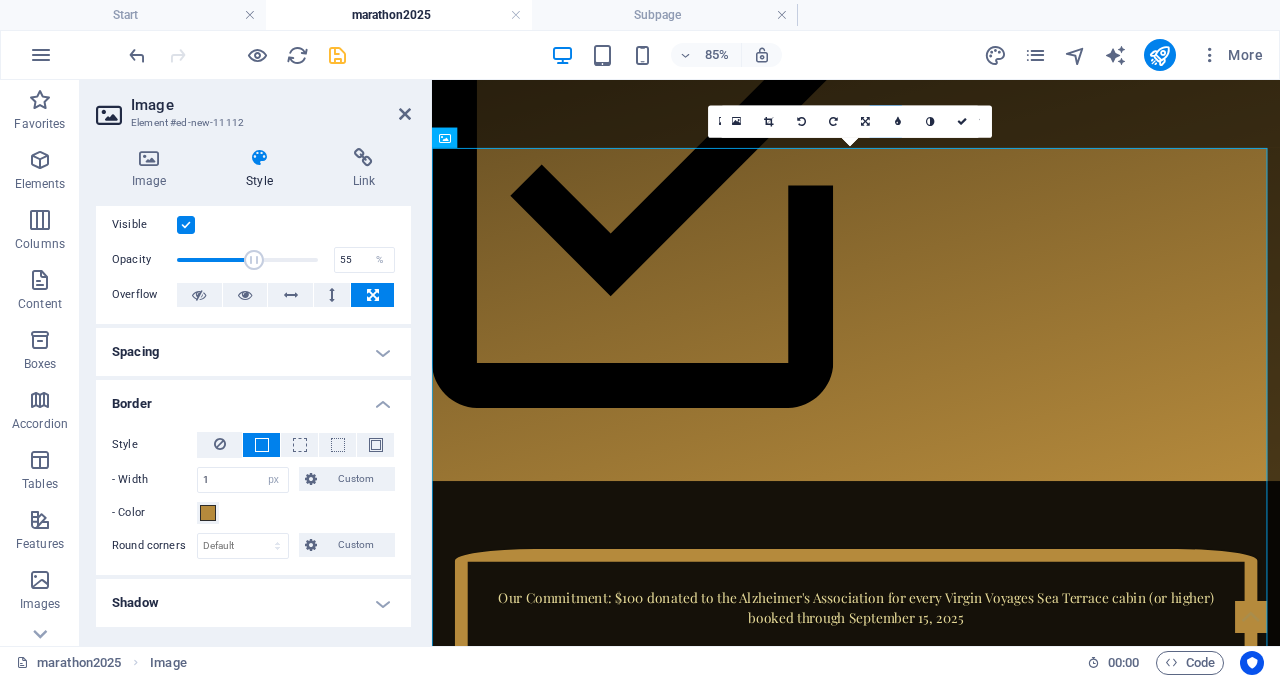 drag, startPoint x: 314, startPoint y: 254, endPoint x: 252, endPoint y: 261, distance: 62.39391 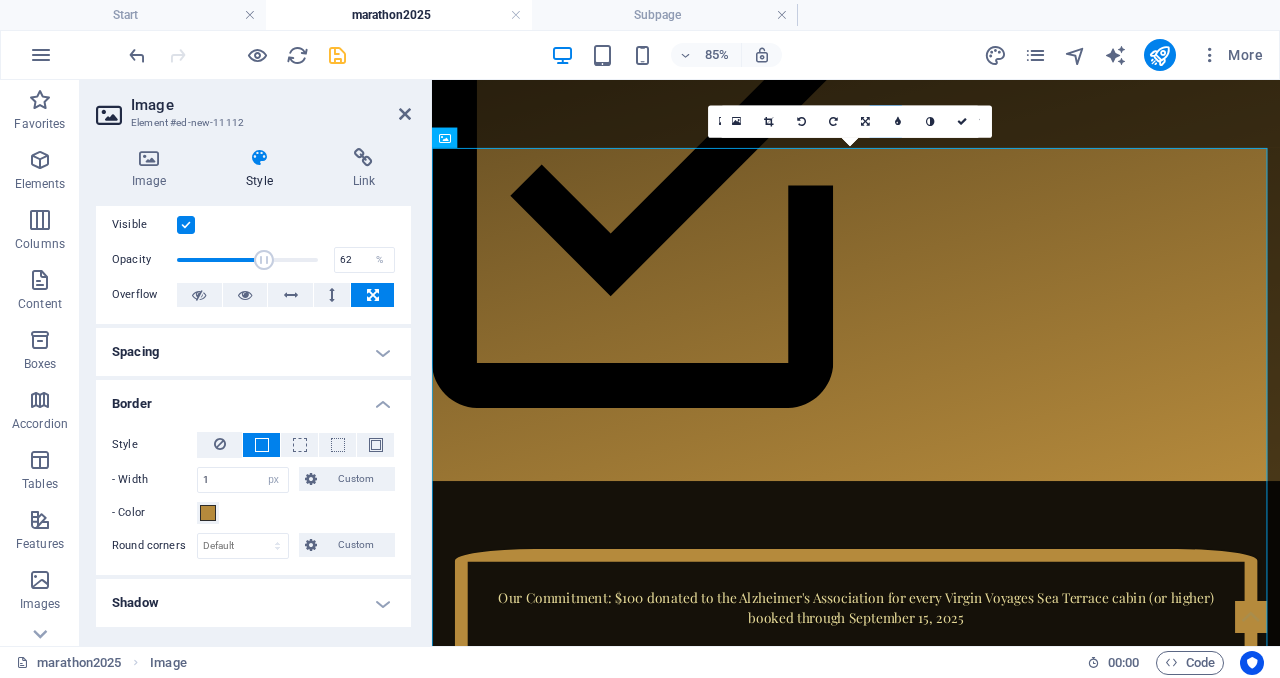 click at bounding box center (264, 260) 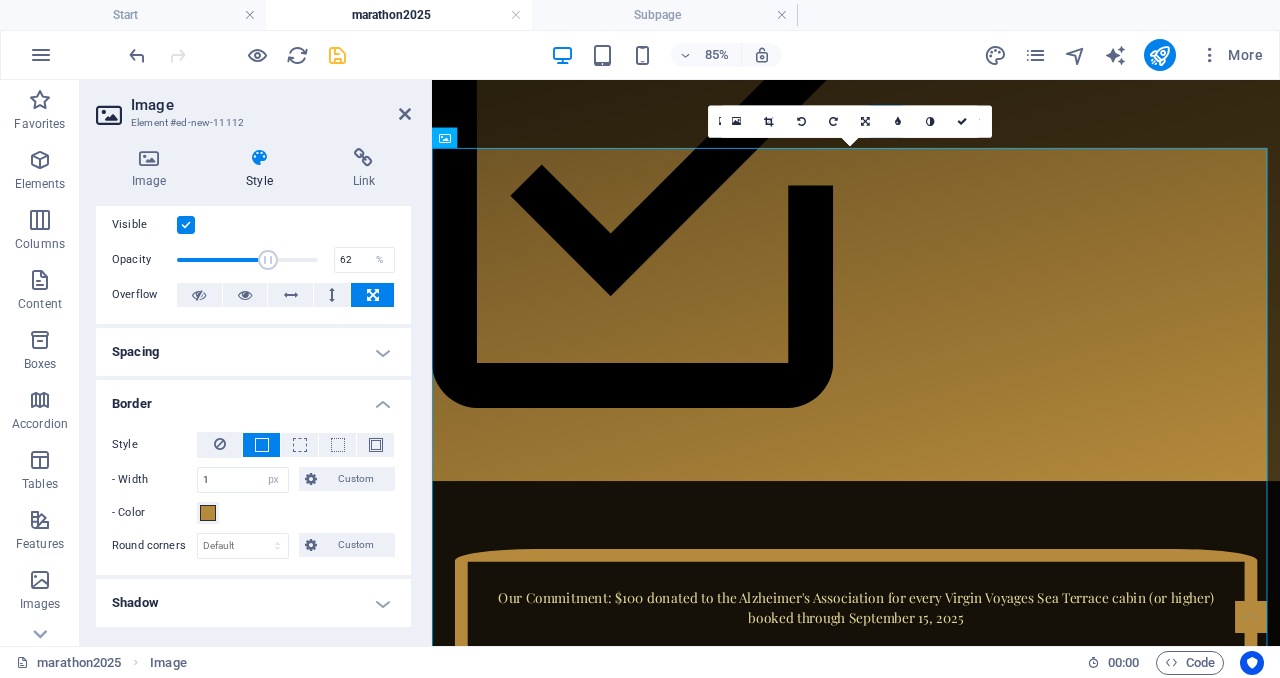type on "65" 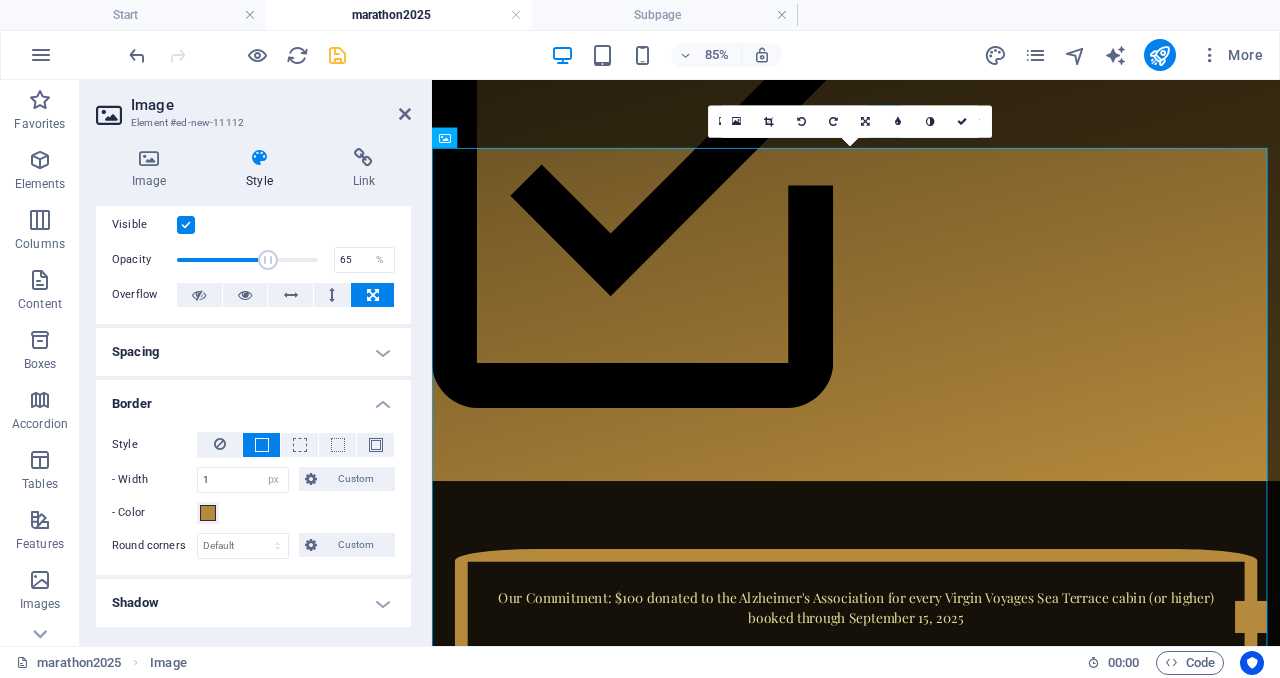 click at bounding box center (268, 260) 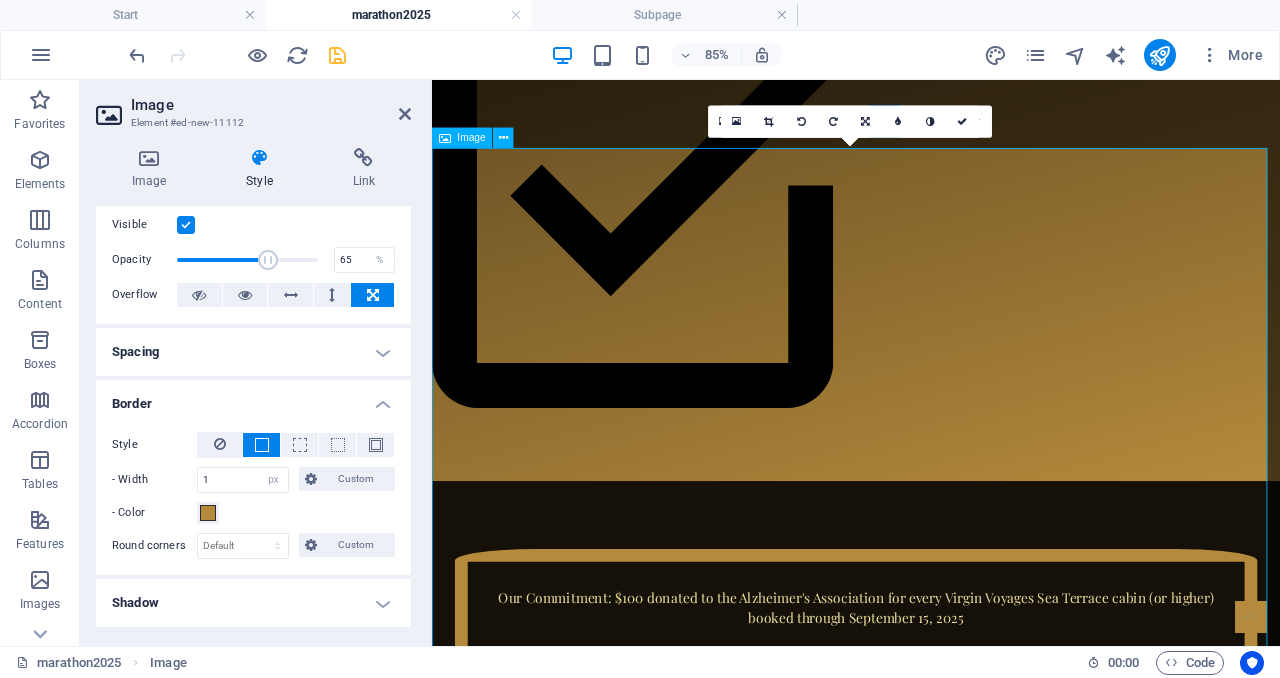 click at bounding box center [931, 1236] 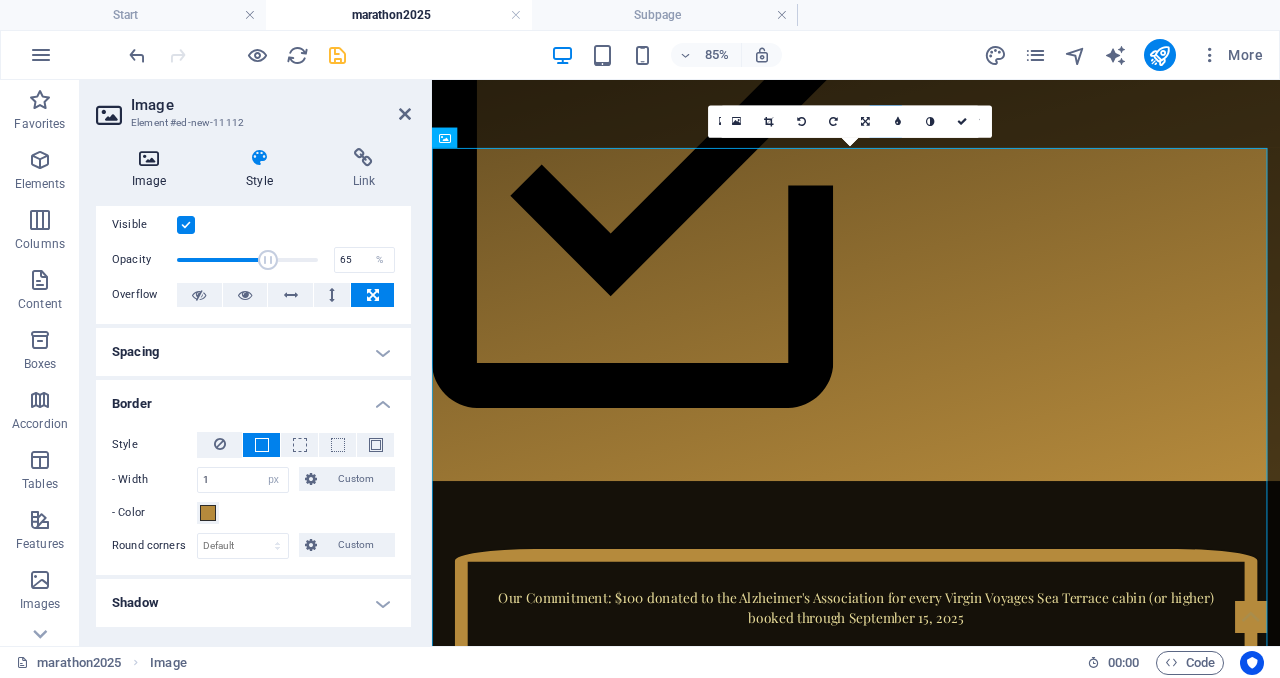 click at bounding box center (149, 158) 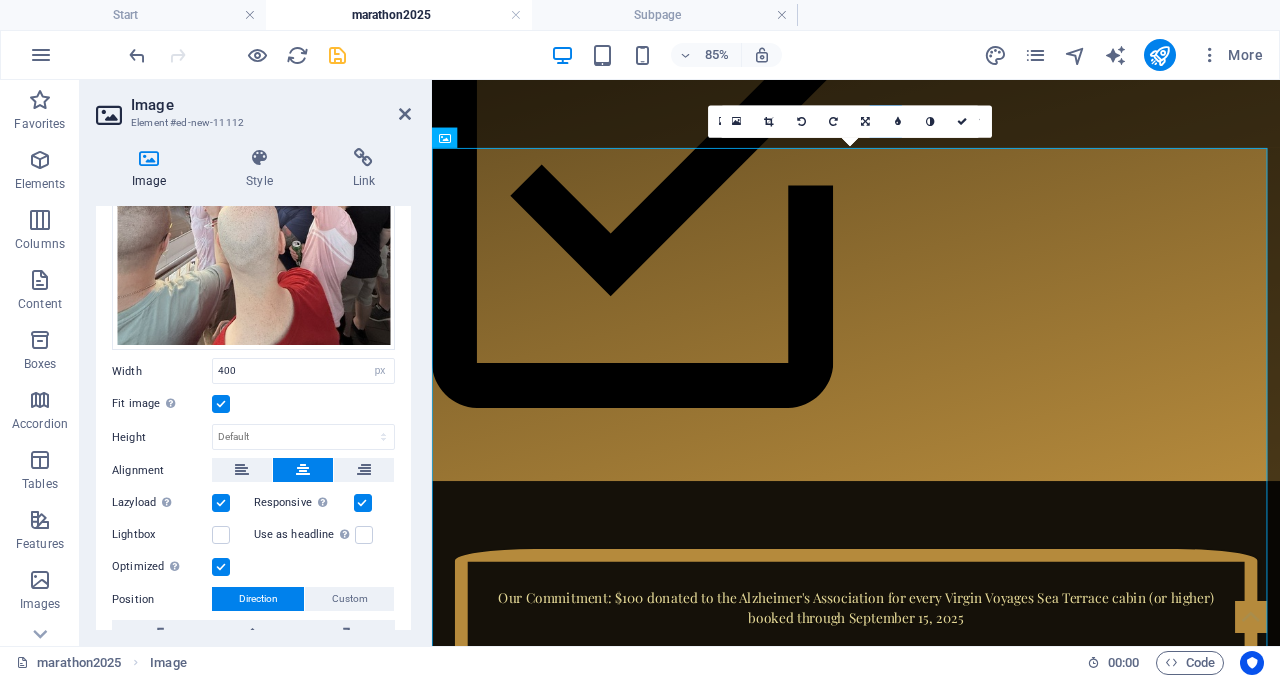 scroll, scrollTop: 296, scrollLeft: 0, axis: vertical 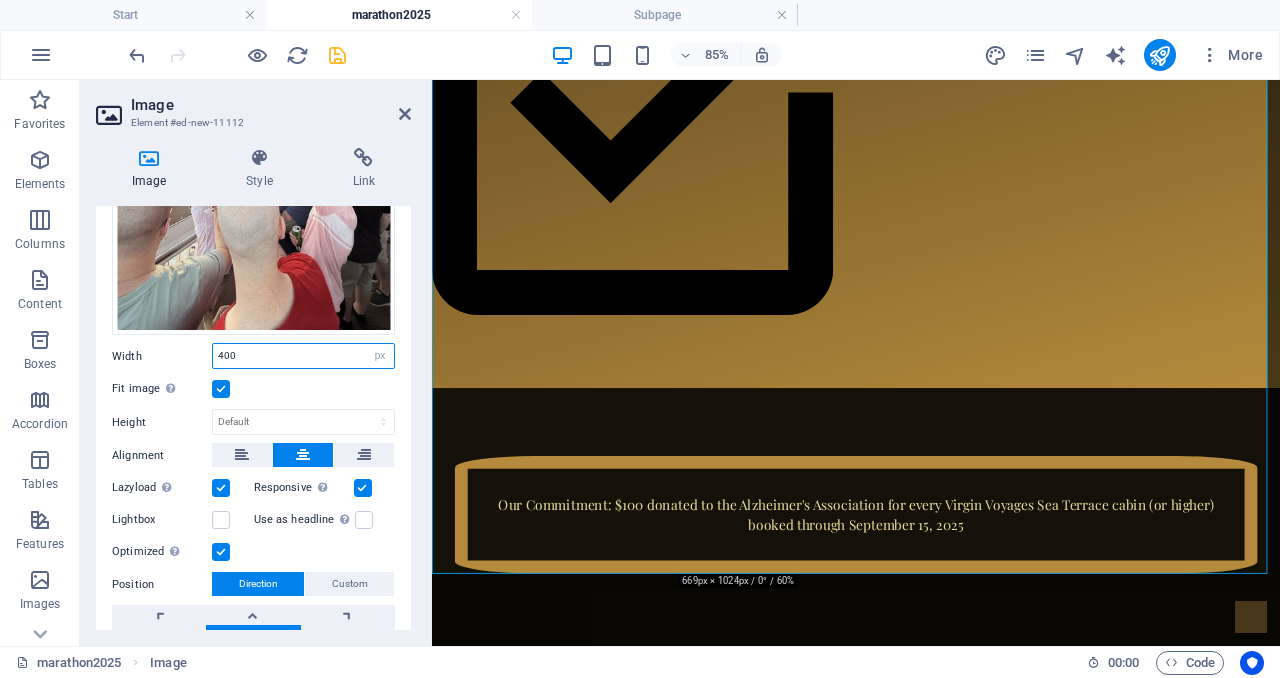 click on "400" at bounding box center [303, 356] 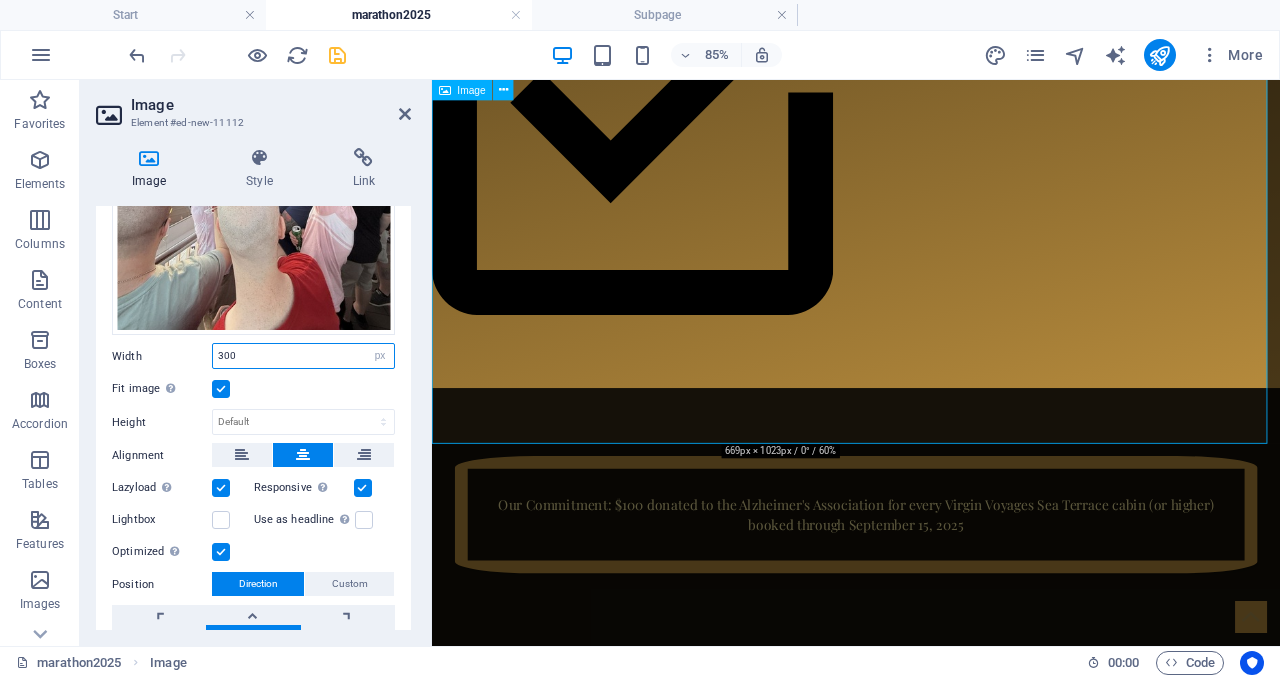type on "300" 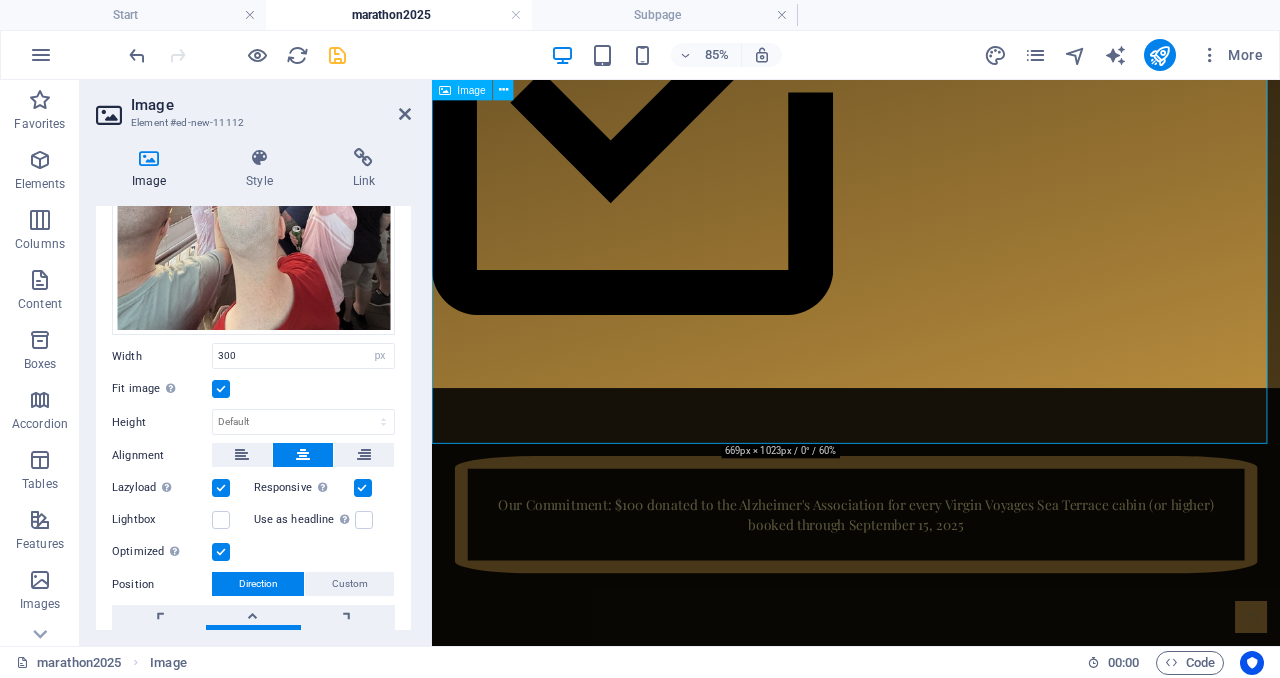 click at bounding box center [931, 1050] 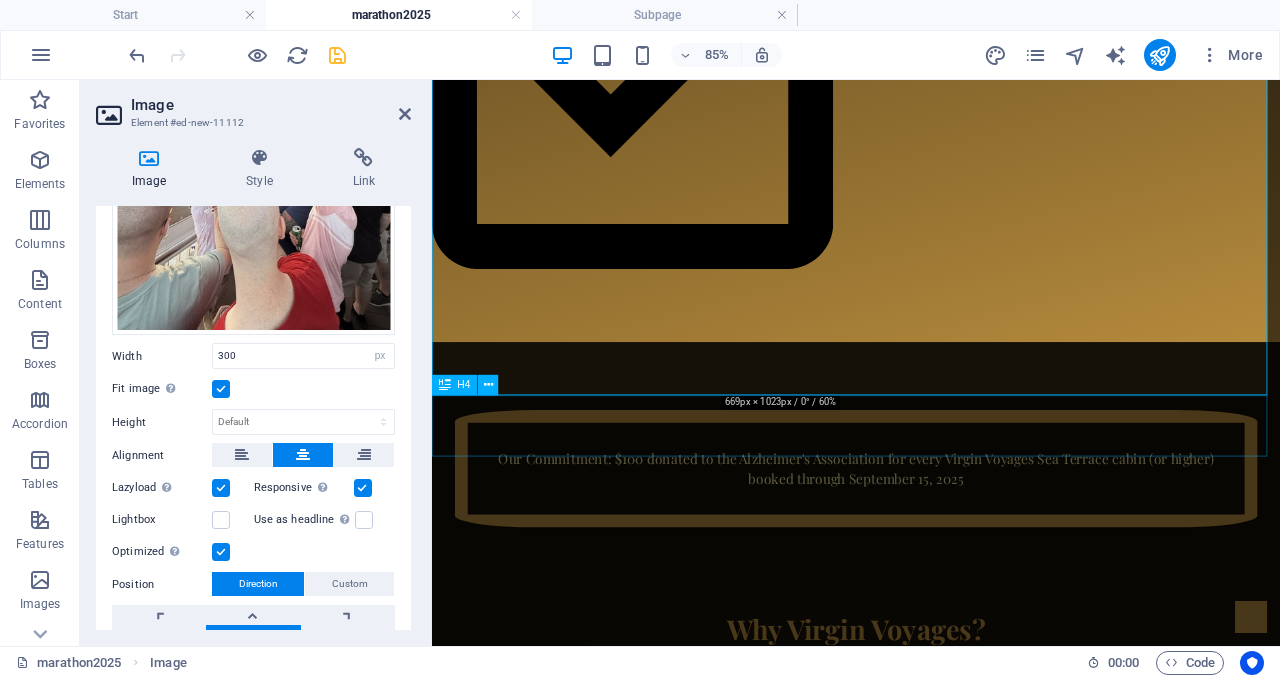 scroll, scrollTop: 2023, scrollLeft: 0, axis: vertical 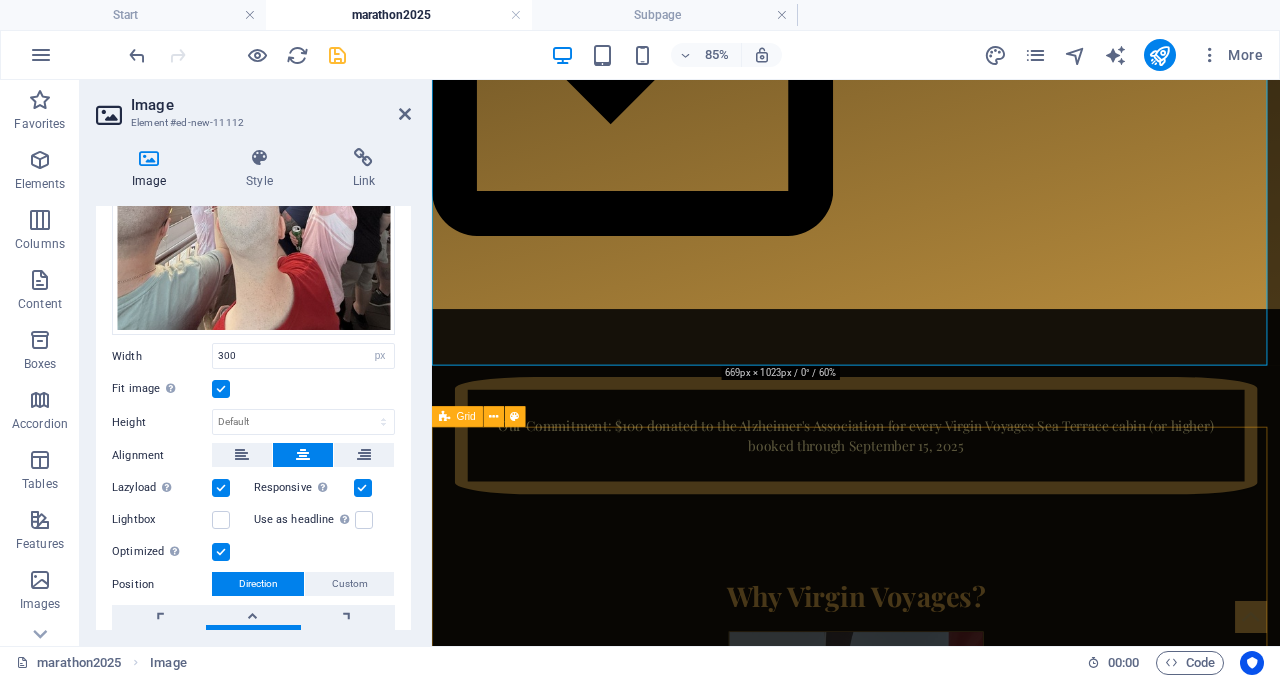 click on "20+ Included Restaurants No buffets, no crowds - just exceptional dining experiences all included .fa-secondary{opacity:.4} Epic Entertainment Broadway-style shows, live music, DJ sets, and performances you won't find anywhere else Innovative Fitness Yoga, cycling, fitness classes, outdoor workout areas with ocean views Sea Terrace Cabins Private balcony with hammock, premium amenities, and sophisticated design .fa-secondary{opacity:.4} No Hidden Fees Gratuities, wifi, teas and drip coffee included, transparent pricing, no surprise charges Amazing Destinations Caribbean and Mediterranean itineraries year-round" at bounding box center [931, 1937] 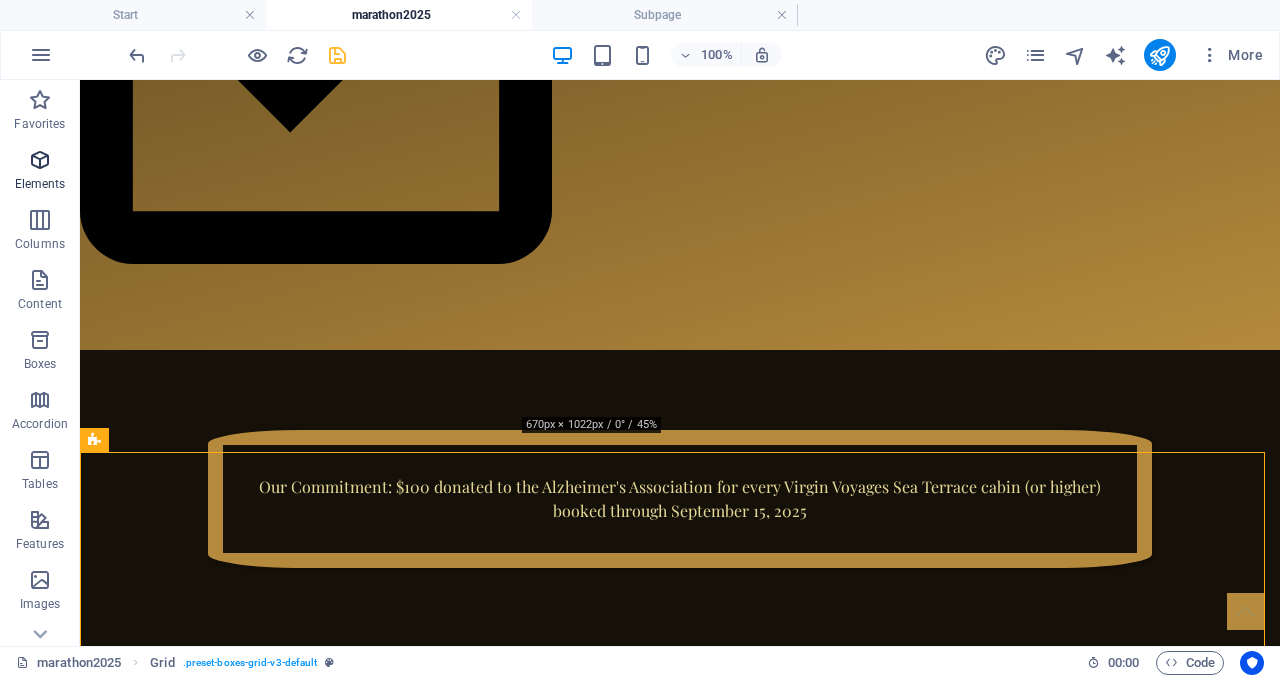 click at bounding box center [40, 160] 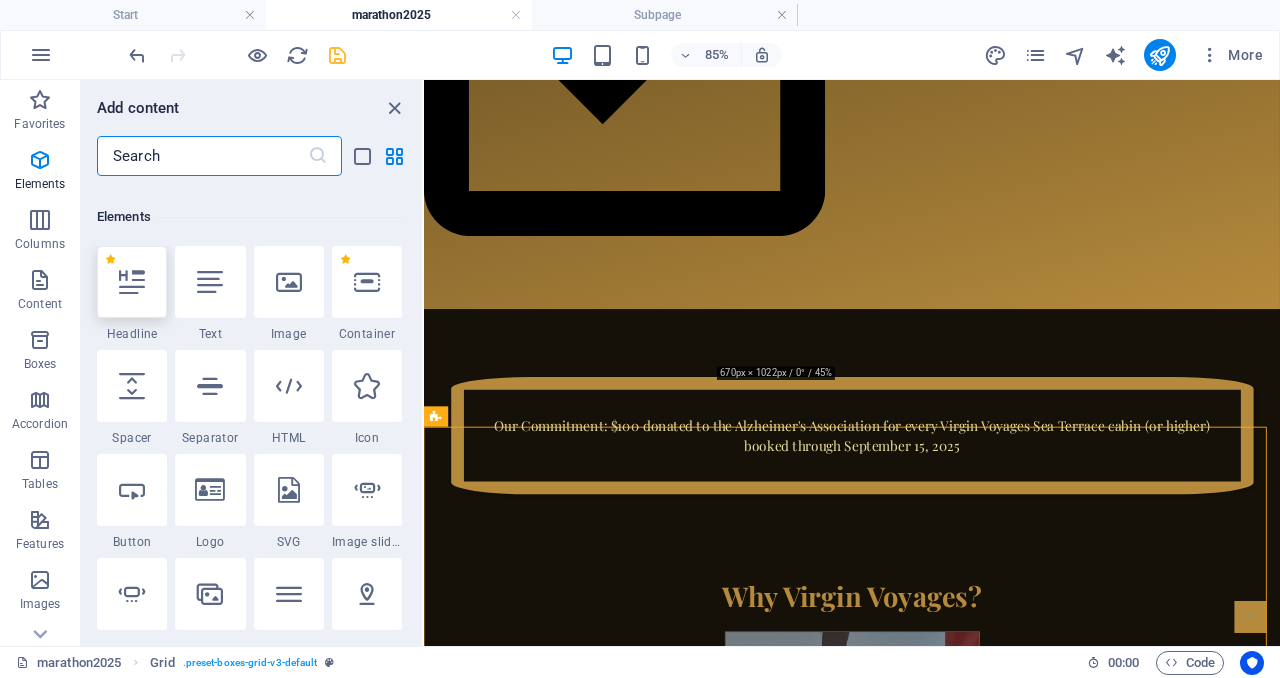 scroll, scrollTop: 213, scrollLeft: 0, axis: vertical 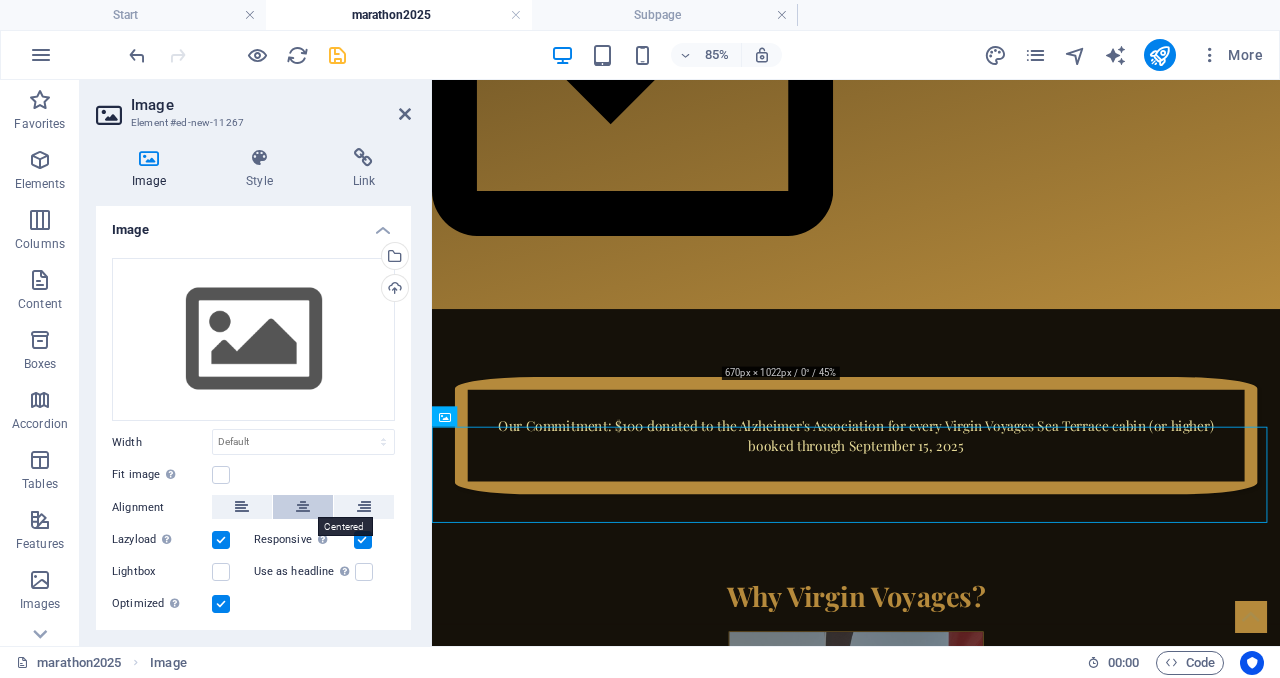 click at bounding box center (303, 507) 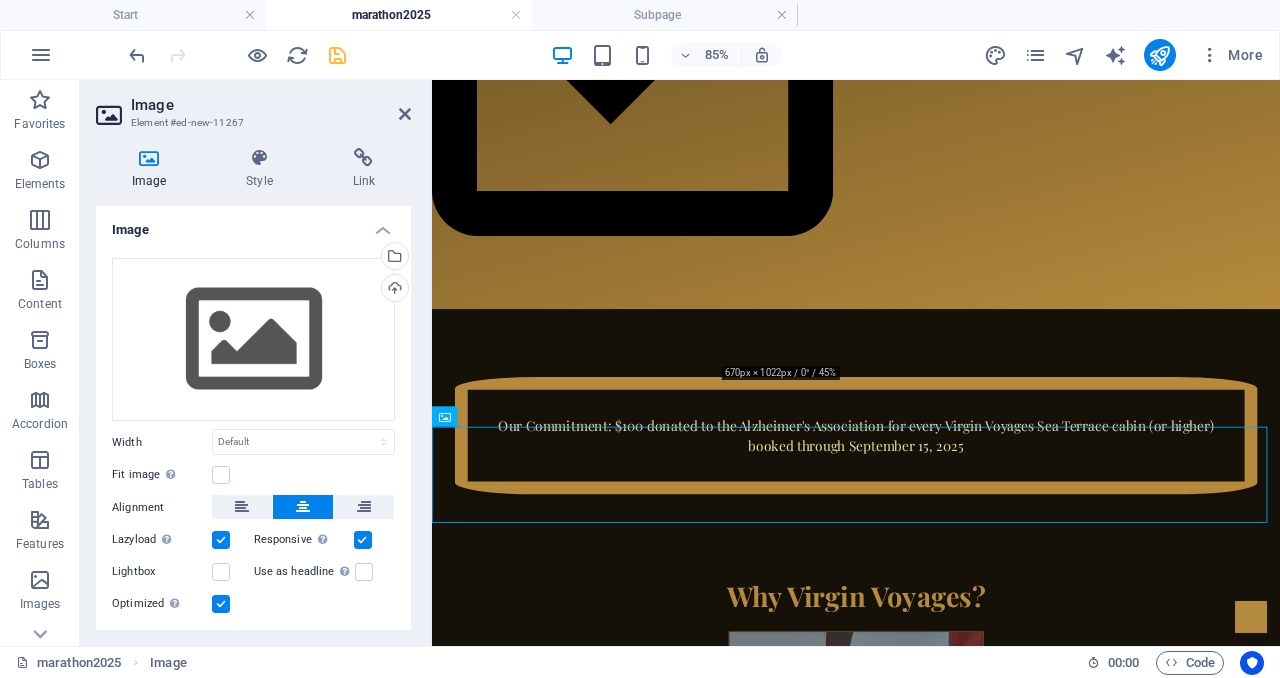 click on "Image" at bounding box center [153, 169] 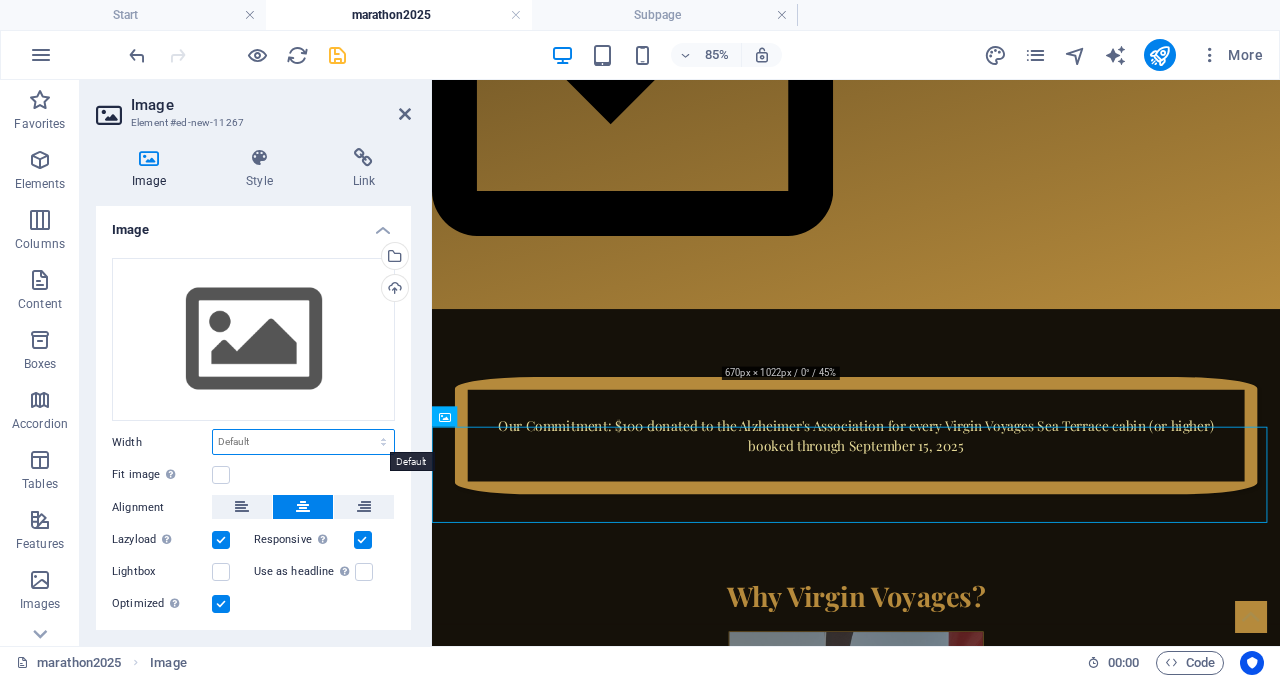 click on "Default auto px rem % em vh vw" at bounding box center (303, 442) 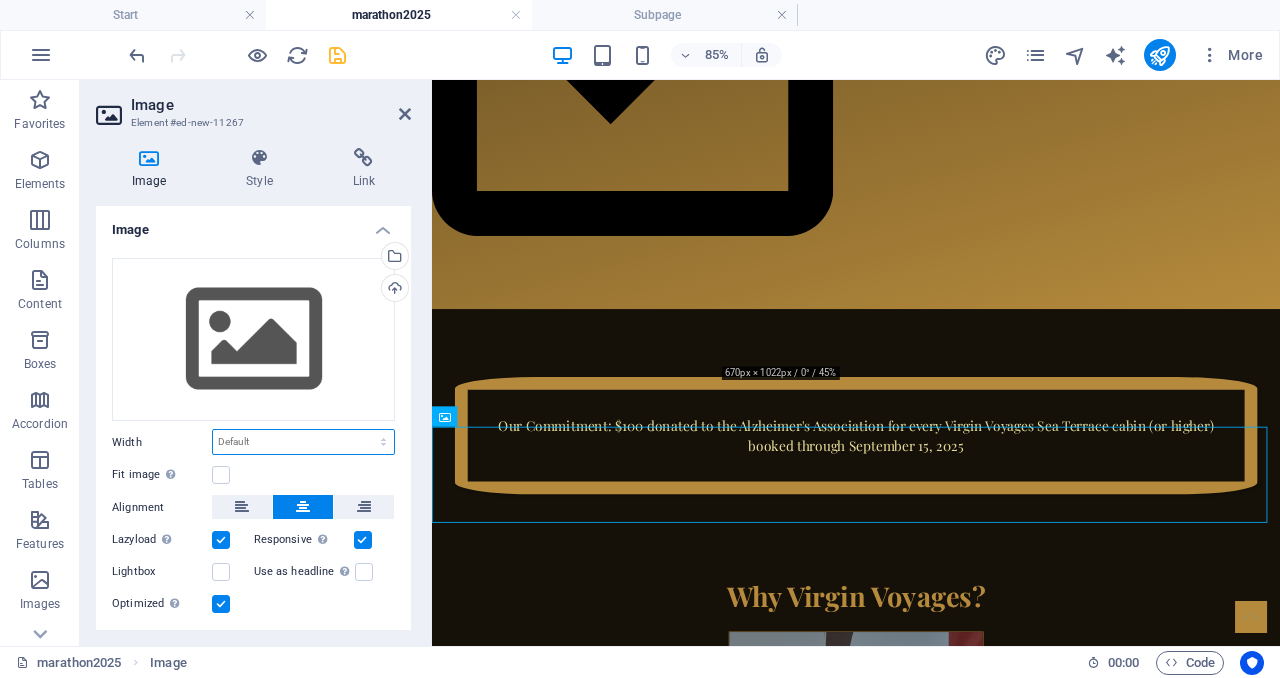 select on "px" 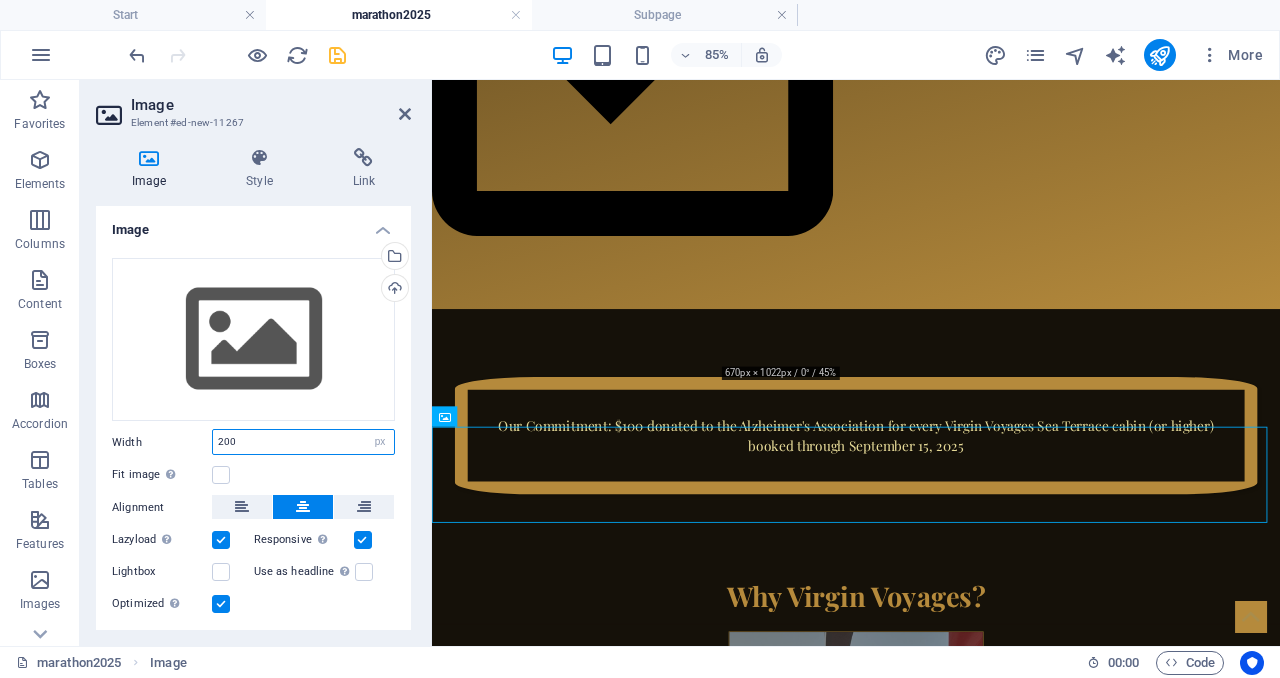 type on "2" 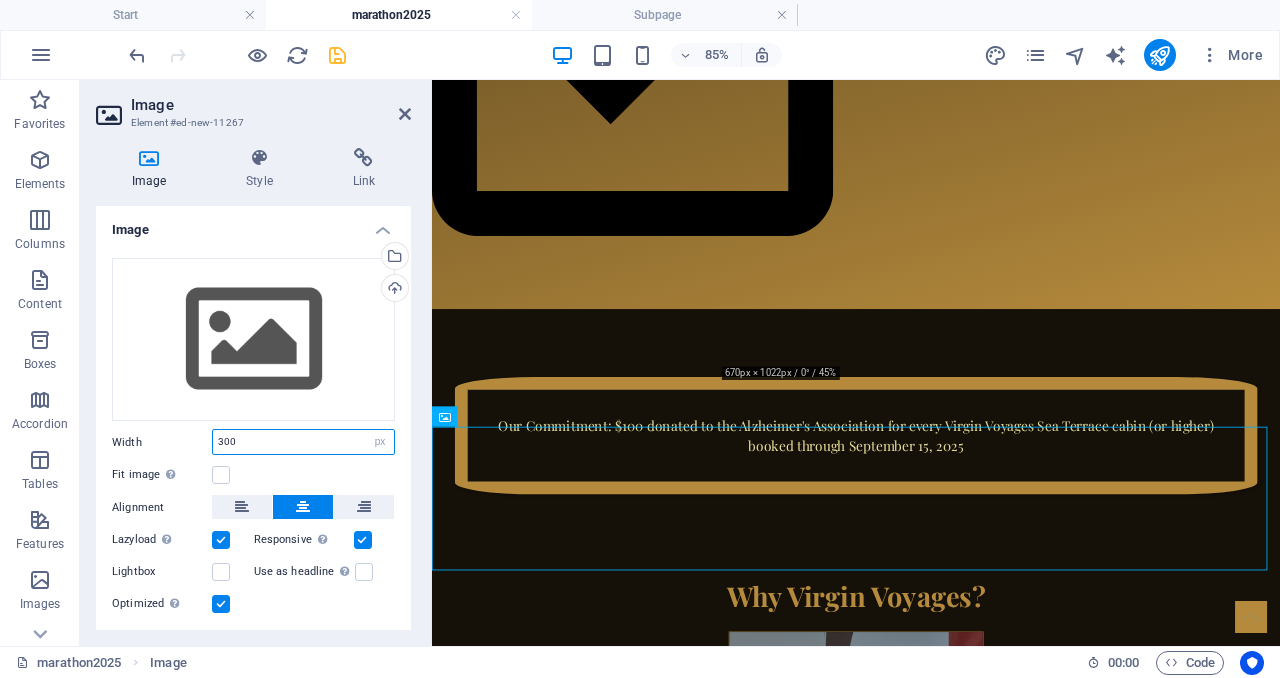 type on "300" 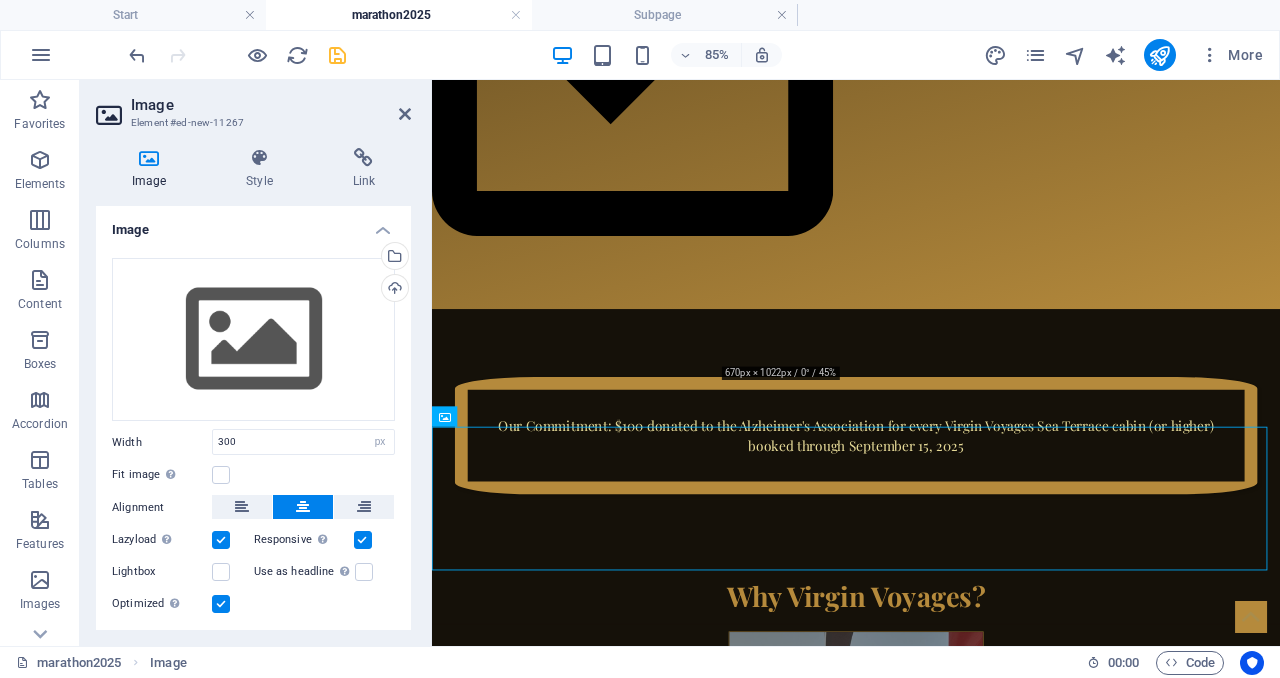 click on "Fit image Automatically fit image to a fixed width and height" at bounding box center [253, 475] 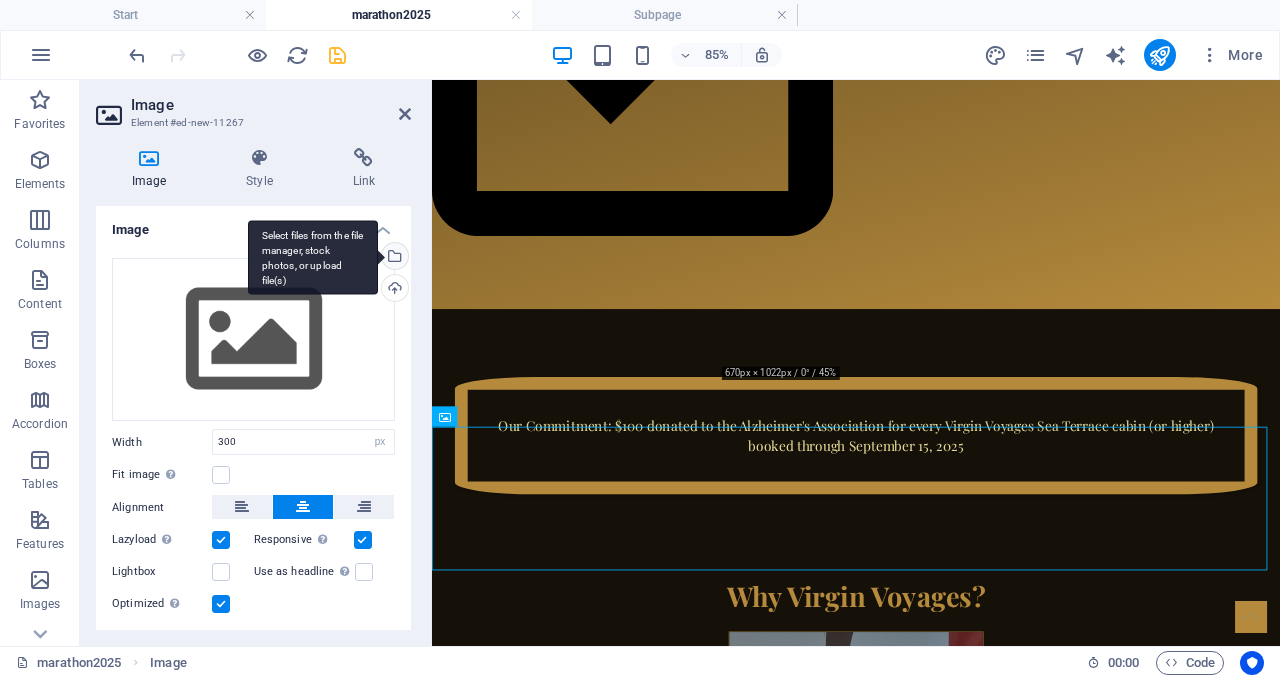click on "Select files from the file manager, stock photos, or upload file(s)" at bounding box center (313, 257) 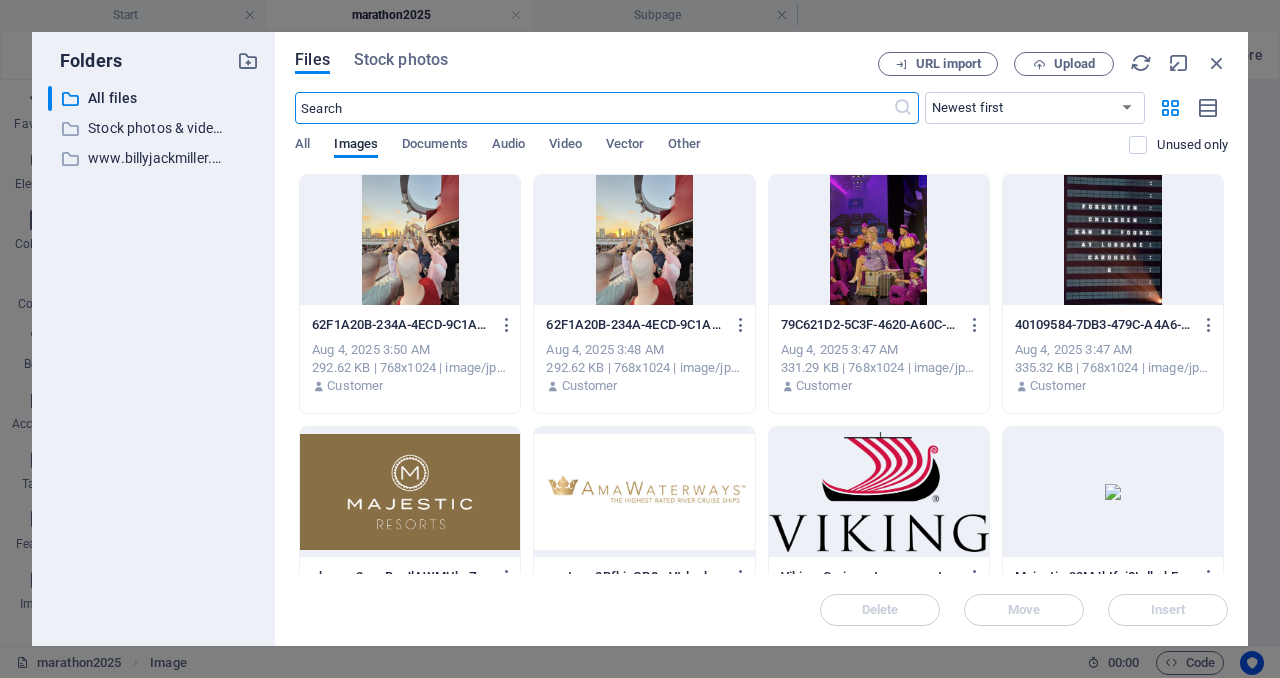 click at bounding box center (1113, 240) 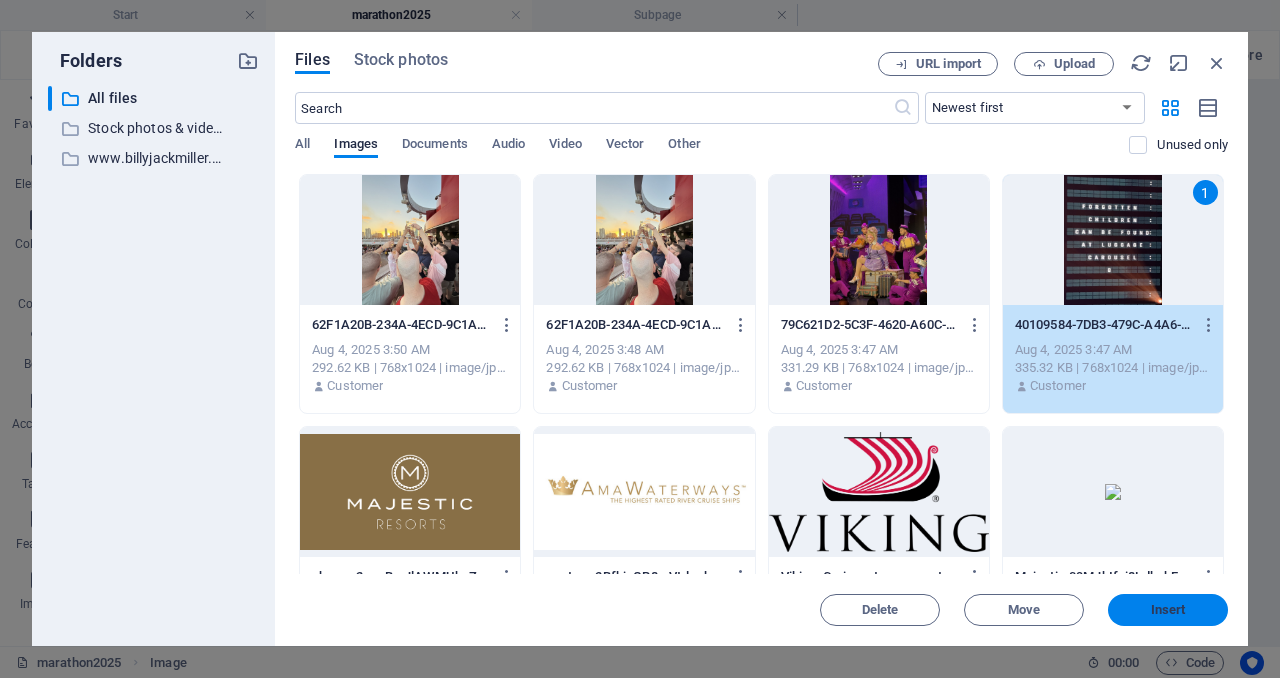 drag, startPoint x: 848, startPoint y: 630, endPoint x: 1155, endPoint y: 615, distance: 307.36624 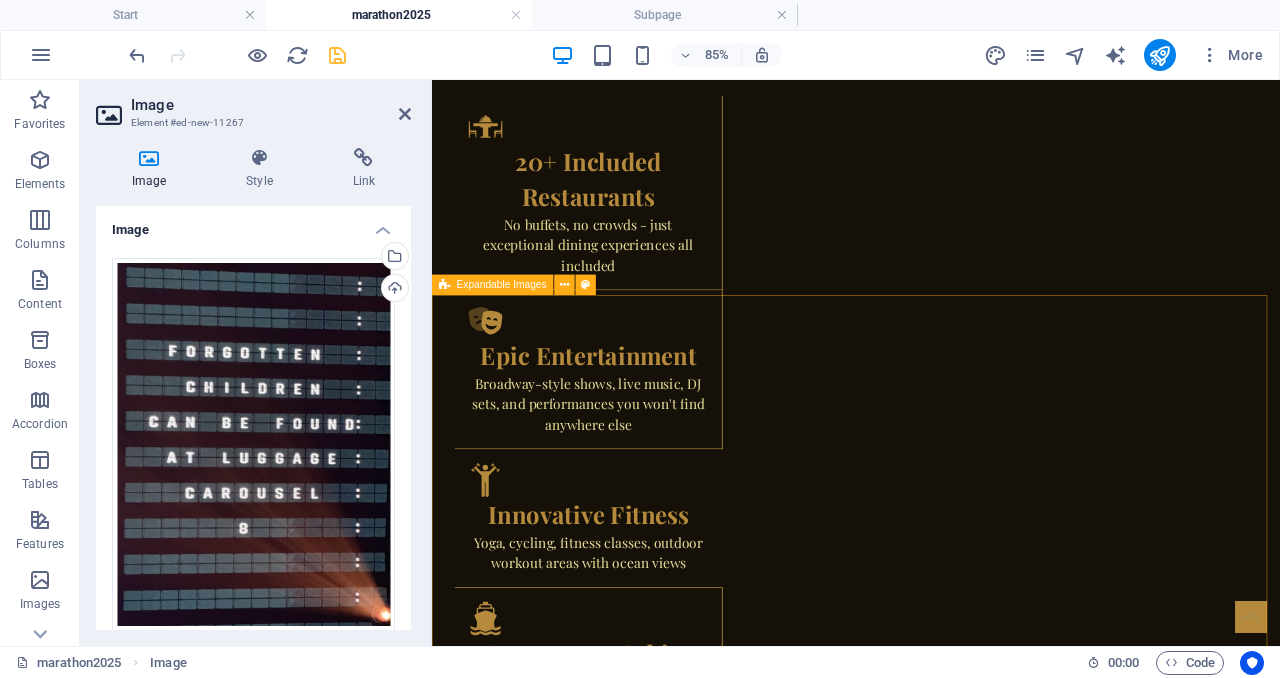 scroll, scrollTop: 3818, scrollLeft: 0, axis: vertical 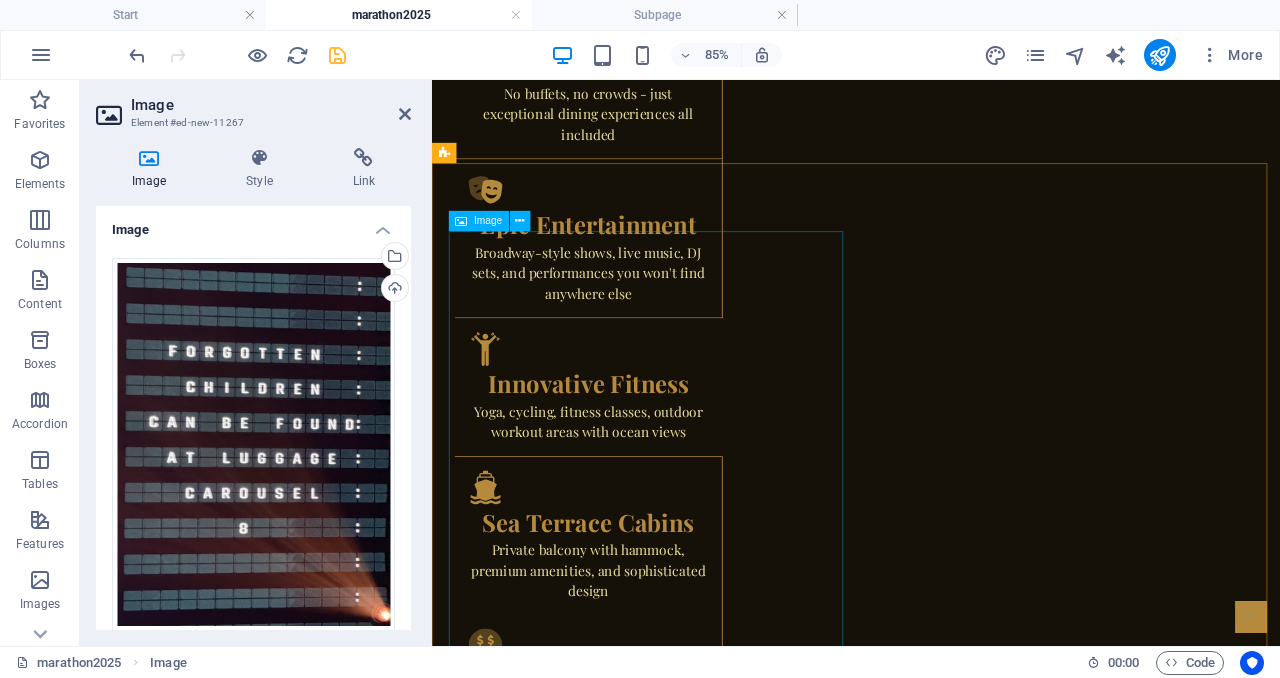 click on "Image" at bounding box center [479, 221] 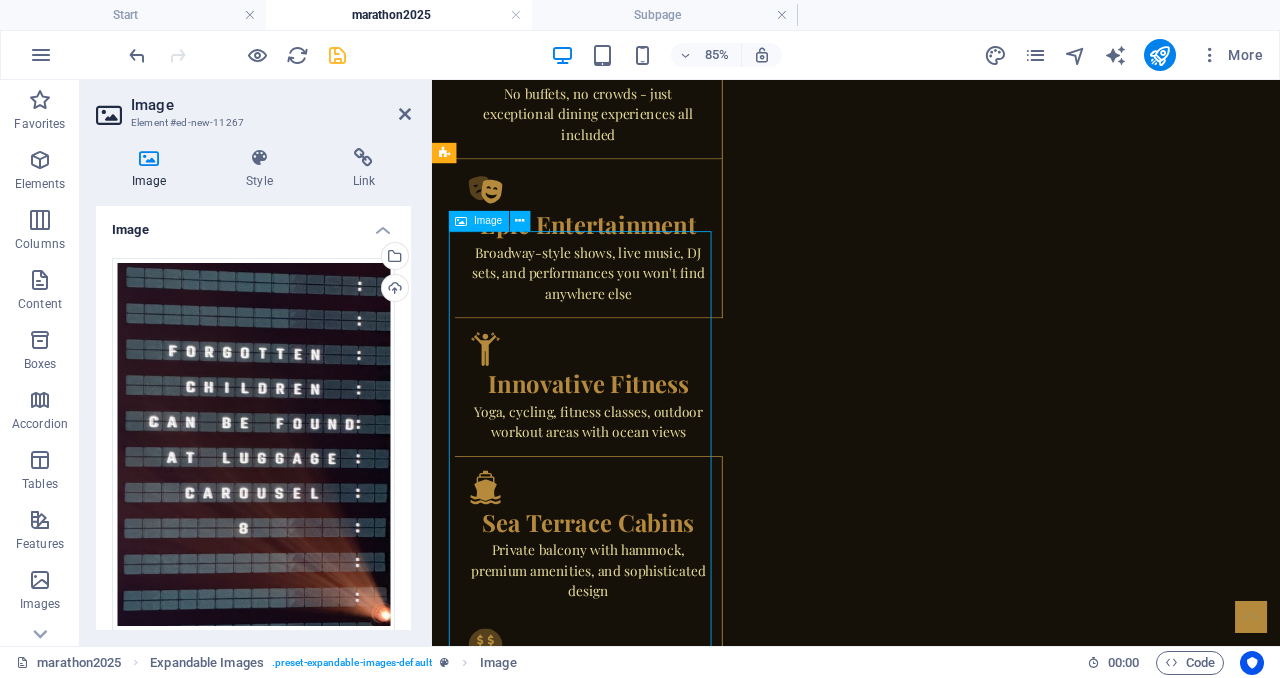 scroll, scrollTop: 3782, scrollLeft: 0, axis: vertical 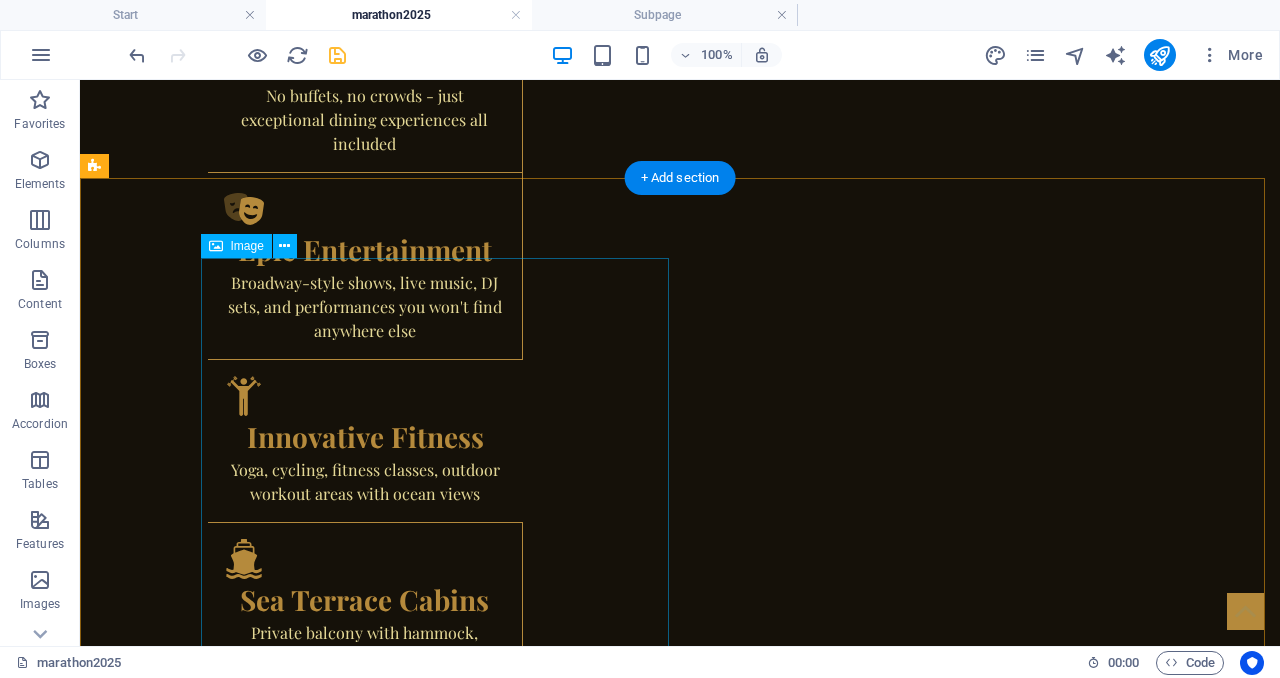 click at bounding box center [680, 2487] 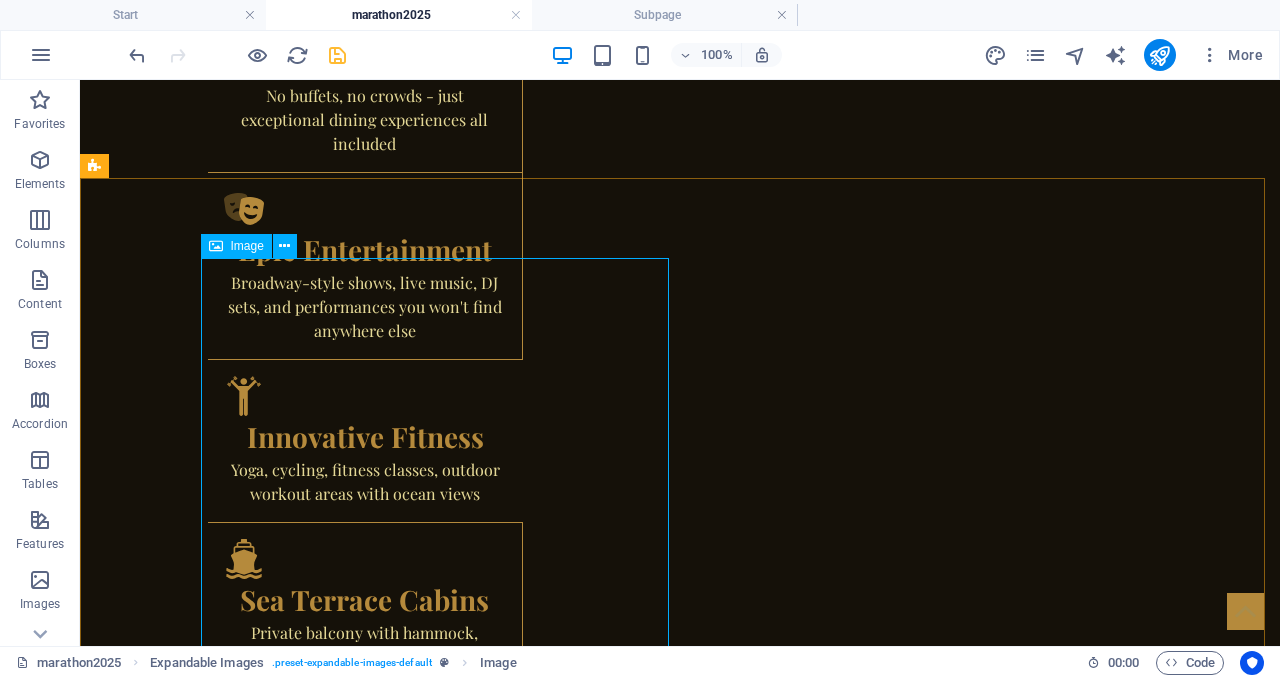 click on "Image" at bounding box center [247, 246] 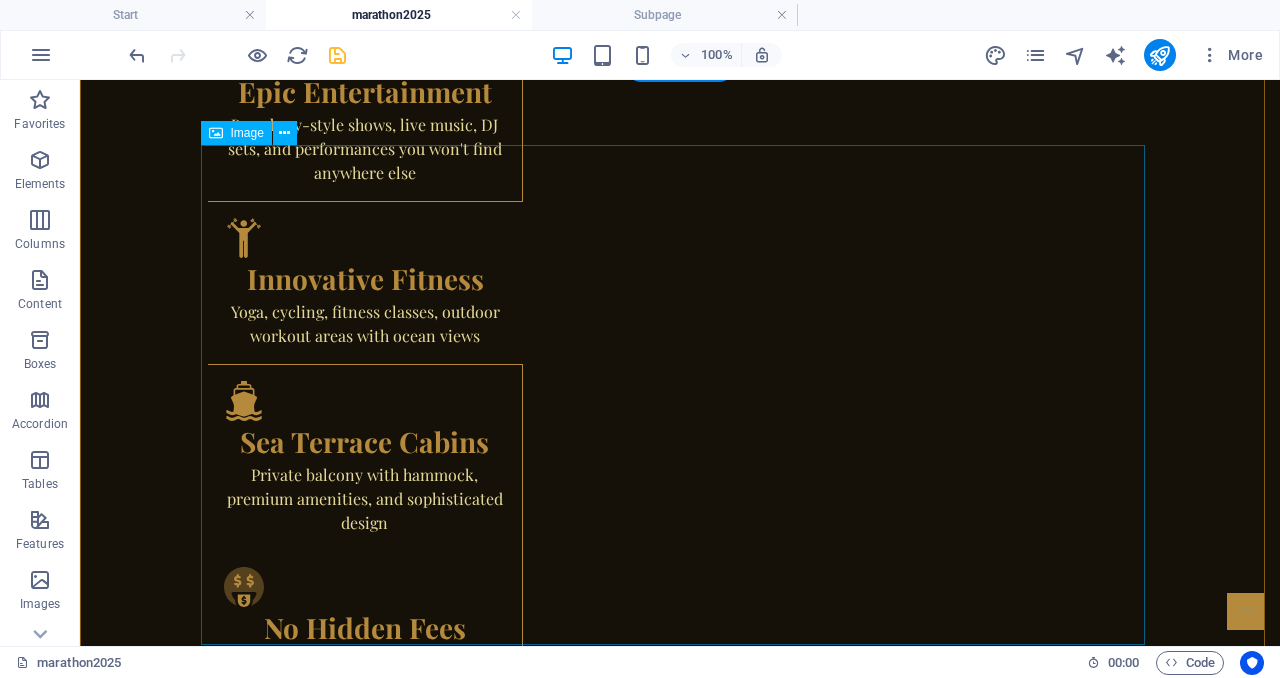 scroll, scrollTop: 4029, scrollLeft: 0, axis: vertical 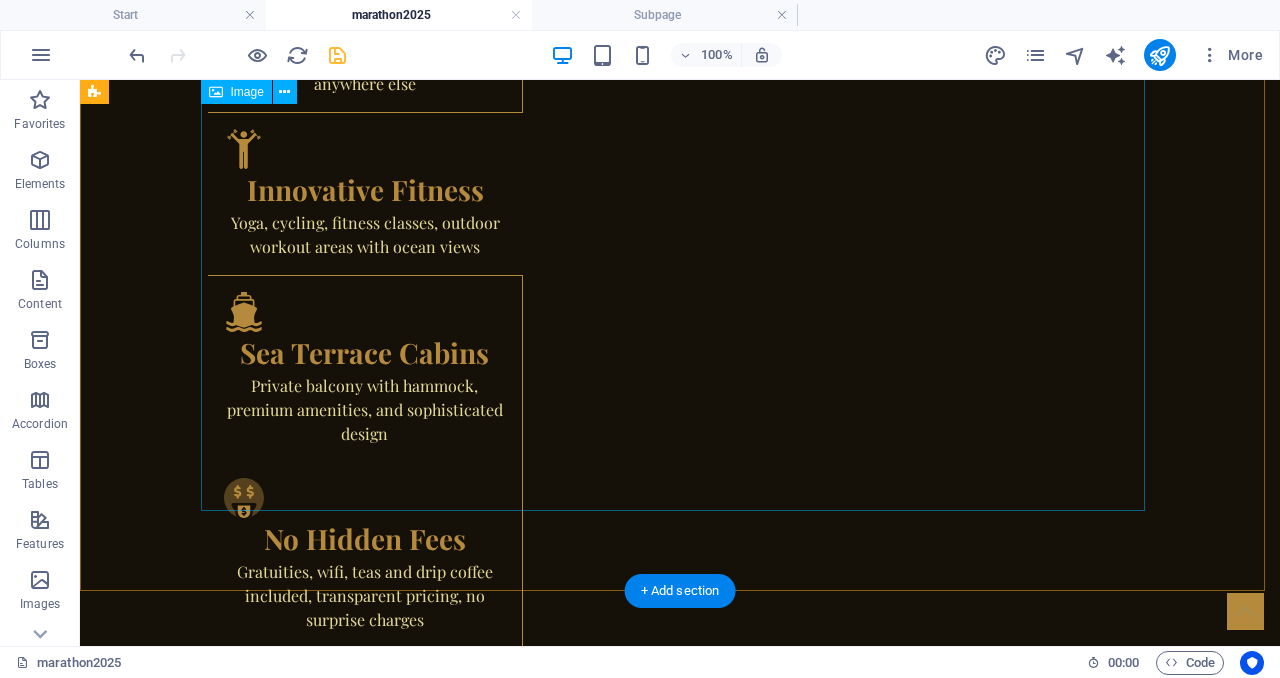 click at bounding box center [680, 2240] 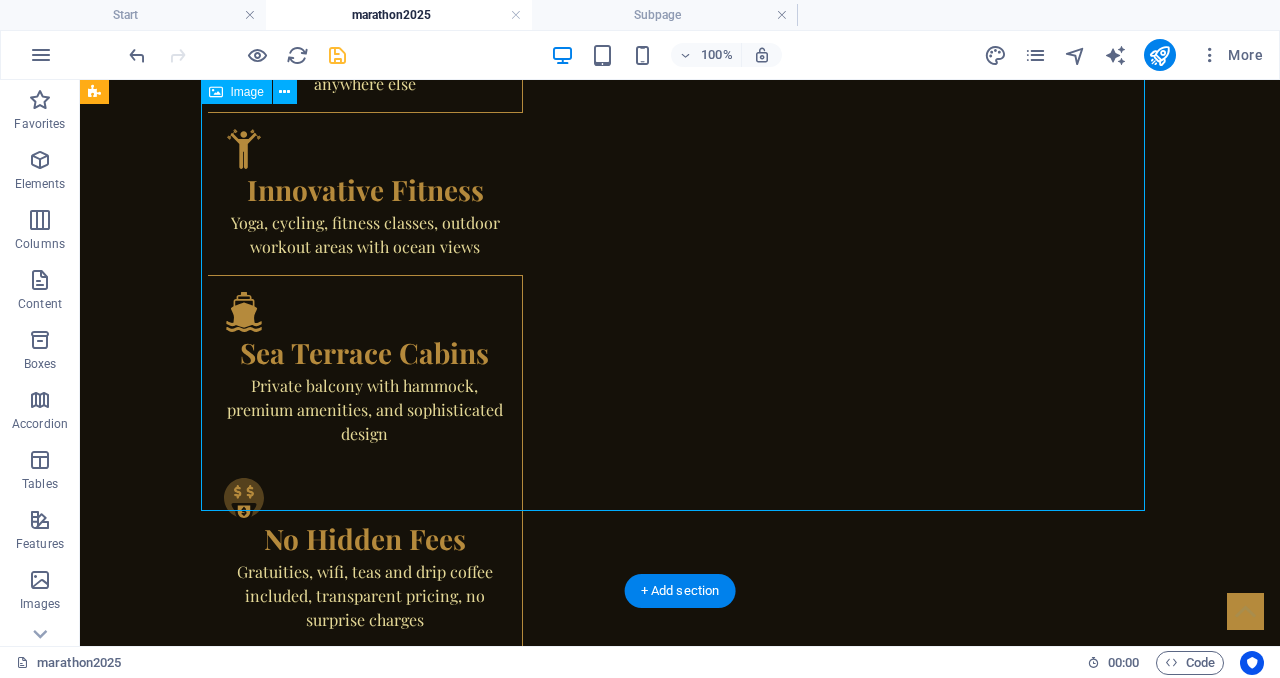 click at bounding box center (680, 2240) 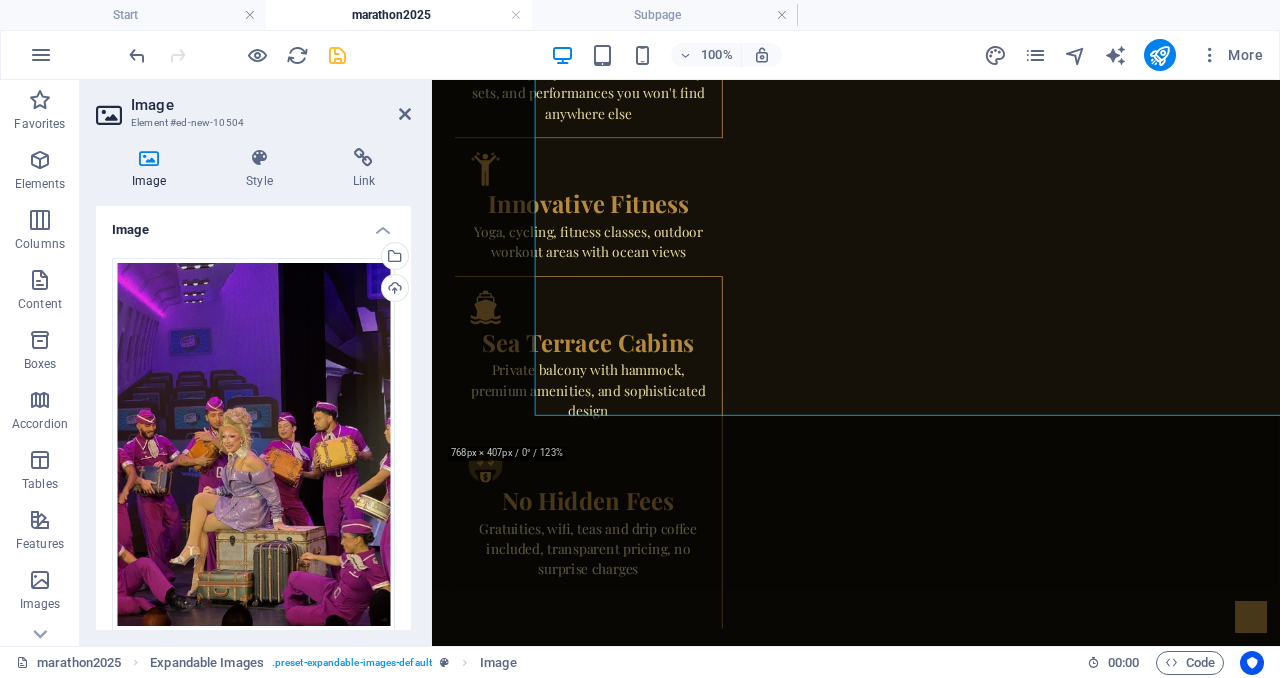 scroll, scrollTop: 4065, scrollLeft: 0, axis: vertical 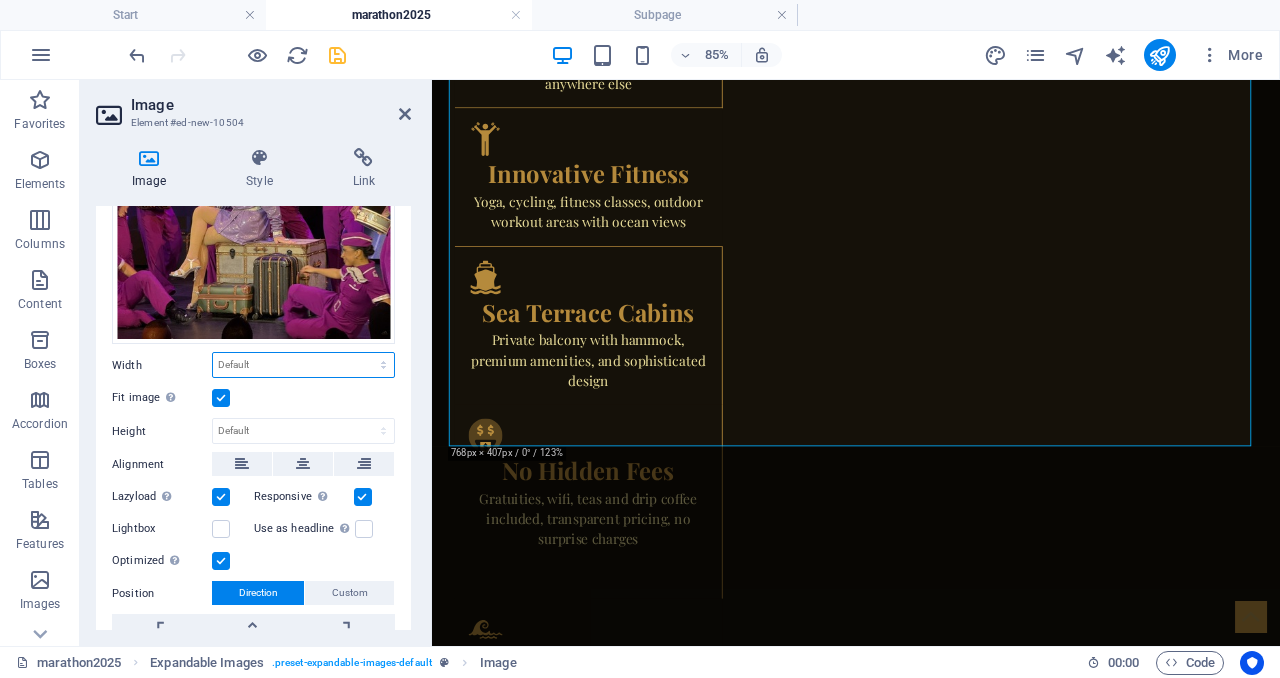 click on "Default auto px rem % em vh vw" at bounding box center [303, 365] 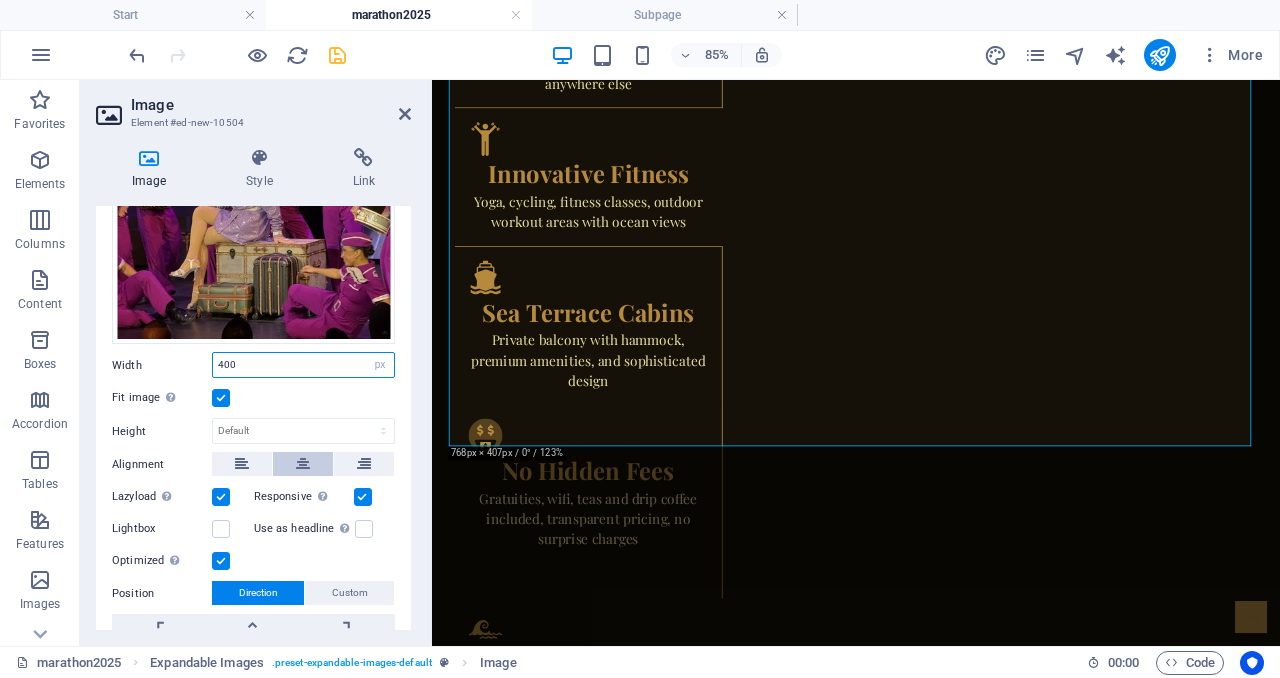 type on "400" 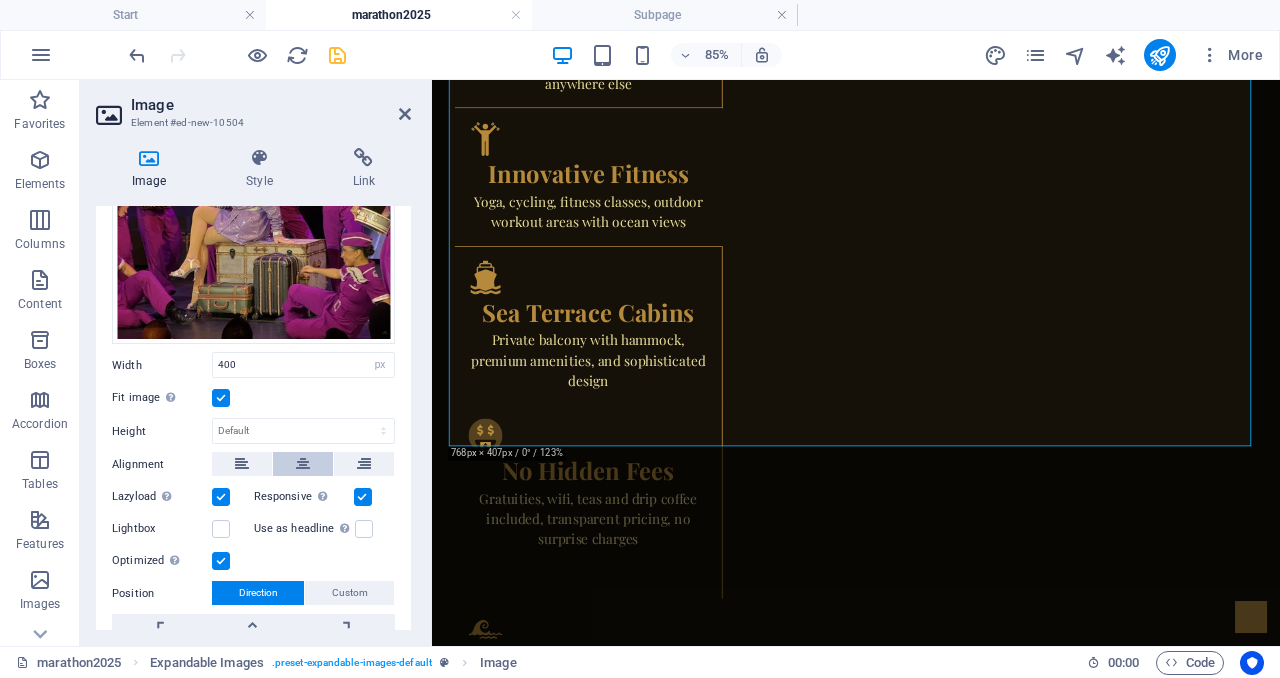 click at bounding box center (303, 464) 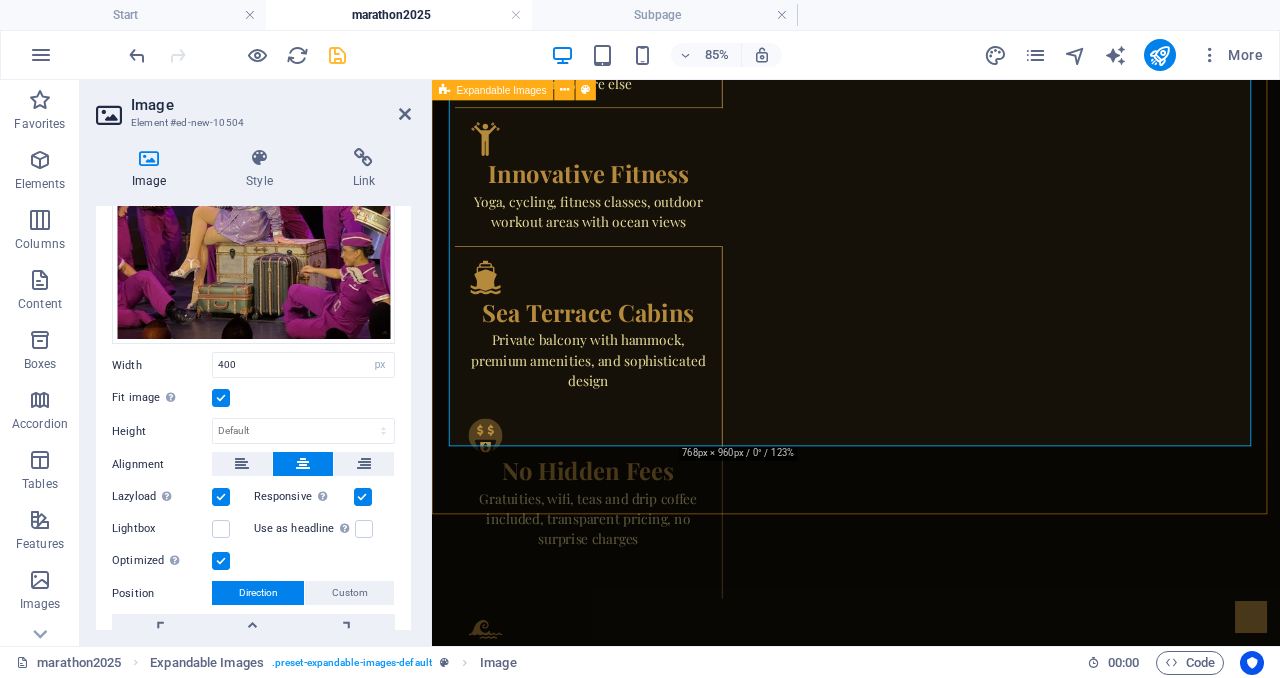 click at bounding box center (931, 2240) 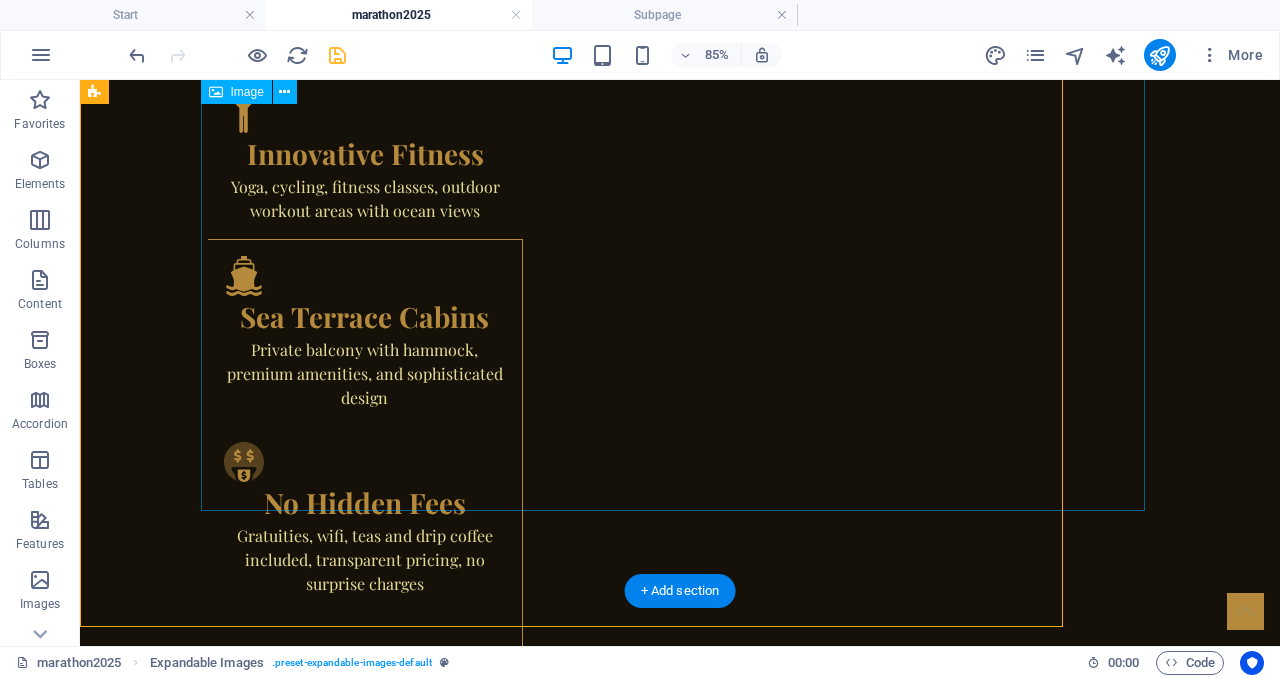 scroll, scrollTop: 4029, scrollLeft: 0, axis: vertical 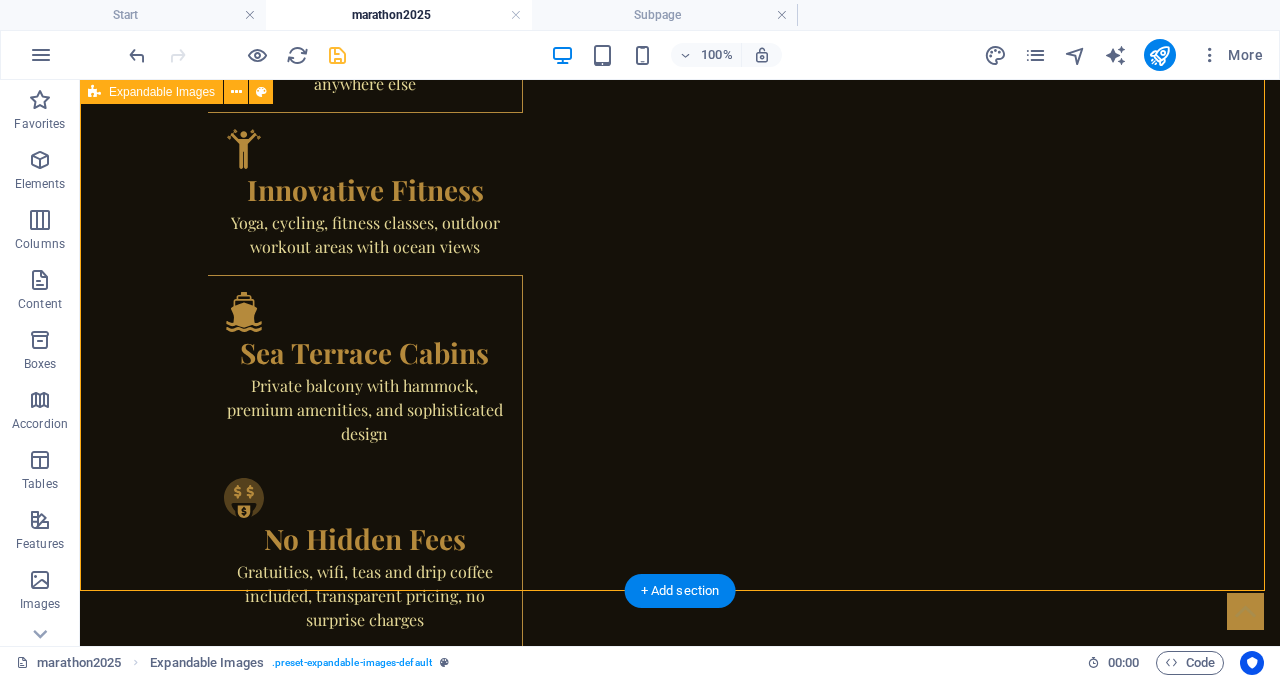click at bounding box center (680, 2240) 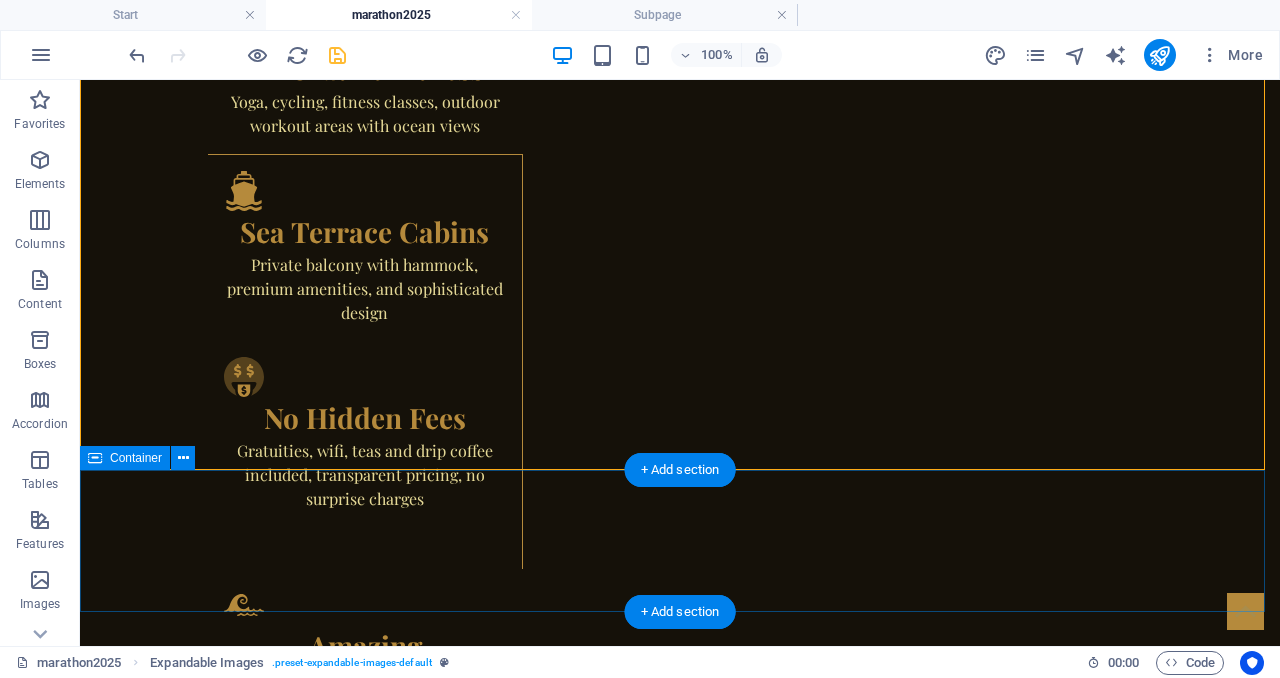 scroll, scrollTop: 3592, scrollLeft: 0, axis: vertical 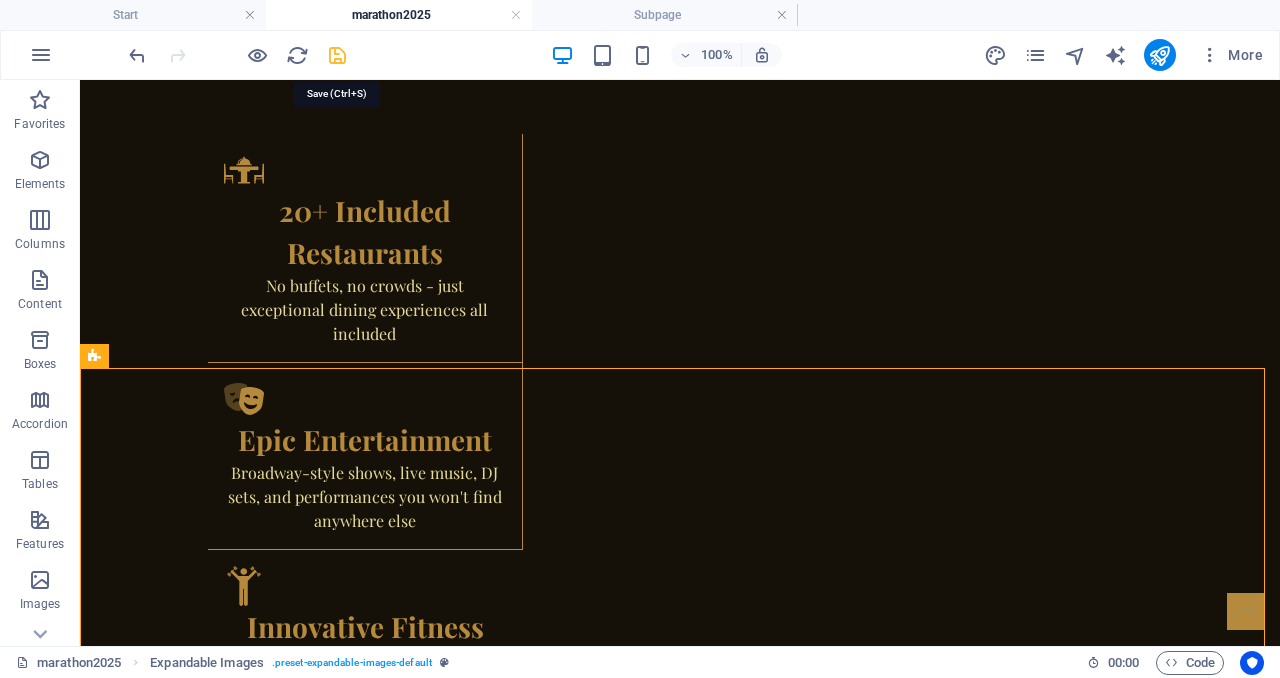 click at bounding box center (337, 55) 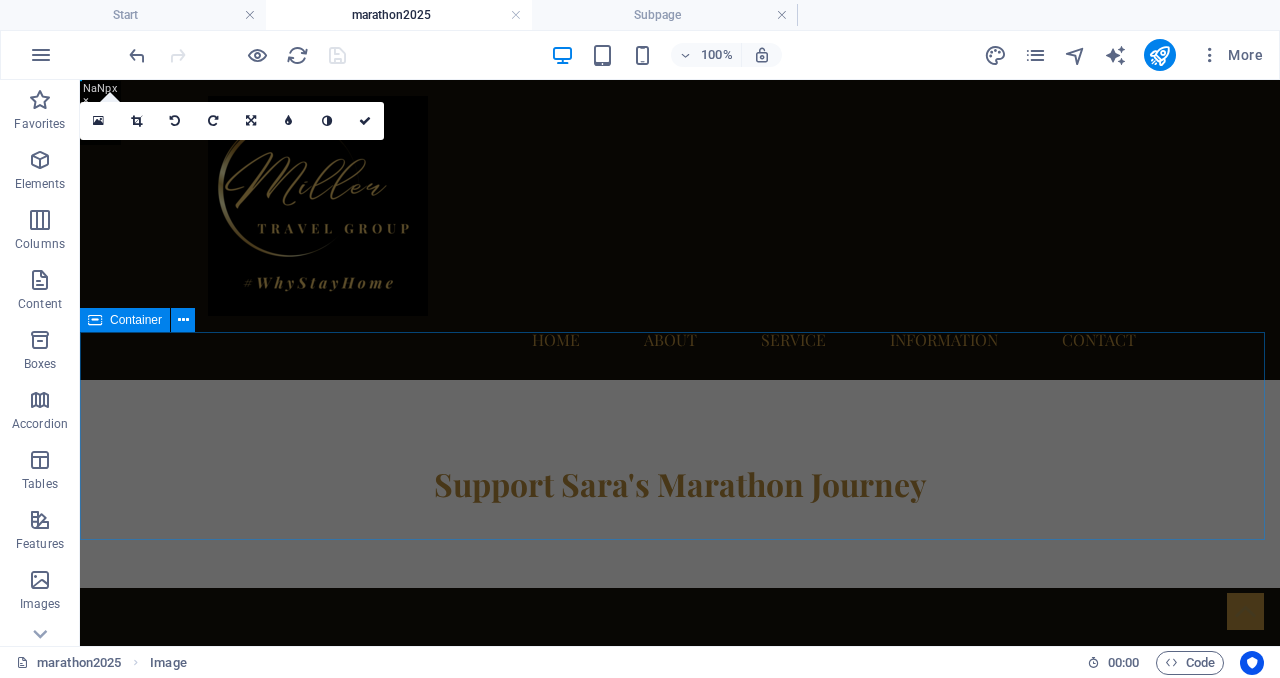 scroll, scrollTop: 142, scrollLeft: 0, axis: vertical 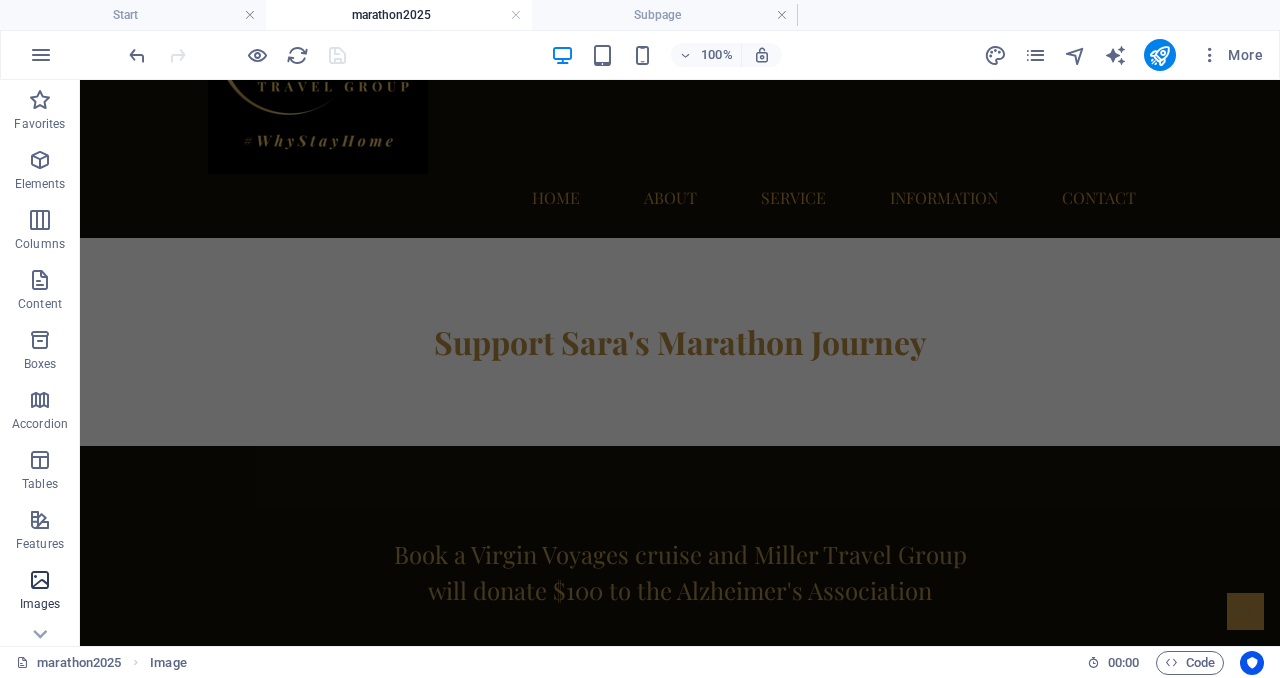 click at bounding box center (40, 580) 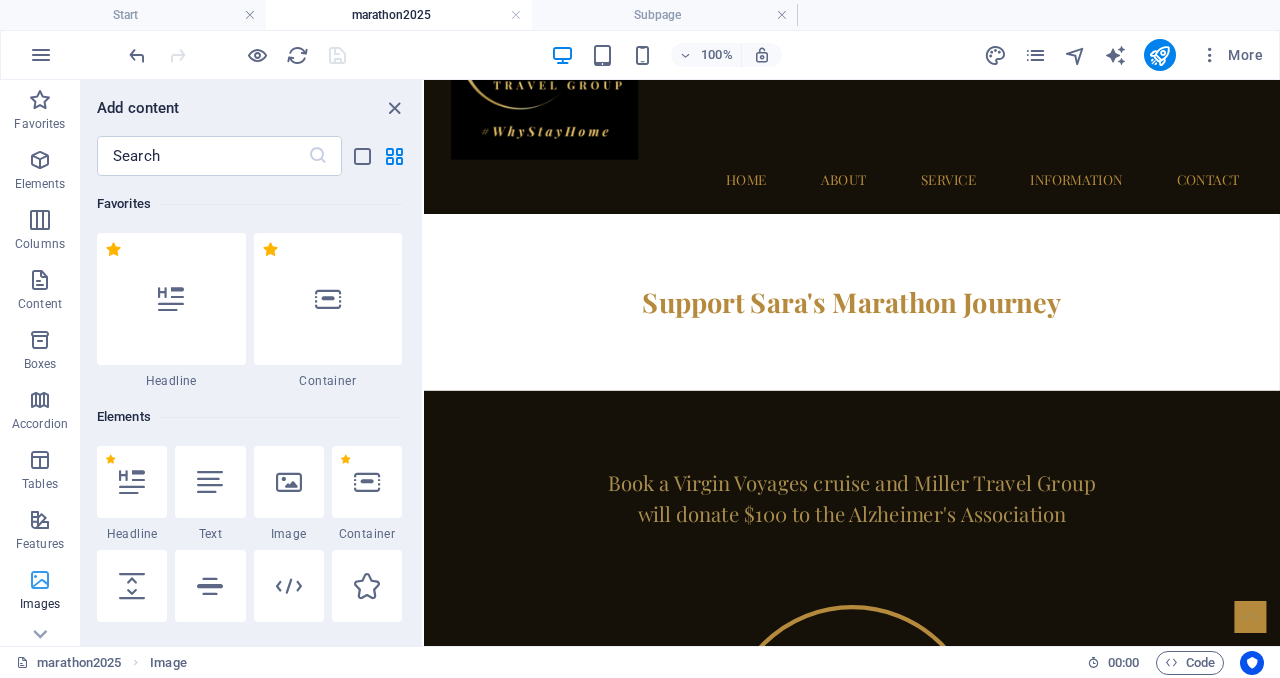 click at bounding box center (40, 580) 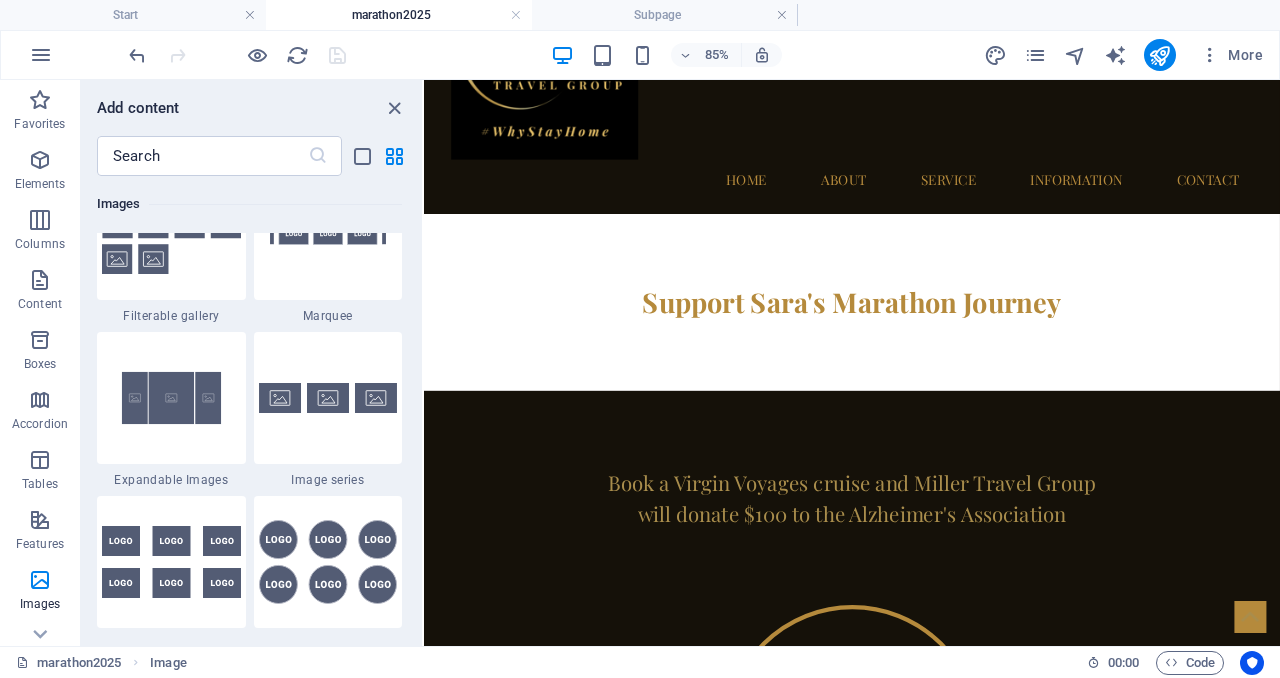 scroll, scrollTop: 10793, scrollLeft: 0, axis: vertical 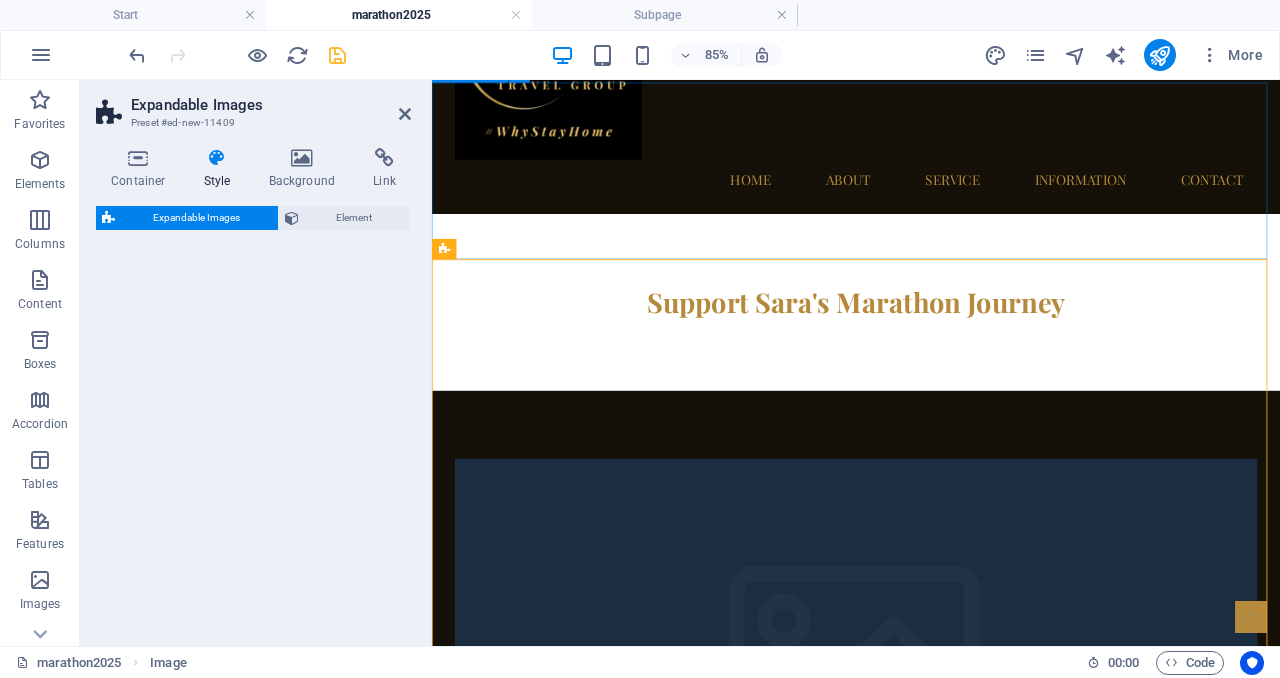 select on "rem" 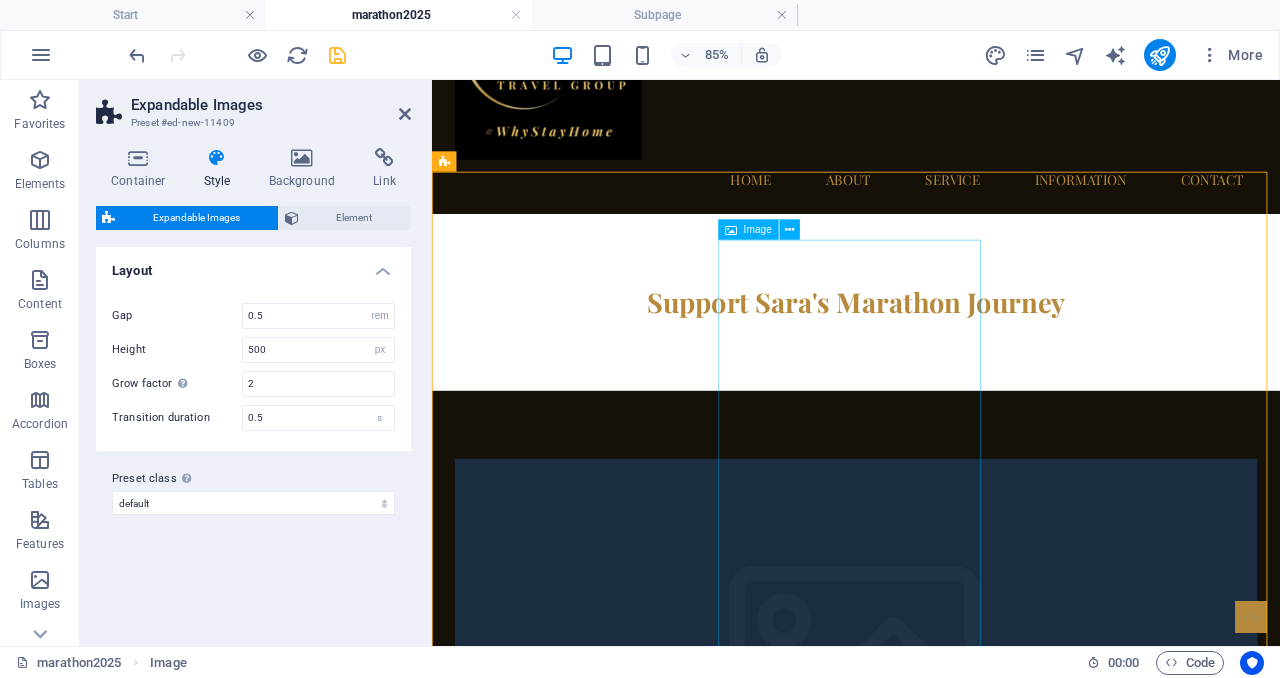 scroll, scrollTop: 352, scrollLeft: 0, axis: vertical 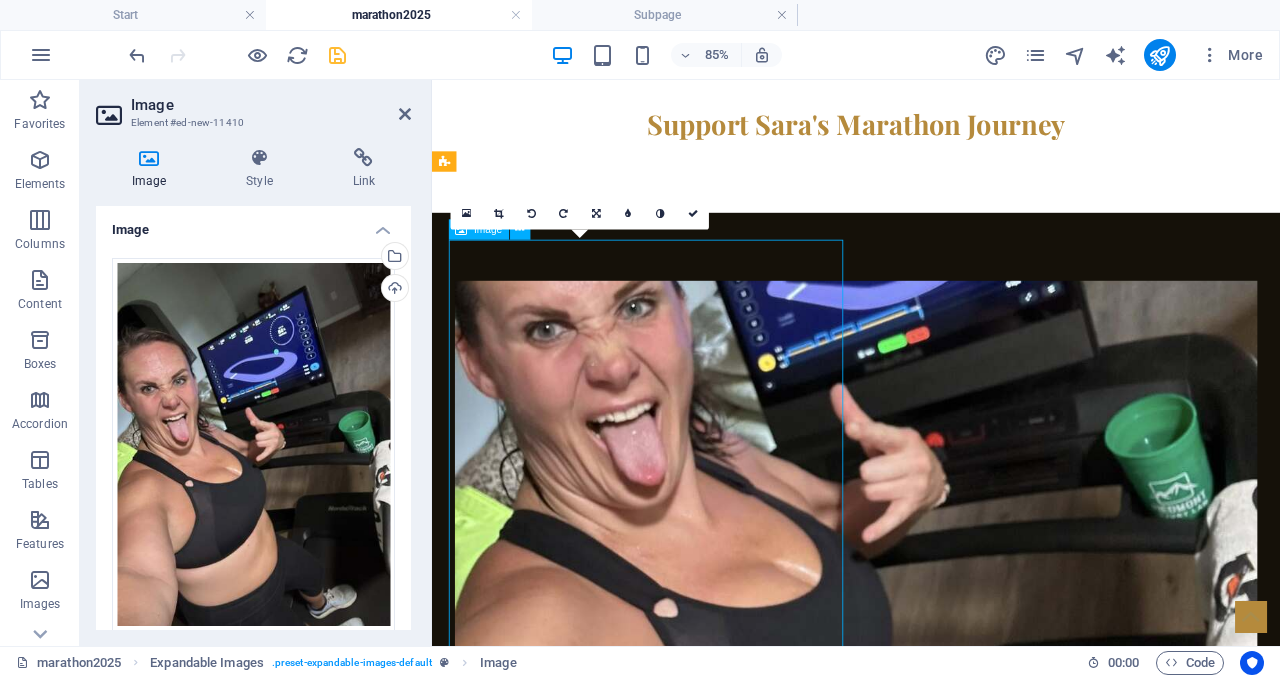 drag, startPoint x: 618, startPoint y: 487, endPoint x: 905, endPoint y: 486, distance: 287.00174 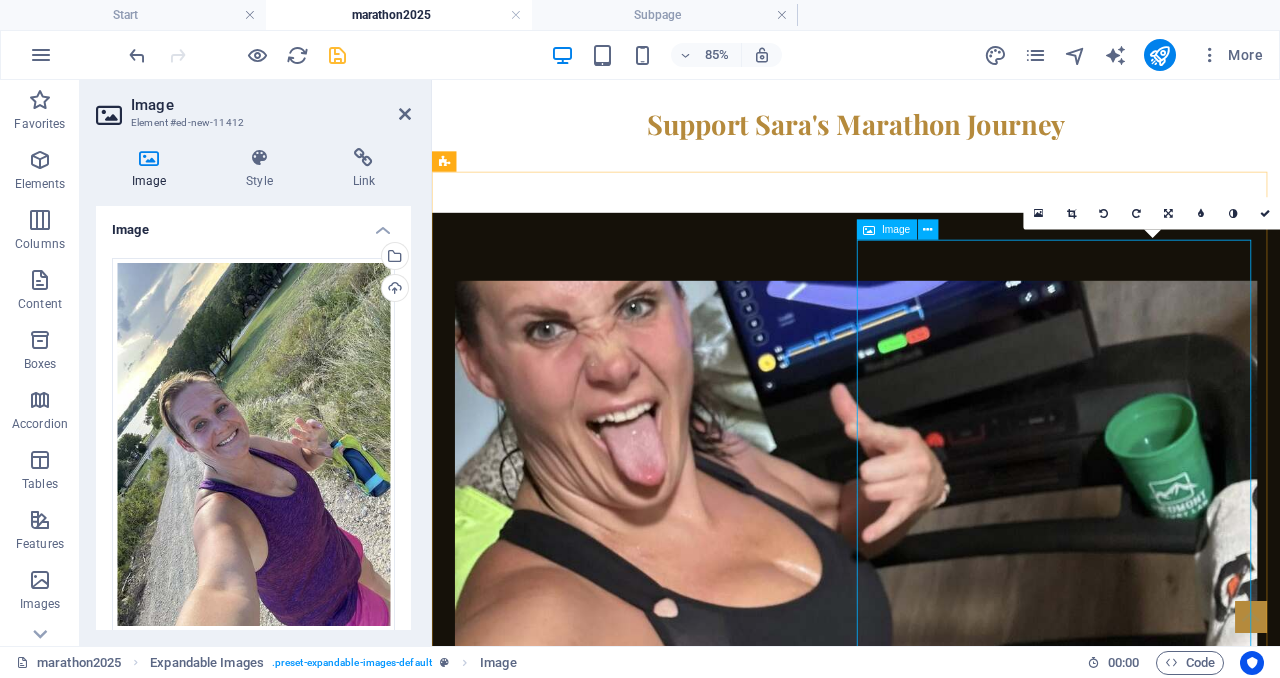 click at bounding box center (931, 1566) 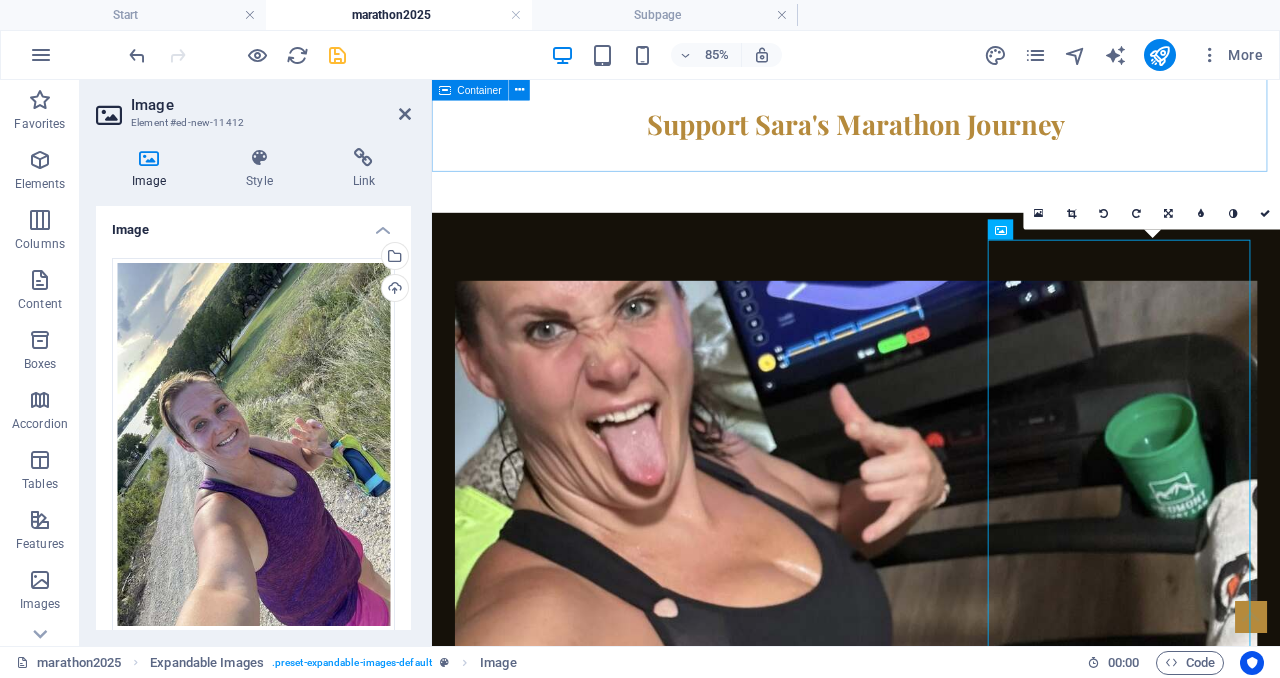 click on "Support Sara's Marathon Journey" at bounding box center [931, 132] 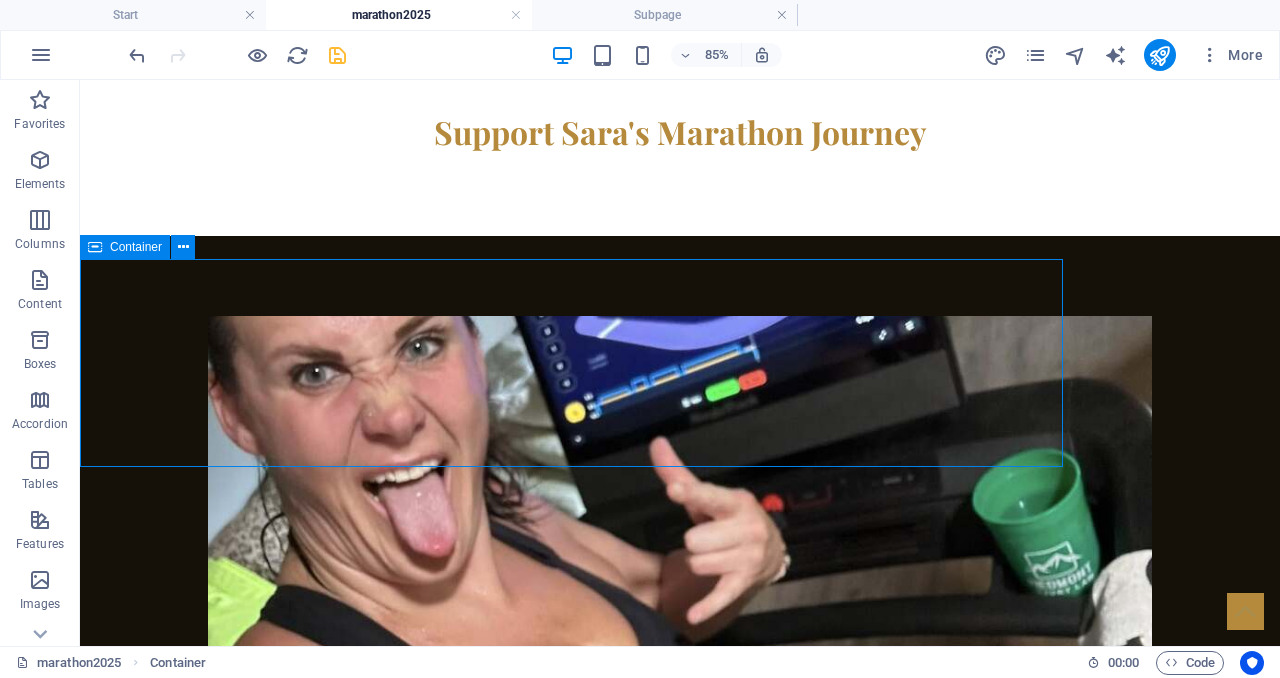 scroll, scrollTop: 73, scrollLeft: 0, axis: vertical 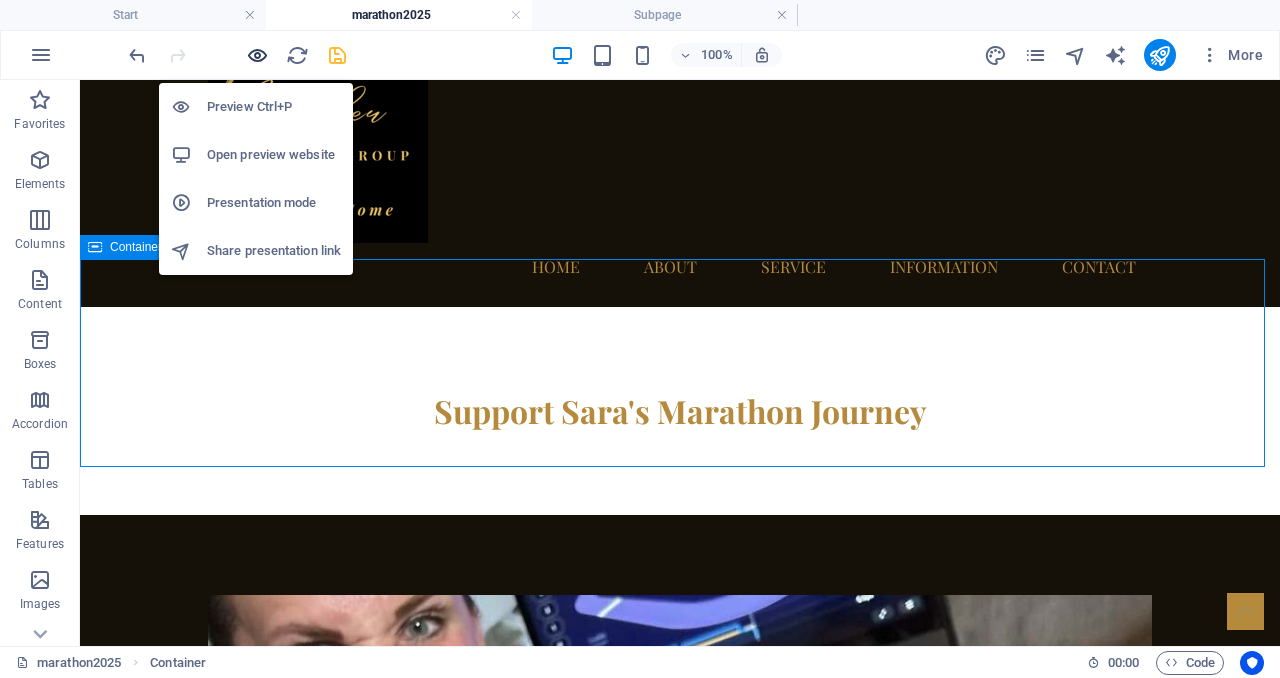 click at bounding box center [257, 55] 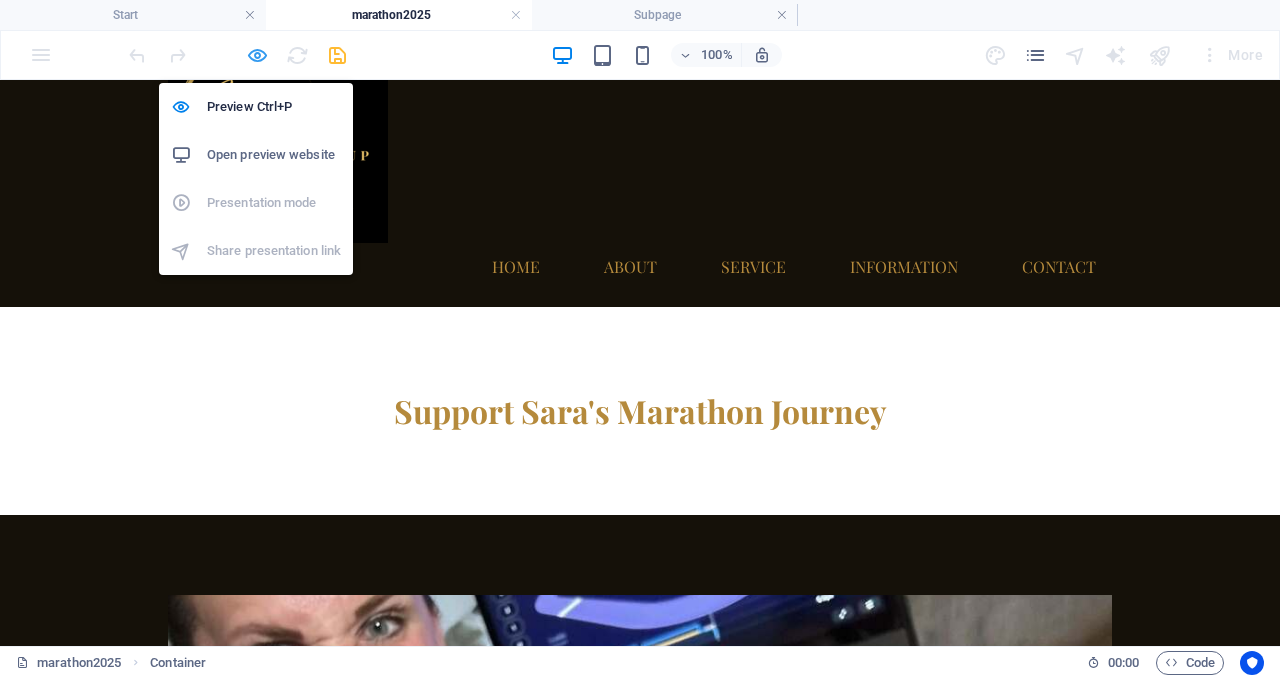 click at bounding box center (257, 55) 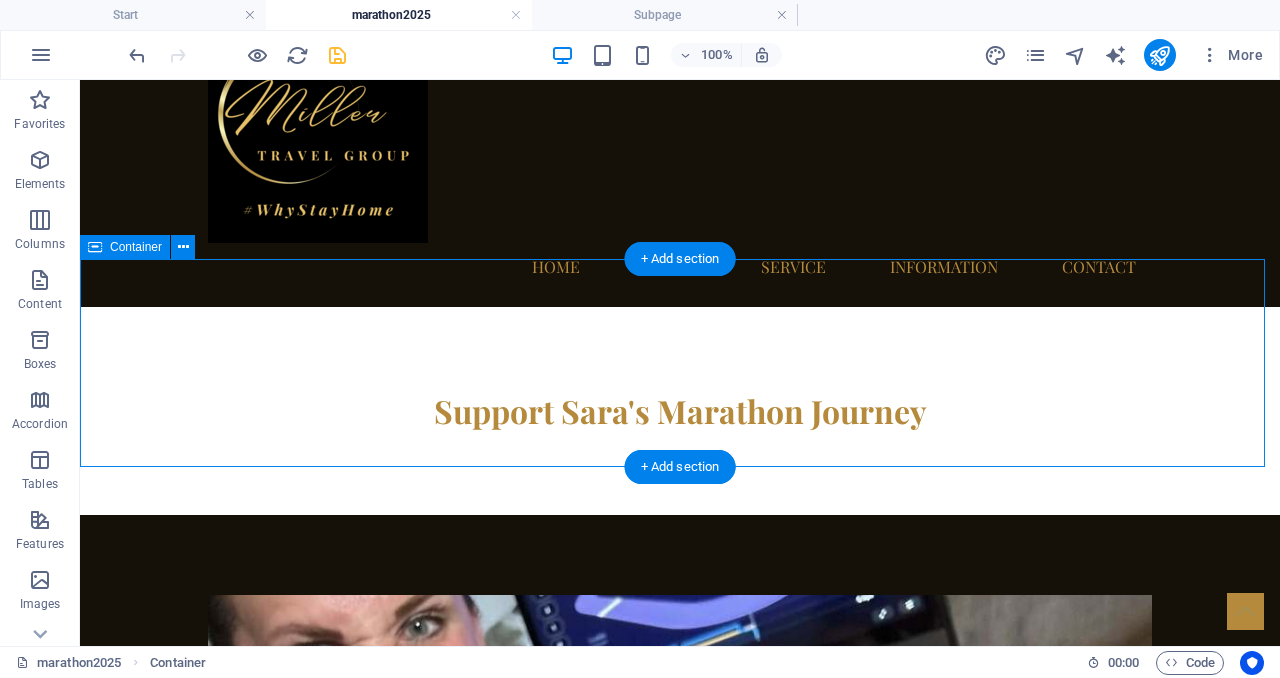 click on "Support Sara's Marathon Journey" at bounding box center [680, 411] 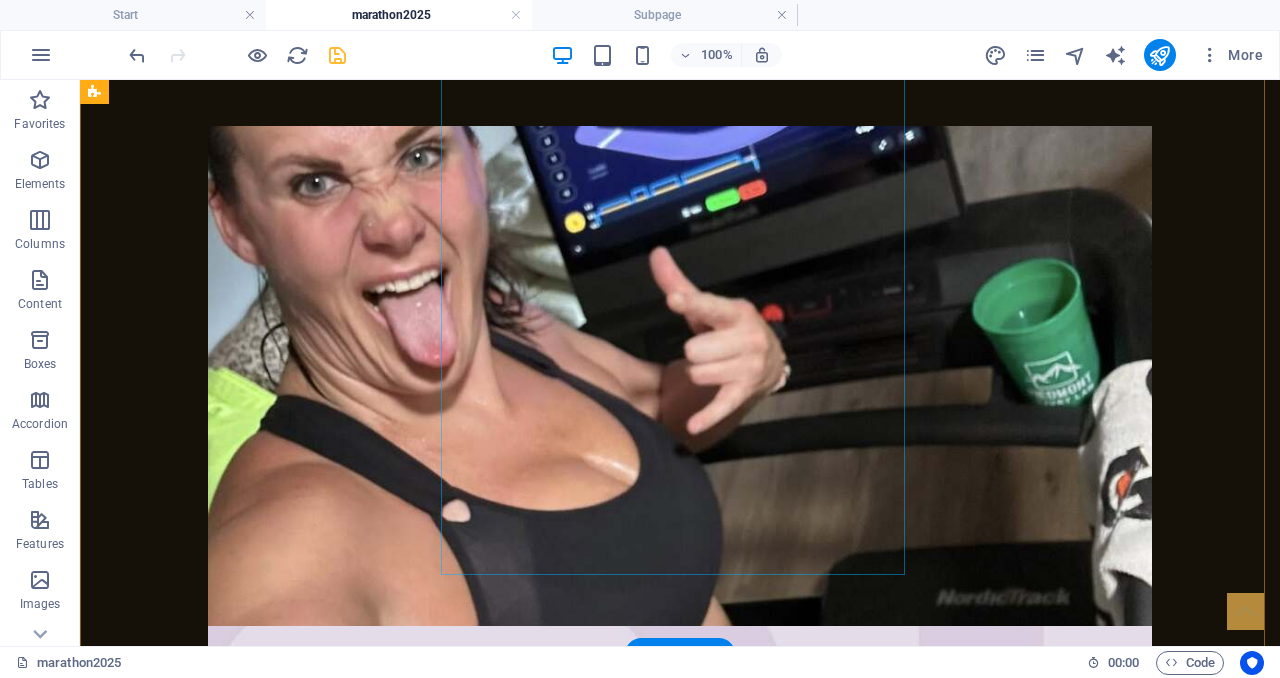 scroll, scrollTop: 545, scrollLeft: 0, axis: vertical 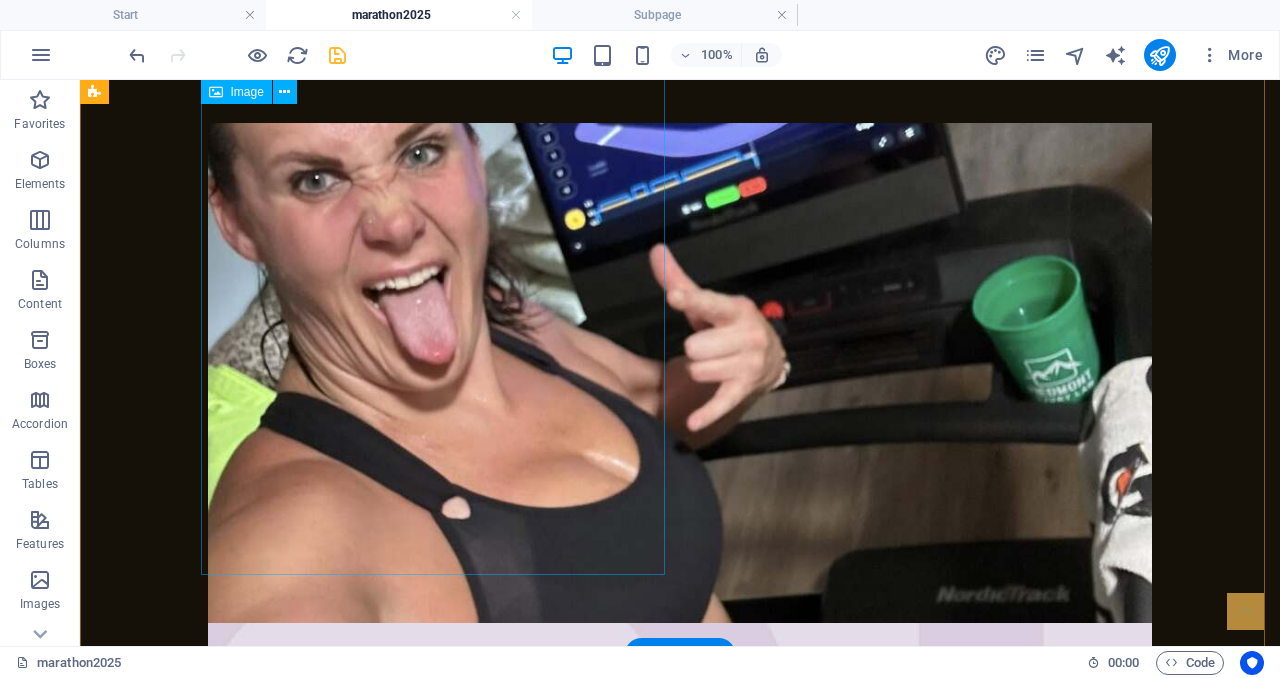 click at bounding box center [680, 373] 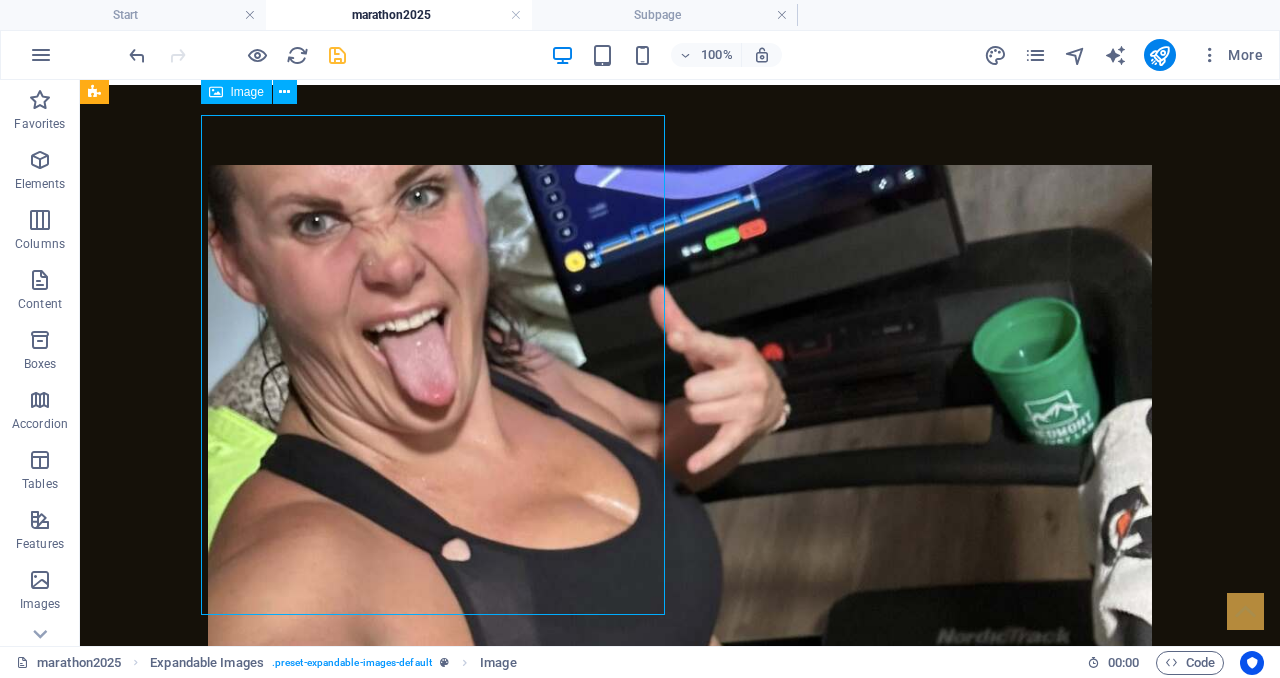 scroll, scrollTop: 456, scrollLeft: 0, axis: vertical 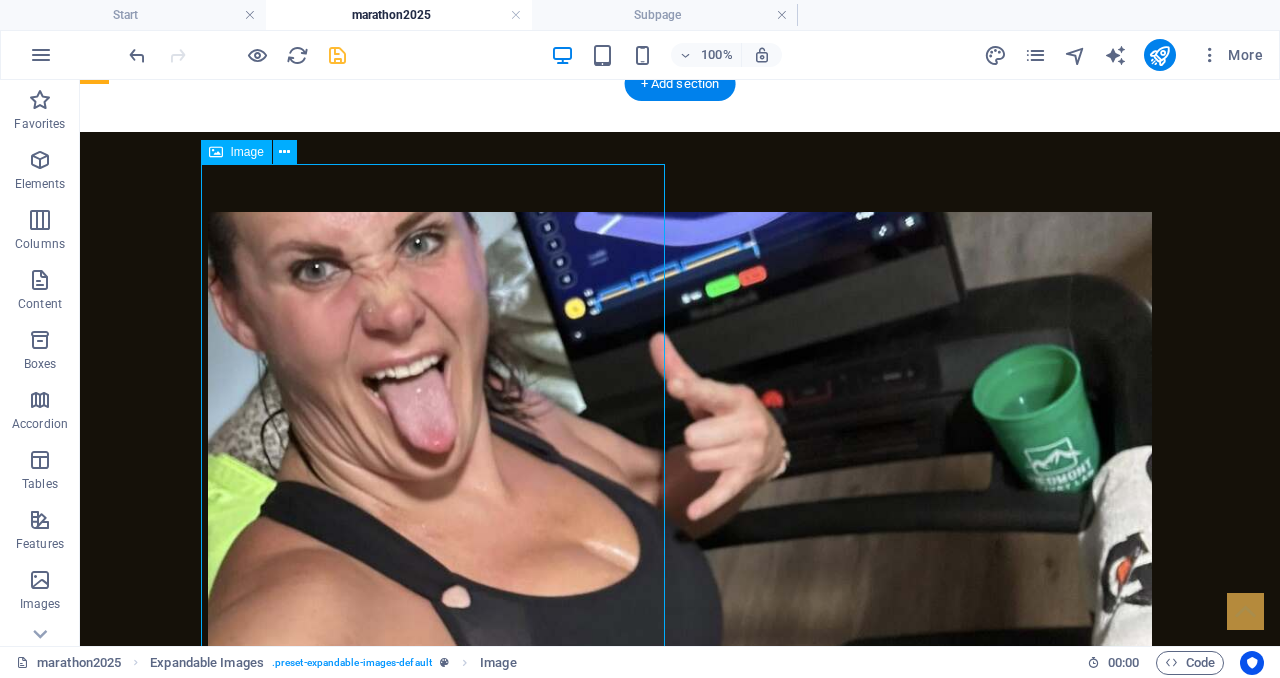 click at bounding box center [680, 462] 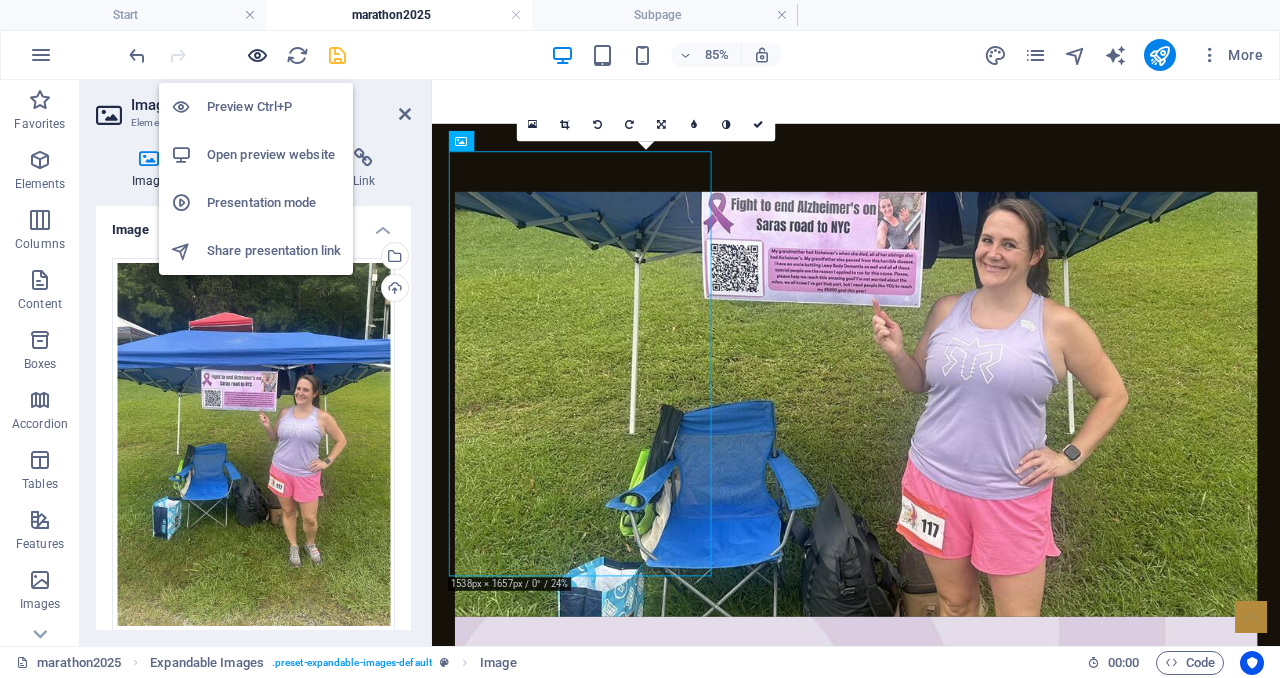 click at bounding box center (257, 55) 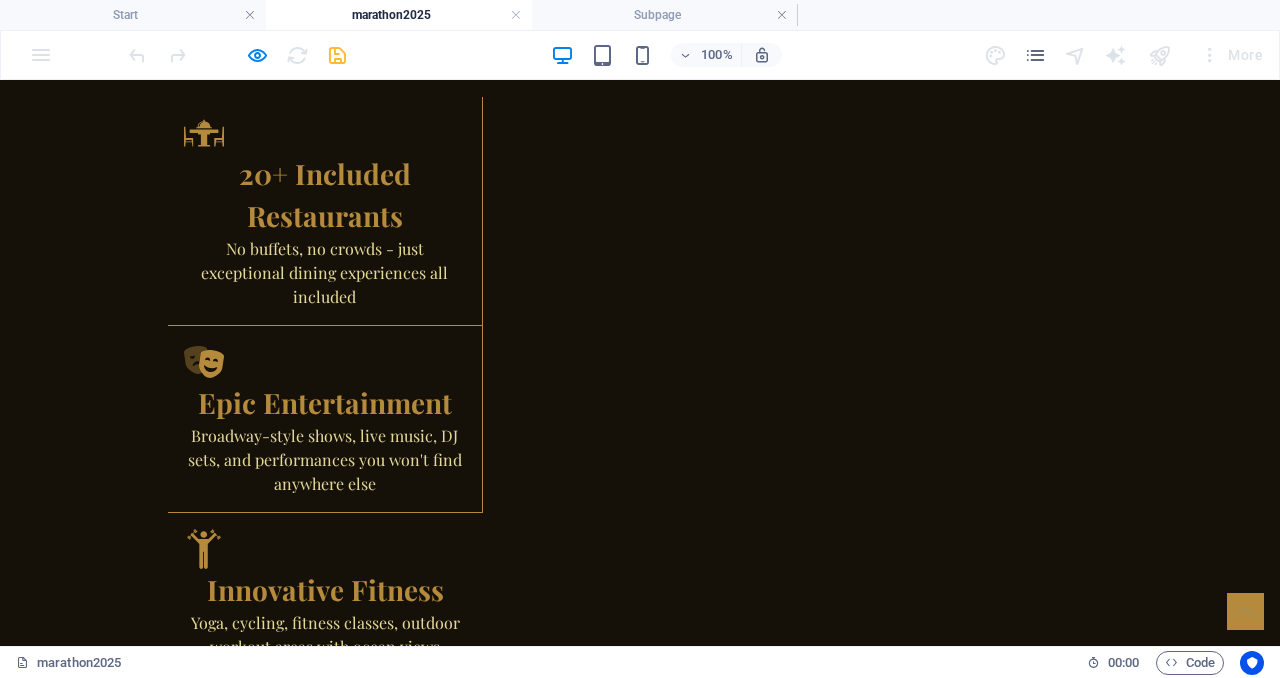 scroll, scrollTop: 5293, scrollLeft: 0, axis: vertical 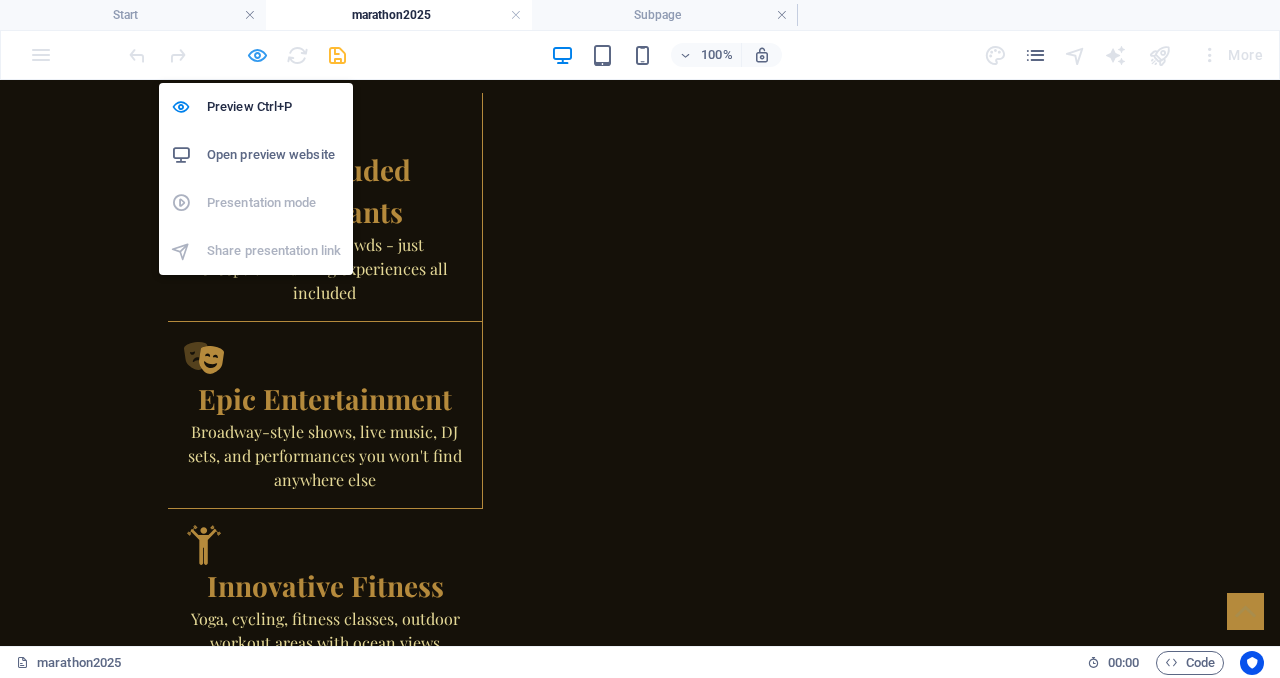 click at bounding box center [257, 55] 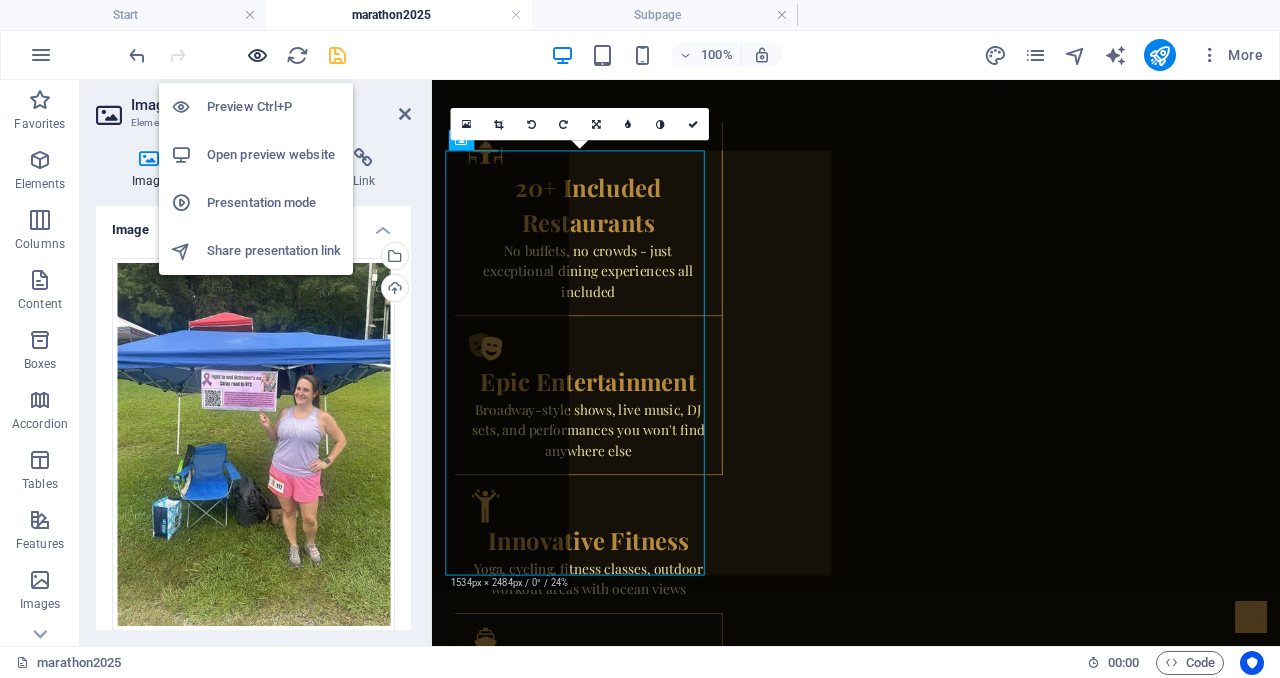 scroll, scrollTop: 457, scrollLeft: 0, axis: vertical 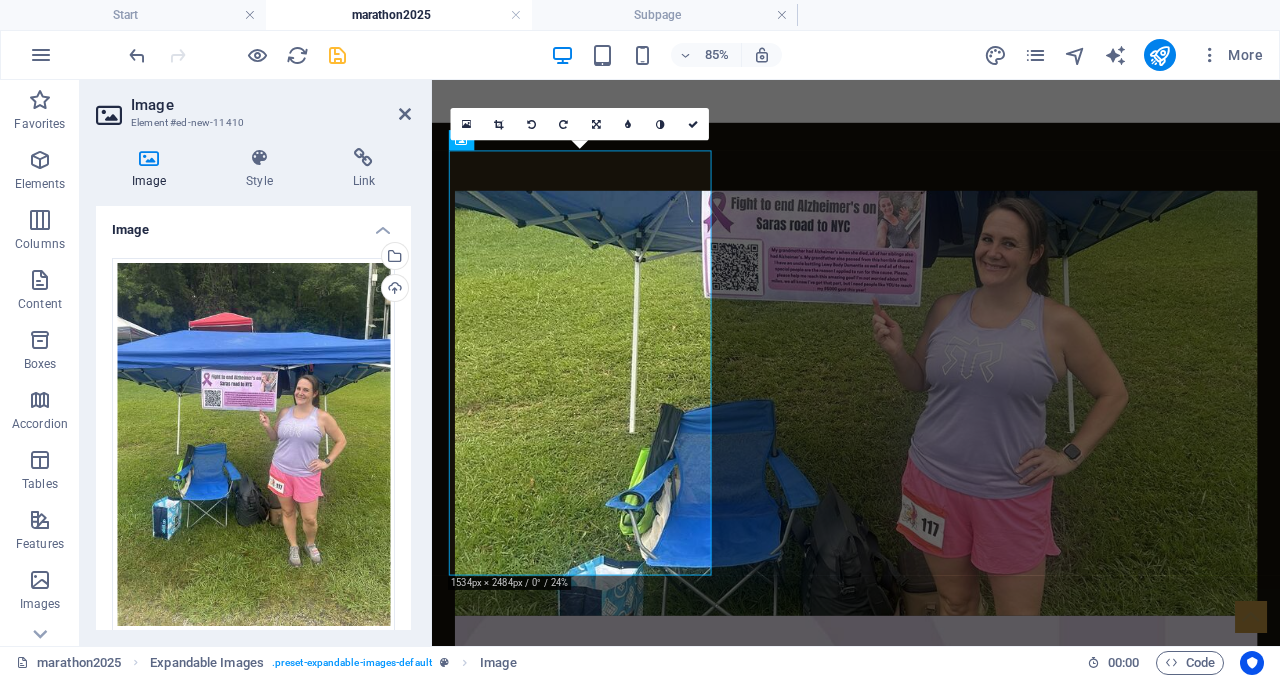 click on "16:10 16:9 4:3 1:1 1:2 0" at bounding box center (580, 124) 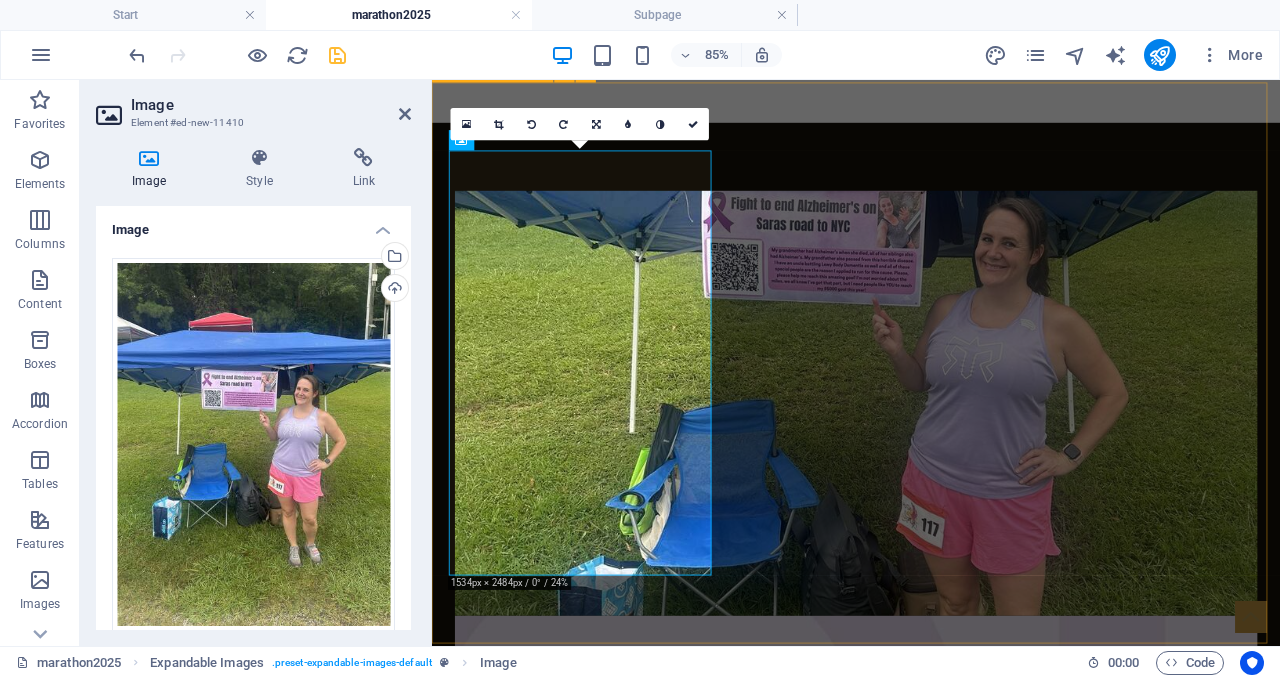 click at bounding box center [931, 961] 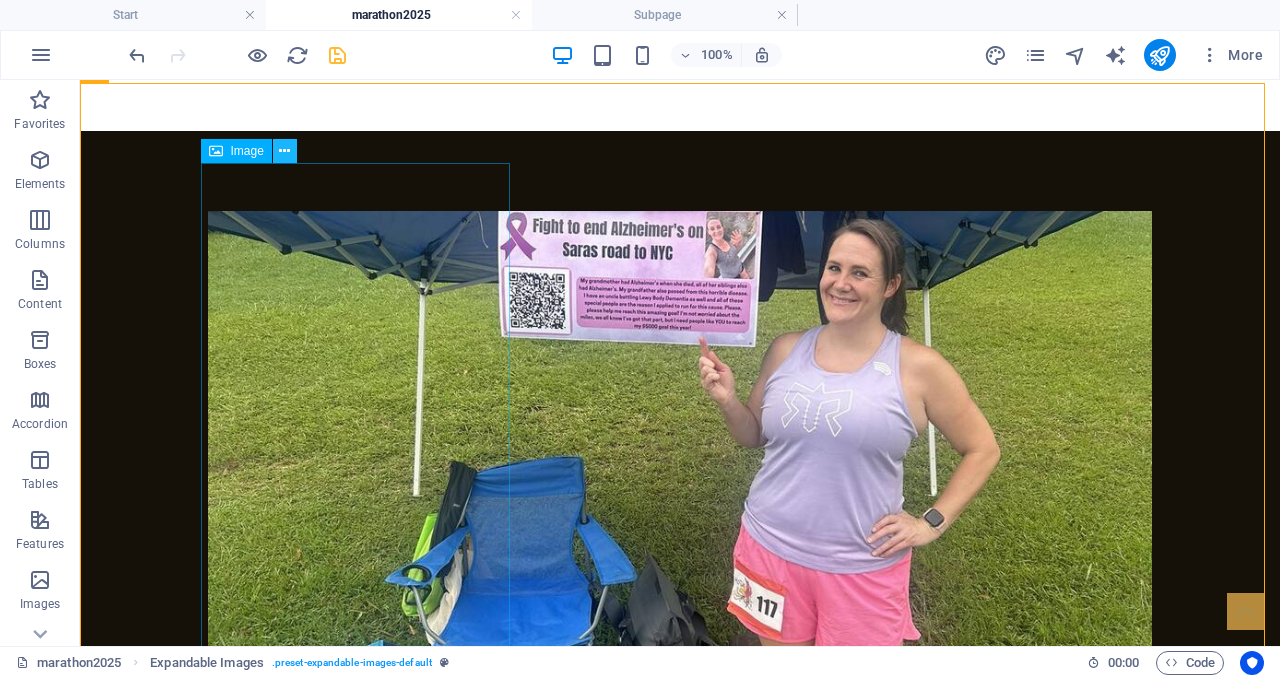 click at bounding box center [284, 151] 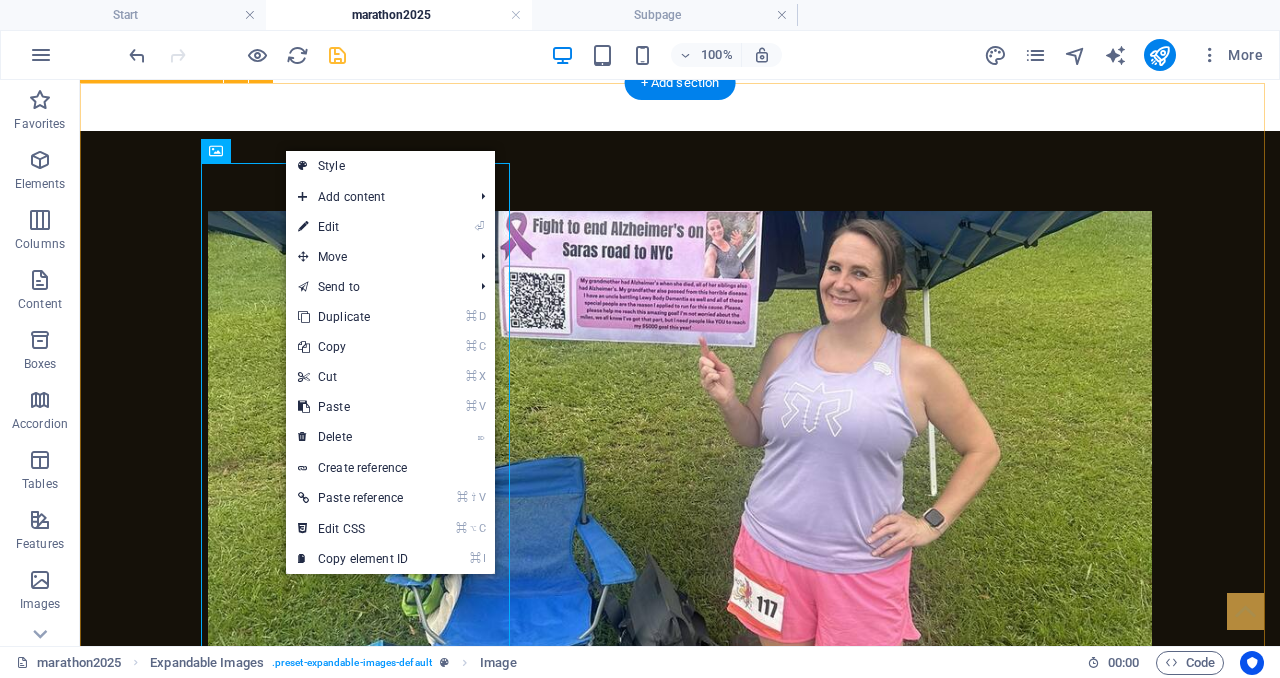 click at bounding box center (680, 961) 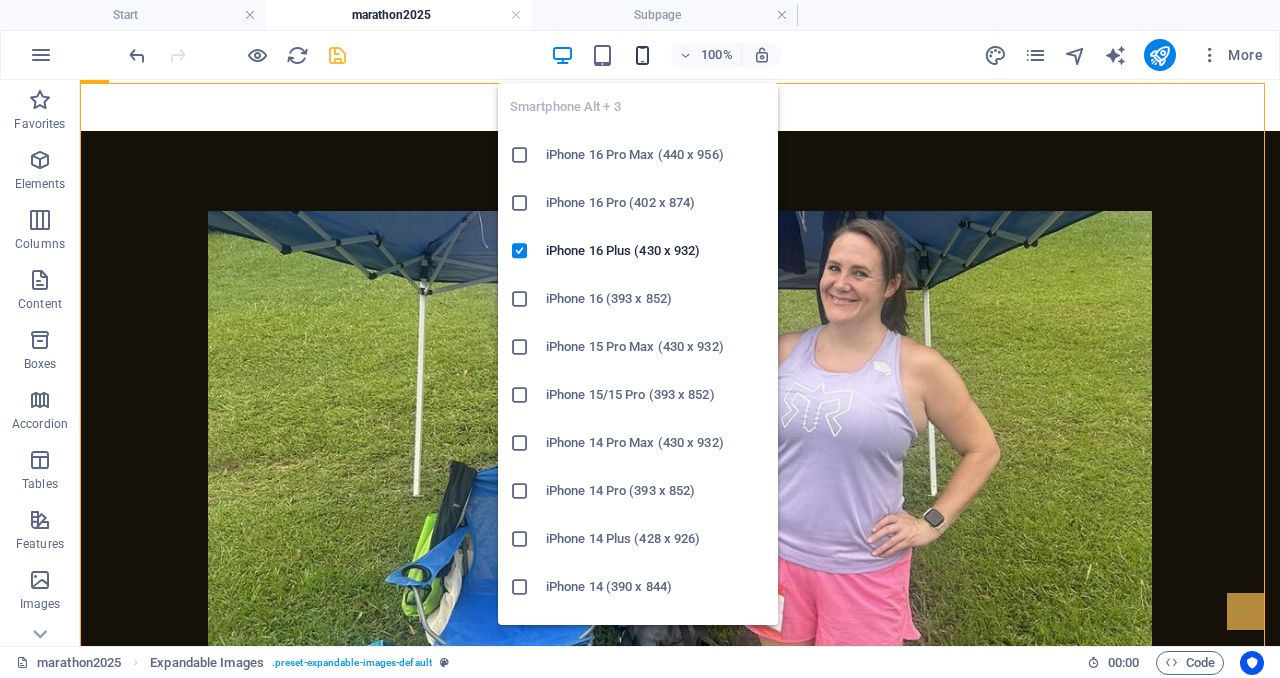 click at bounding box center (642, 55) 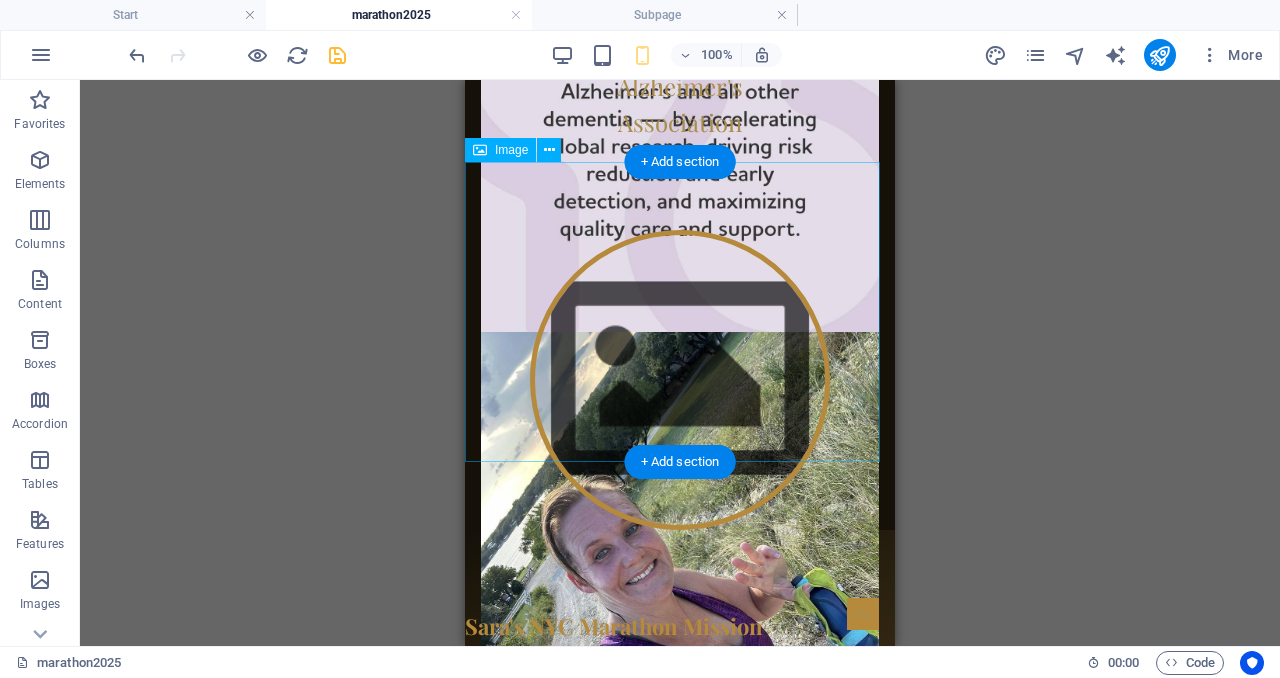 scroll, scrollTop: 1275, scrollLeft: 0, axis: vertical 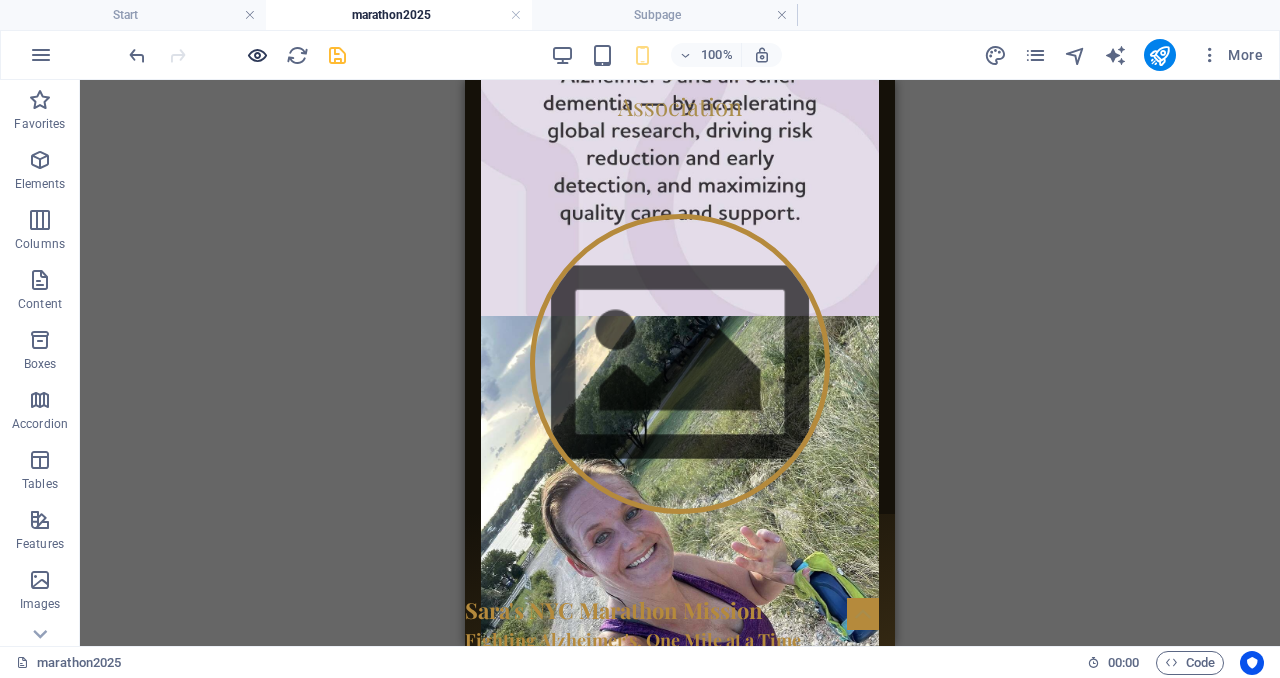 click at bounding box center (257, 55) 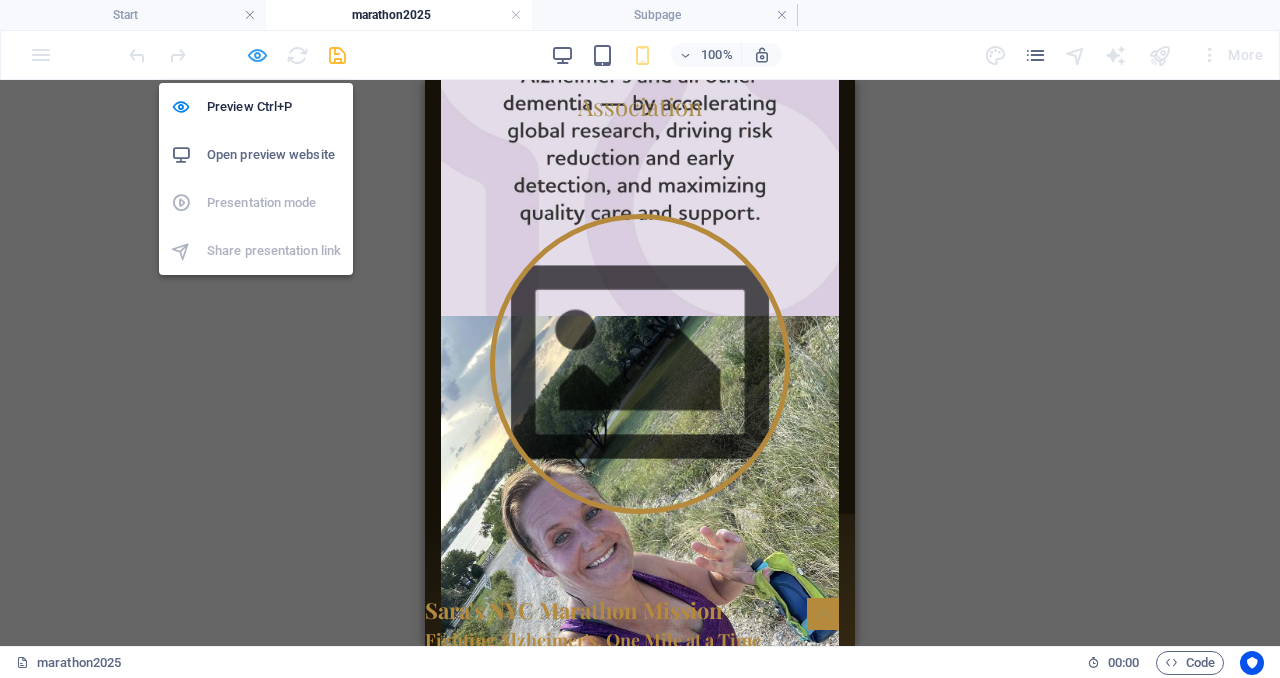 click at bounding box center (257, 55) 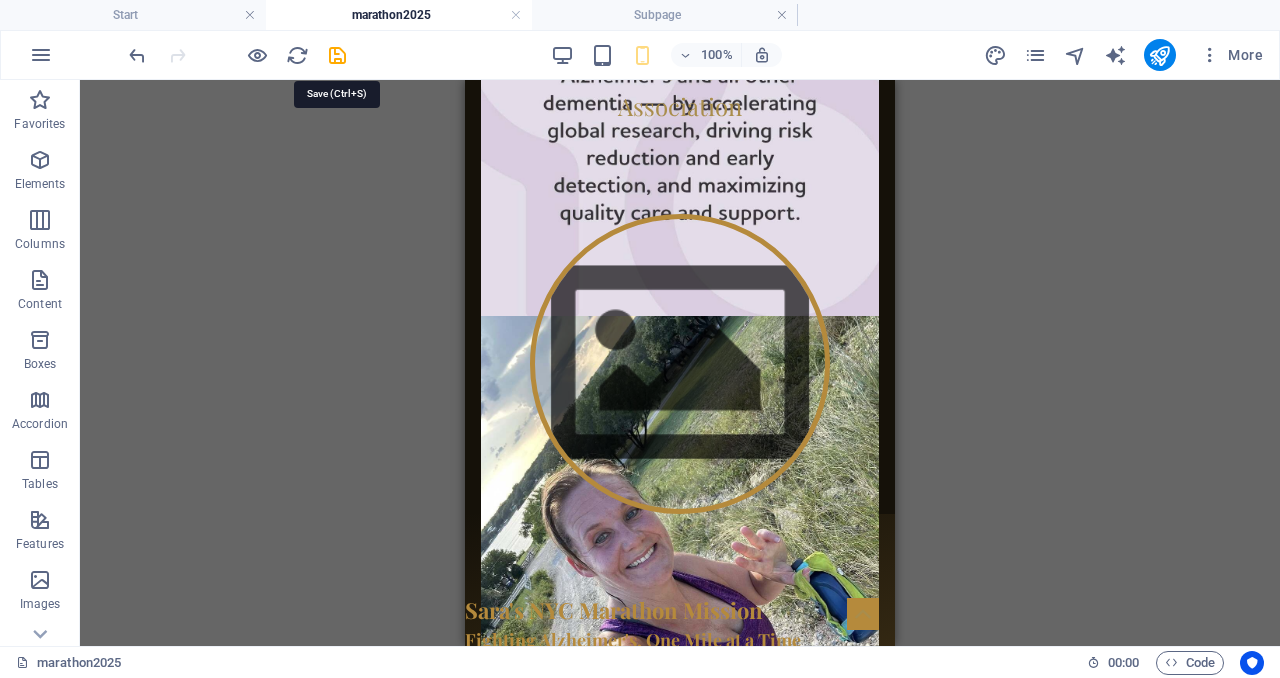 click at bounding box center (337, 55) 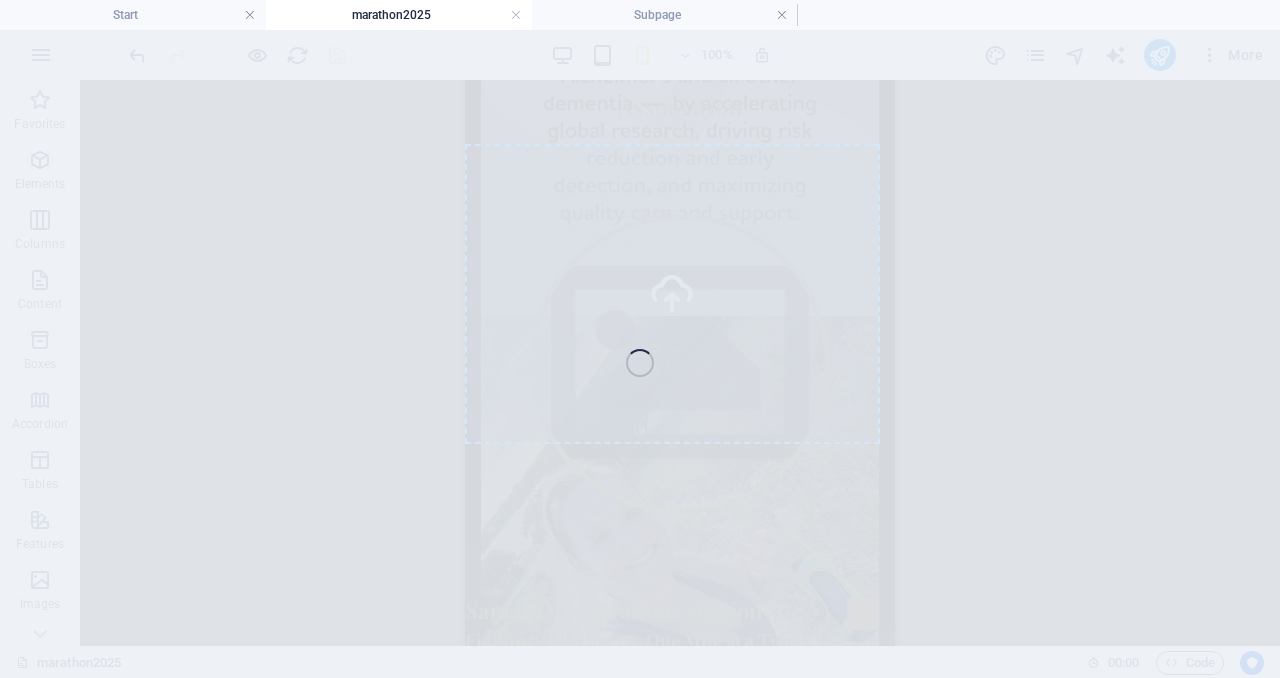 select on "px" 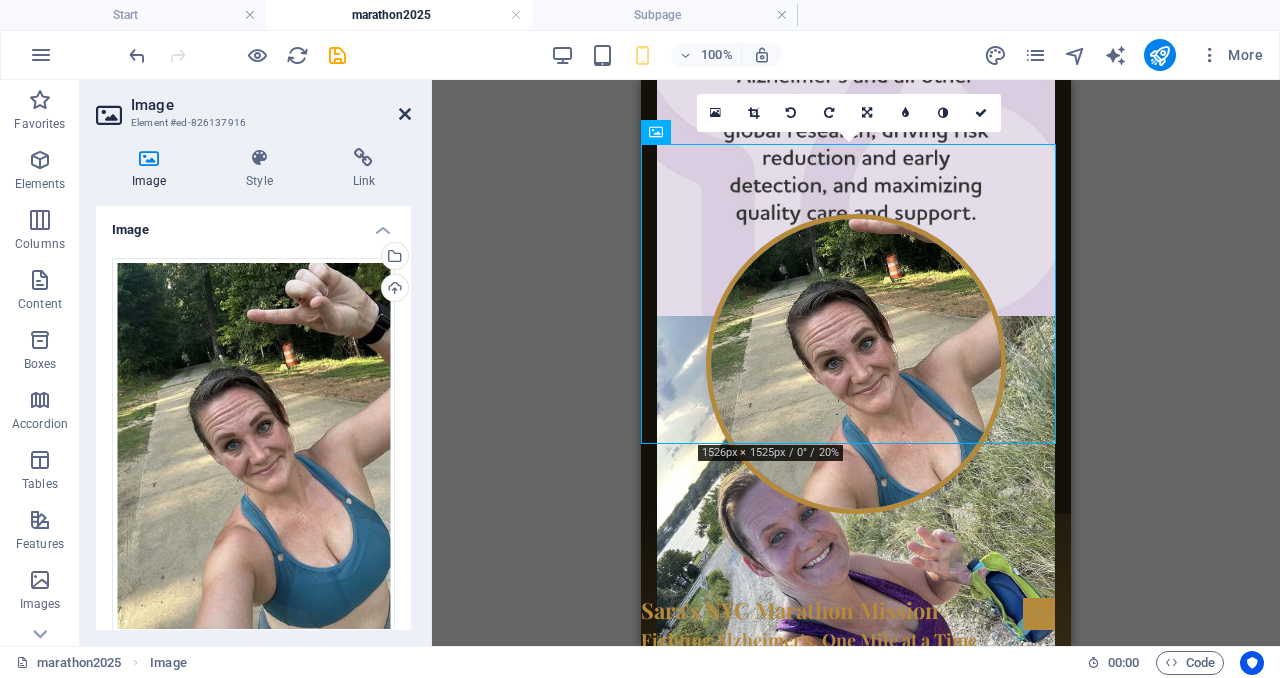click at bounding box center (405, 114) 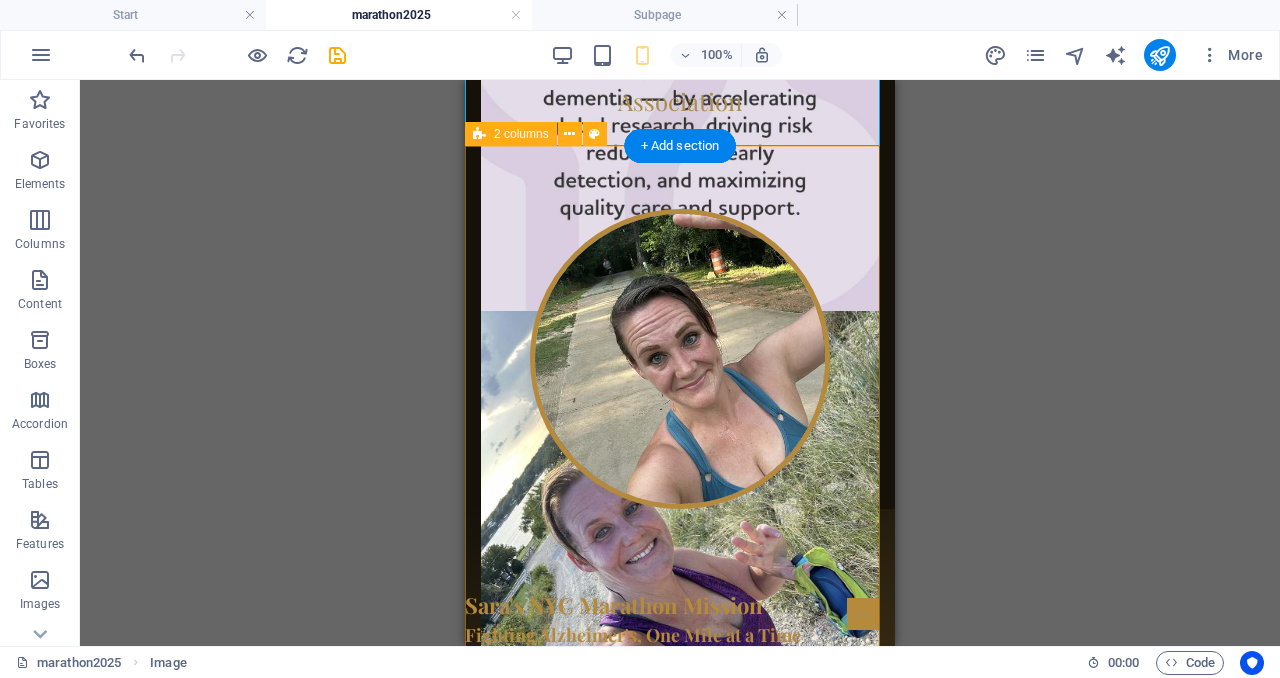 scroll, scrollTop: 1573, scrollLeft: 0, axis: vertical 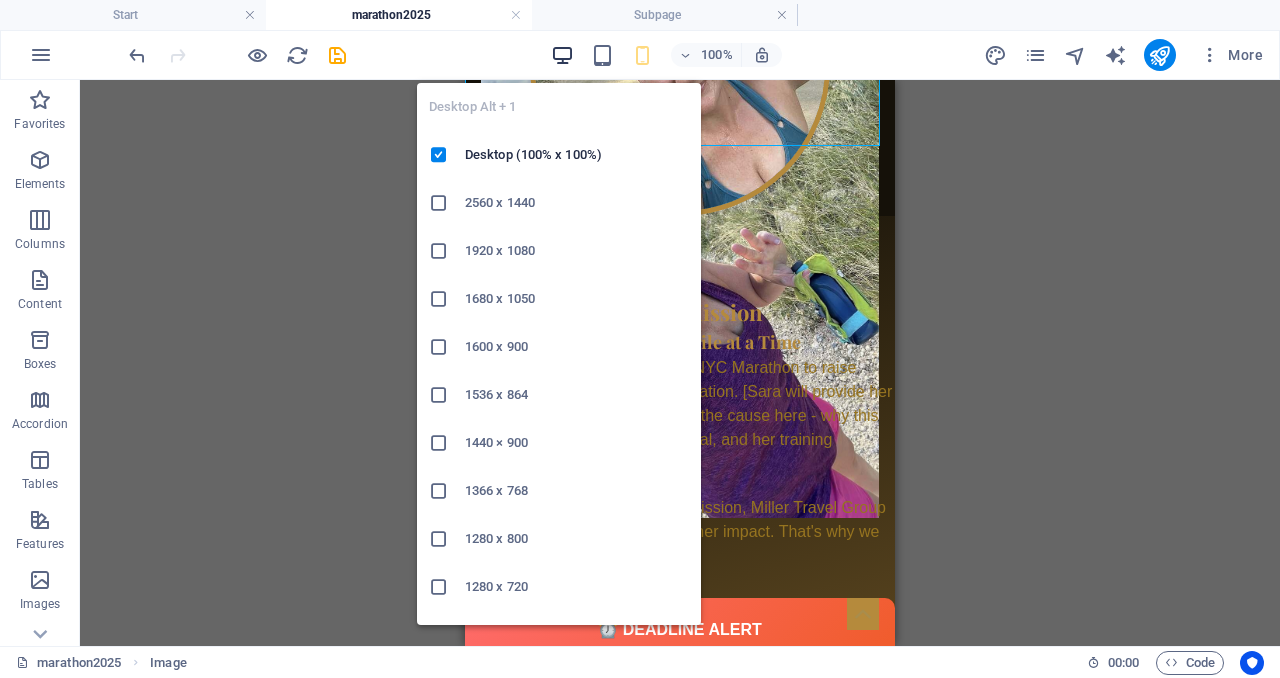 click at bounding box center (562, 55) 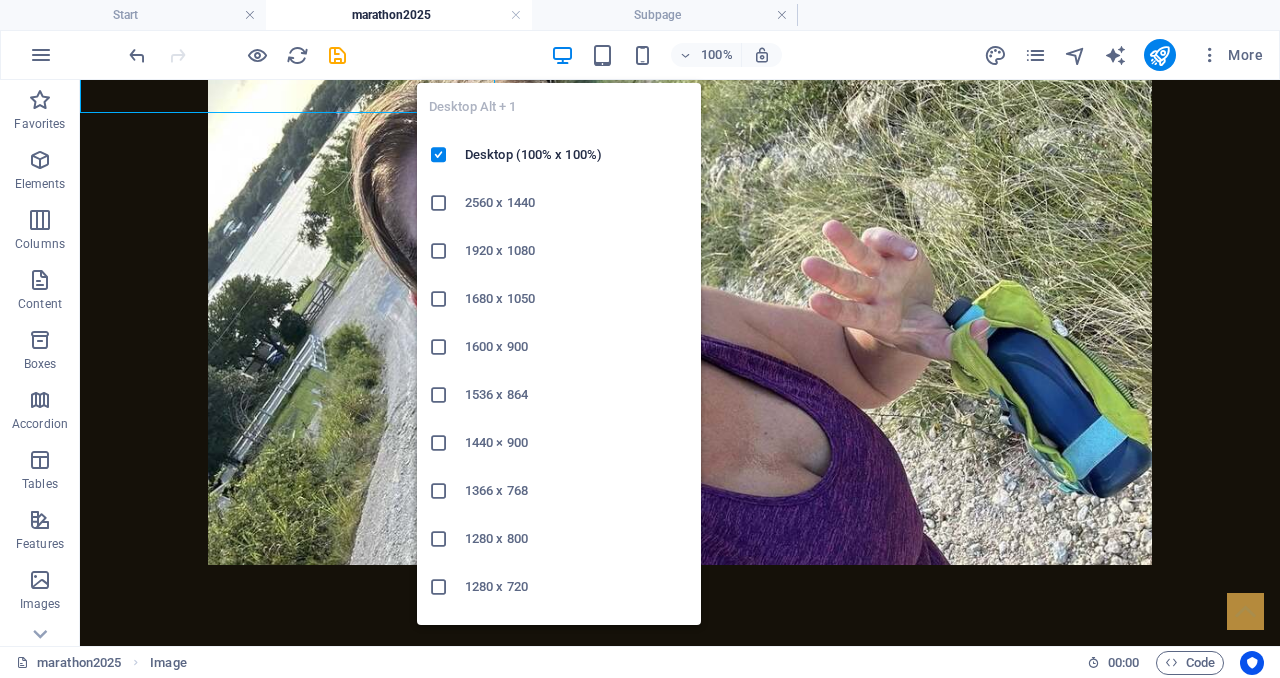 scroll, scrollTop: 1606, scrollLeft: 0, axis: vertical 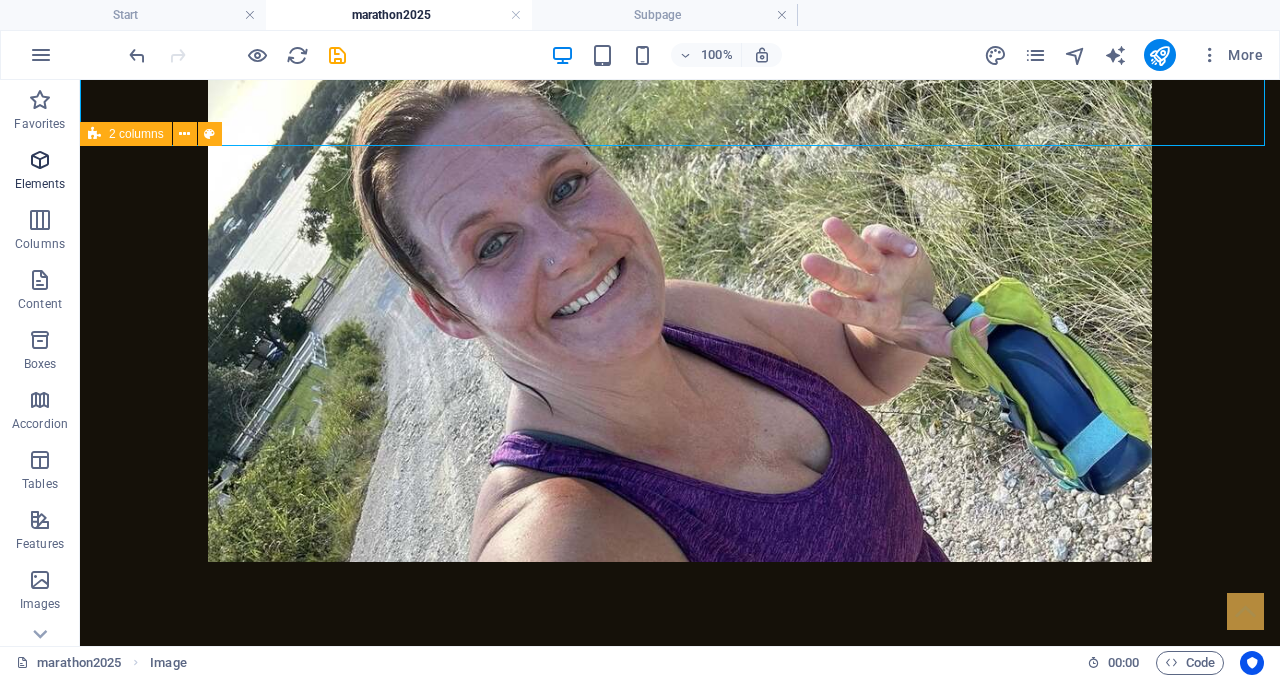 click at bounding box center [40, 160] 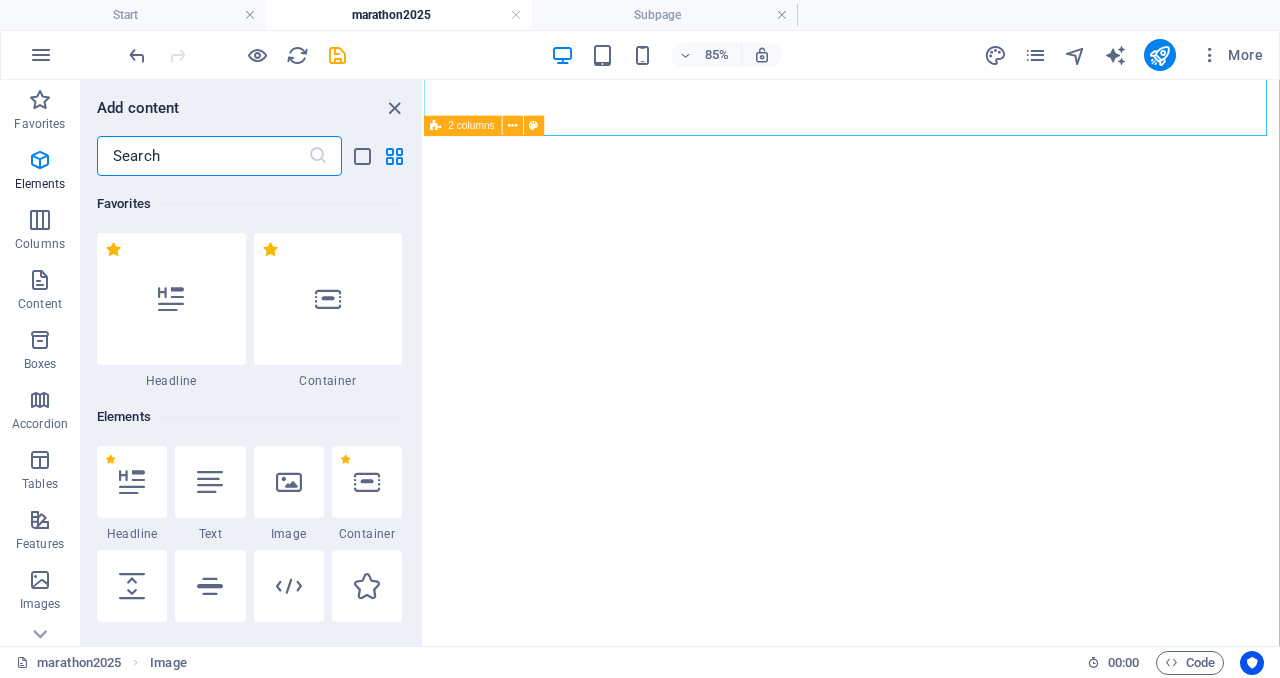 scroll, scrollTop: 0, scrollLeft: 0, axis: both 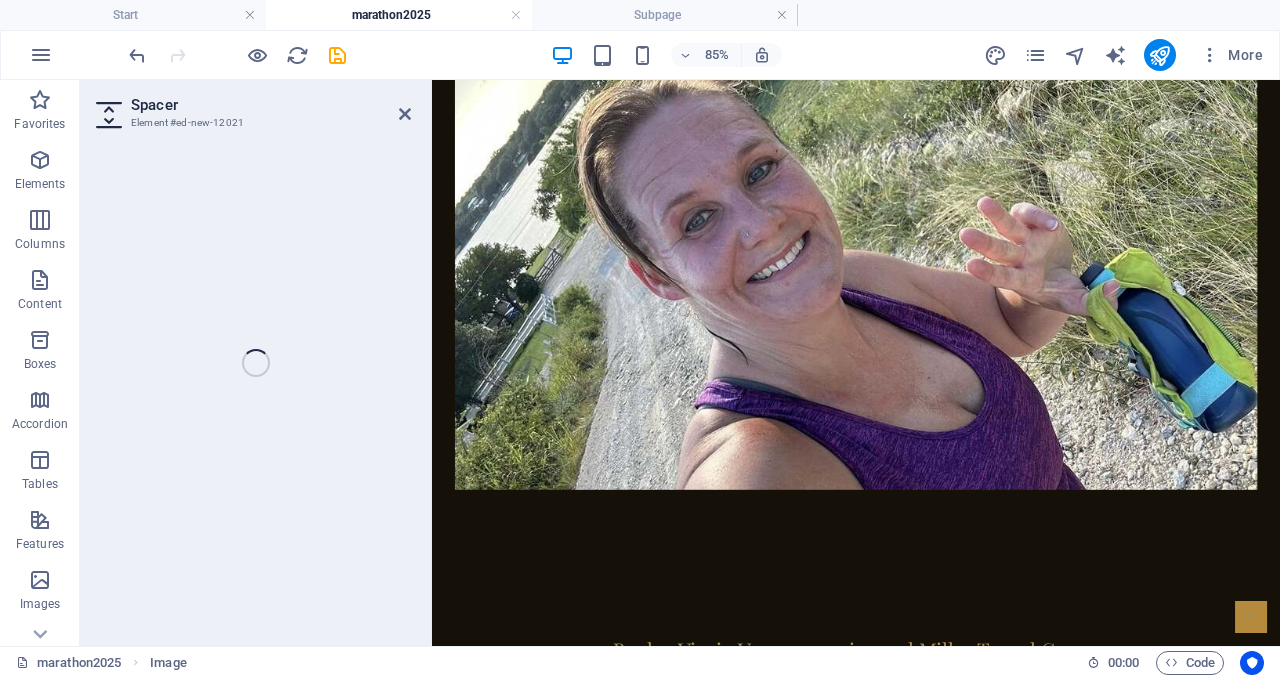 select on "px" 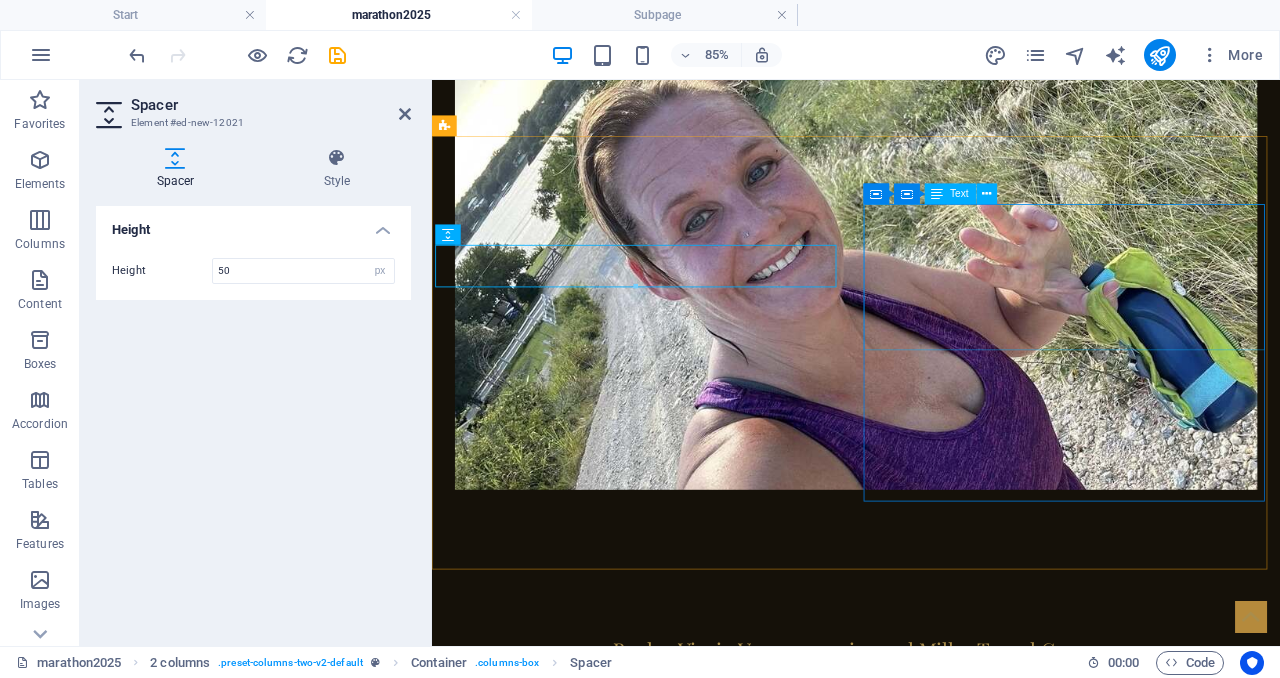 click on "⏰ DEADLINE ALERT Must book AND deposit by September 15, 2025 Use promo code:  MARATHON2025" at bounding box center (668, 1682) 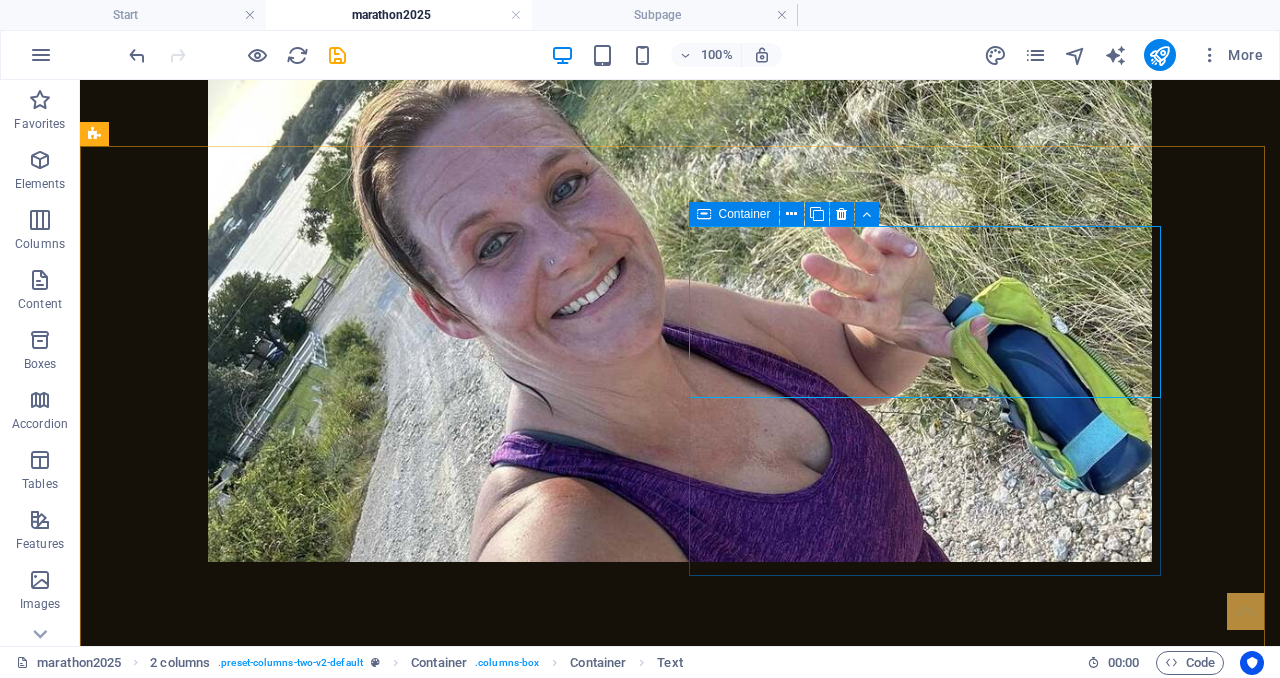 click on "Container" at bounding box center [745, 214] 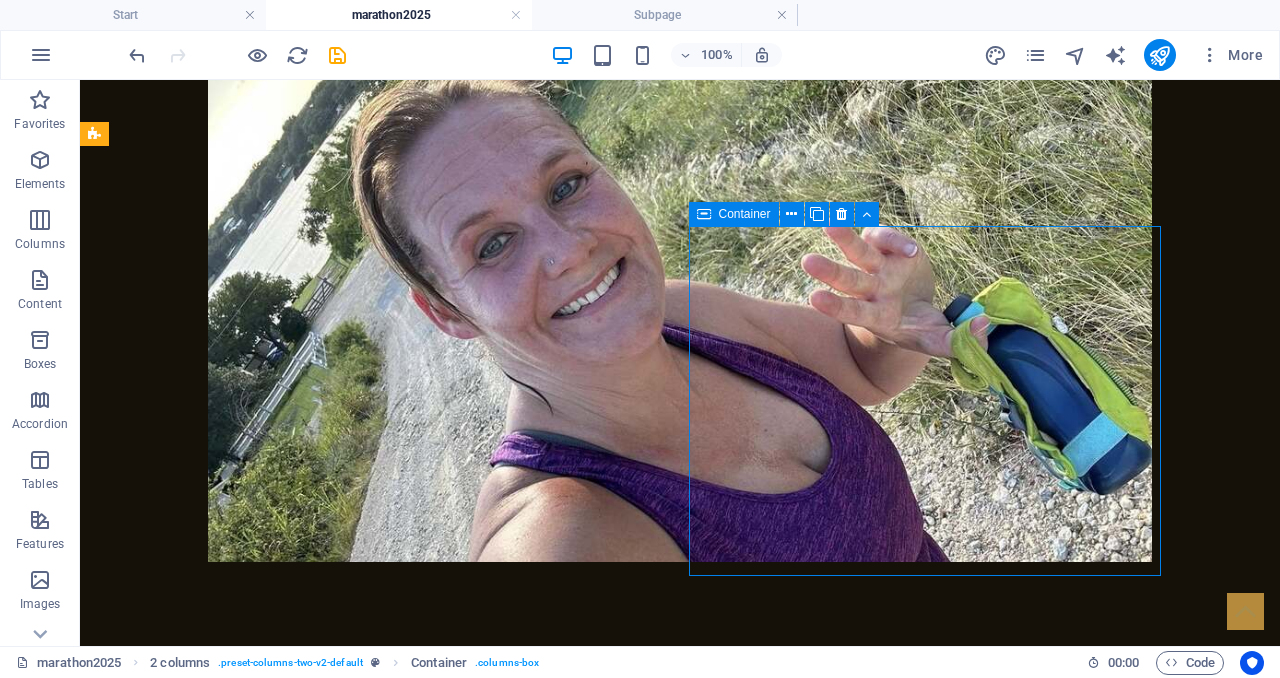 click on "Container" at bounding box center (745, 214) 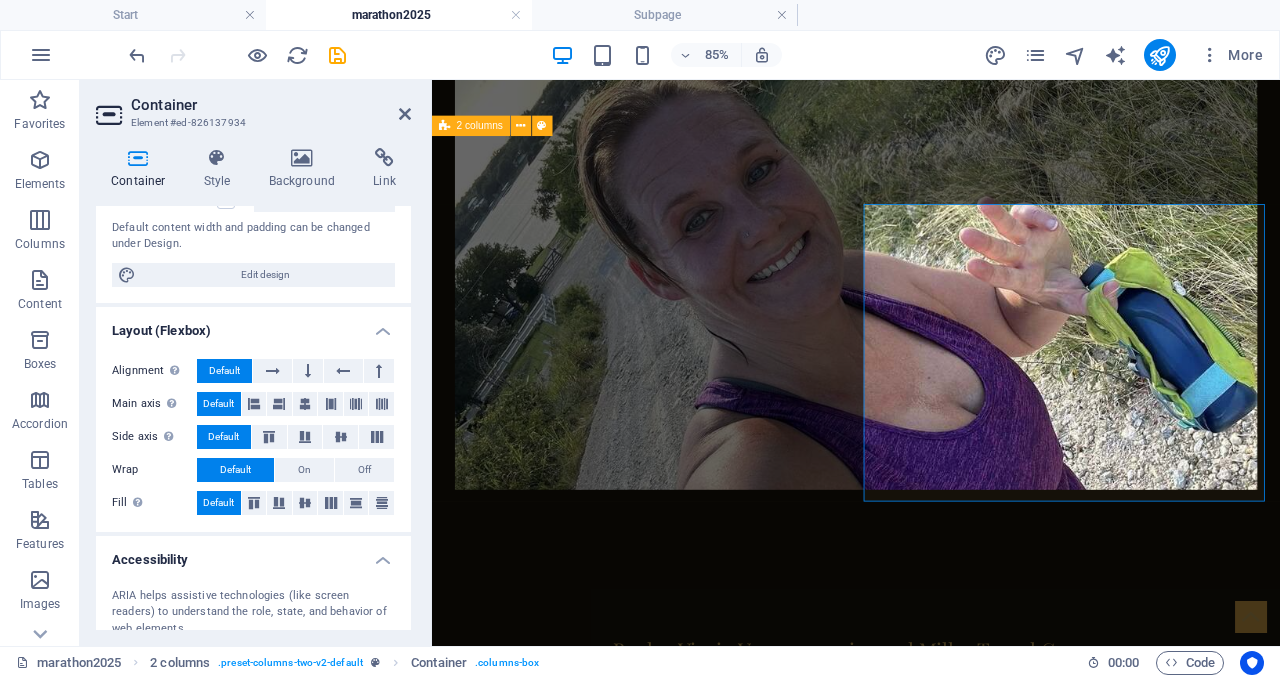 scroll, scrollTop: 206, scrollLeft: 0, axis: vertical 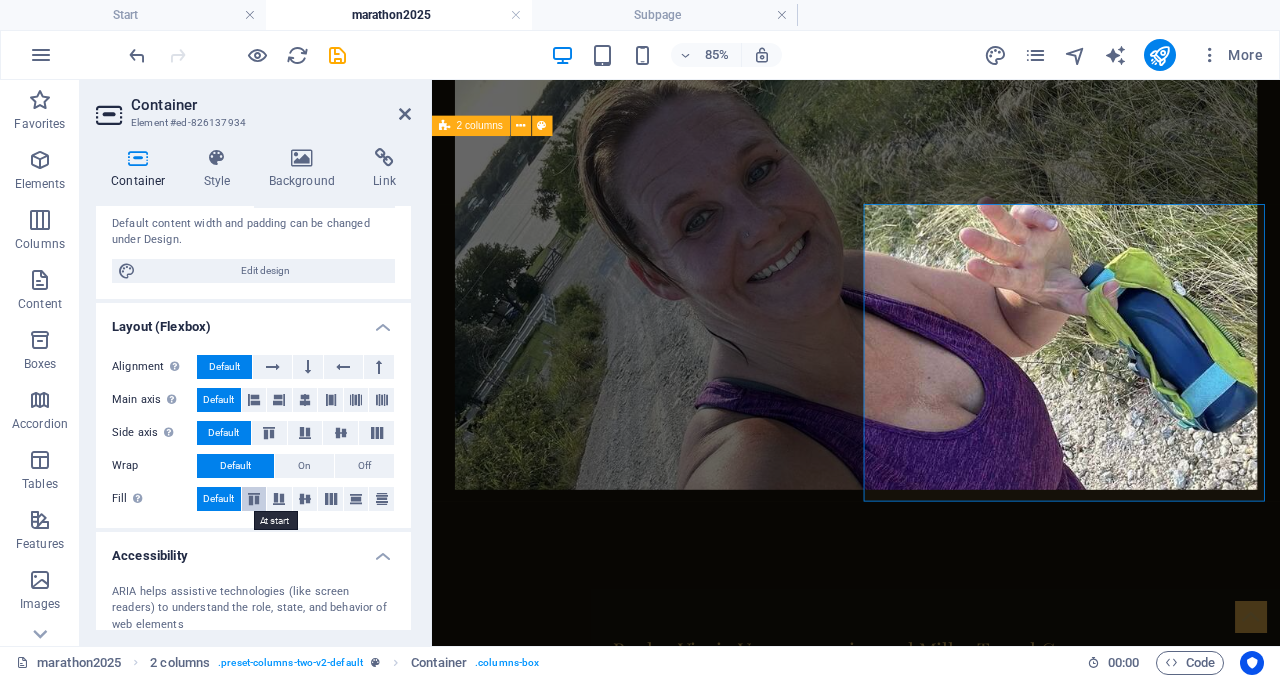click at bounding box center [254, 499] 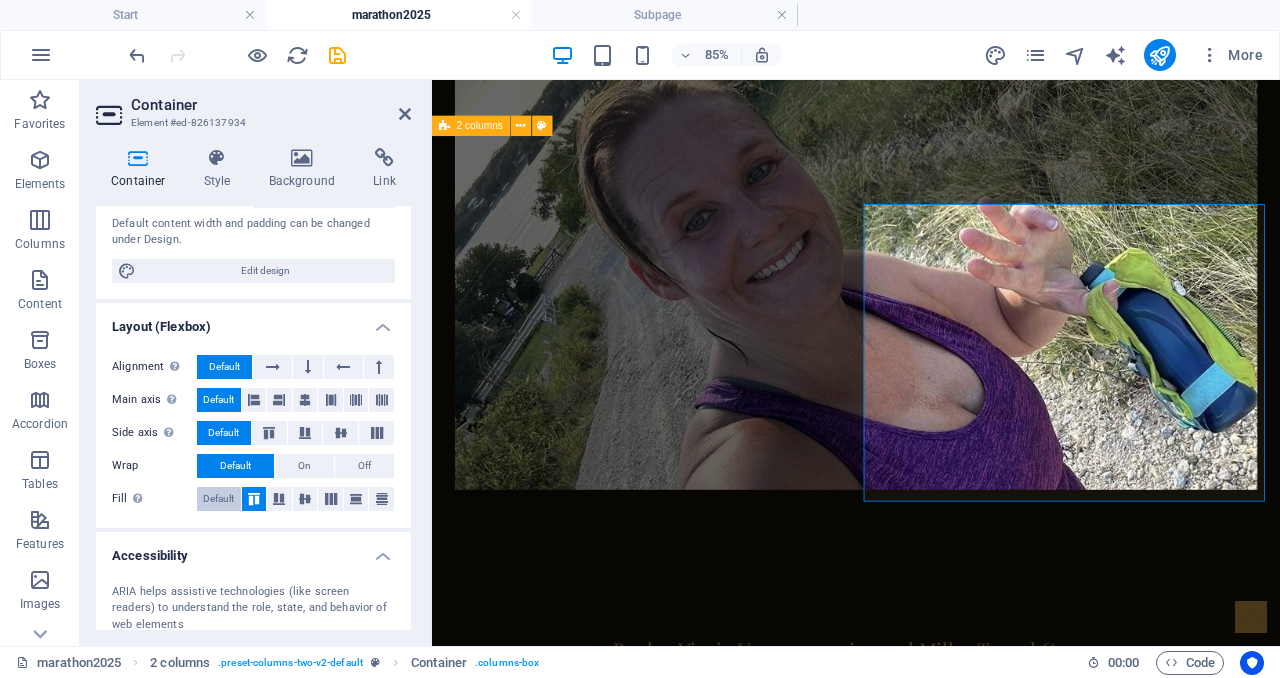 click on "Default" at bounding box center [219, 499] 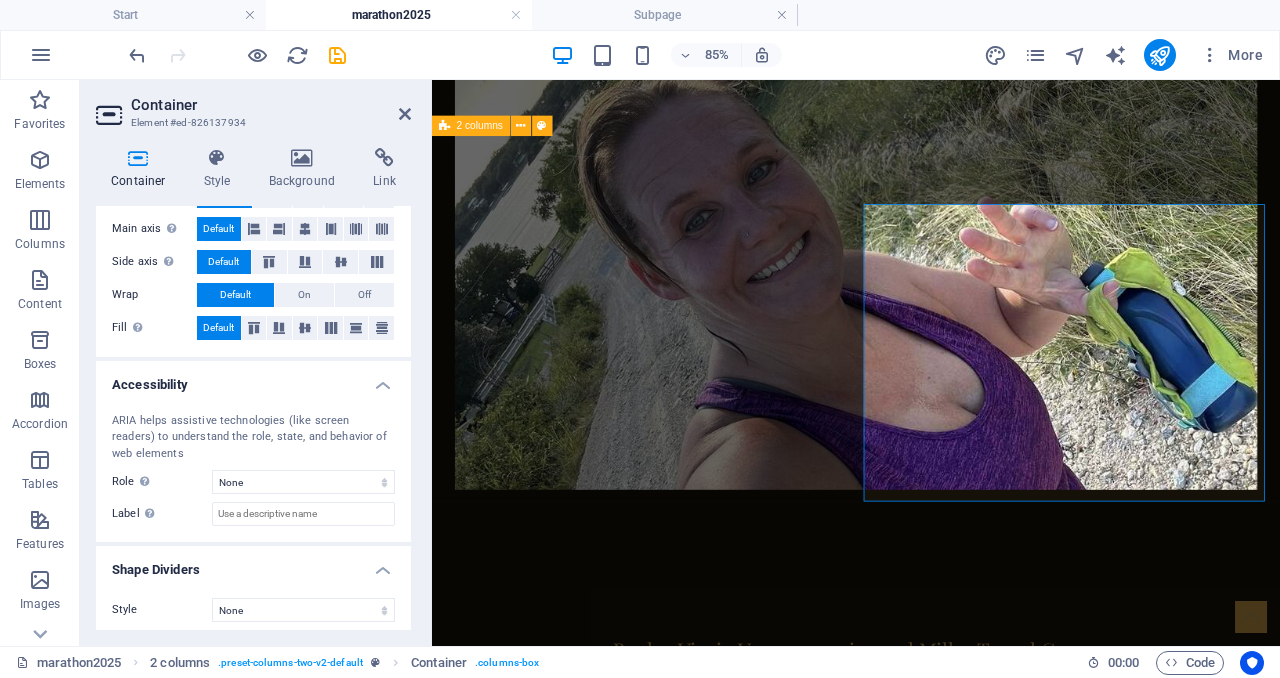 scroll, scrollTop: 385, scrollLeft: 0, axis: vertical 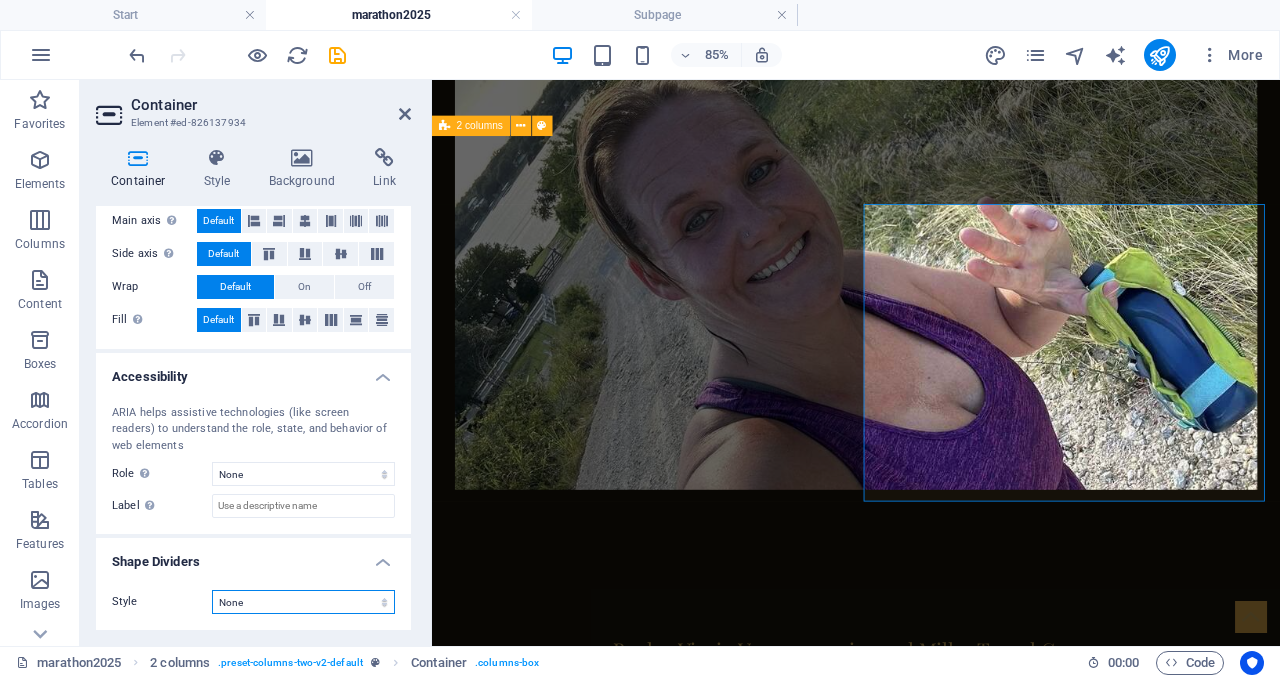 click on "None Triangle Square Diagonal Polygon 1 Polygon 2 Zigzag Multiple Zigzags Waves Multiple Waves Half Circle Circle Circle Shadow Blocks Hexagons Clouds Multiple Clouds Fan Pyramids Book Paint Drip Fire Shredded Paper Arrow" at bounding box center (303, 602) 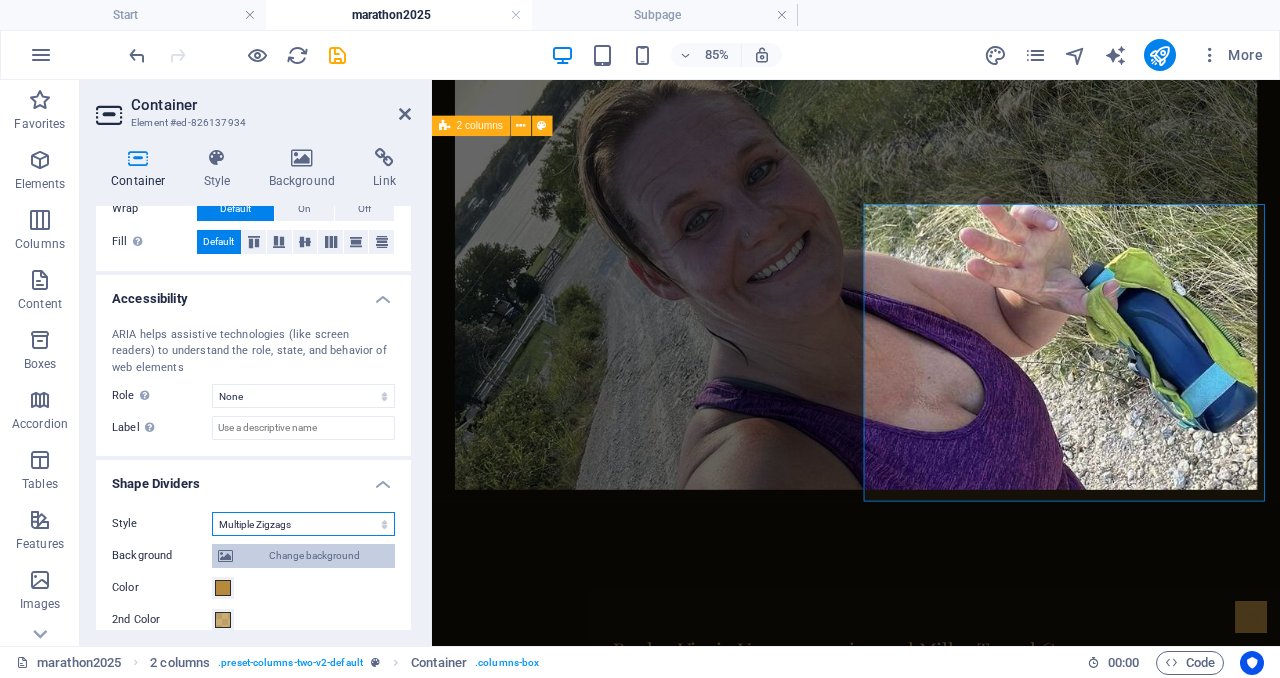 scroll, scrollTop: 501, scrollLeft: 0, axis: vertical 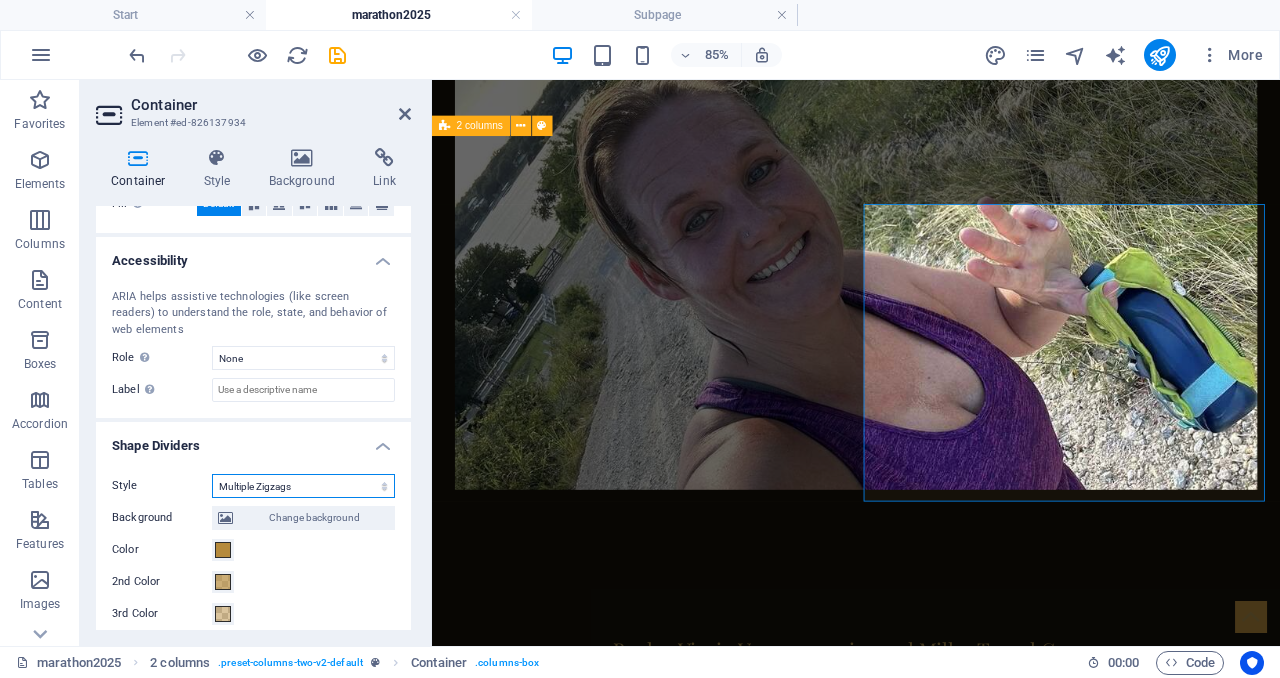 click on "None Triangle Square Diagonal Polygon 1 Polygon 2 Zigzag Multiple Zigzags Waves Multiple Waves Half Circle Circle Circle Shadow Blocks Hexagons Clouds Multiple Clouds Fan Pyramids Book Paint Drip Fire Shredded Paper Arrow" at bounding box center (303, 486) 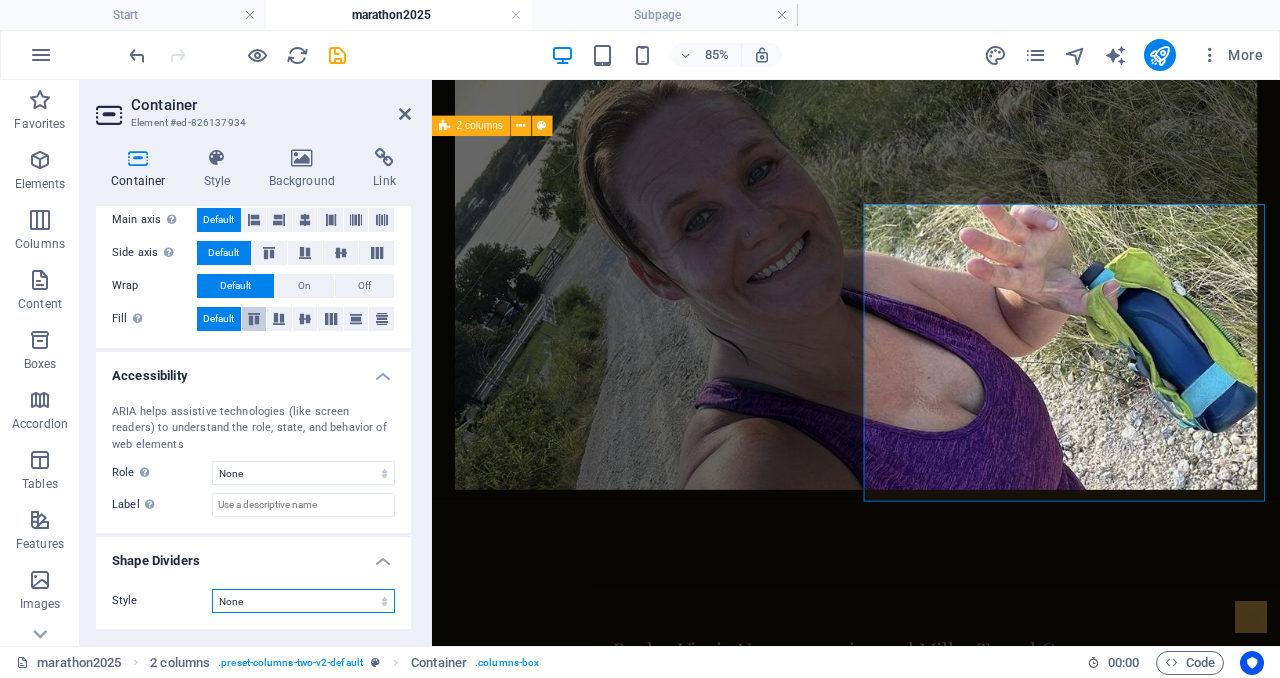 scroll, scrollTop: 0, scrollLeft: 0, axis: both 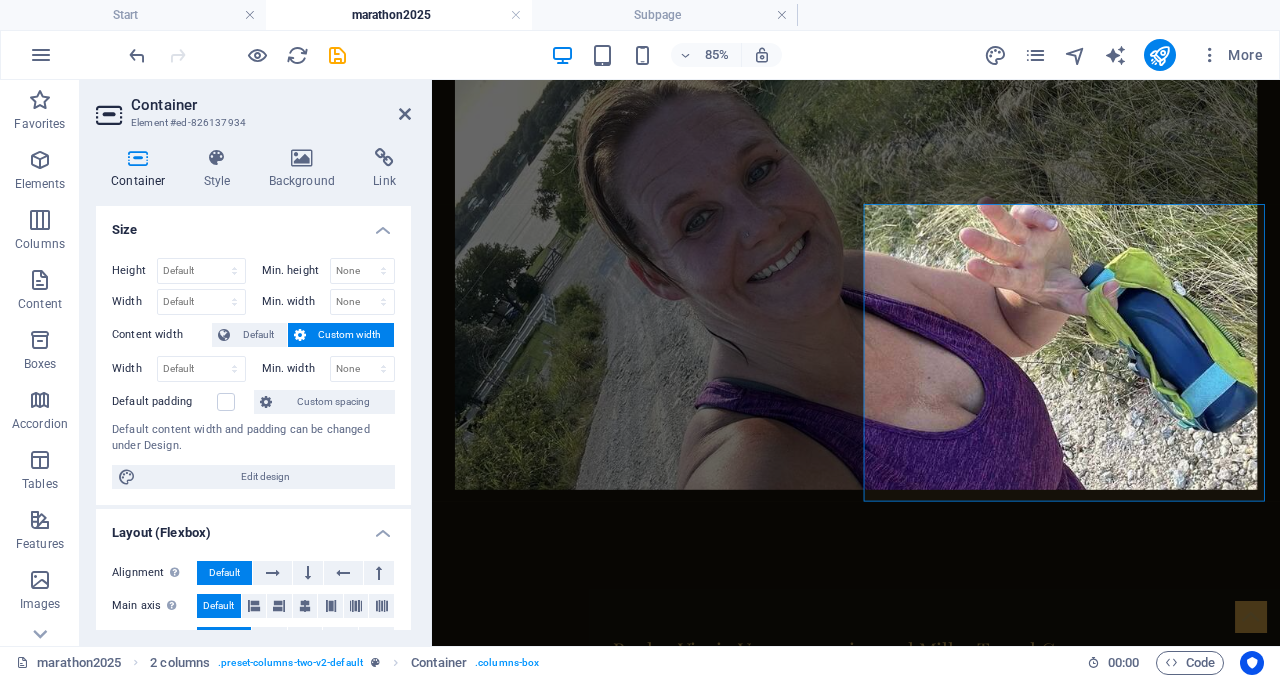 click on "Container Element #ed-826137934" at bounding box center [253, 106] 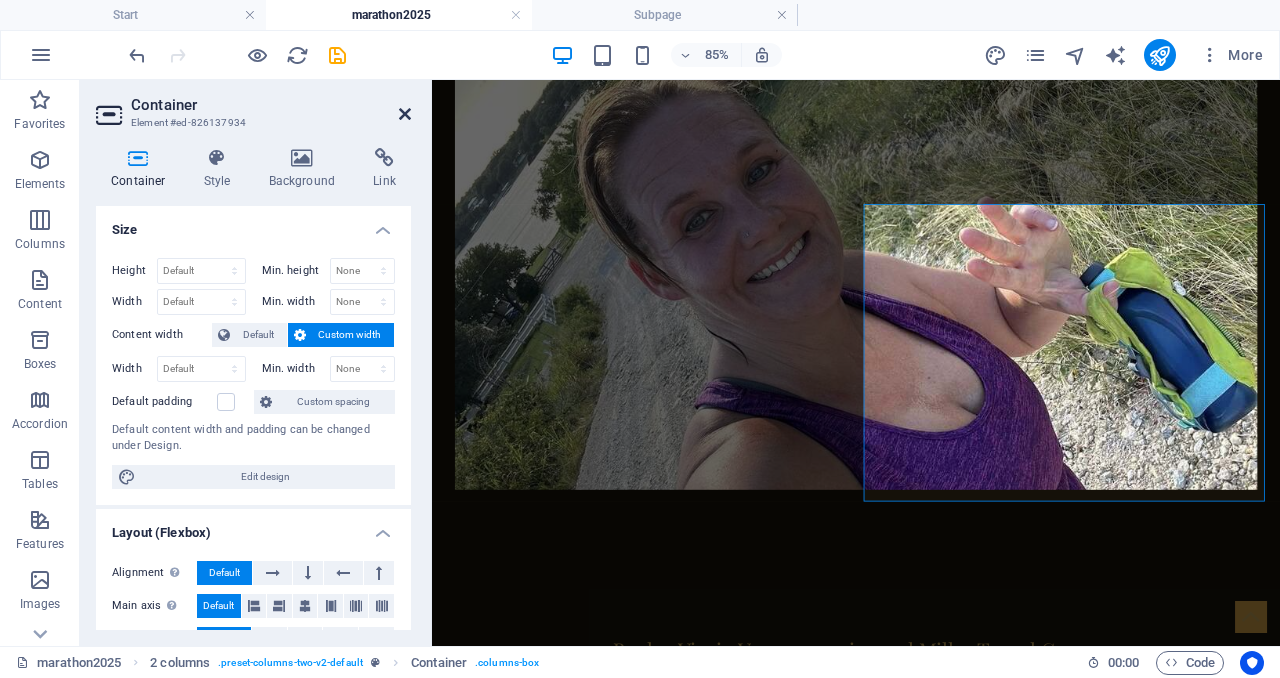 click at bounding box center (405, 114) 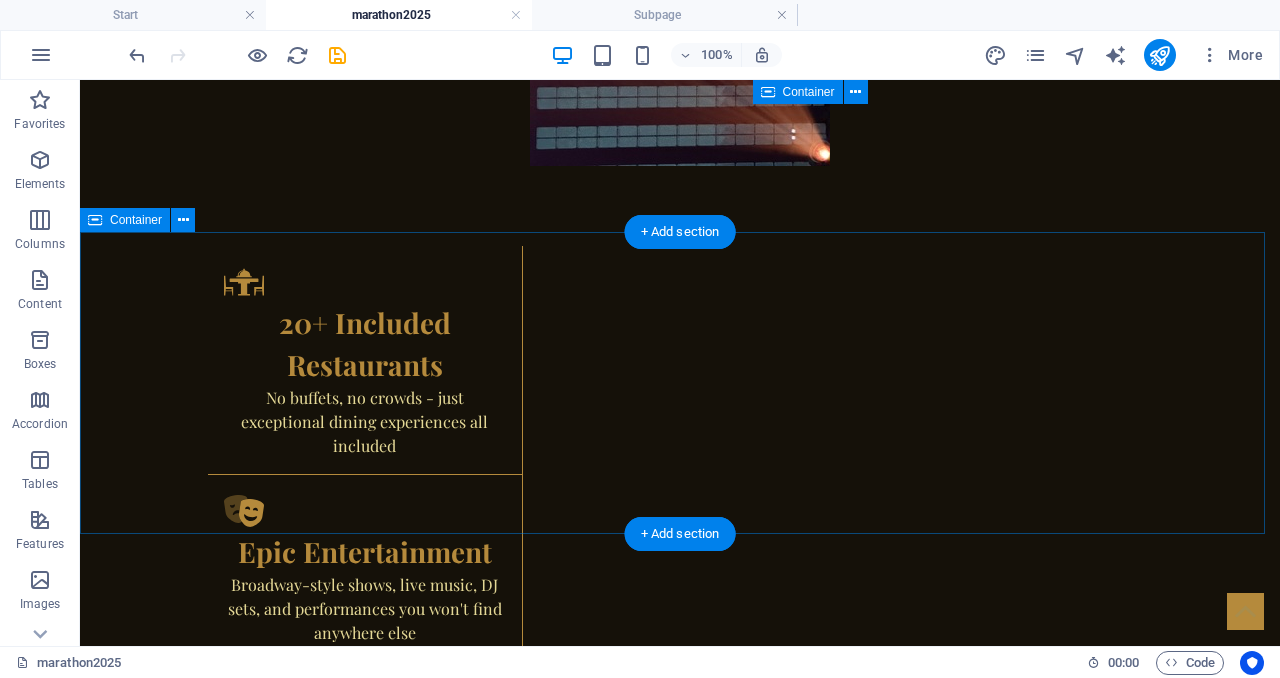 scroll, scrollTop: 5137, scrollLeft: 0, axis: vertical 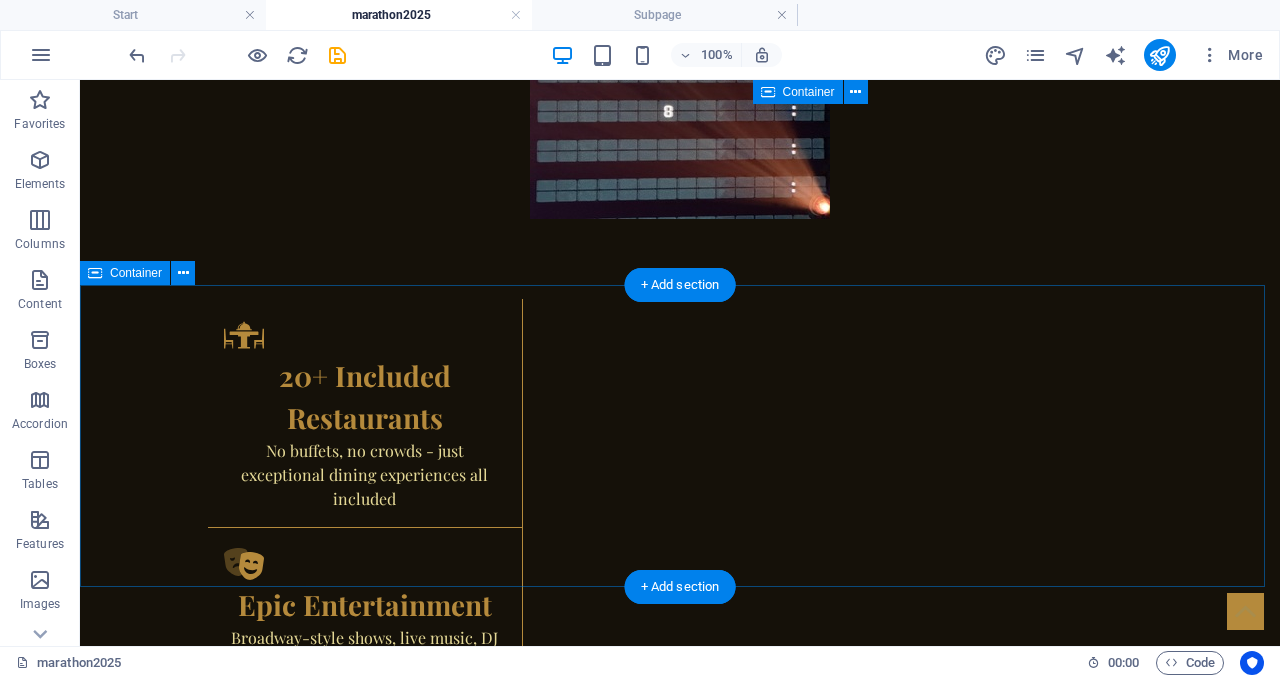 click on "Drop content here or  Add elements  Paste clipboard" at bounding box center (680, 3465) 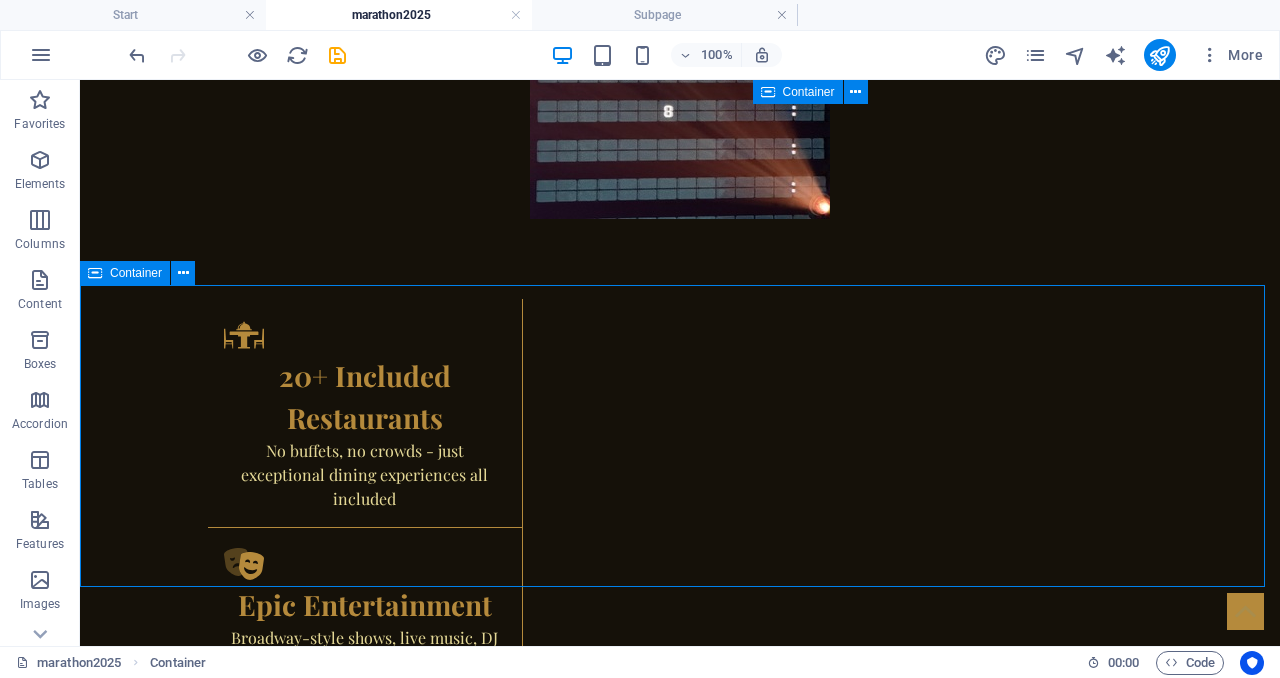 click on "Container" at bounding box center [125, 273] 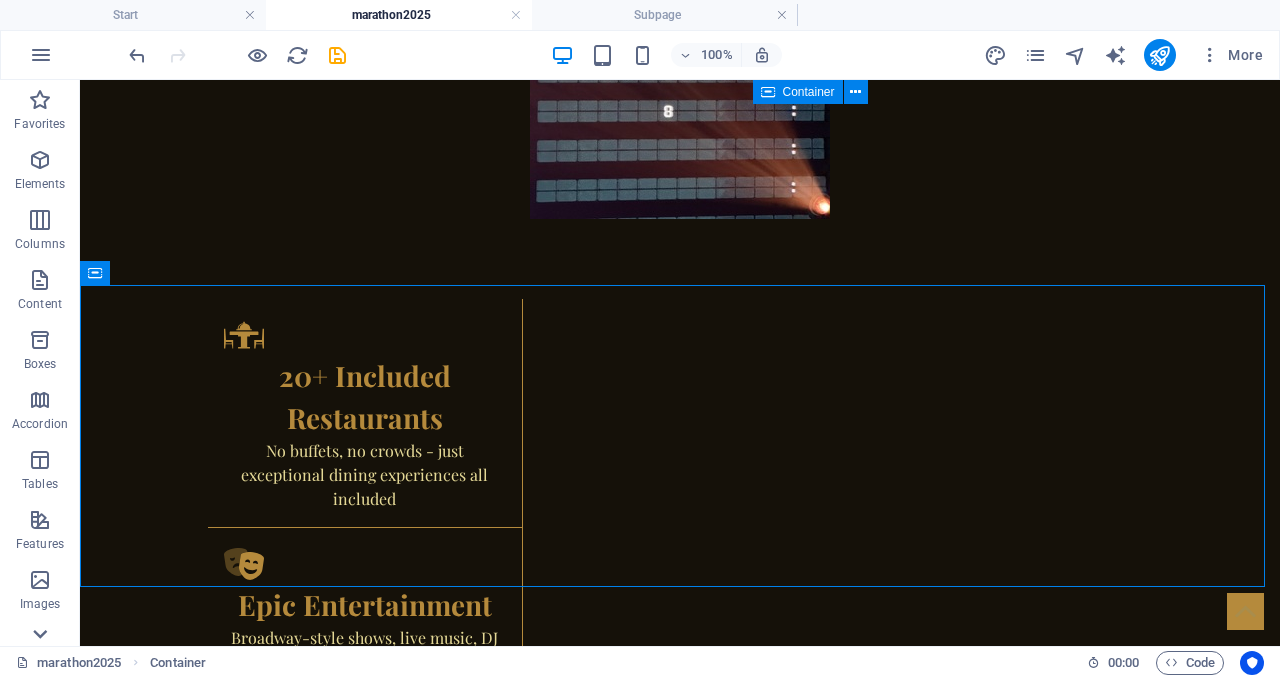click 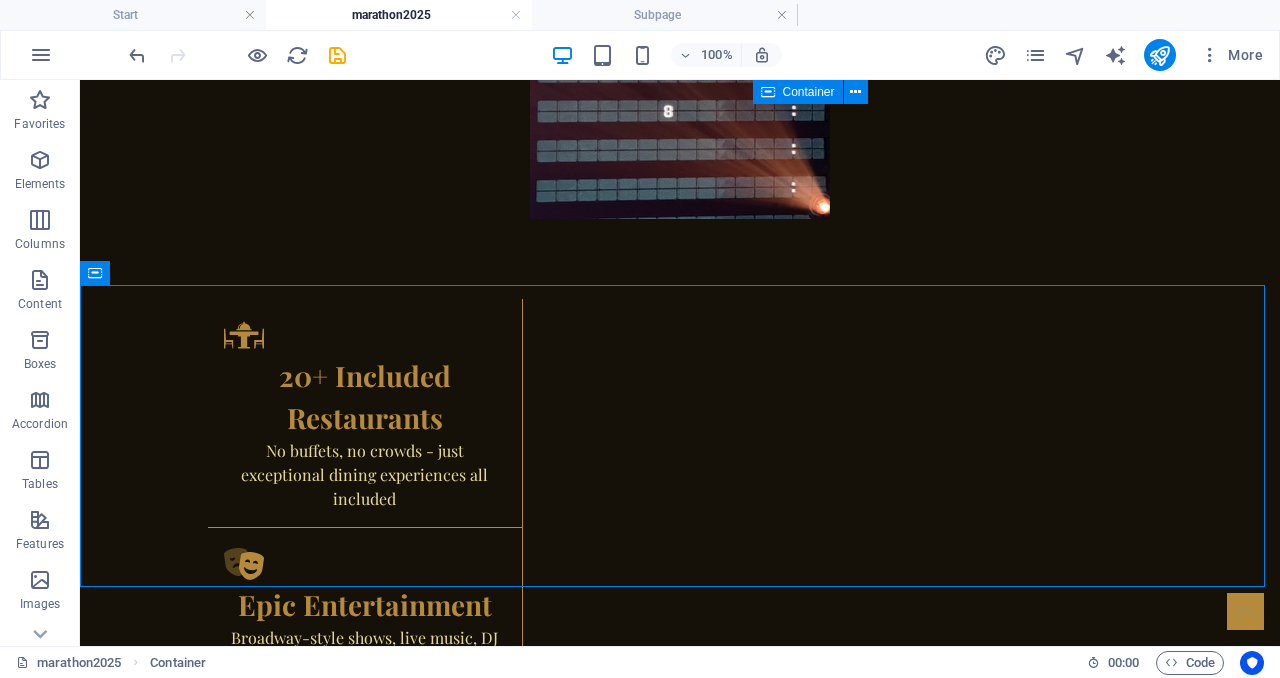 scroll, scrollTop: 334, scrollLeft: 0, axis: vertical 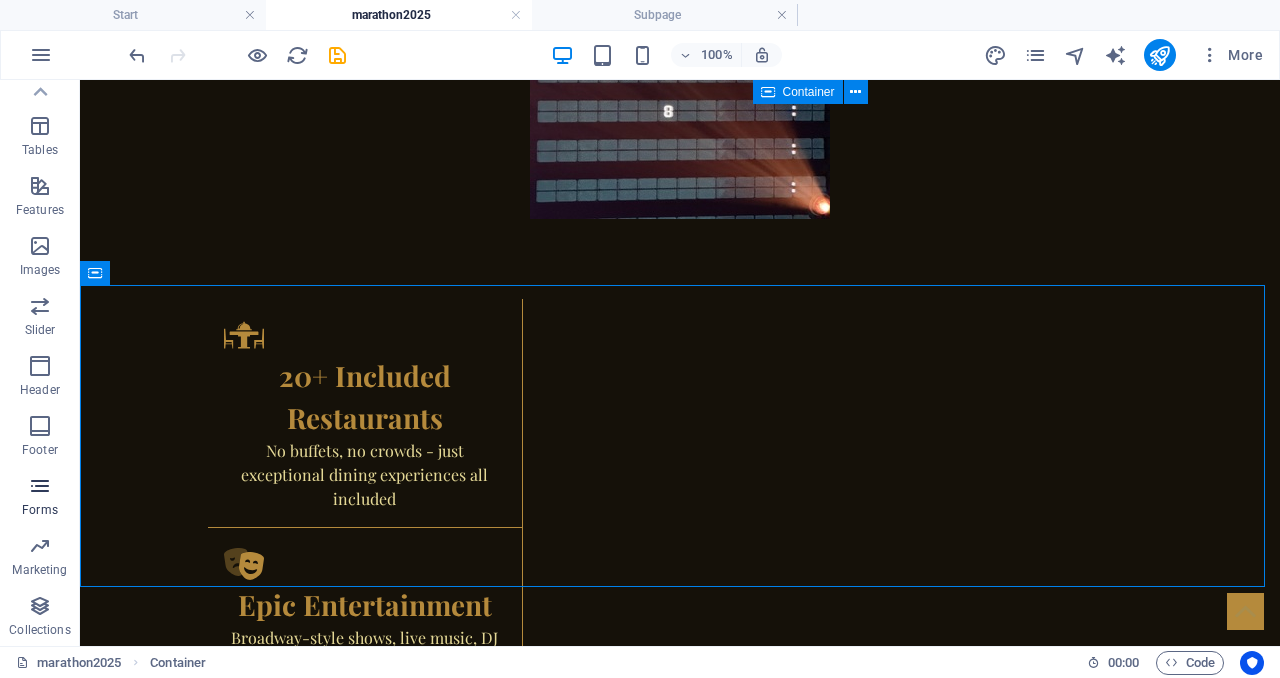 click at bounding box center [40, 486] 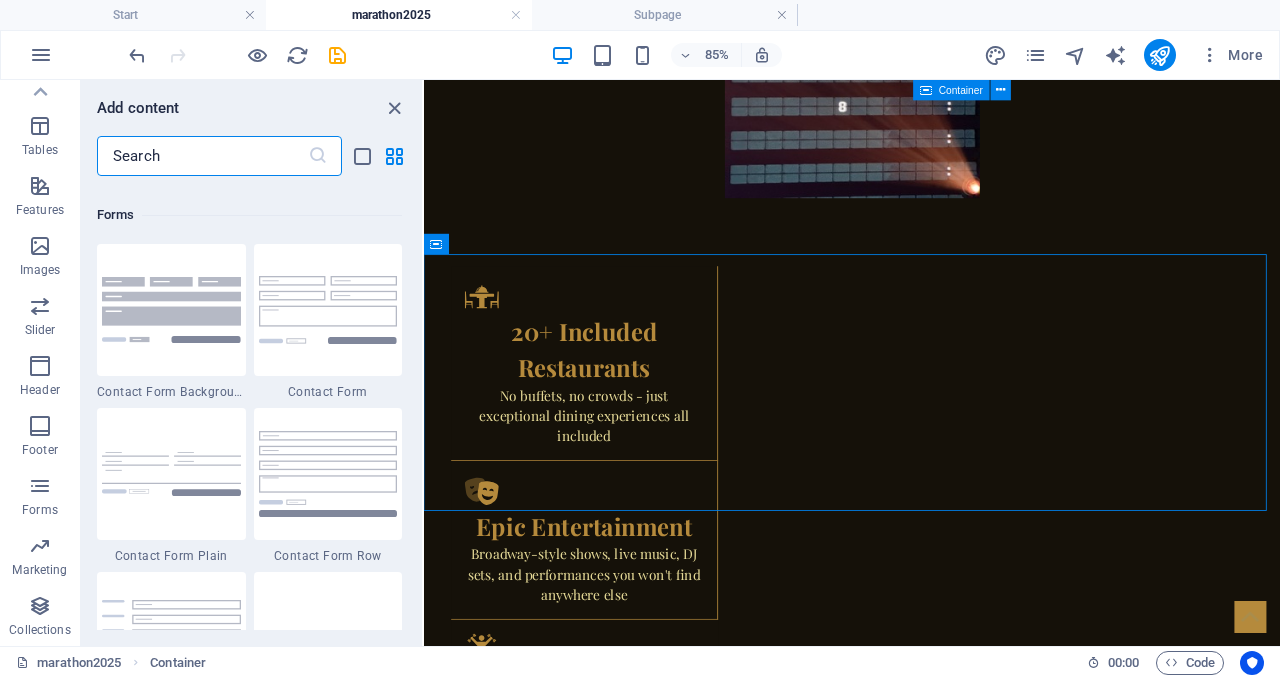 scroll, scrollTop: 14600, scrollLeft: 0, axis: vertical 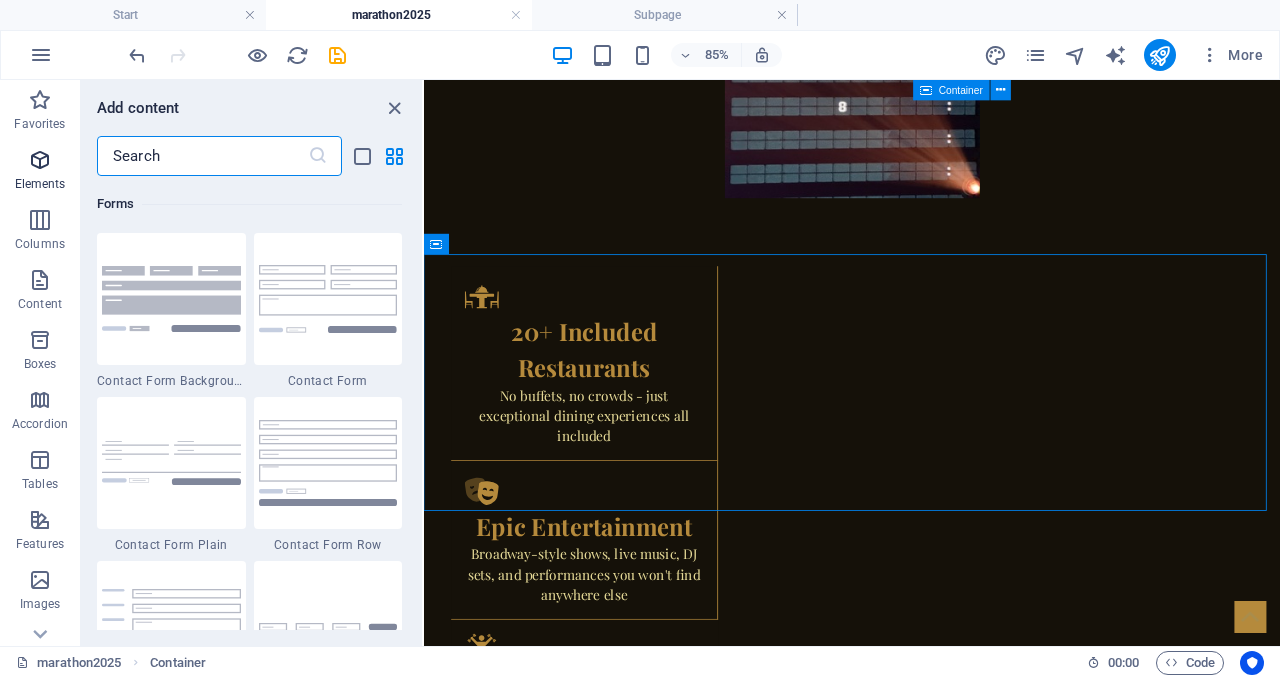click at bounding box center (40, 160) 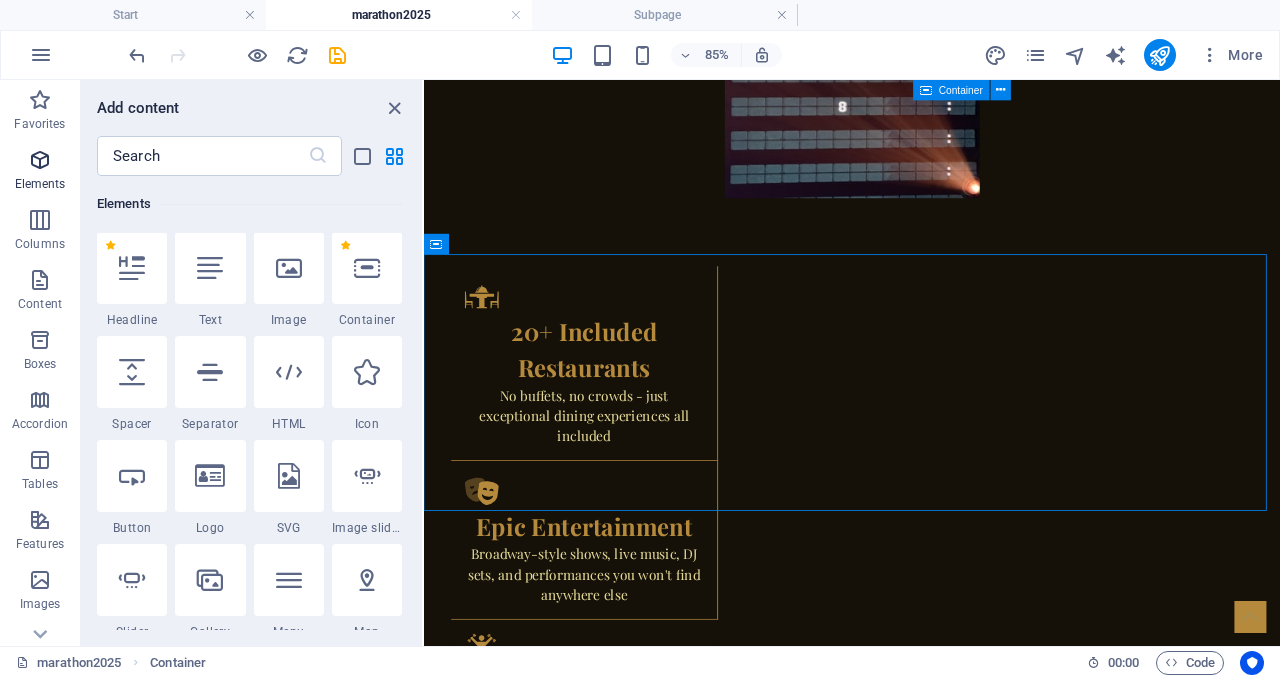 scroll, scrollTop: 213, scrollLeft: 0, axis: vertical 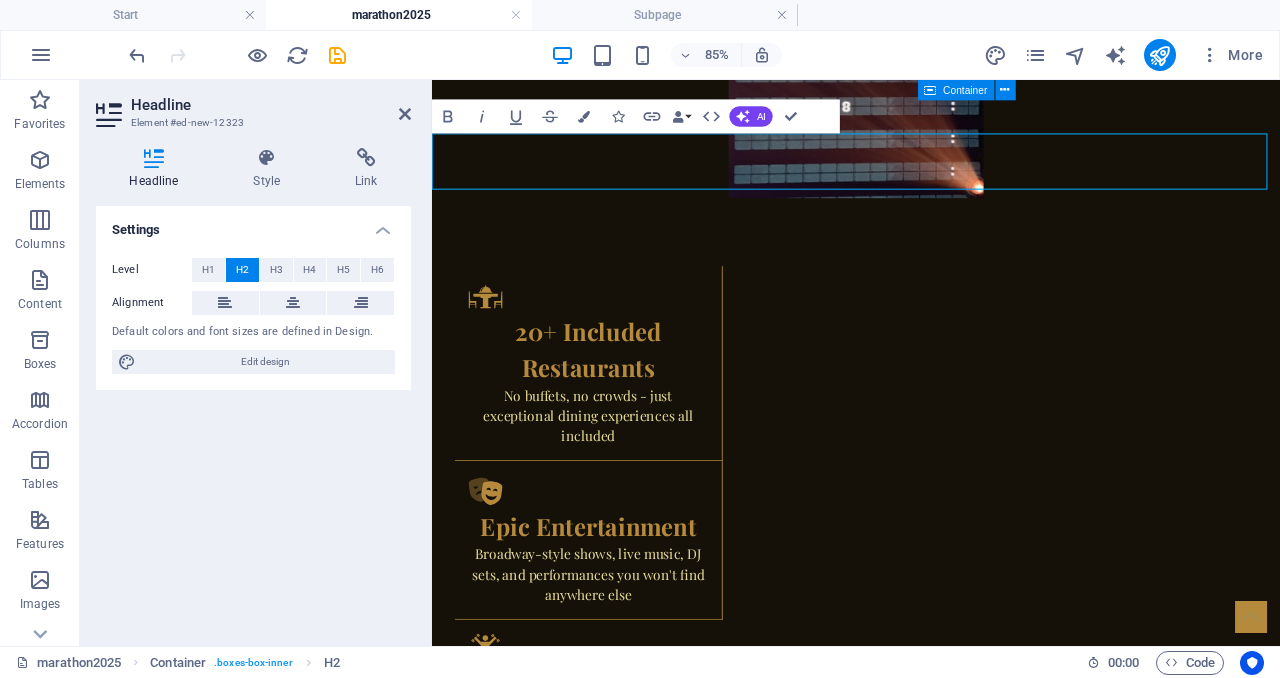 click on "Request Your Virgin Voyages Quote" at bounding box center [931, 3205] 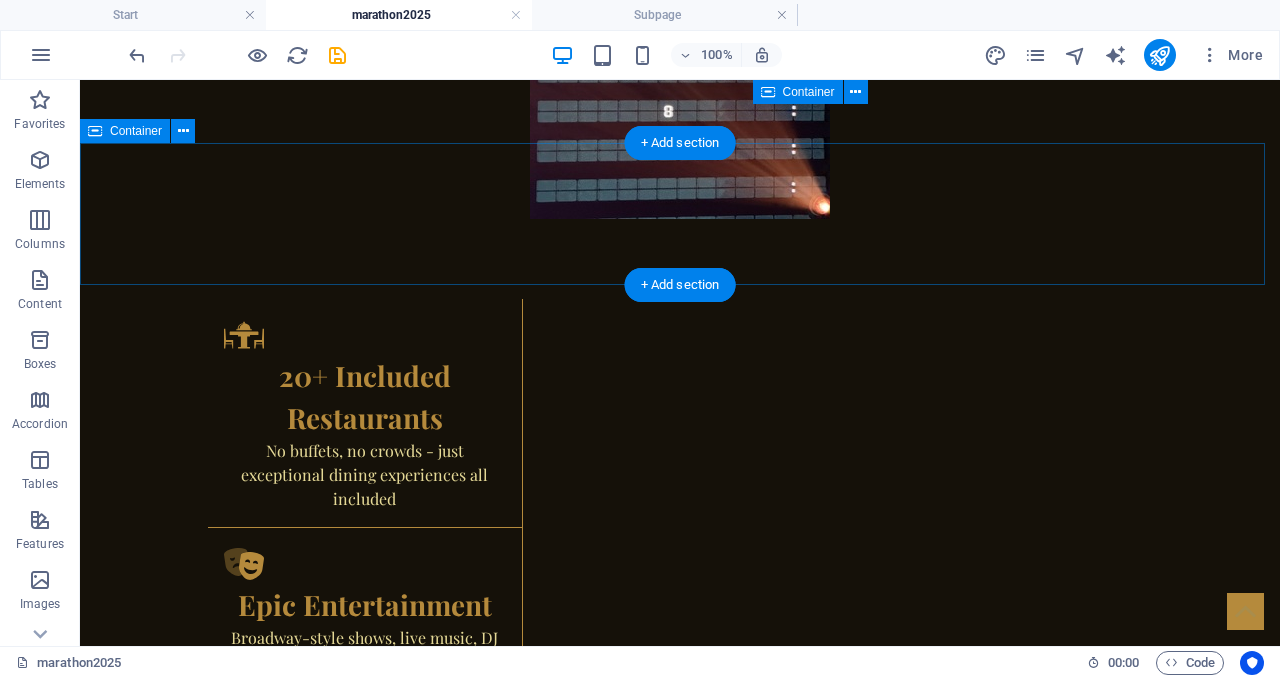 click on "Drop content here or  Add elements  Paste clipboard" at bounding box center [680, 3243] 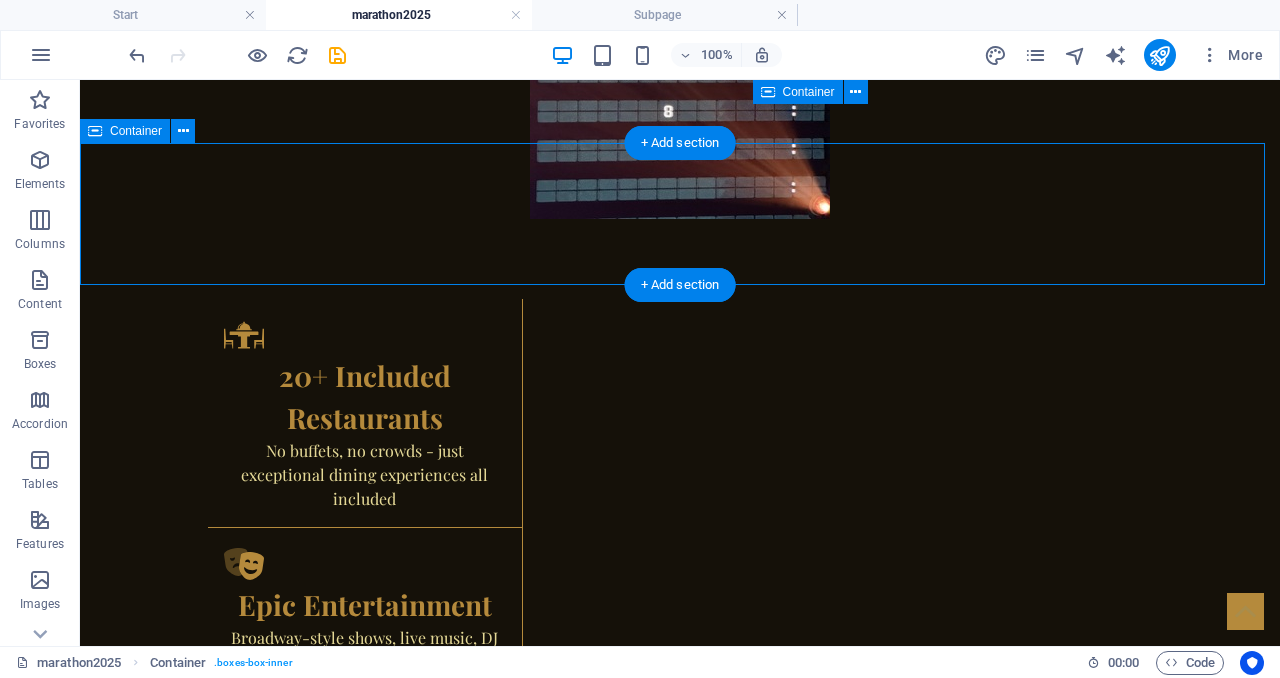 click on "Drop content here or  Add elements  Paste clipboard" at bounding box center [680, 3243] 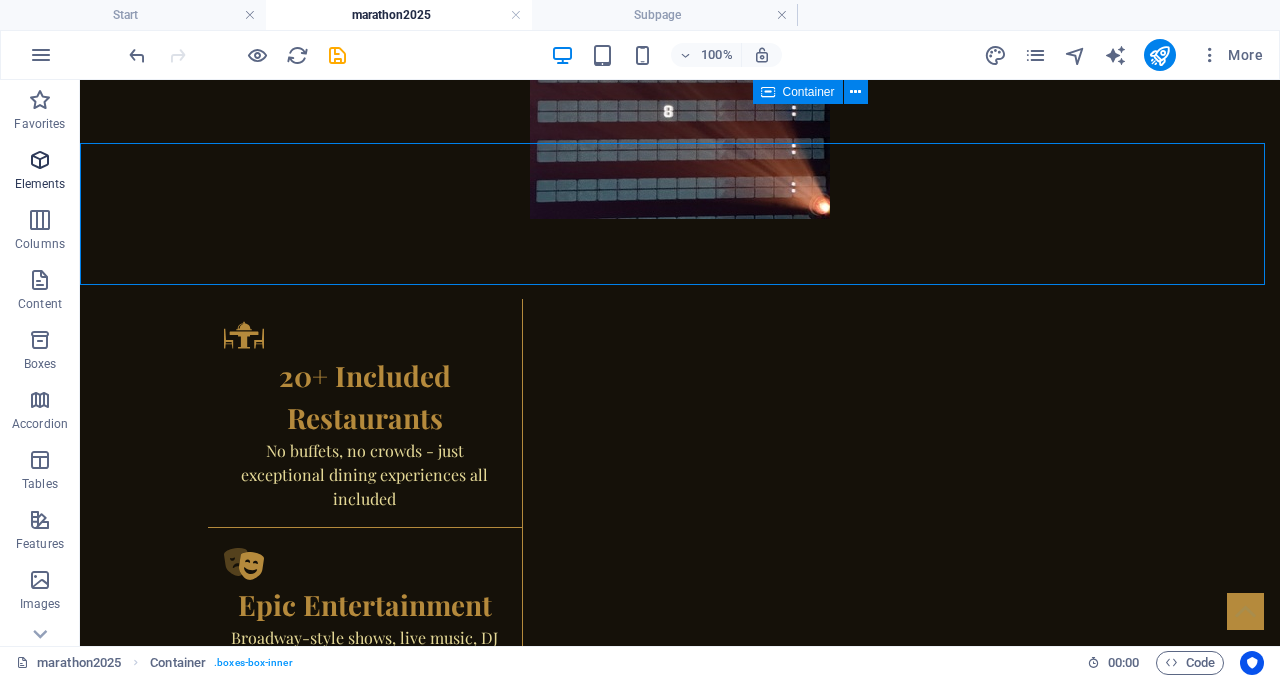 click at bounding box center (40, 160) 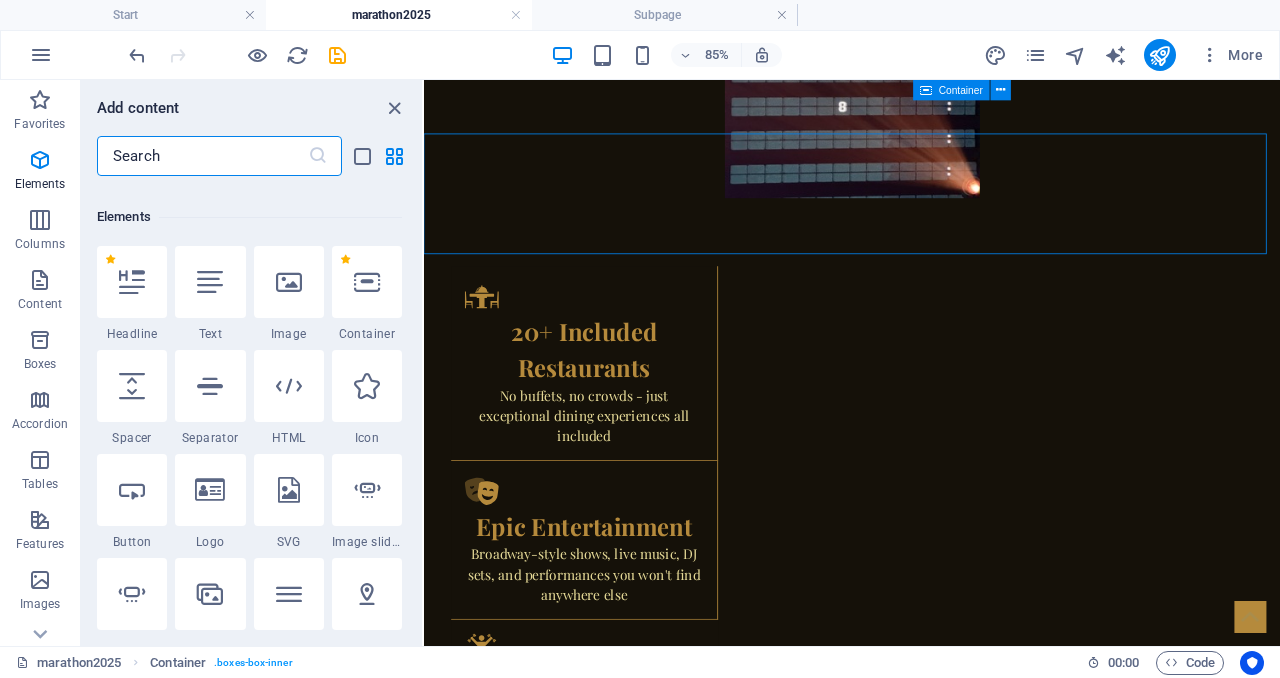 scroll, scrollTop: 213, scrollLeft: 0, axis: vertical 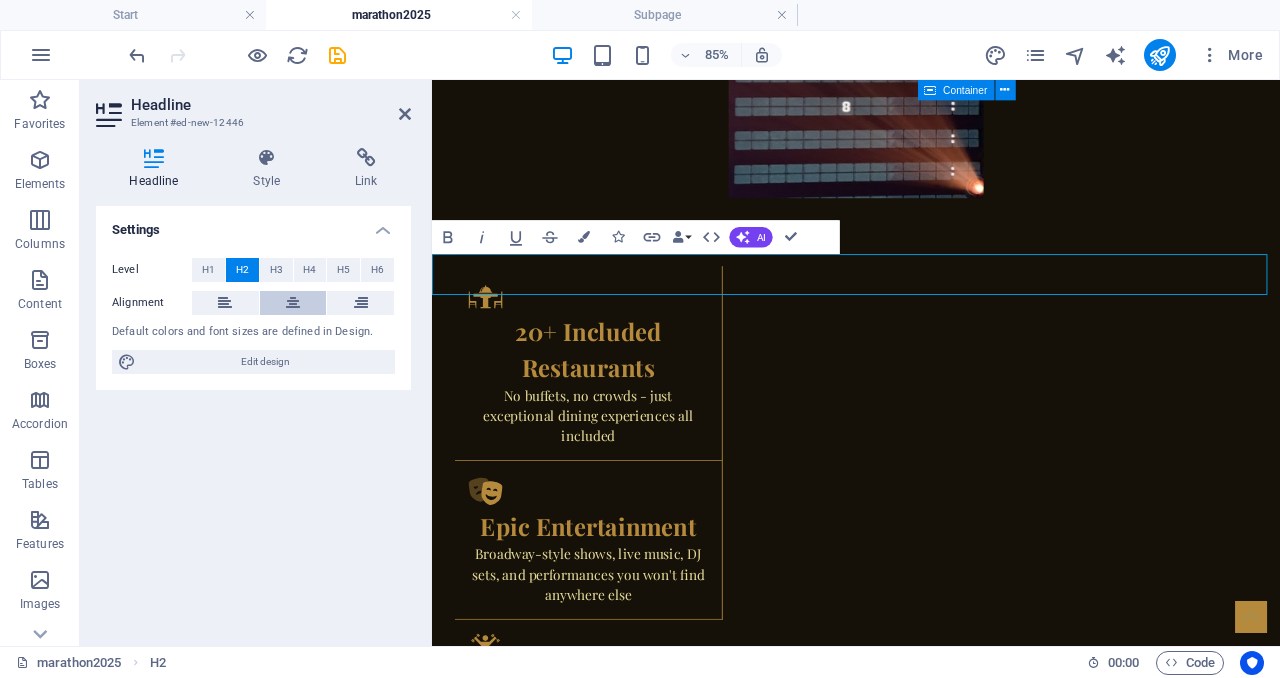 click at bounding box center [293, 303] 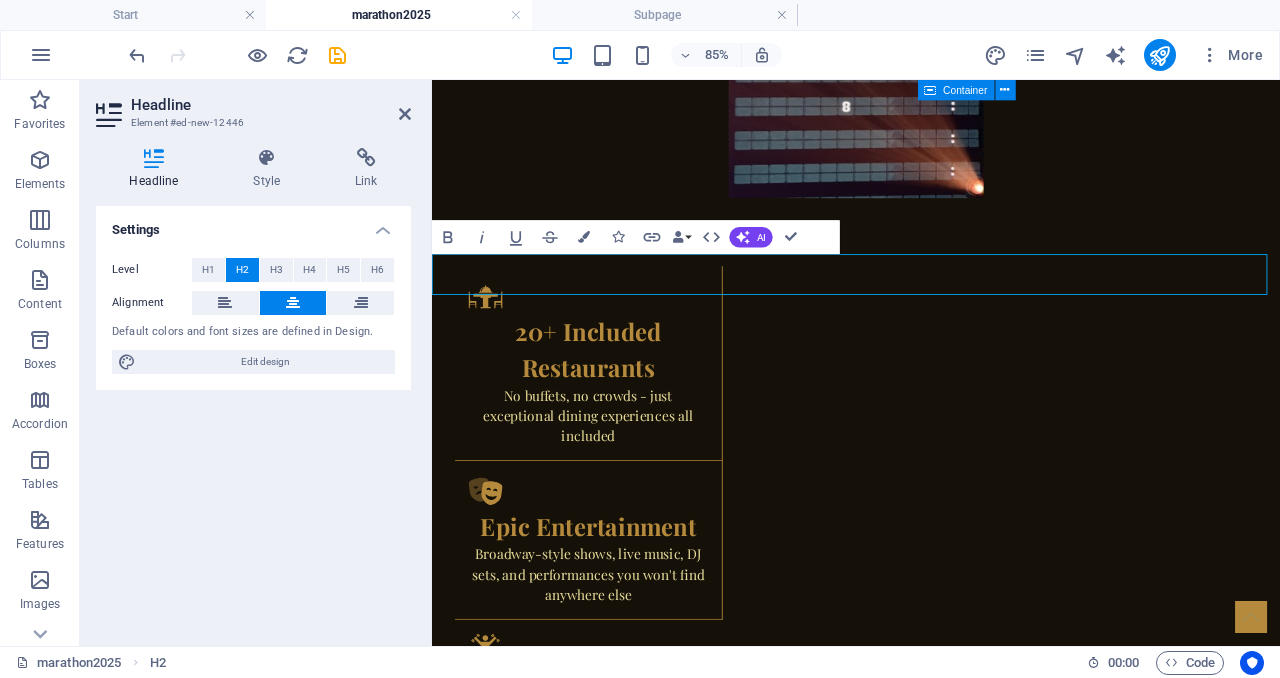 click on "New headline" at bounding box center (931, 3338) 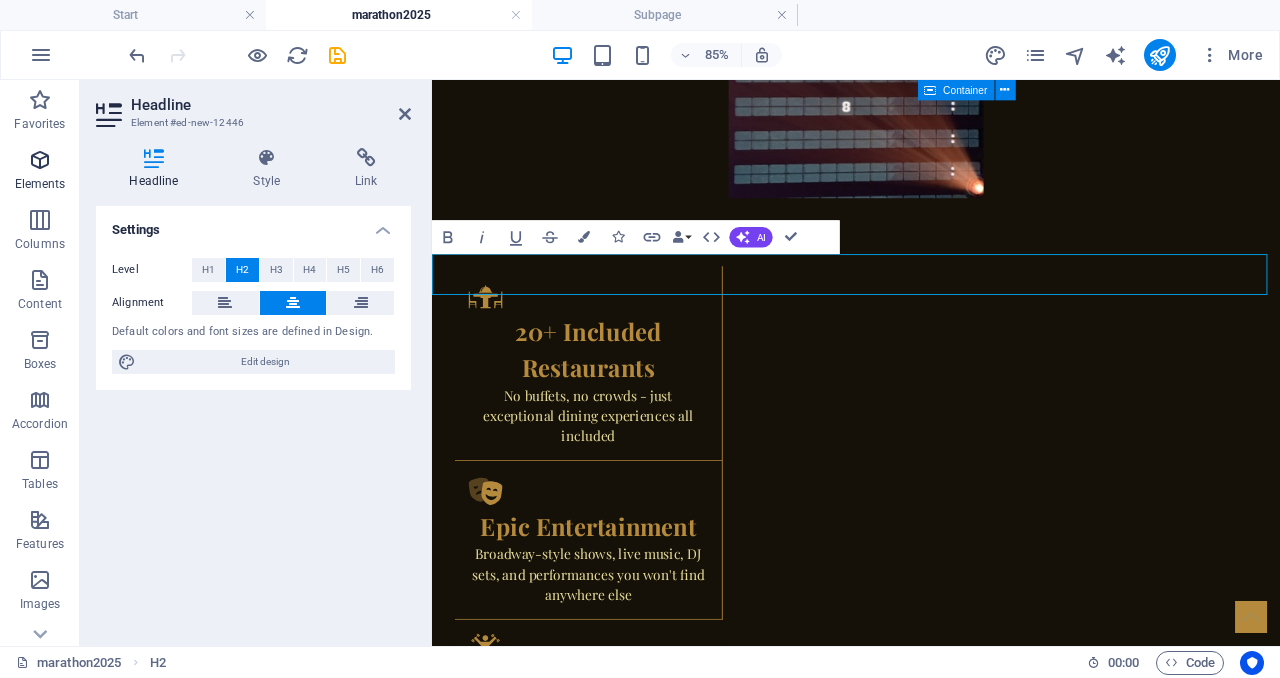 click at bounding box center (40, 160) 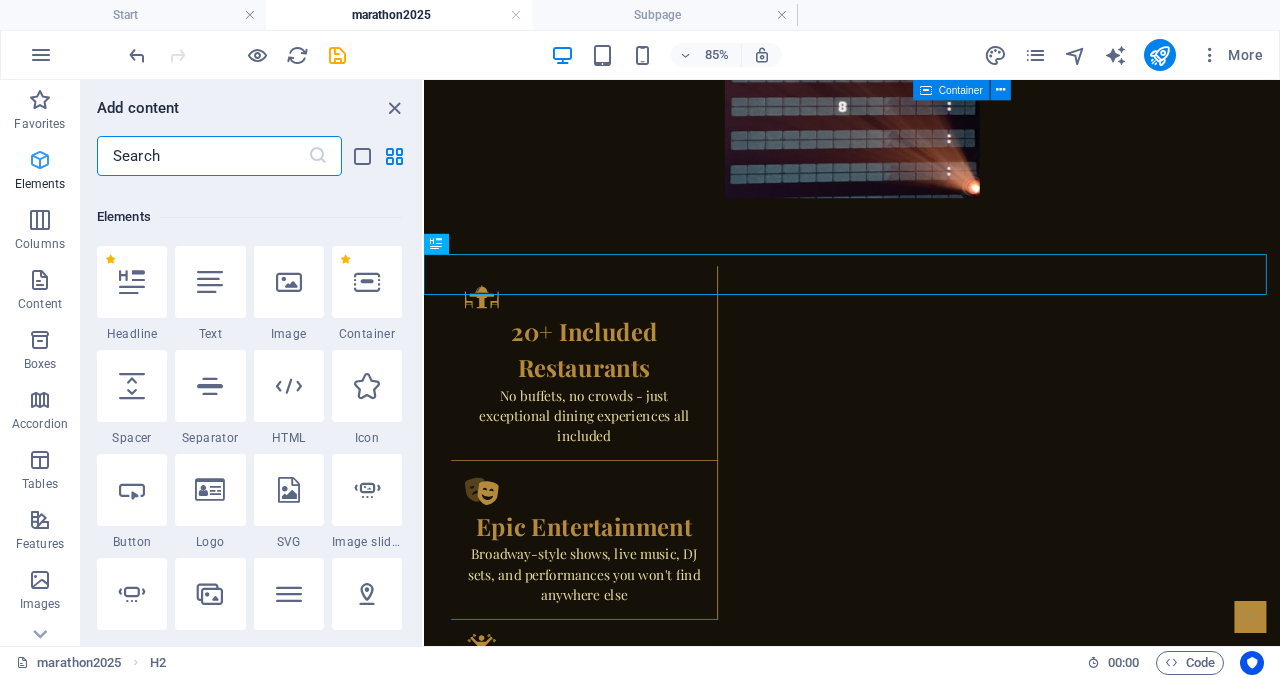 scroll, scrollTop: 213, scrollLeft: 0, axis: vertical 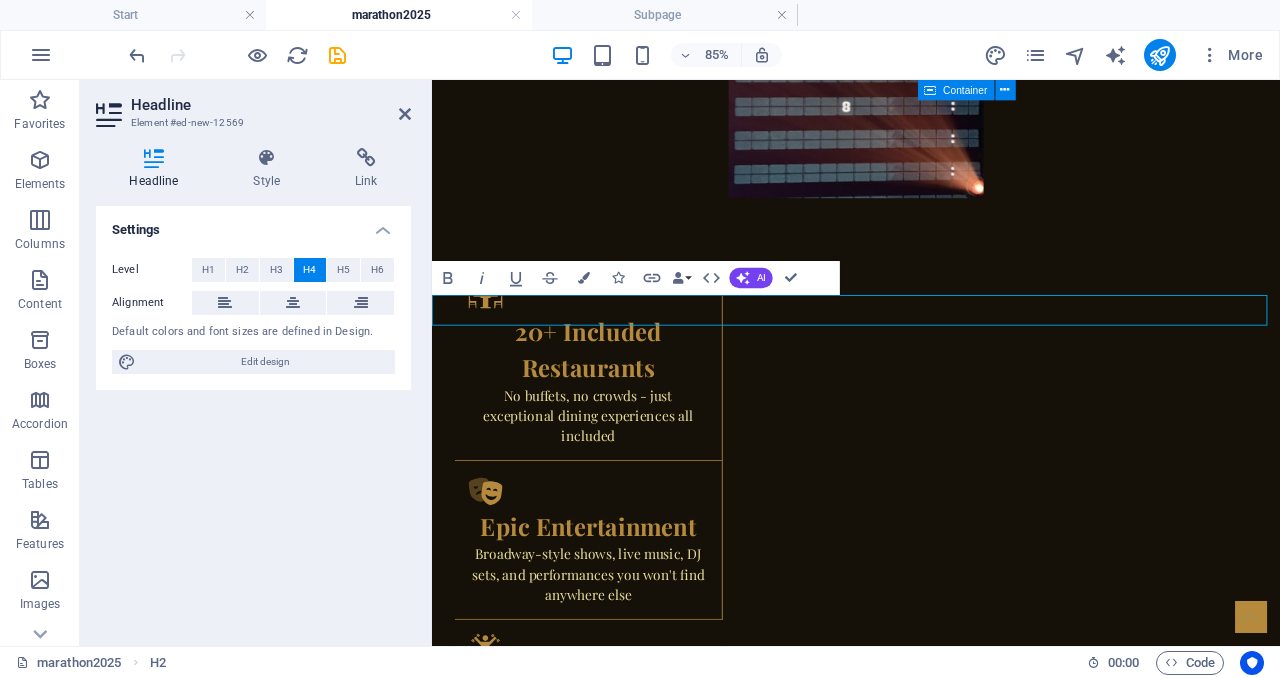 click on "New headline" at bounding box center [931, 3380] 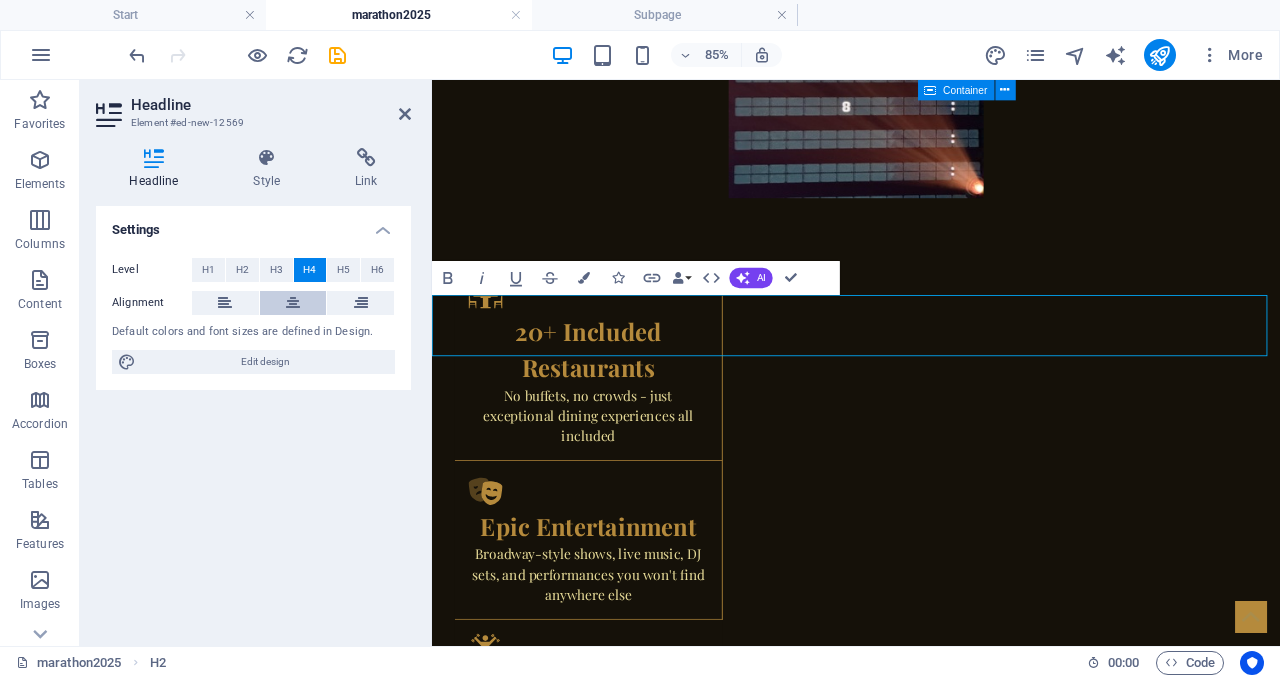 click at bounding box center (293, 303) 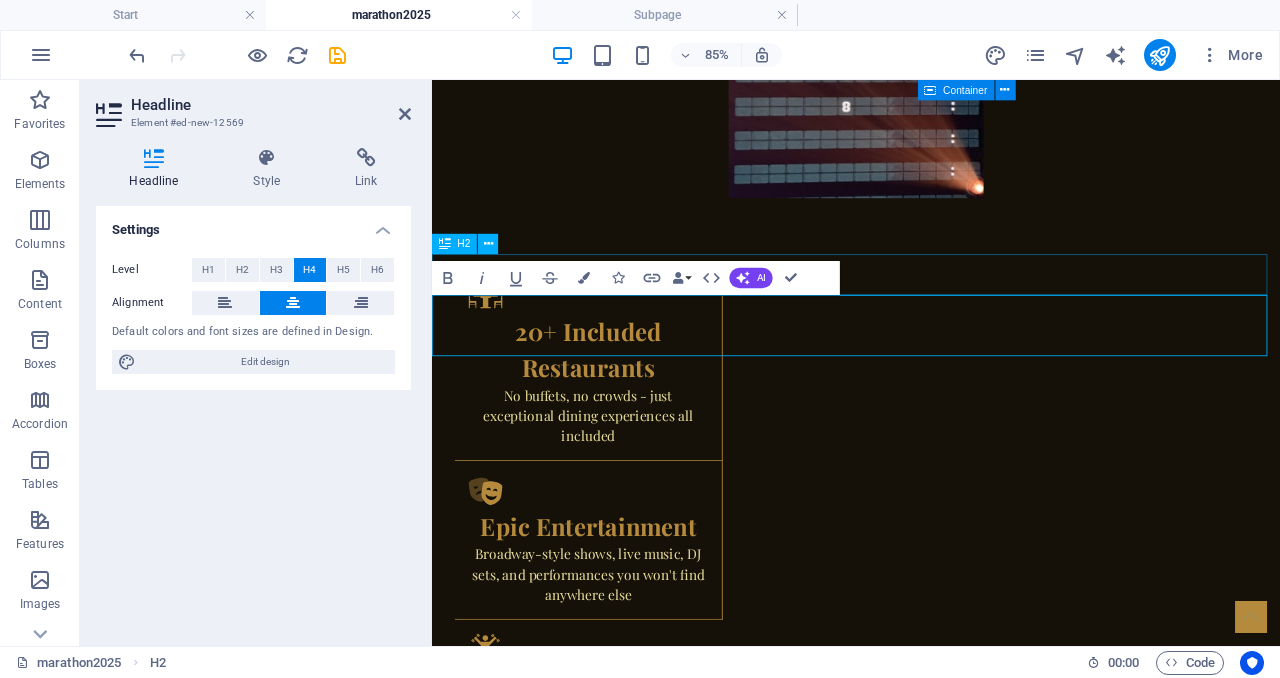 click on "Request Your Virgin VOyages Quote" at bounding box center [931, 3338] 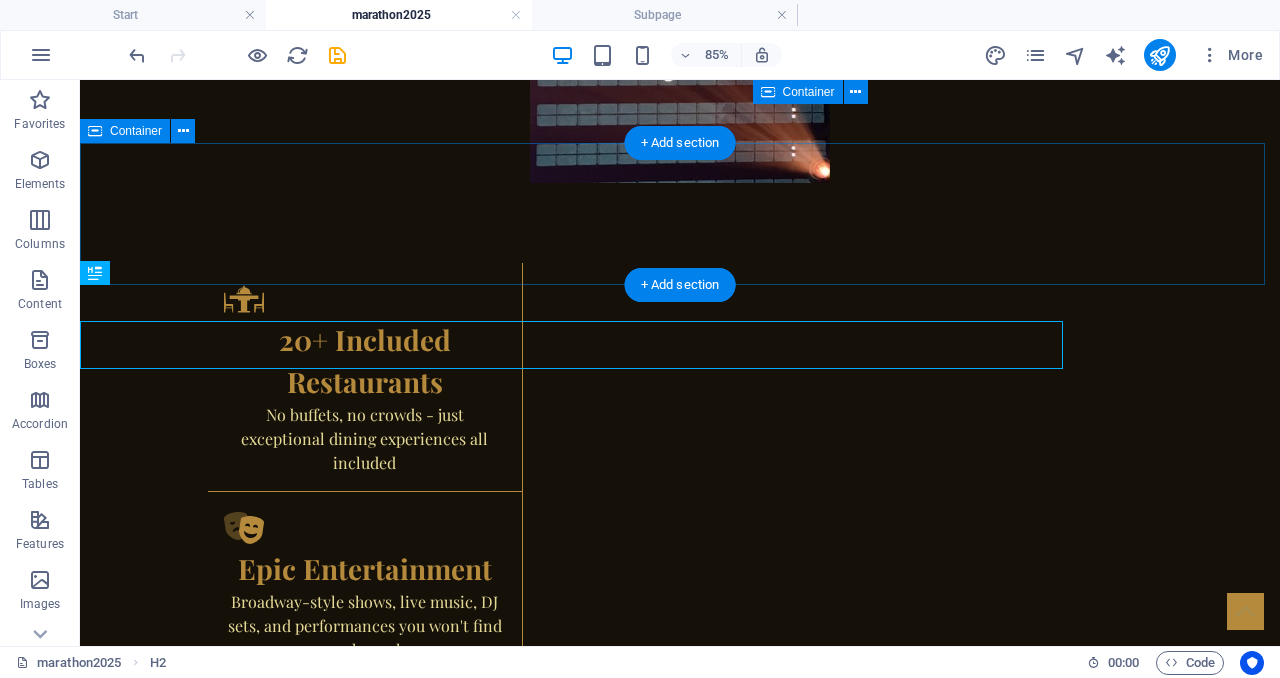 scroll, scrollTop: 5137, scrollLeft: 0, axis: vertical 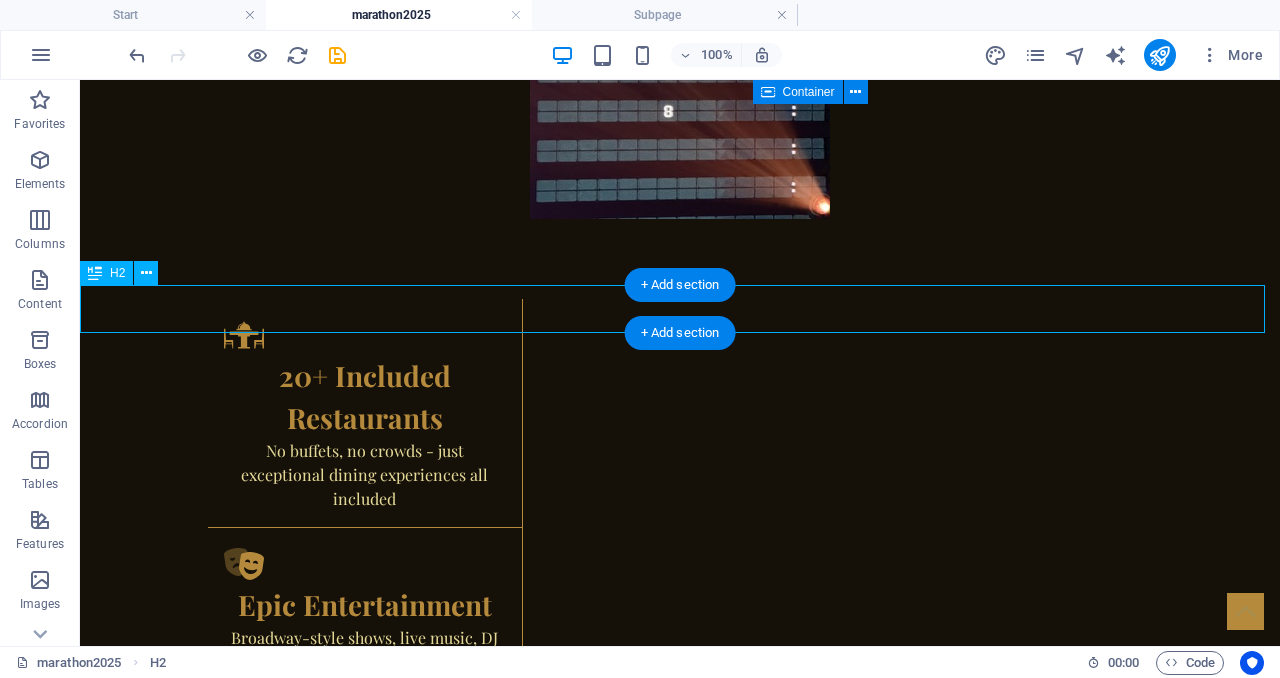 click on "Request Your Virgin VOyages Quote" at bounding box center [680, 3338] 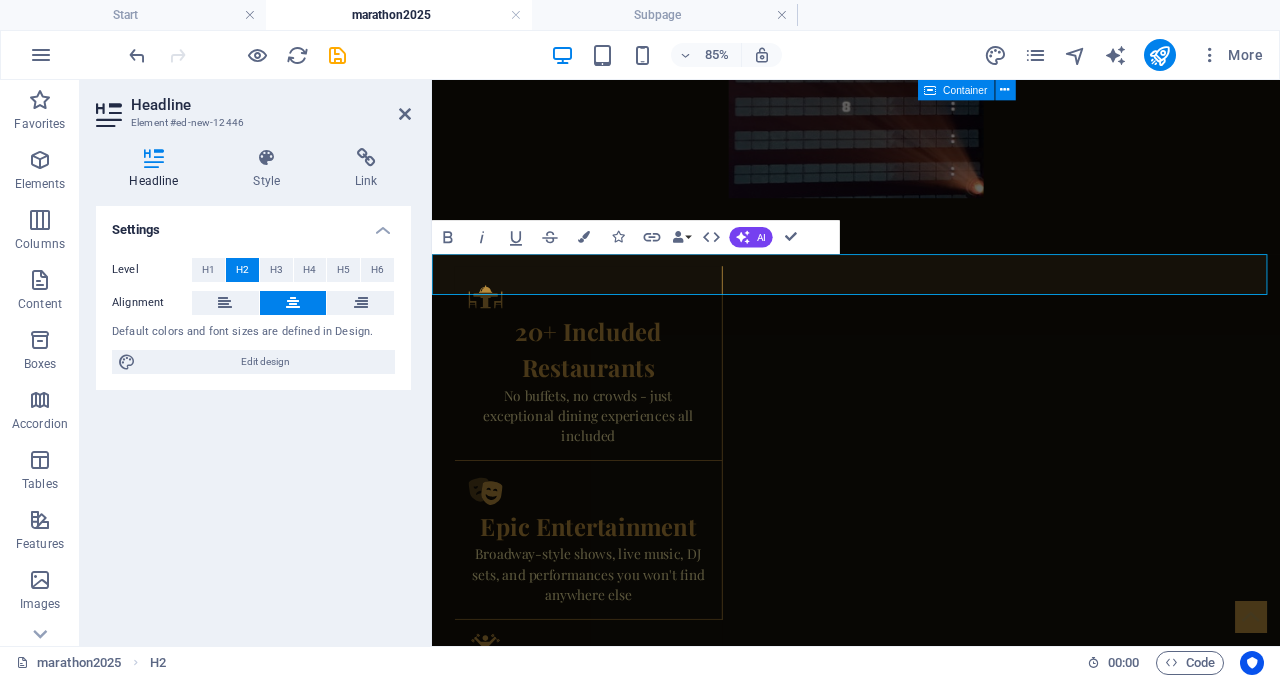 click on "Request Your Virgin VOyages Quote" at bounding box center (931, 3338) 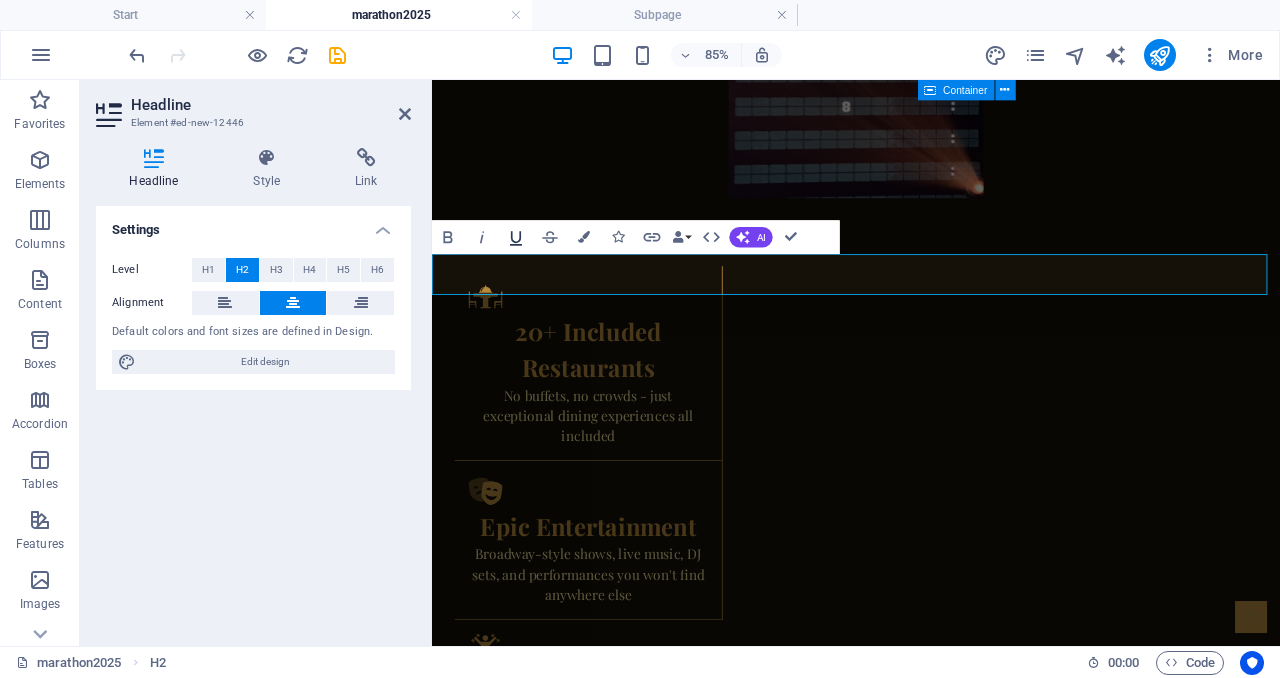 click 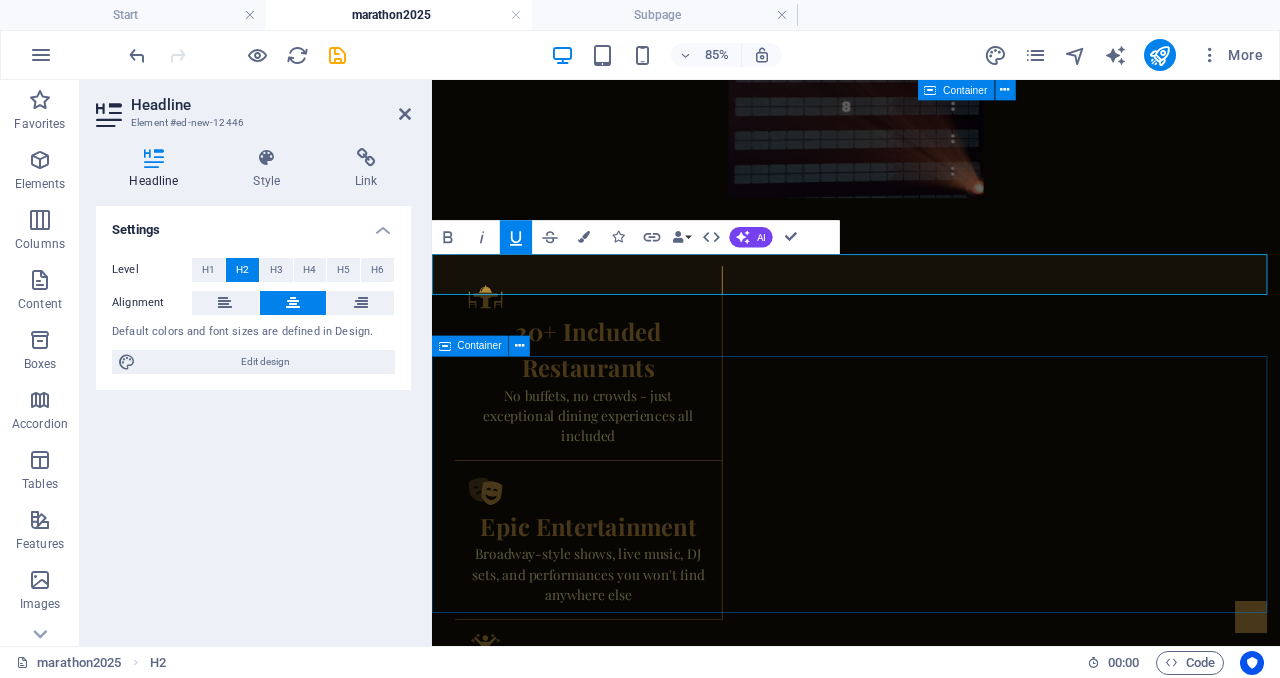 click on "Drop content here or  Add elements  Paste clipboard" at bounding box center [931, 3585] 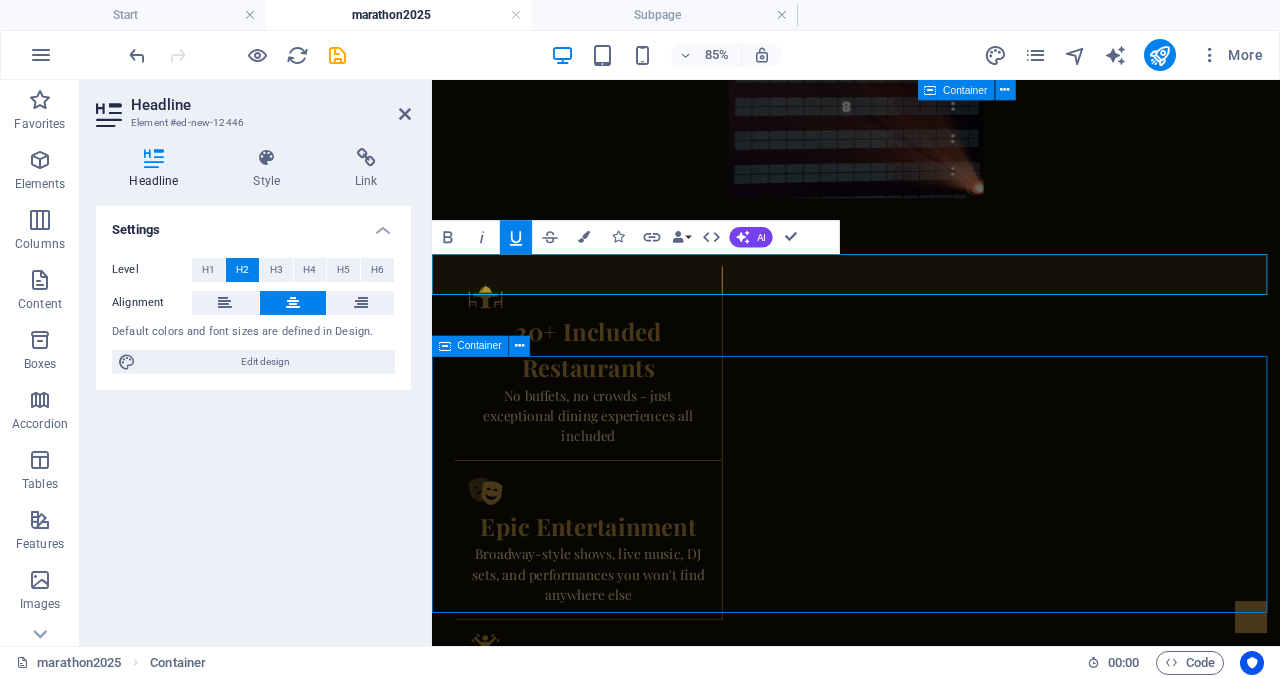 scroll, scrollTop: 5137, scrollLeft: 0, axis: vertical 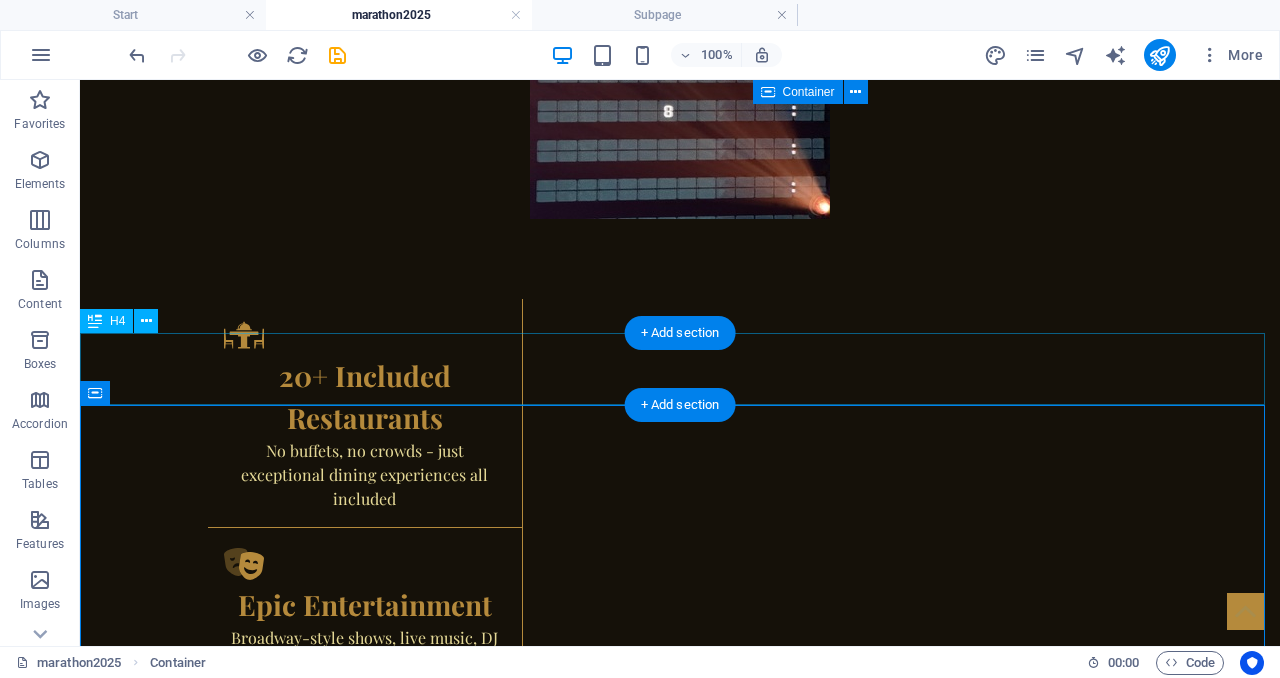click on "Support Sara's Marathon & Plan Your Dream CruiseComplete the form below and receive your personalized quote within 24 hours" at bounding box center [680, 3398] 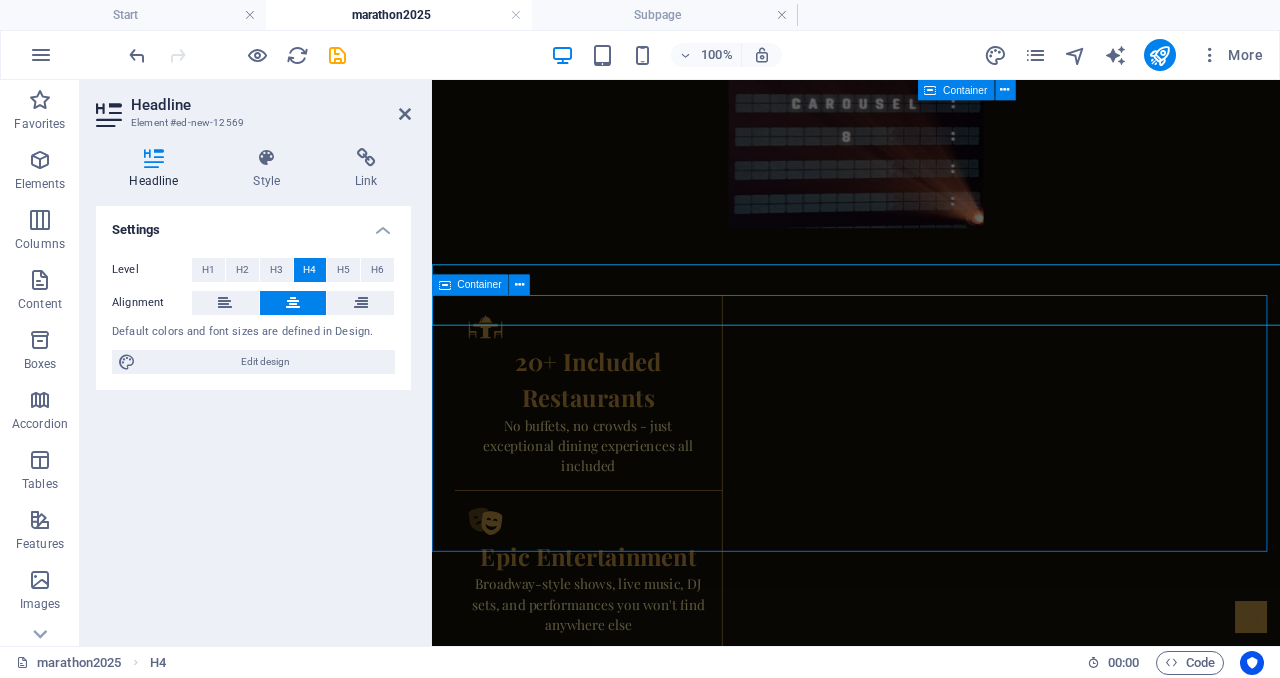 click on "Drop content here or  Add elements  Paste clipboard" at bounding box center [931, 3621] 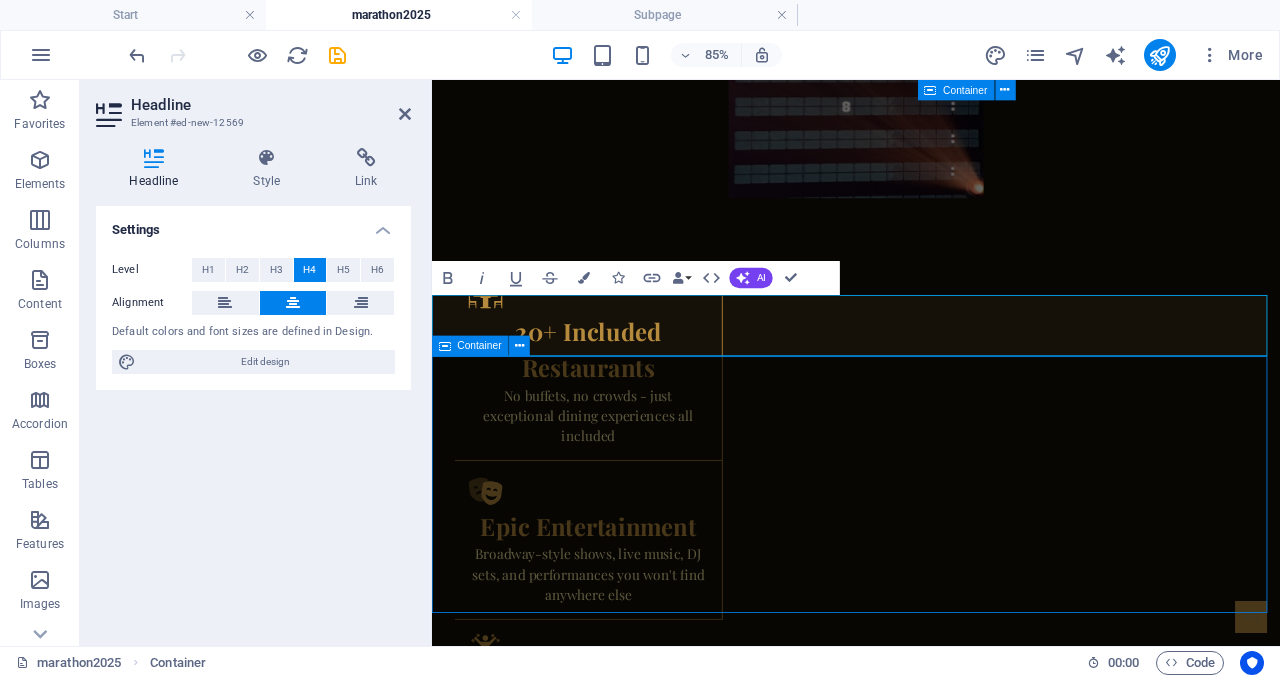 scroll, scrollTop: 5137, scrollLeft: 0, axis: vertical 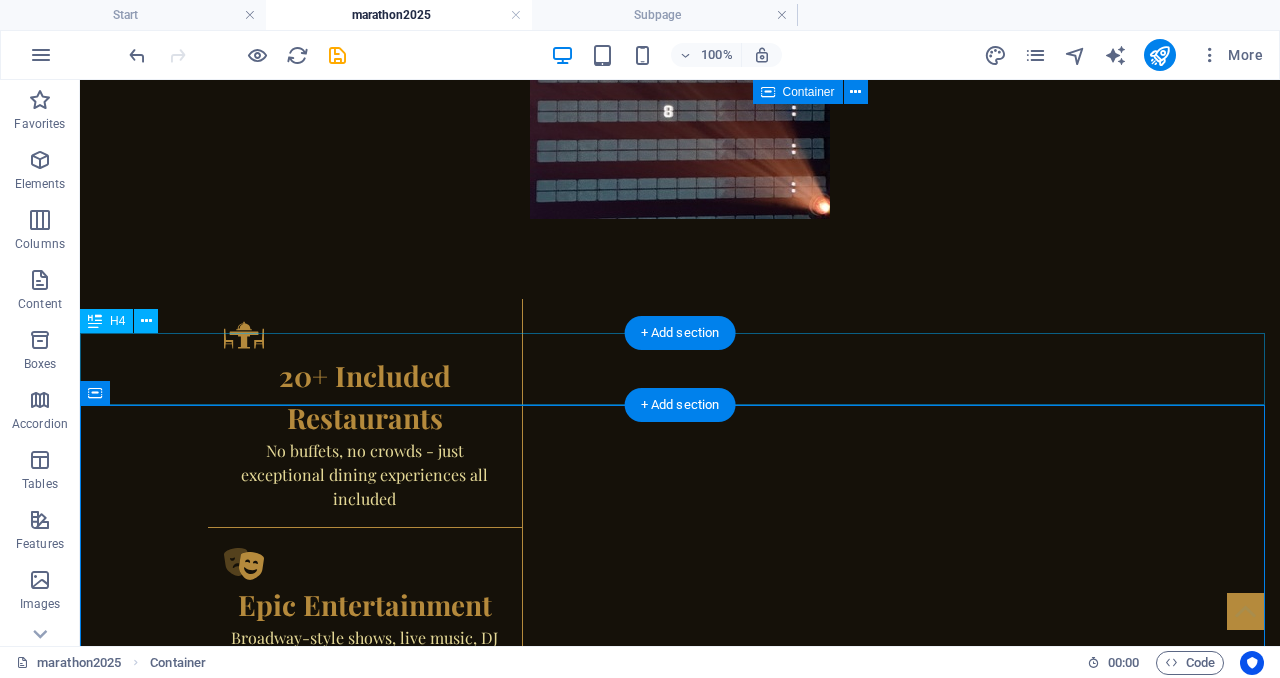 click on "Support Sara's Marathon & Plan Your Dream CruiseComplete the form below and receive your personalized quote within 24 hours" at bounding box center (680, 3398) 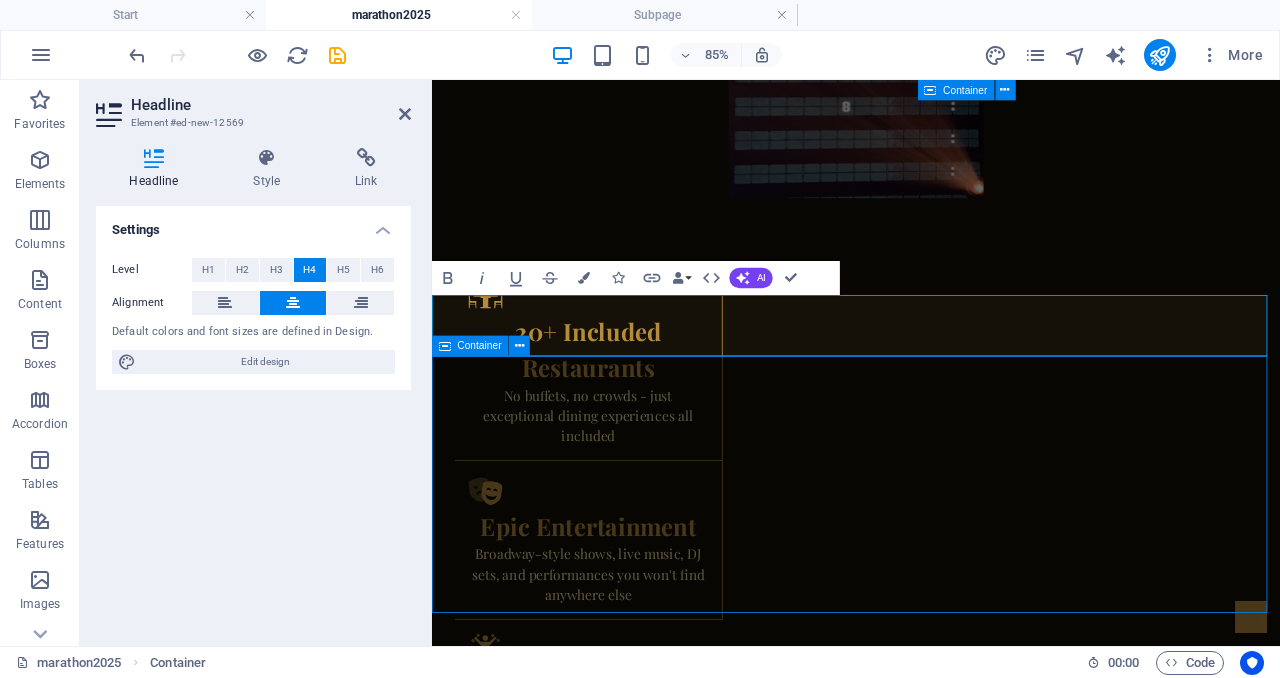 scroll, scrollTop: 5137, scrollLeft: 0, axis: vertical 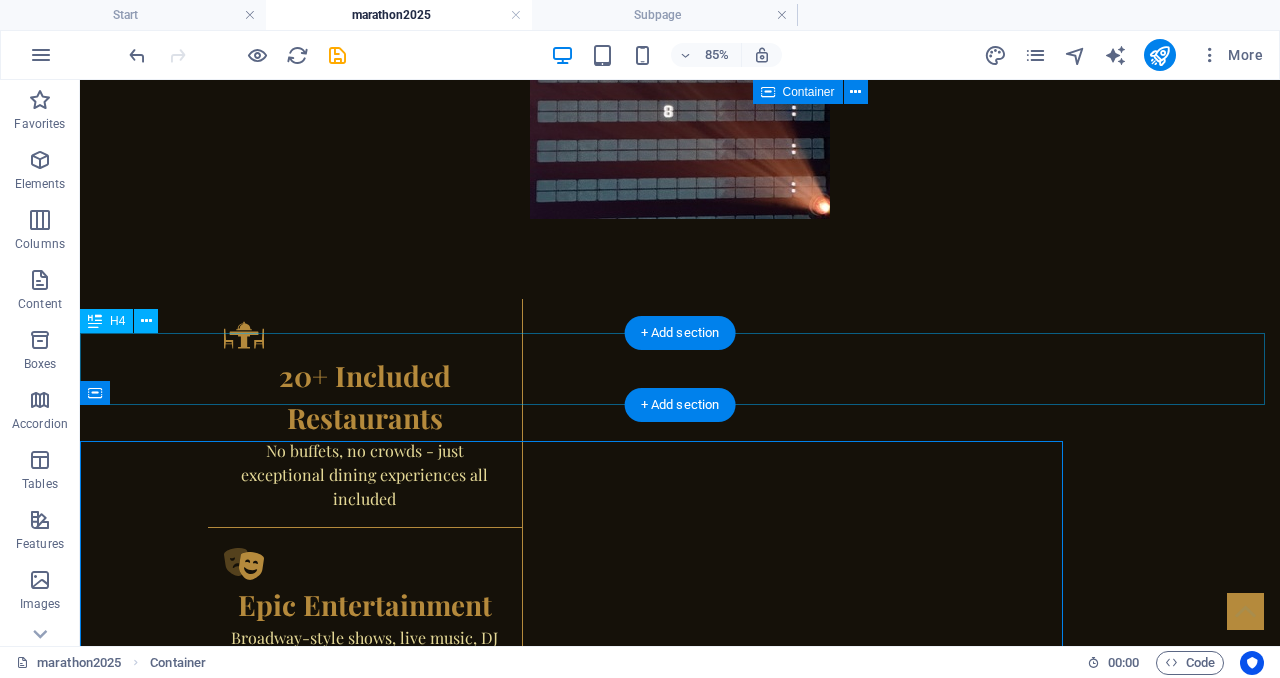 click on "Support Sara's Marathon & Plan Your Dream CruiseComplete the form below and receive your personalized quote within 24 hours" at bounding box center (680, 3398) 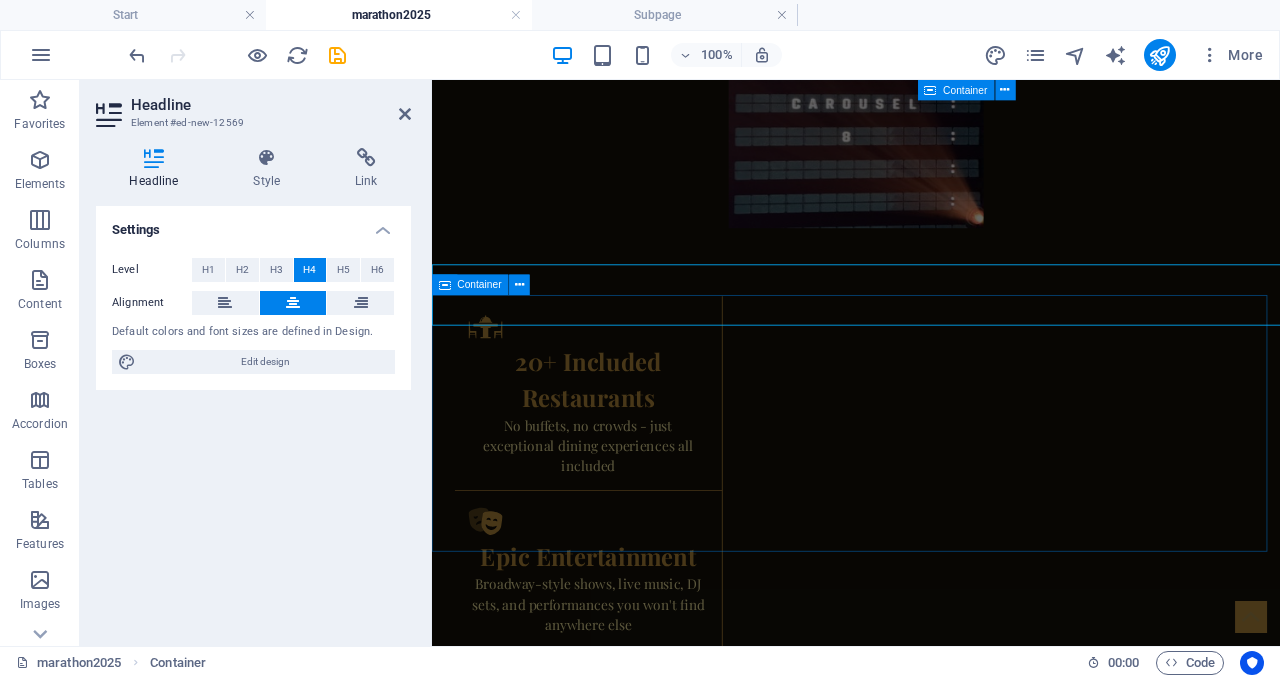 scroll, scrollTop: 5173, scrollLeft: 0, axis: vertical 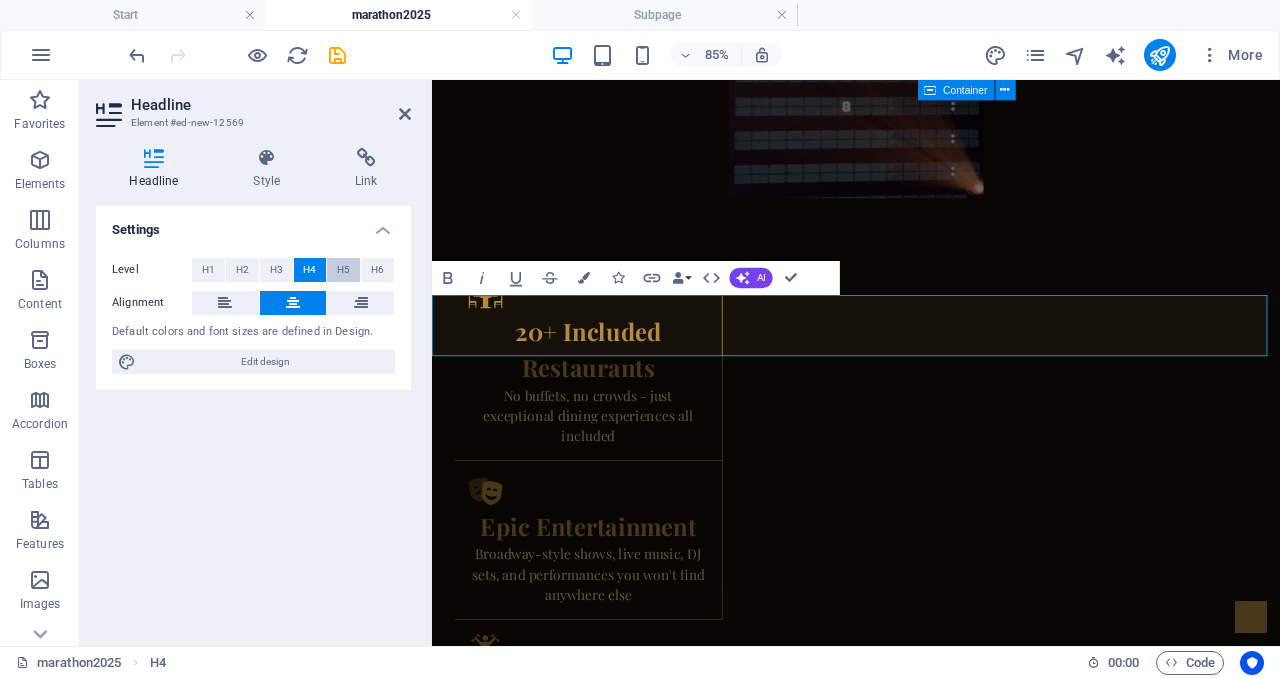 click on "H5" at bounding box center [343, 270] 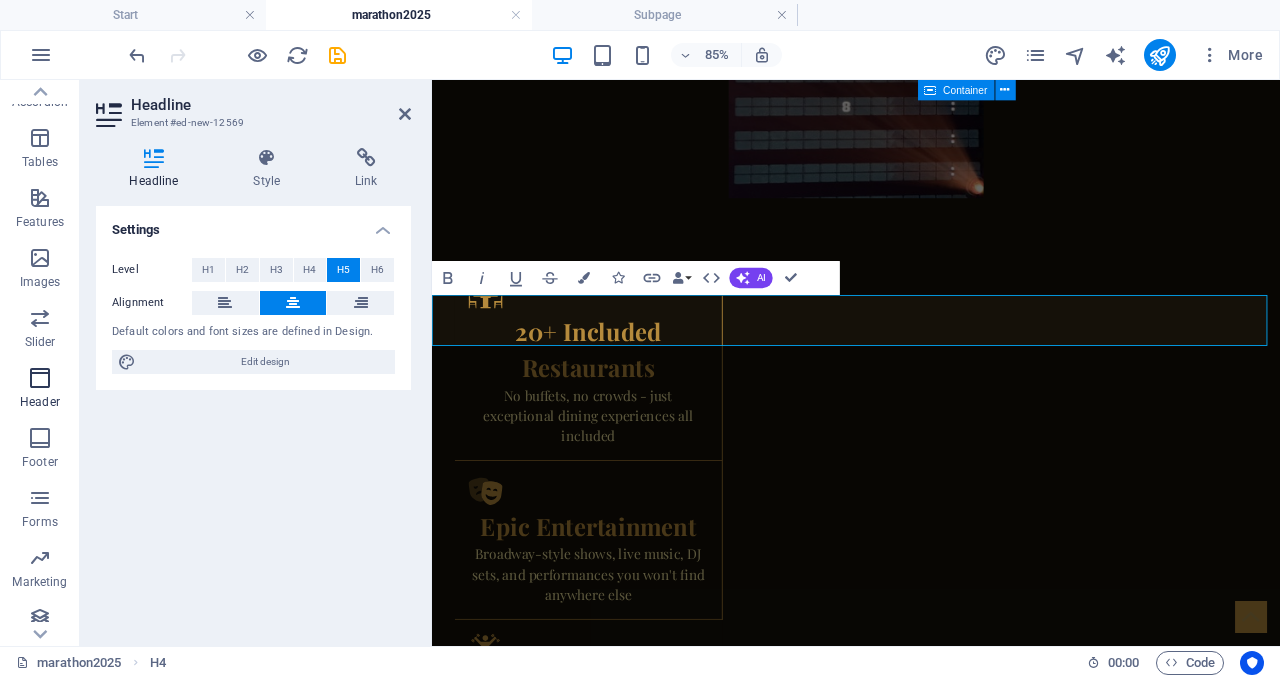 scroll, scrollTop: 324, scrollLeft: 0, axis: vertical 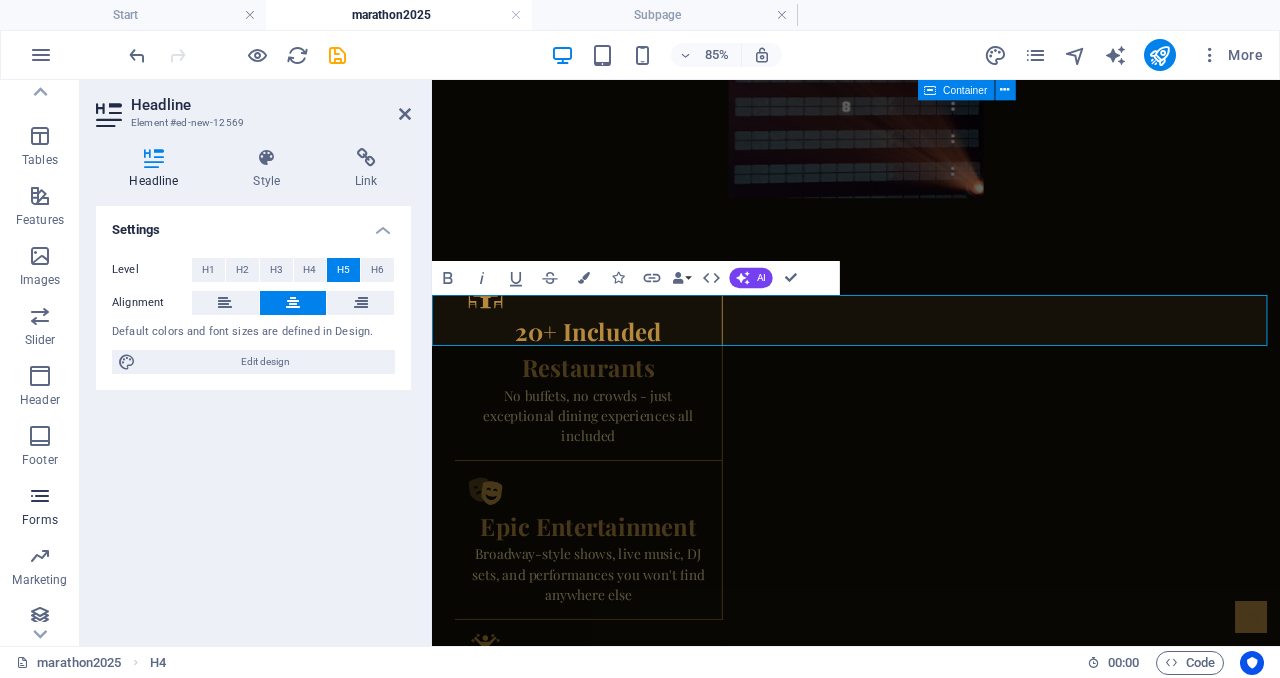 click at bounding box center [40, 496] 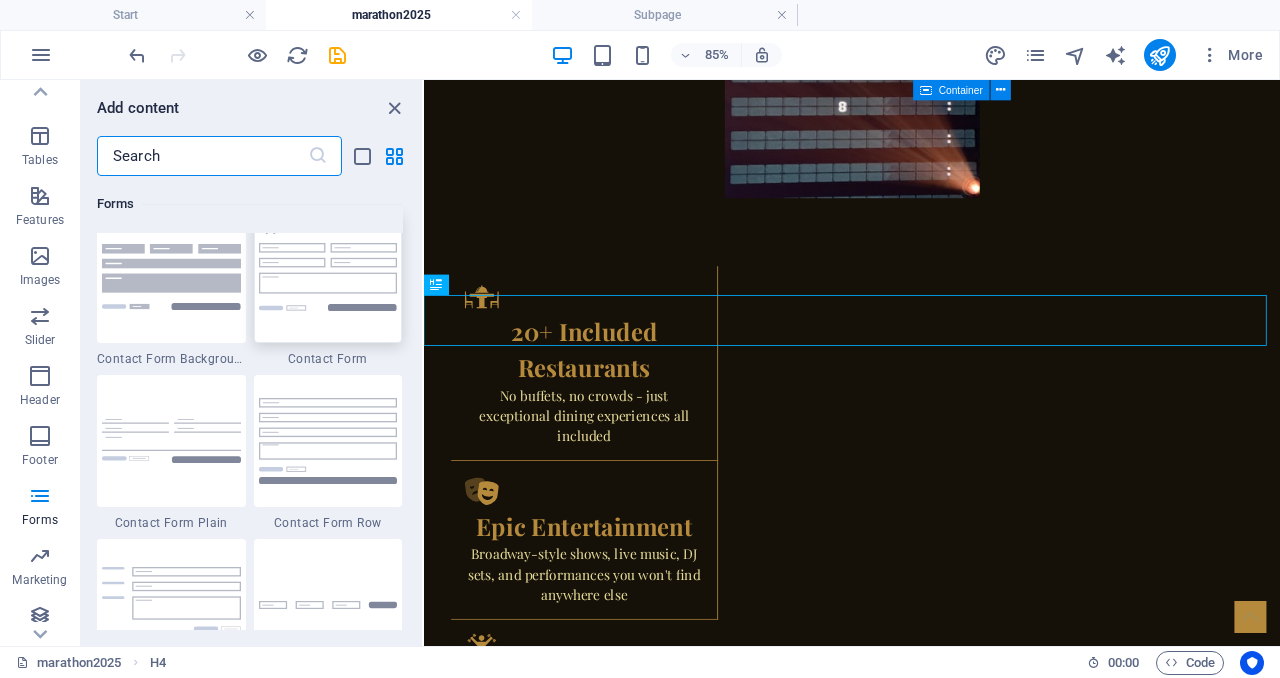 scroll, scrollTop: 14646, scrollLeft: 0, axis: vertical 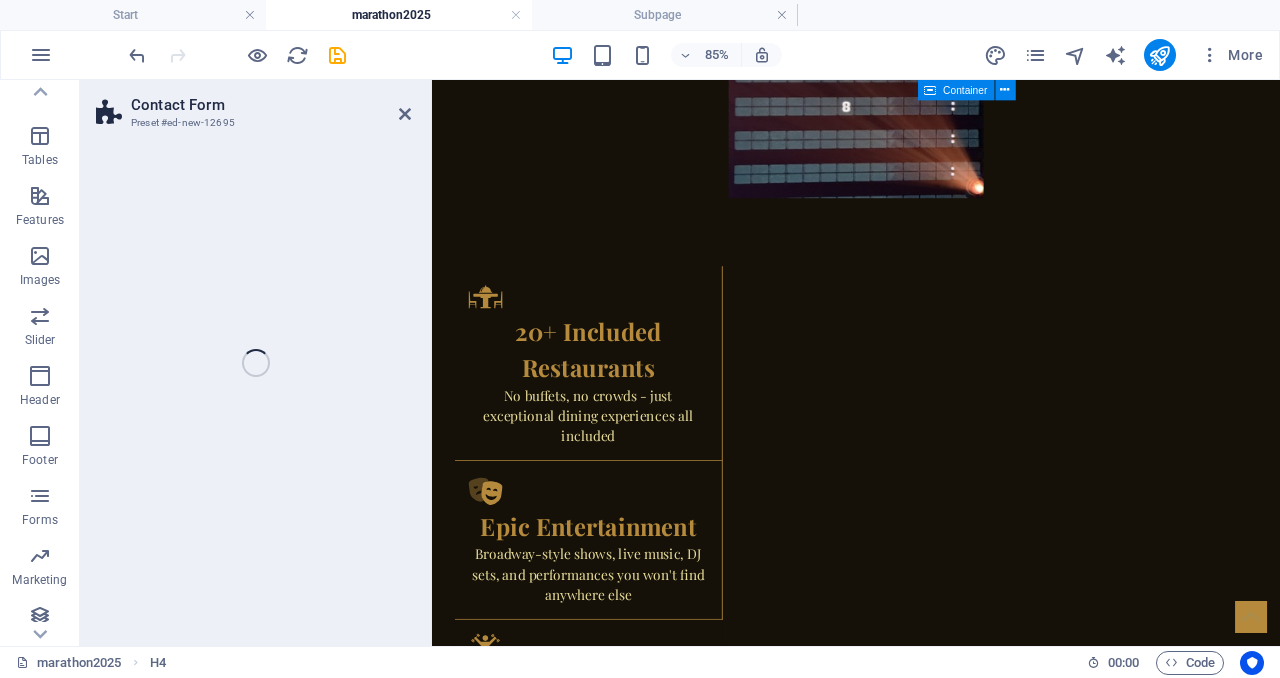 click on "Unreadable? Load new" at bounding box center (931, 3878) 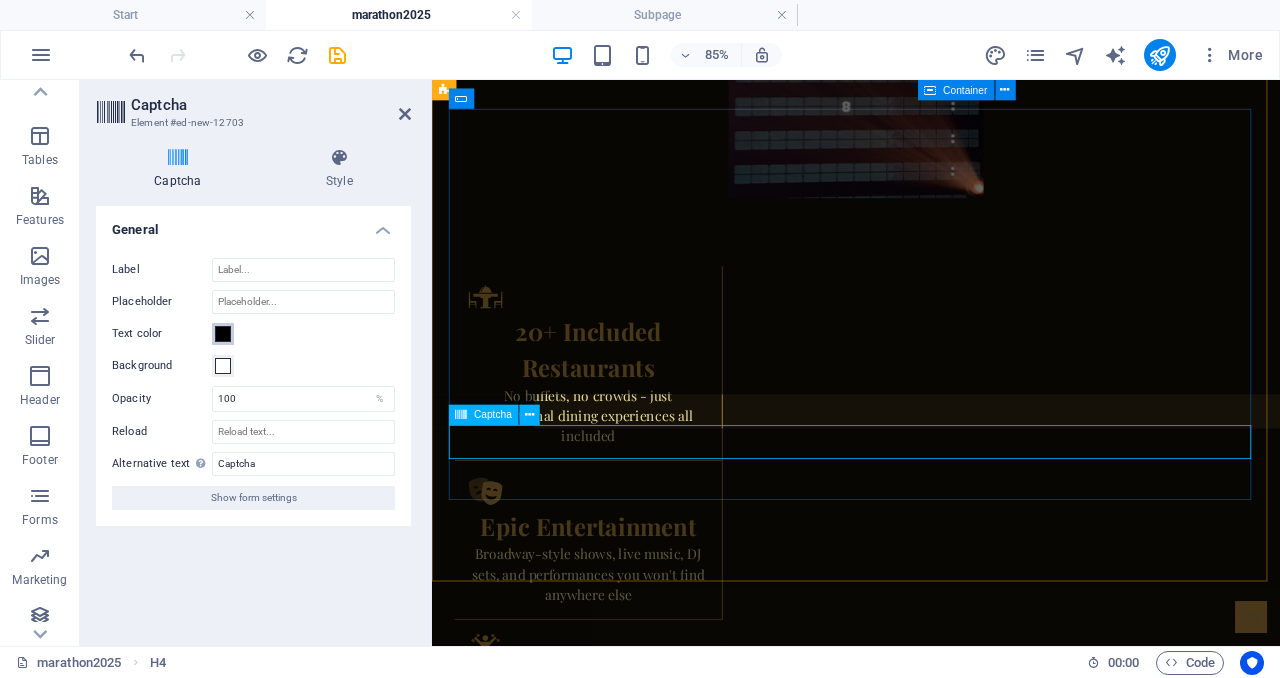 scroll, scrollTop: 5532, scrollLeft: 0, axis: vertical 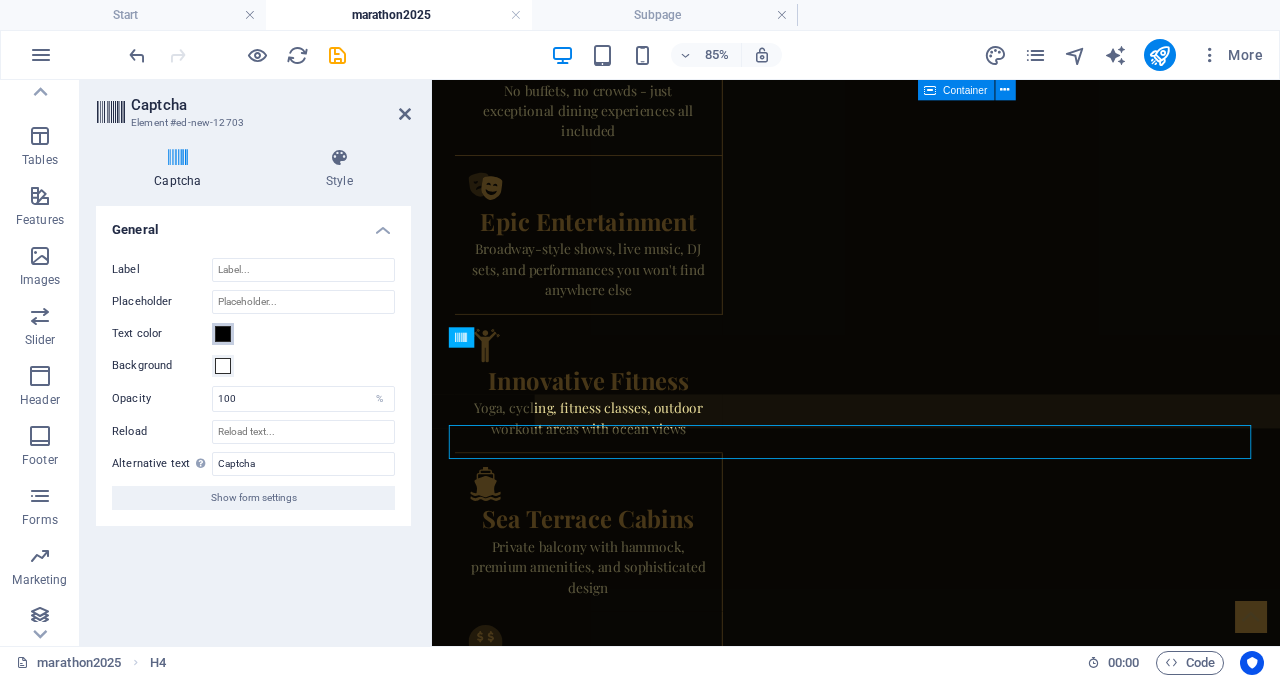 click at bounding box center (223, 334) 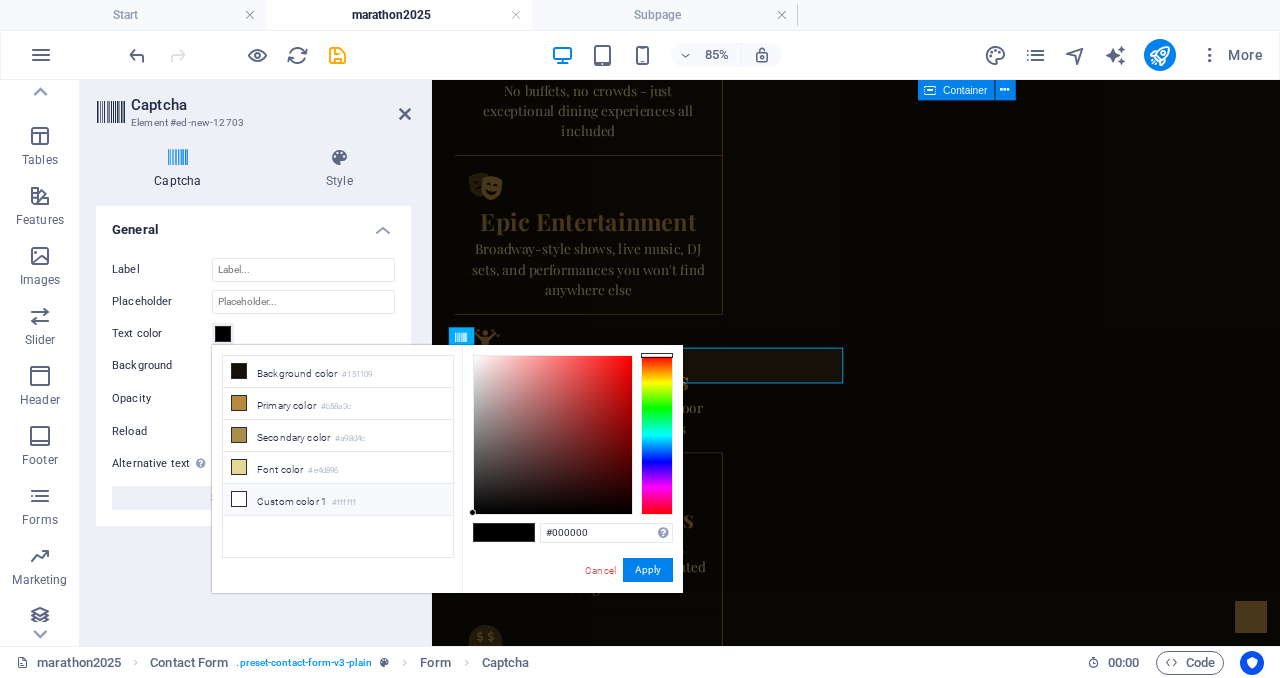 click on "Custom color 1
#ffffff" at bounding box center [338, 500] 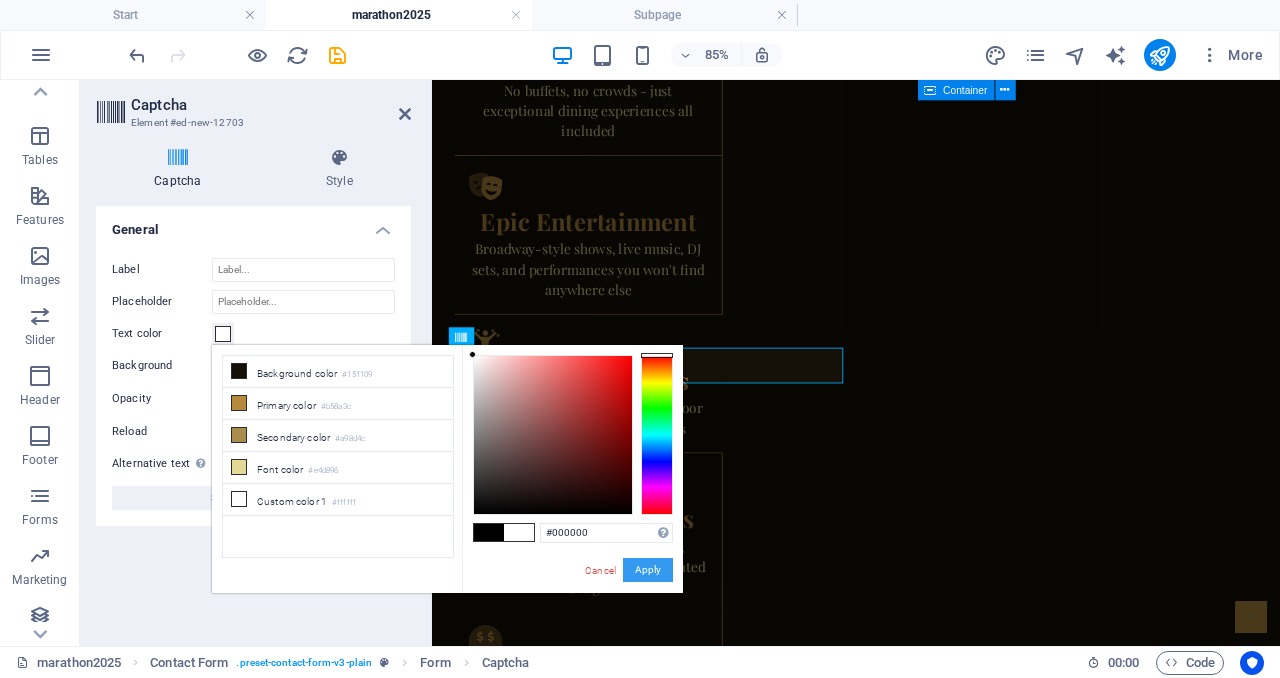 click at bounding box center [239, 499] 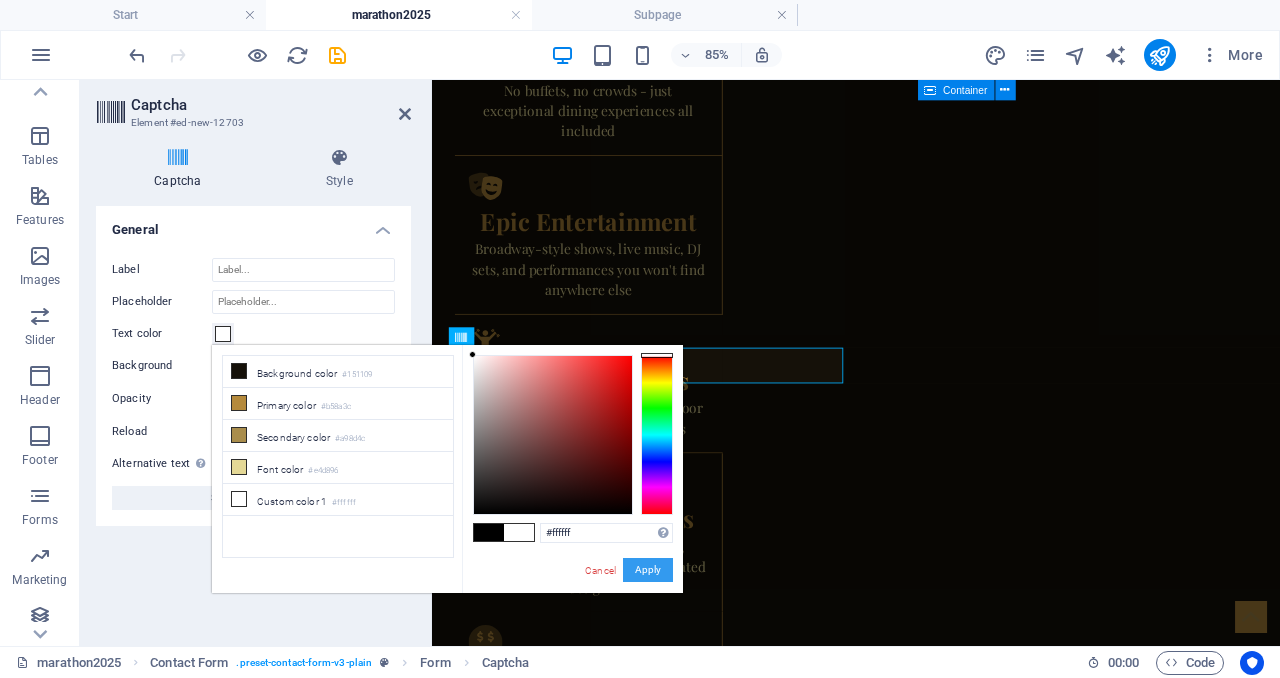 click on "Apply" at bounding box center (648, 570) 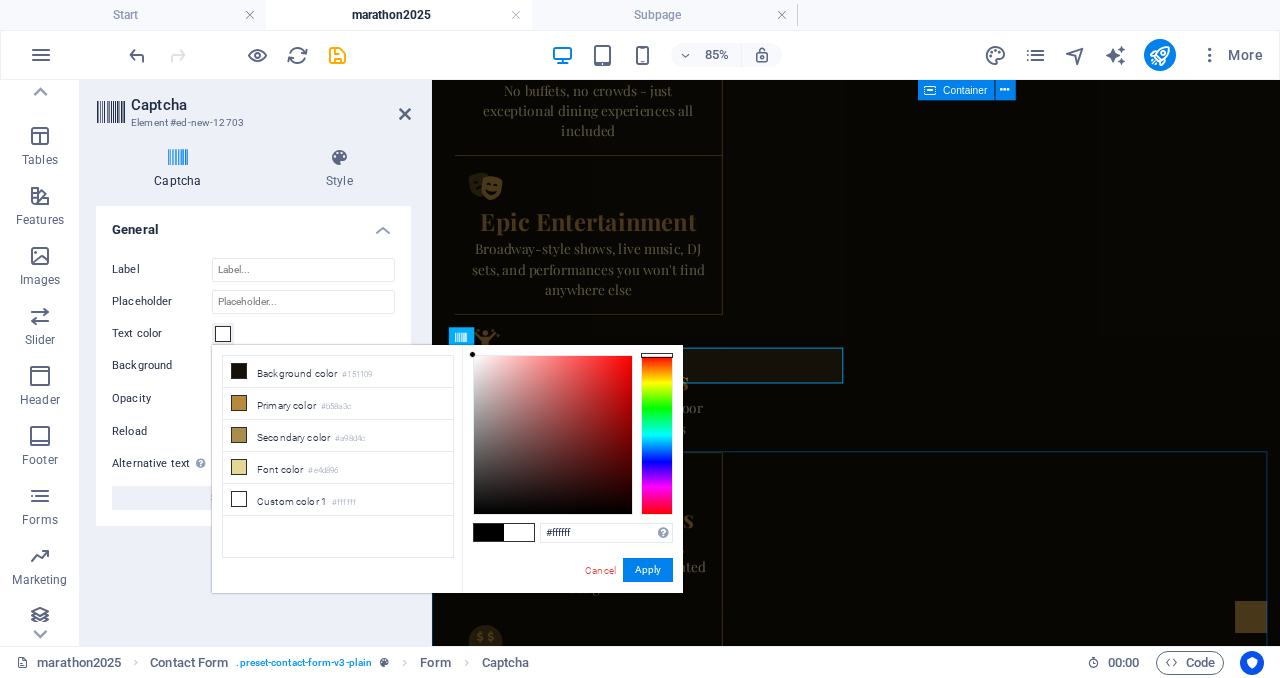 drag, startPoint x: 1081, startPoint y: 651, endPoint x: 830, endPoint y: 546, distance: 272.0772 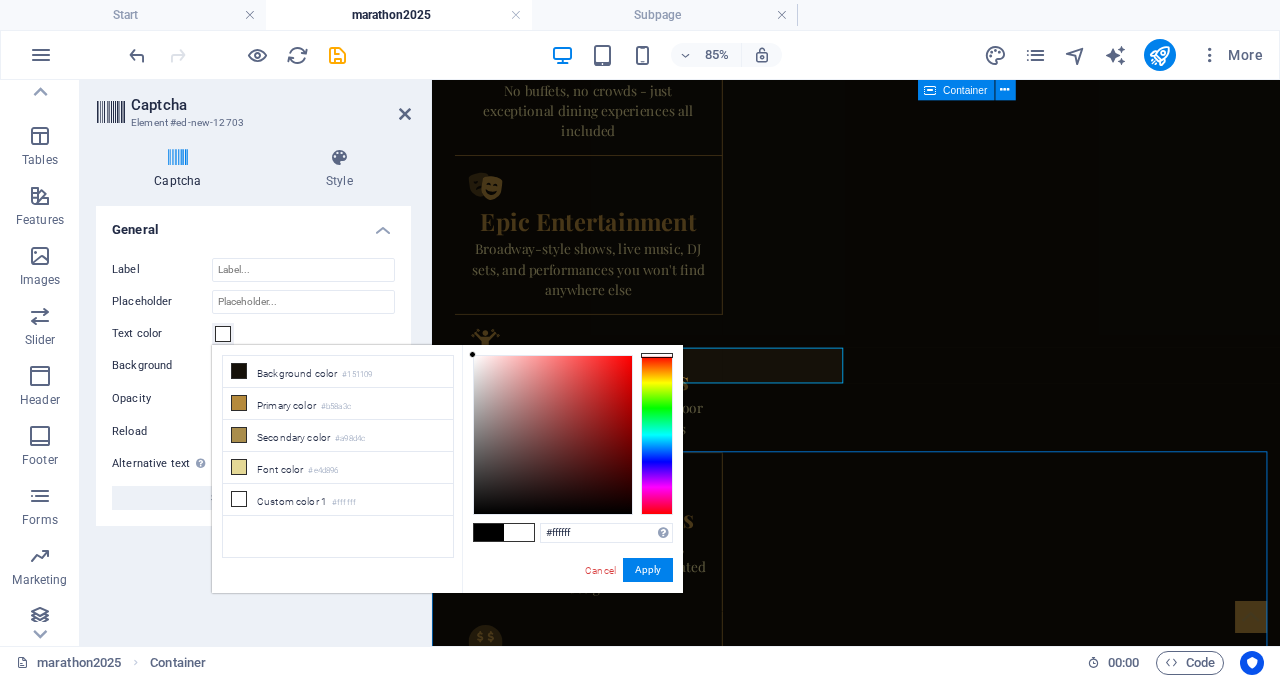 click on "Drop content here or  Add elements  Paste clipboard" at bounding box center (931, 3705) 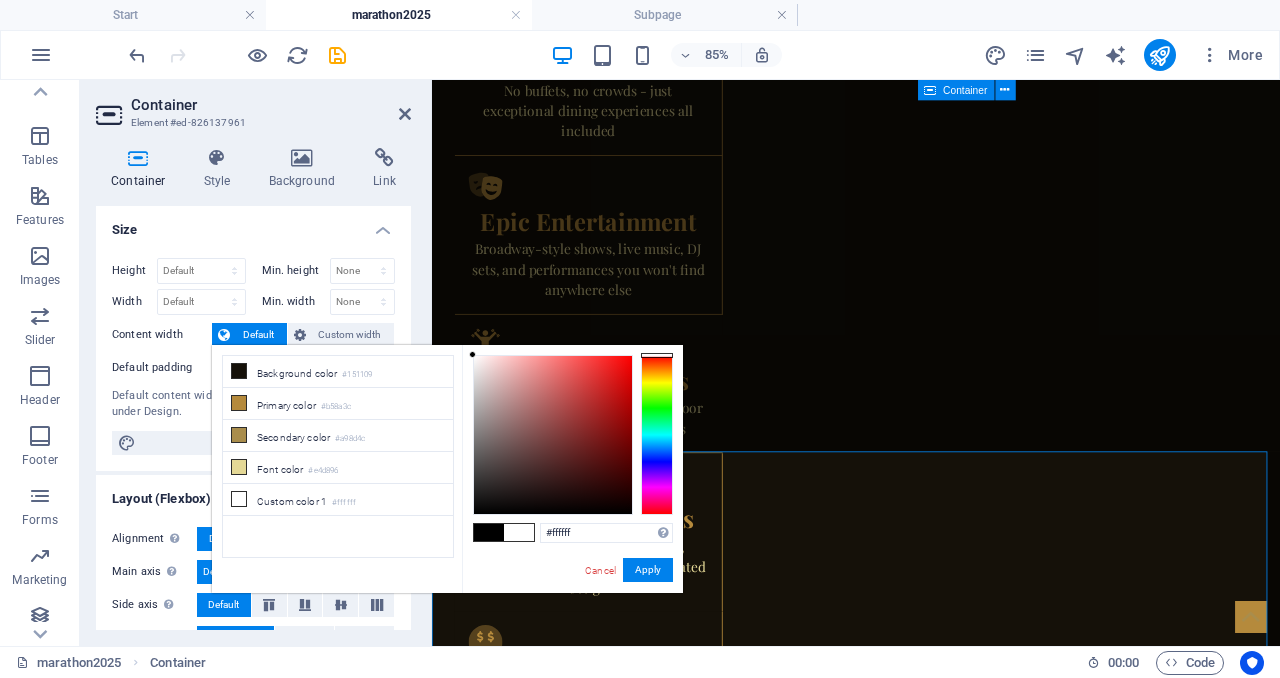 click on "Drop content here or  Add elements  Paste clipboard" at bounding box center (931, 3705) 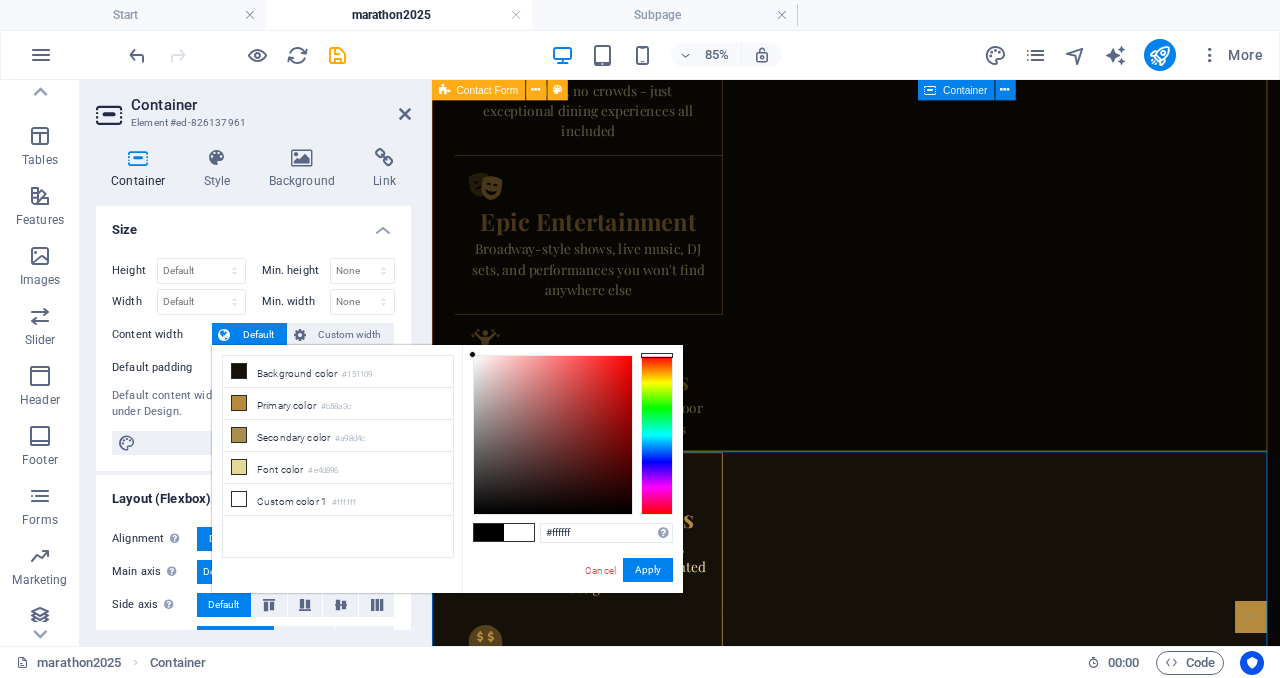 click on "{{ 'content.forms.privacy'|trans }} Unreadable? Load new Submit" at bounding box center [931, 3308] 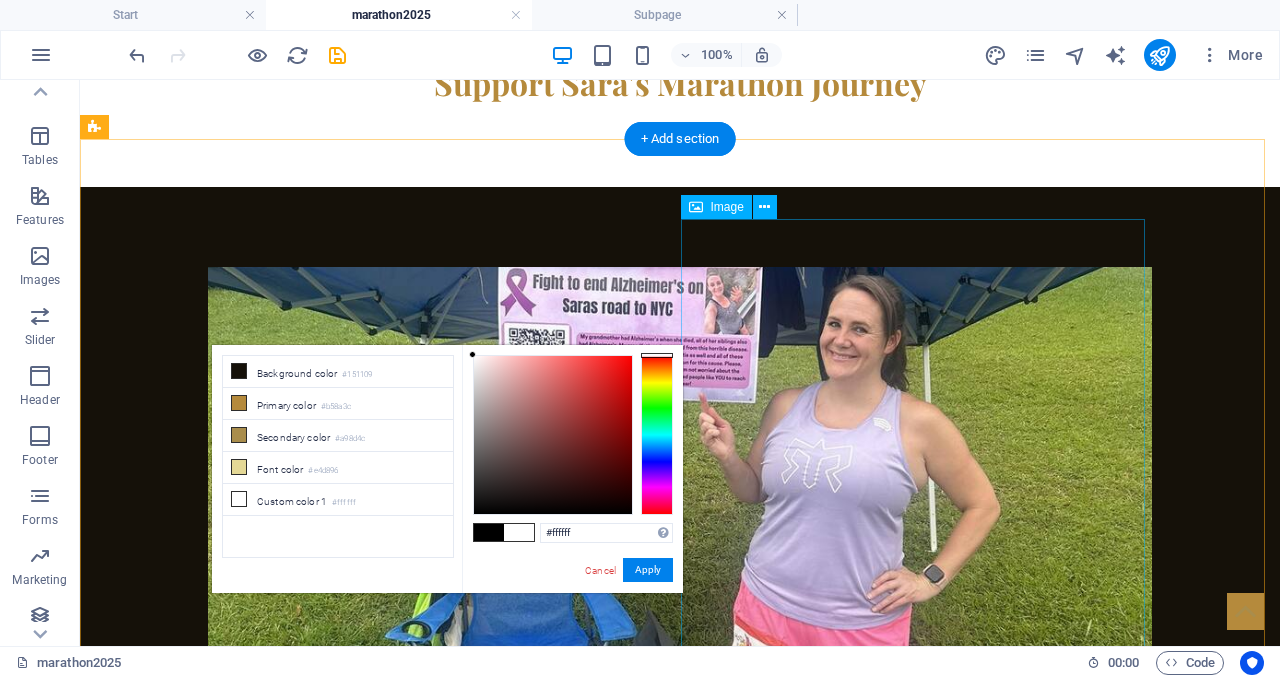 scroll, scrollTop: 0, scrollLeft: 0, axis: both 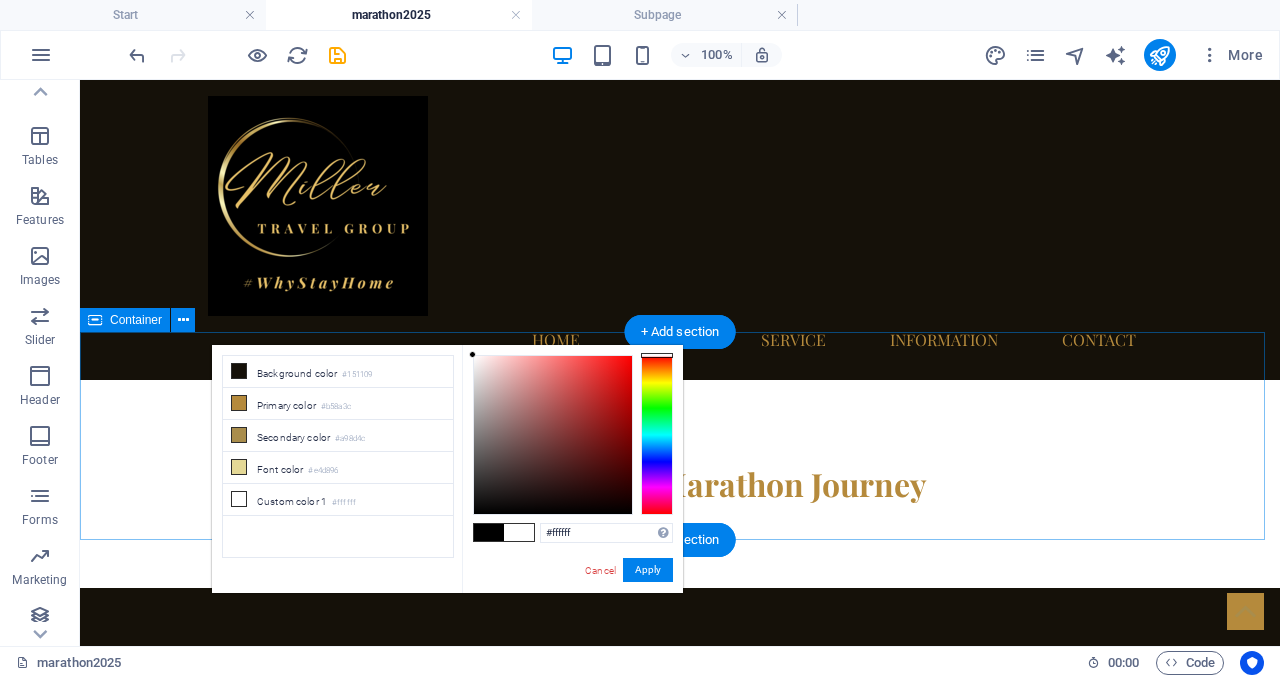 click on "Support Sara's Marathon Journey" at bounding box center (680, 484) 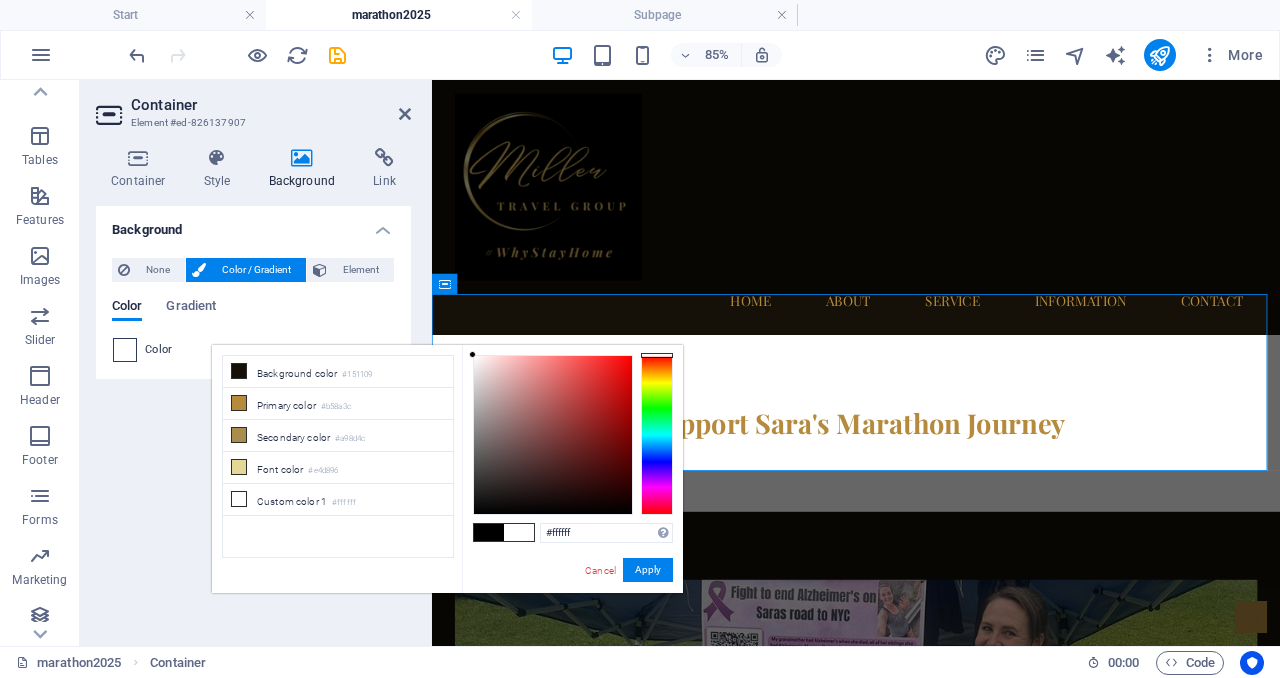 click at bounding box center [125, 350] 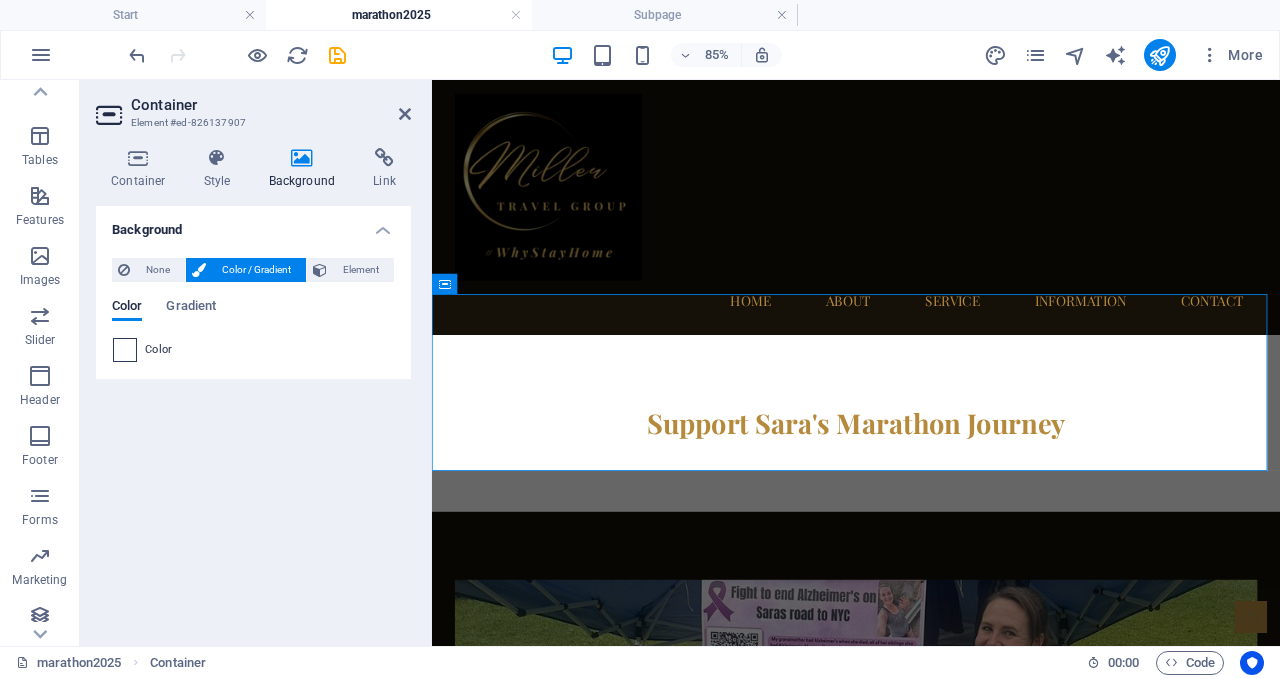 click at bounding box center (125, 350) 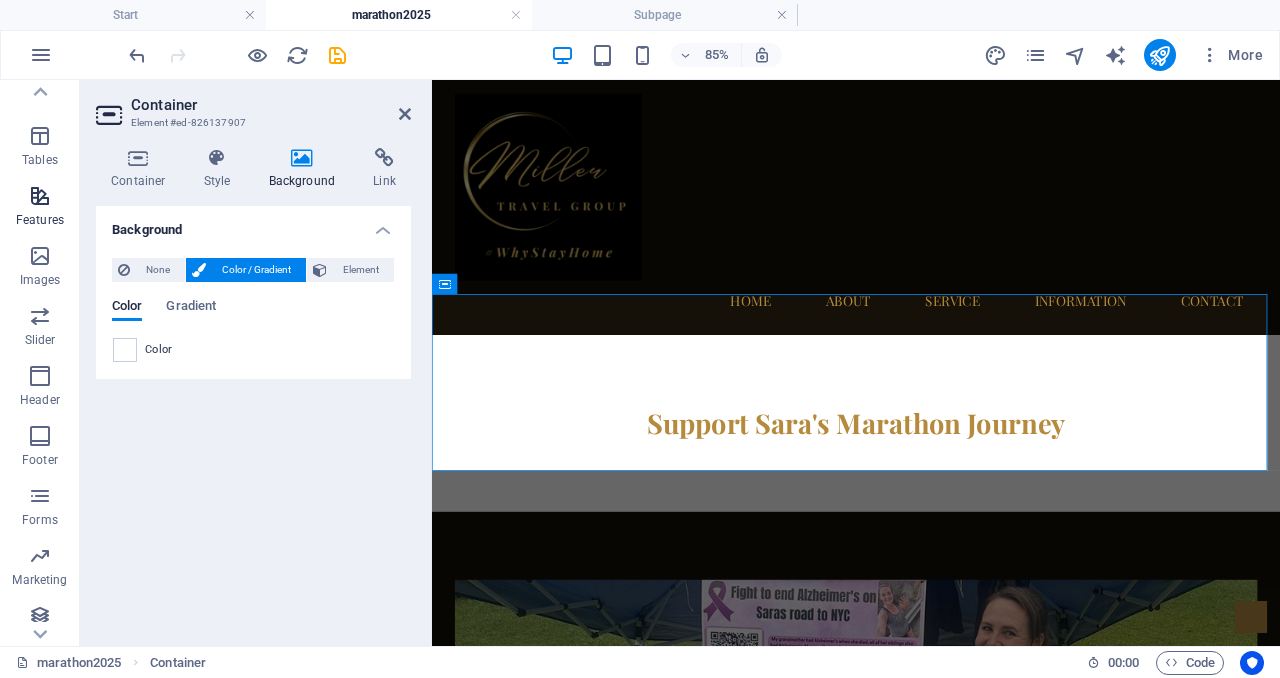click at bounding box center (40, 196) 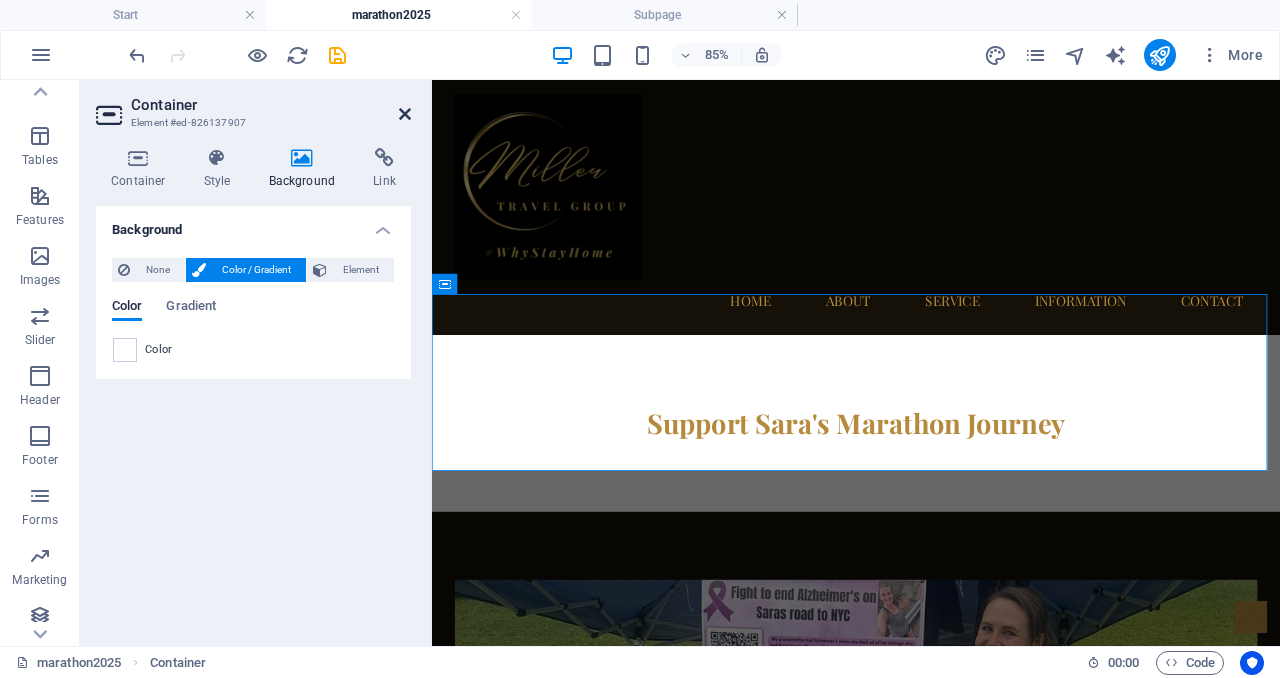 click at bounding box center (405, 114) 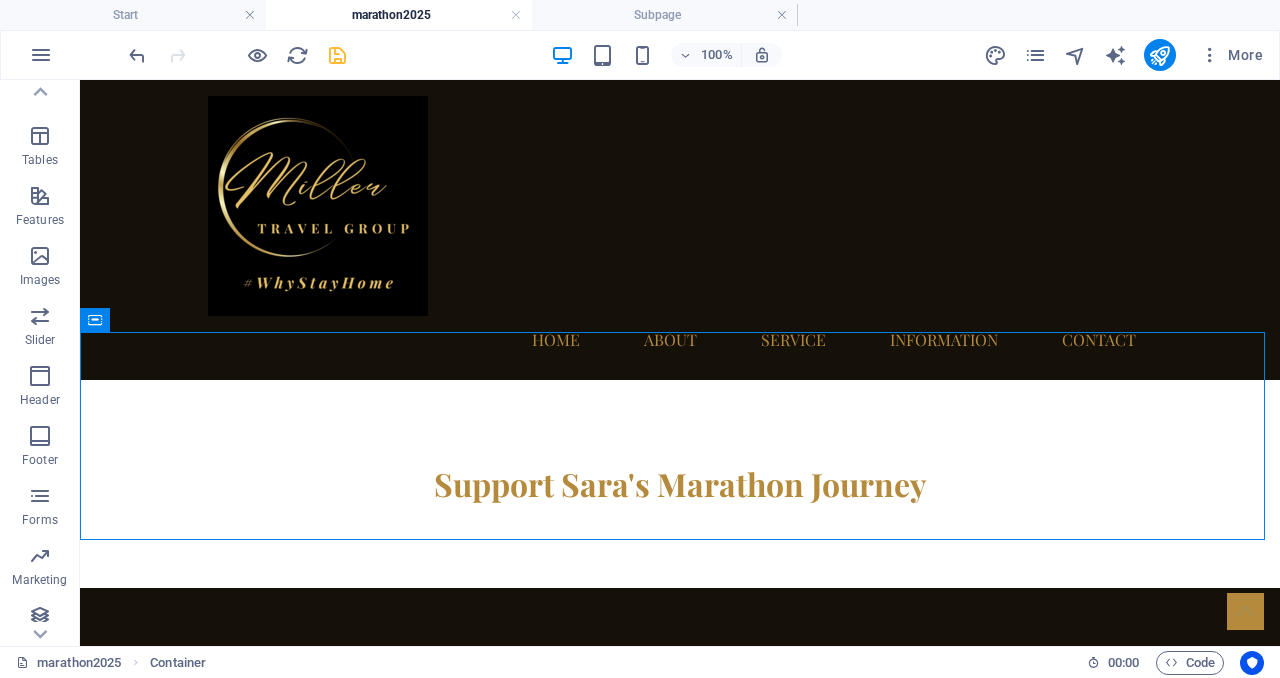 click at bounding box center [337, 55] 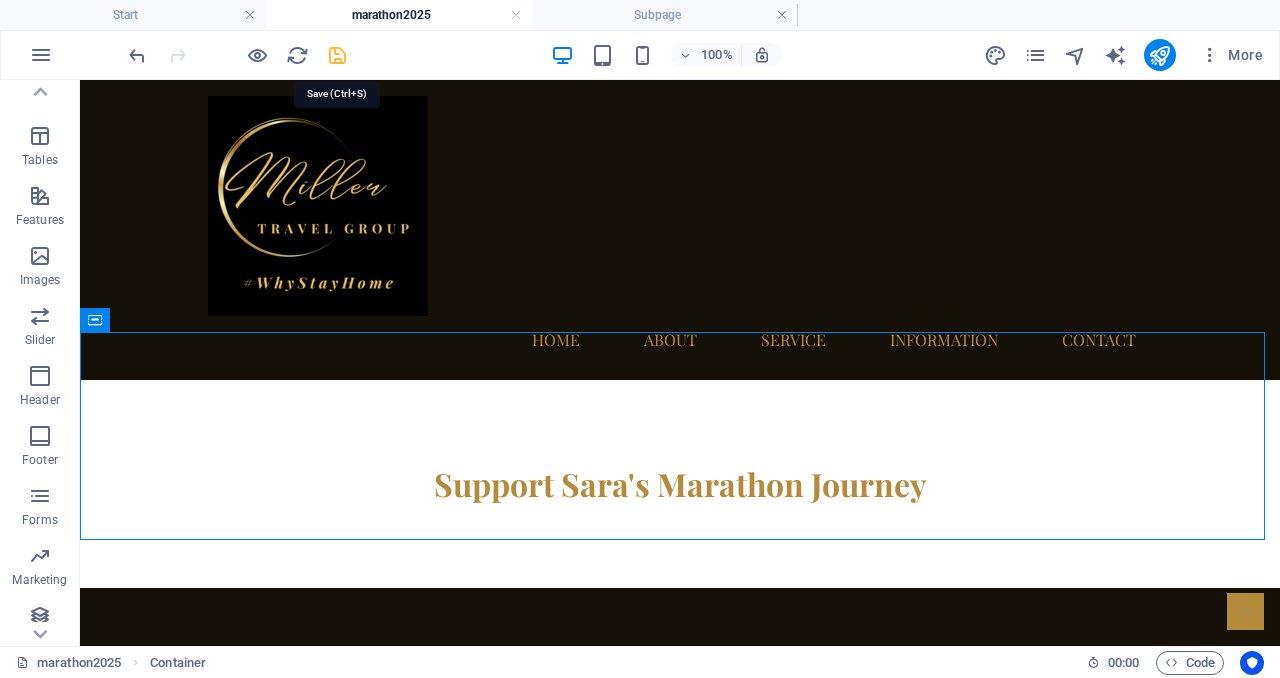 click at bounding box center (337, 55) 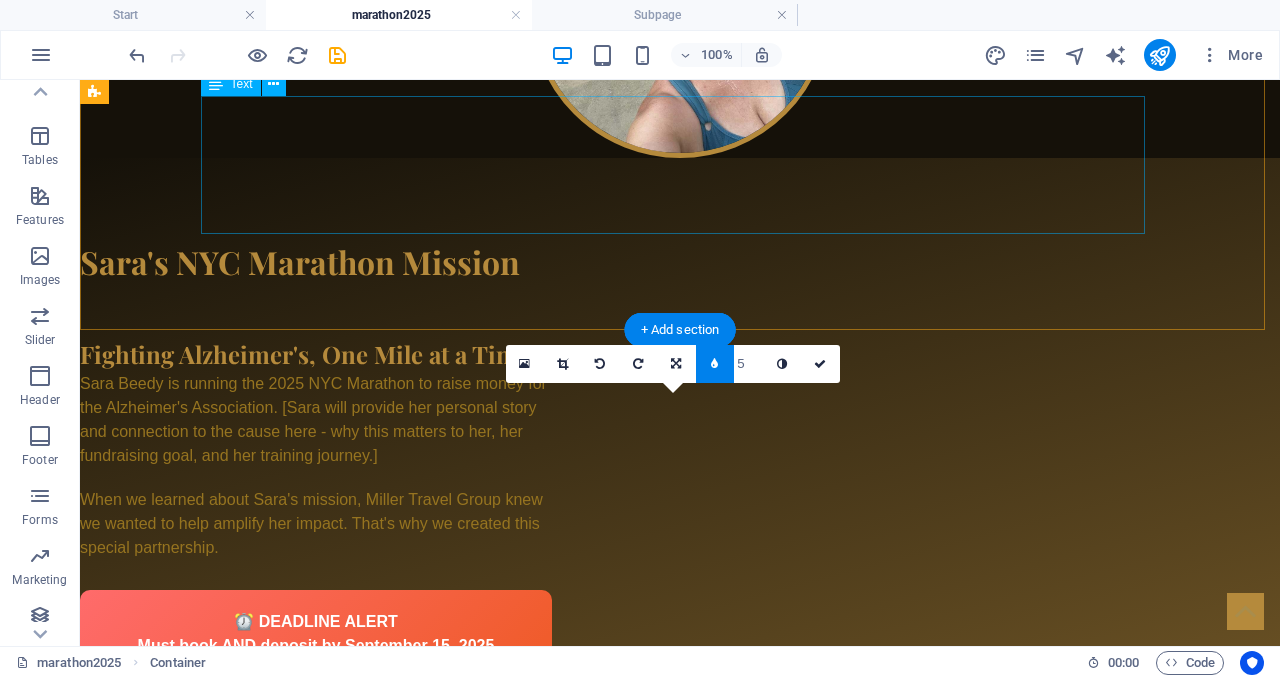 scroll, scrollTop: 2669, scrollLeft: 0, axis: vertical 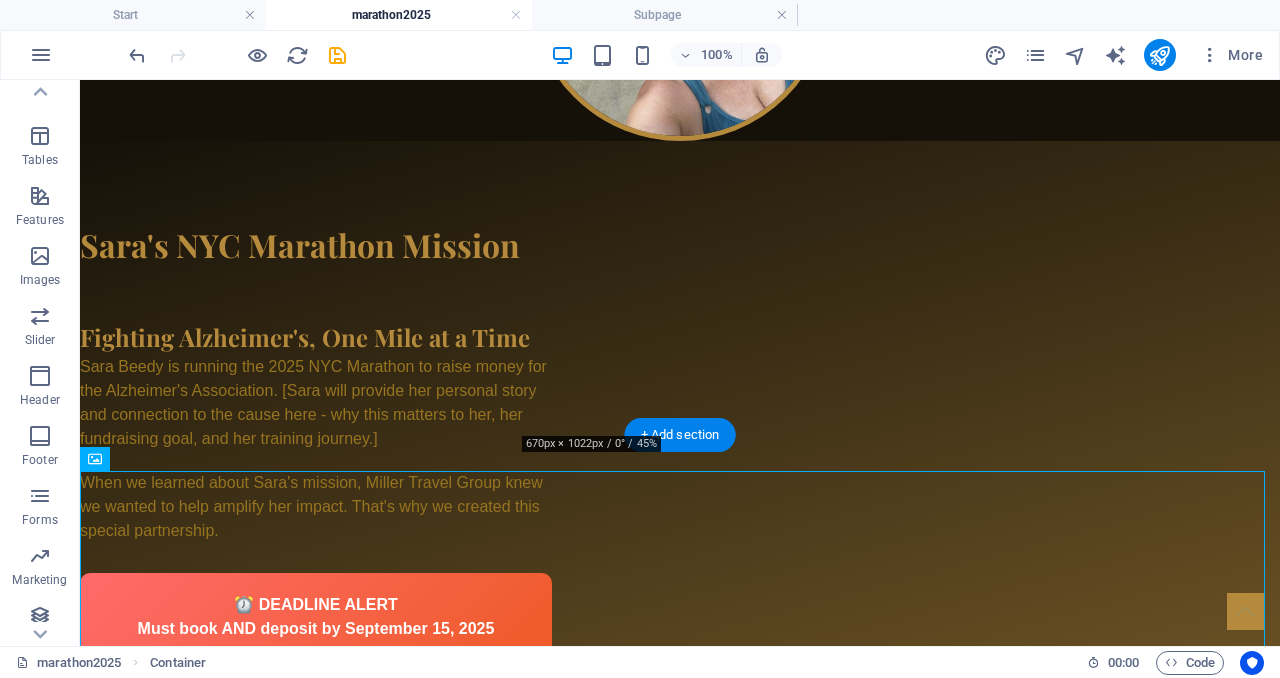 drag, startPoint x: 681, startPoint y: 534, endPoint x: 875, endPoint y: 139, distance: 440.0693 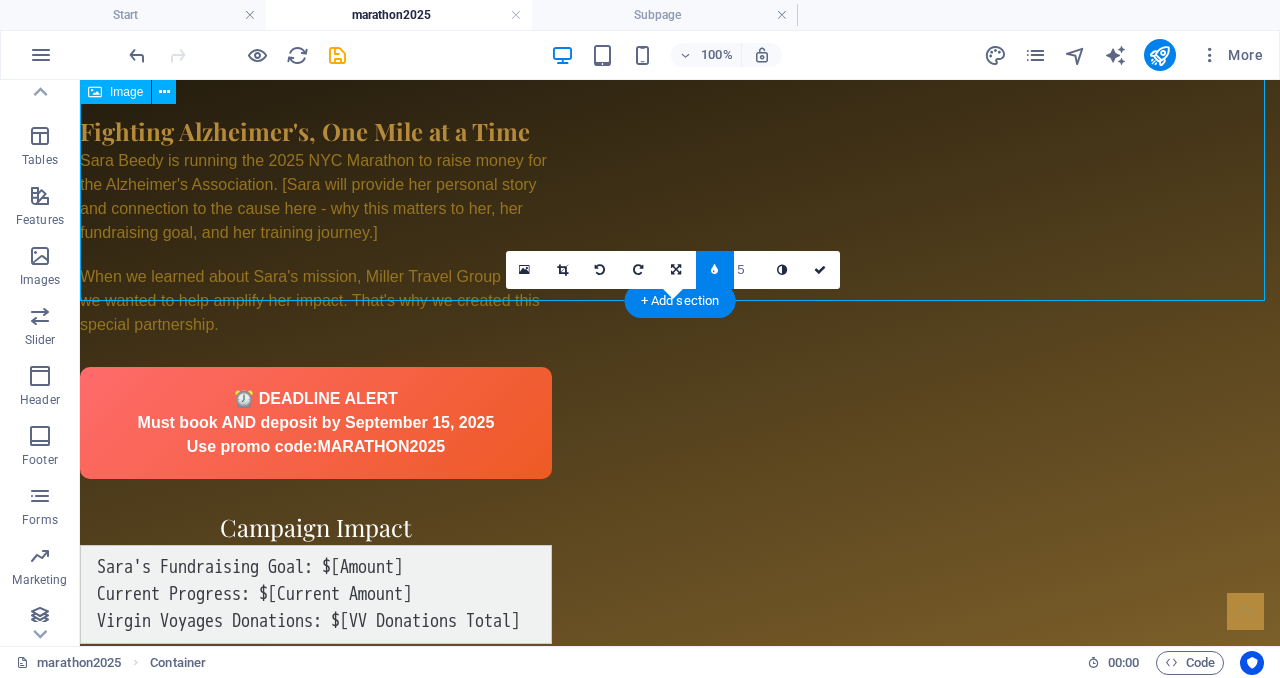 scroll, scrollTop: 2893, scrollLeft: 0, axis: vertical 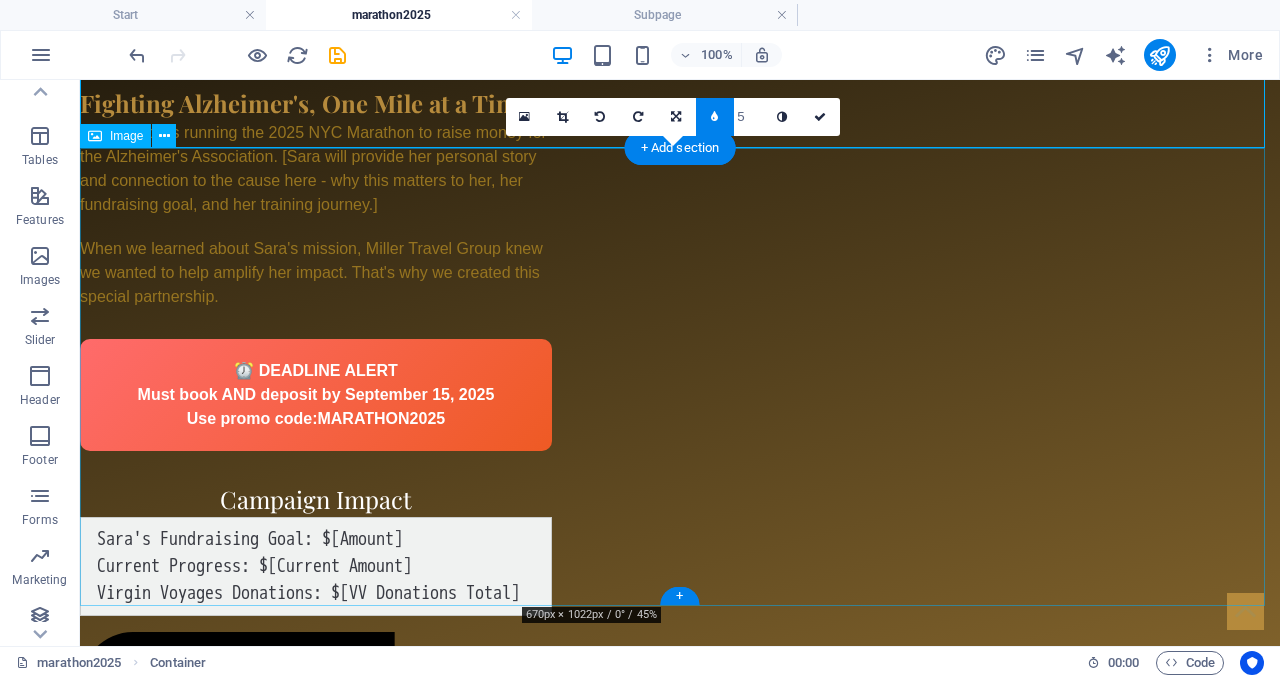 click at bounding box center (680, 2198) 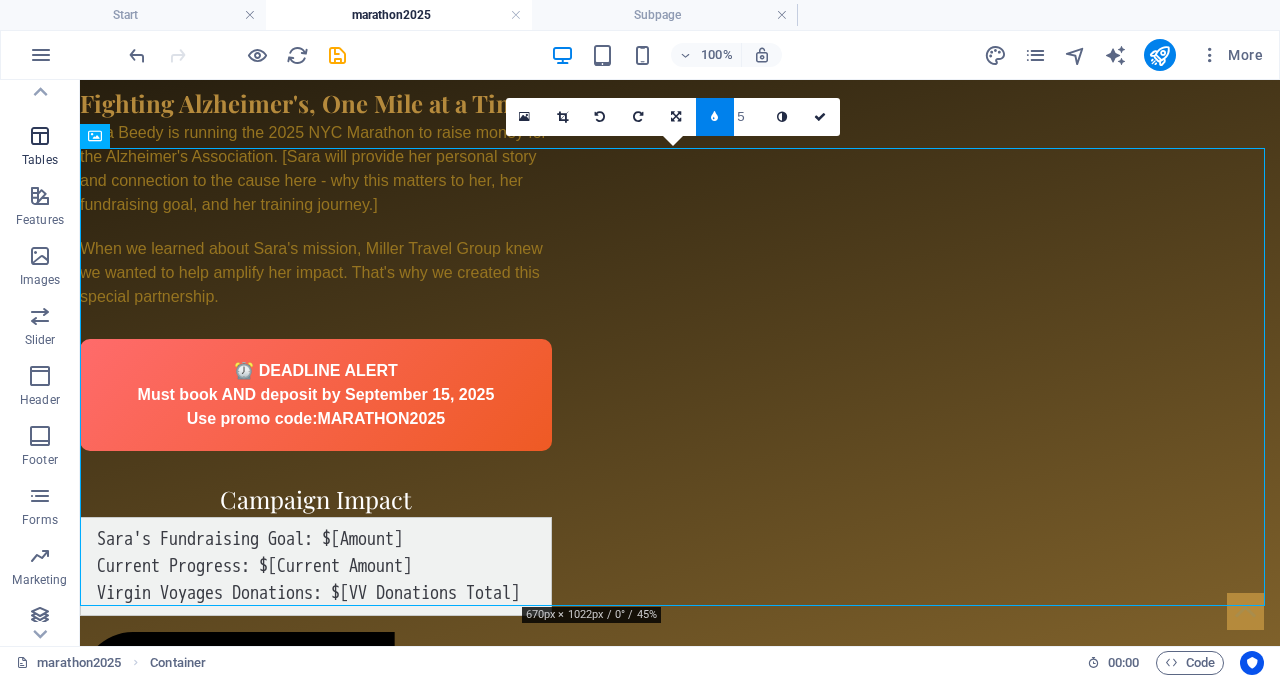 scroll, scrollTop: 0, scrollLeft: 0, axis: both 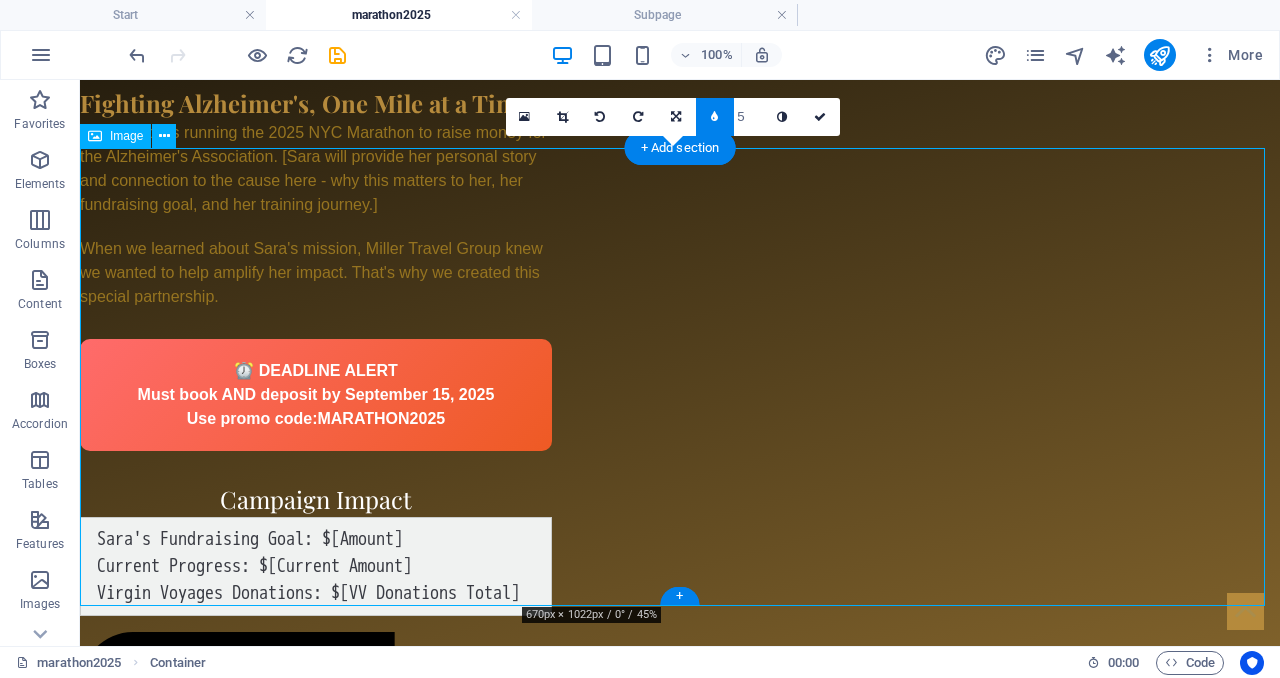 click at bounding box center (680, 2198) 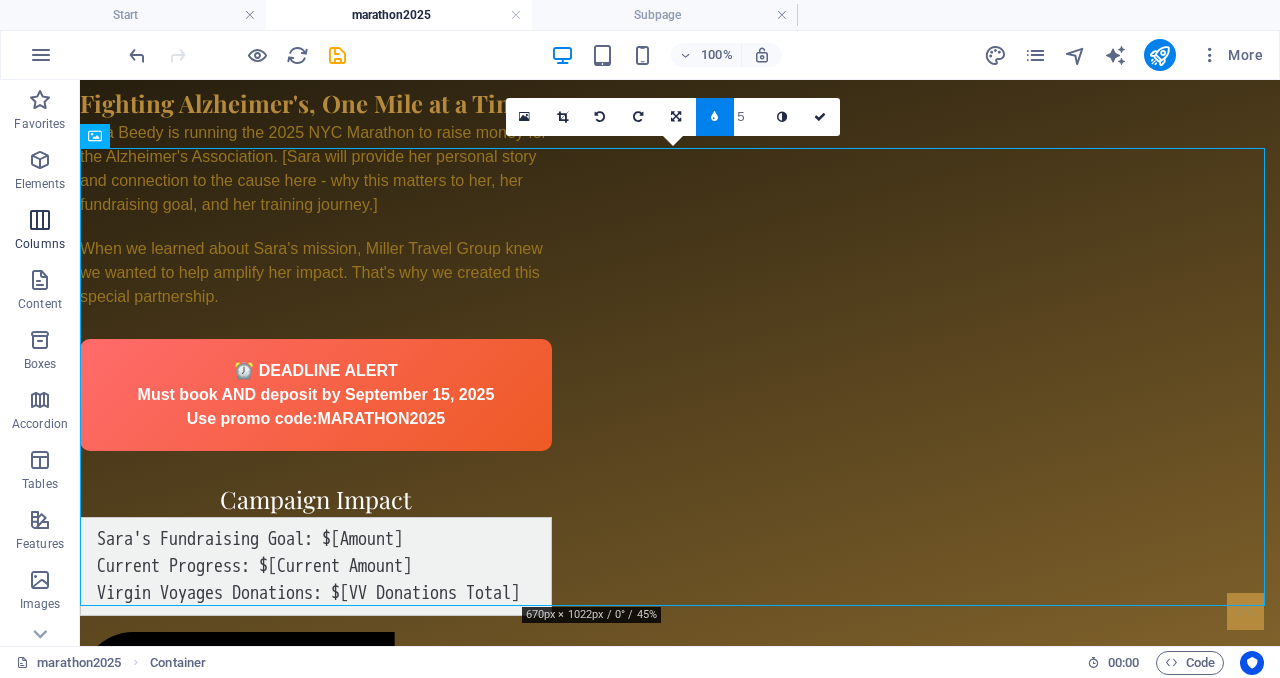 click on "Columns" at bounding box center [40, 232] 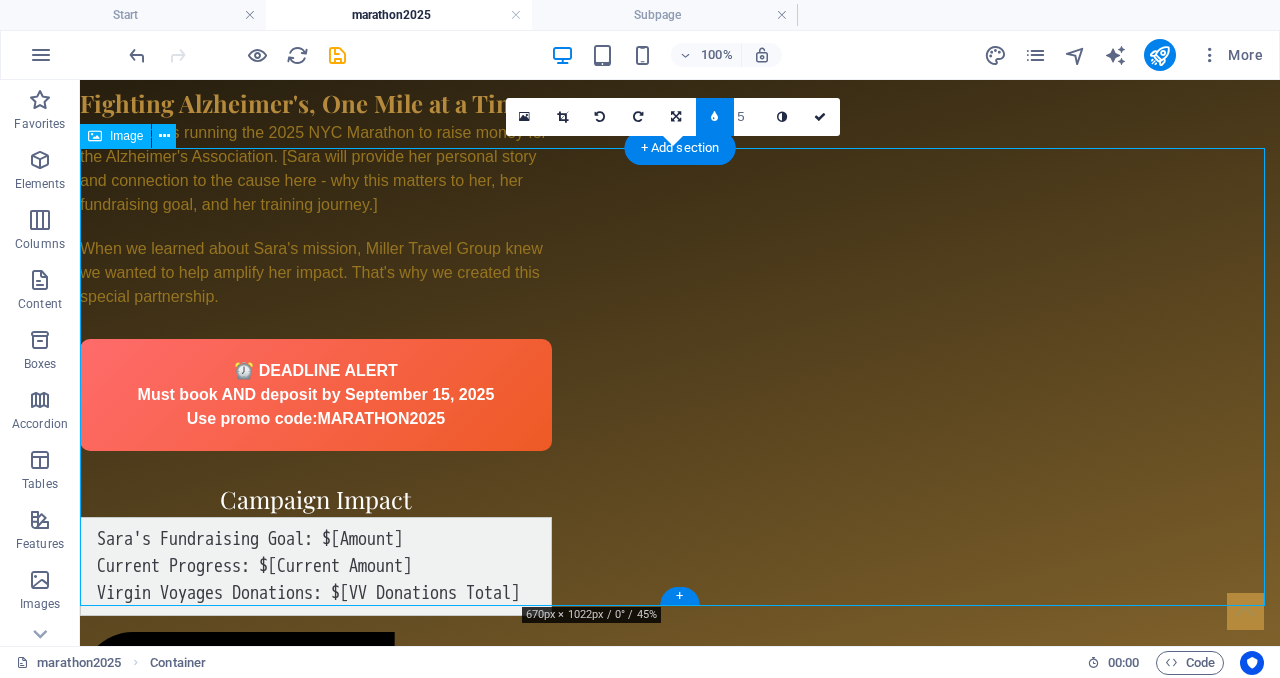 click at bounding box center (680, 2198) 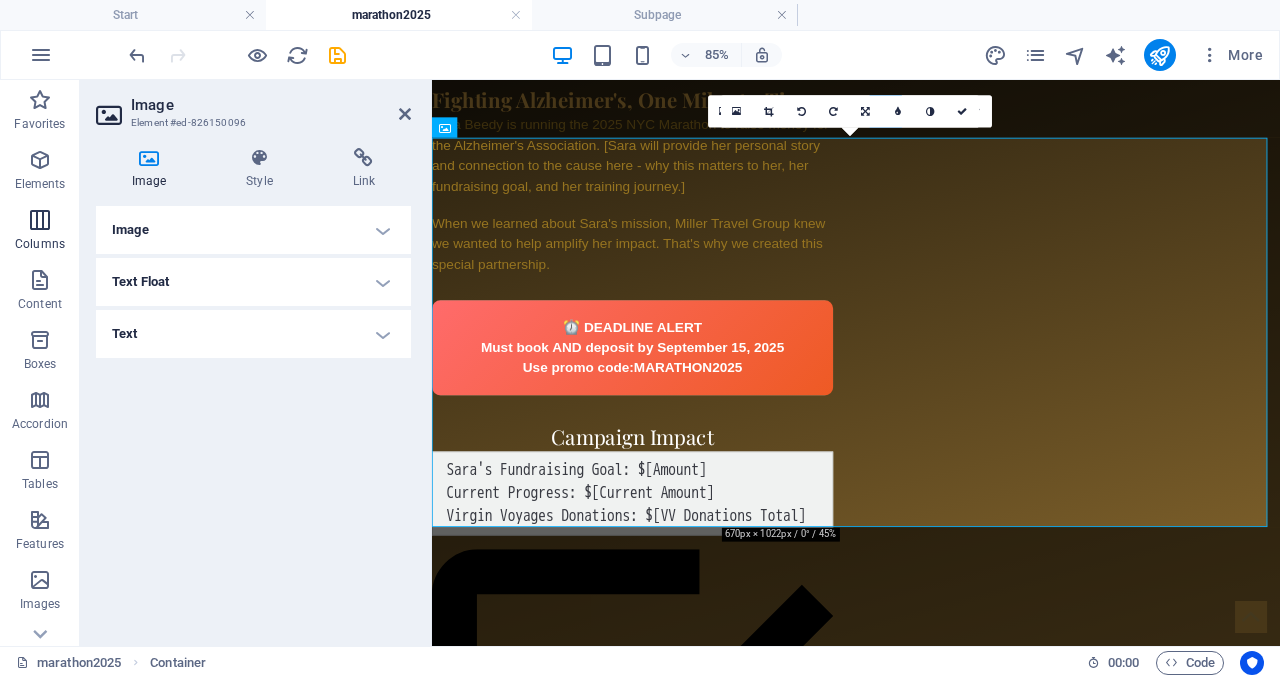 click at bounding box center [40, 220] 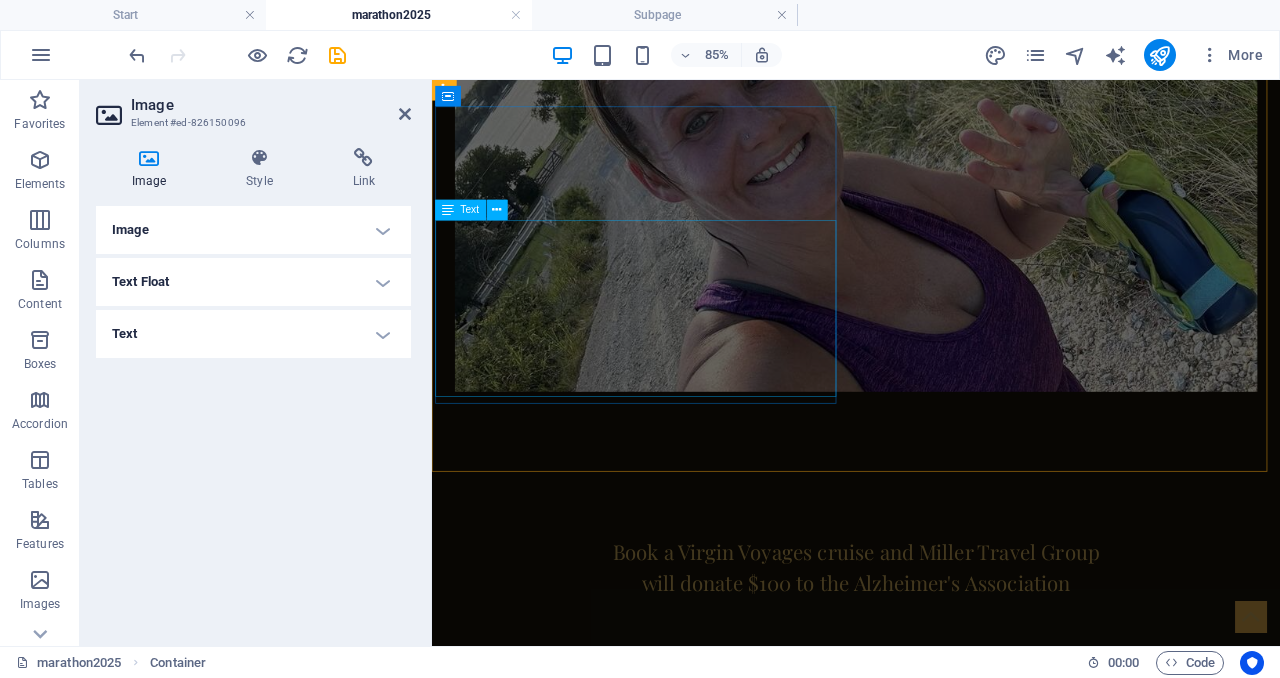 scroll, scrollTop: 1883, scrollLeft: 0, axis: vertical 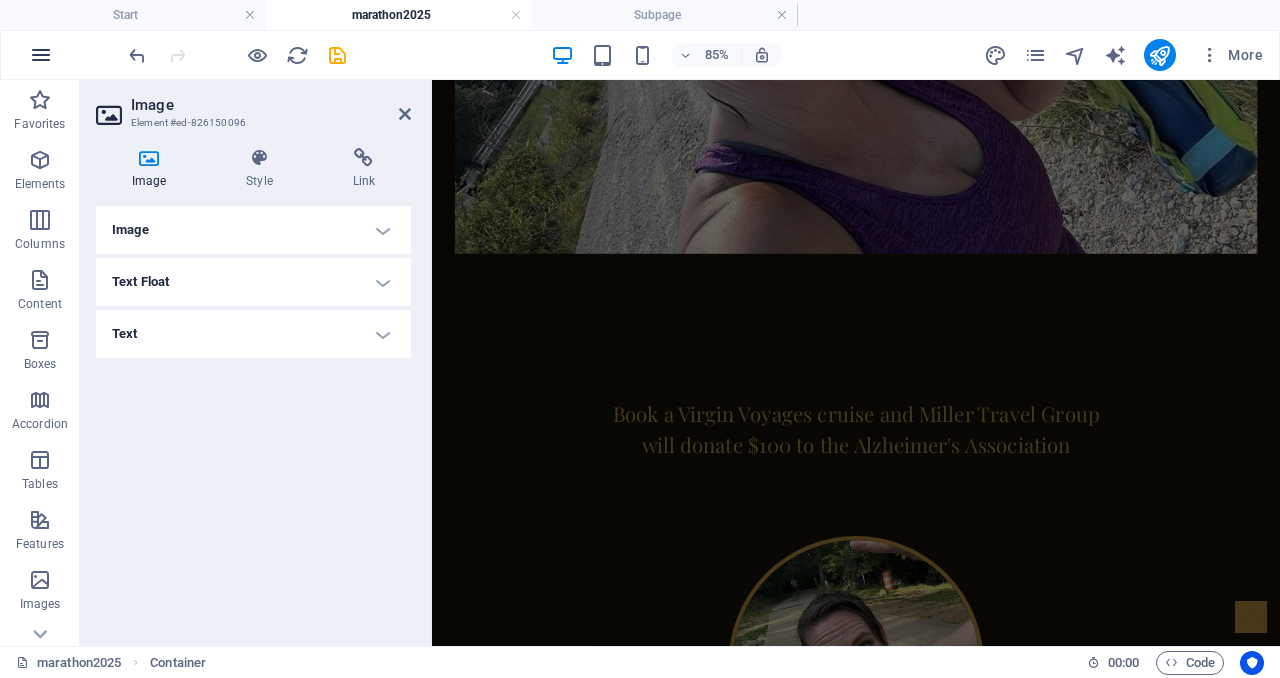 click at bounding box center [41, 55] 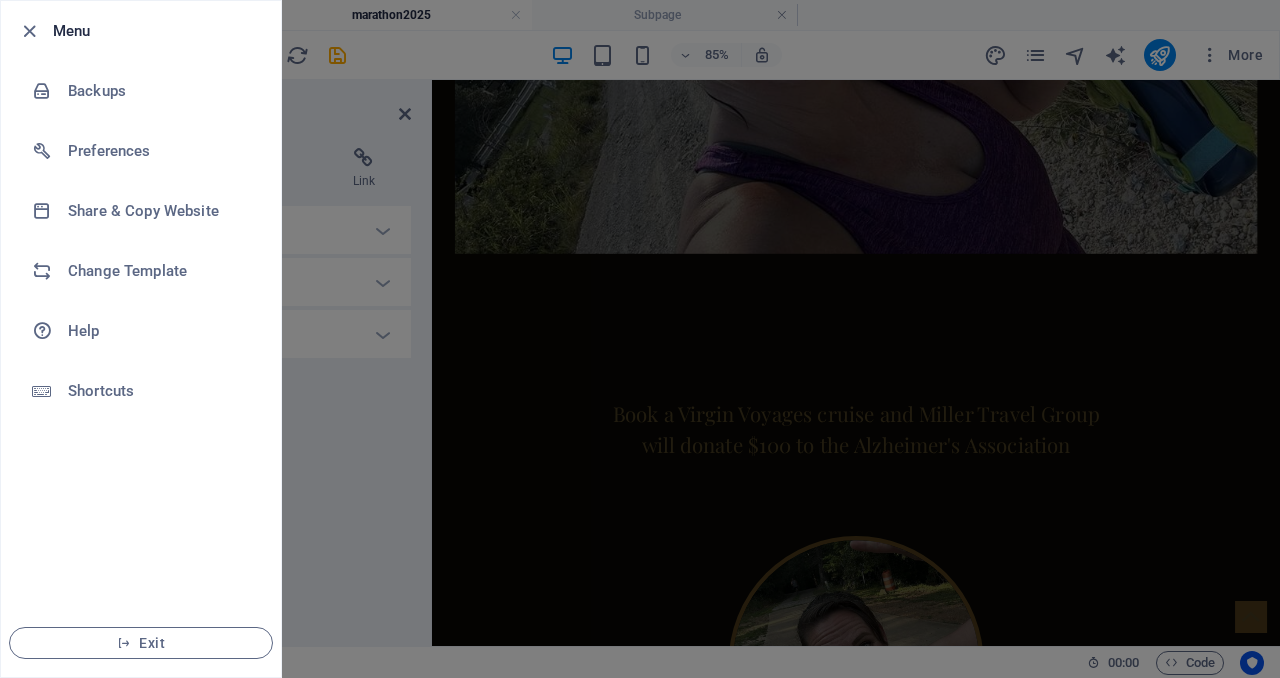 click at bounding box center (640, 339) 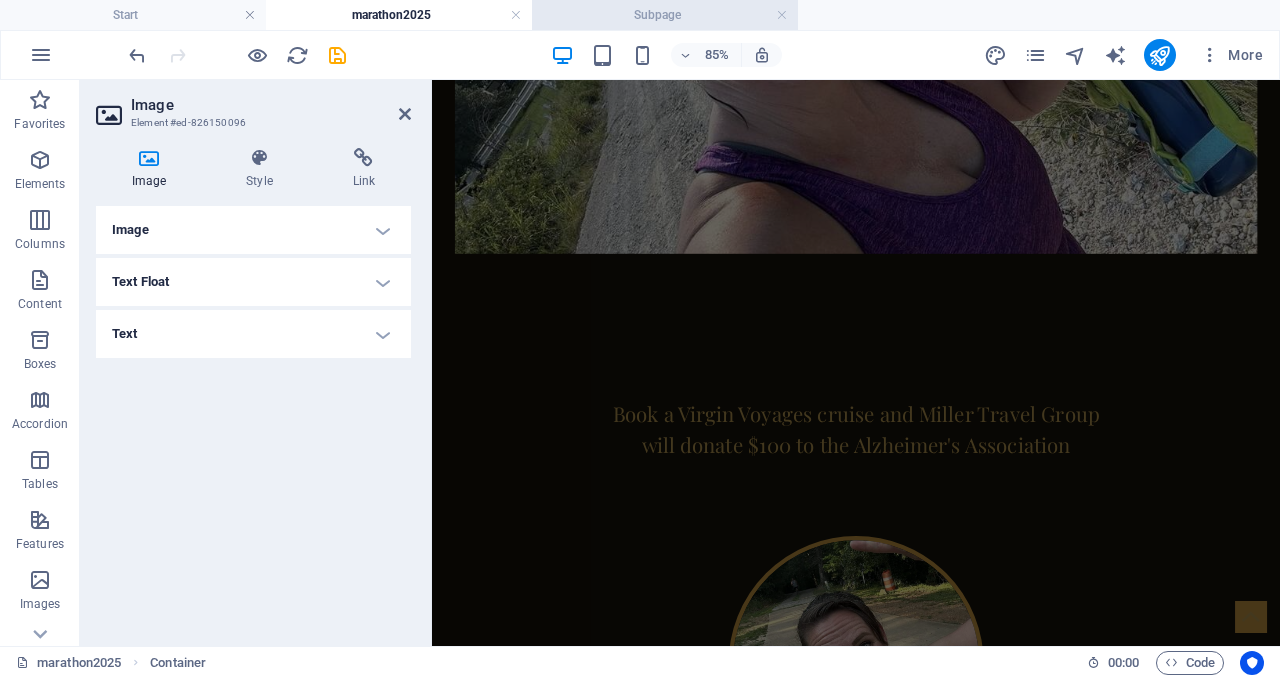 click on "Subpage" at bounding box center (665, 15) 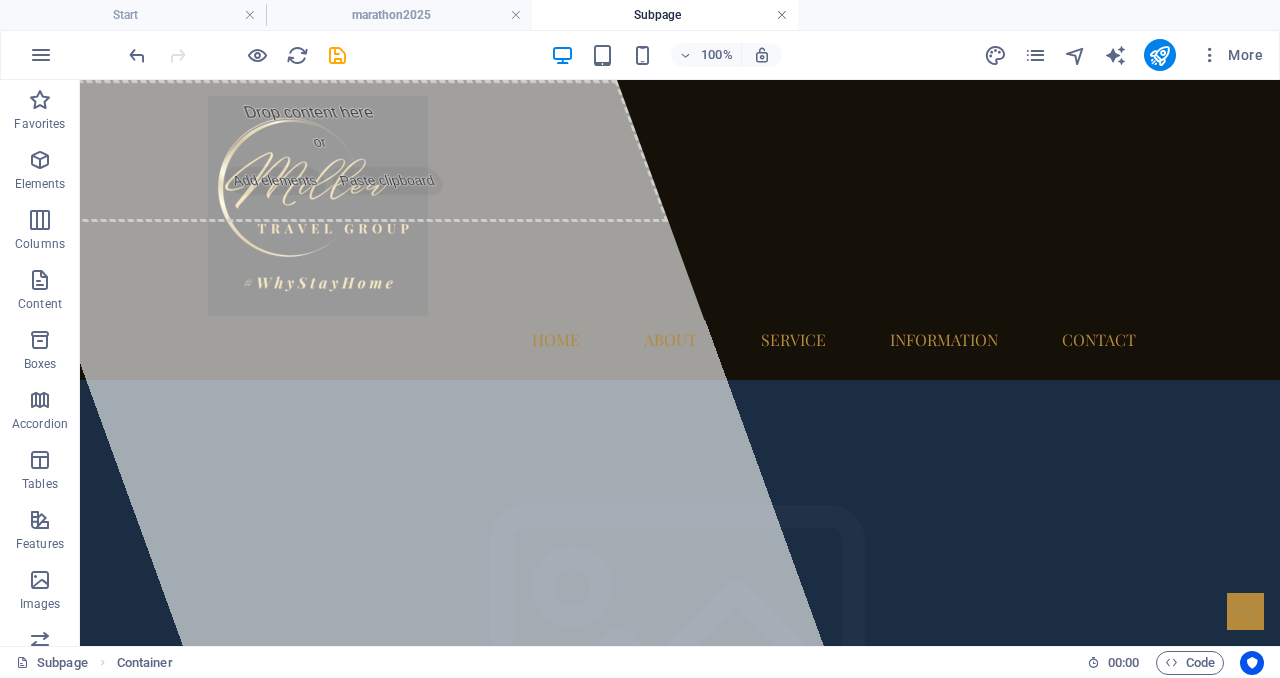 click at bounding box center [782, 15] 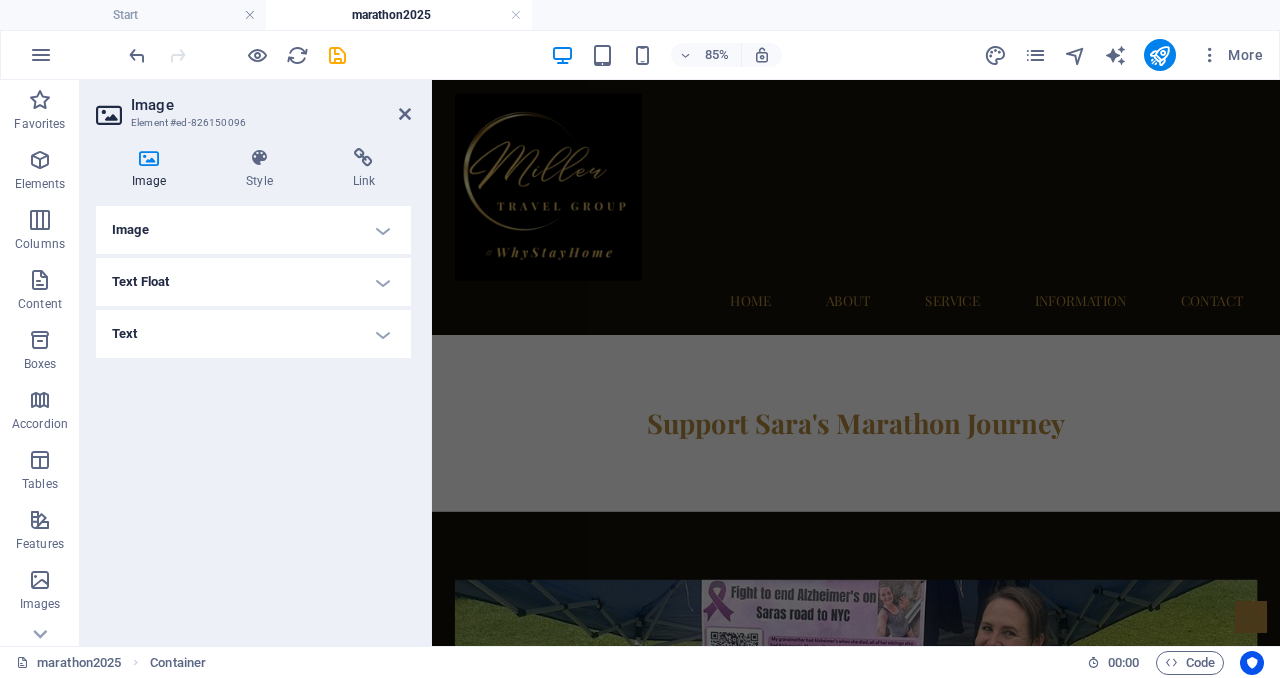 scroll, scrollTop: 1883, scrollLeft: 0, axis: vertical 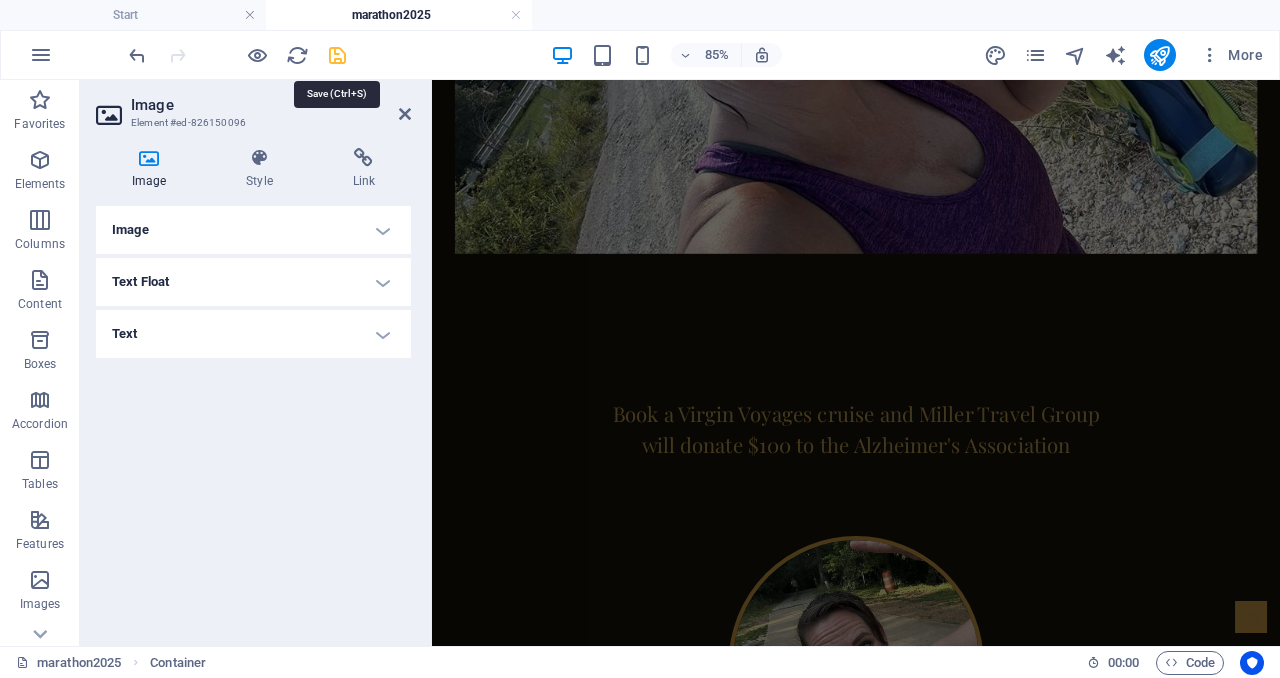 click at bounding box center [337, 55] 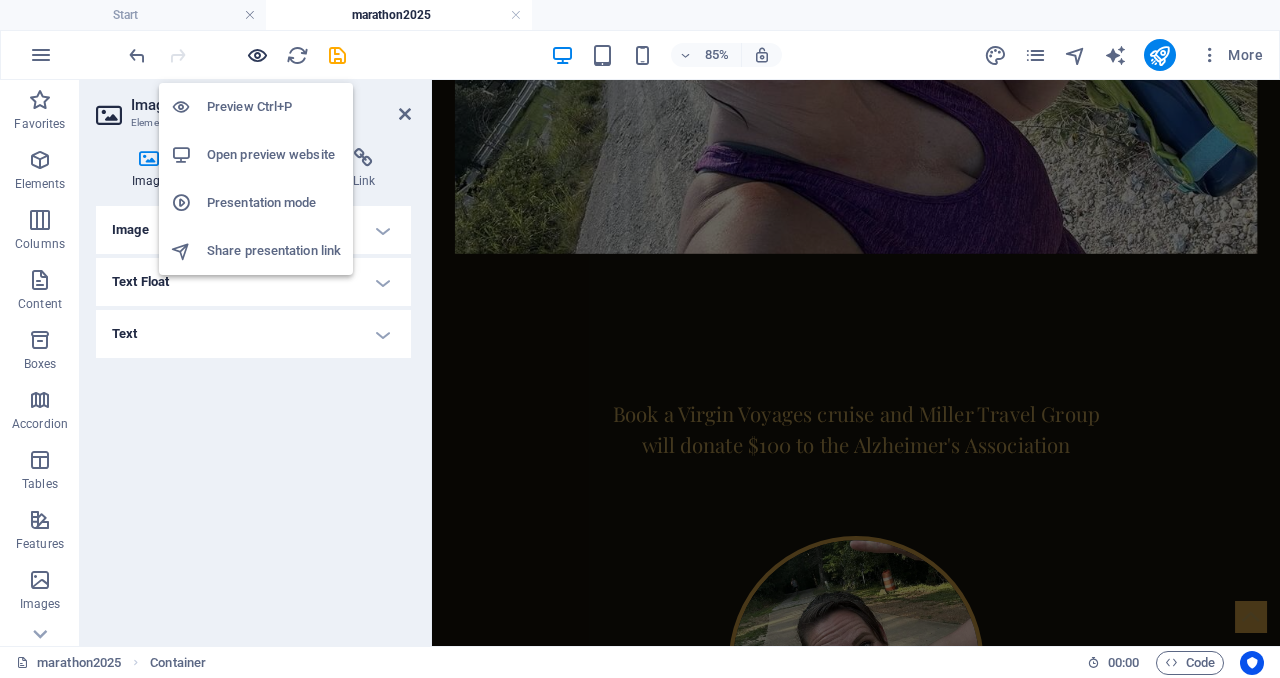 click at bounding box center [257, 55] 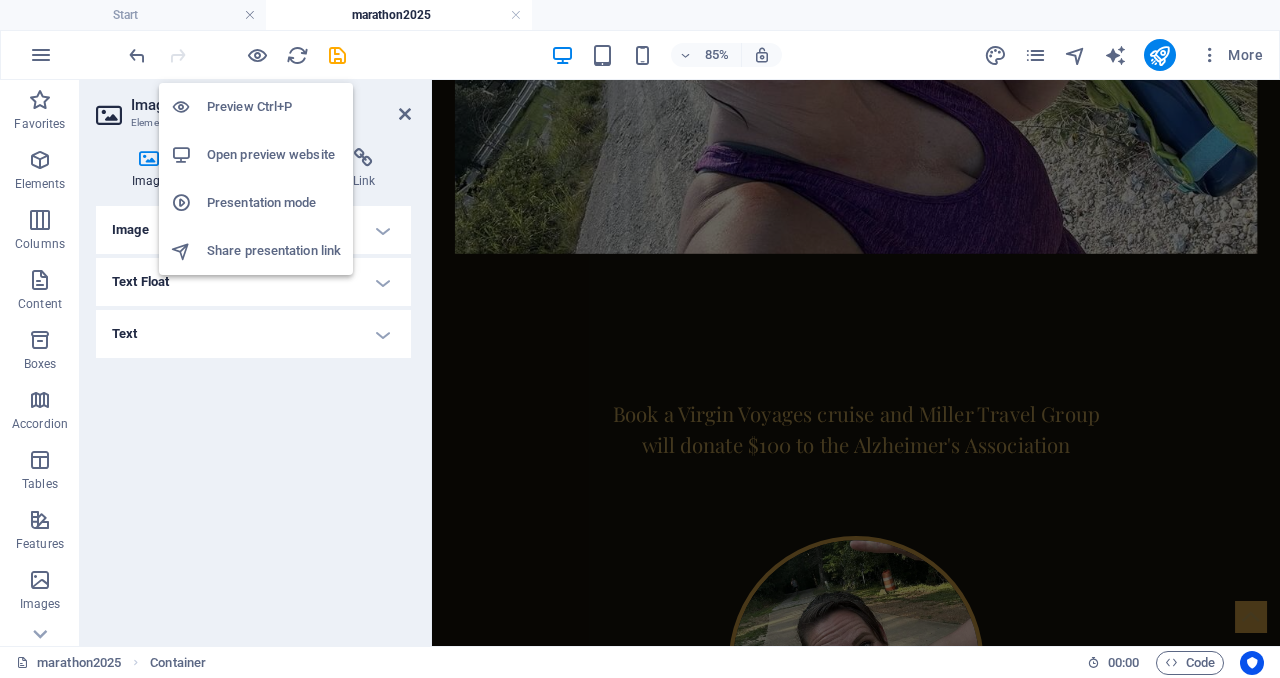 click on "Open preview website" at bounding box center (274, 155) 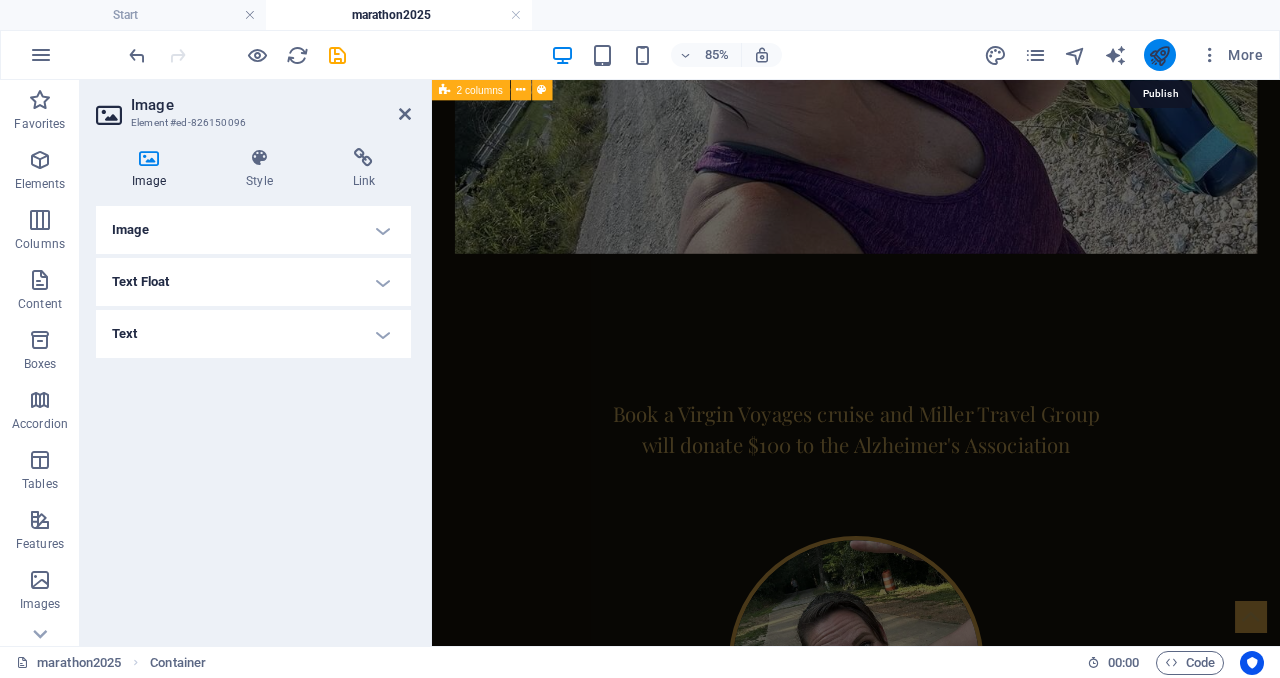 click at bounding box center (1159, 55) 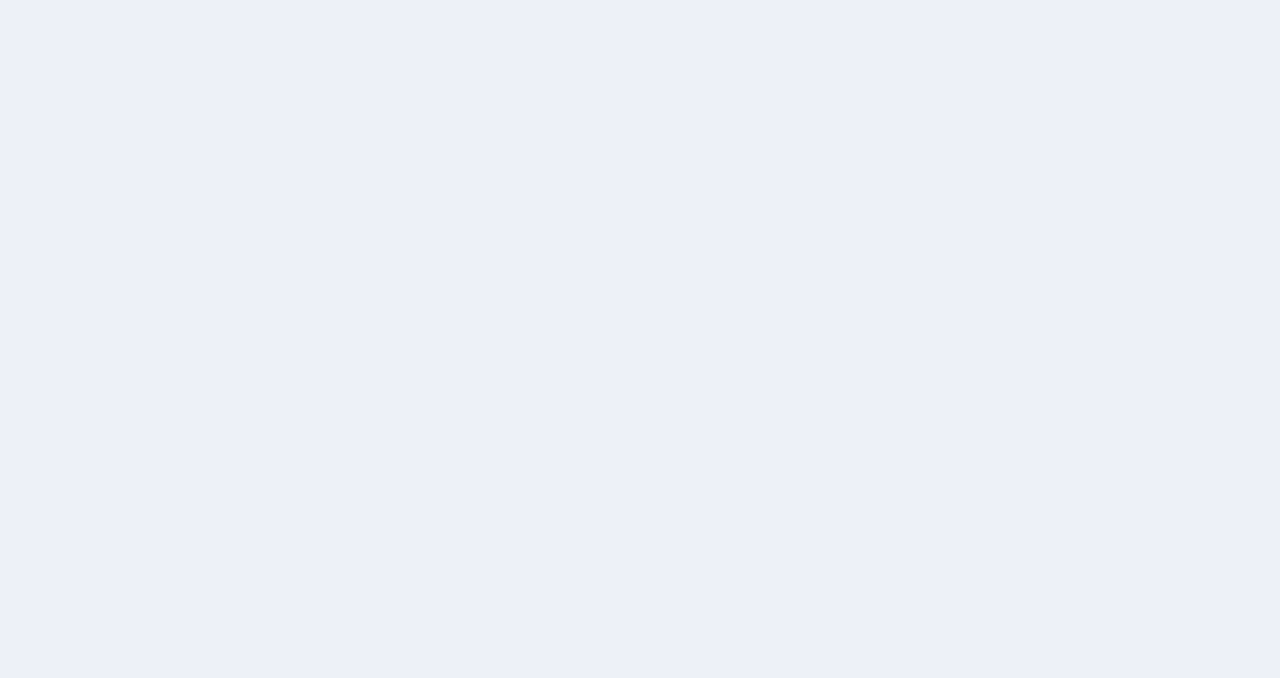 scroll, scrollTop: 0, scrollLeft: 0, axis: both 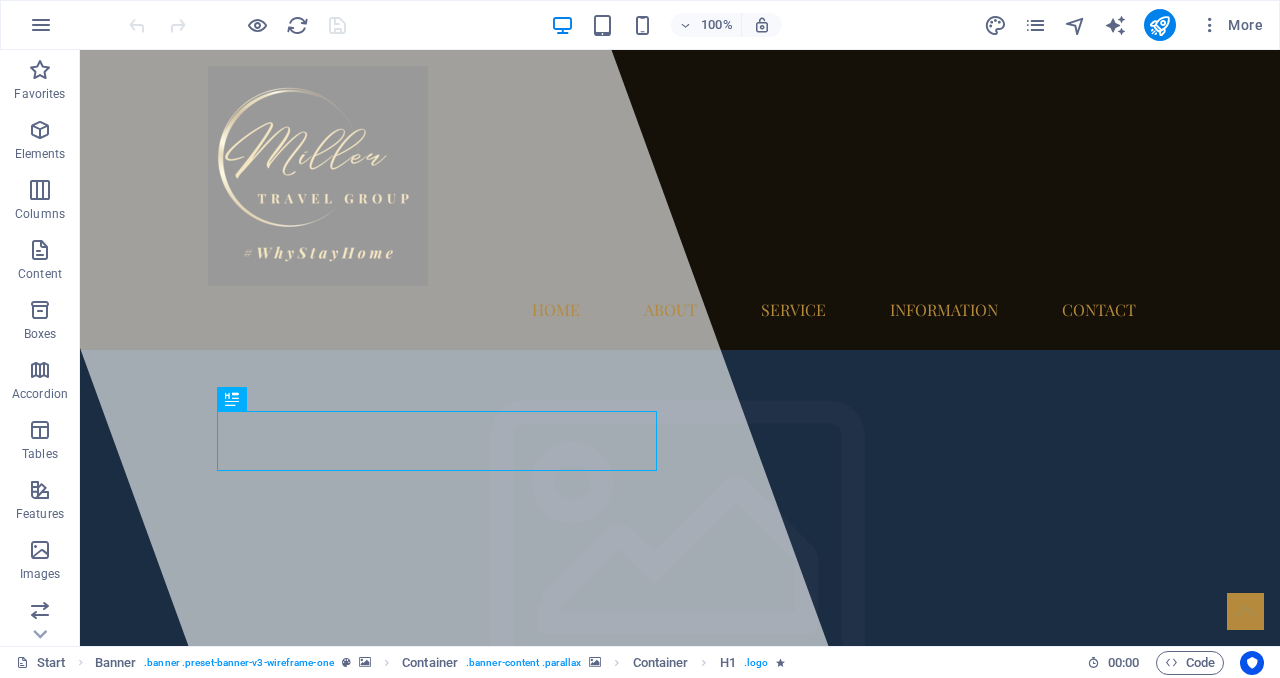 click on "More" at bounding box center (1127, 25) 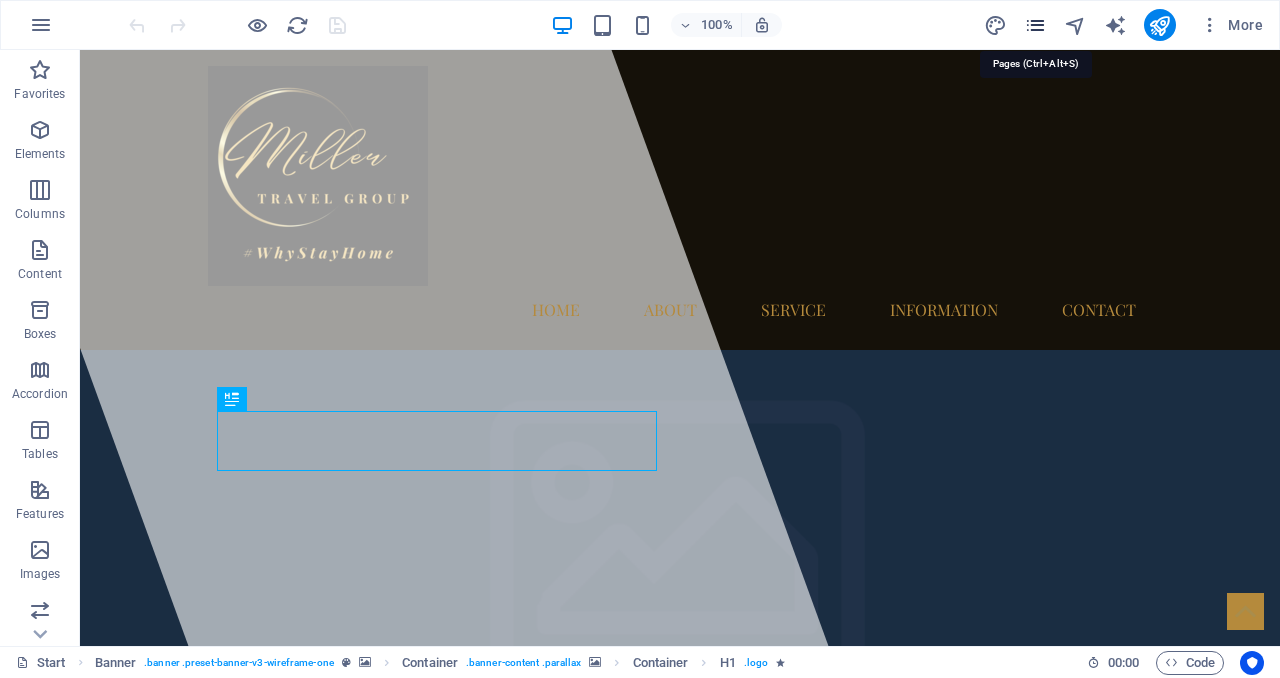 click at bounding box center [1035, 25] 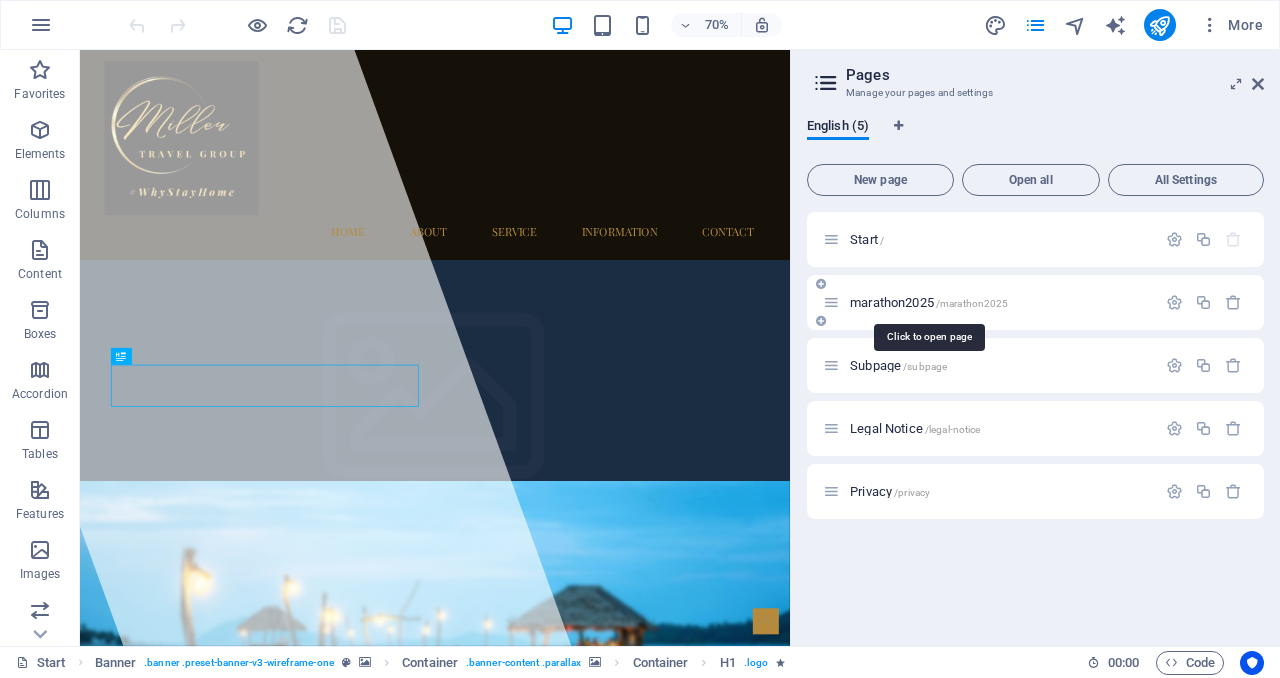 click on "marathon2025 /marathon2025" at bounding box center [929, 302] 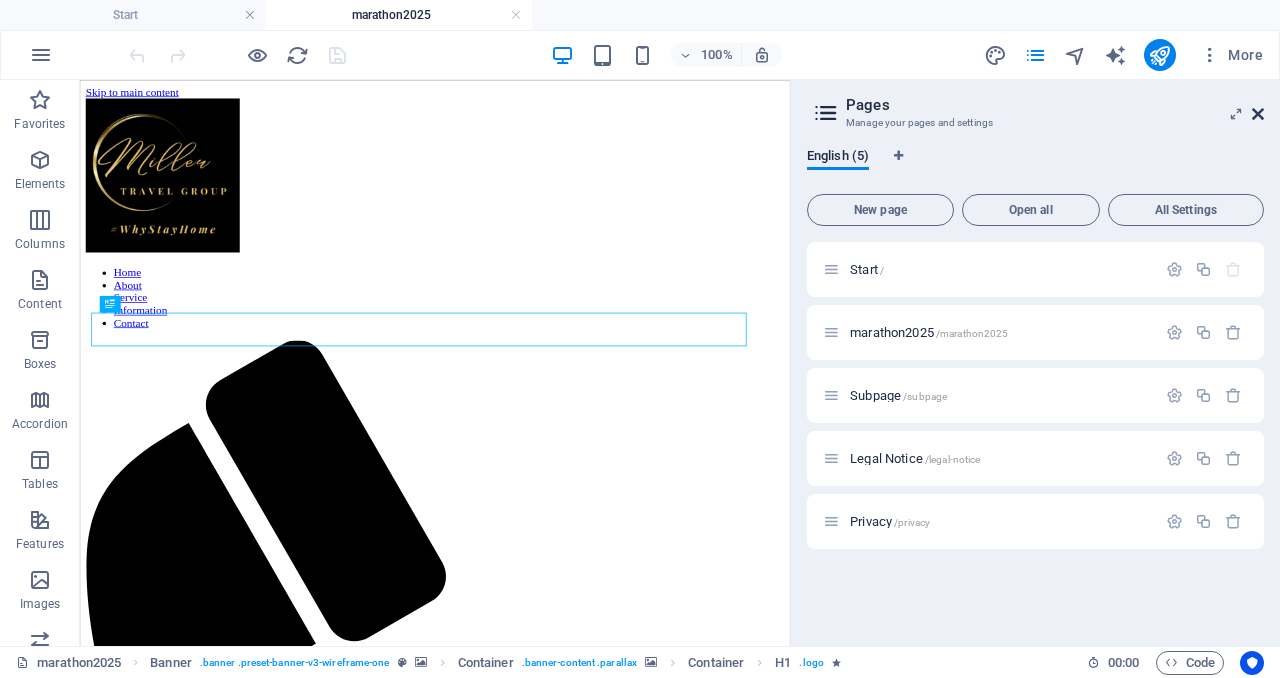 scroll, scrollTop: 0, scrollLeft: 0, axis: both 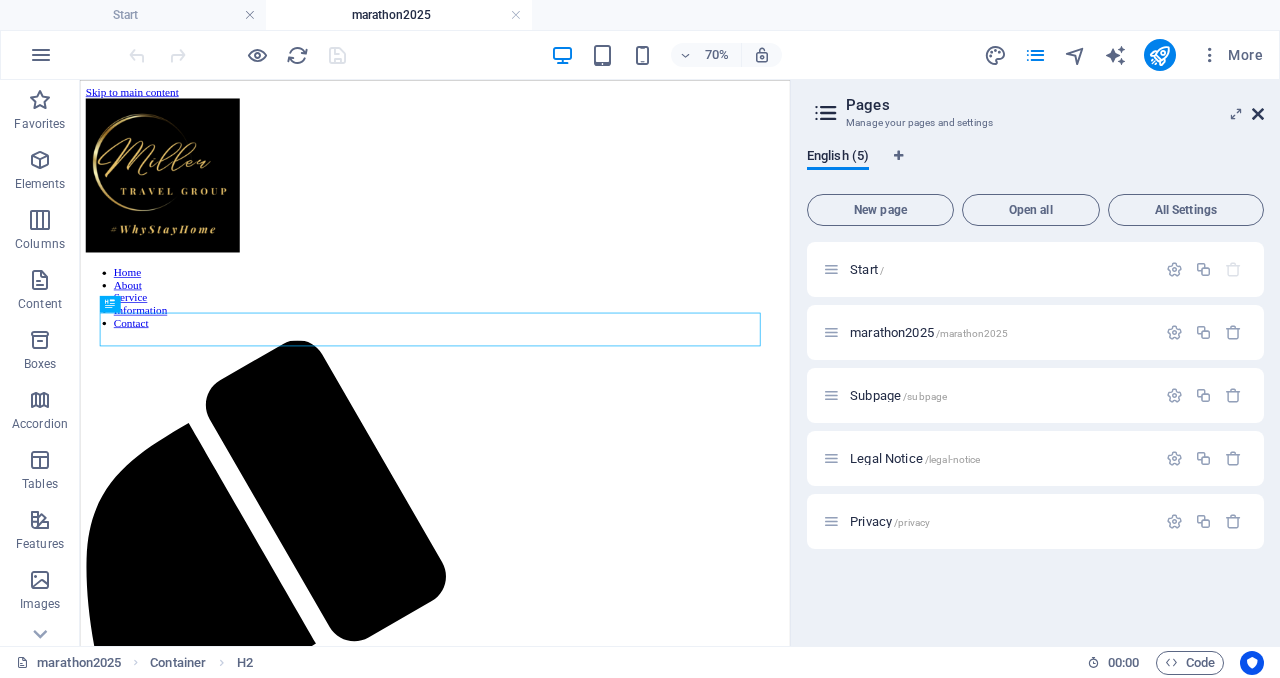 click on "More" at bounding box center (1231, 55) 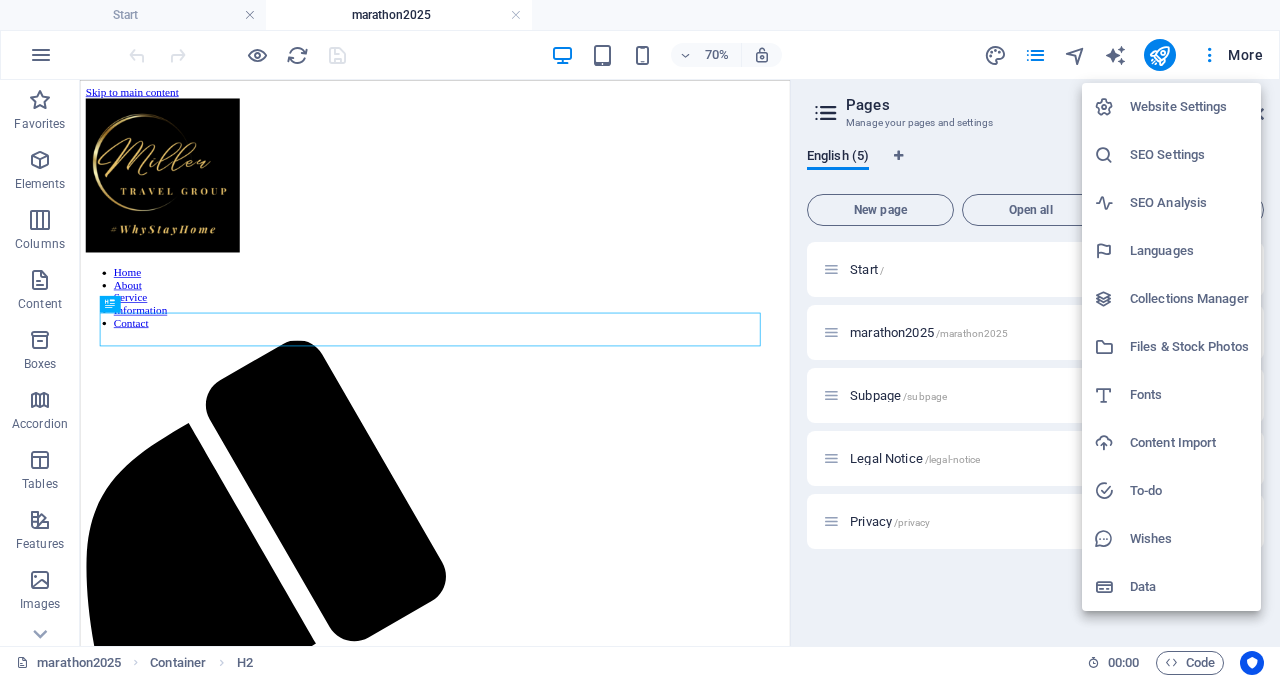 click at bounding box center (640, 339) 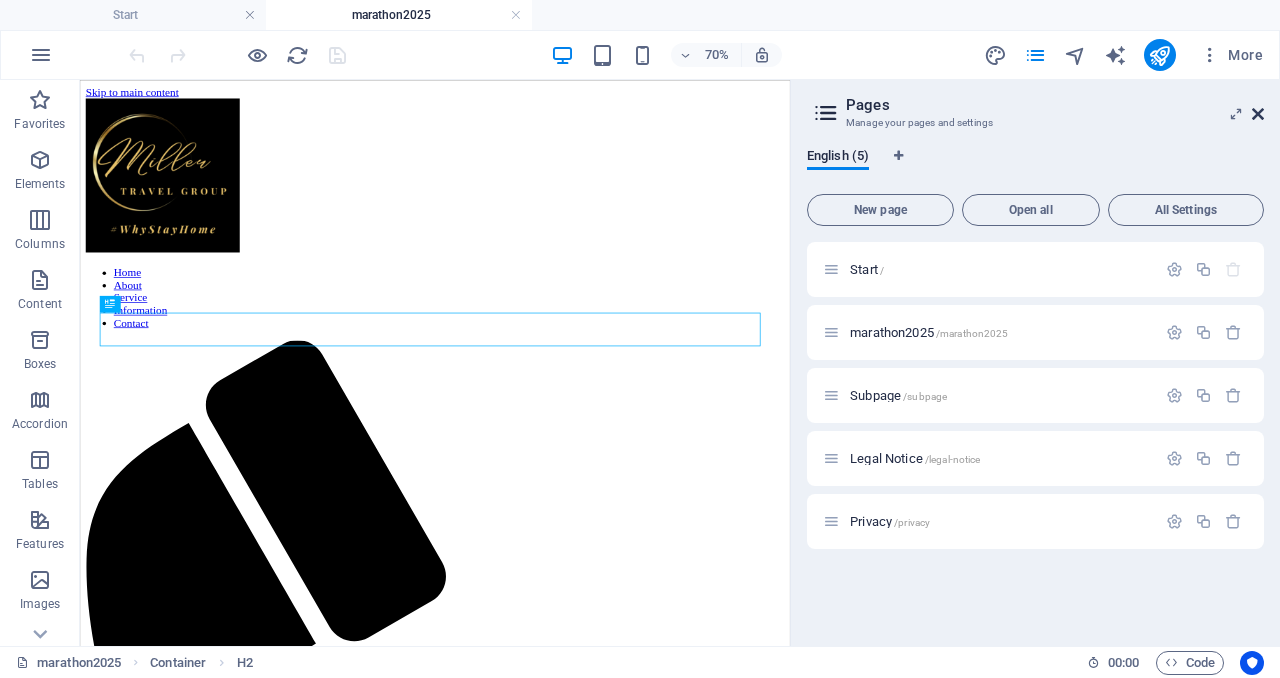 click at bounding box center [1258, 114] 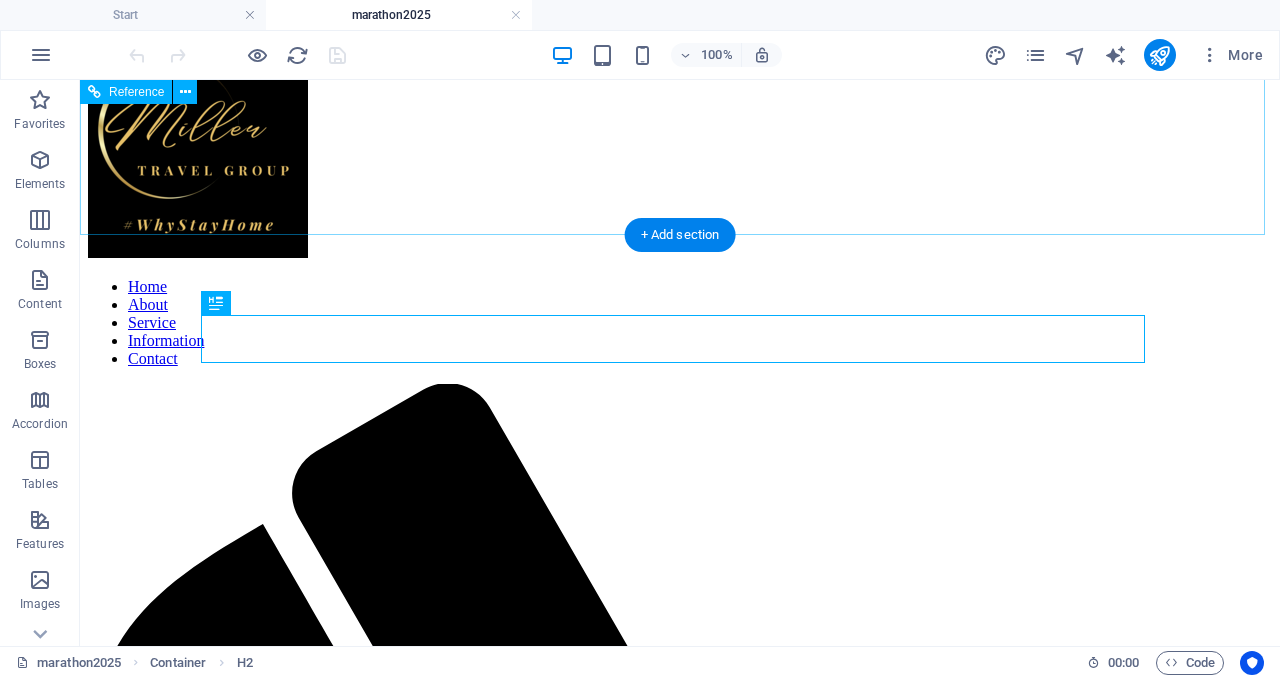 scroll, scrollTop: 106, scrollLeft: 0, axis: vertical 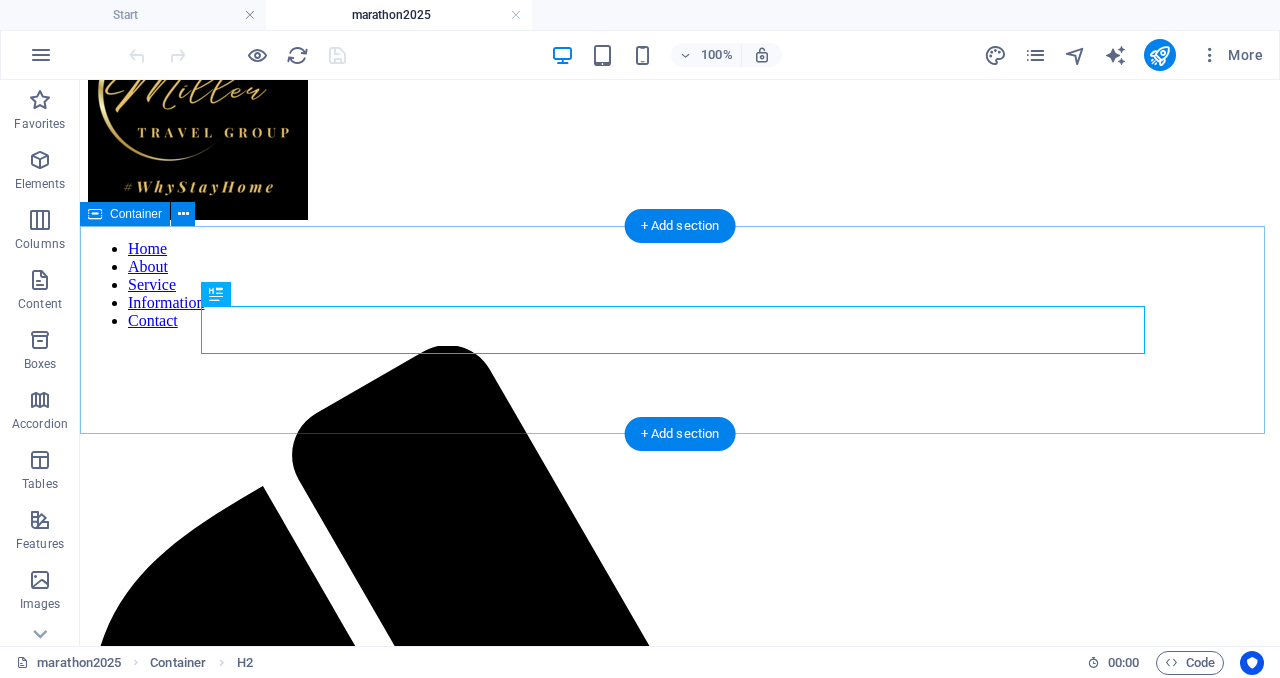 click on "Support Sara's Marathon Journey" at bounding box center [680, 1952] 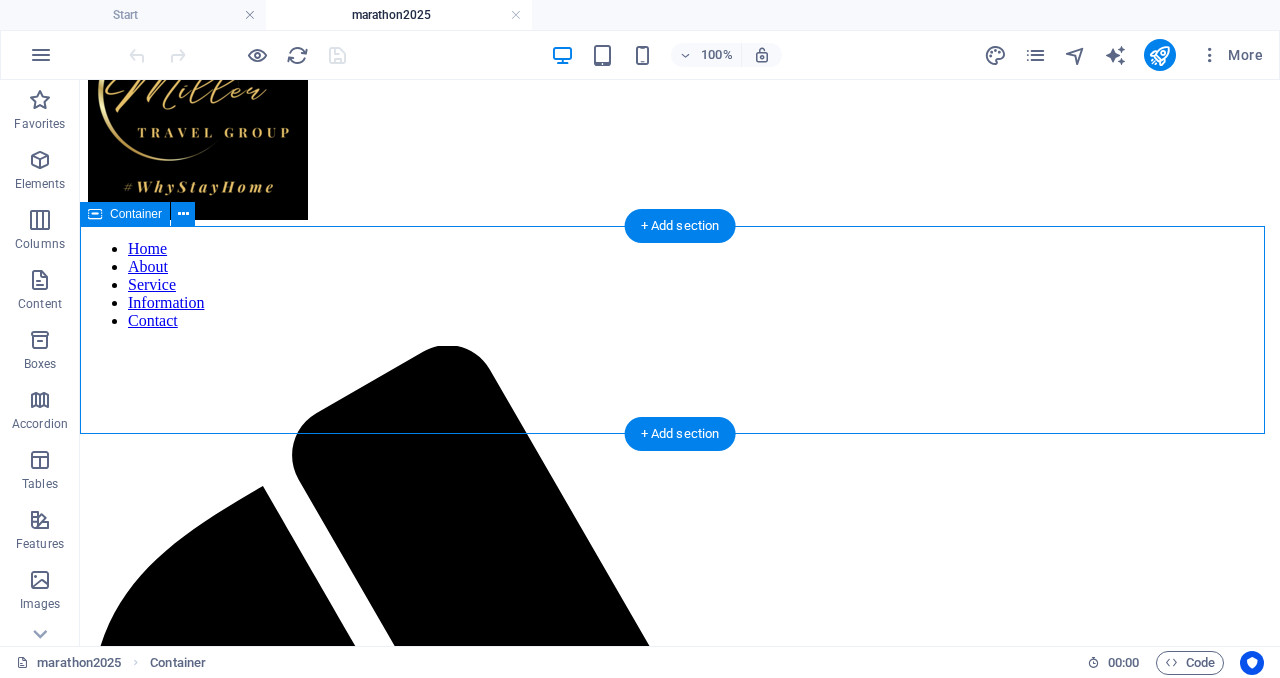 click on "Support Sara's Marathon Journey" at bounding box center (680, 1952) 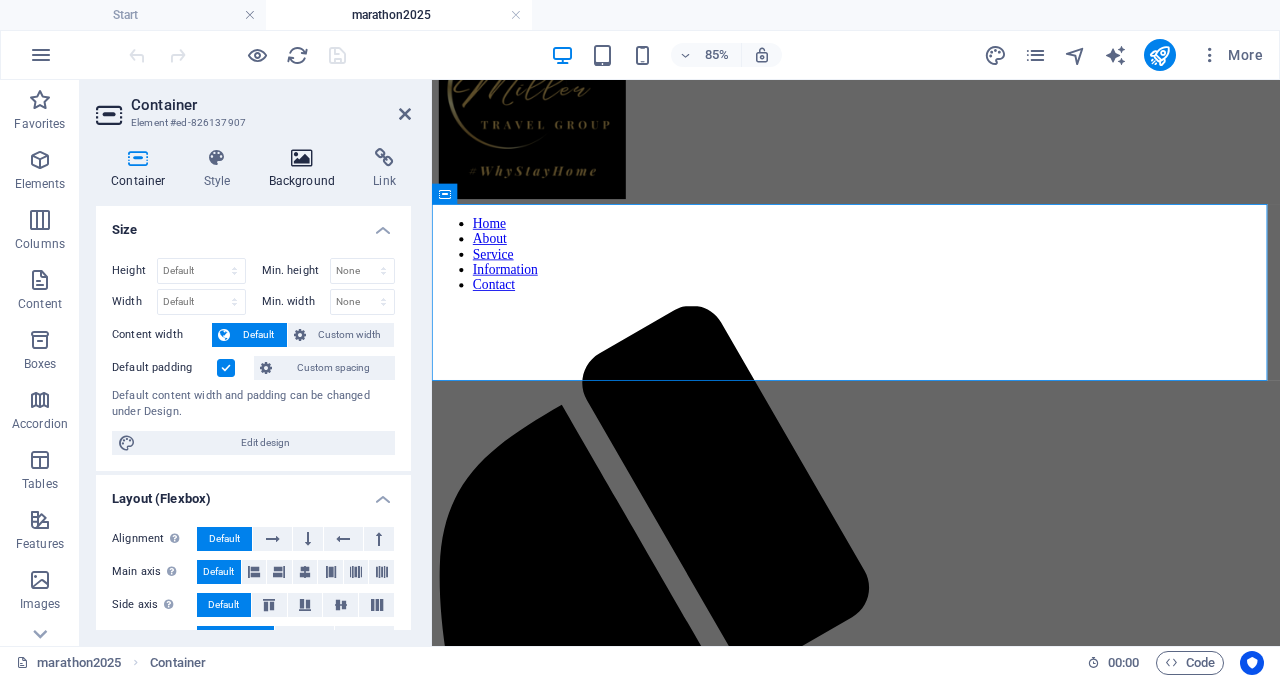 click on "Background" at bounding box center (306, 169) 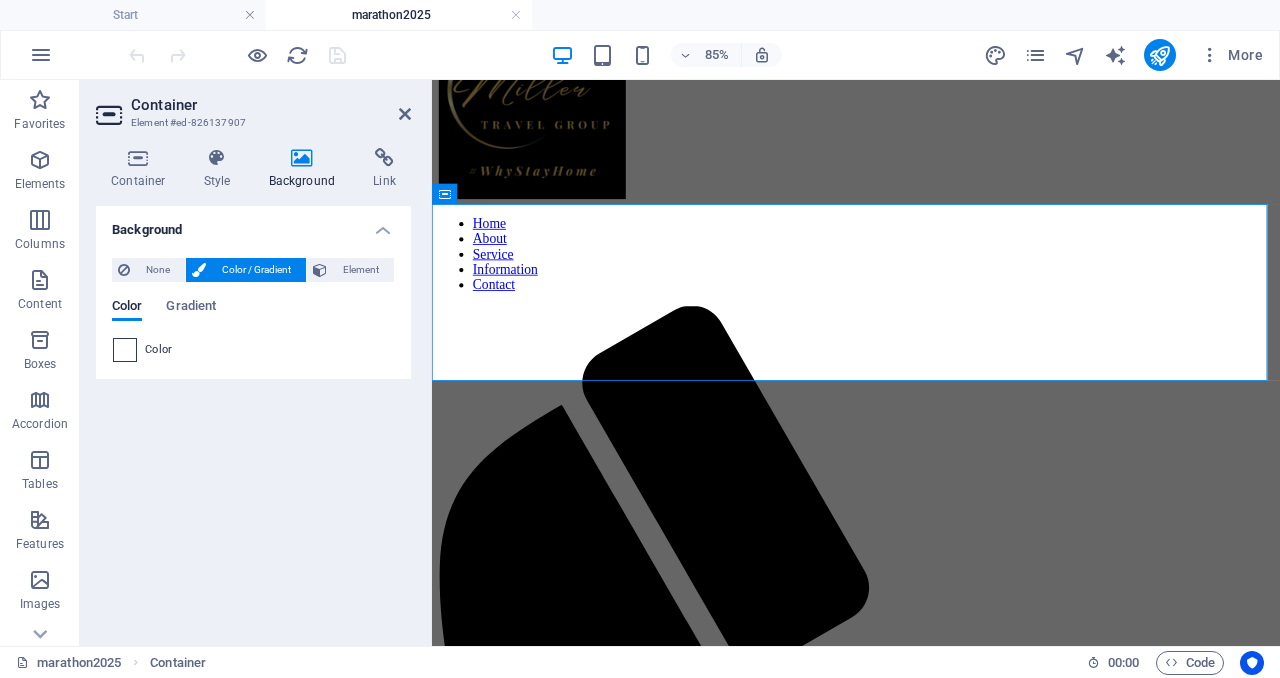 click at bounding box center [125, 350] 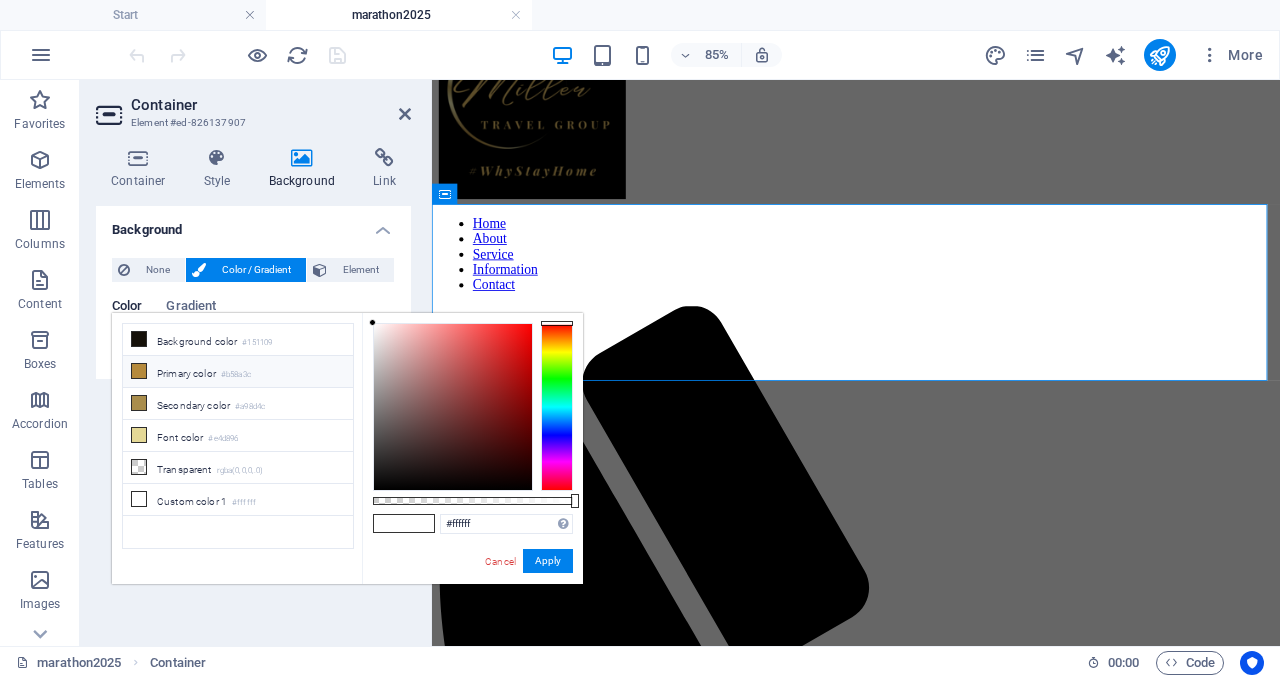 click at bounding box center (139, 371) 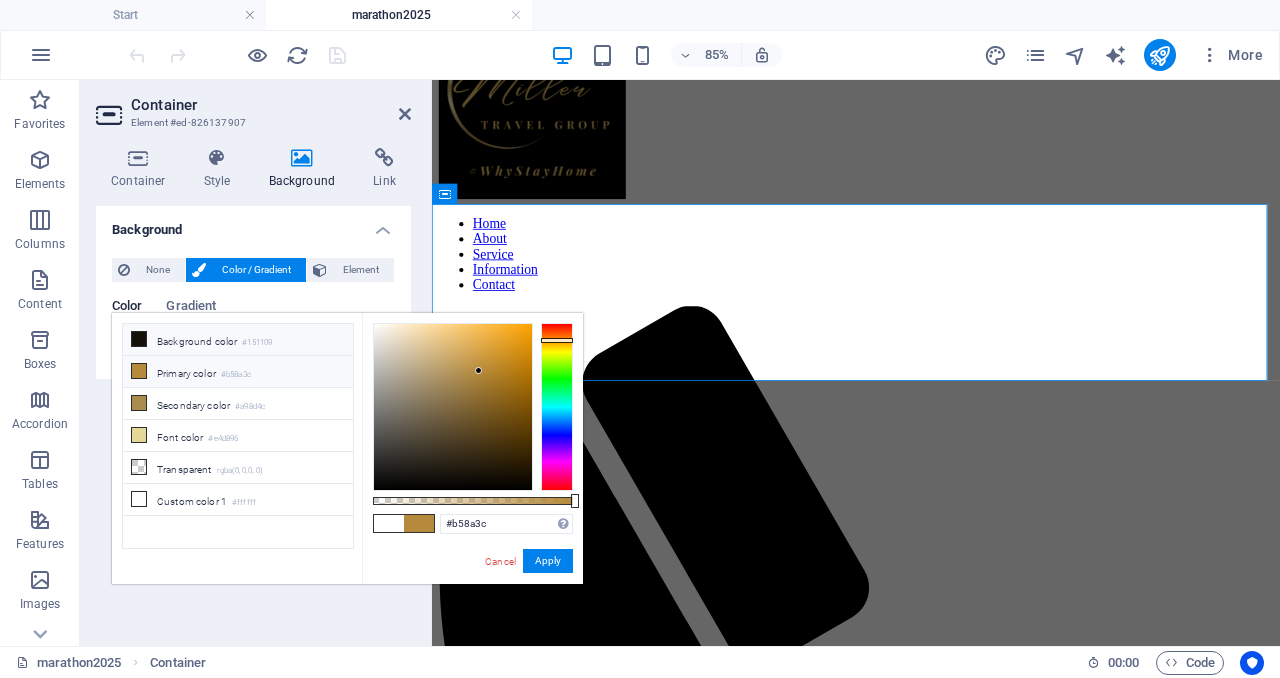 click at bounding box center (139, 339) 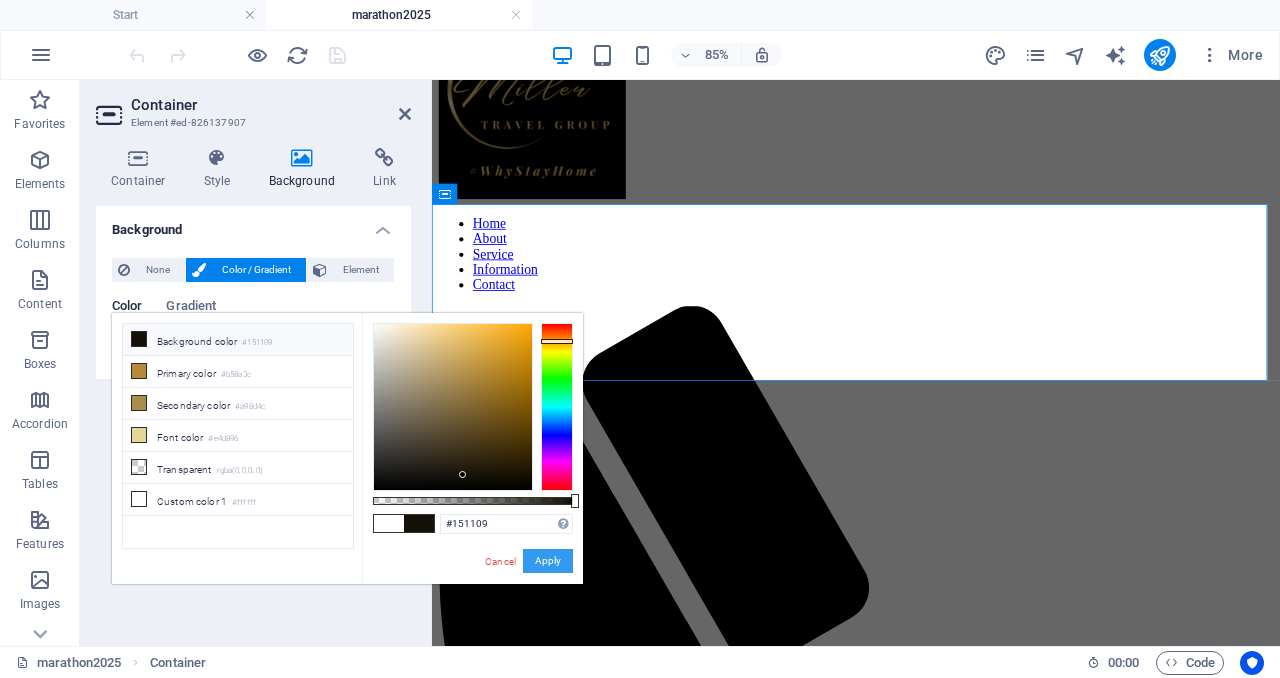 click on "Apply" at bounding box center (548, 561) 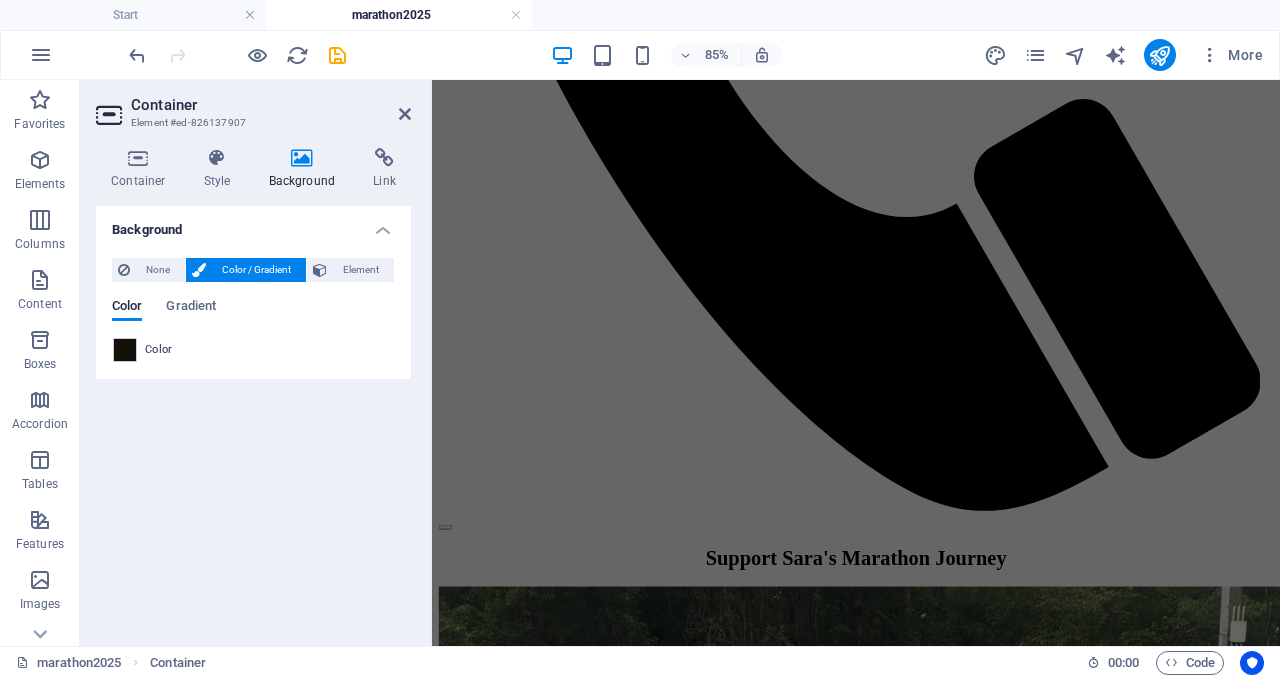 scroll, scrollTop: 1229, scrollLeft: 0, axis: vertical 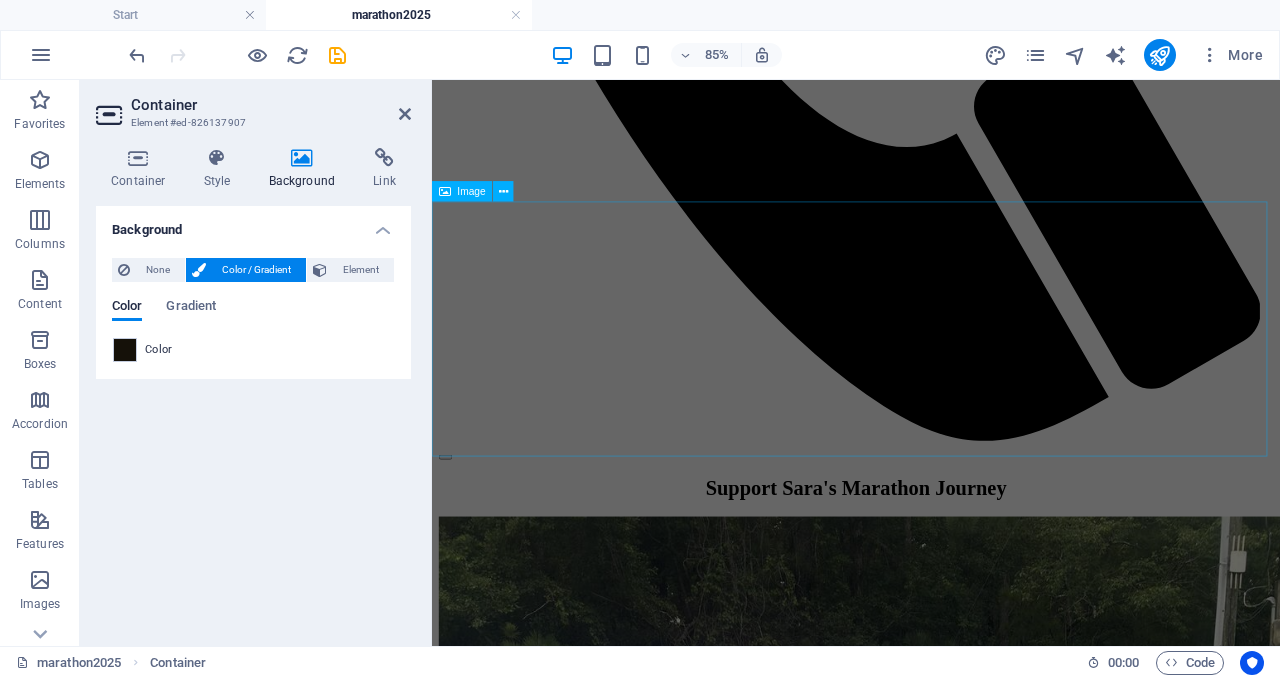 click at bounding box center [931, 4922] 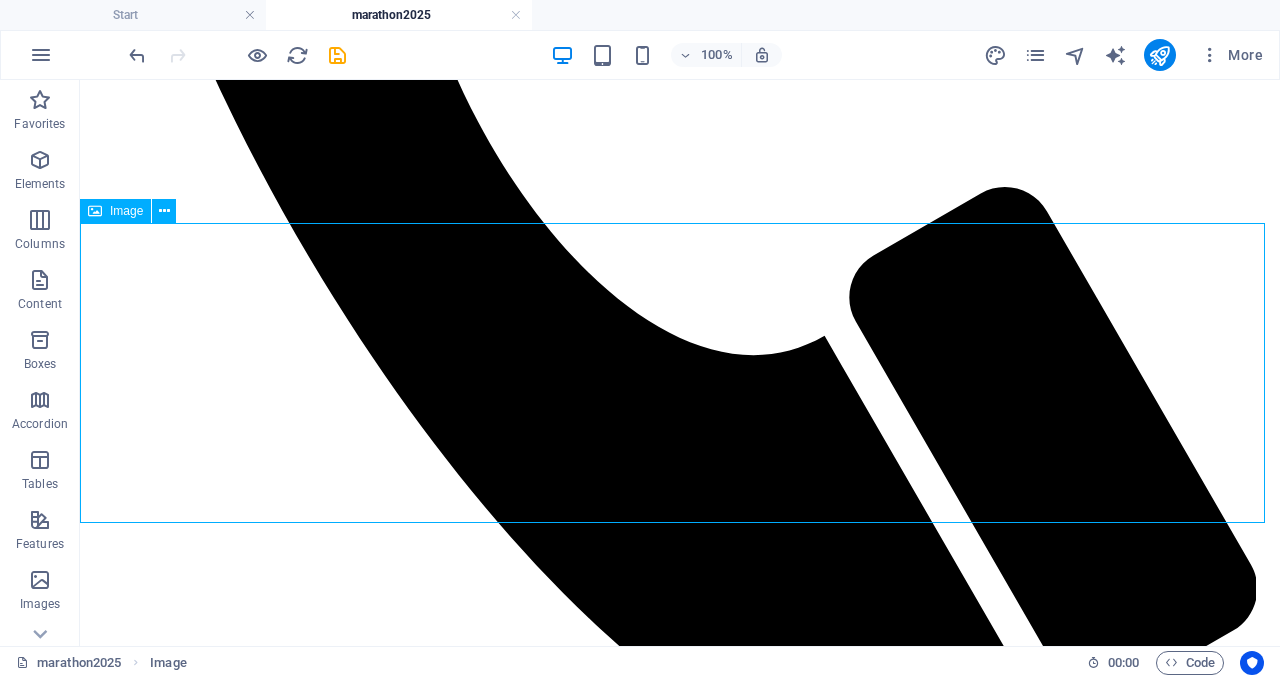 click at bounding box center [680, 5981] 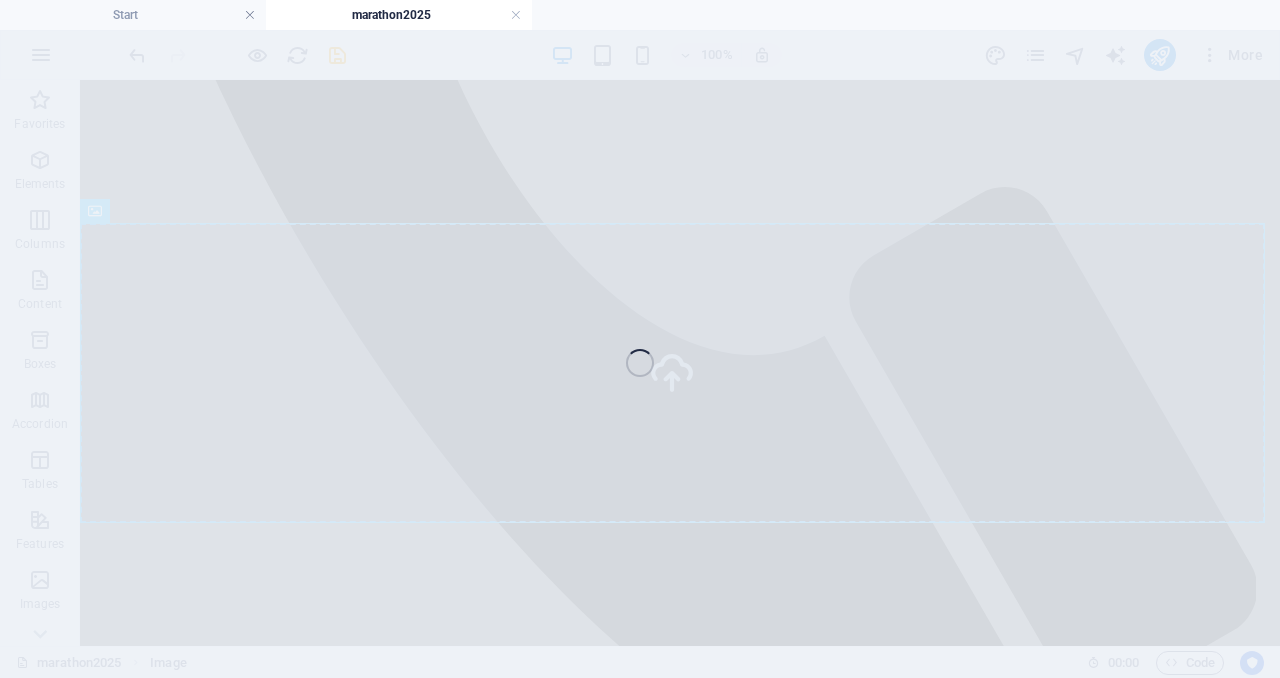 select on "px" 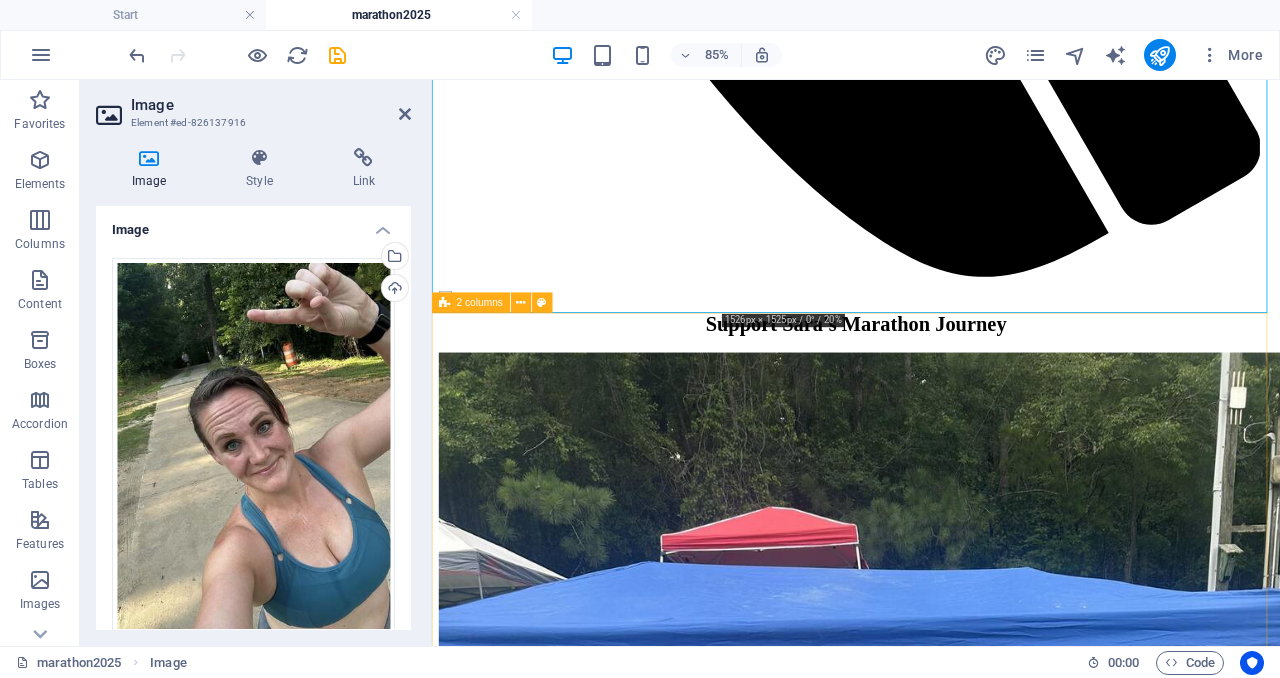 scroll, scrollTop: 1439, scrollLeft: 0, axis: vertical 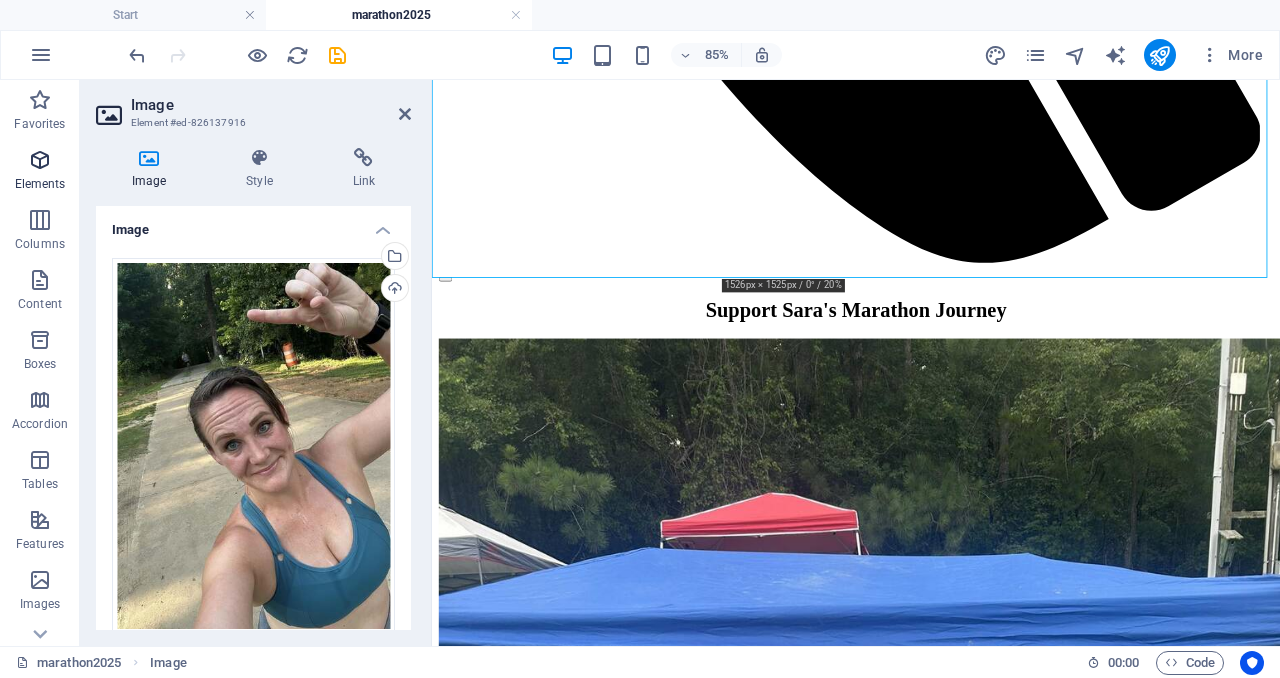 click at bounding box center (40, 160) 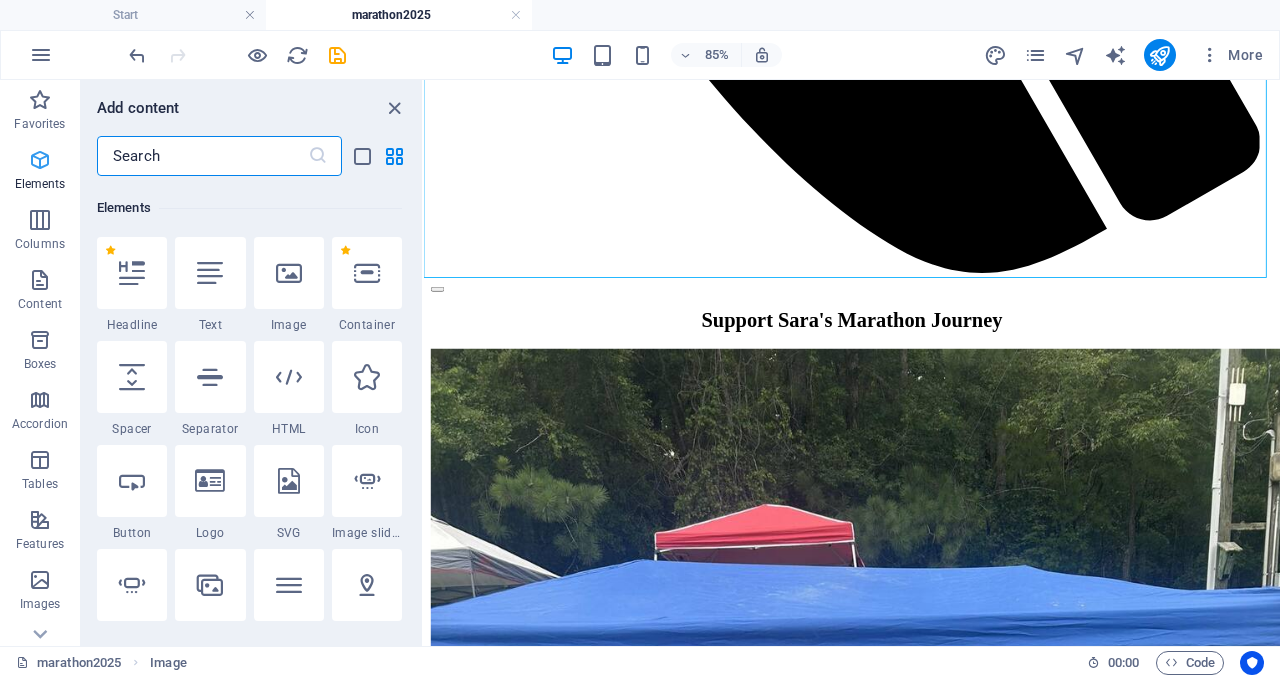 scroll, scrollTop: 213, scrollLeft: 0, axis: vertical 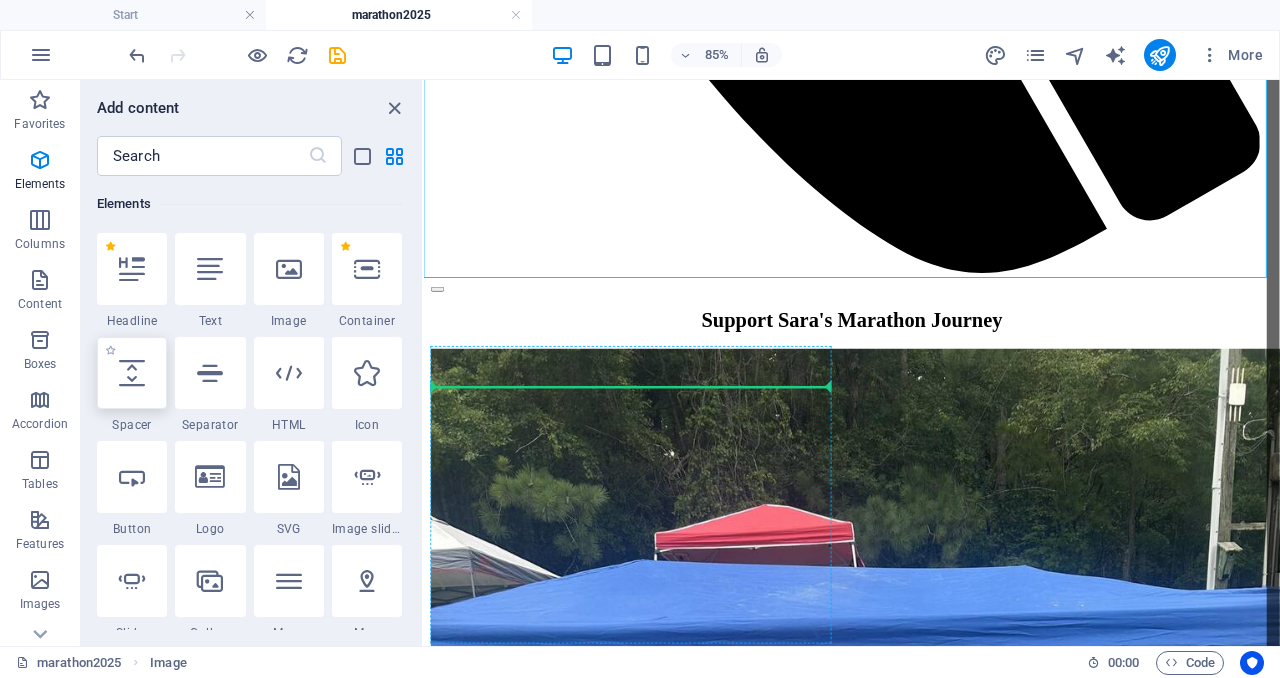 select on "px" 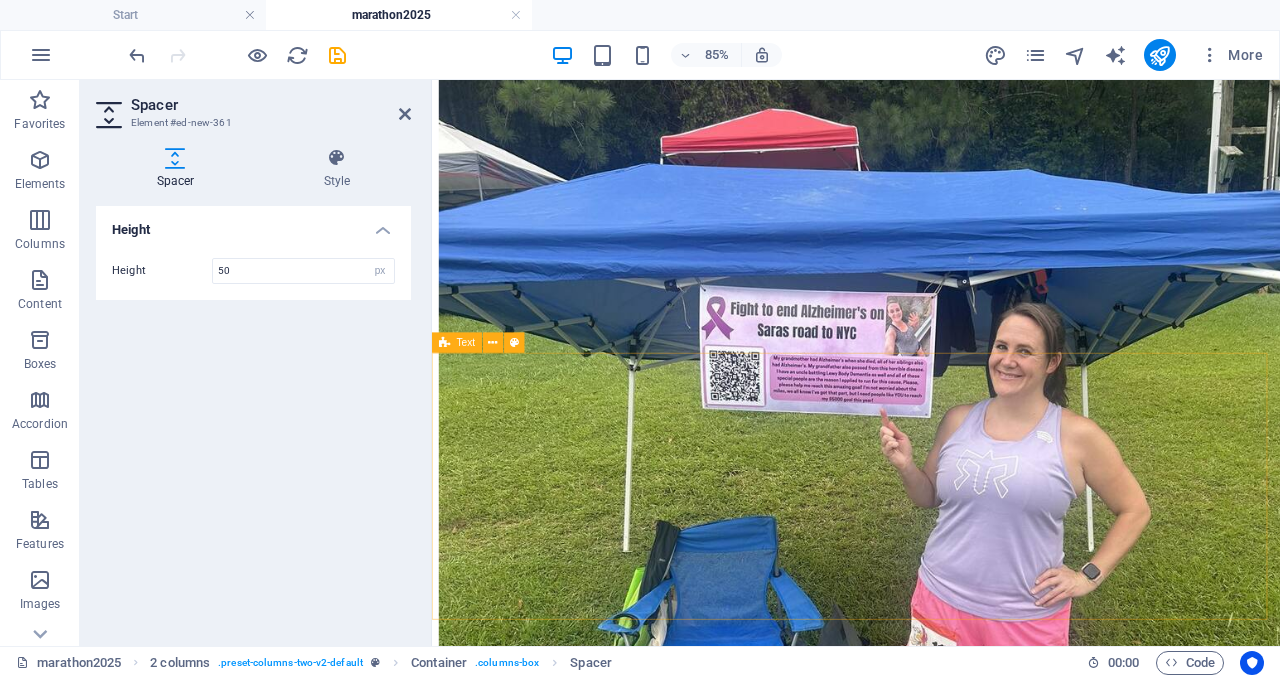 scroll, scrollTop: 1911, scrollLeft: 0, axis: vertical 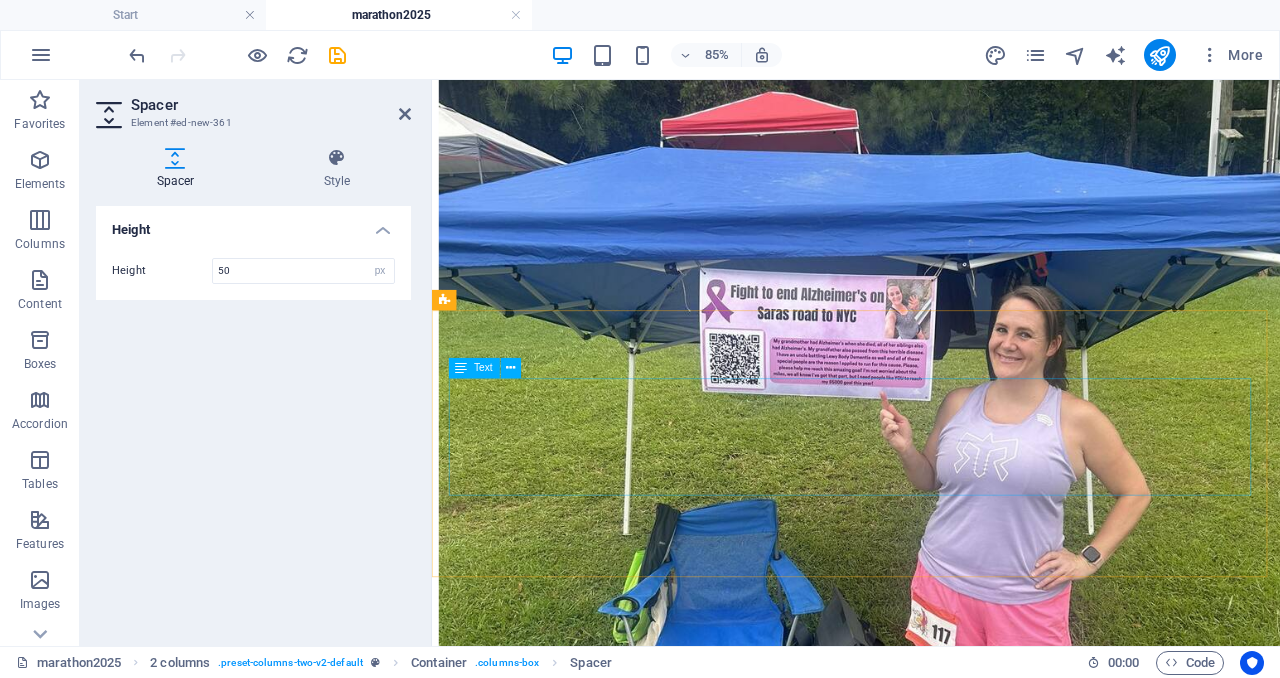 click on "Our Commitment: $100 donated to the Alzheimer's Association for every Virgin Voyages Sea Terrace cabin (or higher) booked through September 15, 2025" at bounding box center (931, 6183) 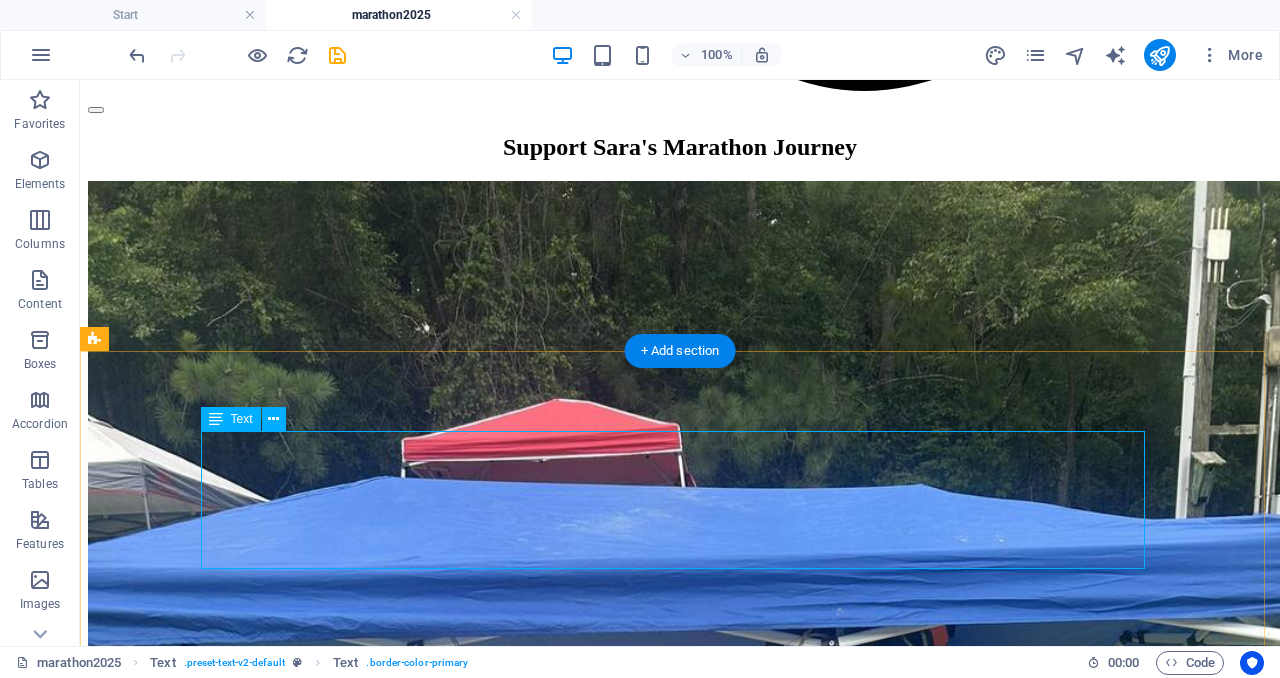 click on "Our Commitment: $100 donated to the Alzheimer's Association for every Virgin Voyages Sea Terrace cabin (or higher) booked through September 15, 2025" at bounding box center (680, 7417) 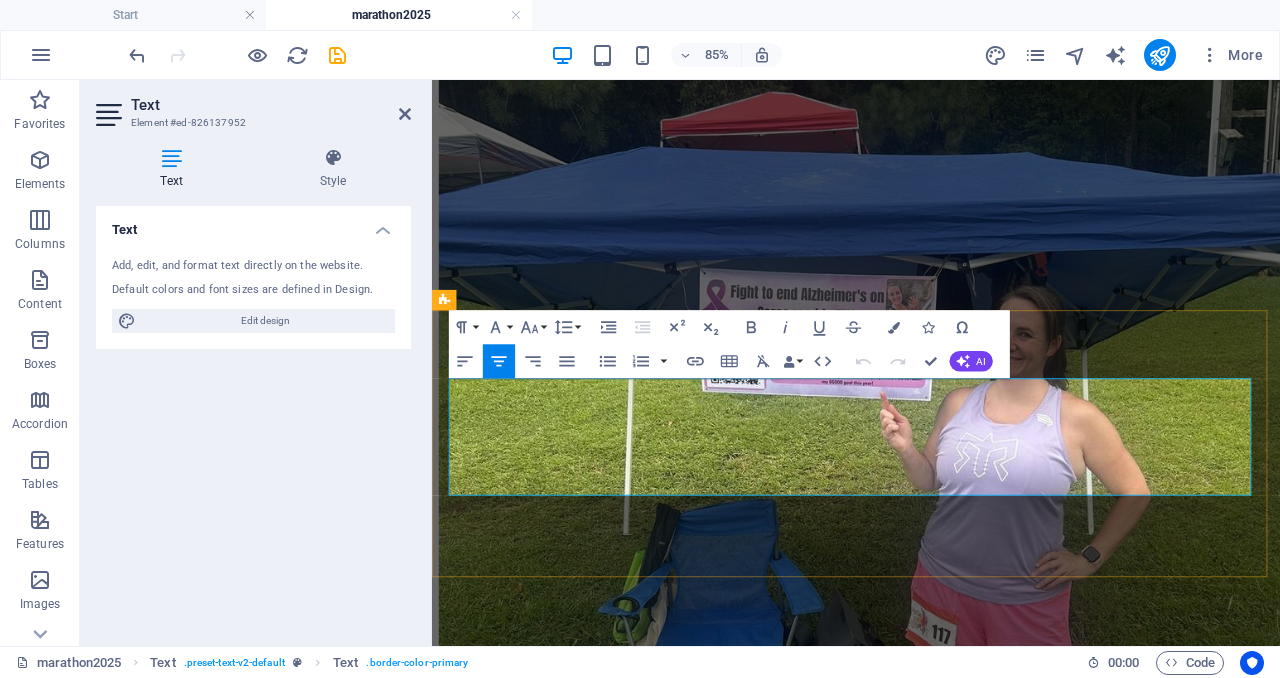 click on "Our Commitment: $100 donated to the Alzheimer's Association for every Virgin Voyages Sea Terrace cabin (or higher) booked through September 15, 2025" at bounding box center [931, 6183] 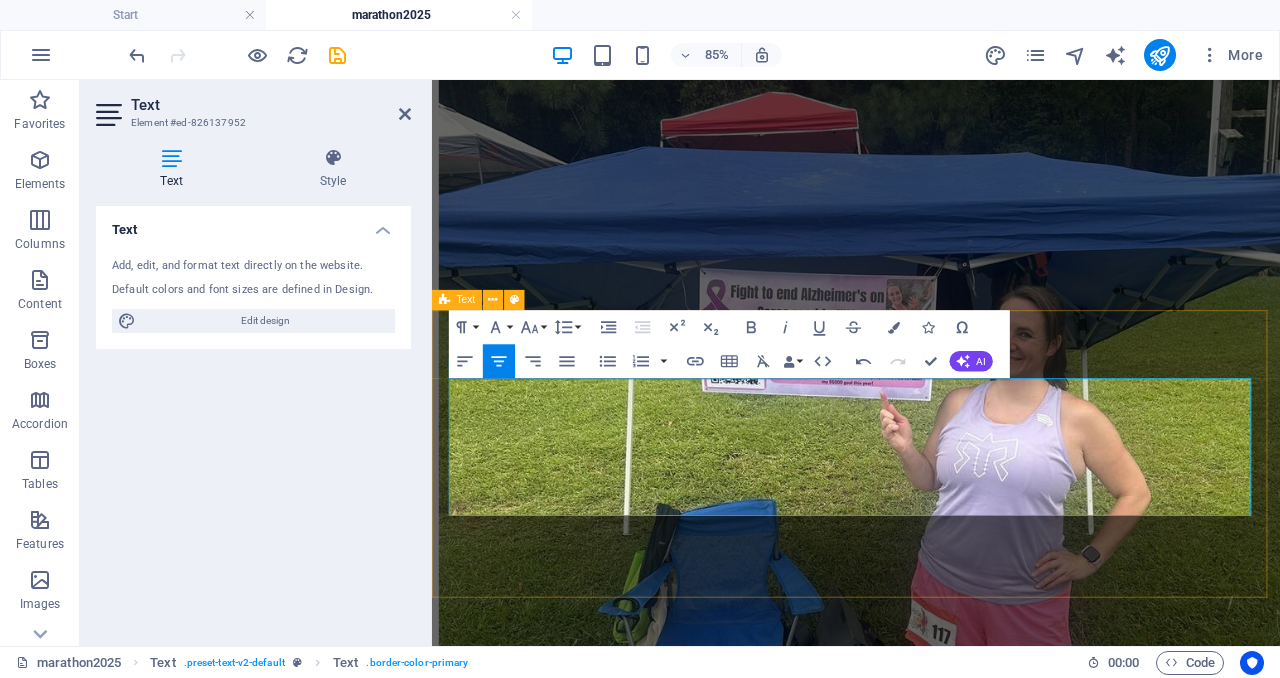 click on "Our Commitment:  $100 donated to the Alzheimer's Association for every Virgin Voyages Sea Terrace cabin (or higher) booked through September 15, 2025" at bounding box center (931, 6199) 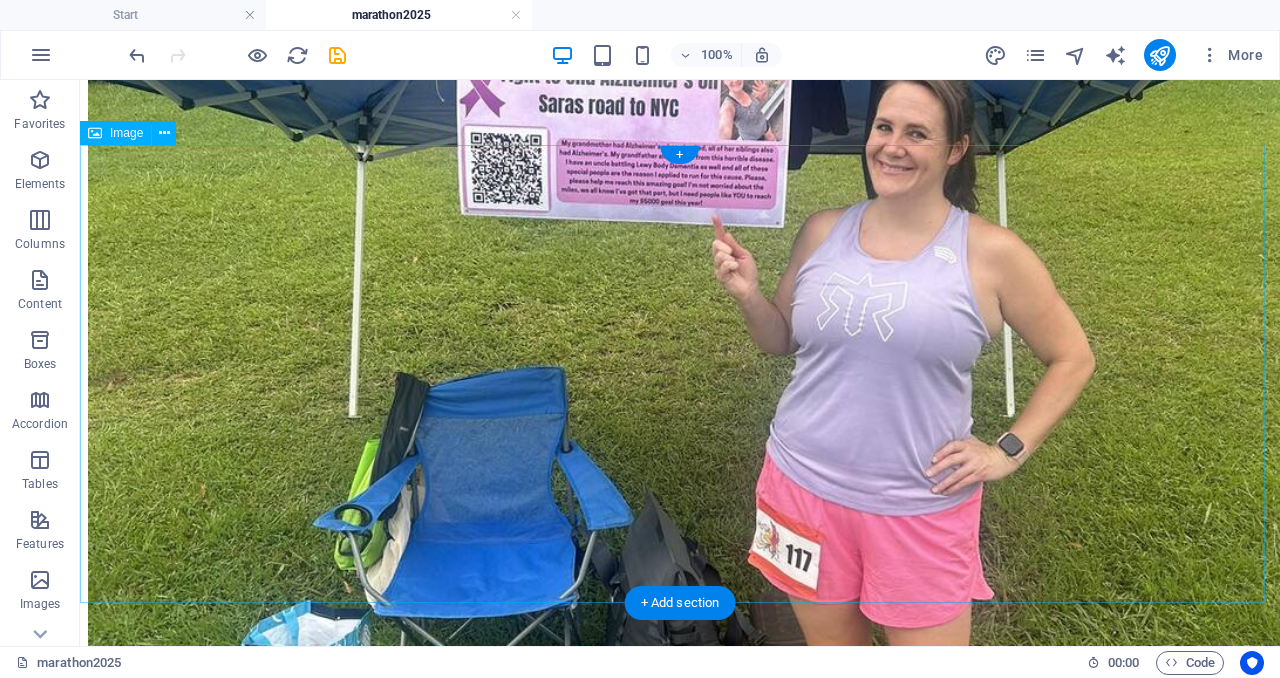 scroll, scrollTop: 2523, scrollLeft: 0, axis: vertical 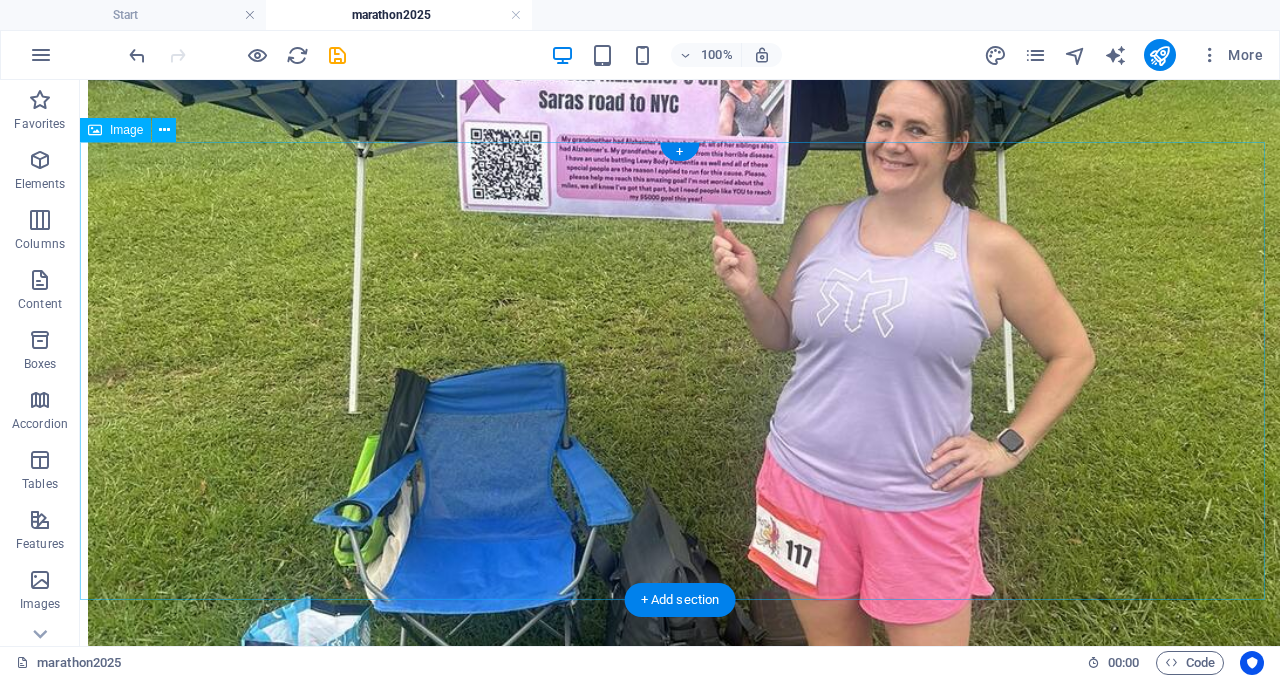 click at bounding box center (680, 7235) 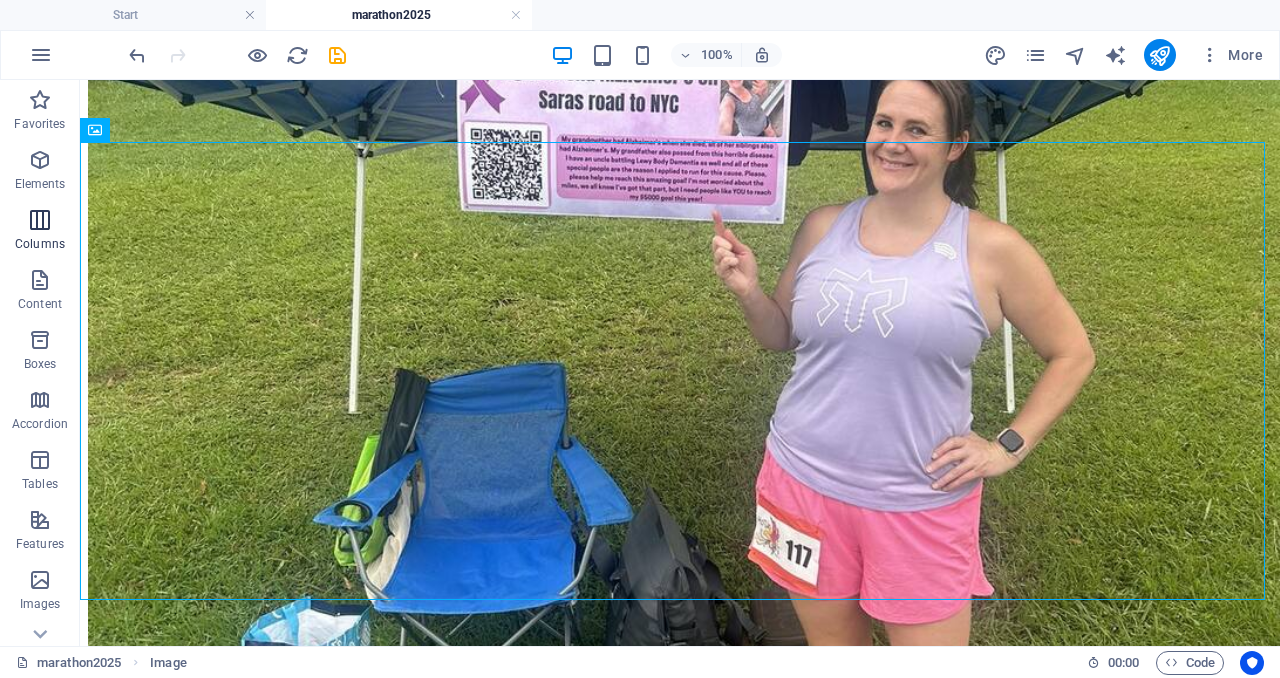 click at bounding box center (40, 220) 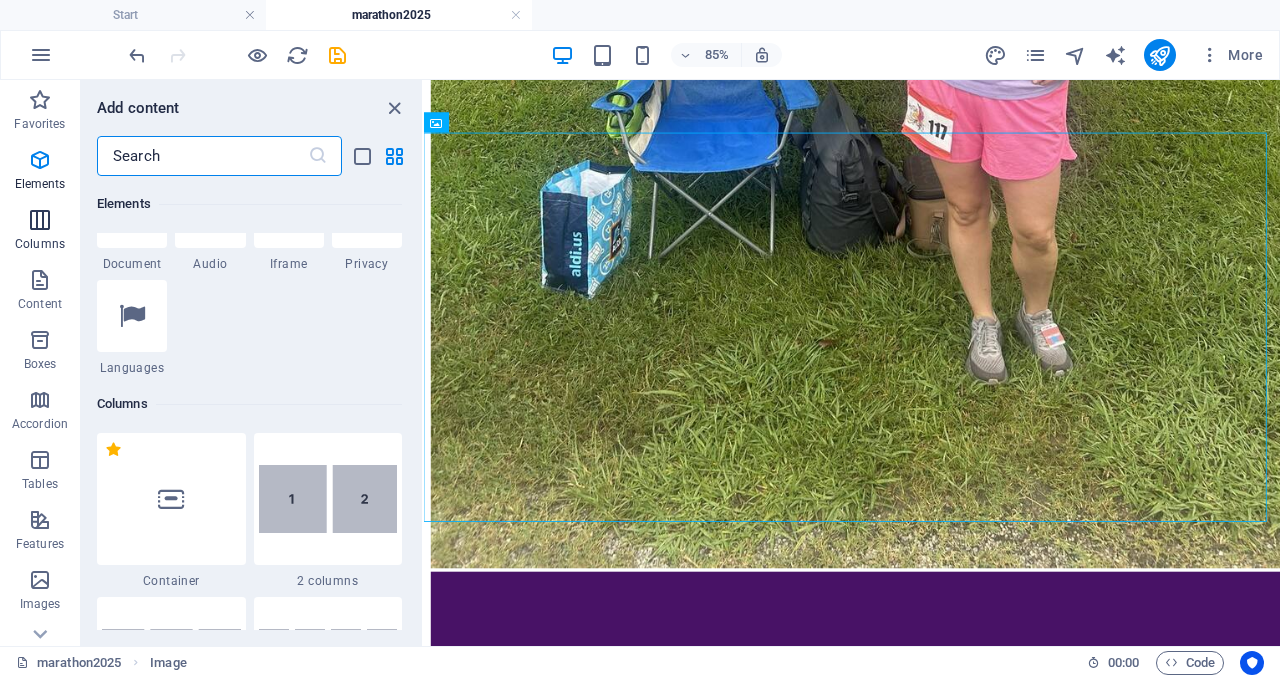 scroll, scrollTop: 990, scrollLeft: 0, axis: vertical 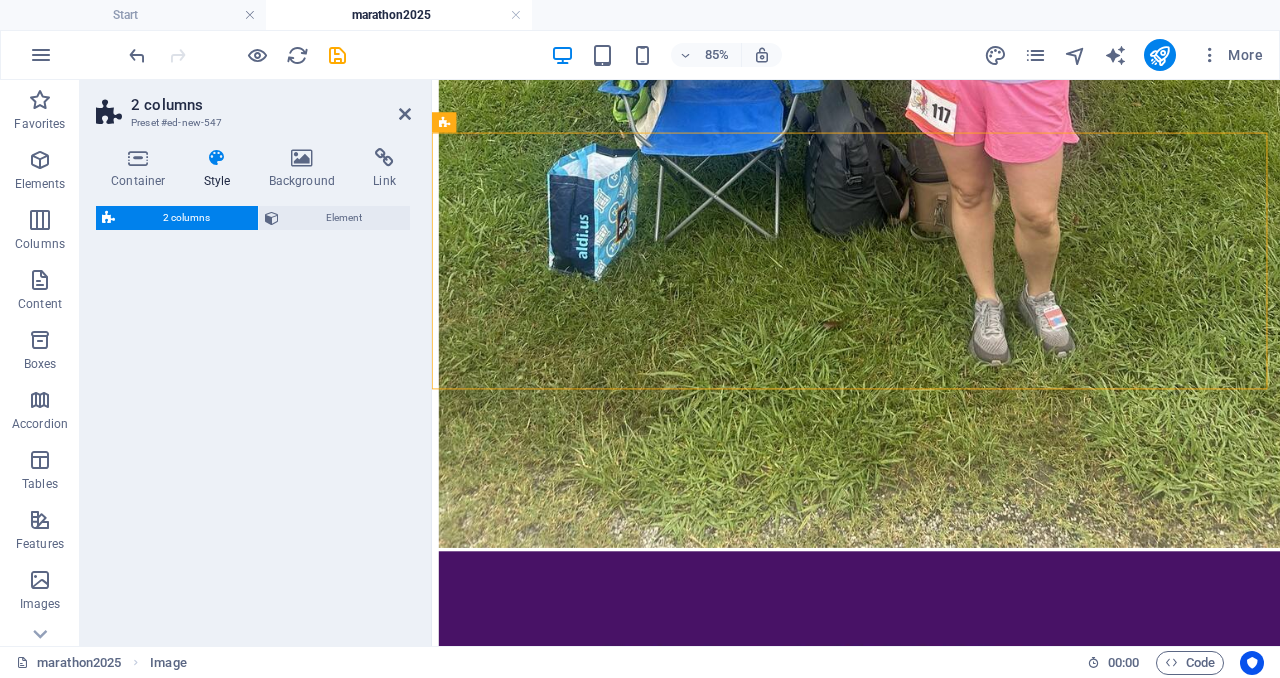 select on "rem" 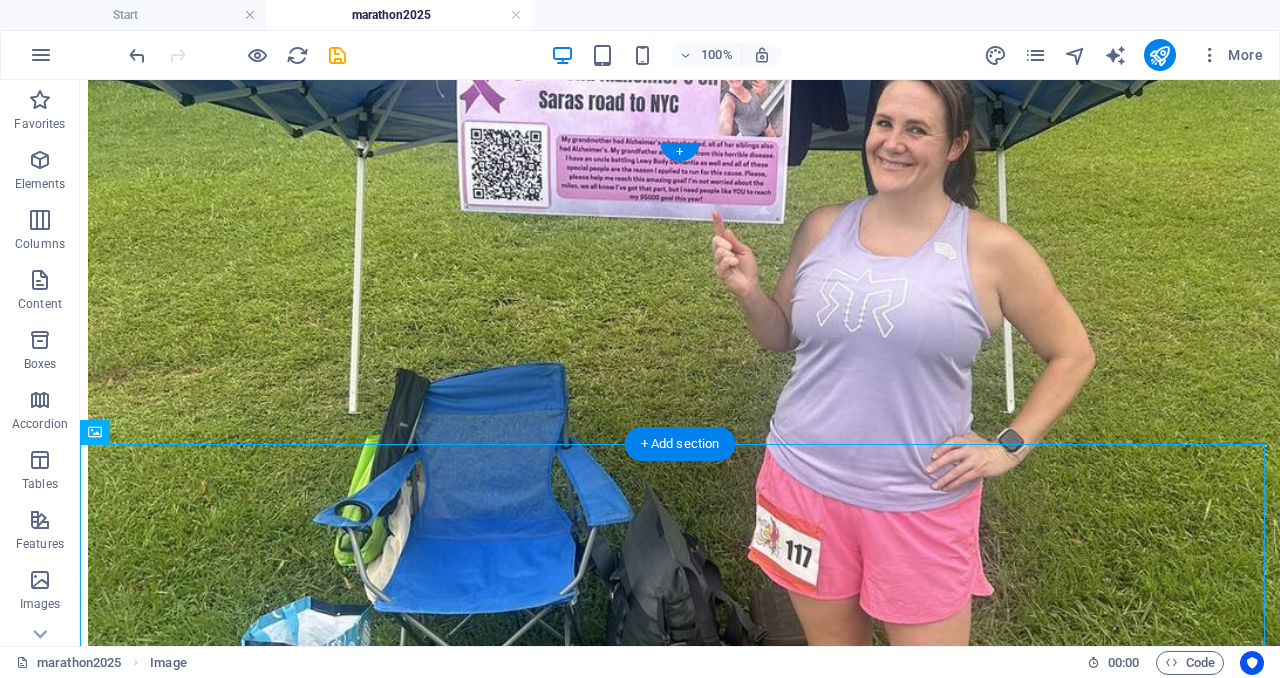 drag, startPoint x: 546, startPoint y: 543, endPoint x: 402, endPoint y: 262, distance: 315.74832 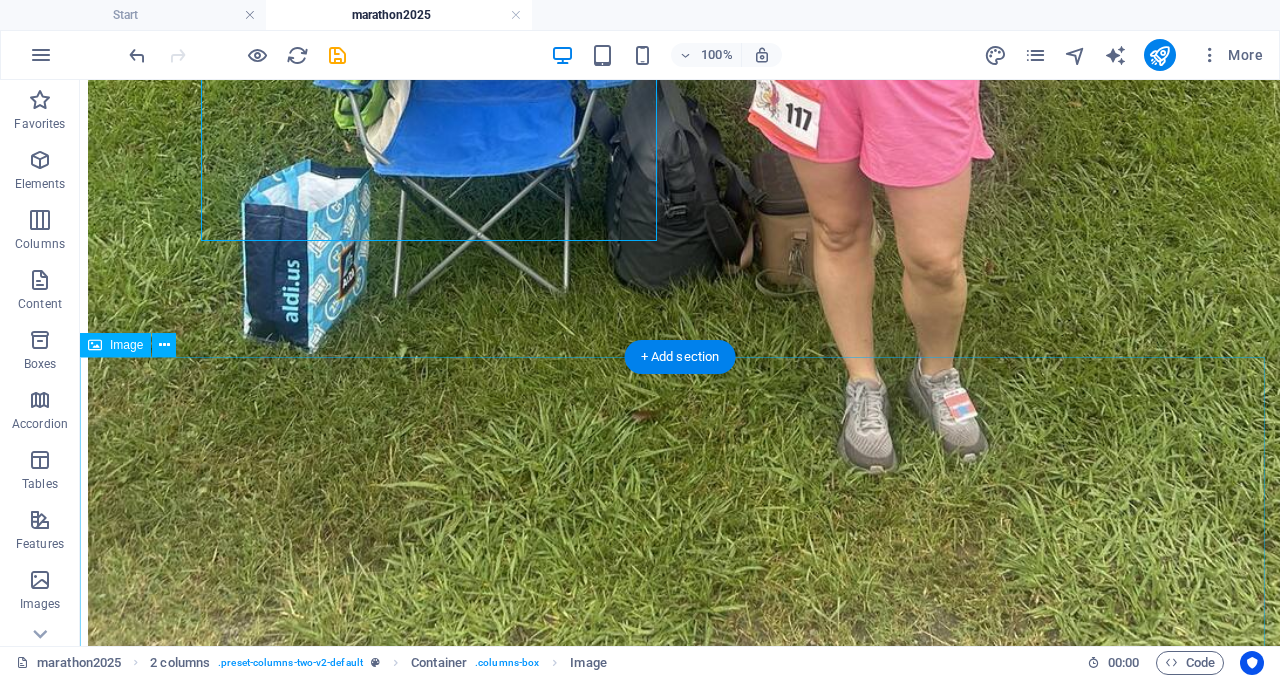 scroll, scrollTop: 2962, scrollLeft: 0, axis: vertical 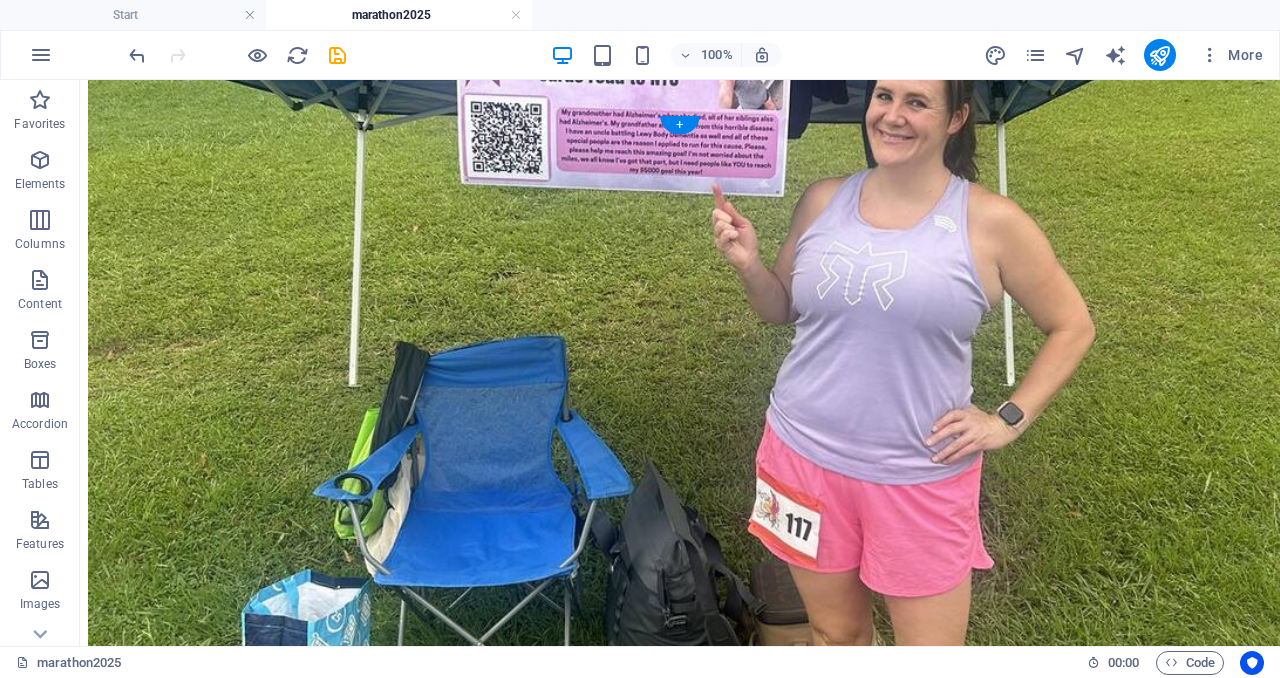 drag, startPoint x: 709, startPoint y: 471, endPoint x: 848, endPoint y: 261, distance: 251.83527 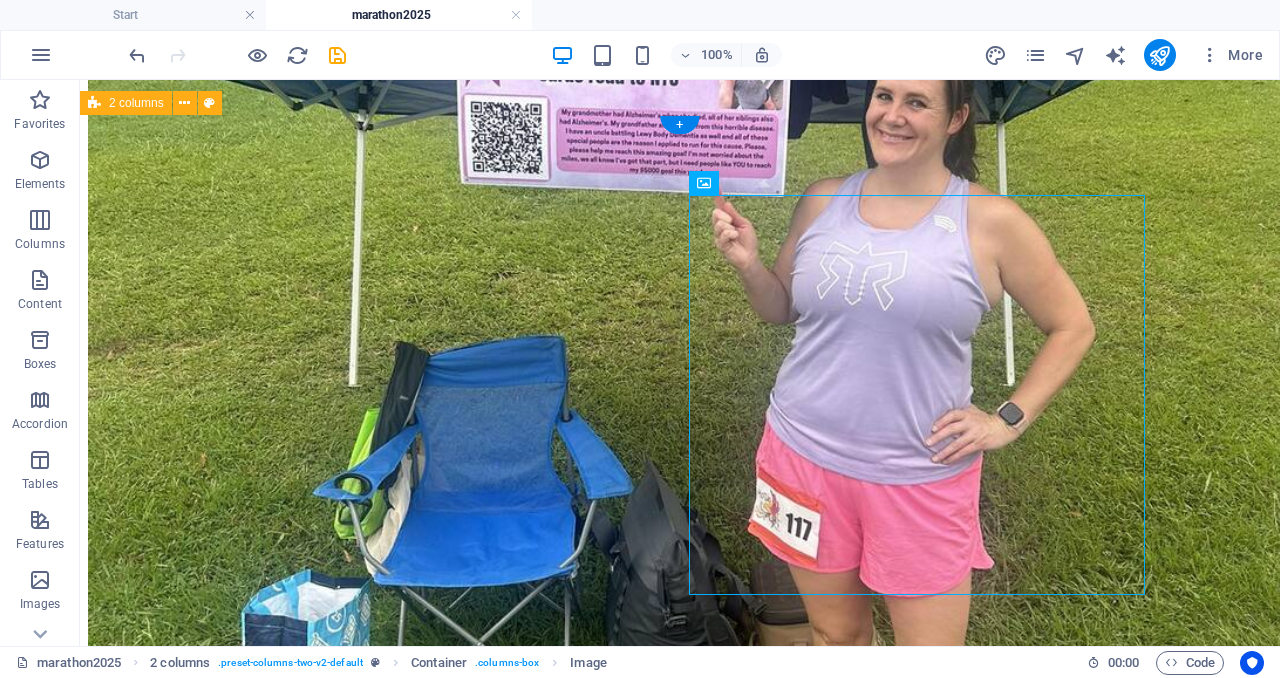 click at bounding box center [680, 7410] 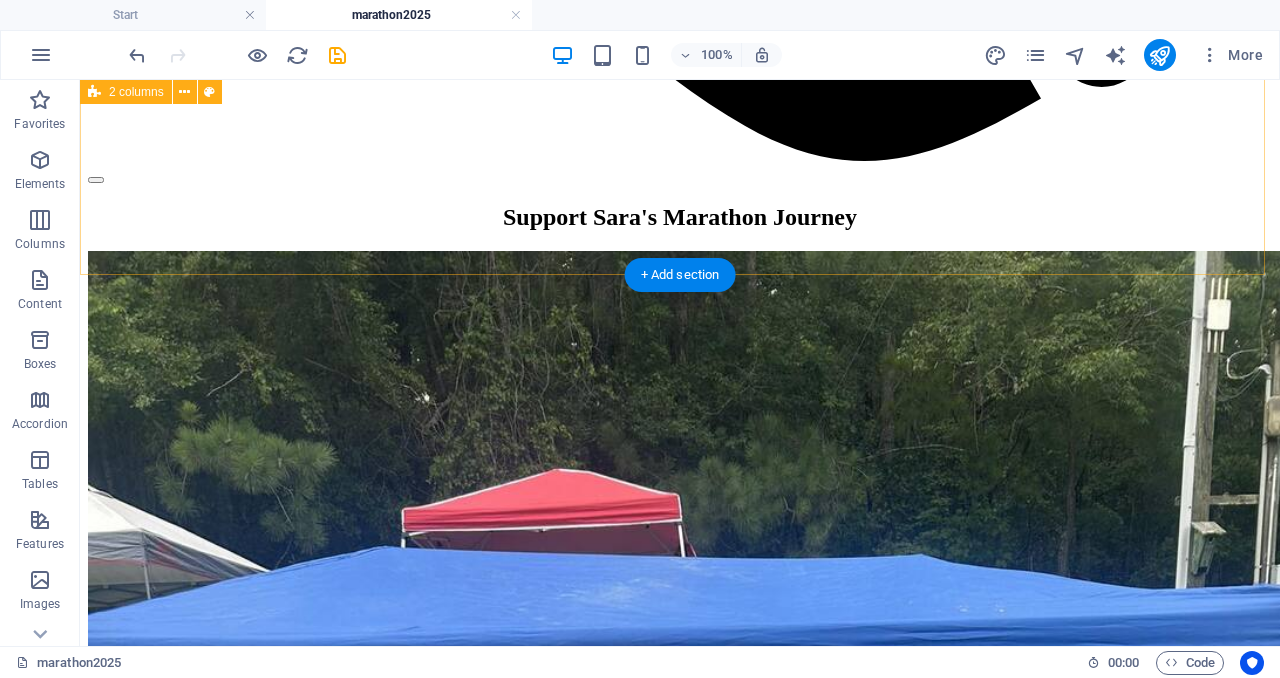 scroll, scrollTop: 1101, scrollLeft: 0, axis: vertical 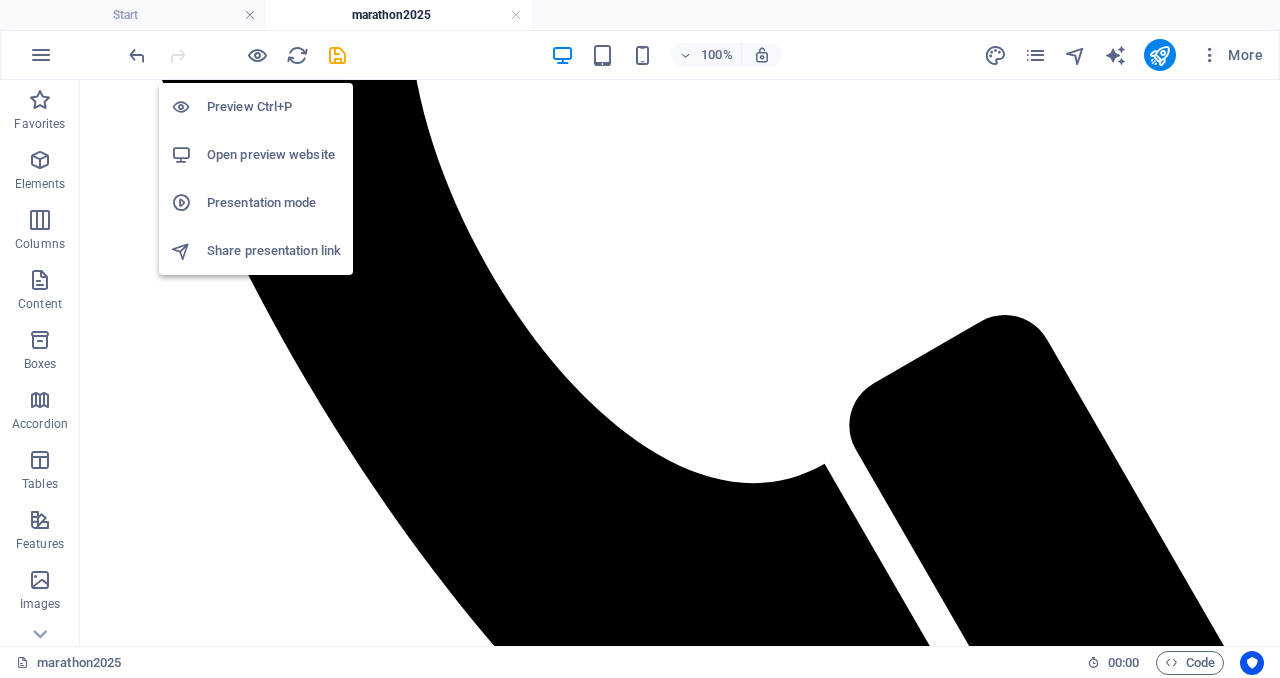 click on "Open preview website" at bounding box center (274, 155) 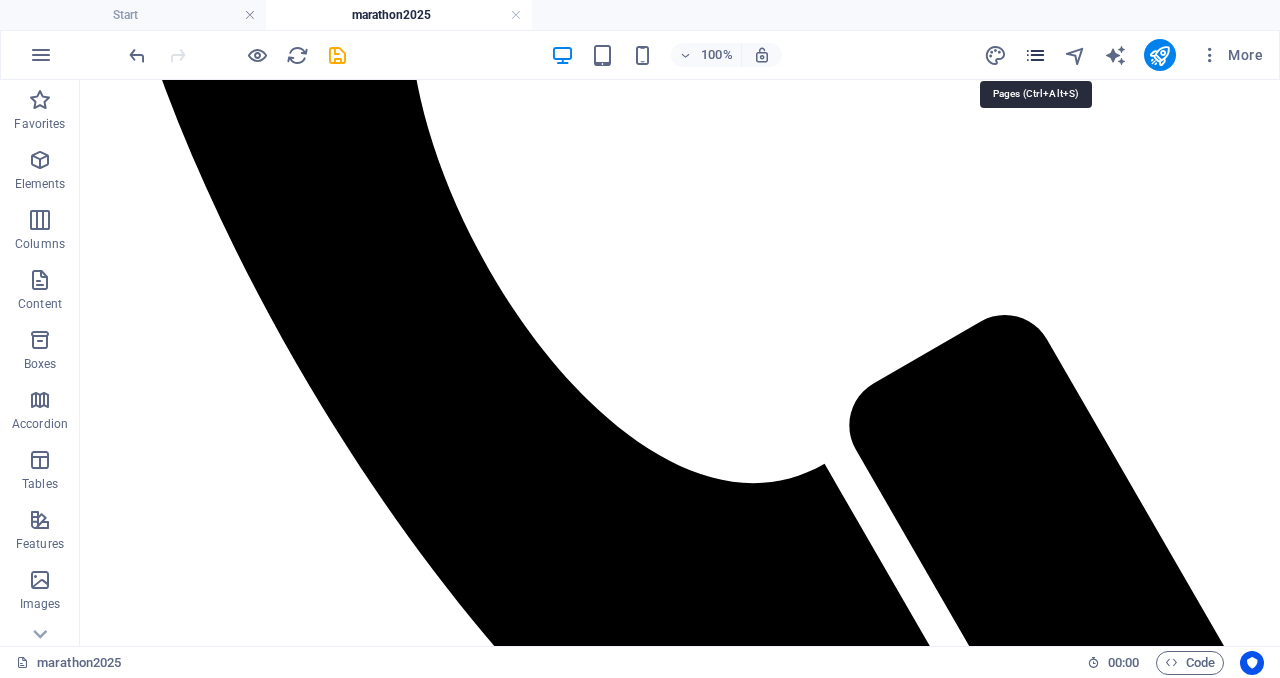 click at bounding box center (1035, 55) 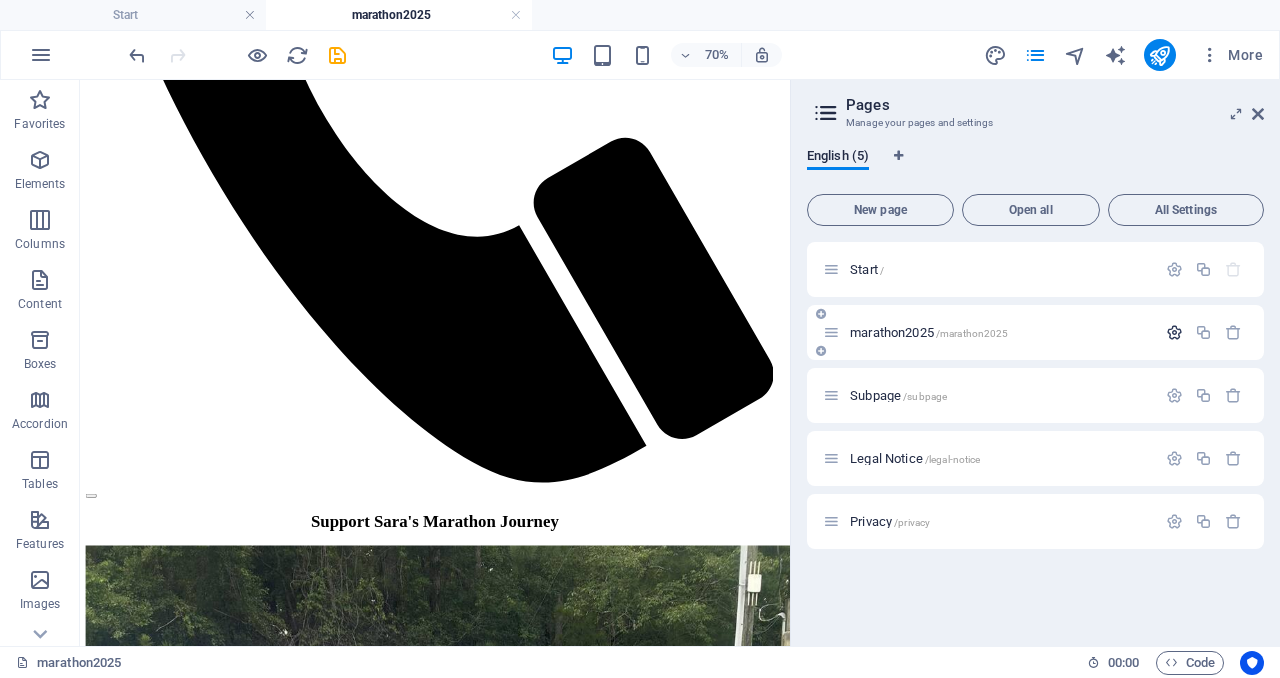 click at bounding box center [1174, 332] 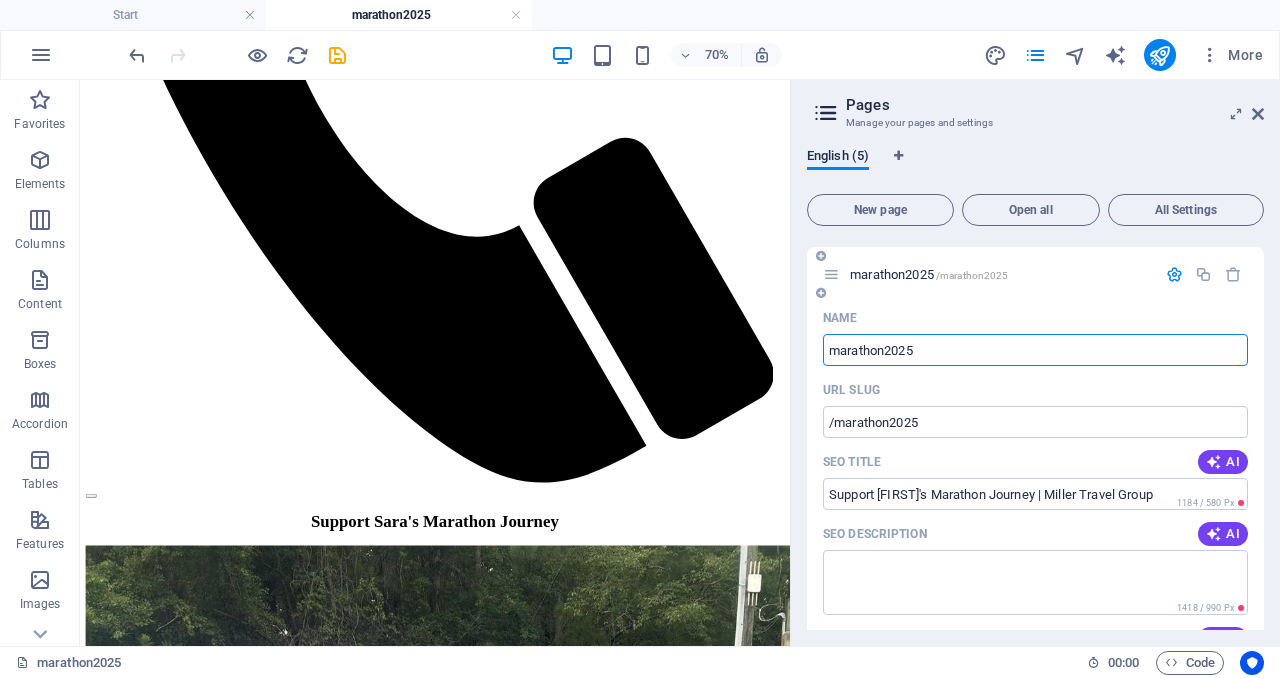 scroll, scrollTop: 0, scrollLeft: 0, axis: both 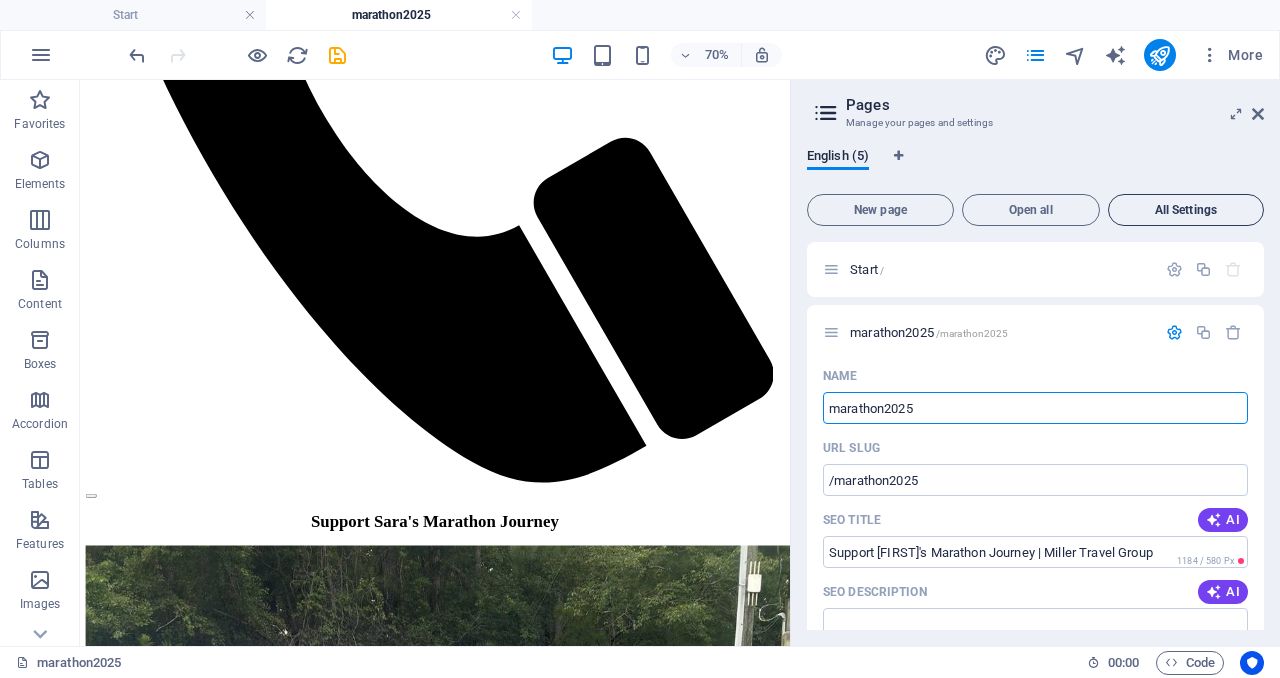 click on "All Settings" at bounding box center (1186, 210) 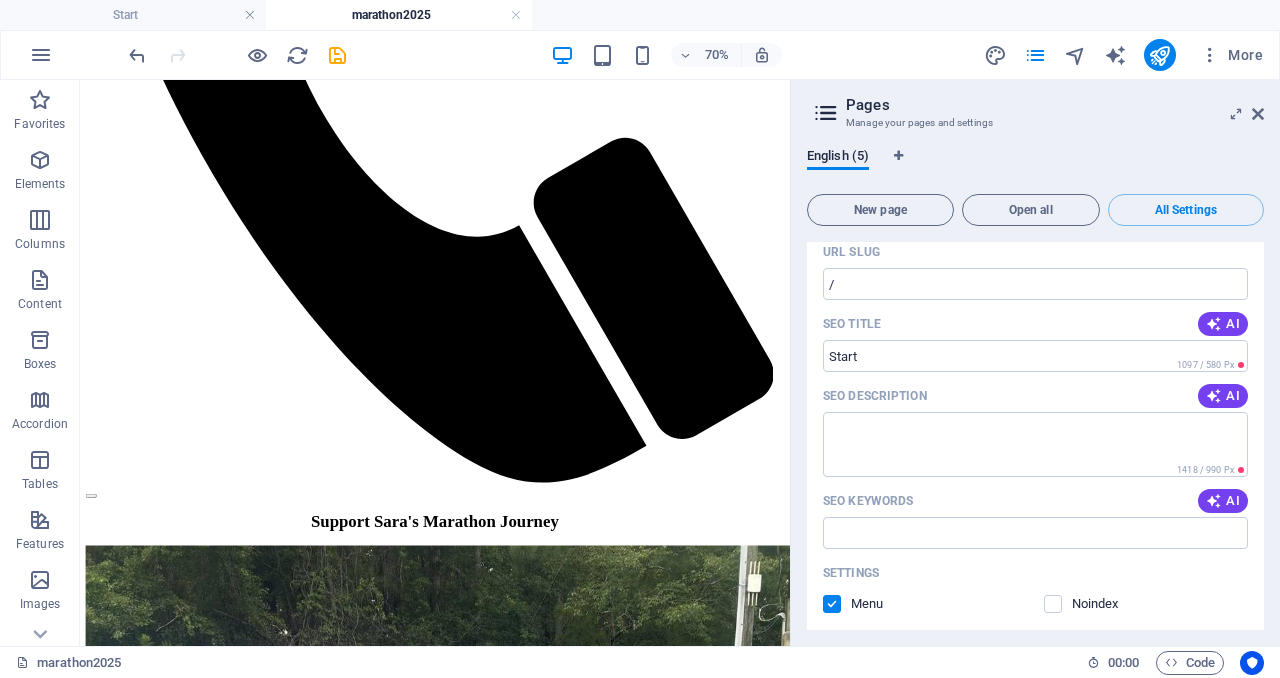 scroll, scrollTop: 0, scrollLeft: 0, axis: both 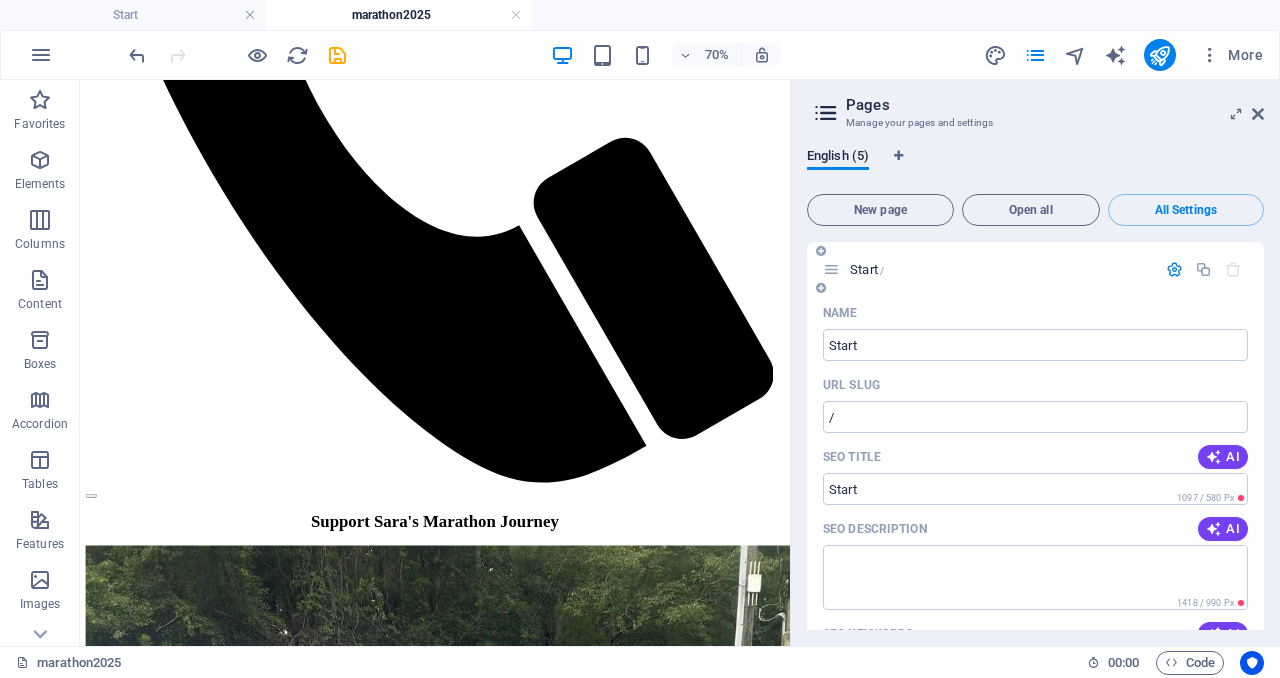 click on "Start /" at bounding box center [867, 269] 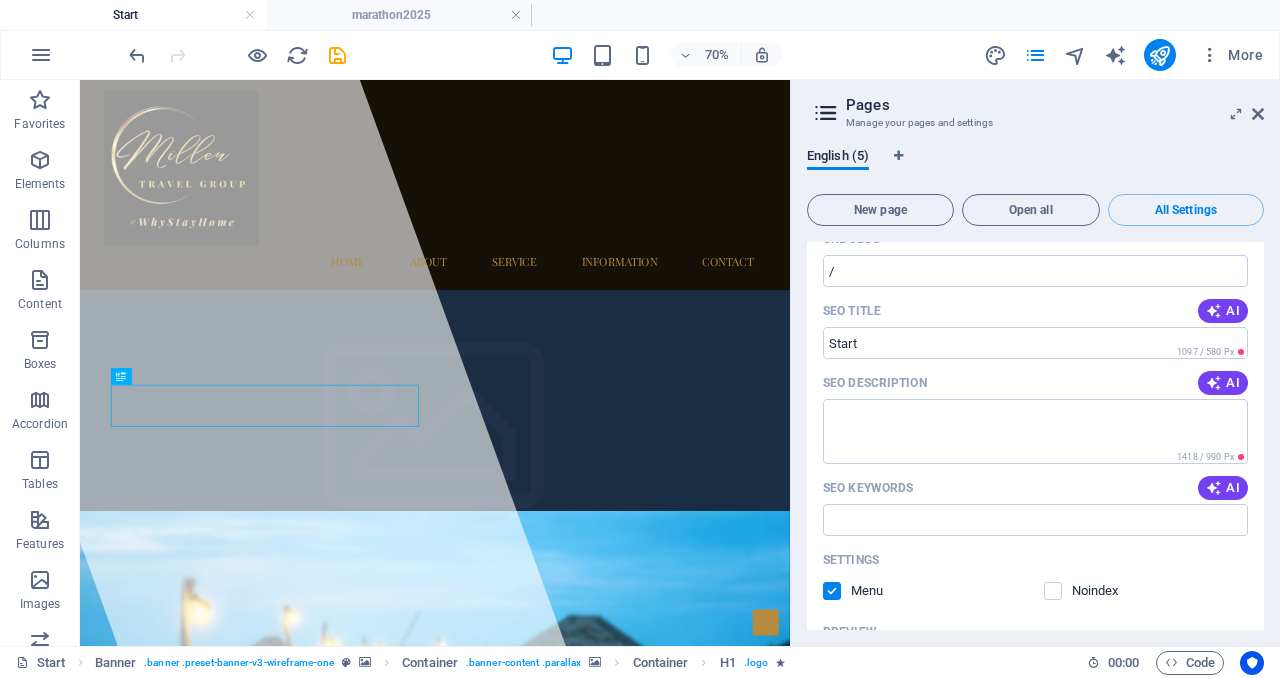 scroll, scrollTop: 181, scrollLeft: 0, axis: vertical 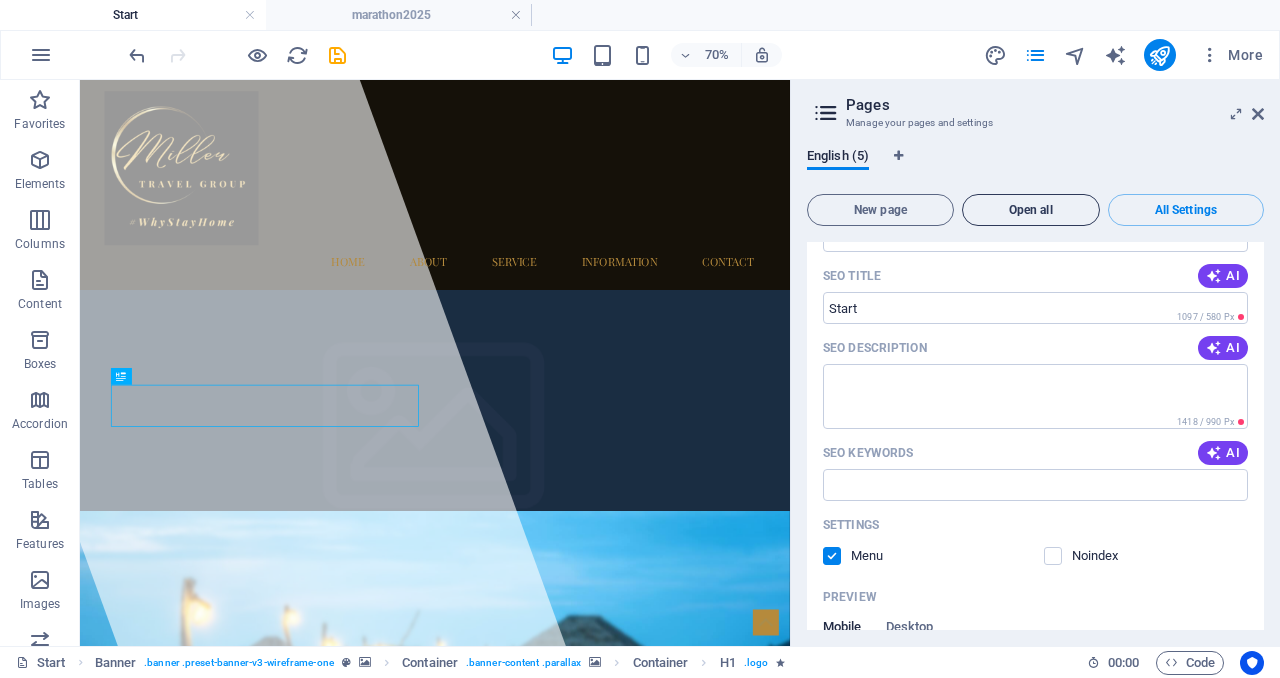 click on "Open all" at bounding box center [1031, 210] 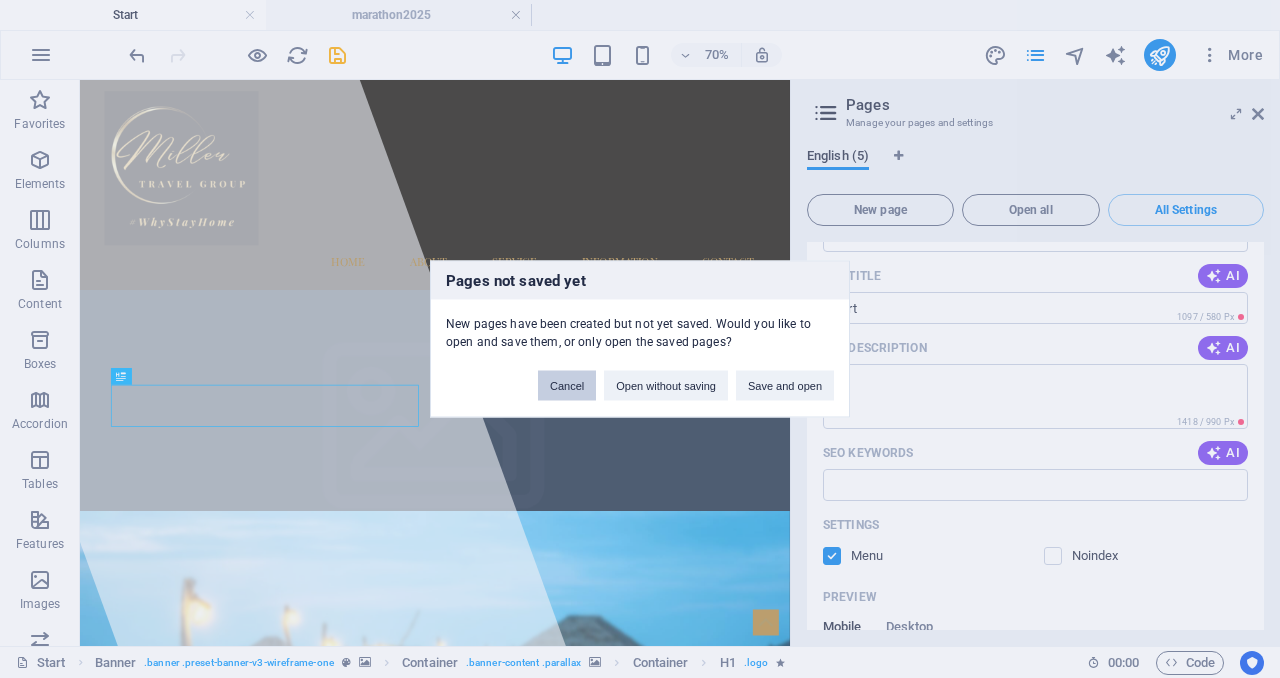 click on "Cancel" at bounding box center [567, 386] 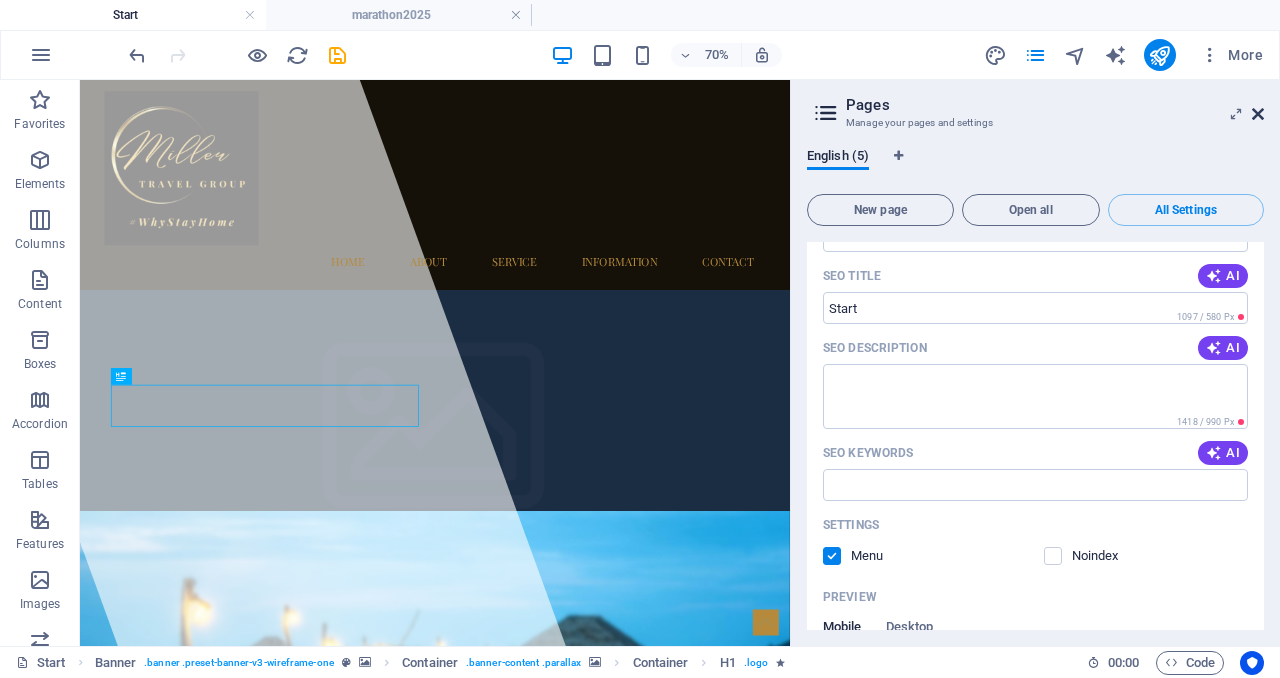 click at bounding box center [1258, 114] 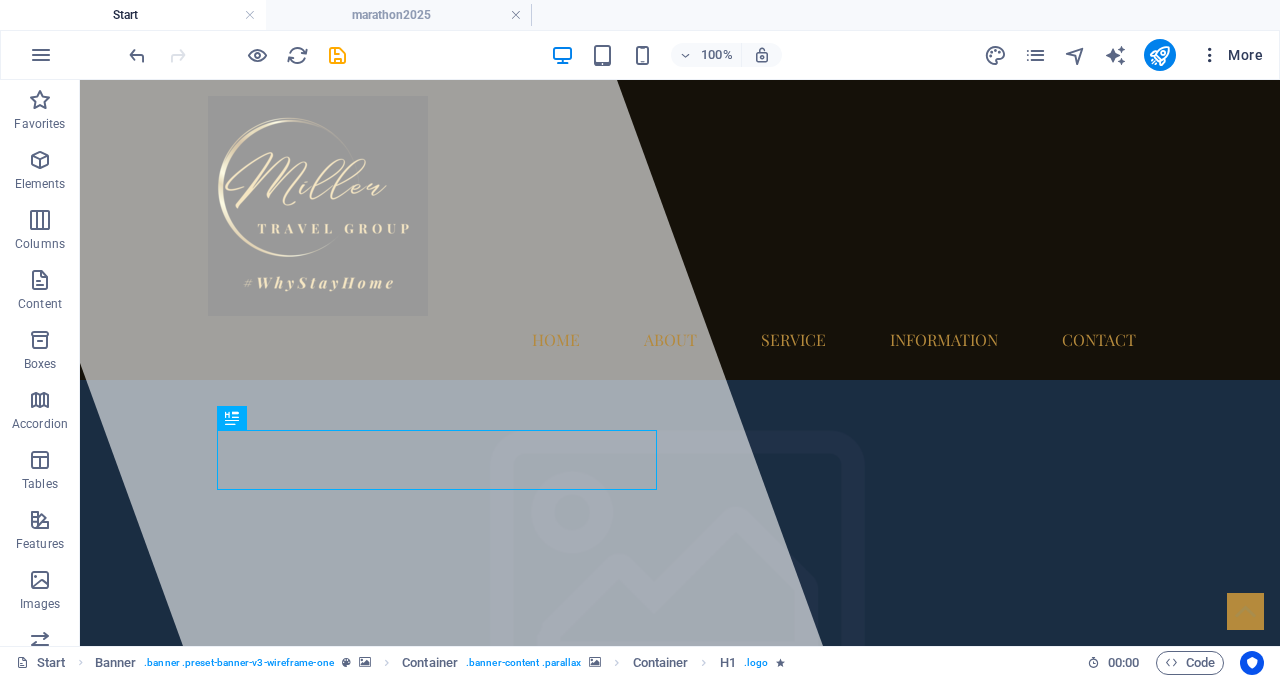 click at bounding box center (1210, 55) 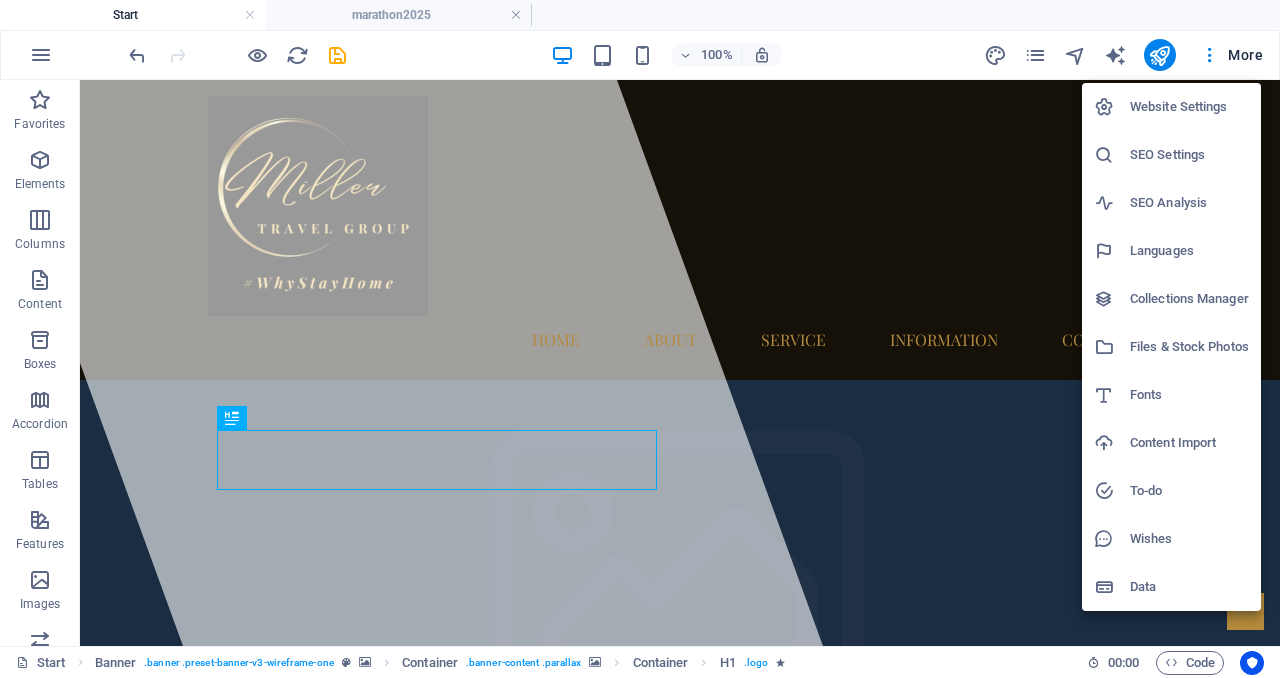 click on "Website Settings" at bounding box center [1189, 107] 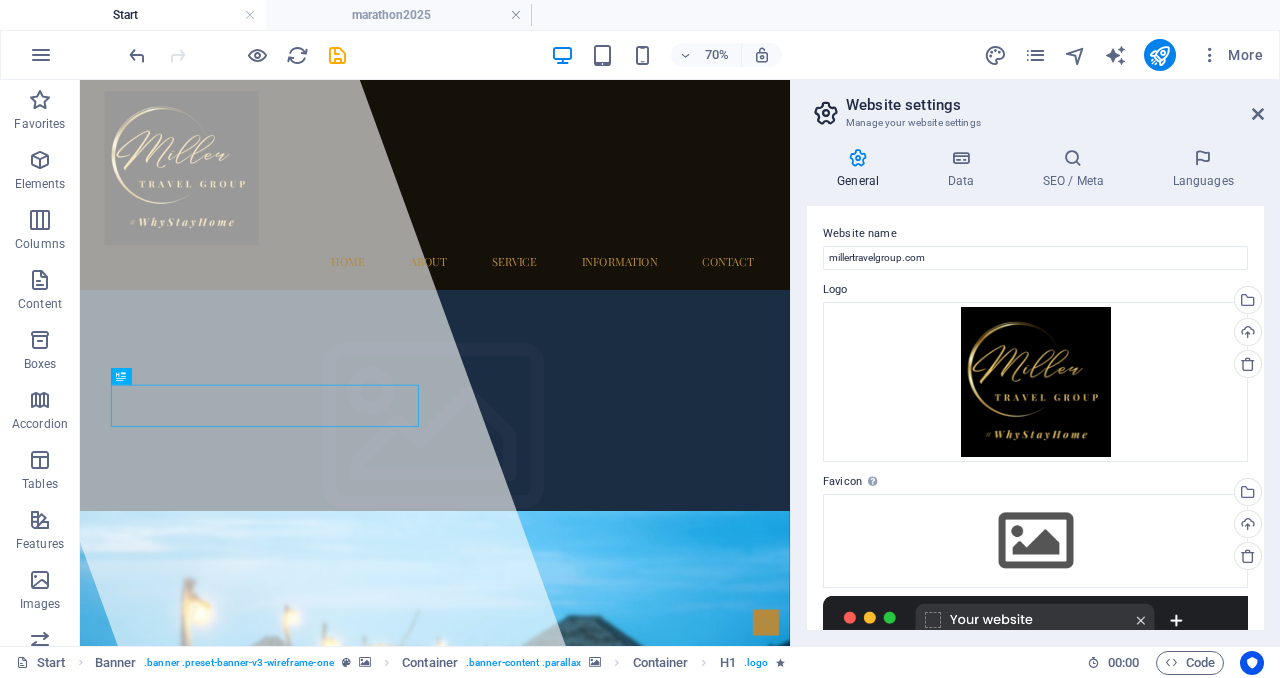 type 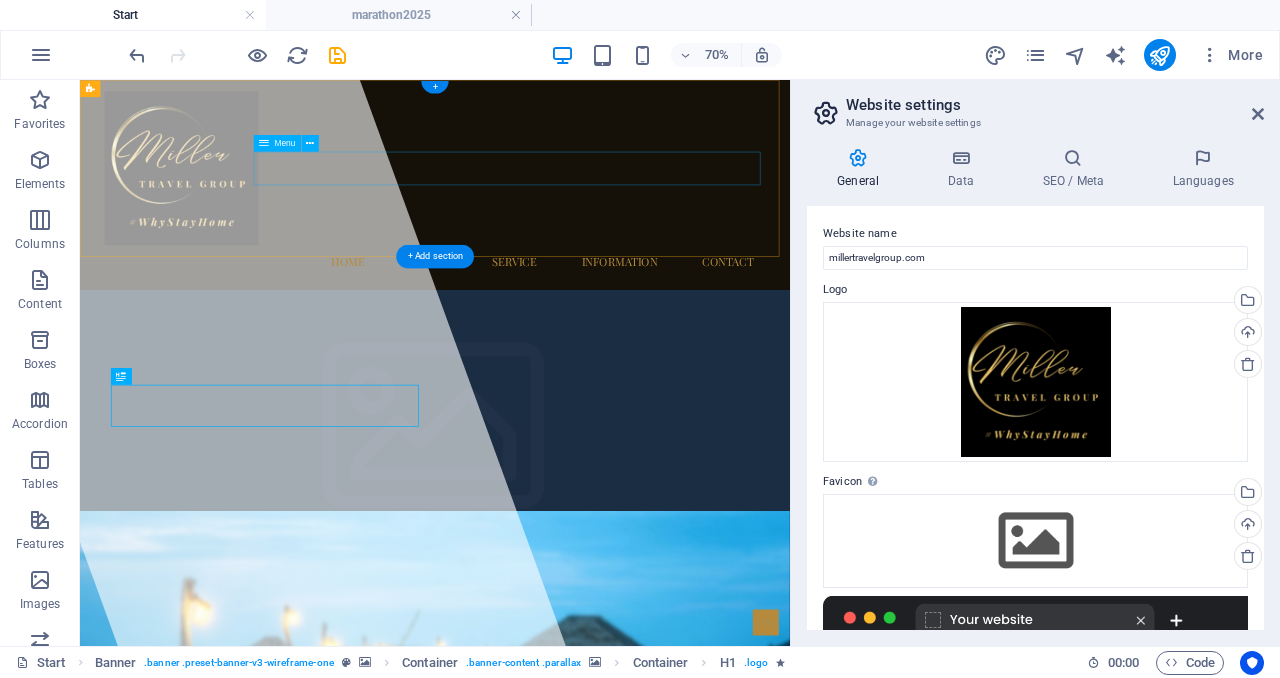 click on "Home About Service Information Contact" at bounding box center (587, 340) 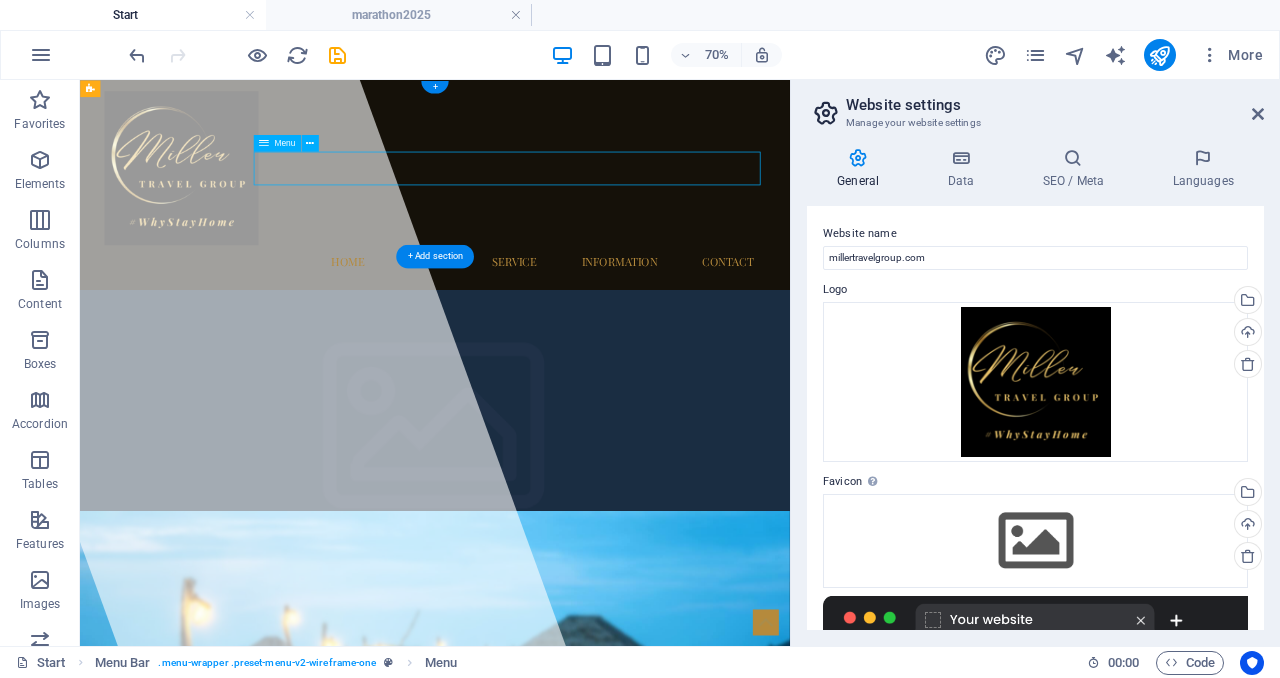 click on "Home About Service Information Contact" at bounding box center [587, 340] 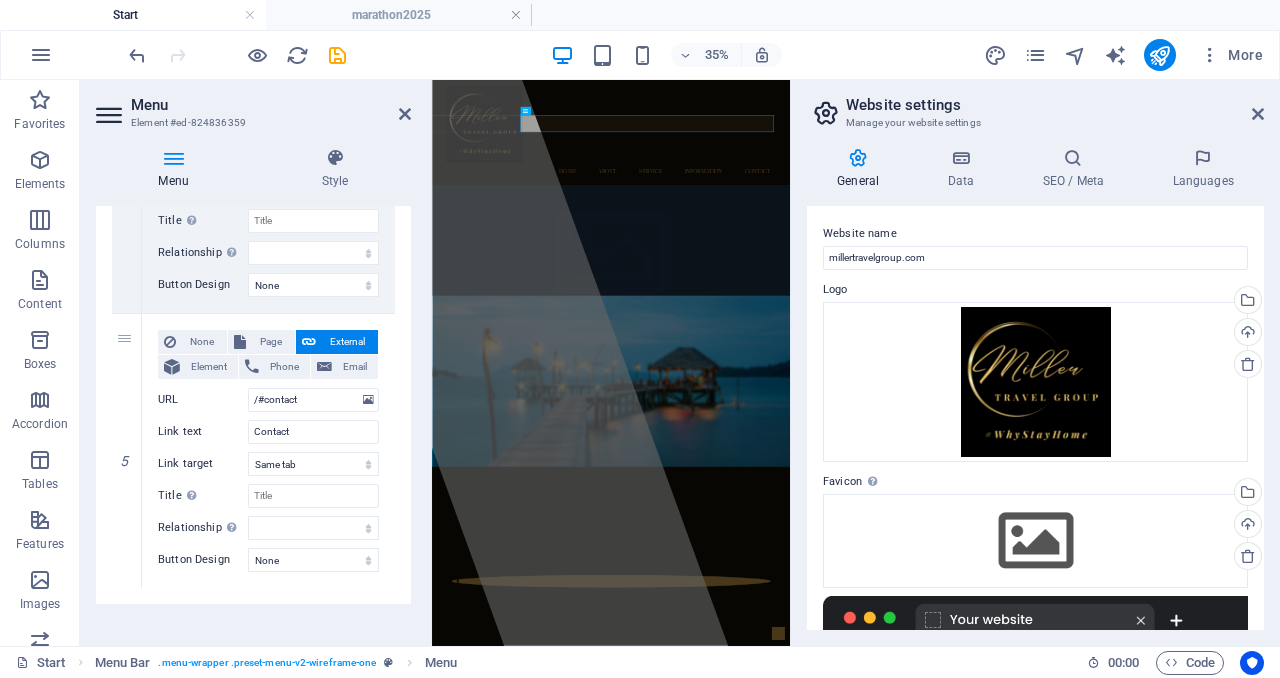scroll, scrollTop: 1165, scrollLeft: 0, axis: vertical 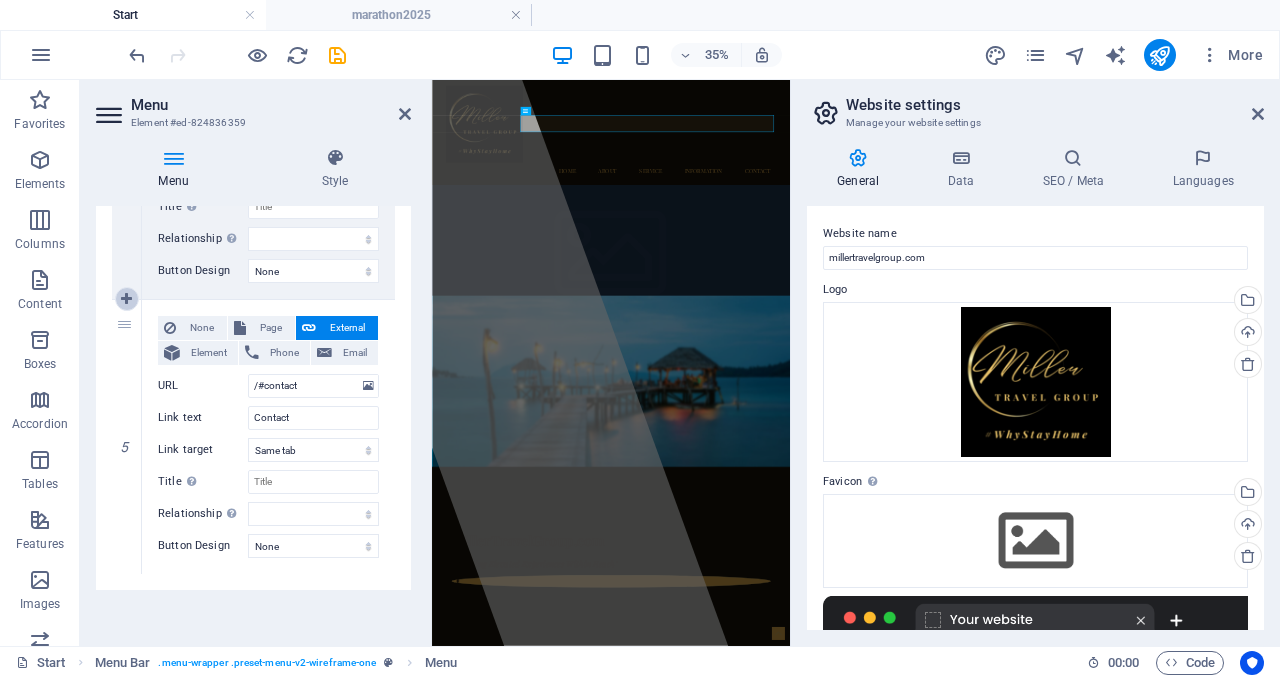 click at bounding box center [126, 299] 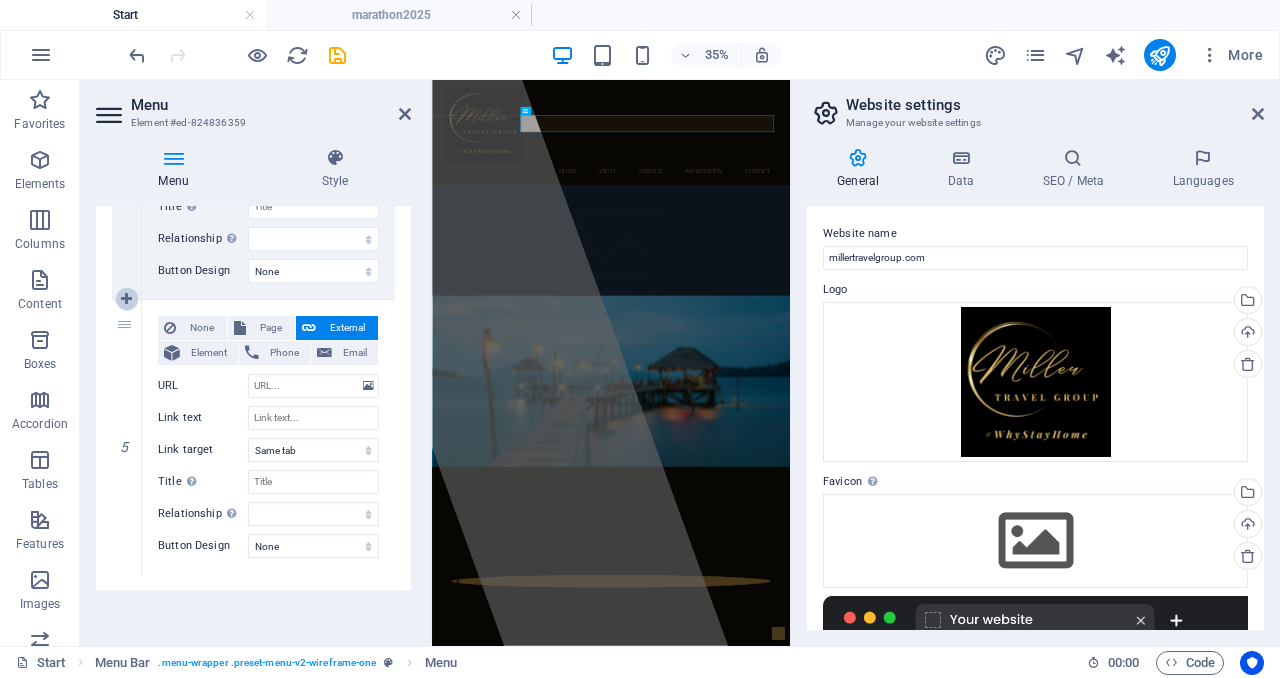 select 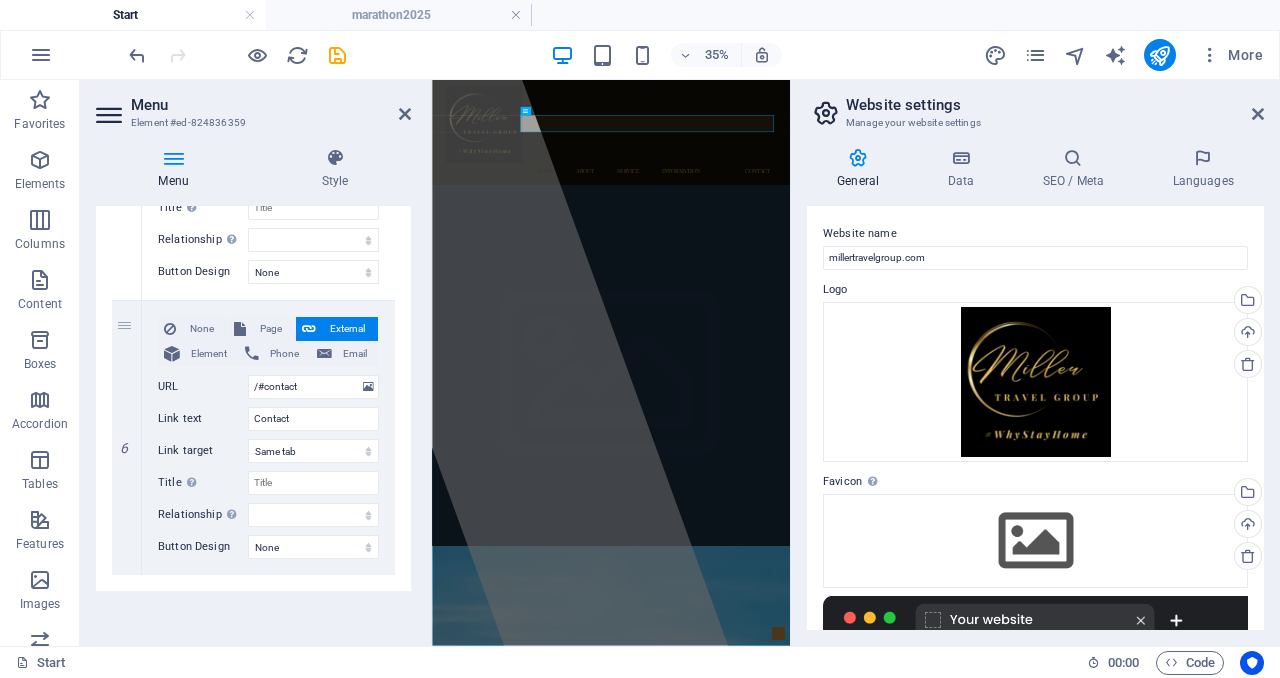 scroll, scrollTop: 1409, scrollLeft: 0, axis: vertical 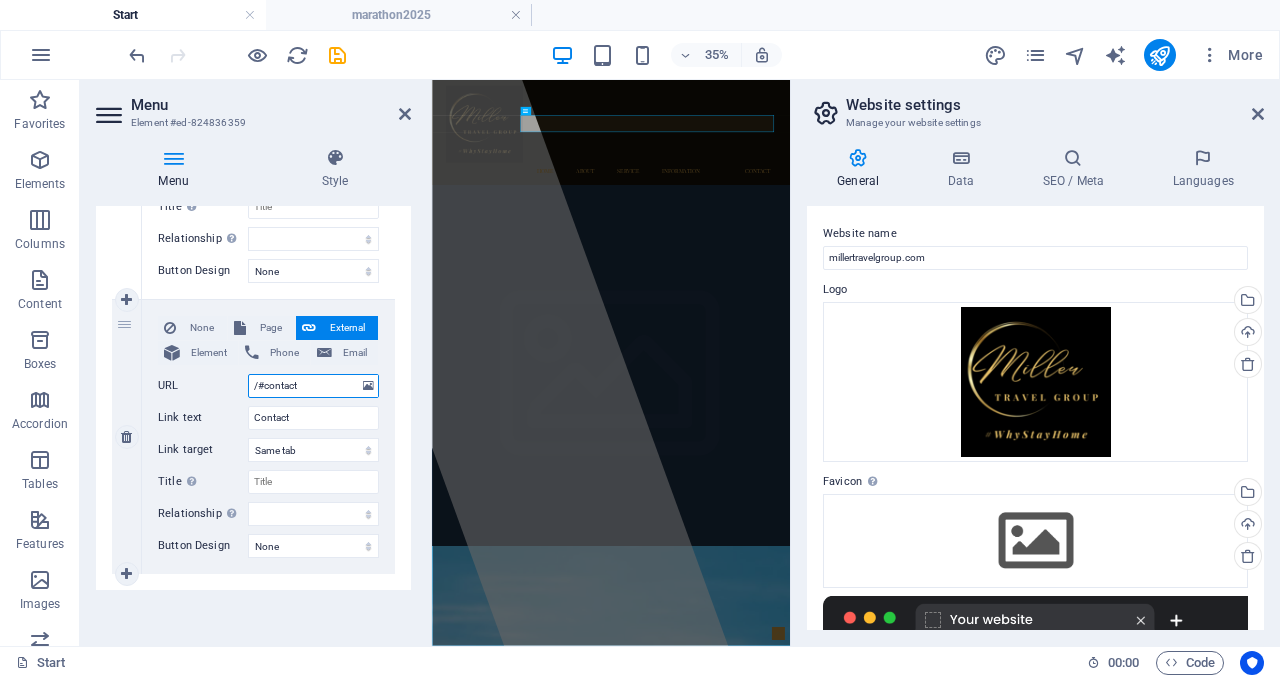 click on "/#contact" at bounding box center [313, 386] 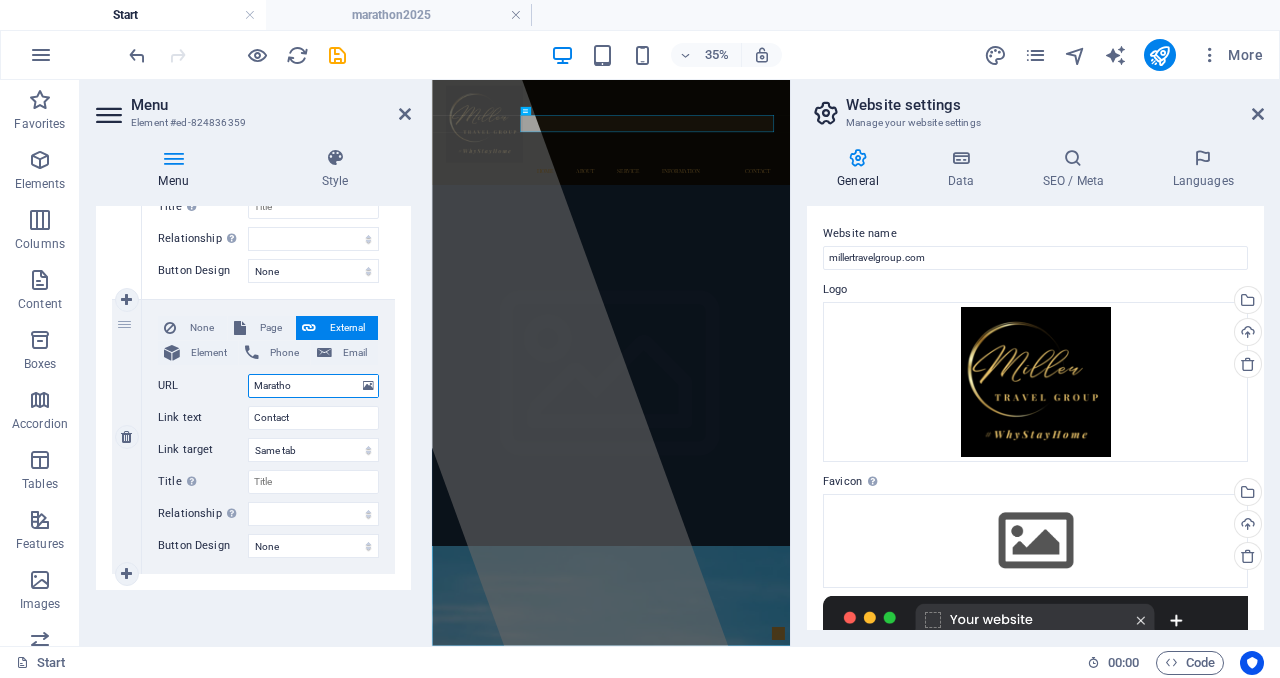 type on "Marathon" 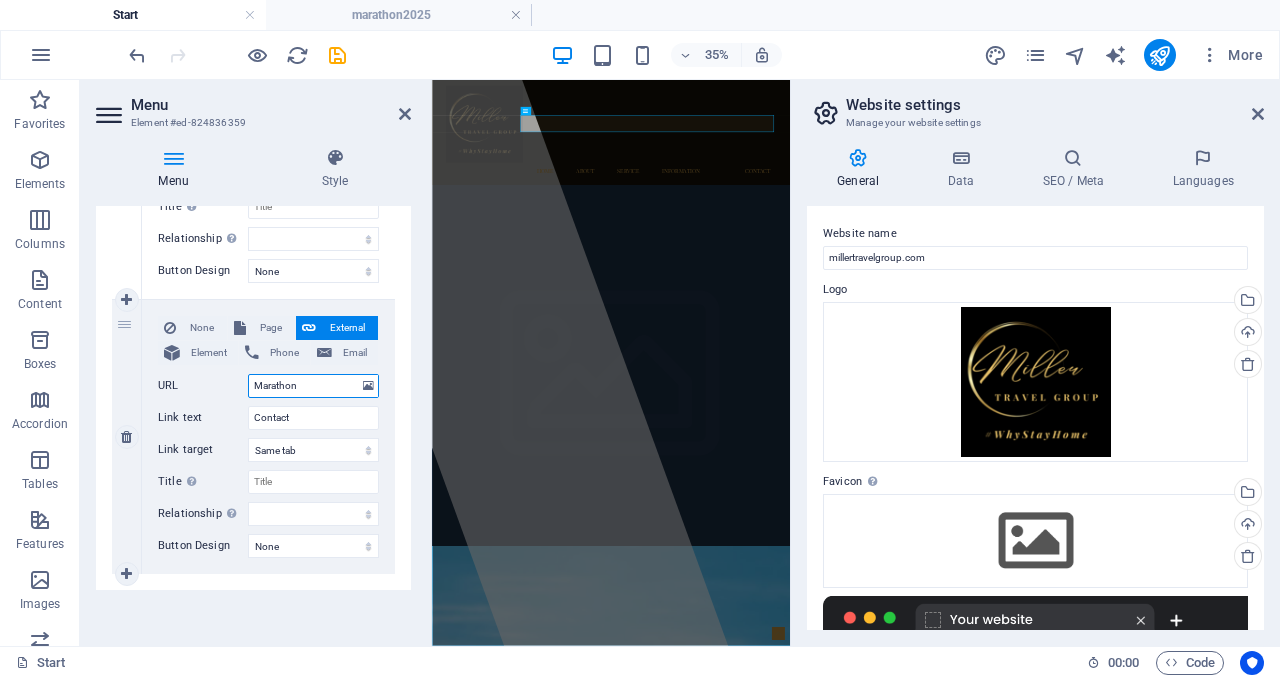 select 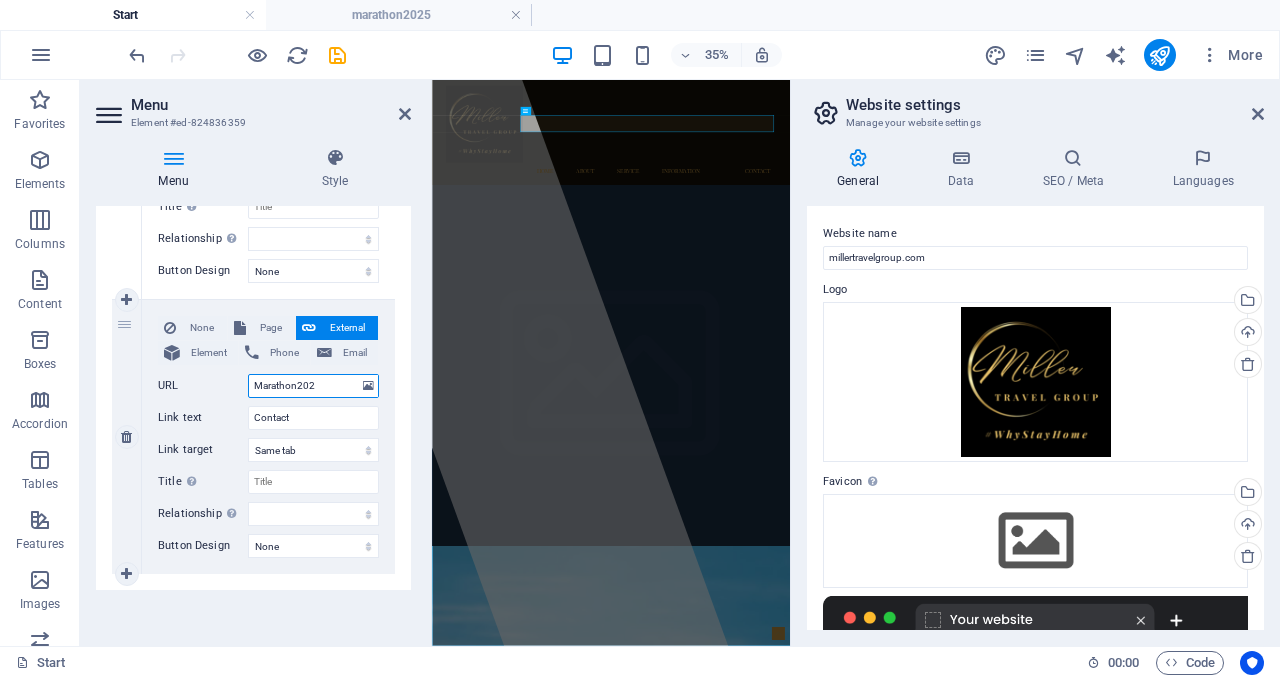 type on "Marathon2025" 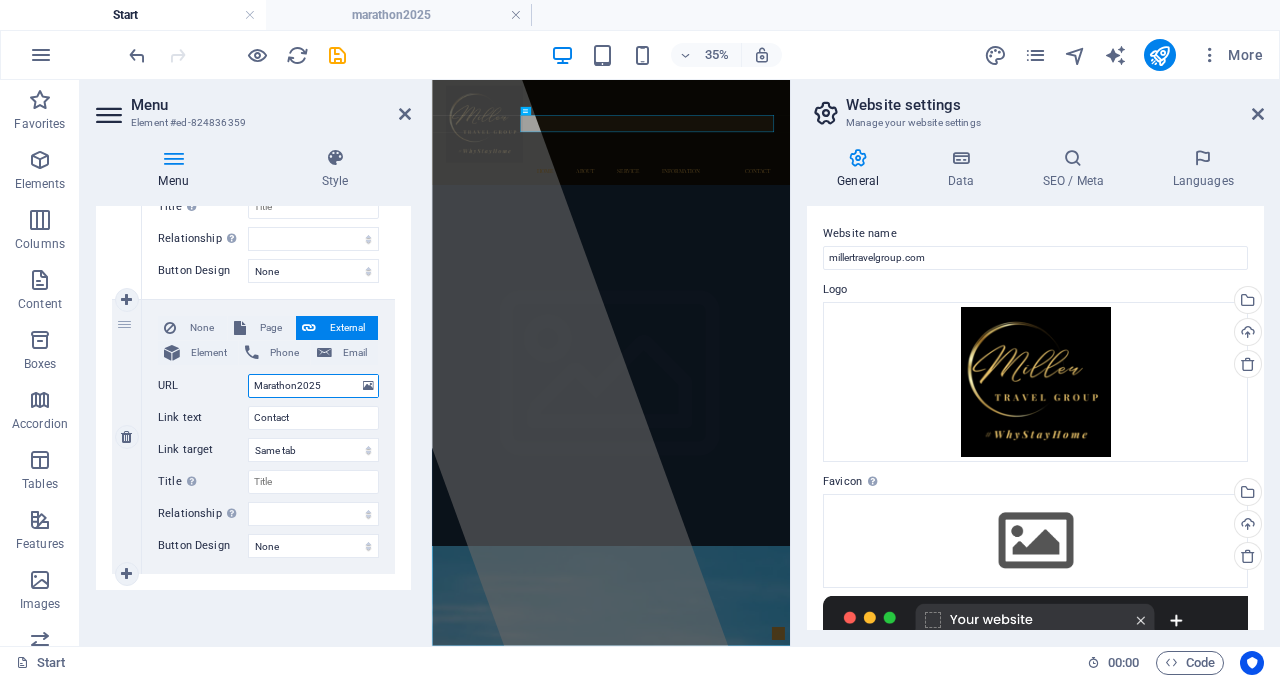 select 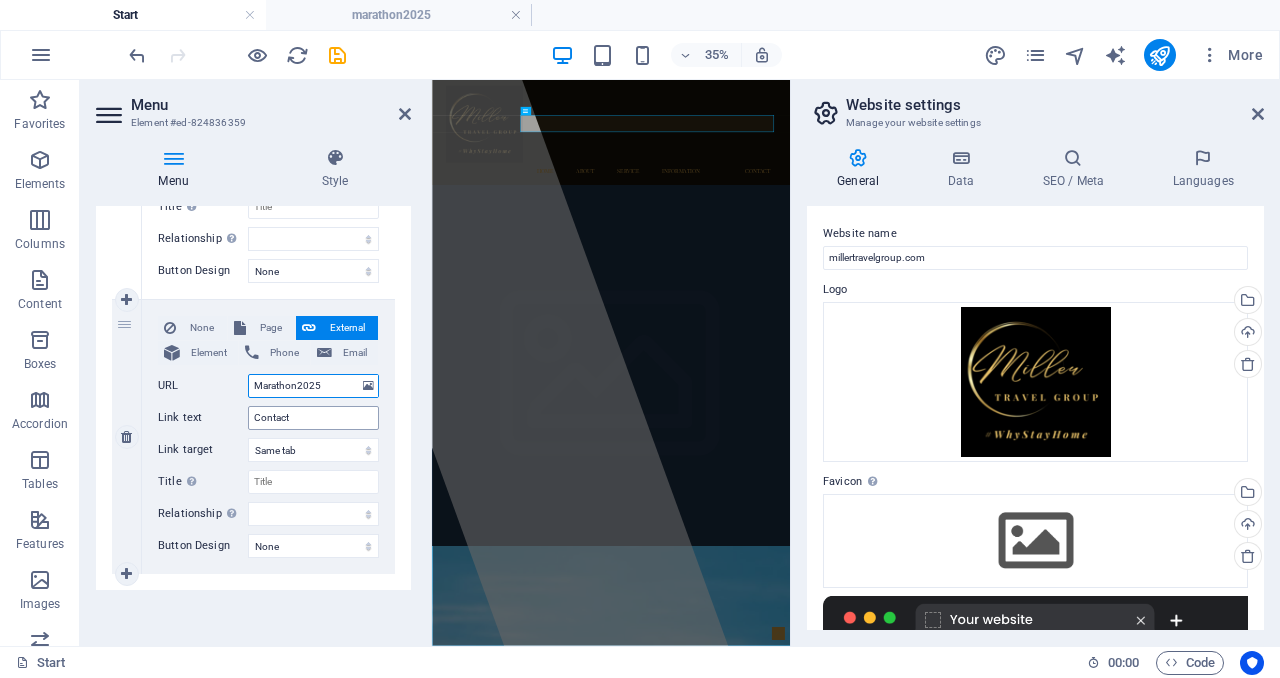 type on "Marathon2025" 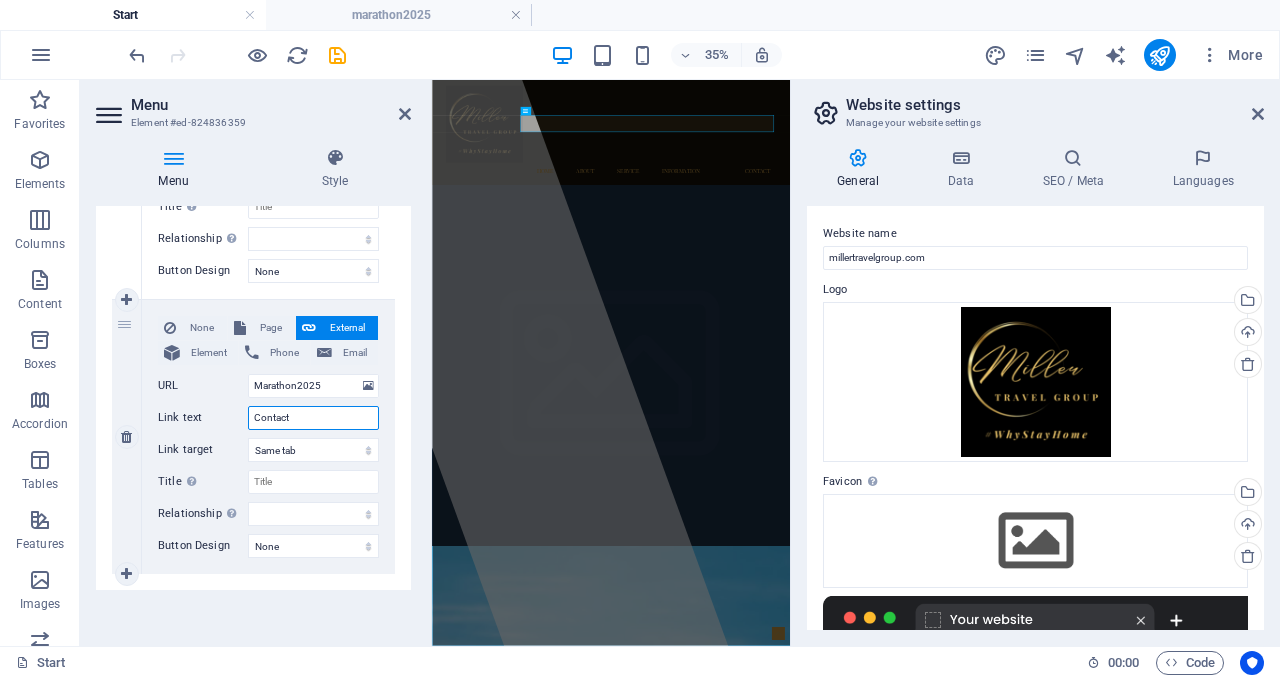 click on "Contact" at bounding box center (313, 418) 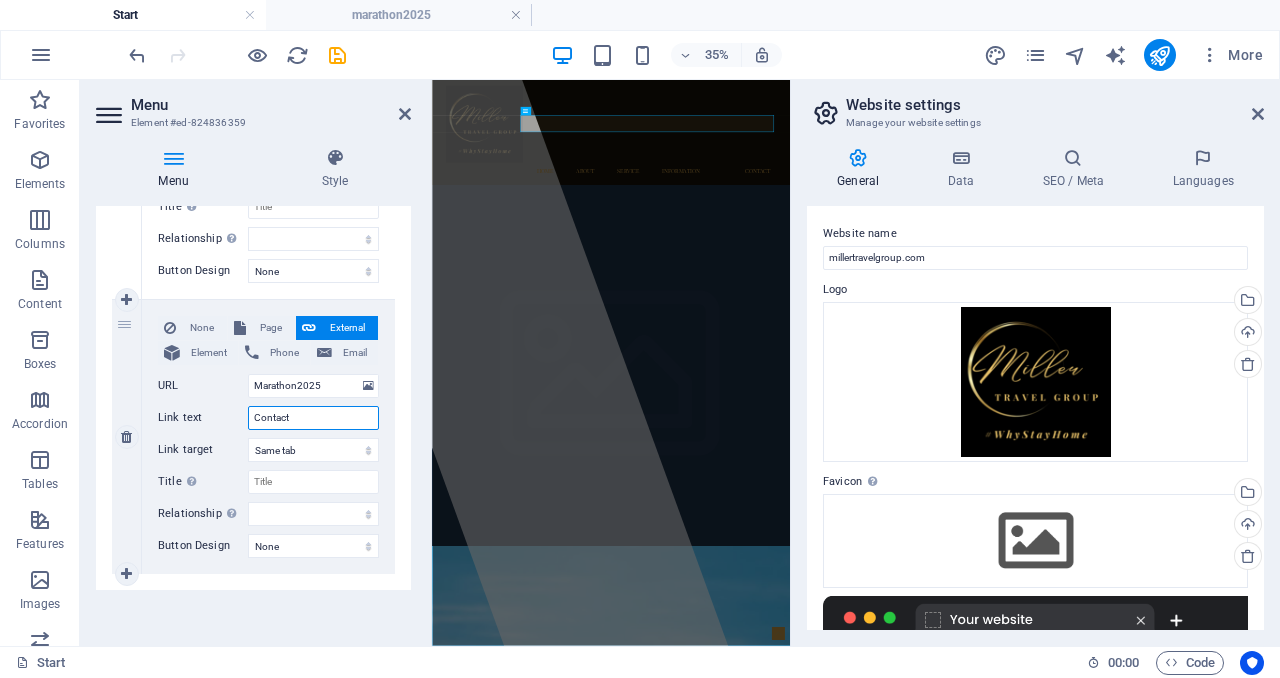 paste on "Marathon2025" 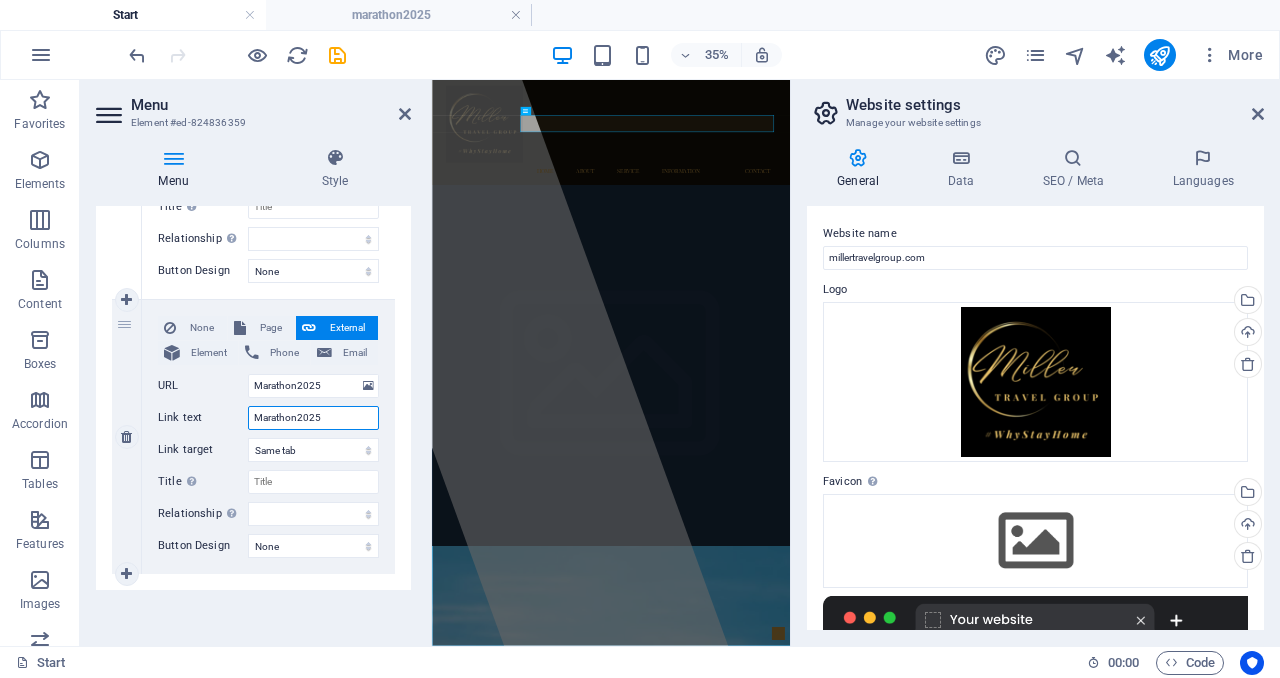 select 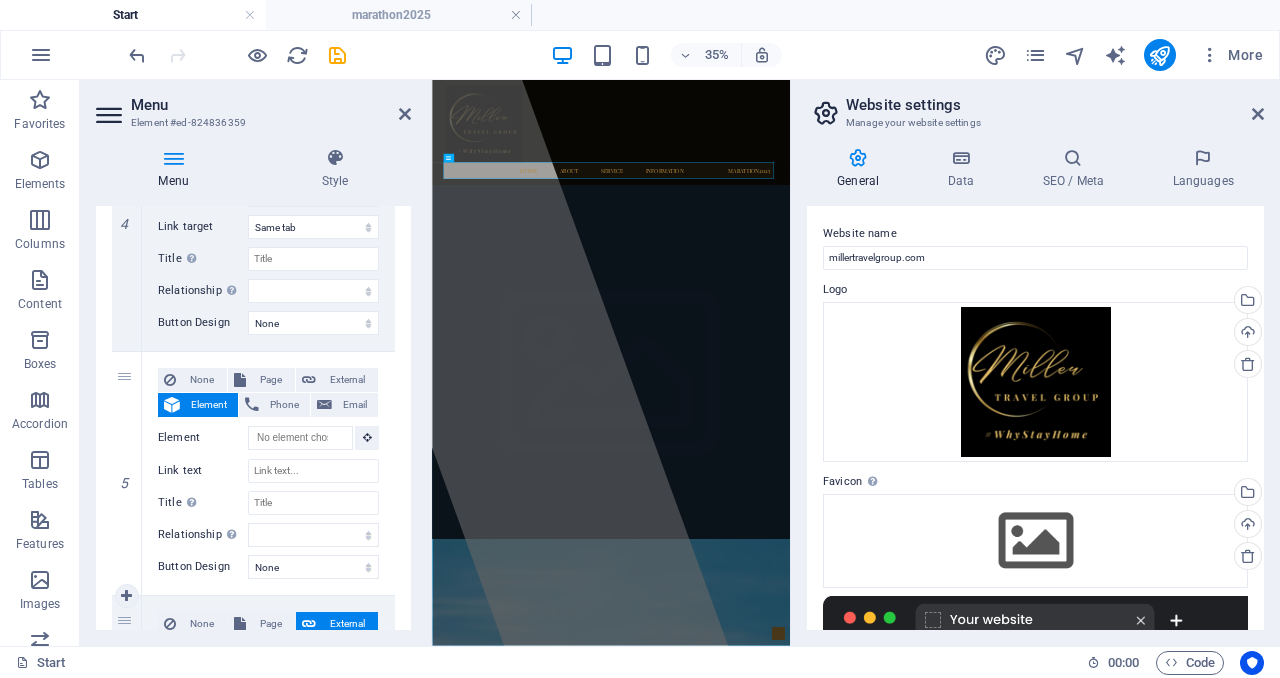 scroll, scrollTop: 1124, scrollLeft: 0, axis: vertical 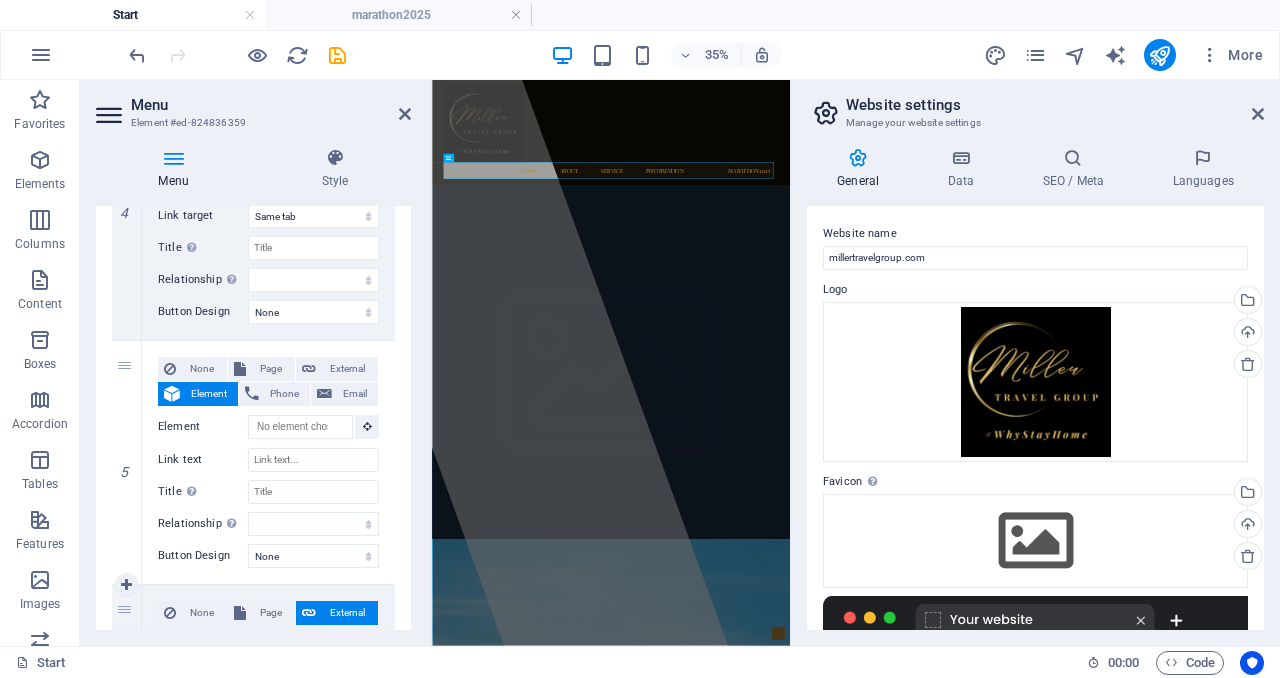 select 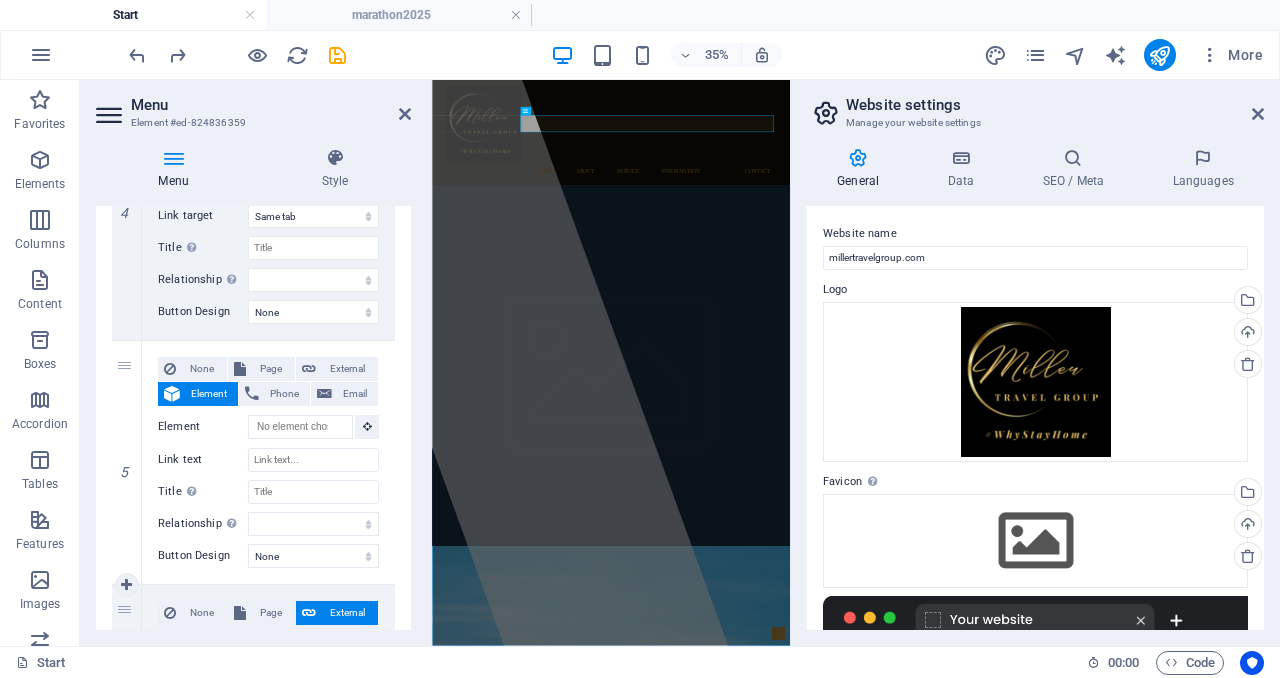 select 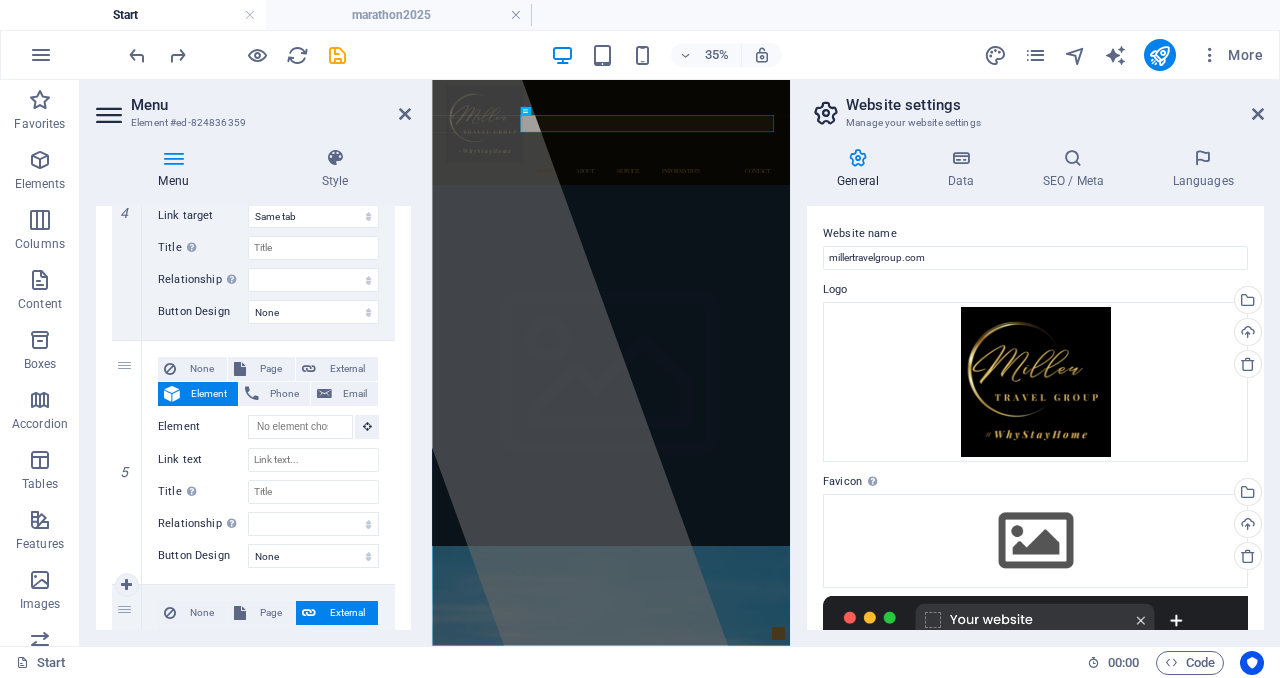 select 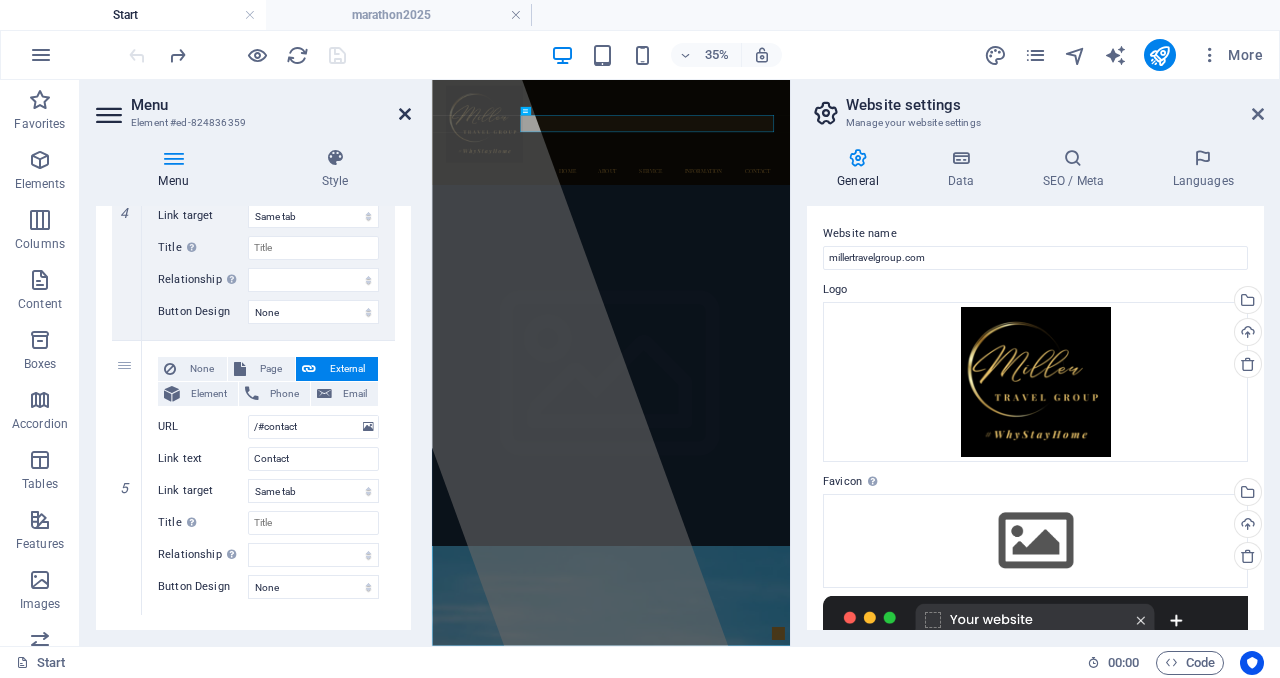 click at bounding box center [405, 114] 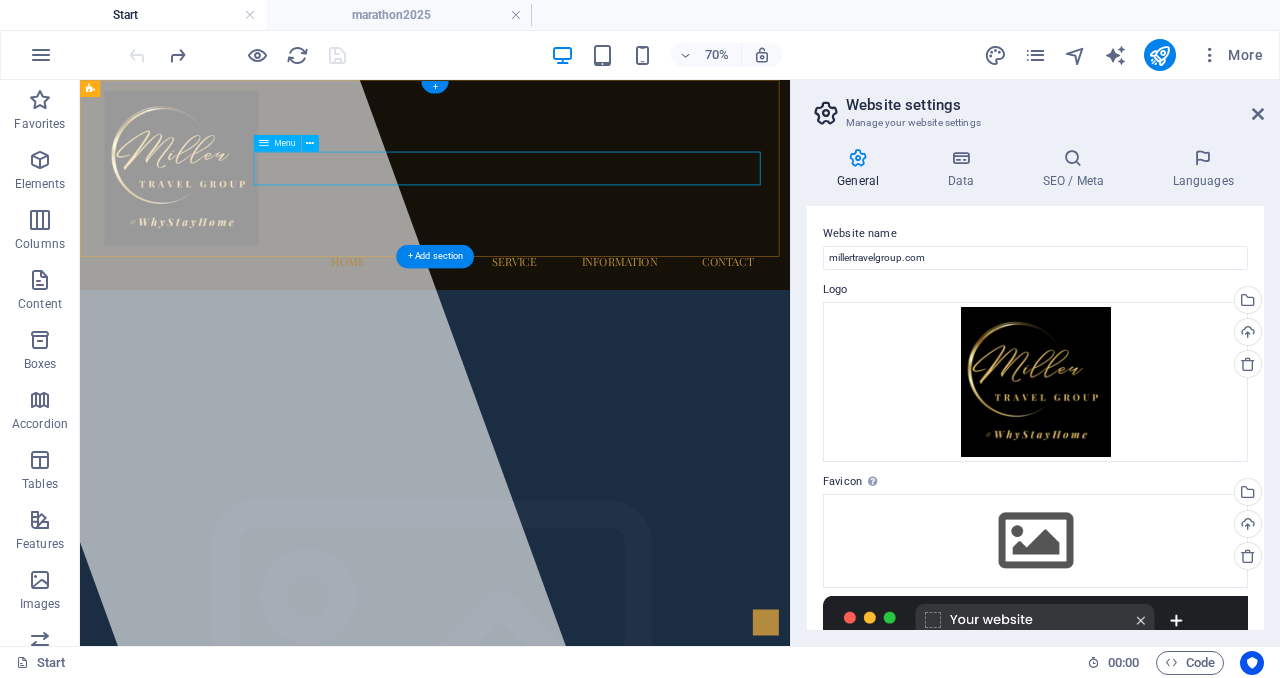 click on "Home About Service Information Contact" at bounding box center [587, 340] 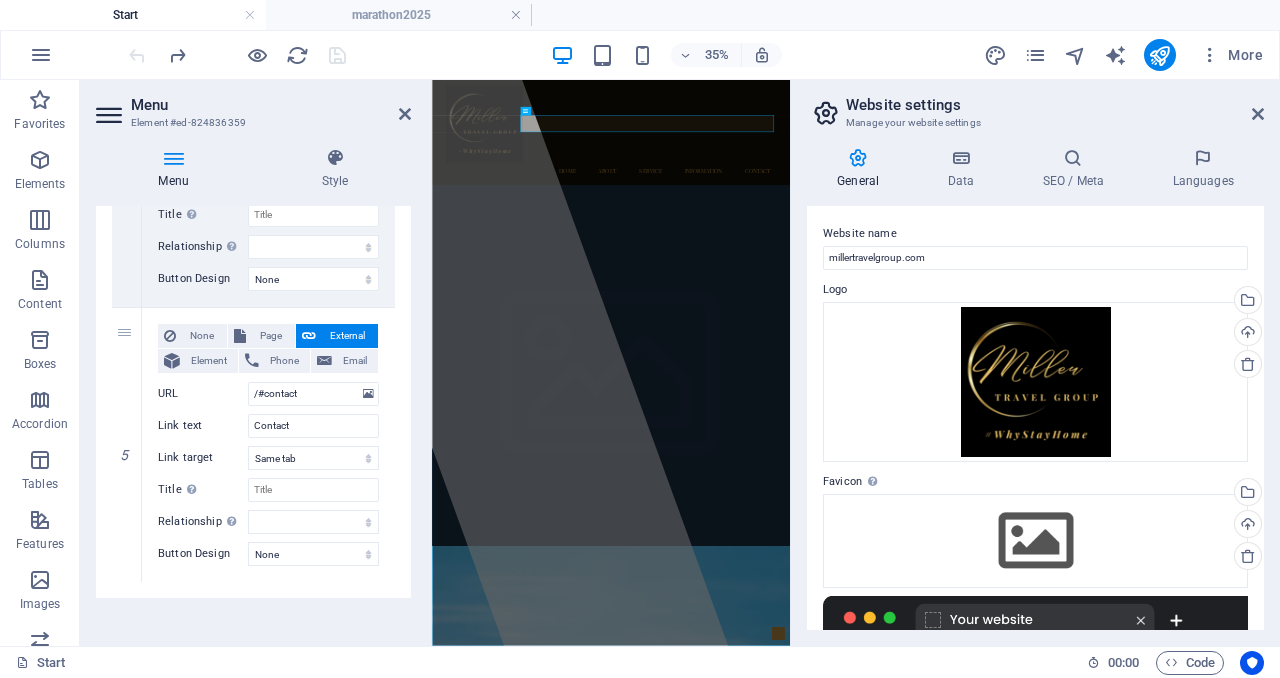 scroll, scrollTop: 1165, scrollLeft: 0, axis: vertical 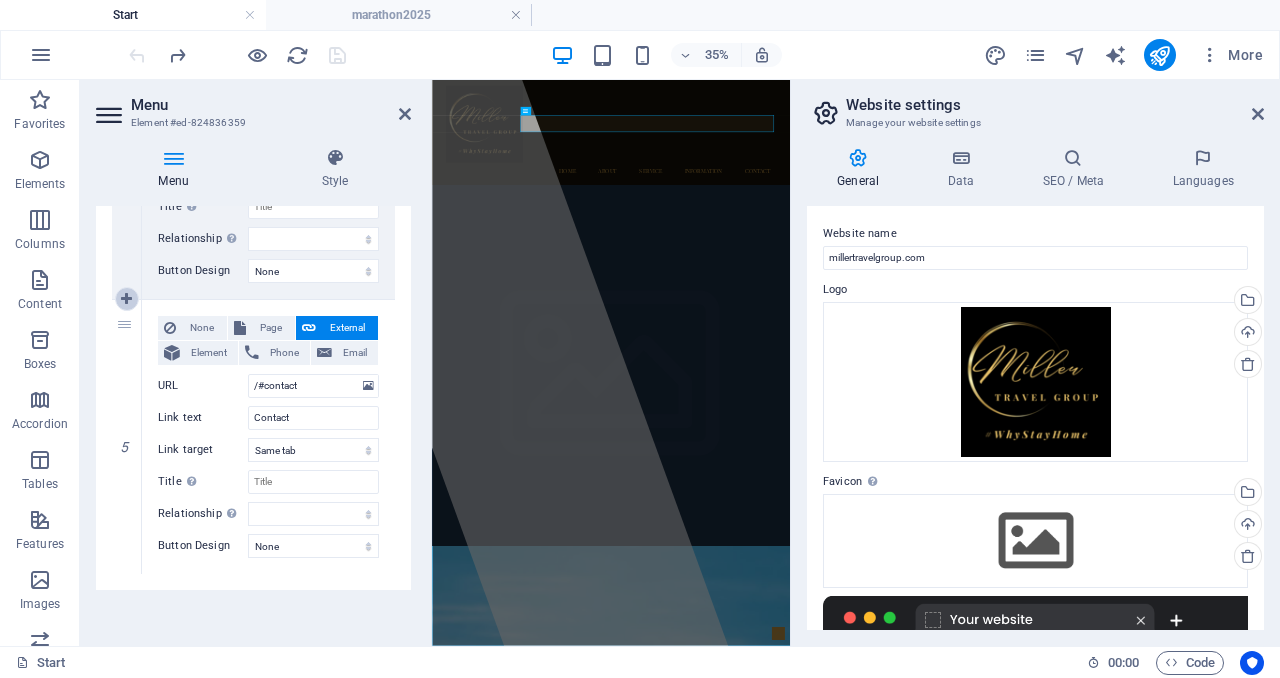 click at bounding box center [126, 299] 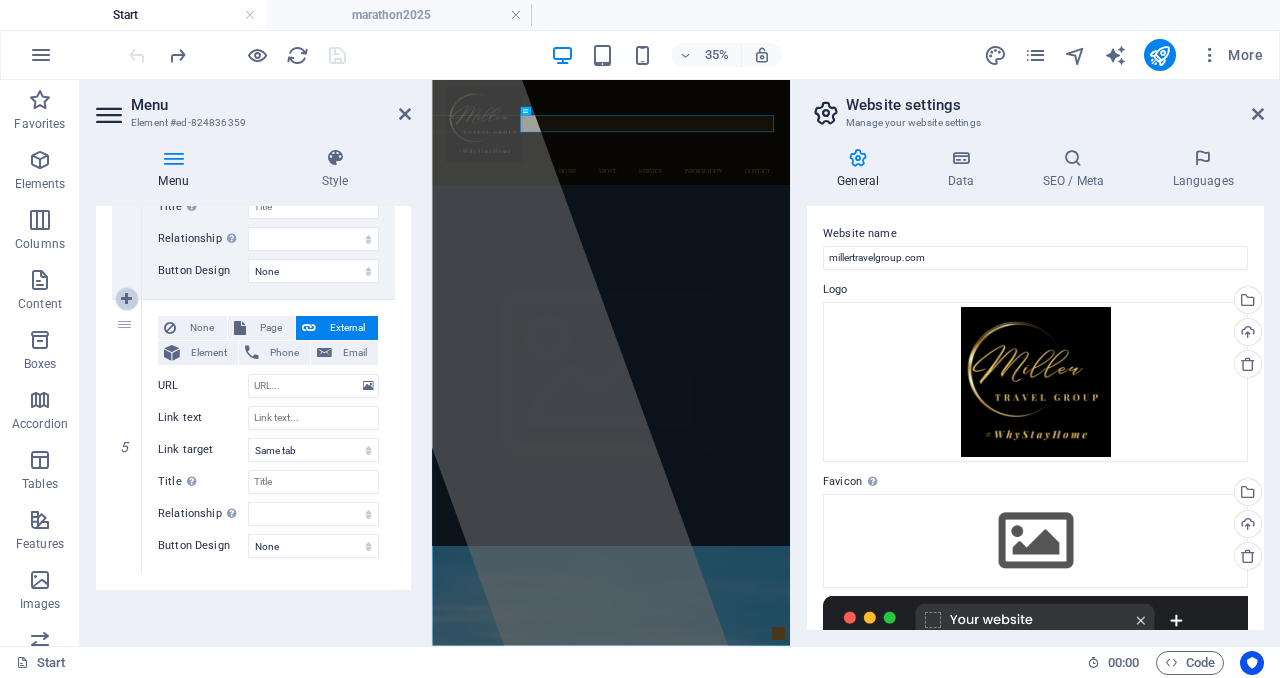 select 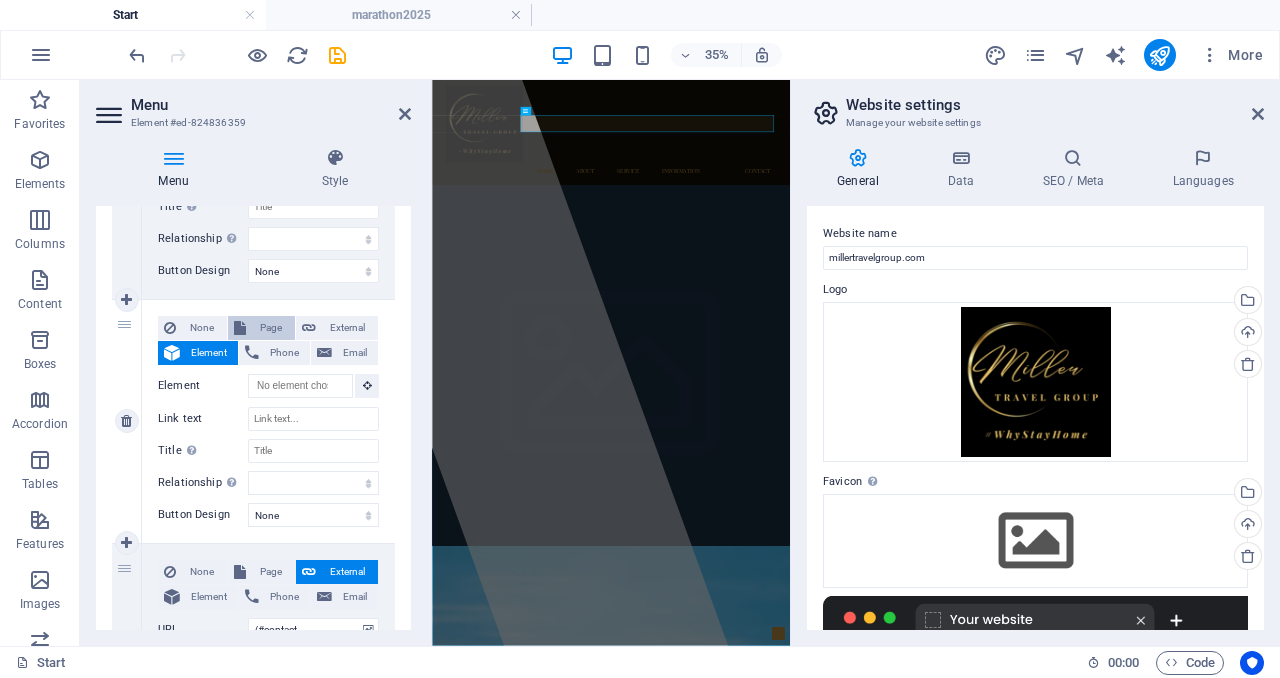 click on "Page" at bounding box center [261, 328] 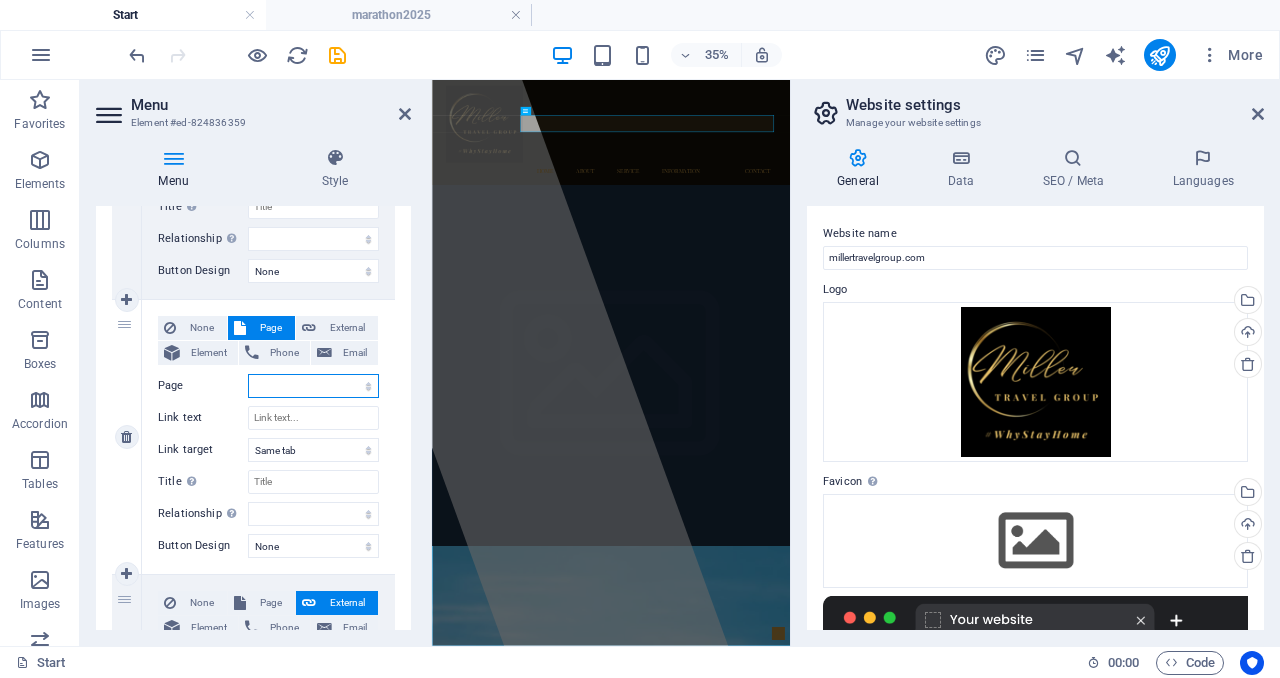 click on "Marathon2025 Subpage Legal Notice Privacy" at bounding box center (313, 386) 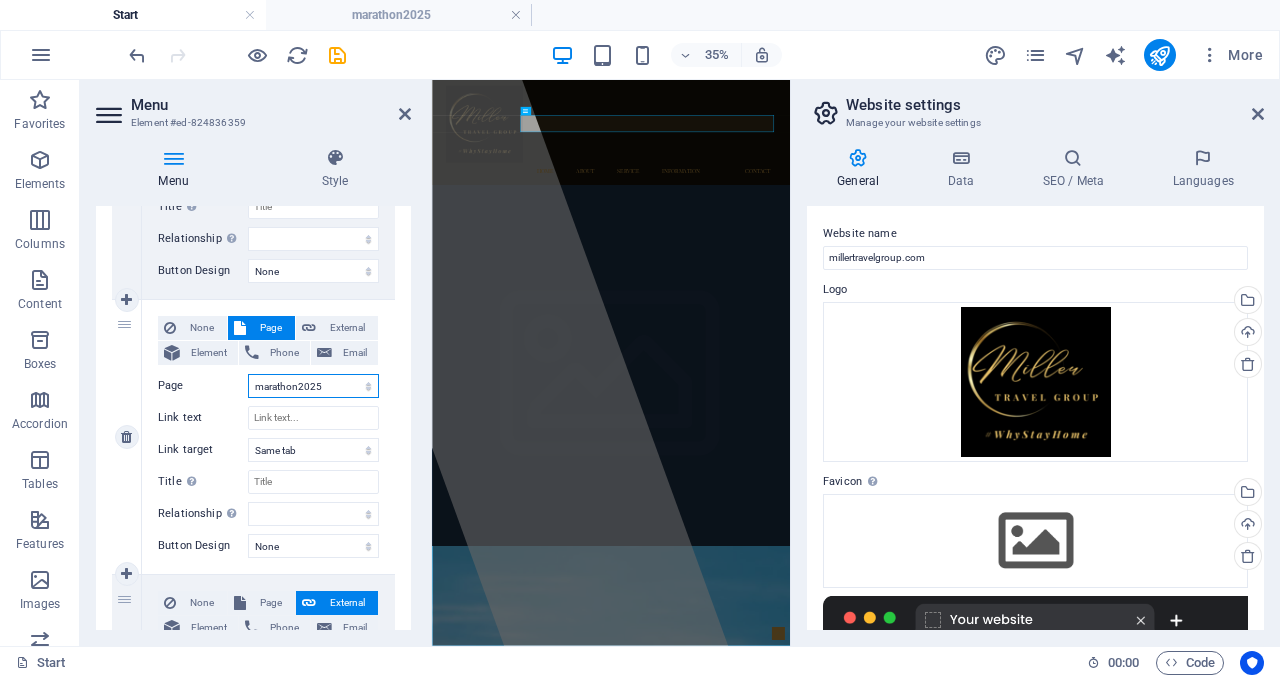 select 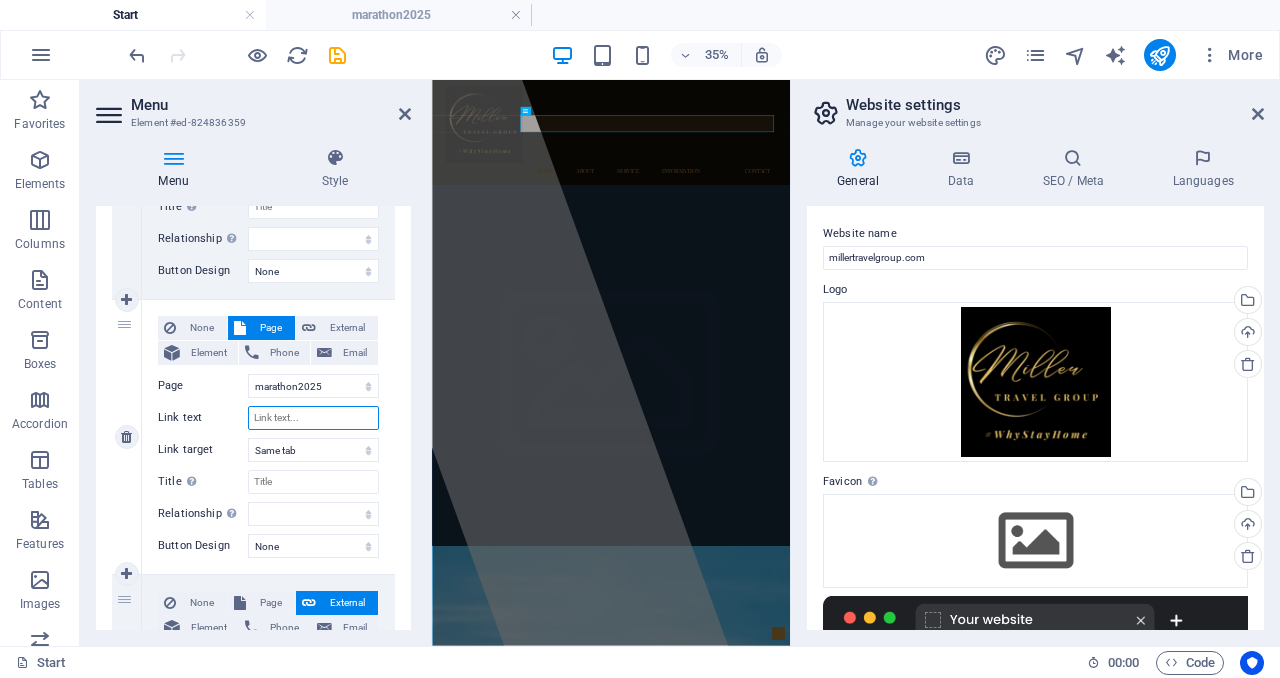 click on "Link text" at bounding box center [313, 418] 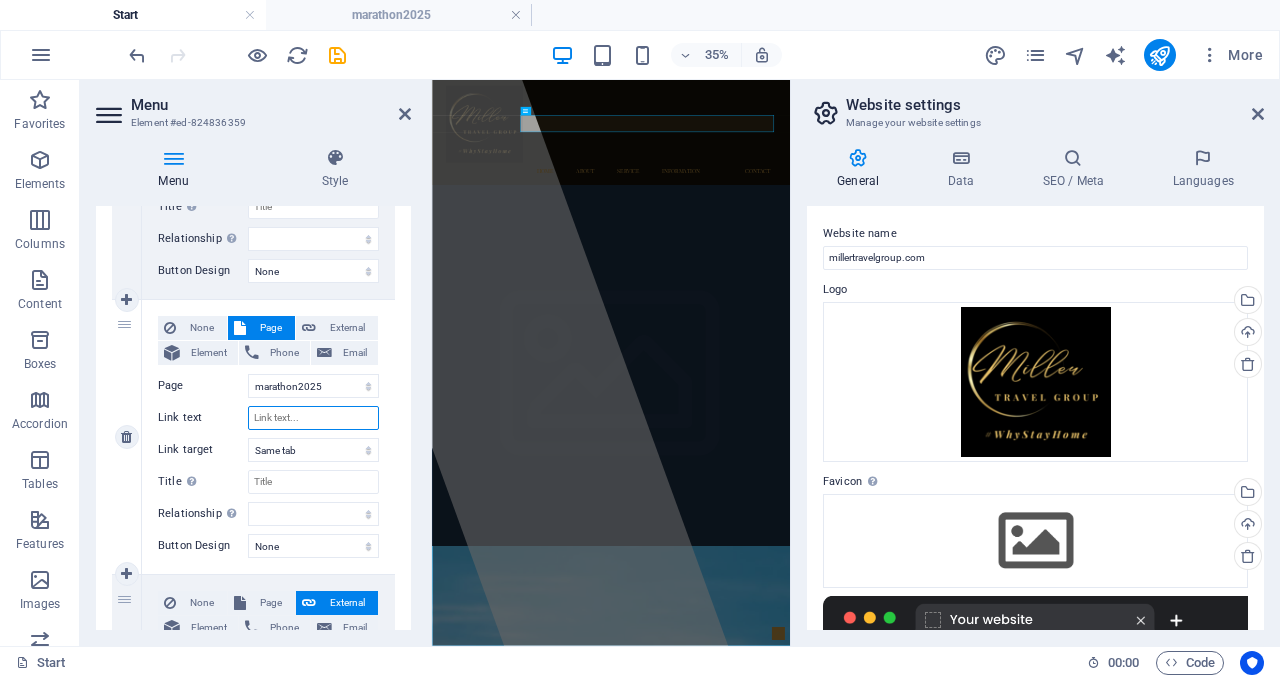 type on "M" 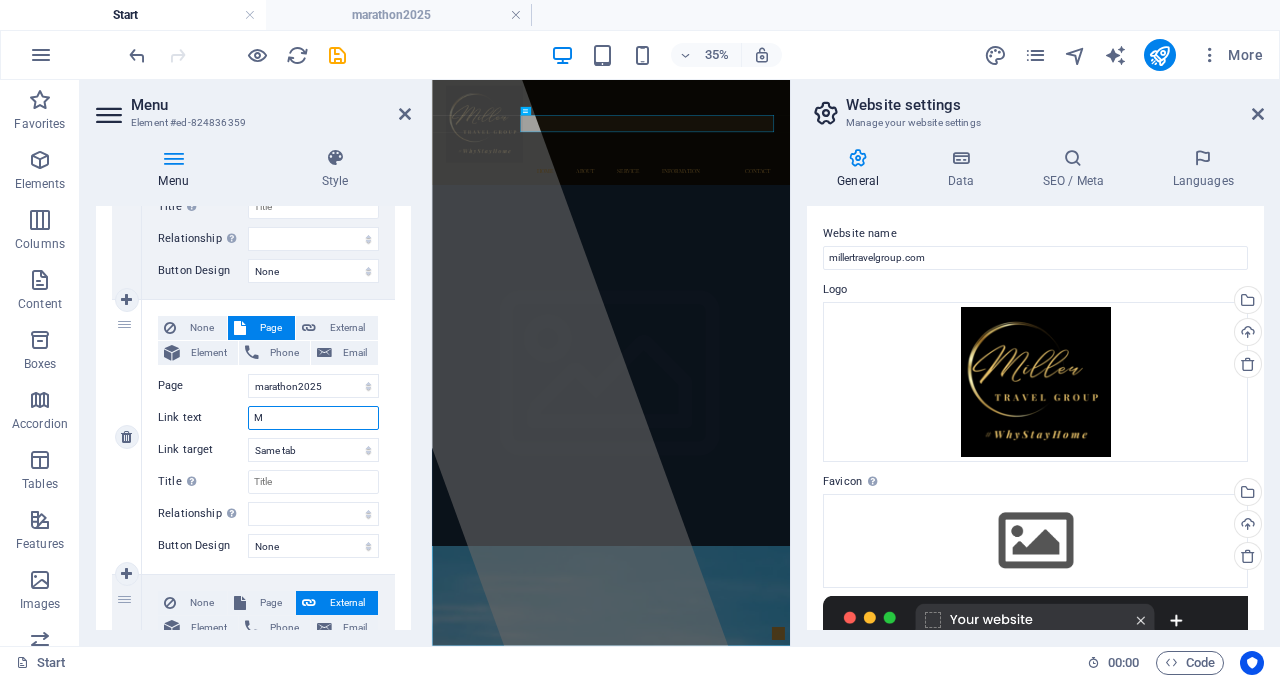 select 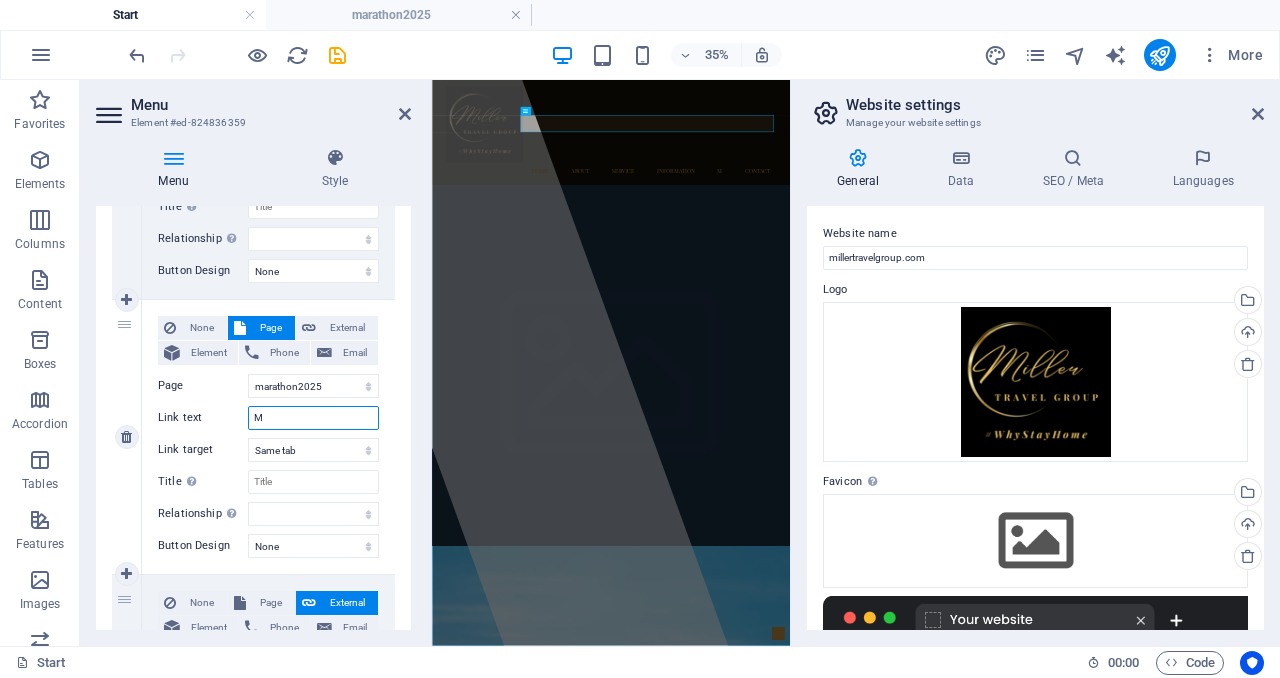 type 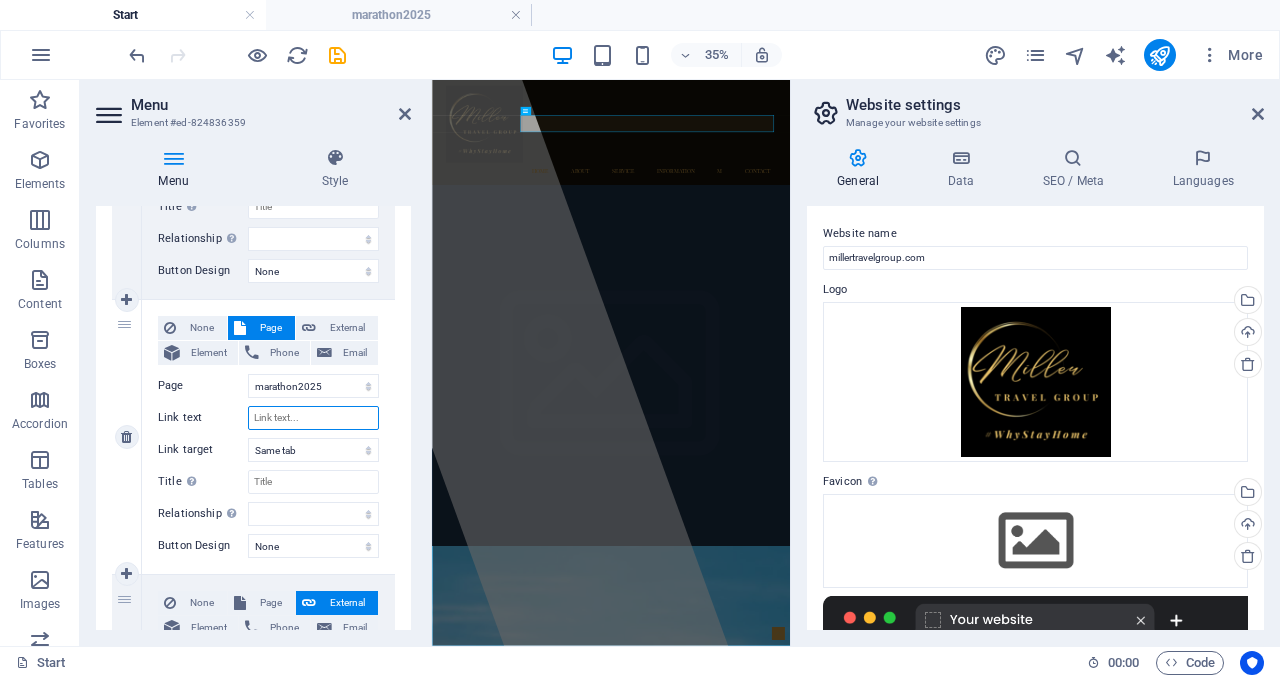 select 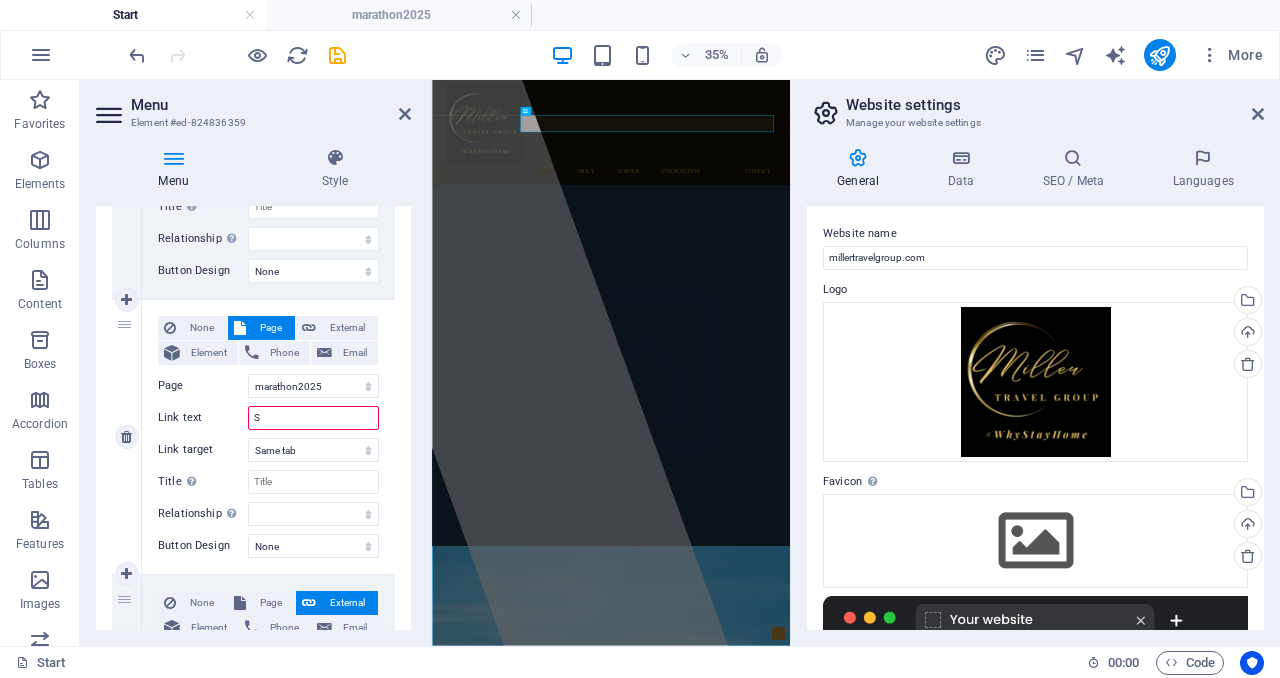 type on "Sa" 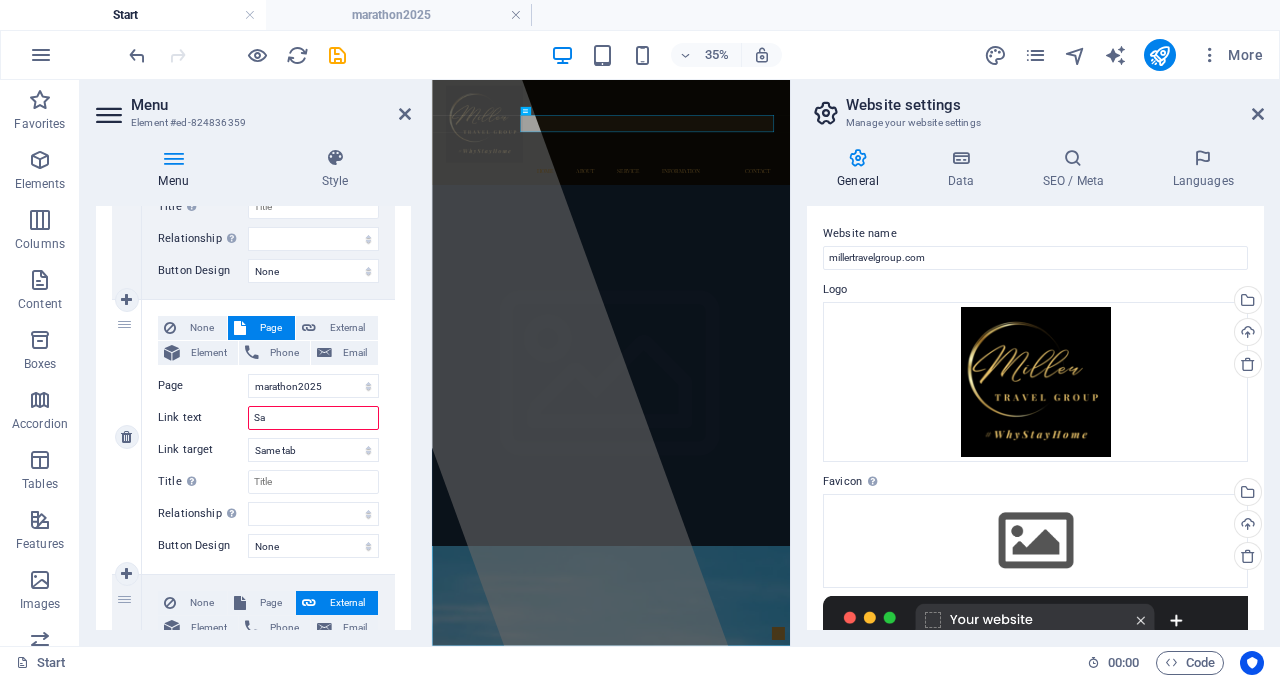 select 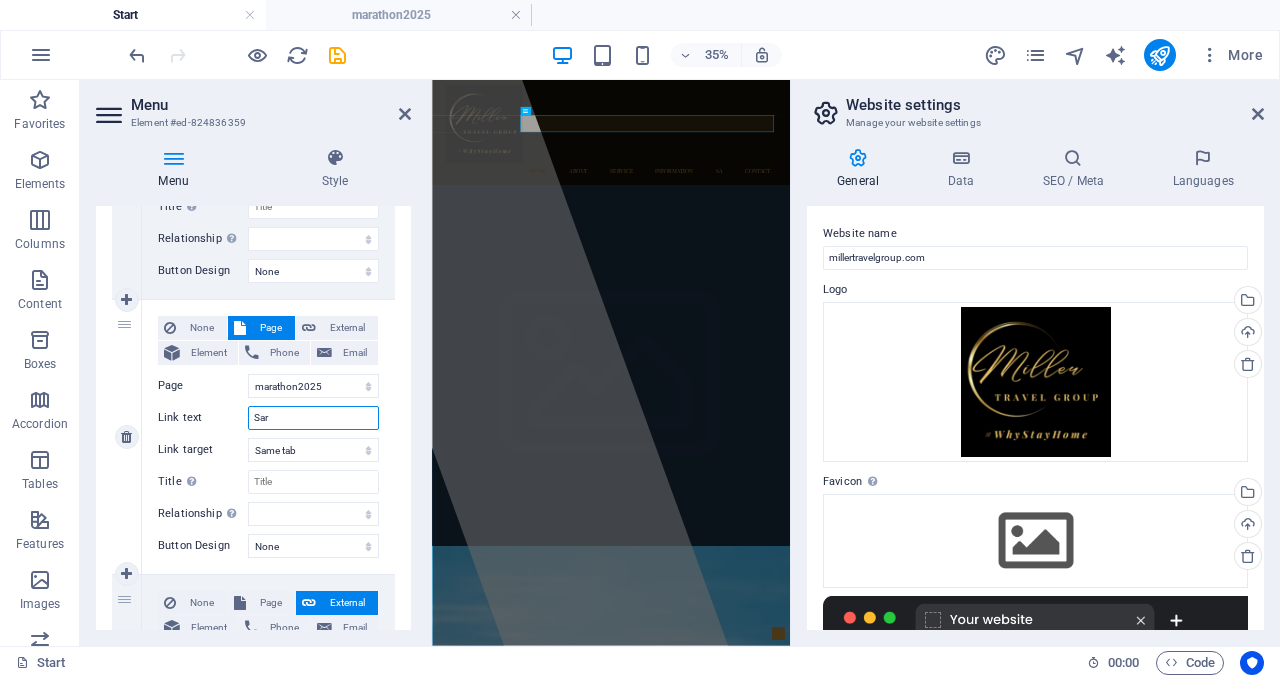 type on "Sara" 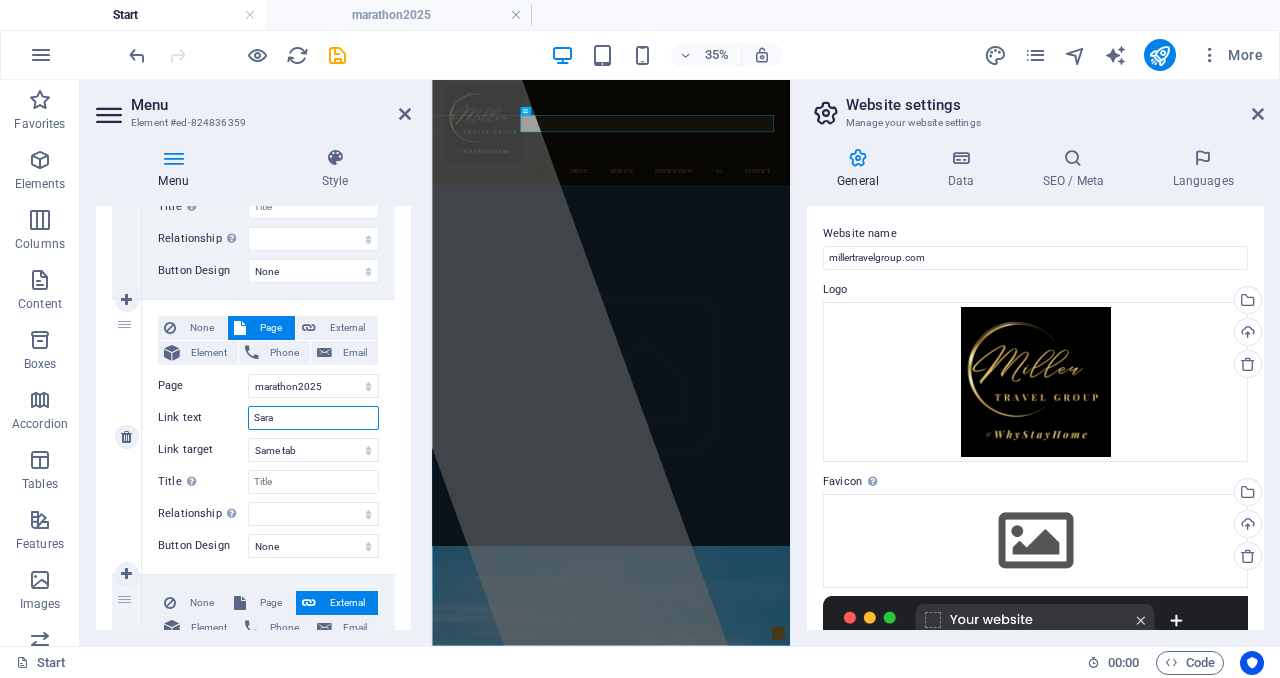 select 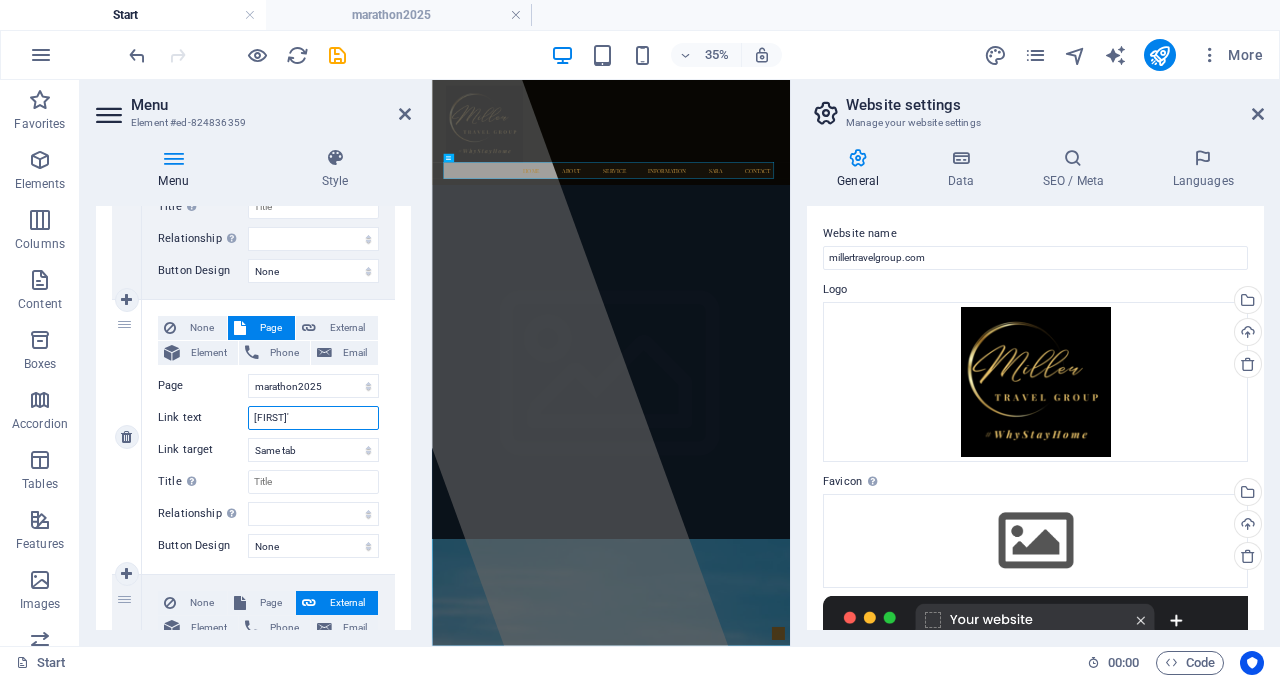 type on "[FIRST]'s" 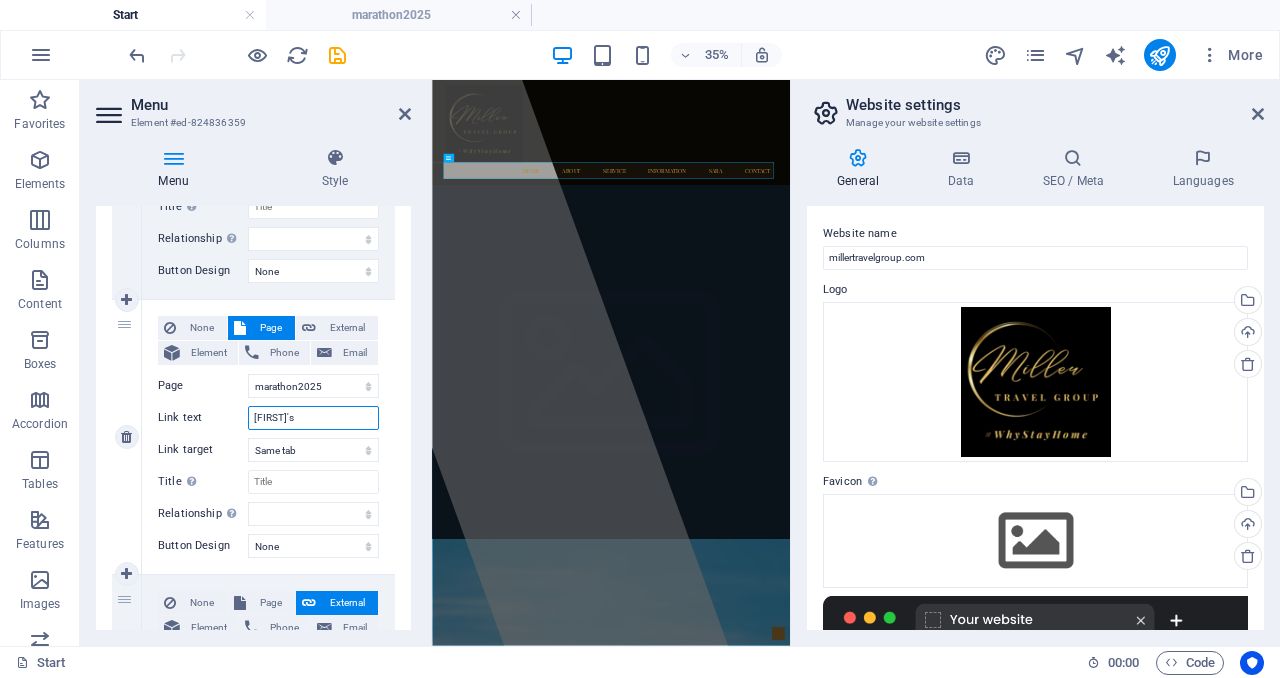 select 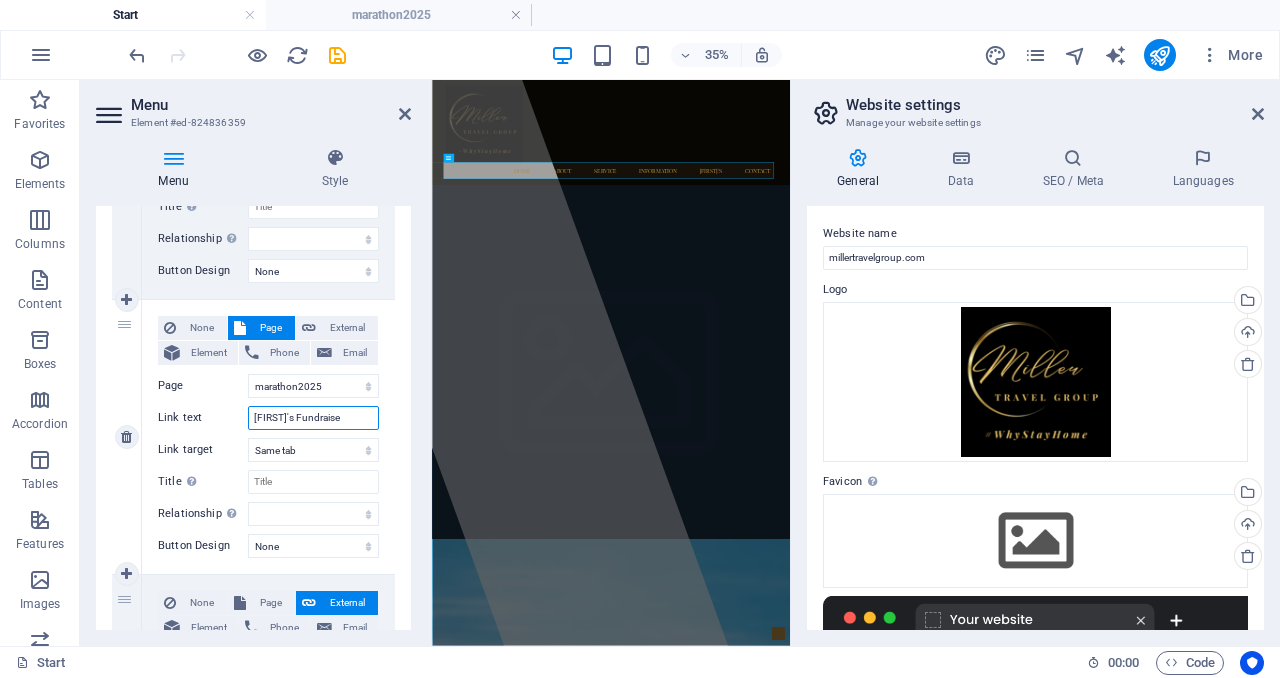 type on "Sara's Fundraiser" 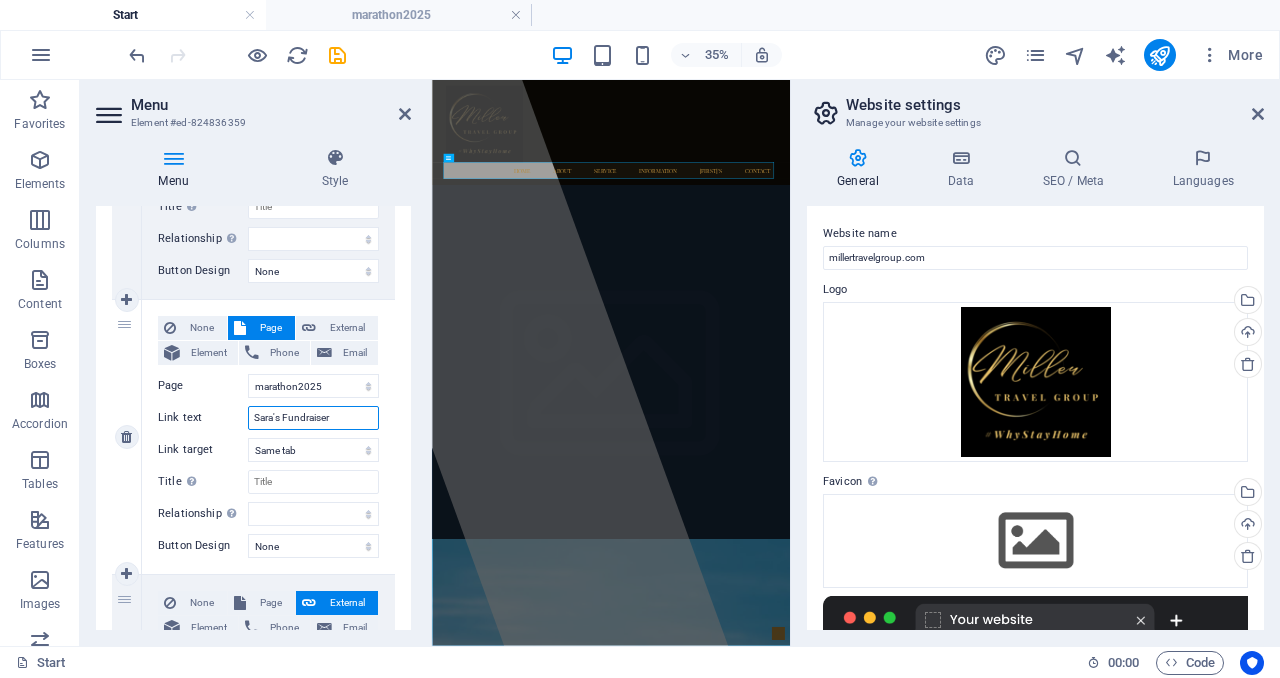 select 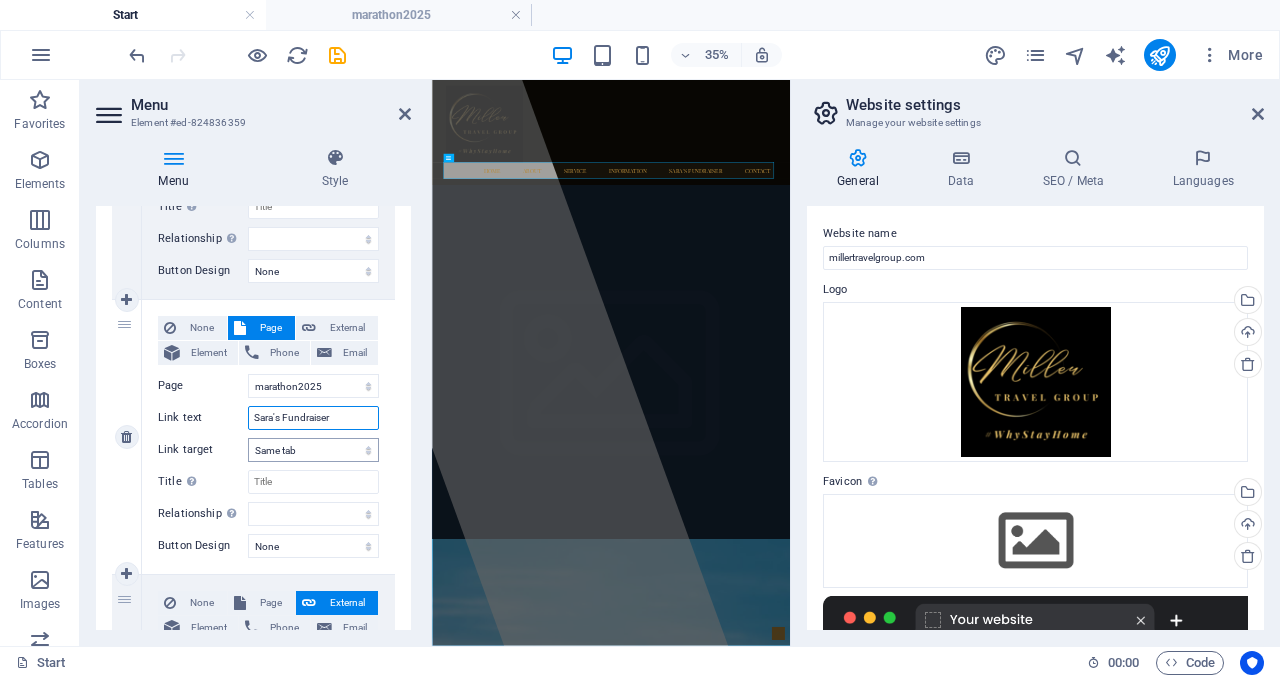 type on "Sara's Fundraiser" 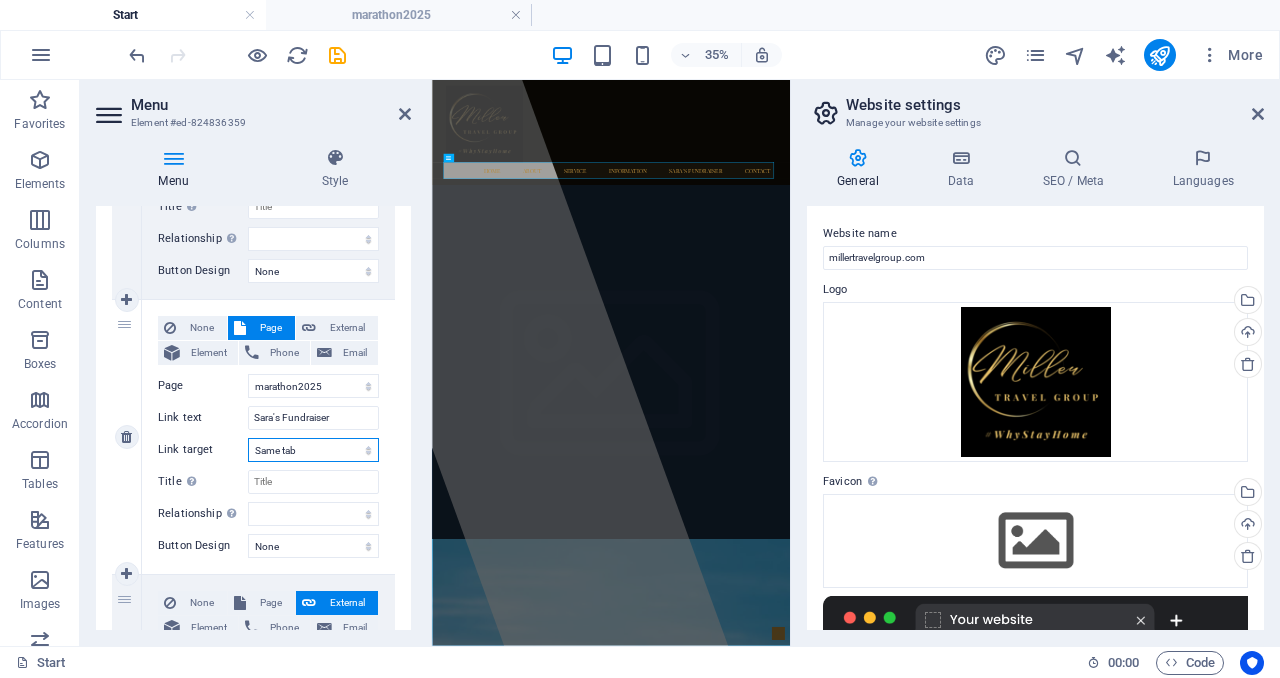click on "New tab Same tab Overlay" at bounding box center [313, 450] 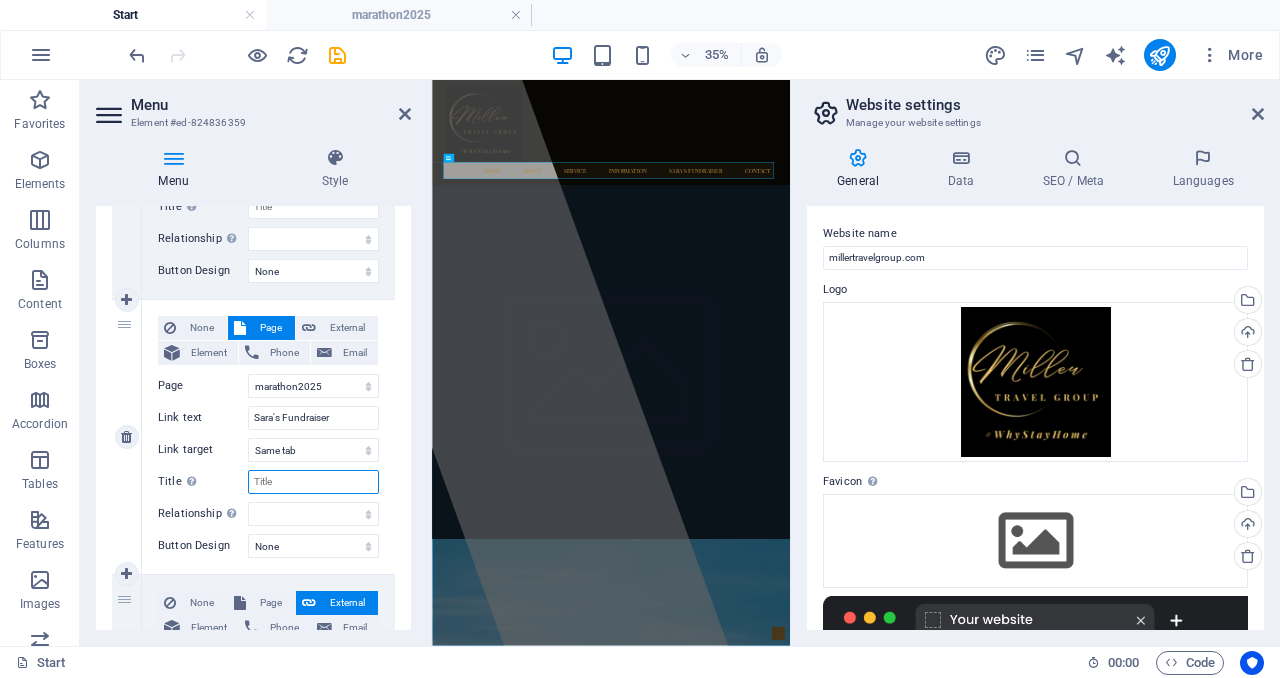 click on "Title Additional link description, should not be the same as the link text. The title is most often shown as a tooltip text when the mouse moves over the element. Leave empty if uncertain." at bounding box center [313, 482] 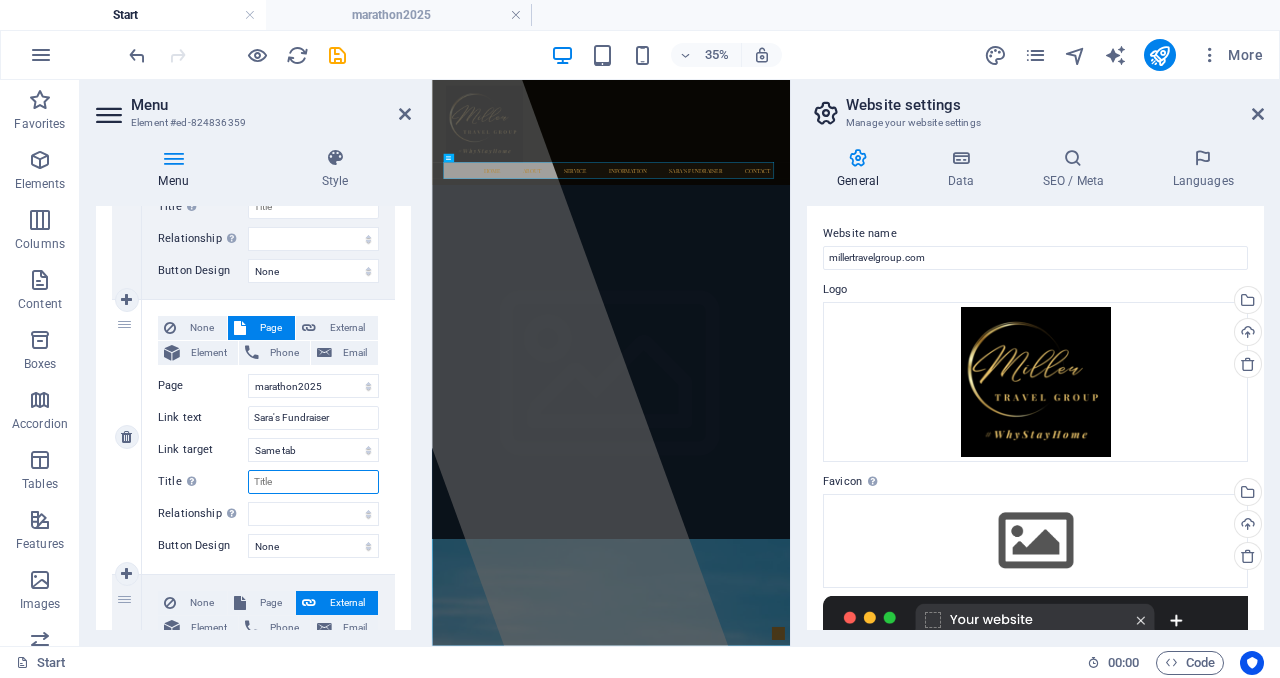 click on "Title Additional link description, should not be the same as the link text. The title is most often shown as a tooltip text when the mouse moves over the element. Leave empty if uncertain." at bounding box center [313, 482] 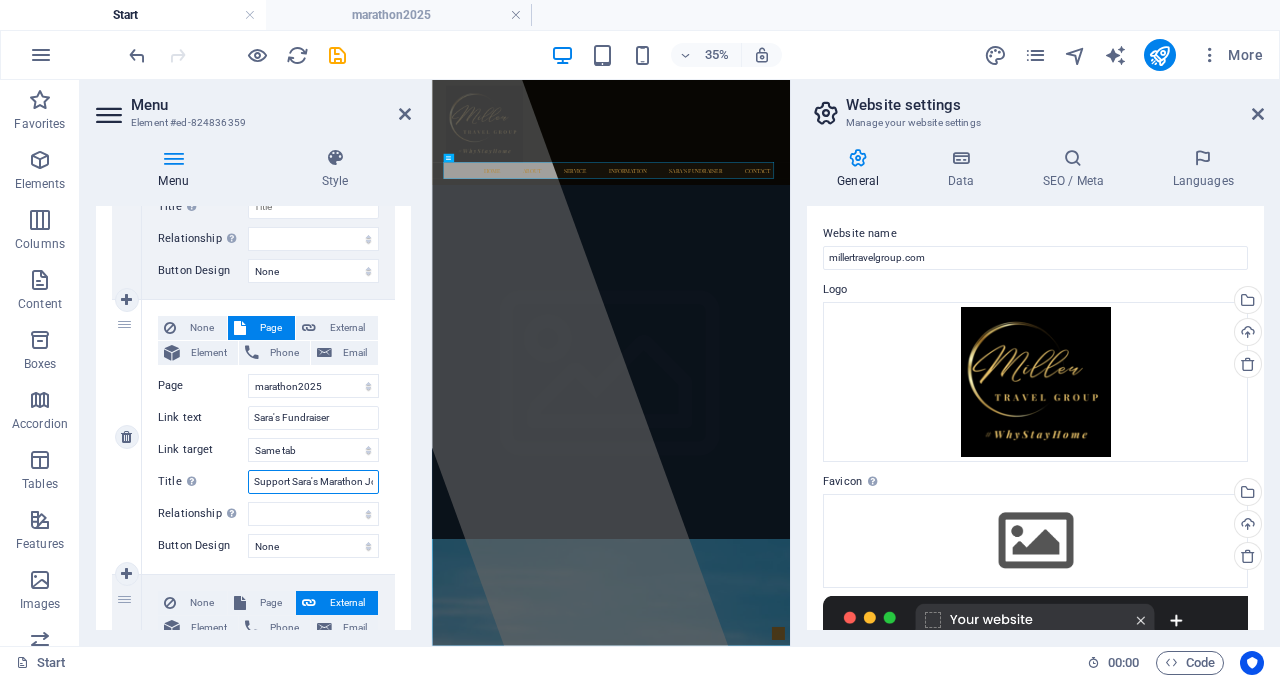 select 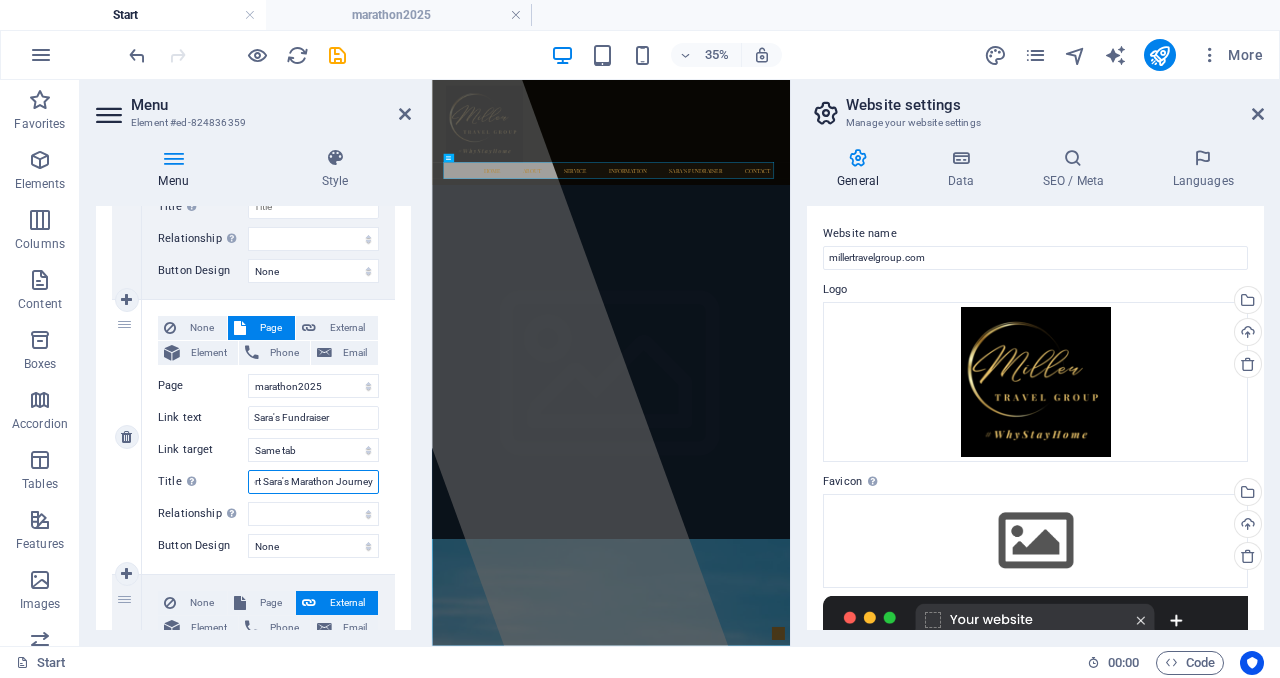 select 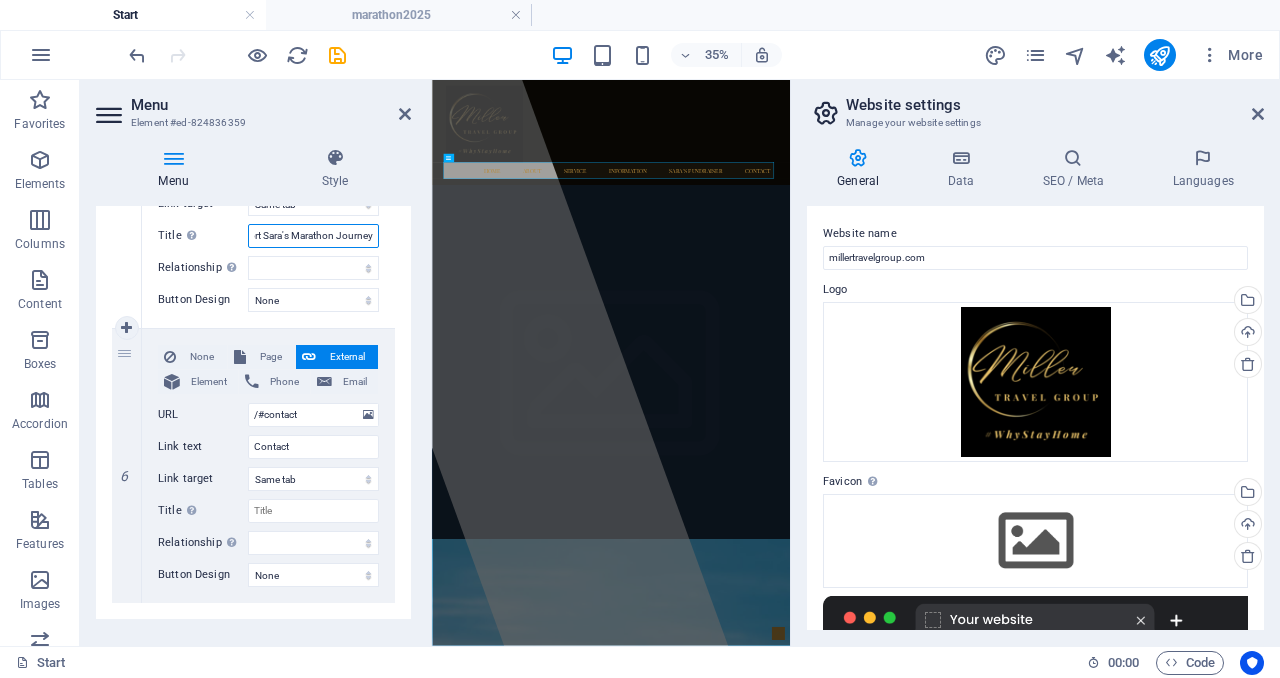 scroll, scrollTop: 1440, scrollLeft: 0, axis: vertical 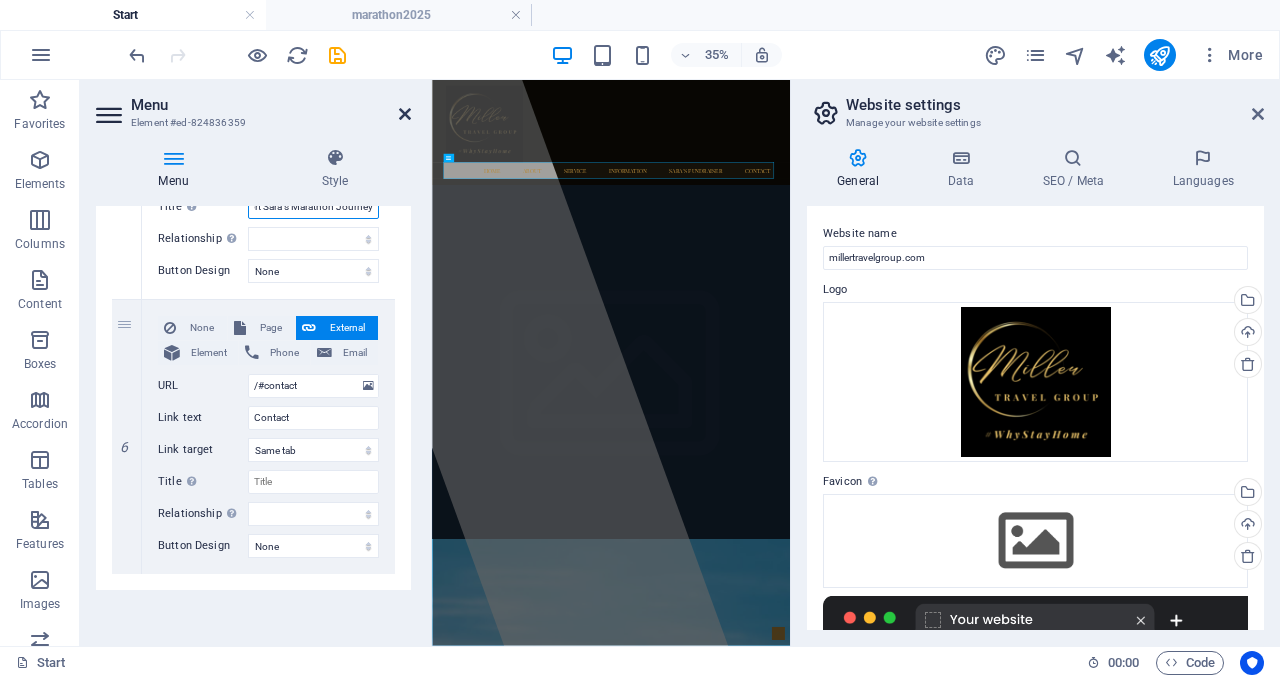 type on "Support Sara's Marathon Journey" 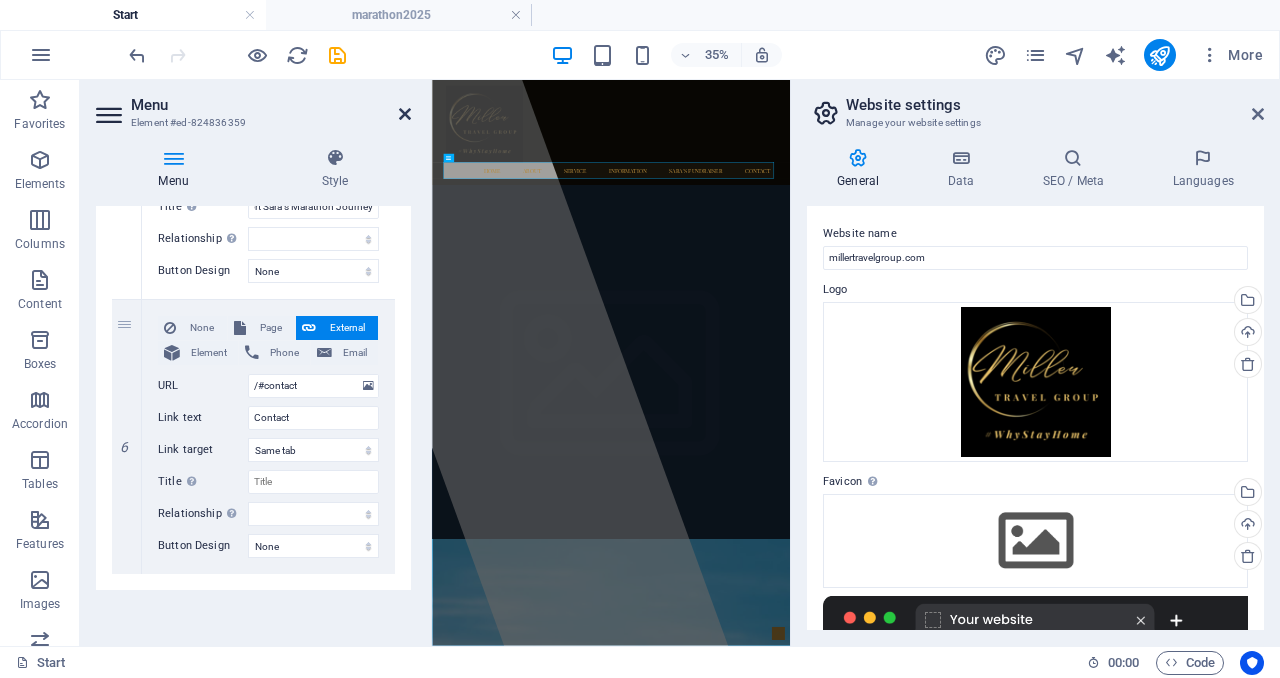 click at bounding box center (405, 114) 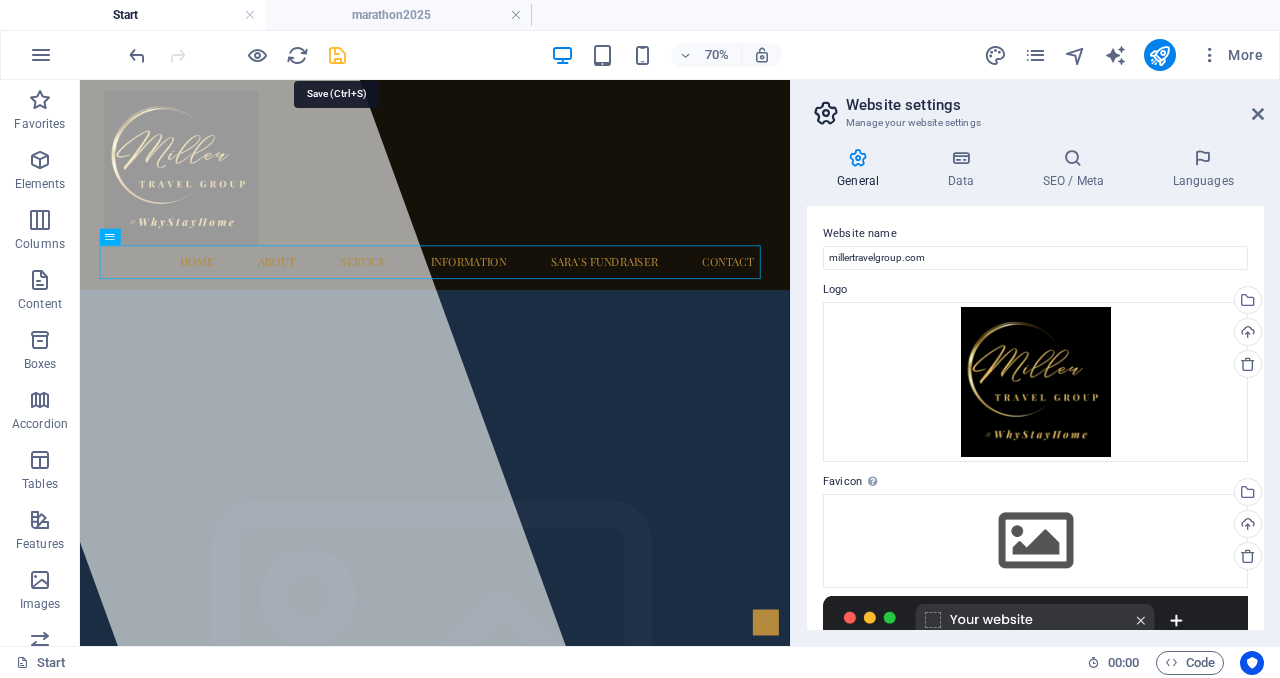 click at bounding box center (337, 55) 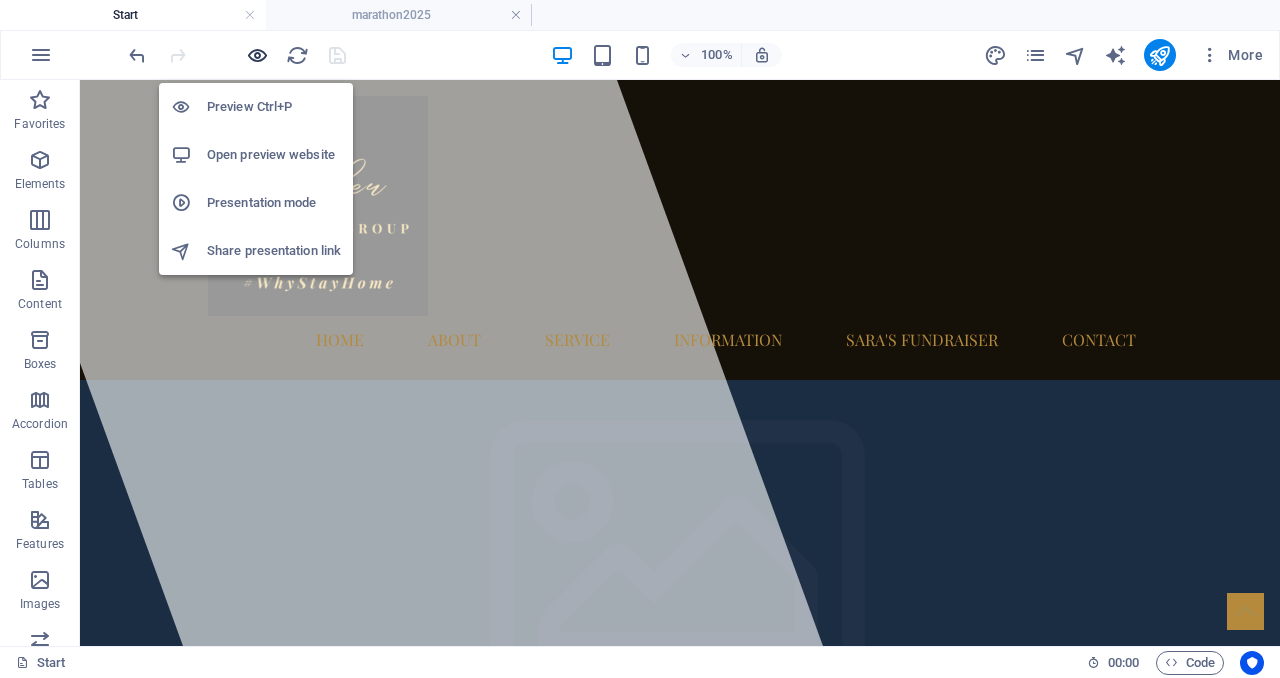 click at bounding box center (257, 55) 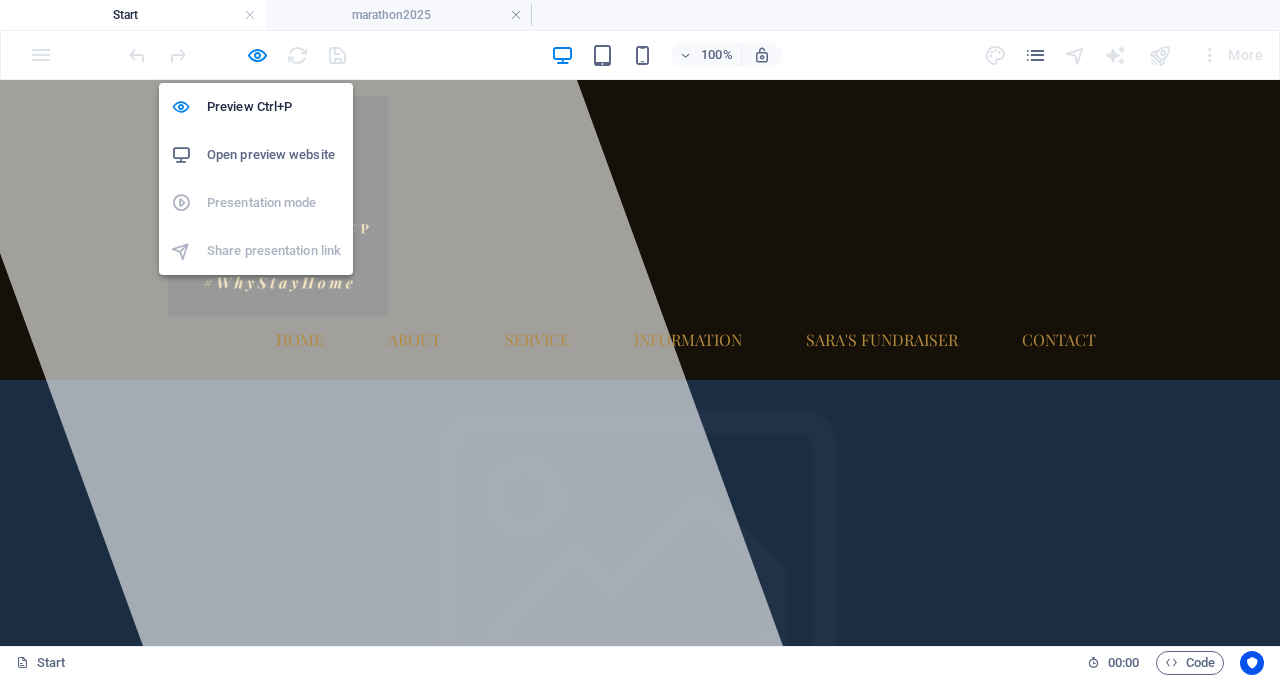click on "Open preview website" at bounding box center (274, 155) 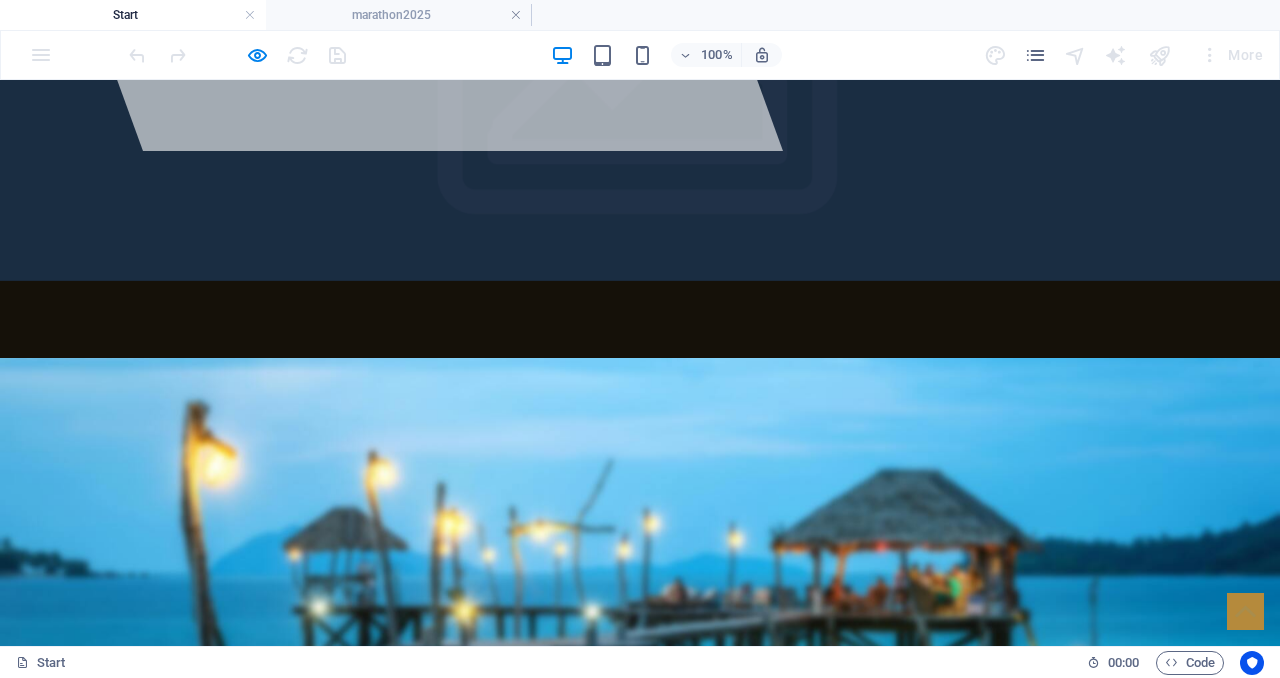 scroll, scrollTop: 0, scrollLeft: 0, axis: both 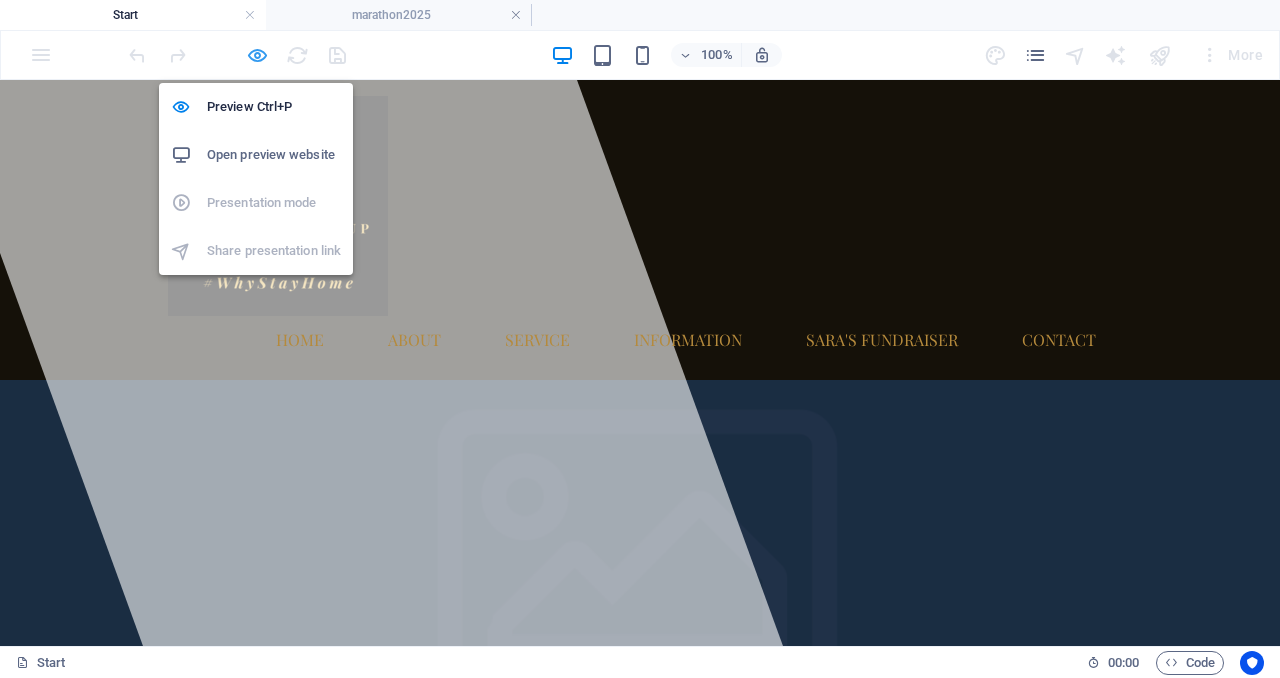 click at bounding box center [257, 55] 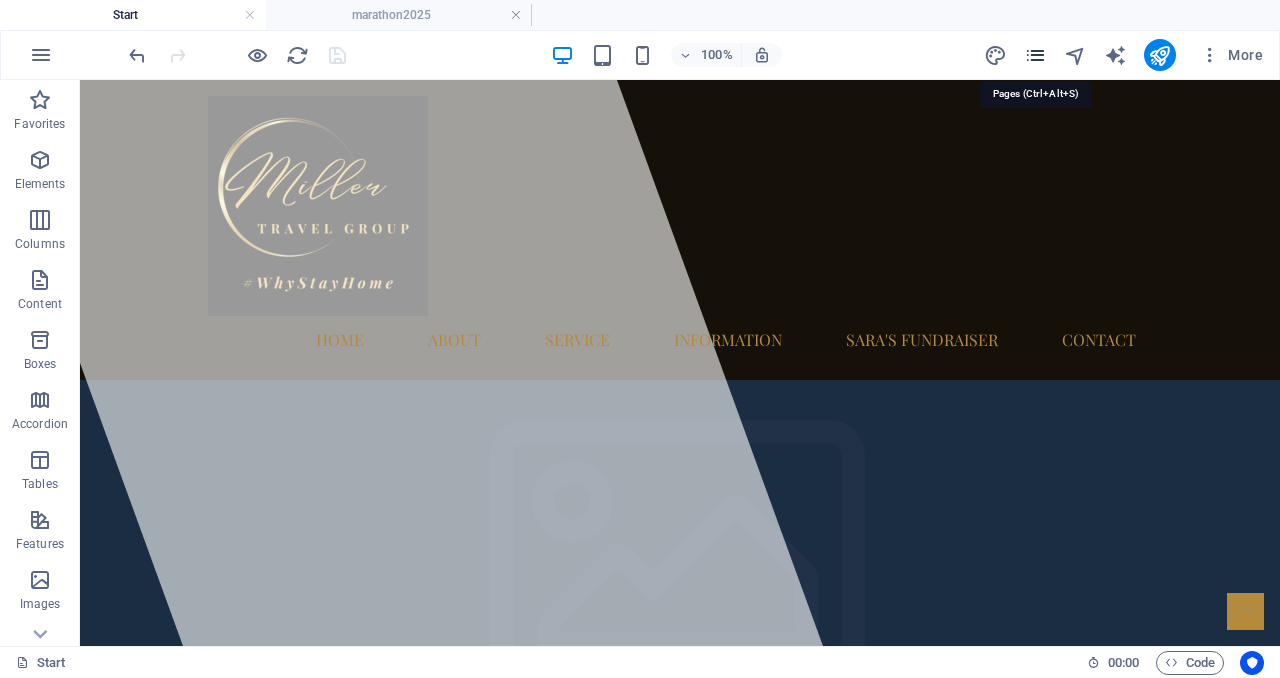 click at bounding box center [1035, 55] 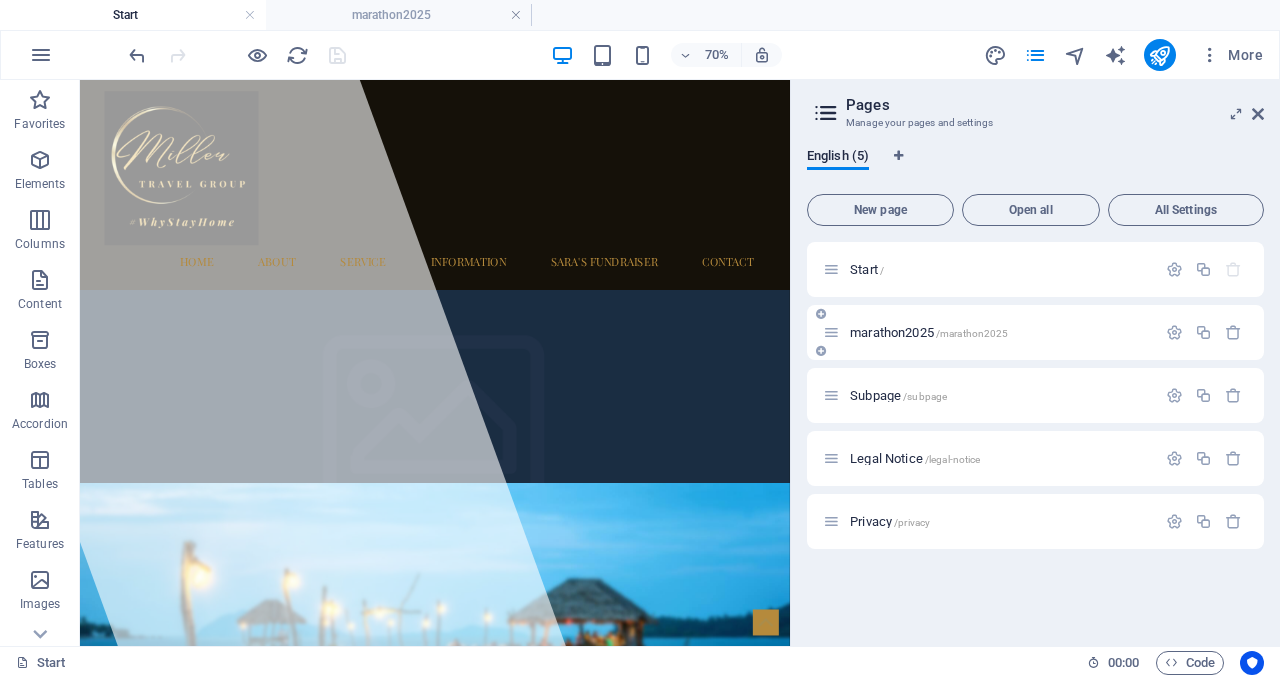 click on "marathon2025 /marathon2025" at bounding box center [1035, 332] 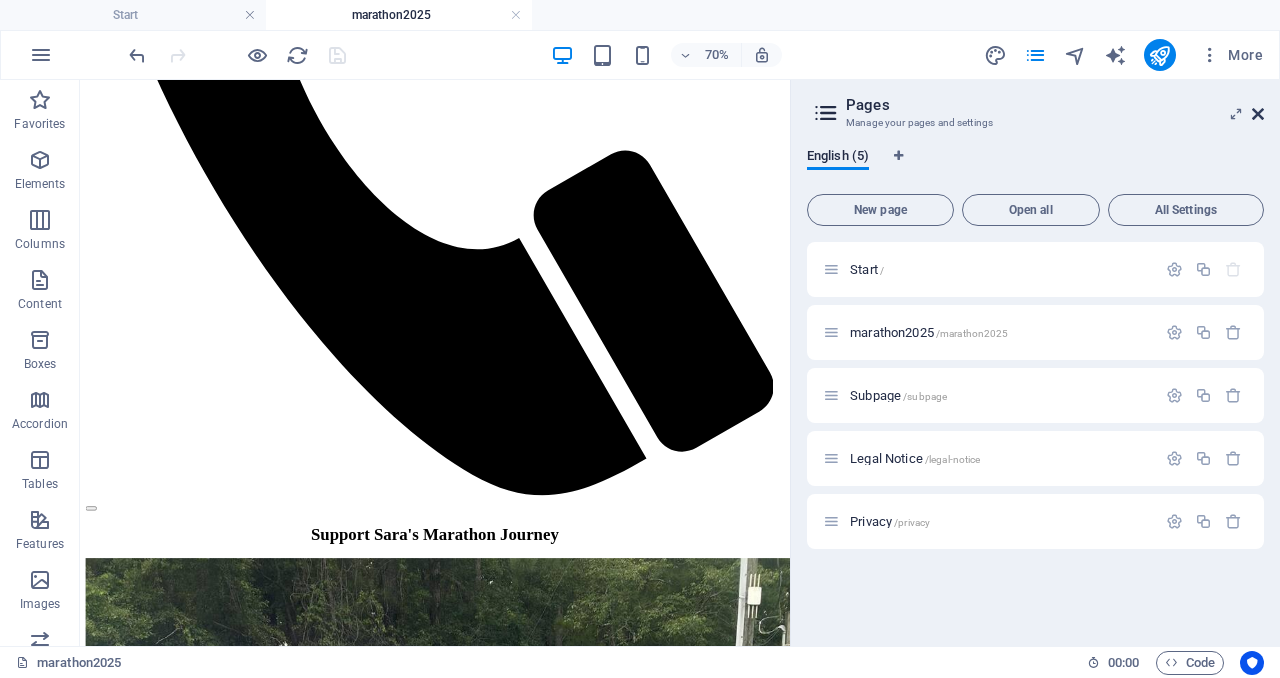 click at bounding box center (1258, 114) 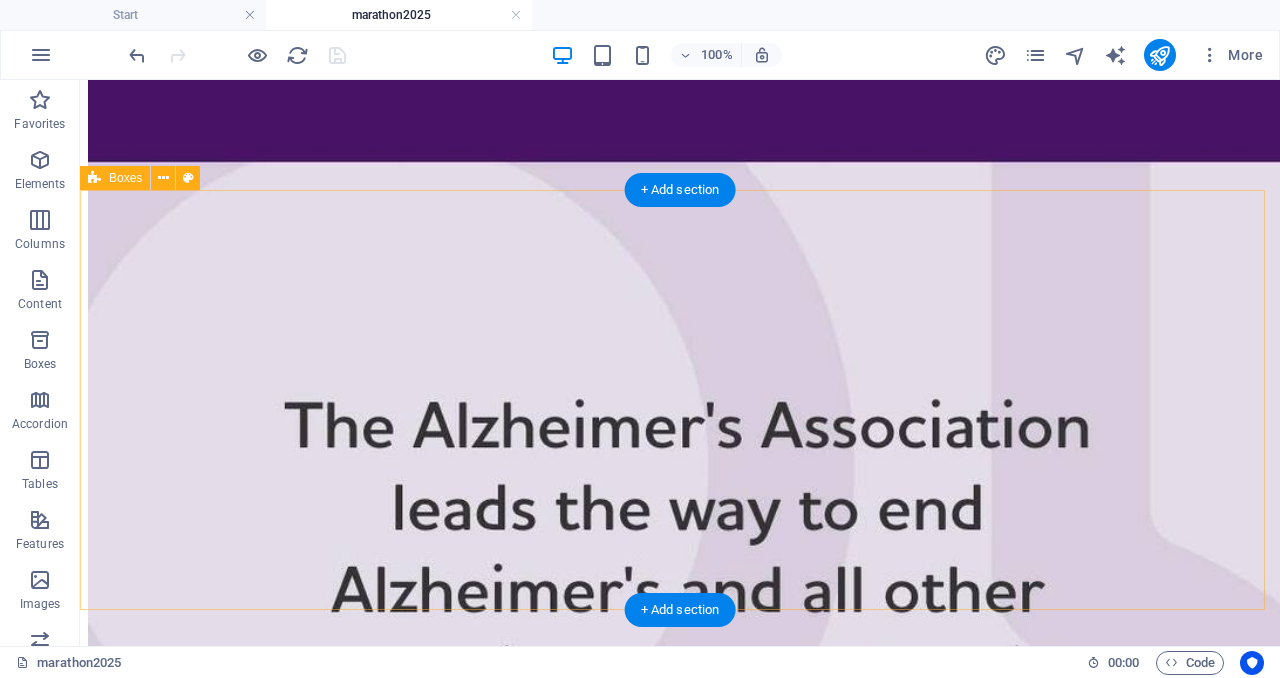 scroll, scrollTop: 3985, scrollLeft: 0, axis: vertical 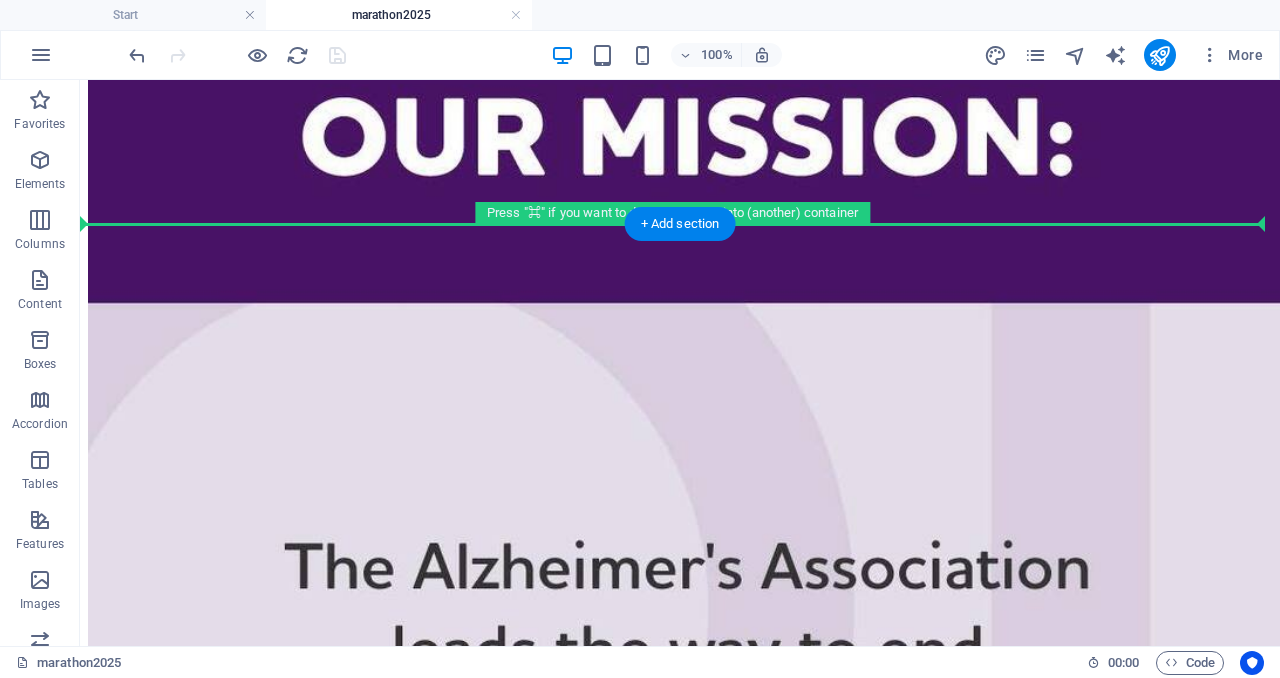 drag, startPoint x: 675, startPoint y: 585, endPoint x: 646, endPoint y: 184, distance: 402.04727 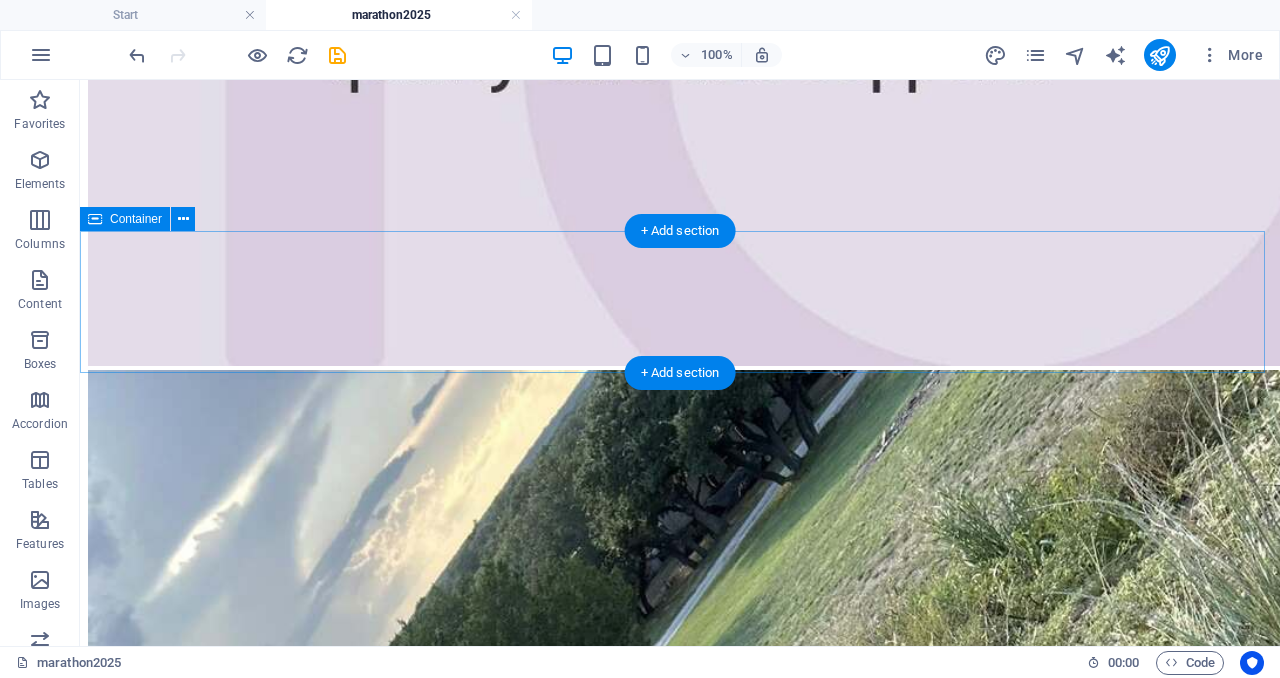 scroll, scrollTop: 4881, scrollLeft: 0, axis: vertical 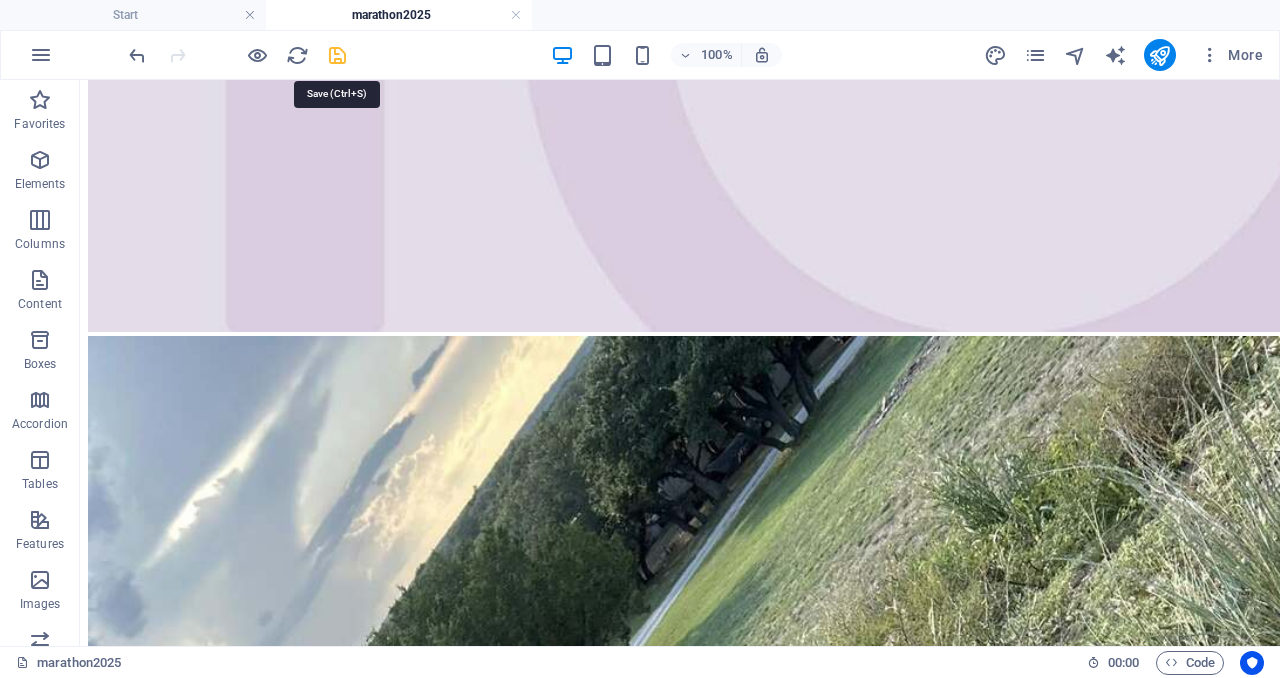 click at bounding box center (337, 55) 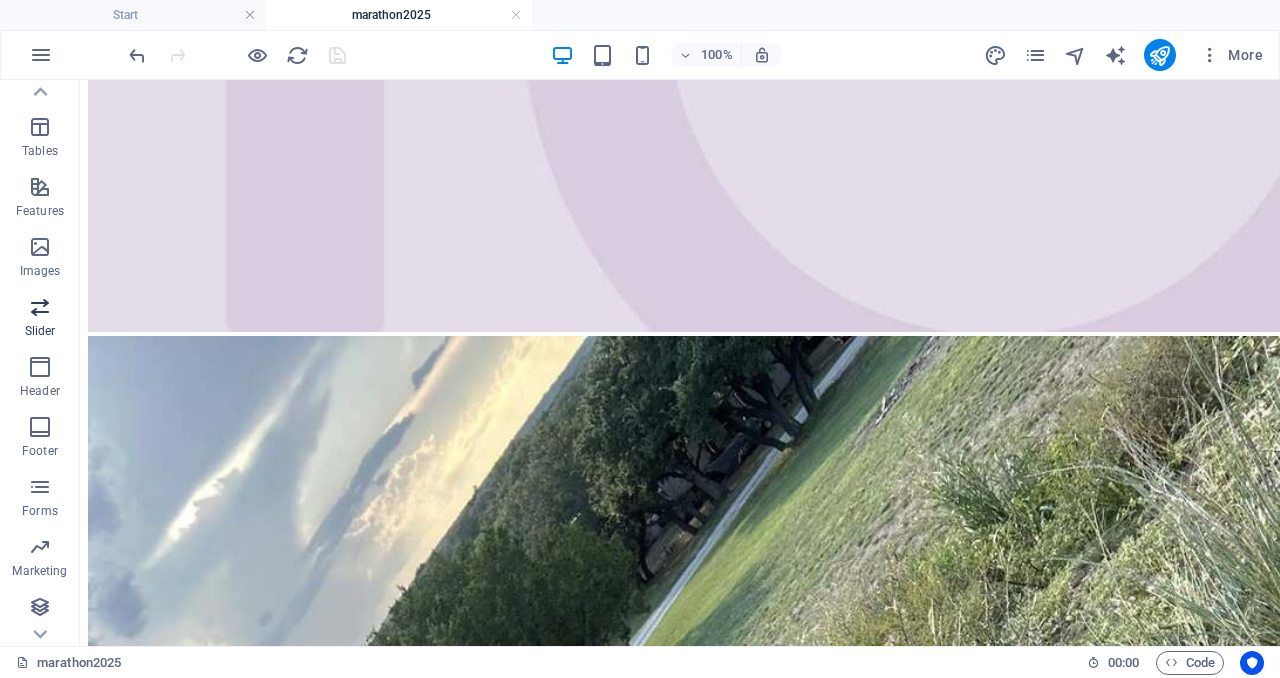 scroll, scrollTop: 334, scrollLeft: 0, axis: vertical 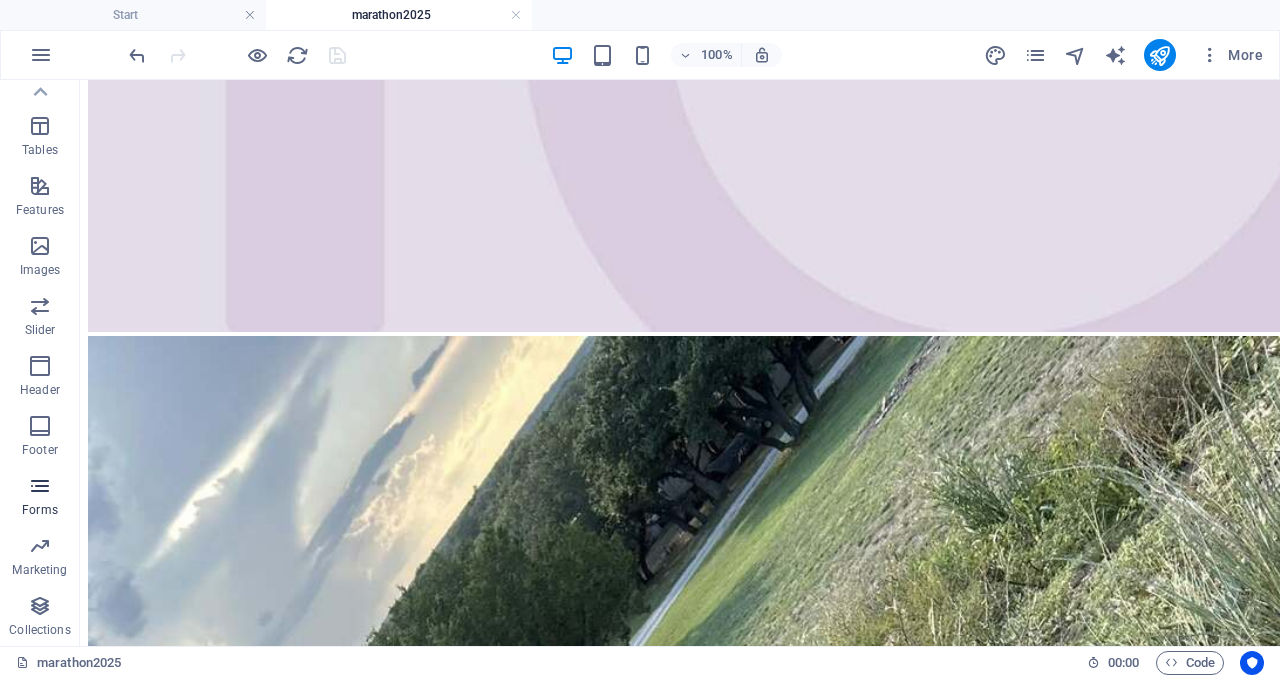 click at bounding box center (40, 486) 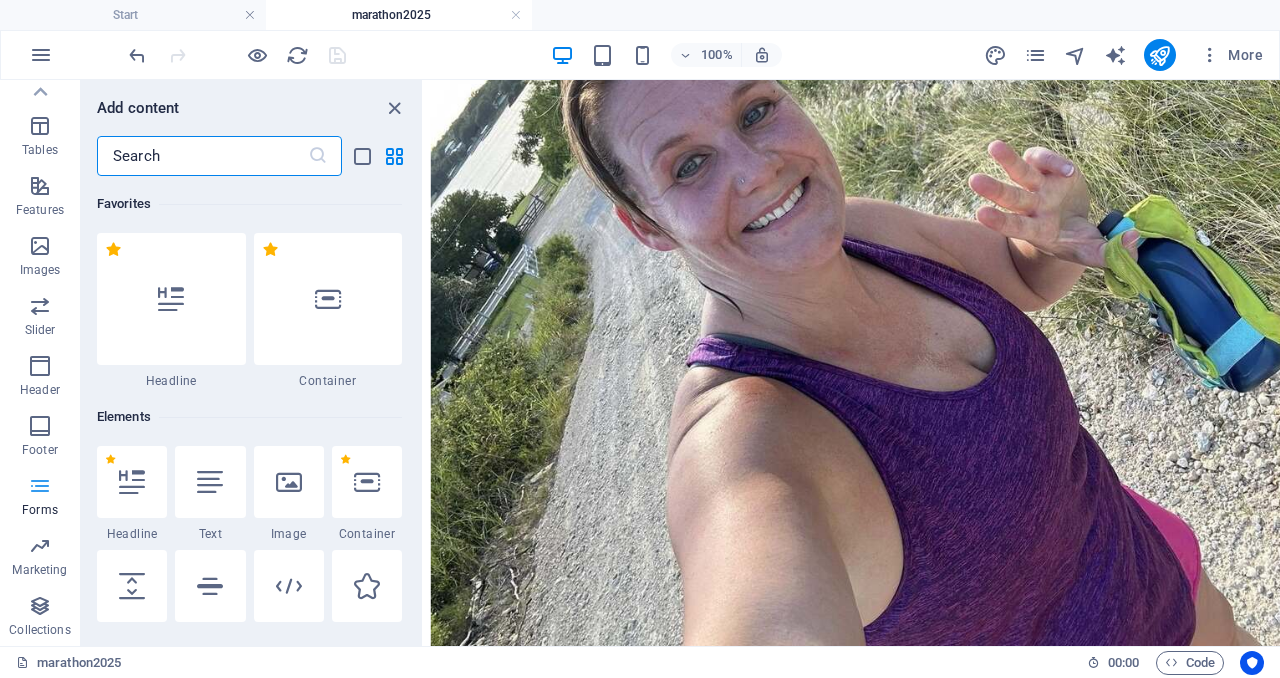 scroll, scrollTop: 4917, scrollLeft: 0, axis: vertical 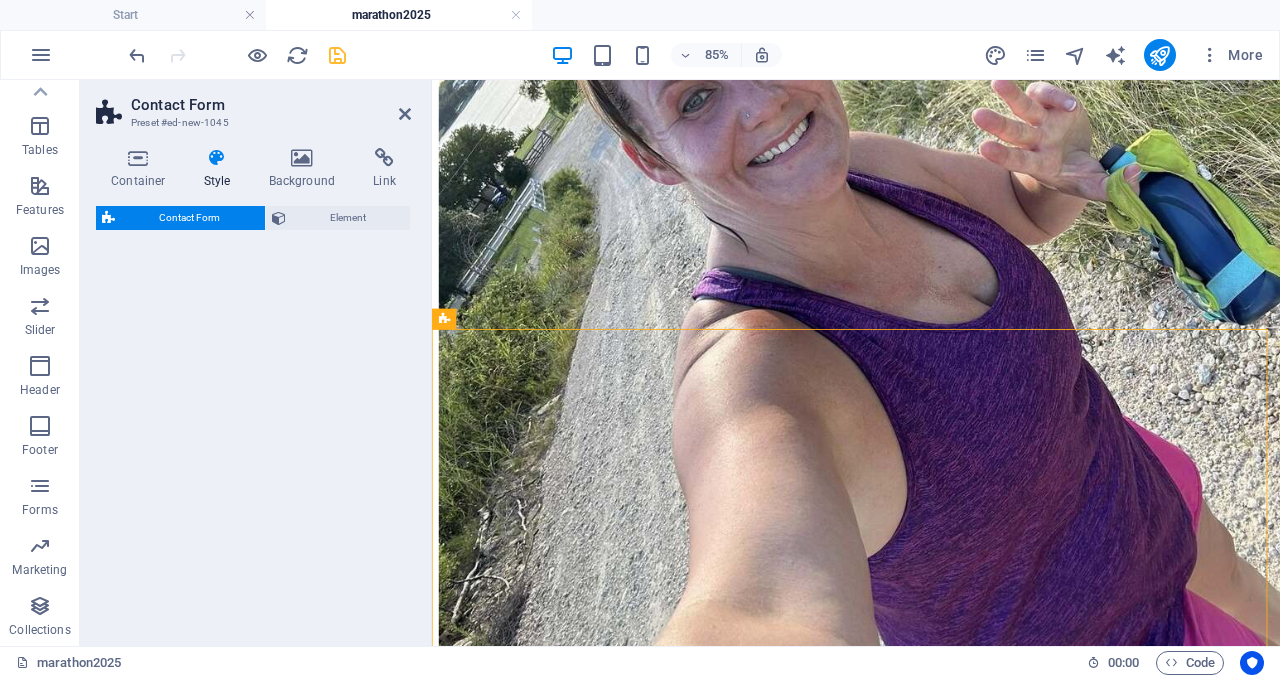 select on "rem" 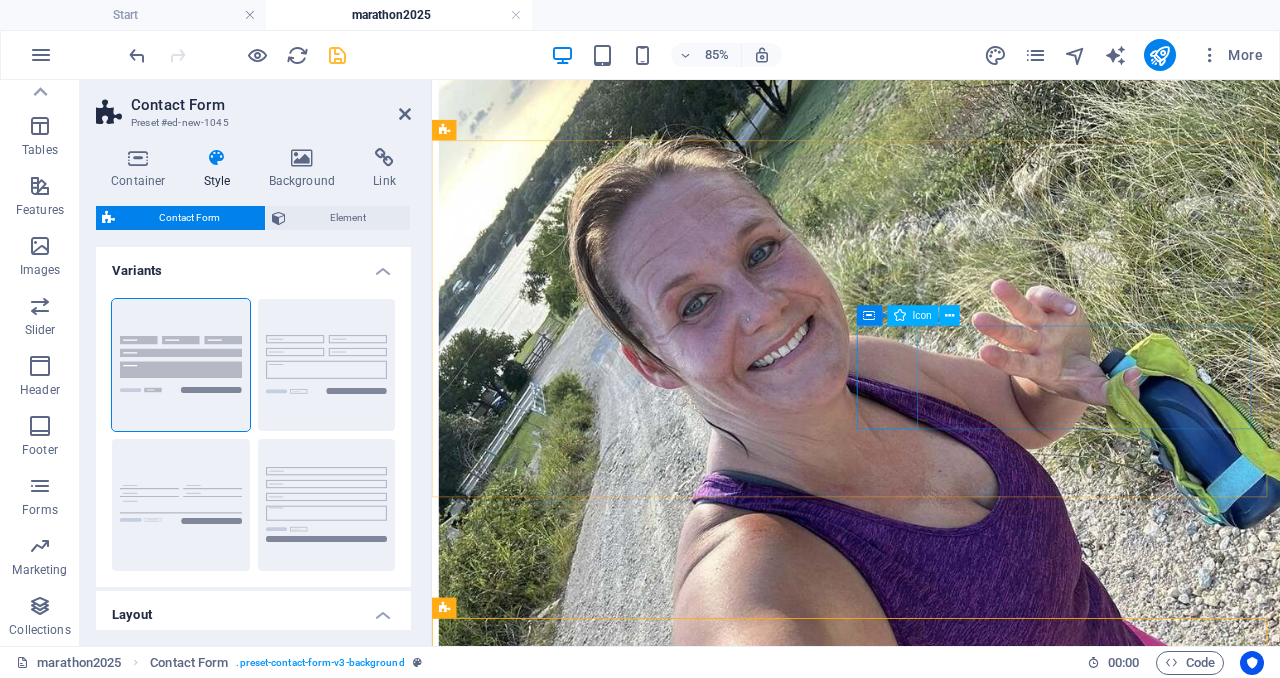 scroll, scrollTop: 4778, scrollLeft: 0, axis: vertical 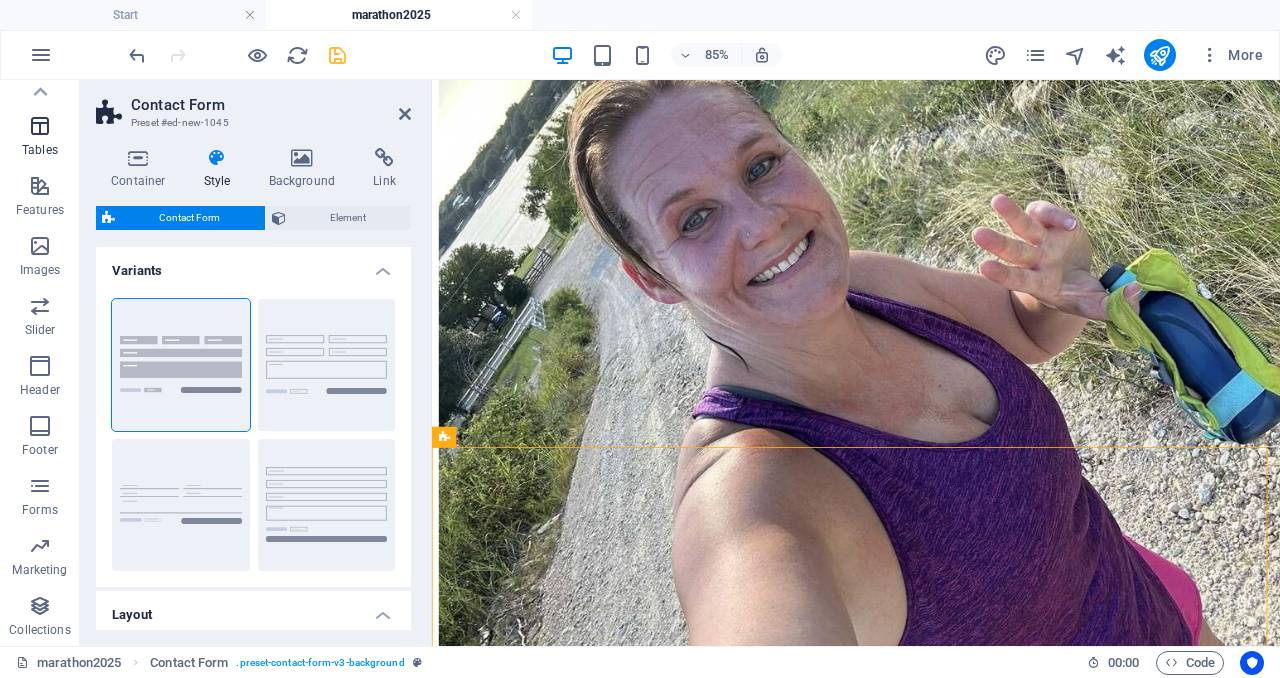 click on "Tables" at bounding box center [40, 138] 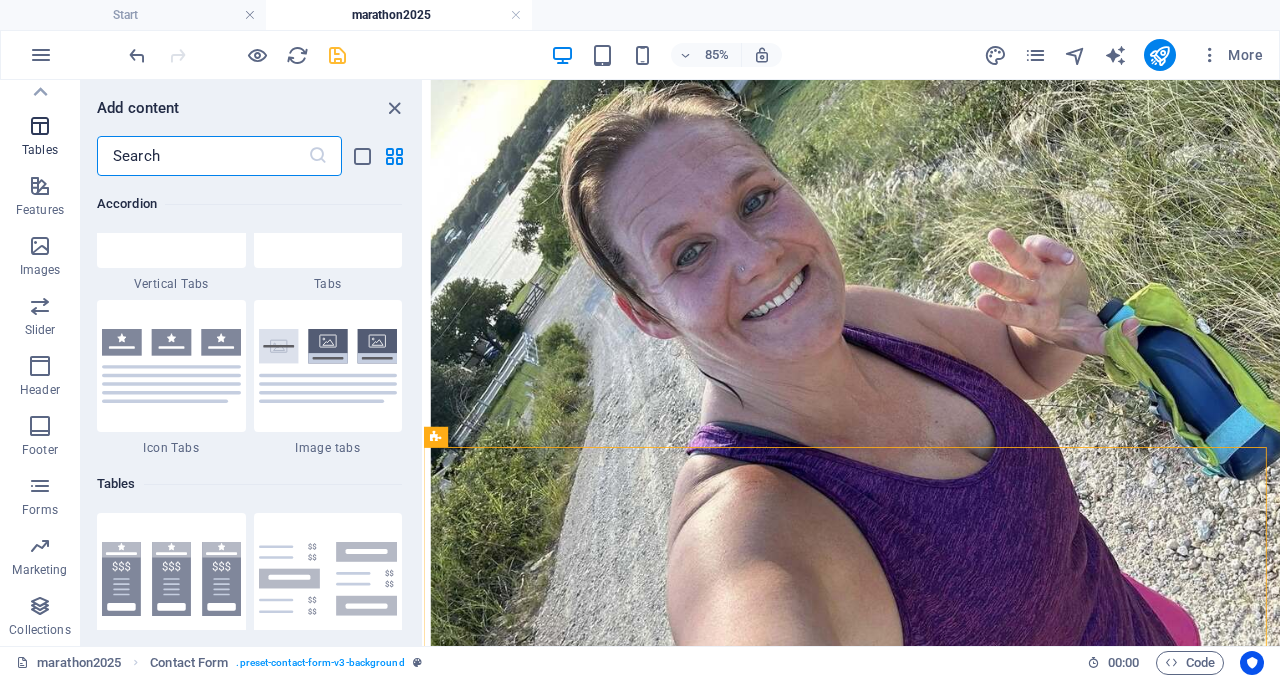 scroll, scrollTop: 6926, scrollLeft: 0, axis: vertical 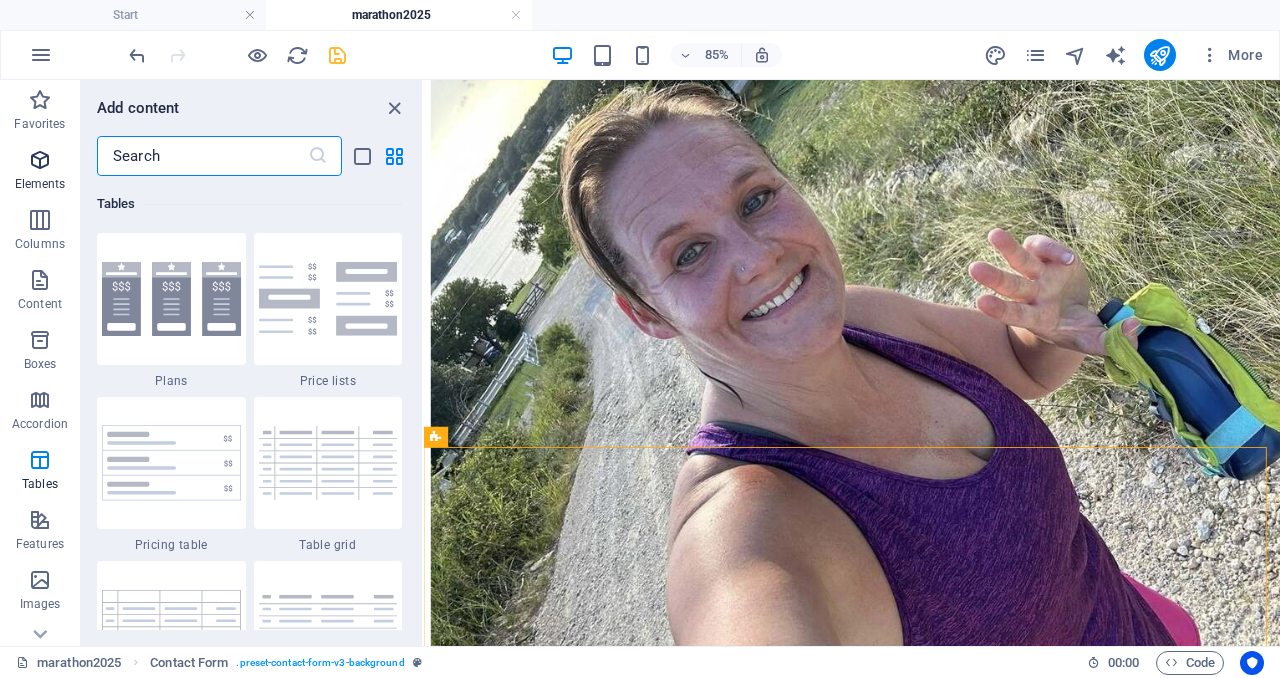 click at bounding box center (40, 160) 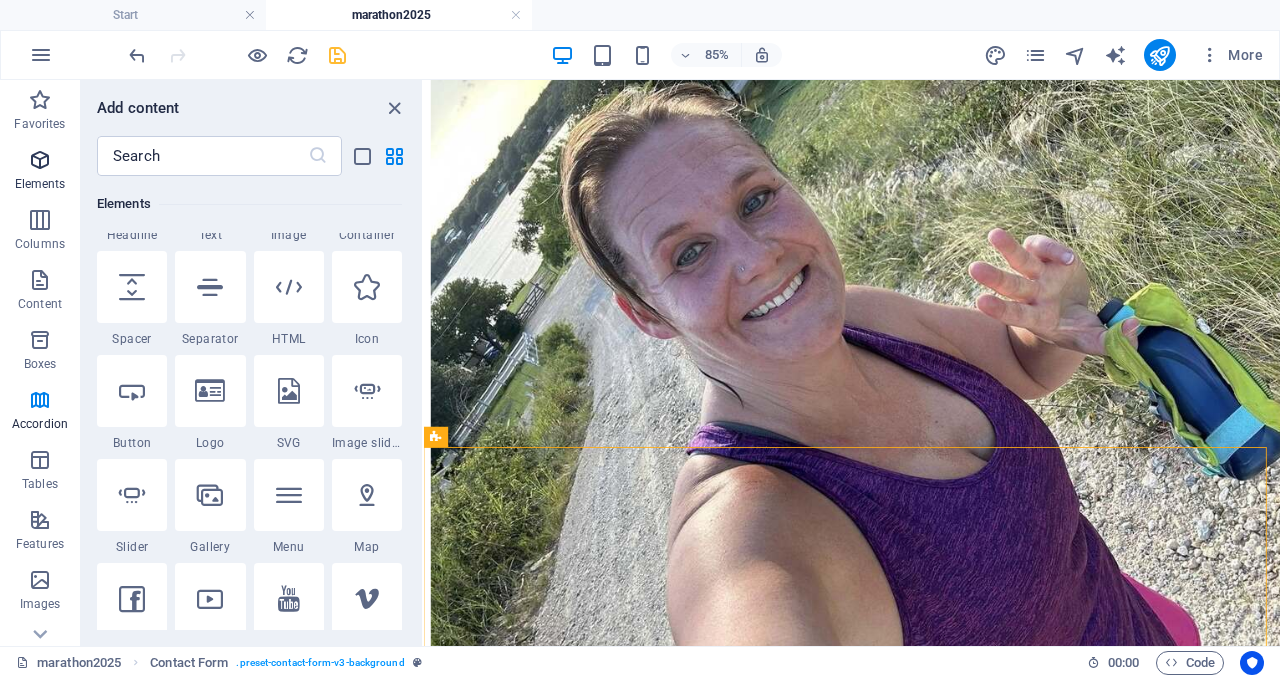 scroll, scrollTop: 213, scrollLeft: 0, axis: vertical 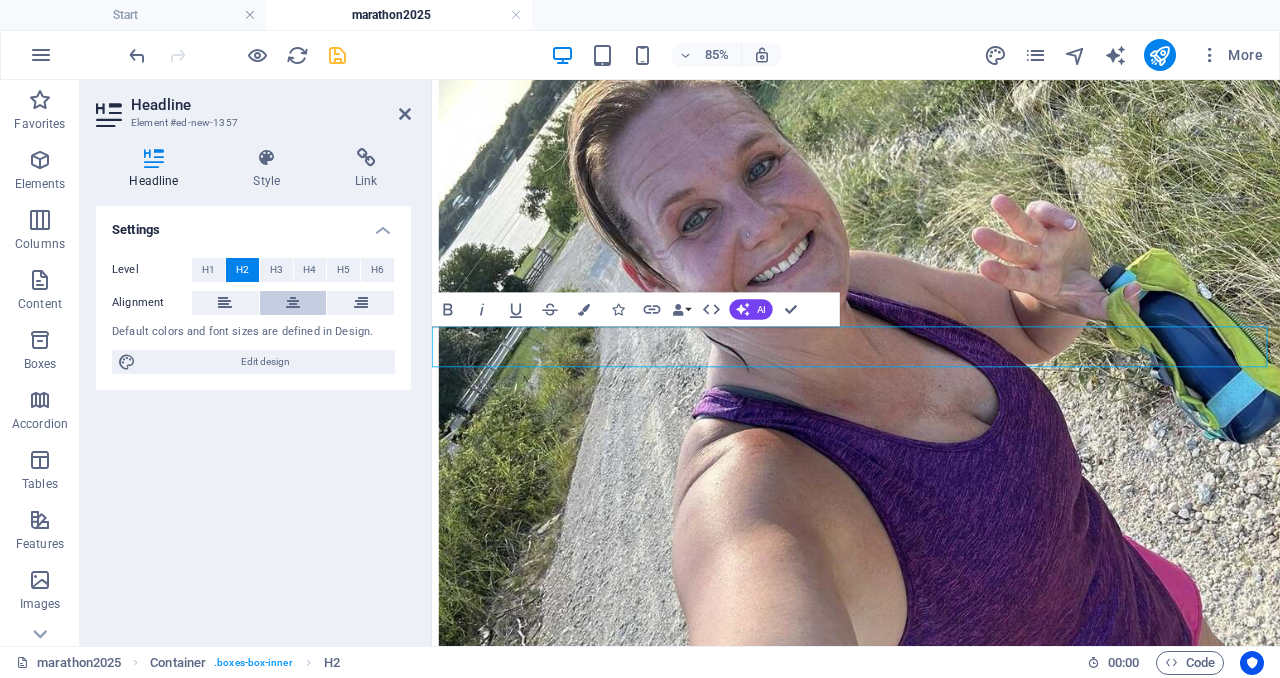 click at bounding box center (293, 303) 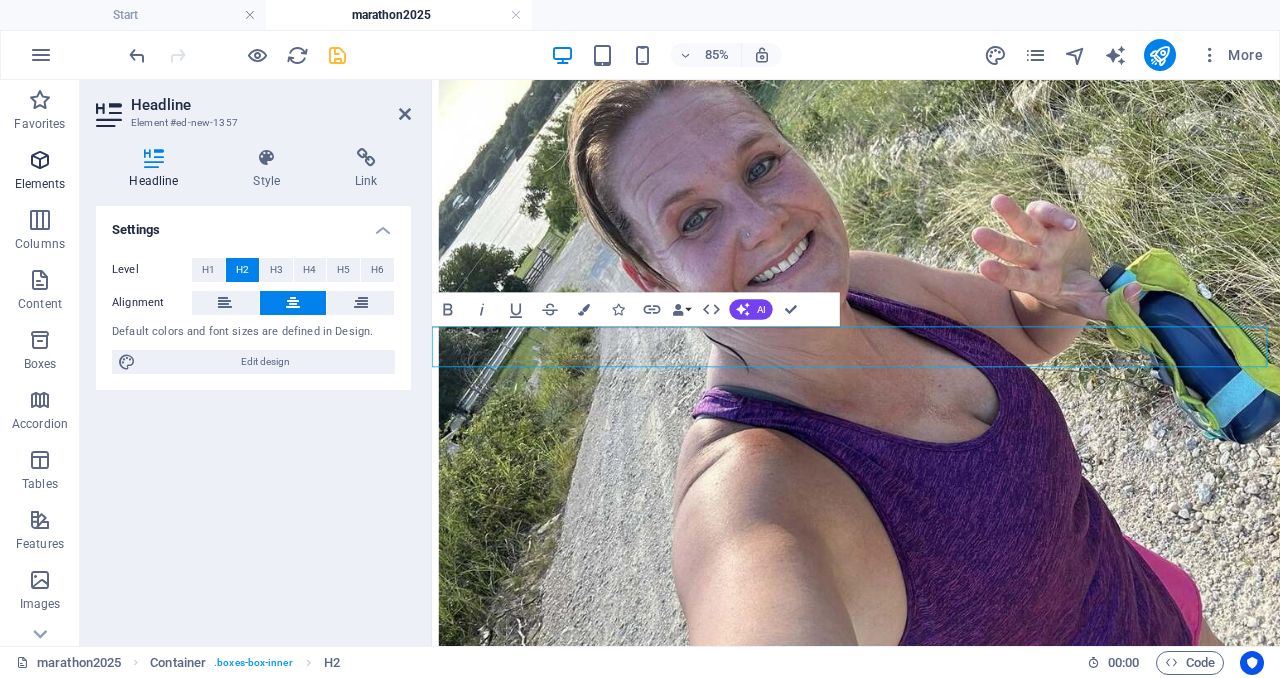 click at bounding box center (40, 160) 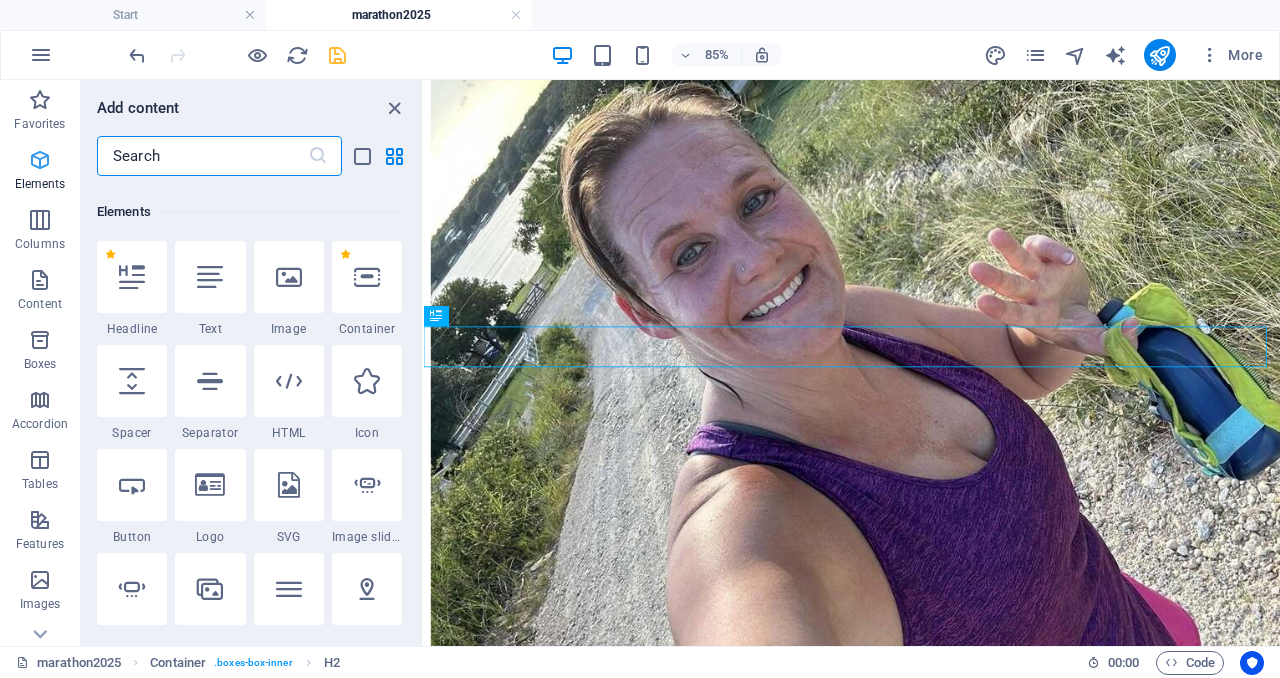 scroll, scrollTop: 213, scrollLeft: 0, axis: vertical 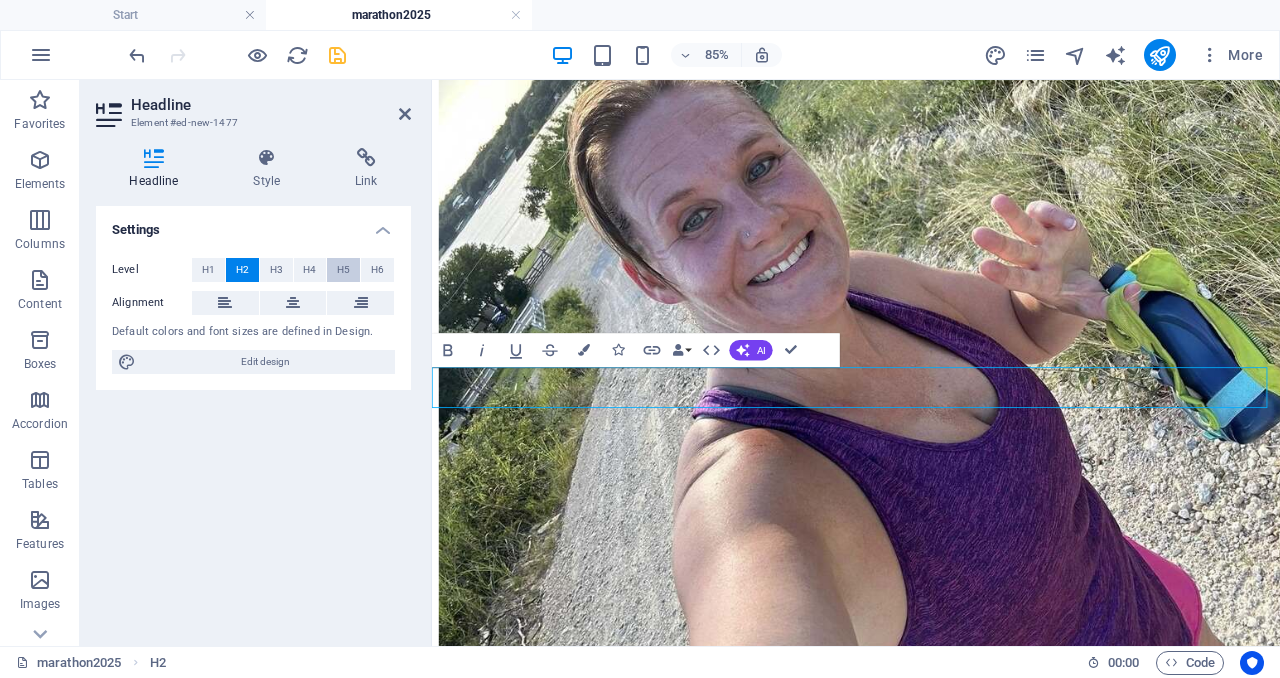 click on "H5" at bounding box center (343, 270) 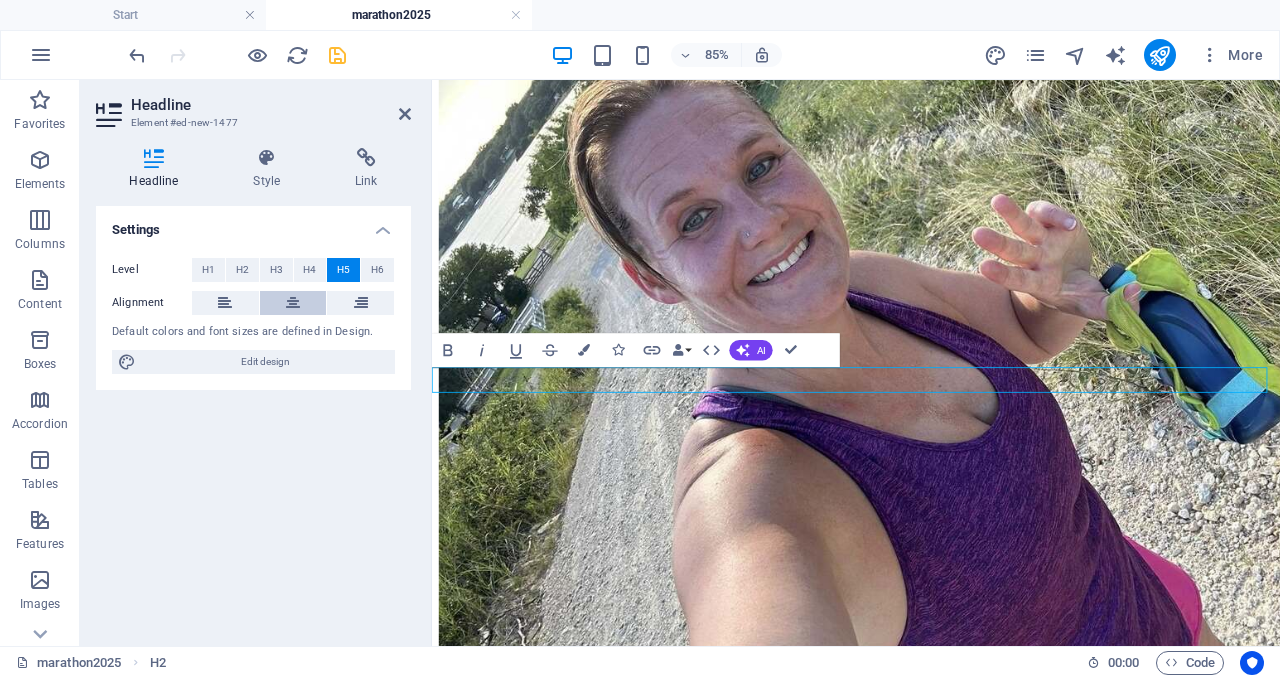 click at bounding box center [293, 303] 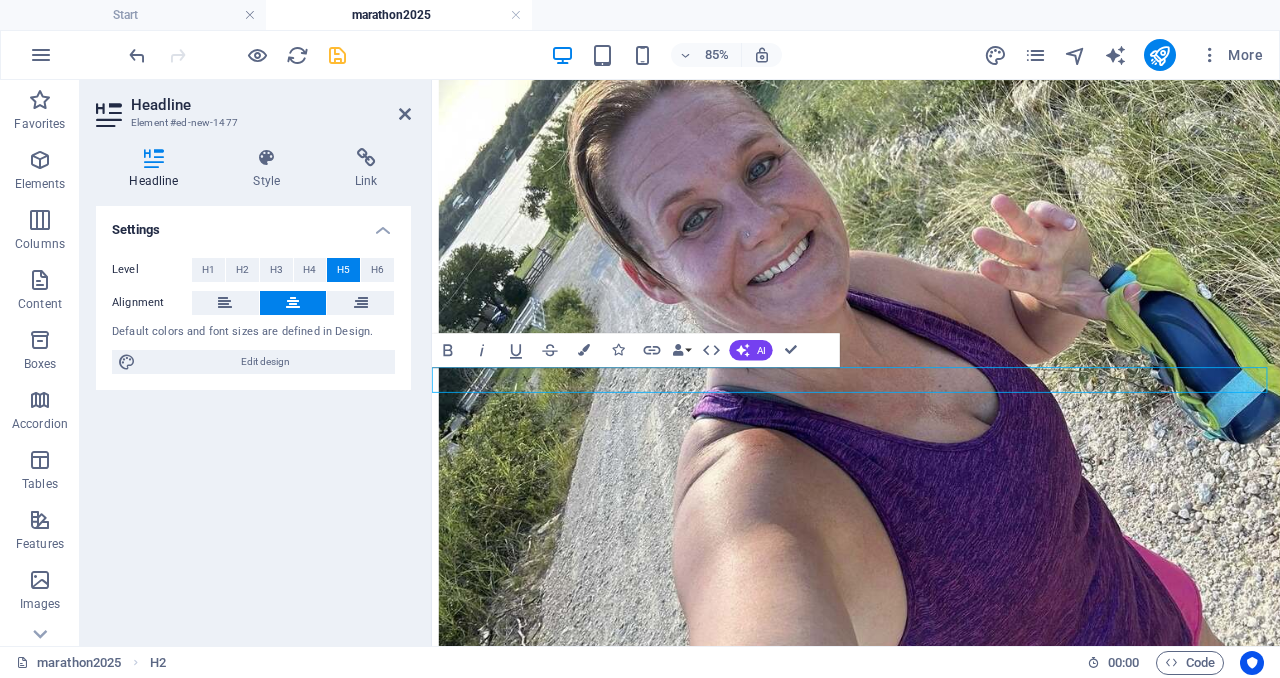 click on "New headline" at bounding box center (931, 15150) 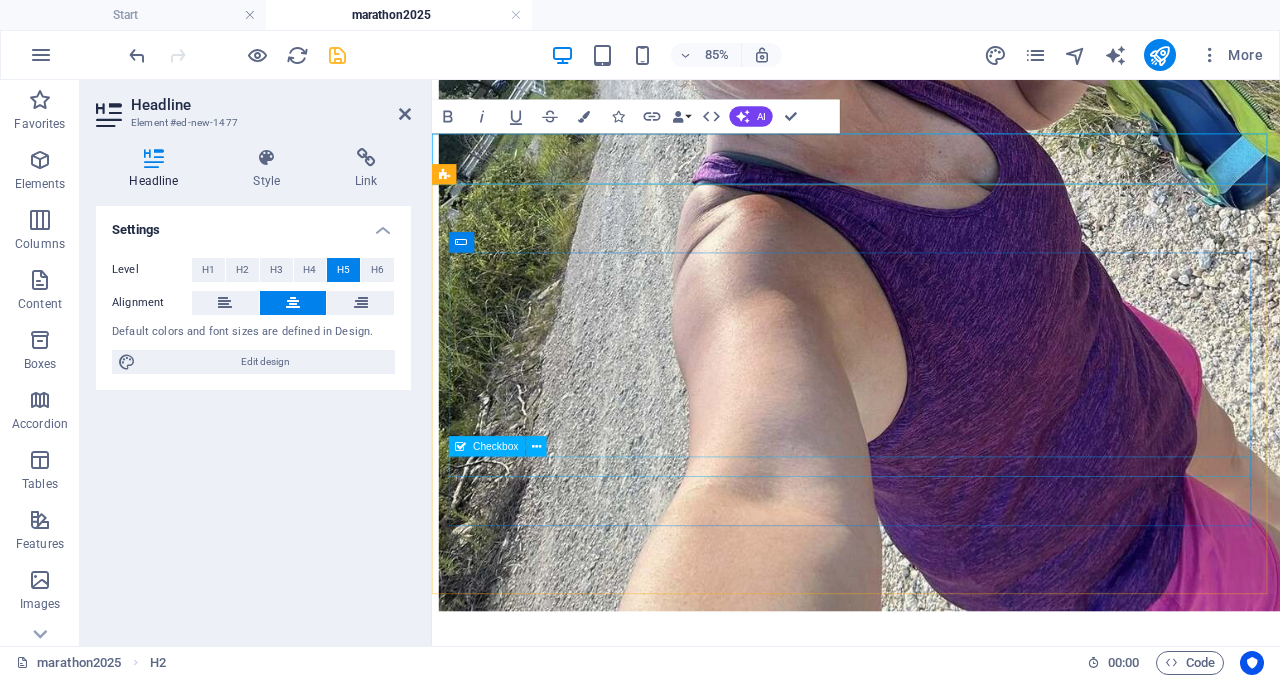 scroll, scrollTop: 5087, scrollLeft: 0, axis: vertical 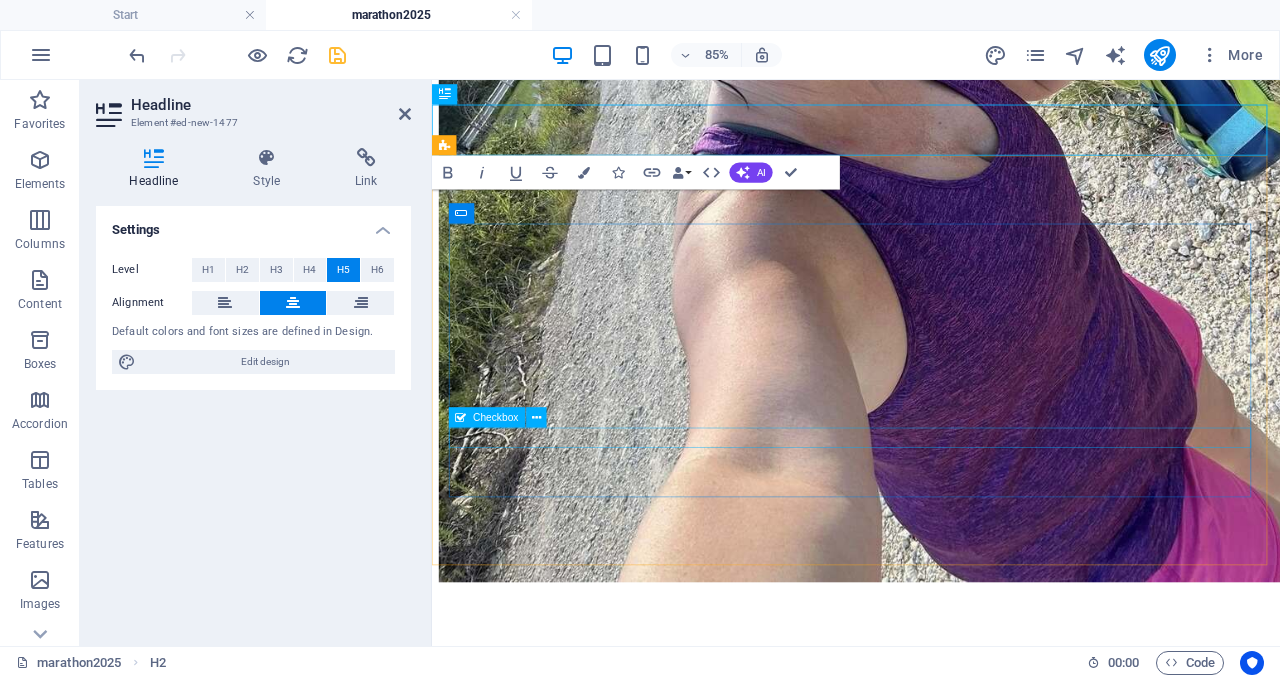 click on "{{ 'content.forms.privacy'|trans }}" at bounding box center (931, 15080) 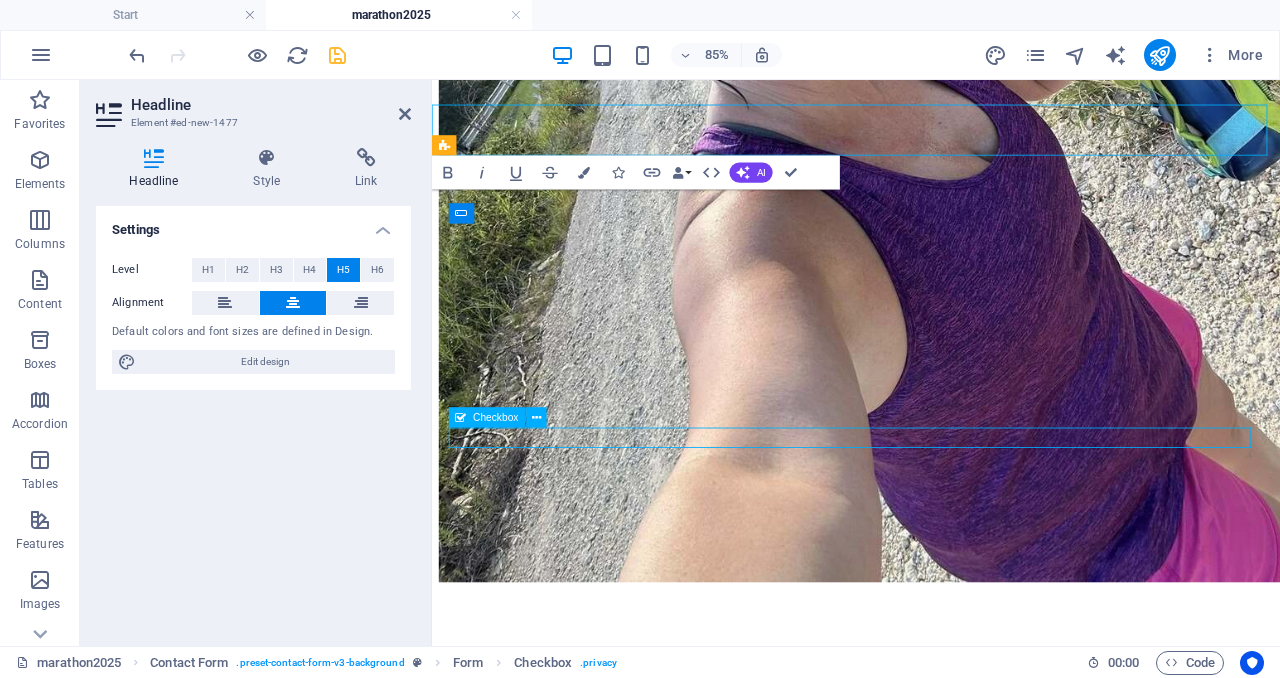 scroll, scrollTop: 5051, scrollLeft: 0, axis: vertical 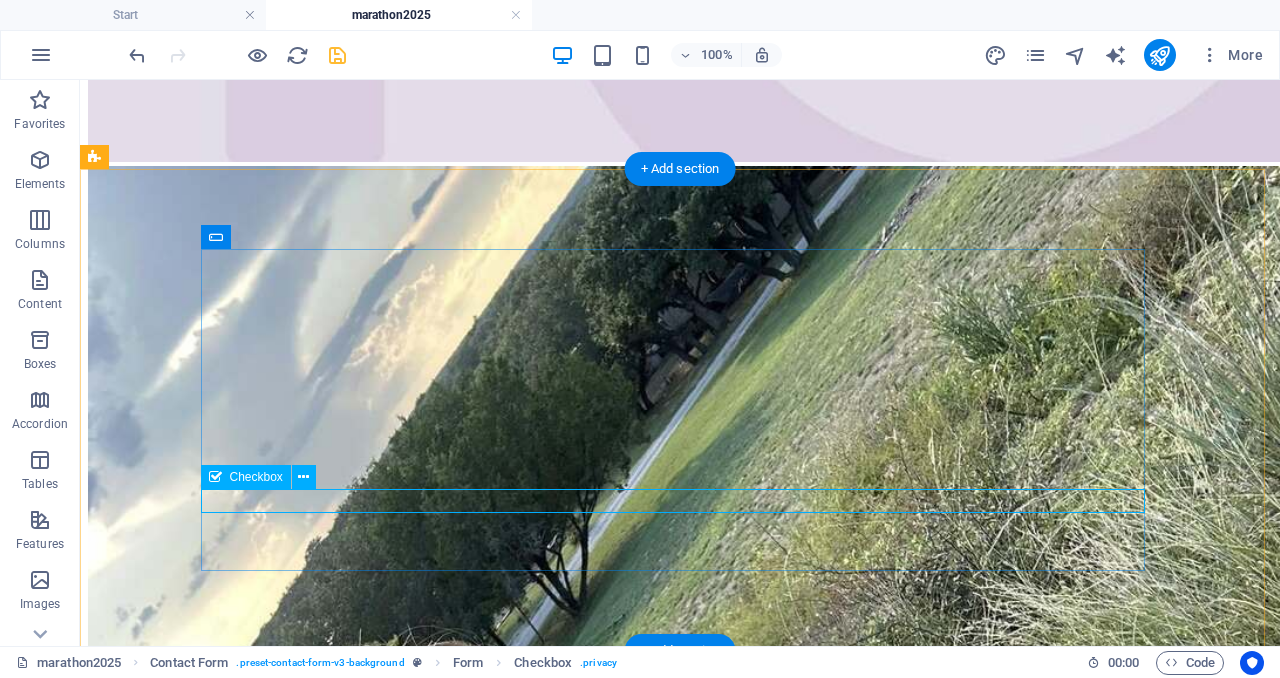click on "{{ 'content.forms.privacy'|trans }}" at bounding box center [680, 18209] 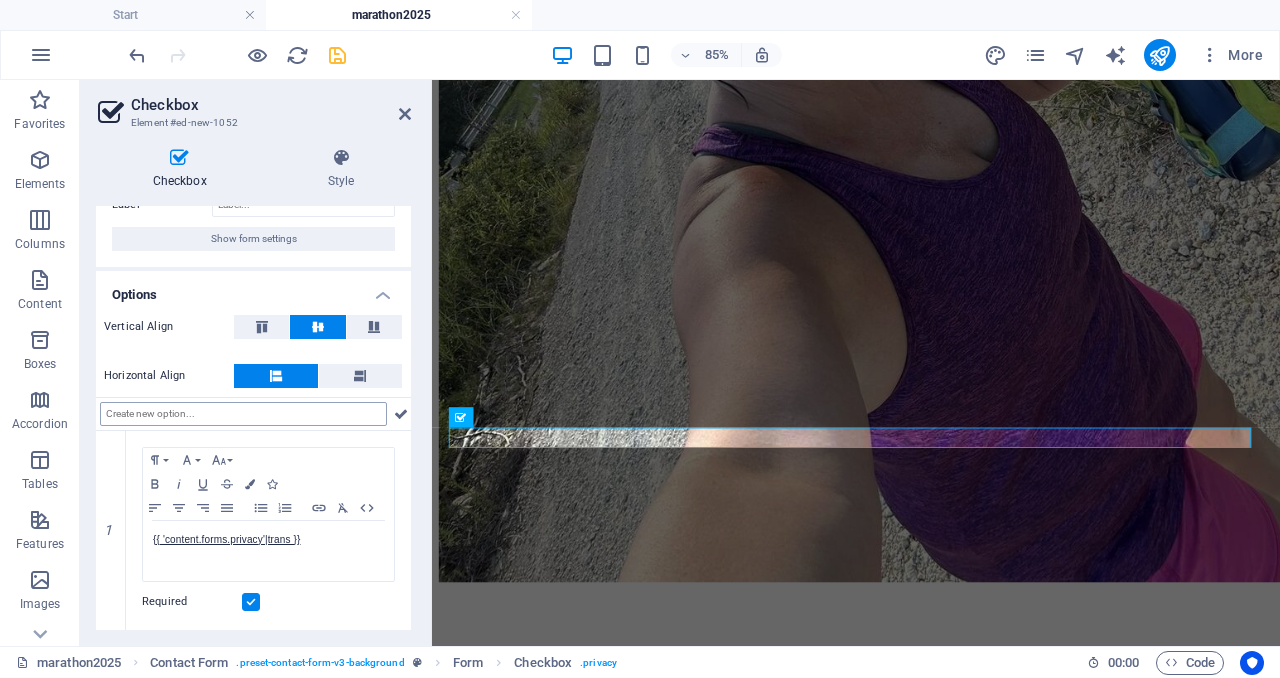 scroll, scrollTop: 0, scrollLeft: 0, axis: both 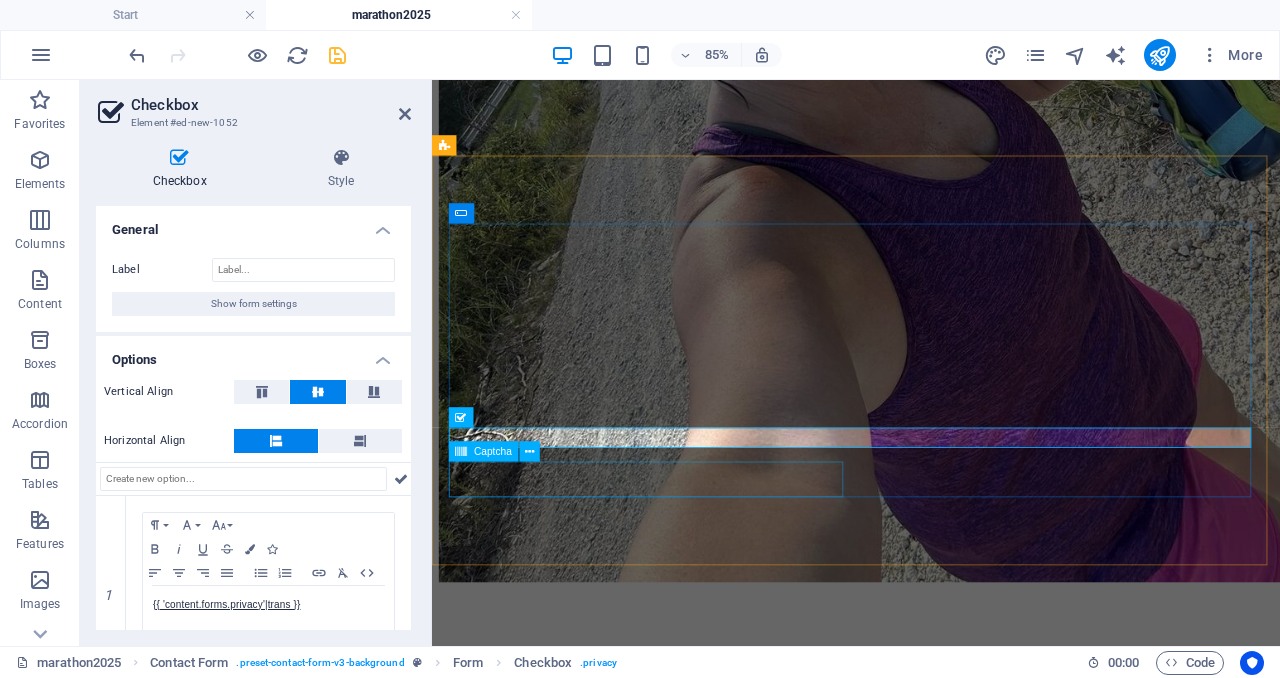 click on "Unreadable? Load new" at bounding box center [931, 15164] 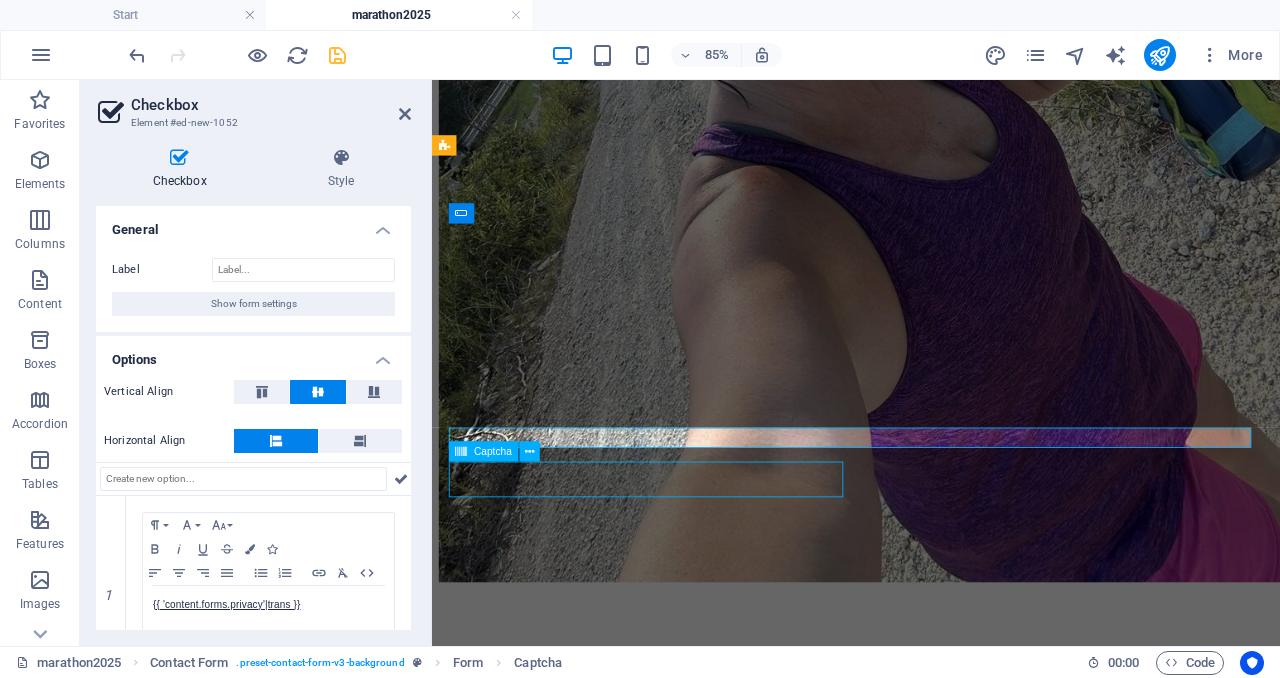 scroll, scrollTop: 5051, scrollLeft: 0, axis: vertical 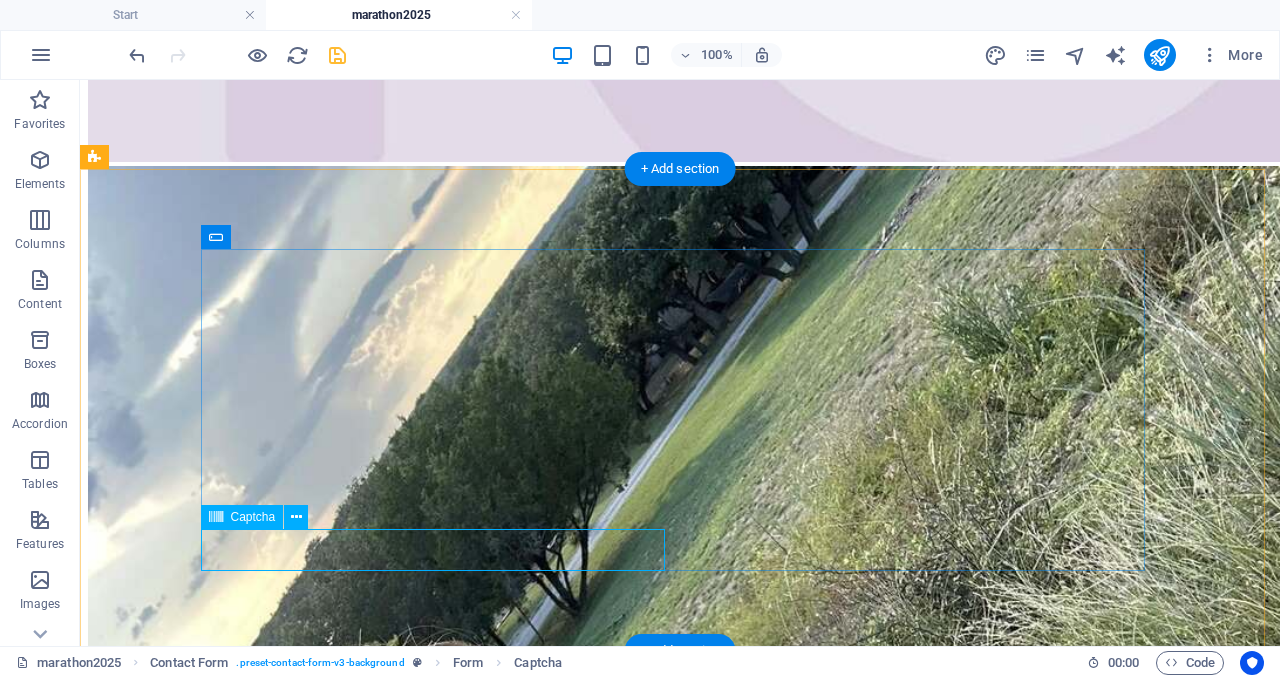click on "Unreadable? Load new" at bounding box center [680, 18293] 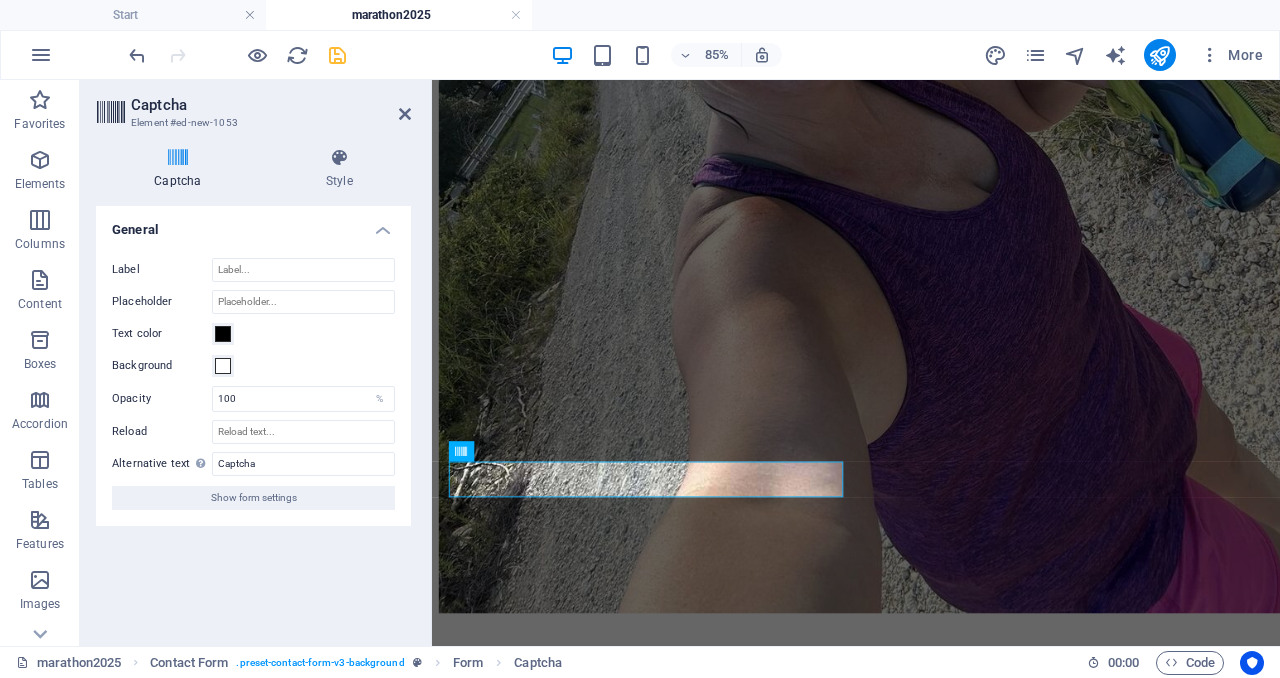 scroll, scrollTop: 5087, scrollLeft: 0, axis: vertical 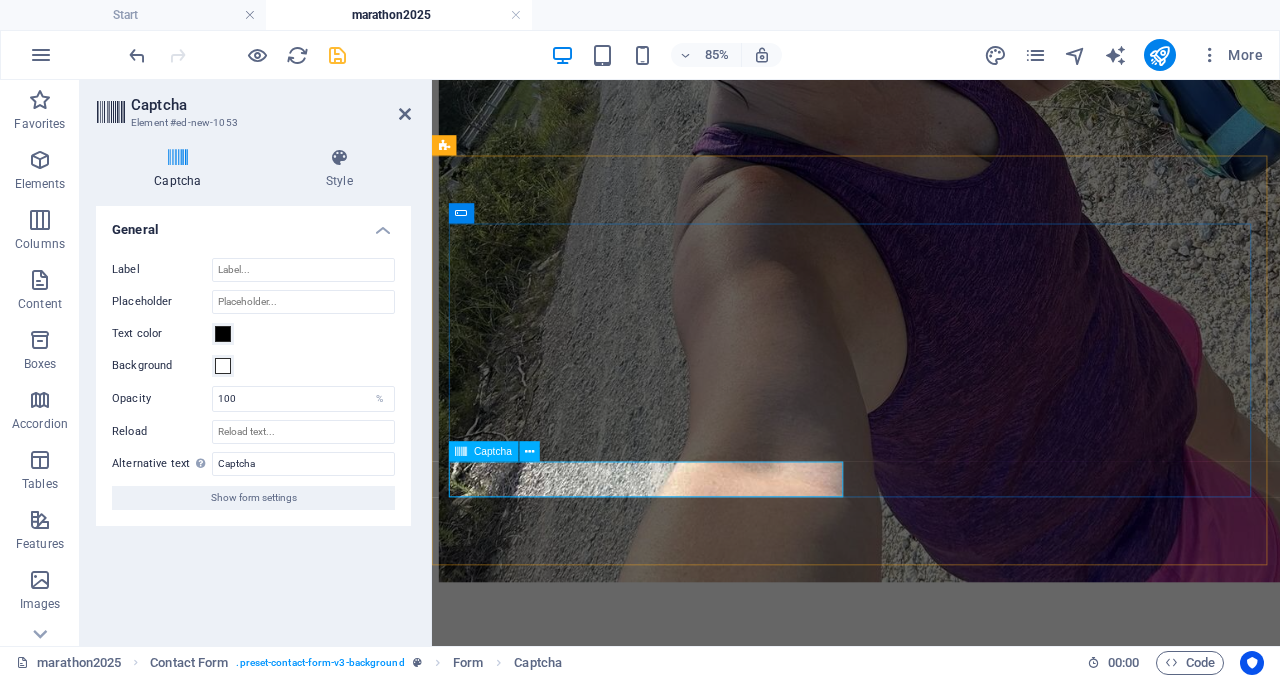 click on "Unreadable? Load new" at bounding box center (931, 15164) 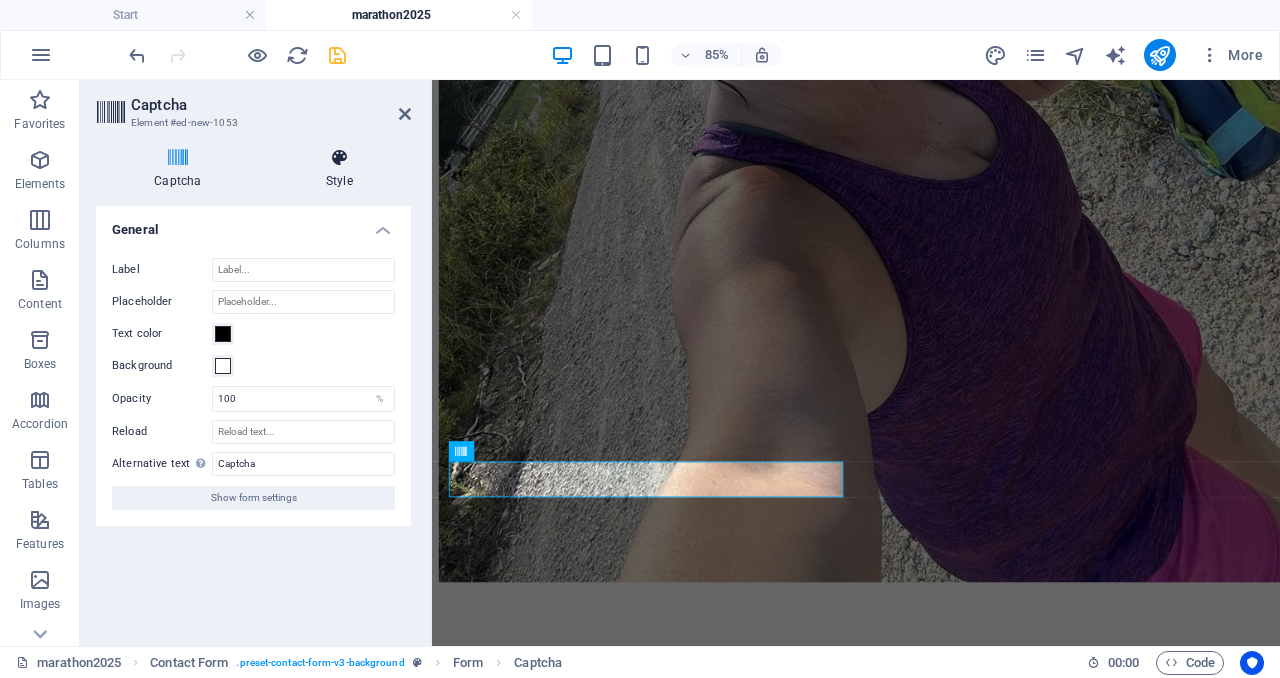 click at bounding box center [339, 158] 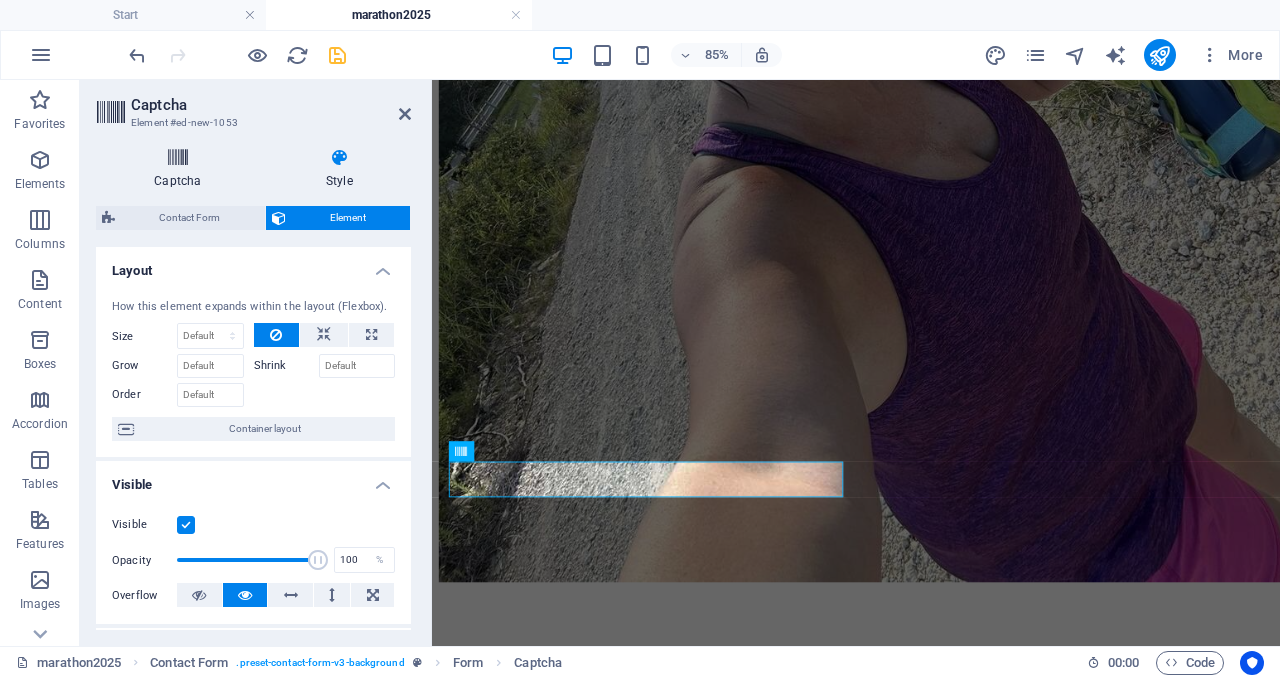 click at bounding box center (178, 158) 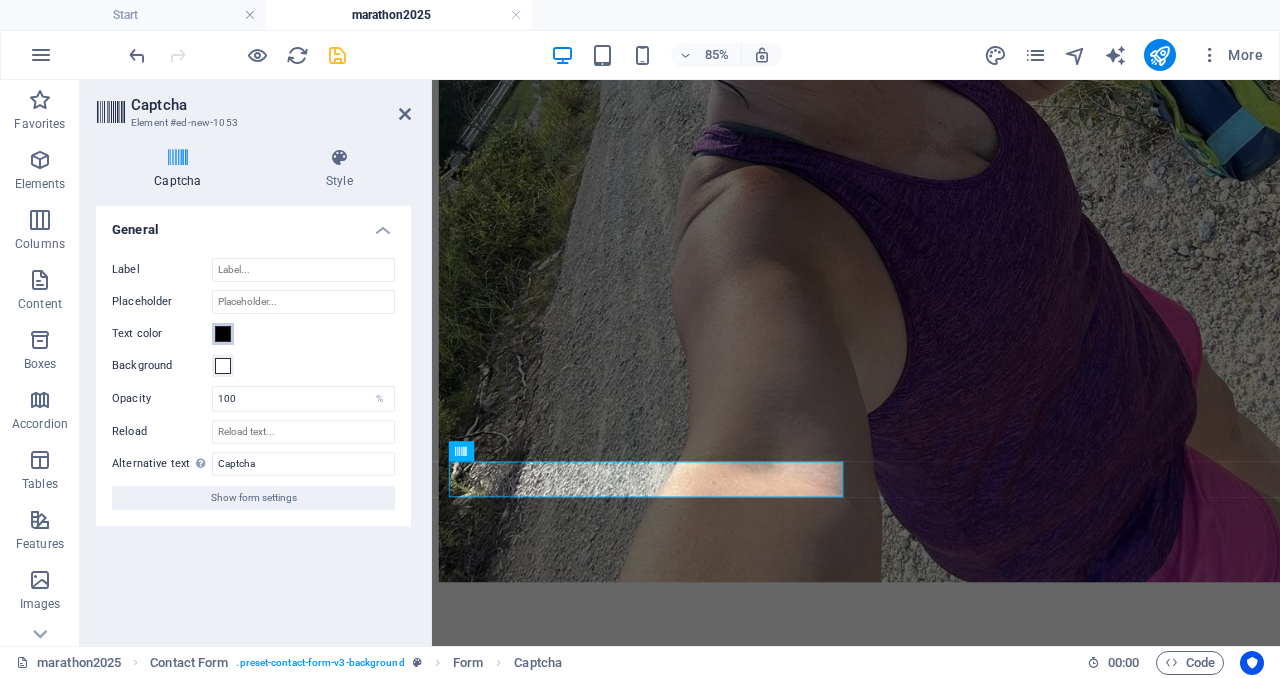 click at bounding box center (223, 334) 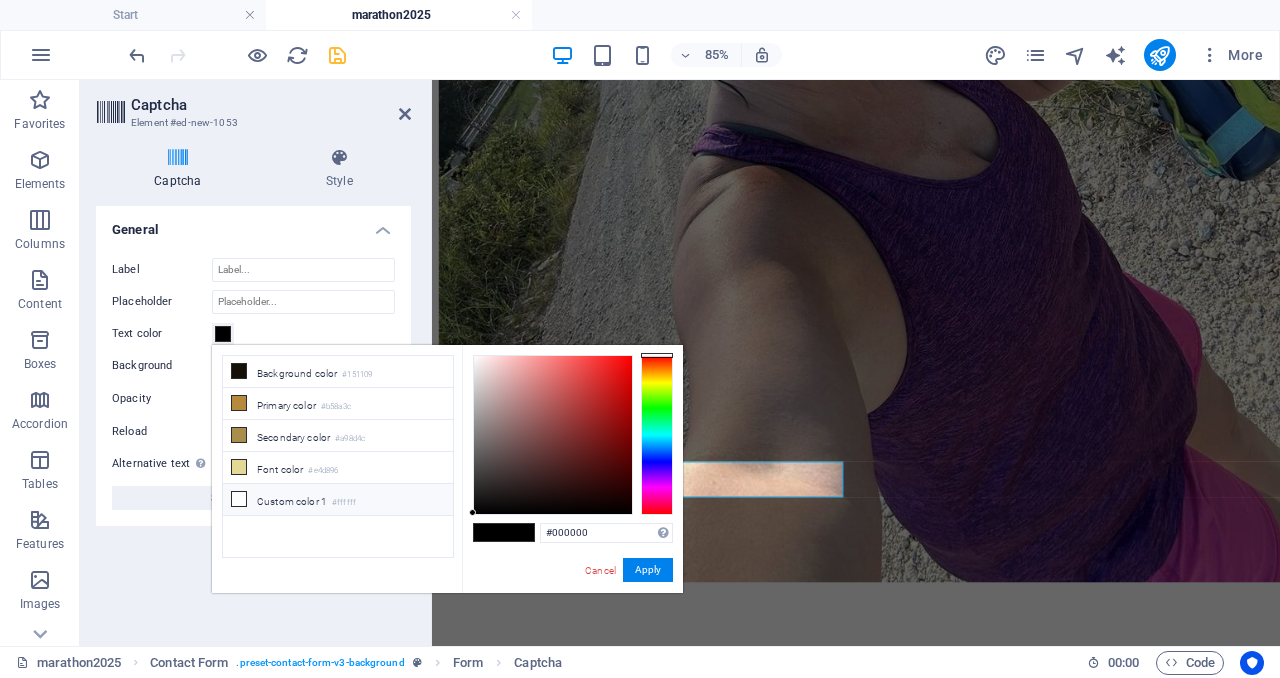 click at bounding box center [239, 499] 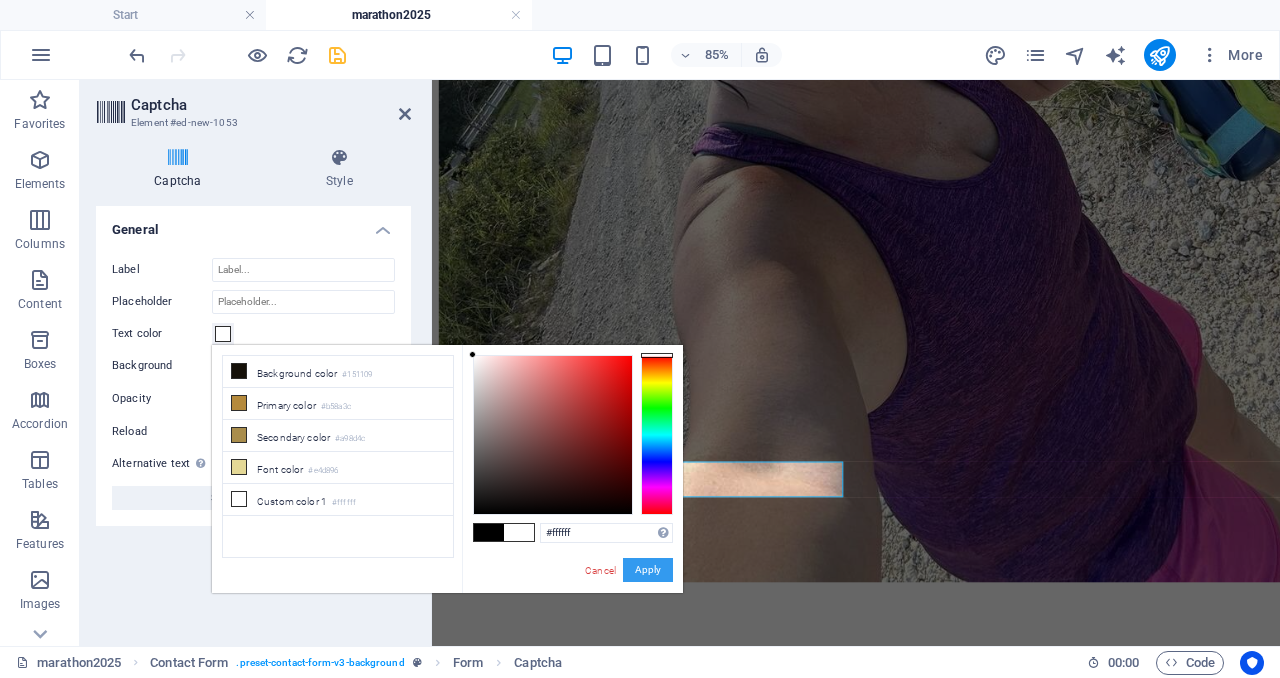 click on "Apply" at bounding box center [648, 570] 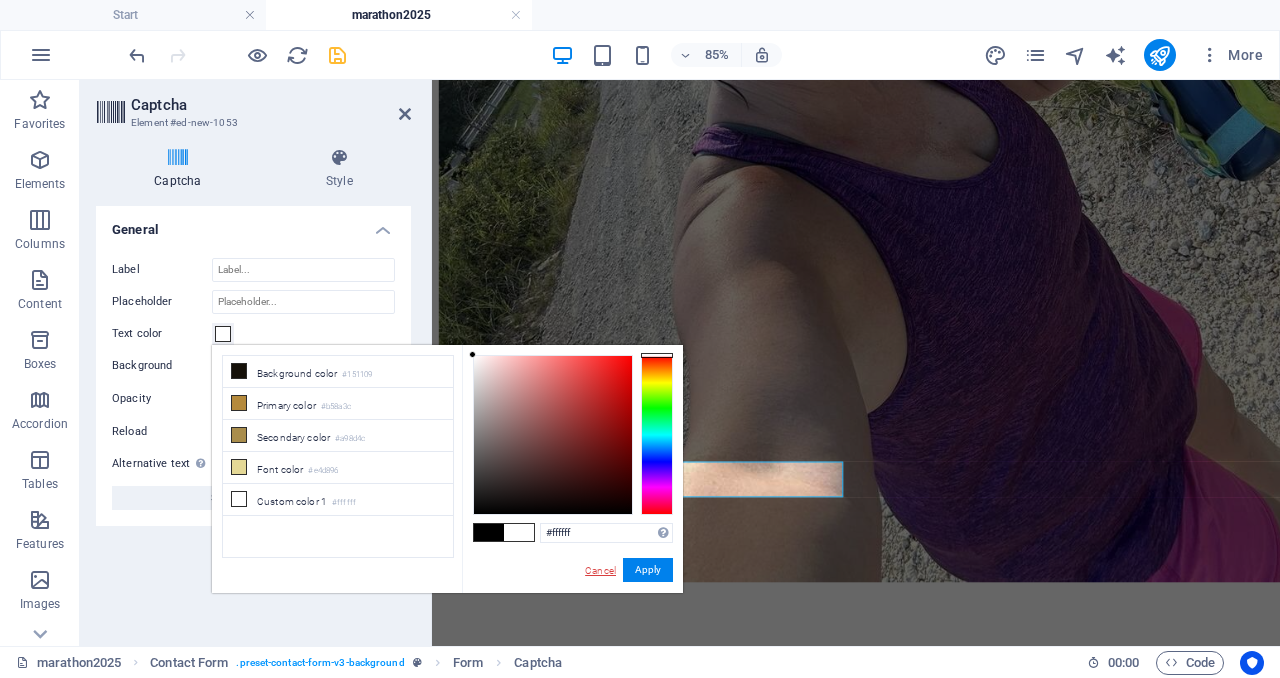 click on "Cancel" at bounding box center [600, 570] 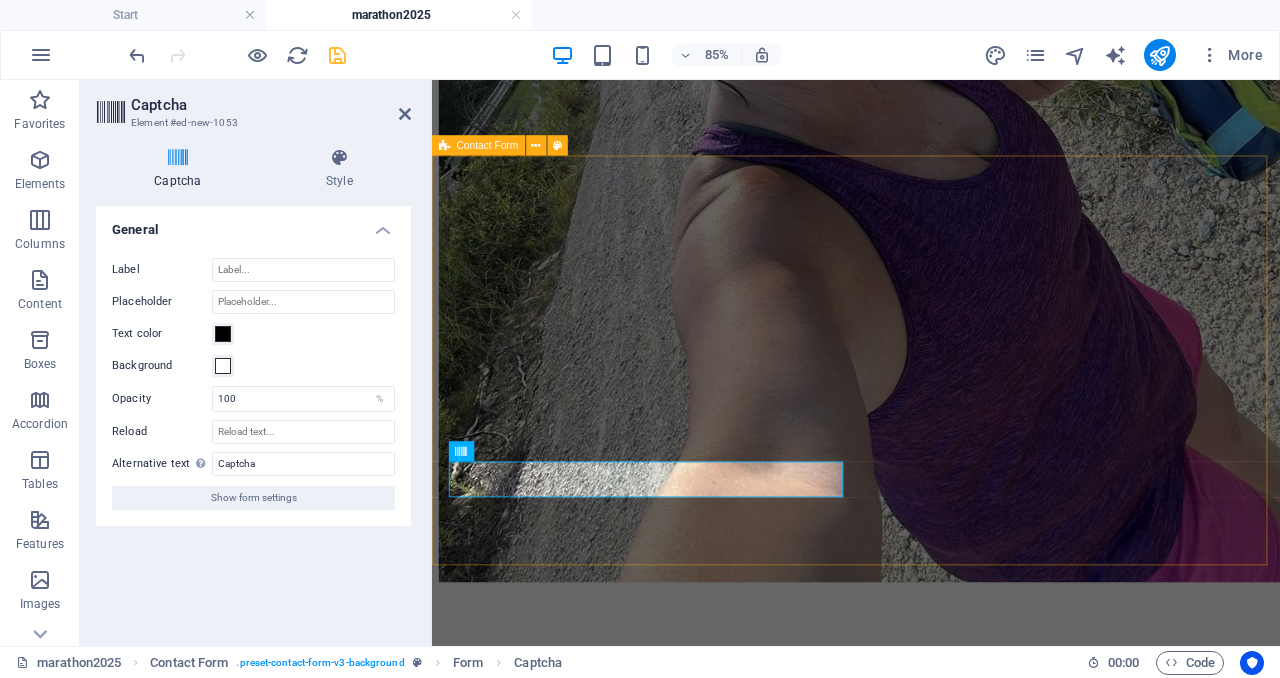 click on "{{ 'content.forms.privacy'|trans }} Unreadable? Load new Submit" at bounding box center (931, 15049) 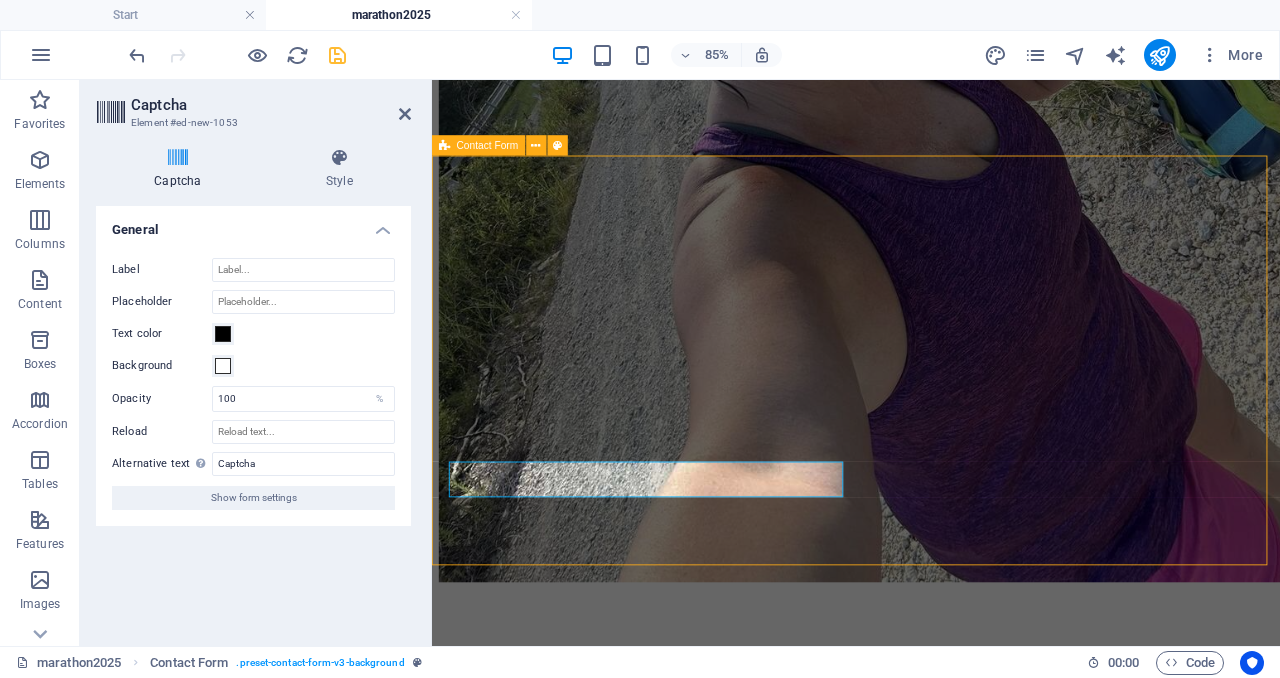 scroll, scrollTop: 5051, scrollLeft: 0, axis: vertical 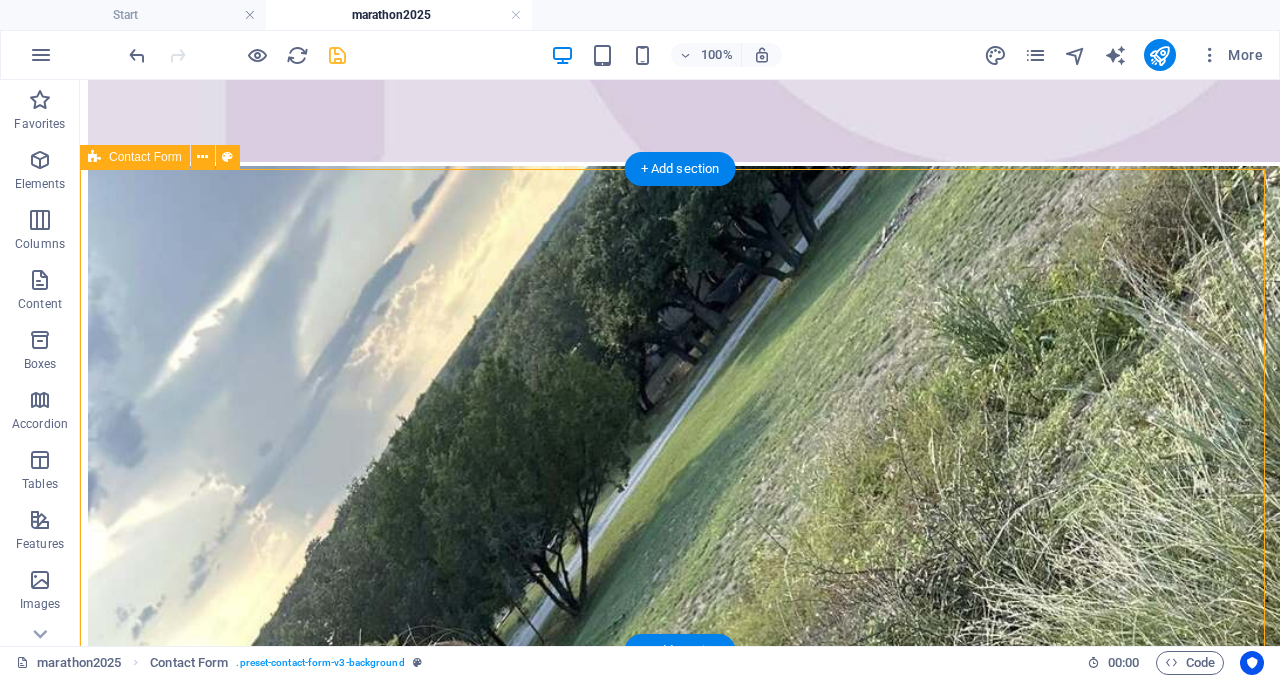 click on "{{ 'content.forms.privacy'|trans }} Unreadable? Load new Submit" at bounding box center (680, 18178) 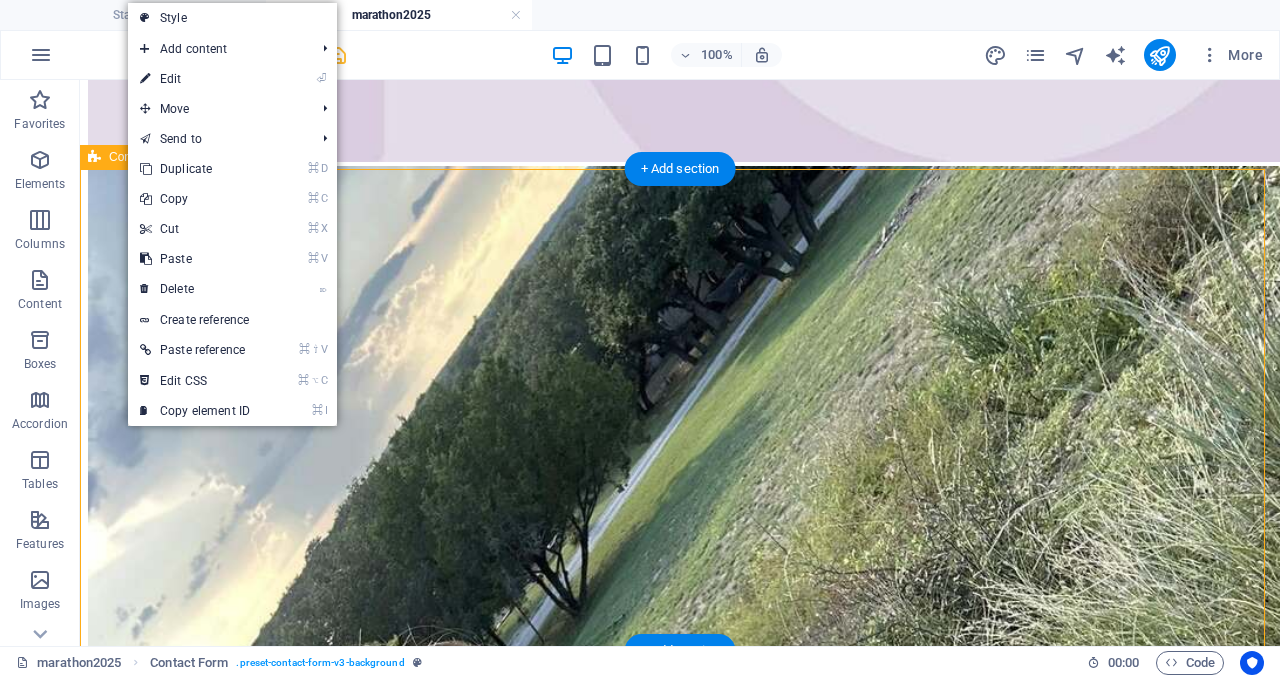 click on "{{ 'content.forms.privacy'|trans }} Unreadable? Load new Submit" at bounding box center (680, 18178) 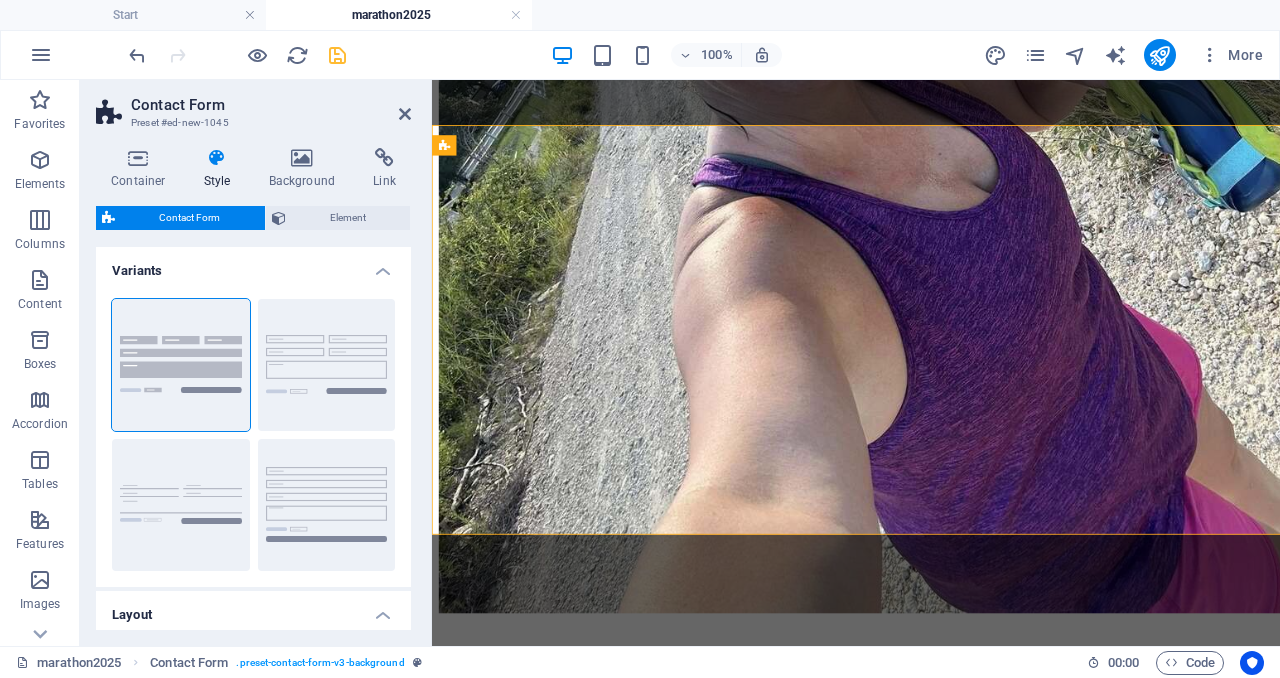 scroll, scrollTop: 5087, scrollLeft: 0, axis: vertical 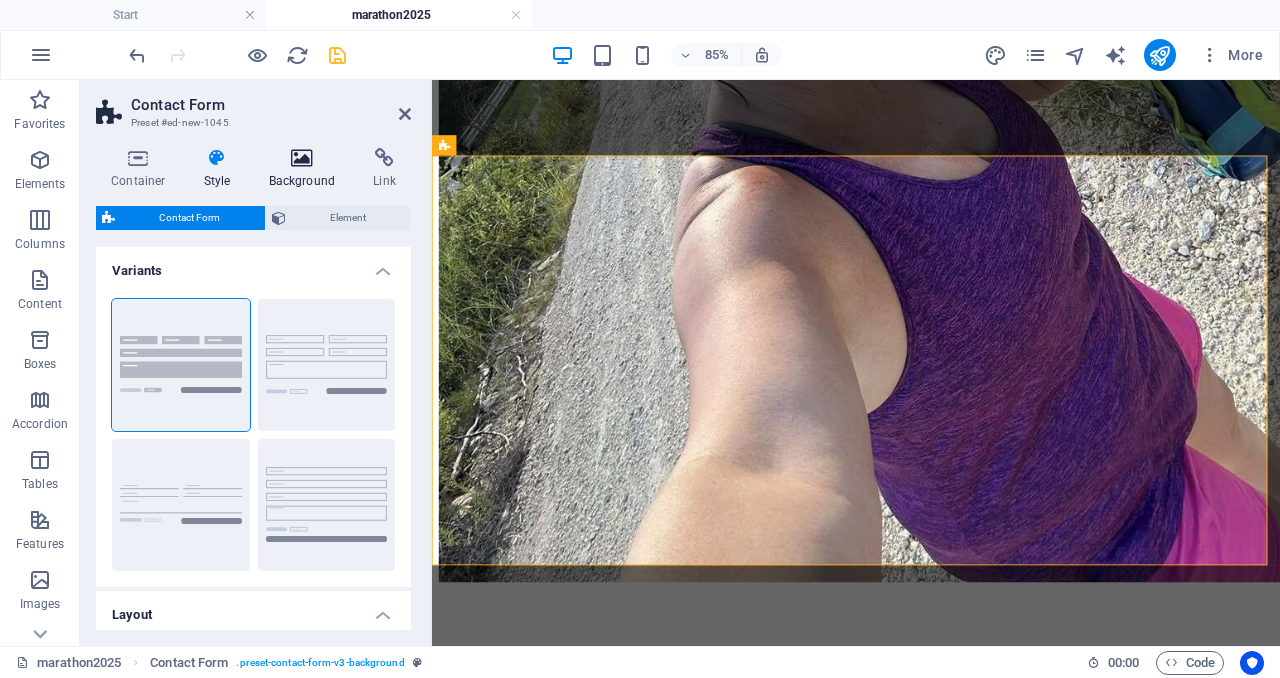 click at bounding box center [302, 158] 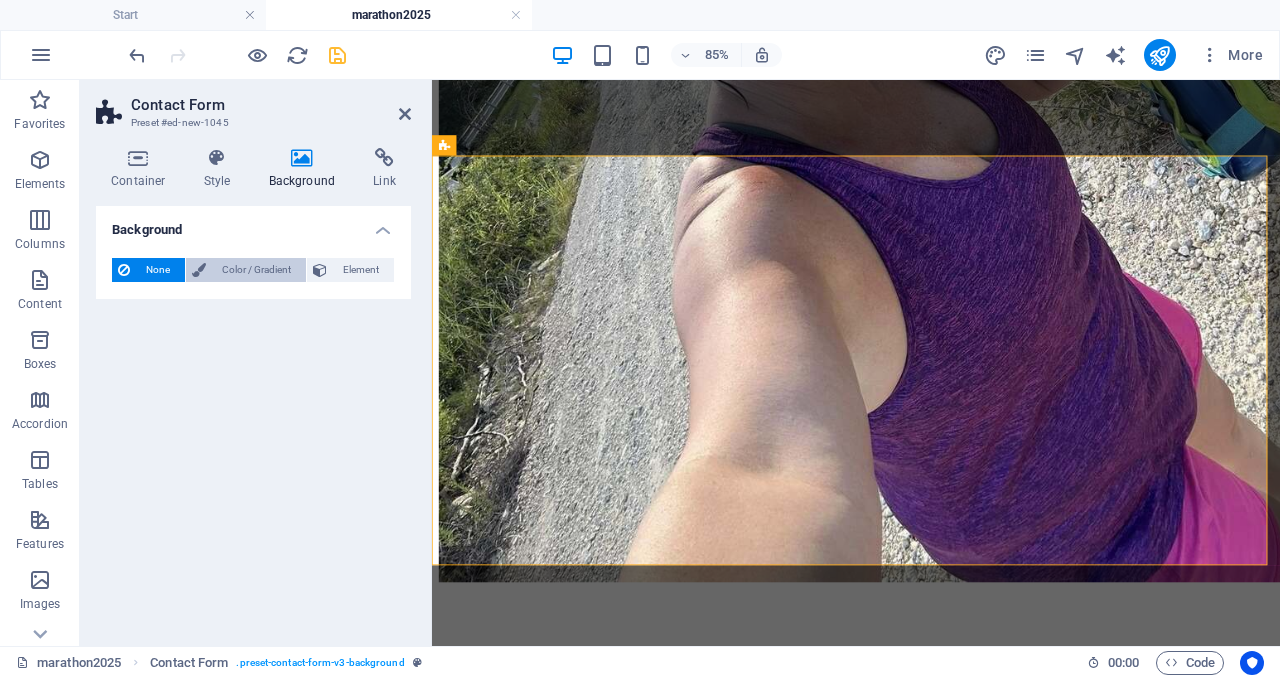 click on "Color / Gradient" at bounding box center [256, 270] 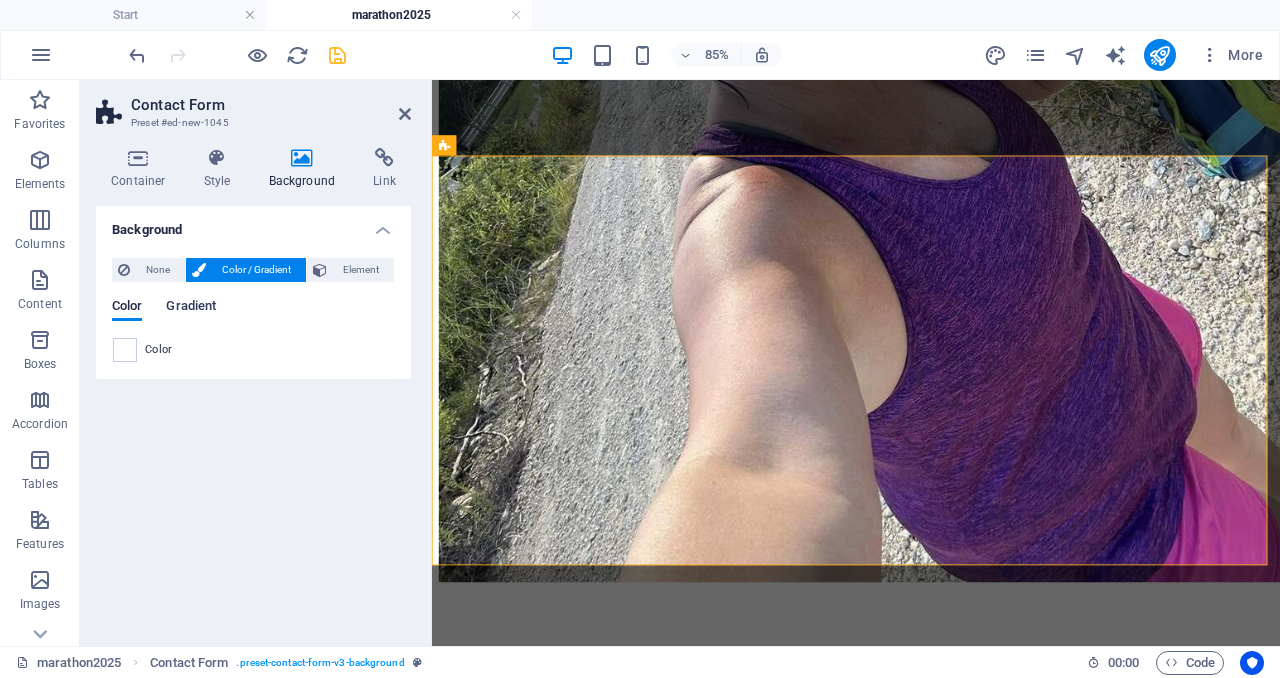 click on "Gradient" at bounding box center [191, 308] 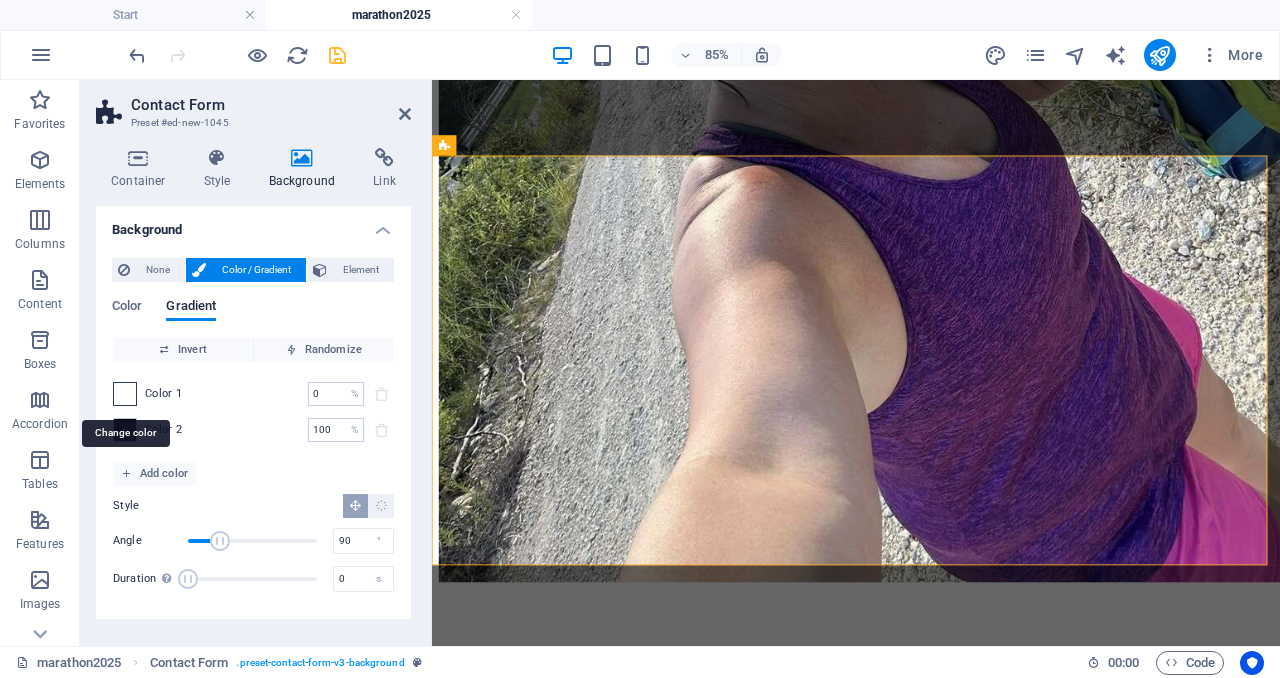 click at bounding box center [125, 394] 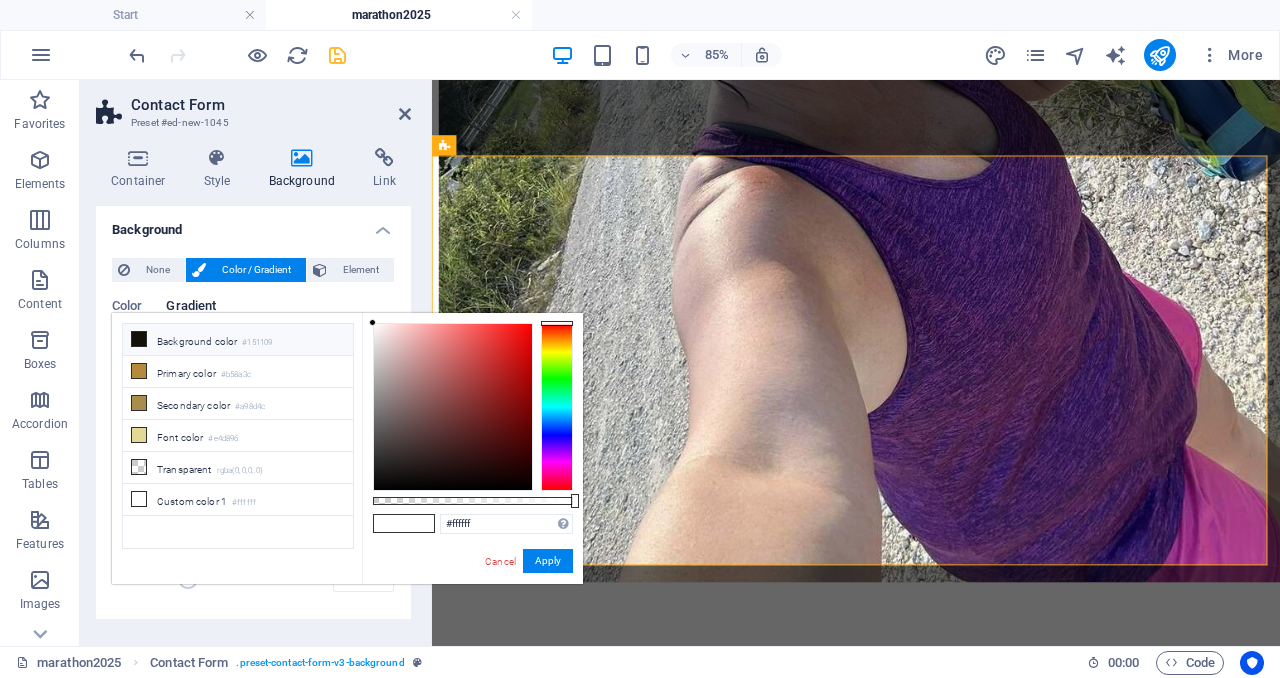 click on "Background color
#151109" at bounding box center (238, 340) 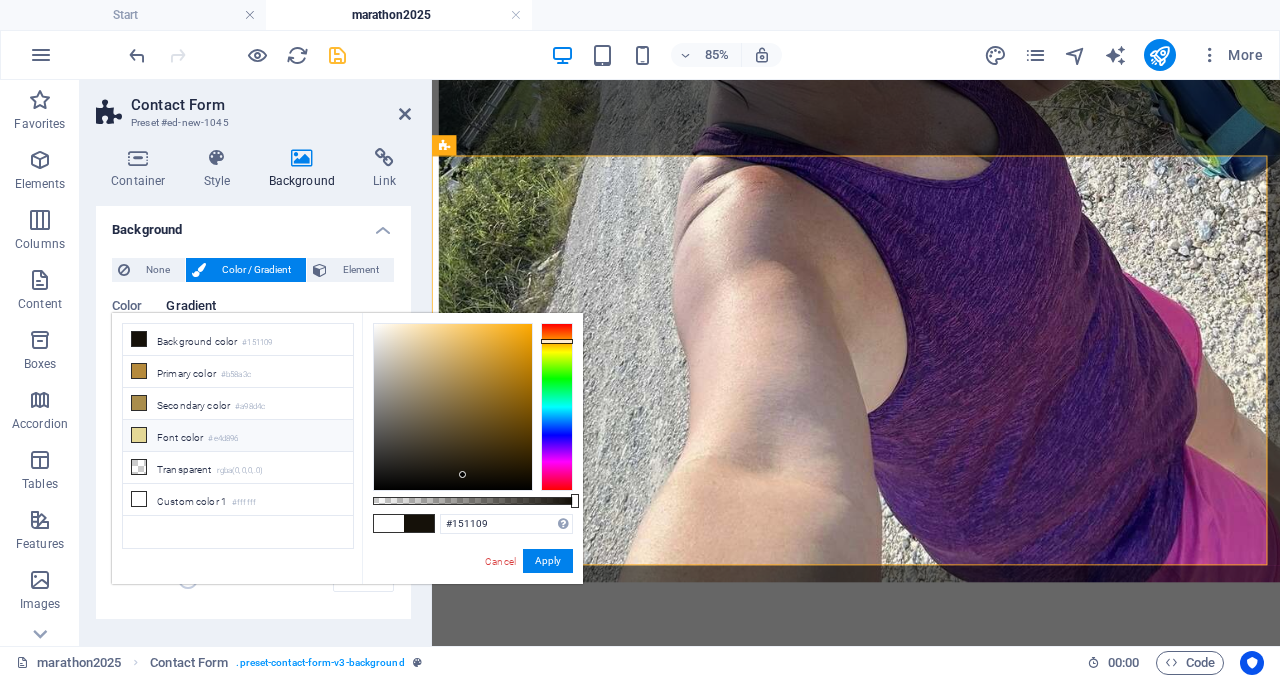 click at bounding box center (139, 435) 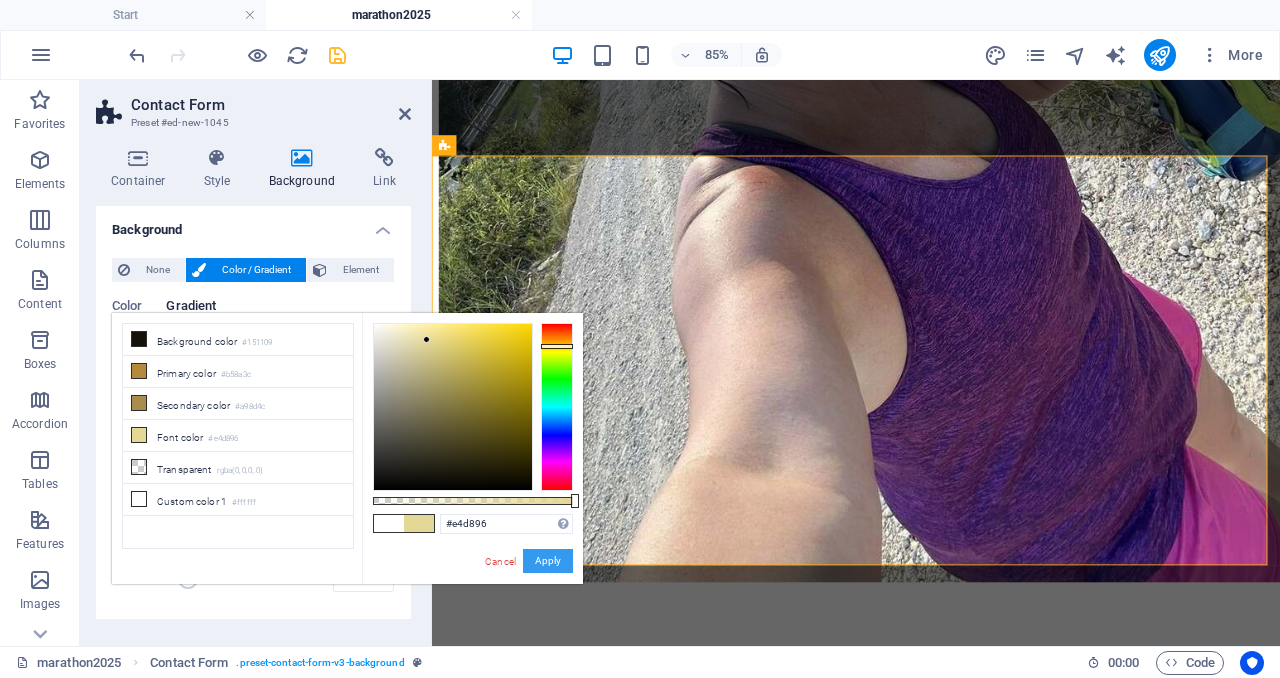 click on "Apply" at bounding box center [548, 561] 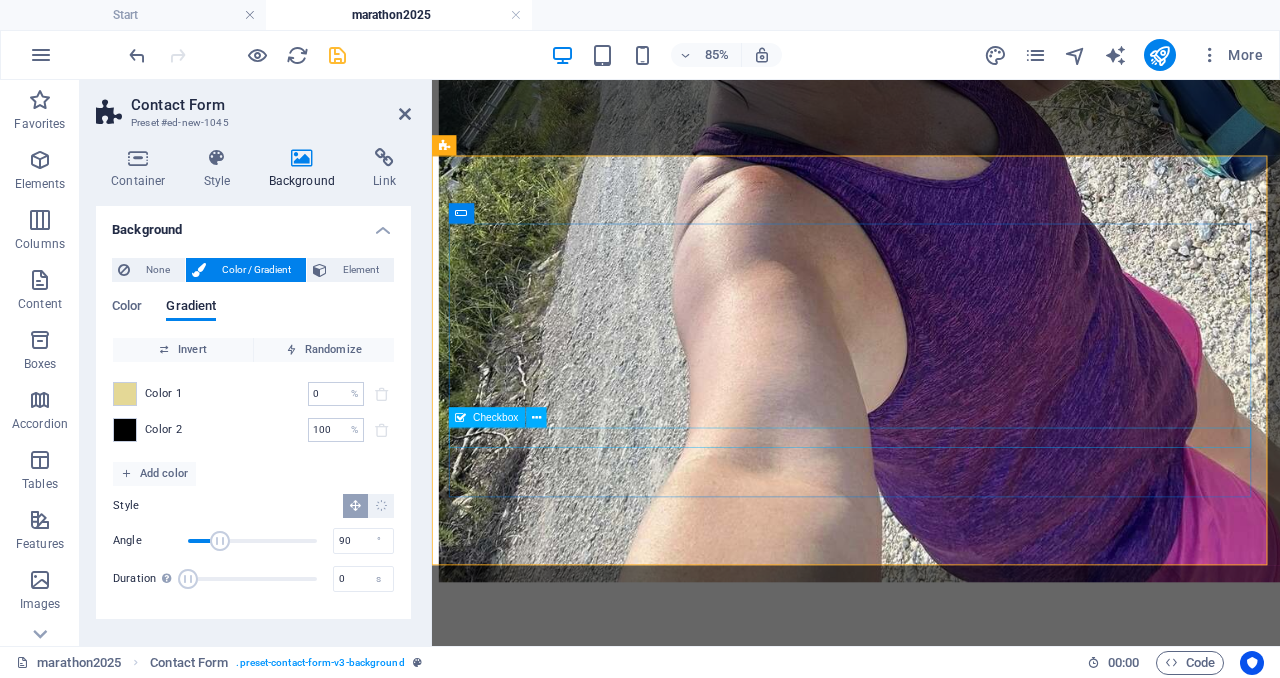 click on "{{ 'content.forms.privacy'|trans }}" at bounding box center (931, 15080) 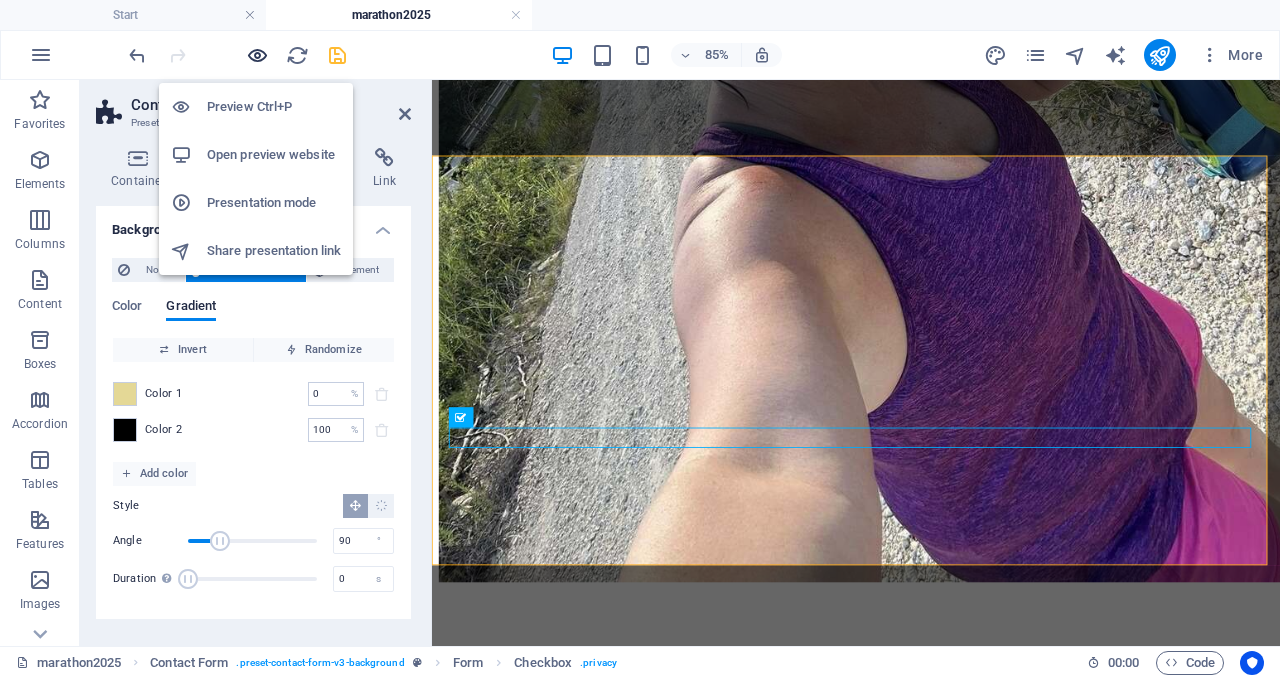 click at bounding box center (257, 55) 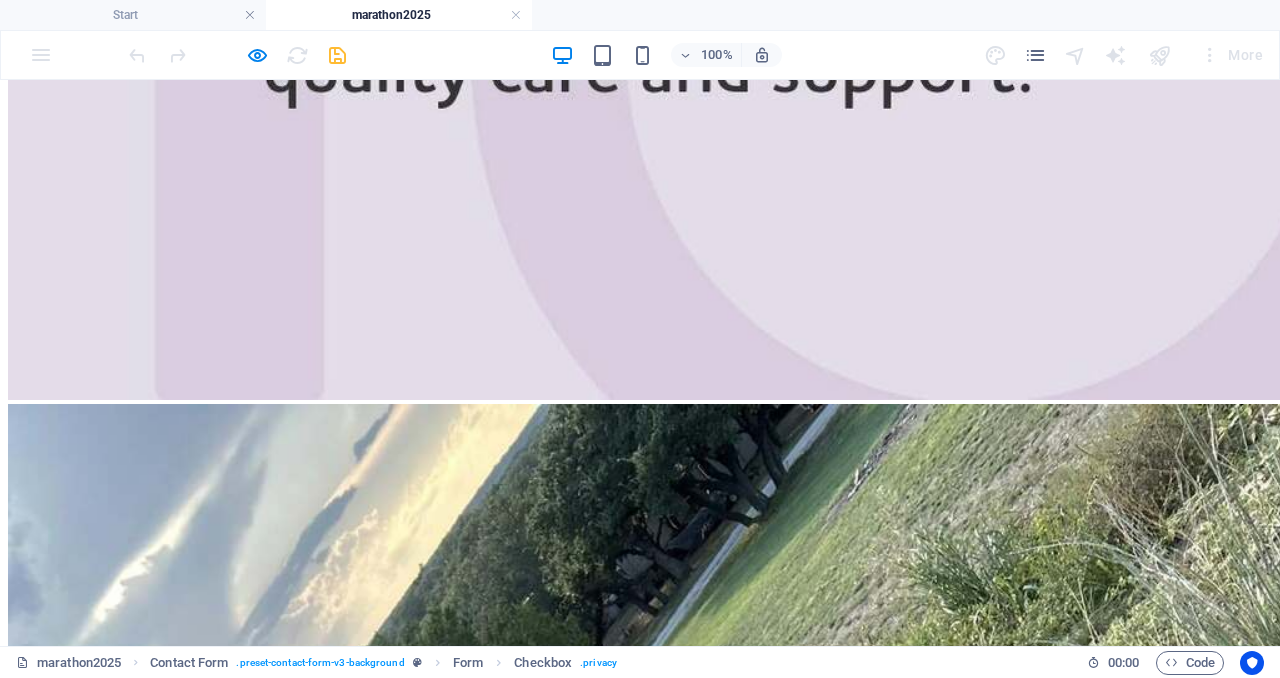 scroll, scrollTop: 5127, scrollLeft: 0, axis: vertical 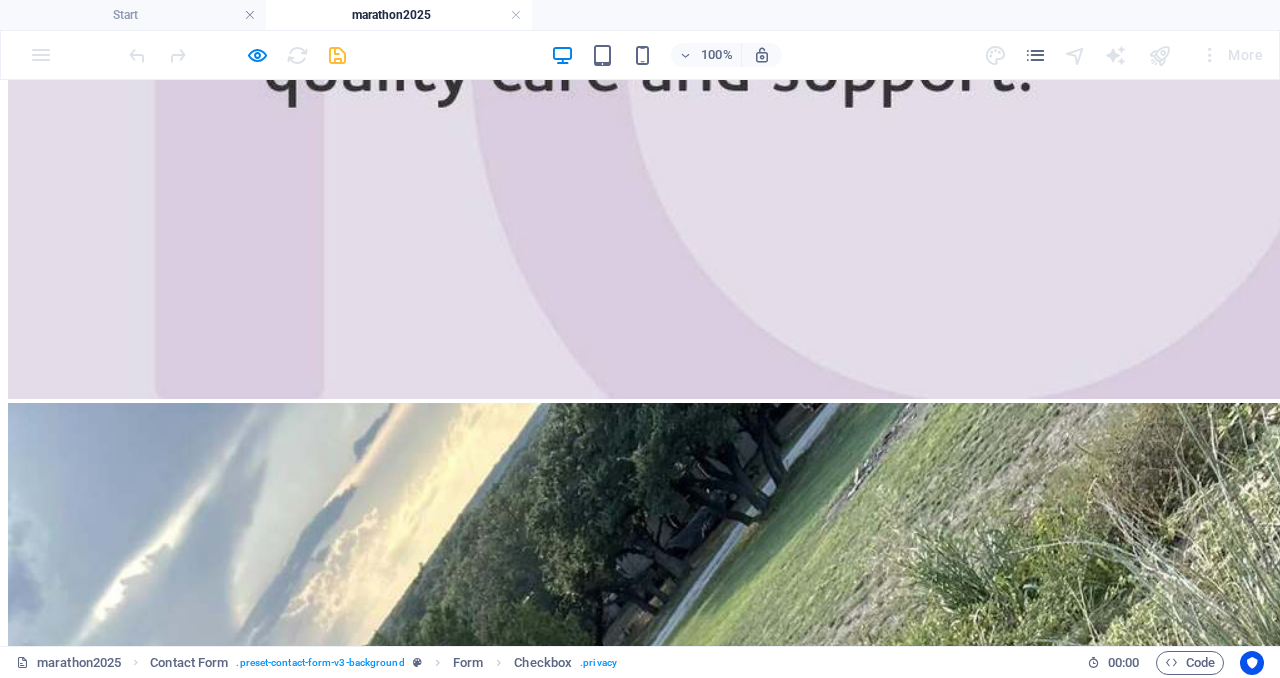 click at bounding box center [78, 19428] 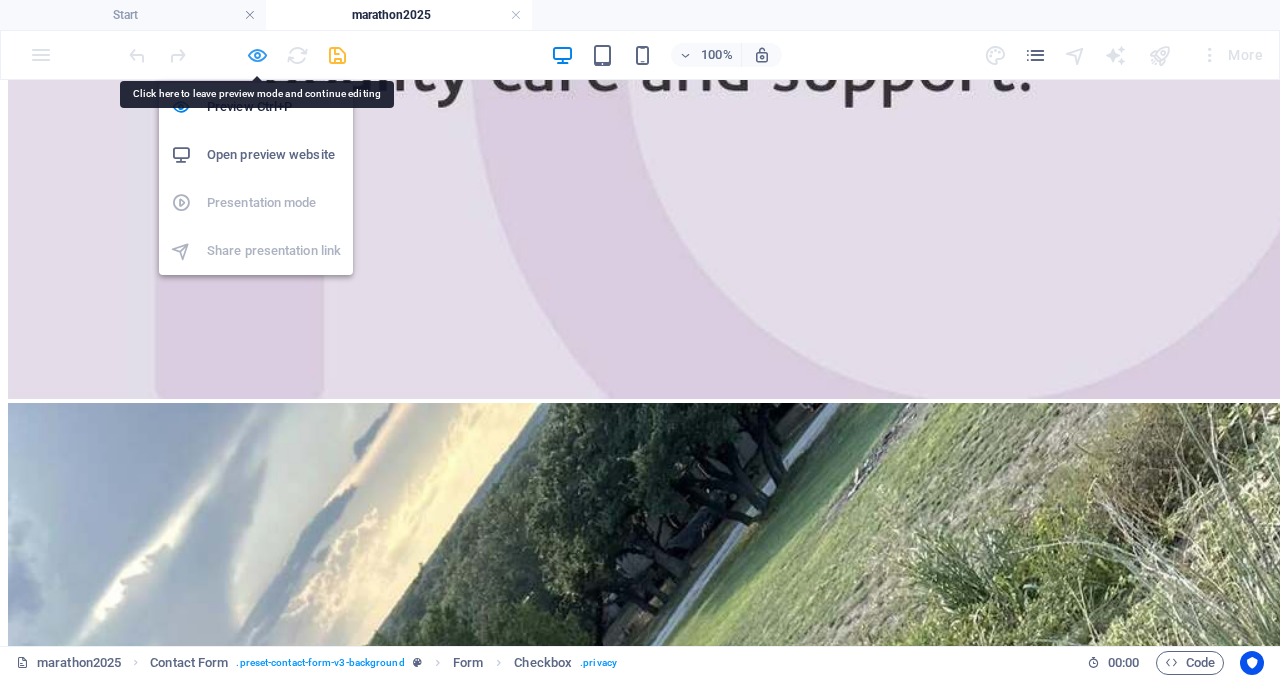 click at bounding box center (257, 55) 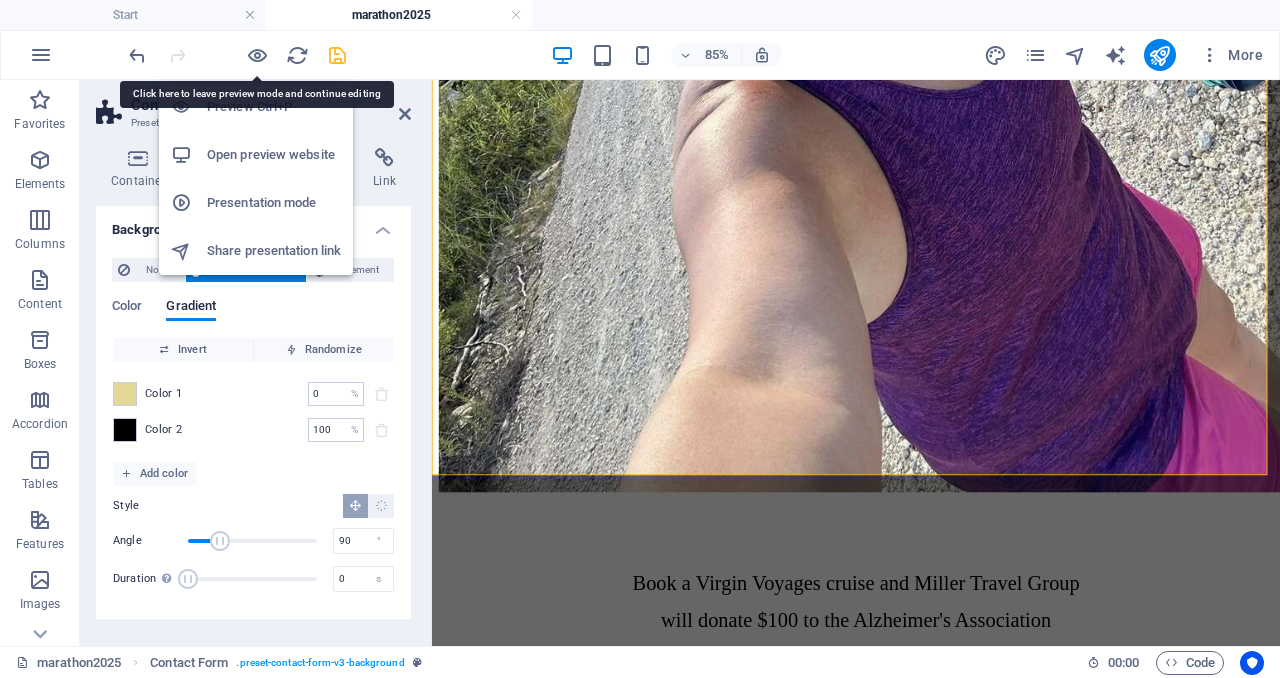 click on "Open preview website" at bounding box center [274, 155] 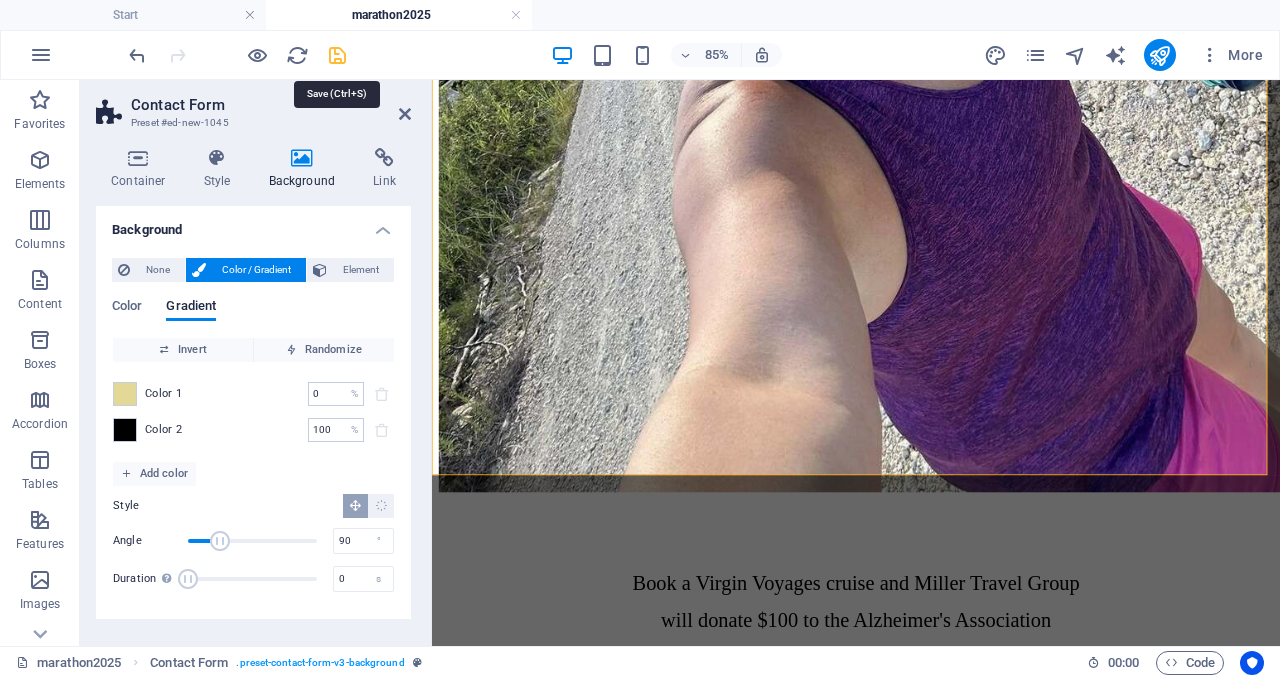 click at bounding box center (337, 55) 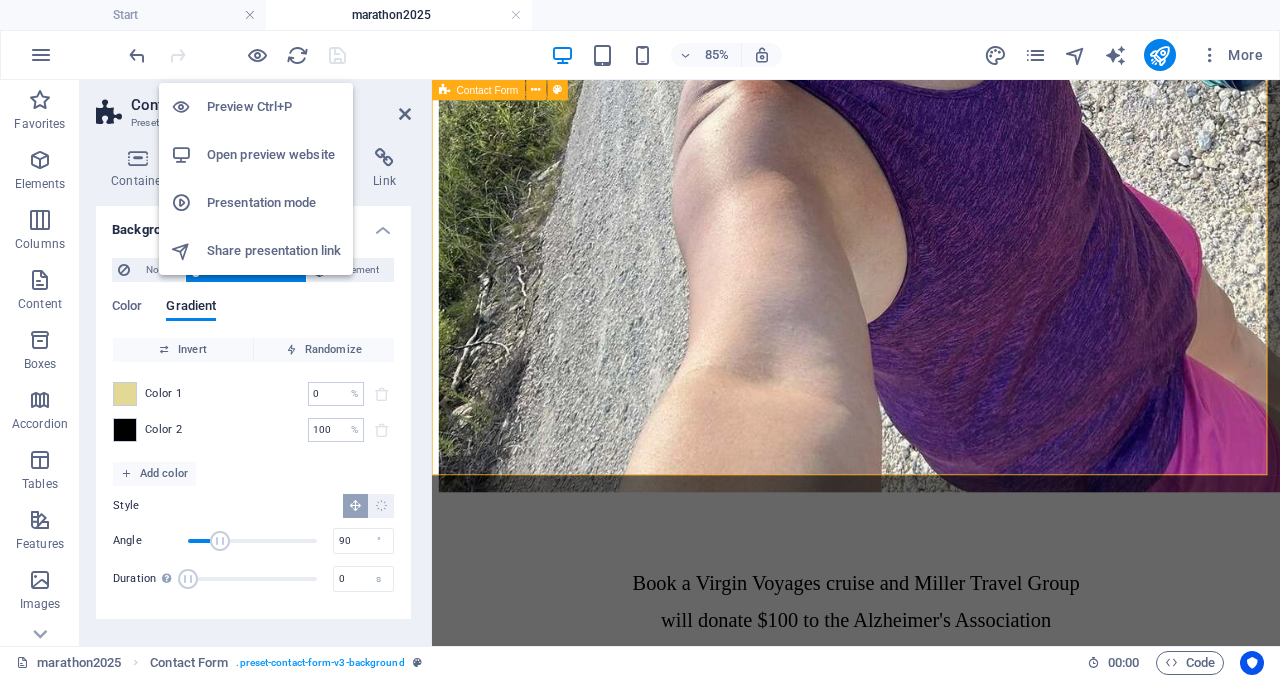 click on "Open preview website" at bounding box center [274, 155] 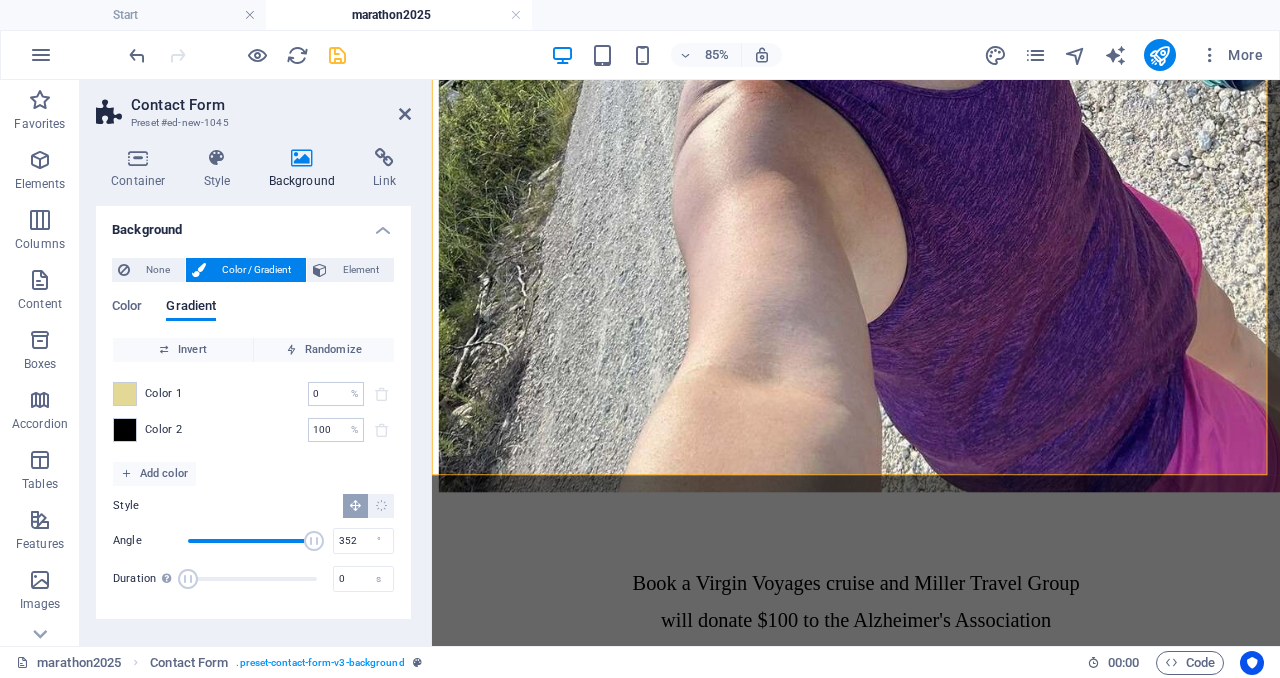 type on "360" 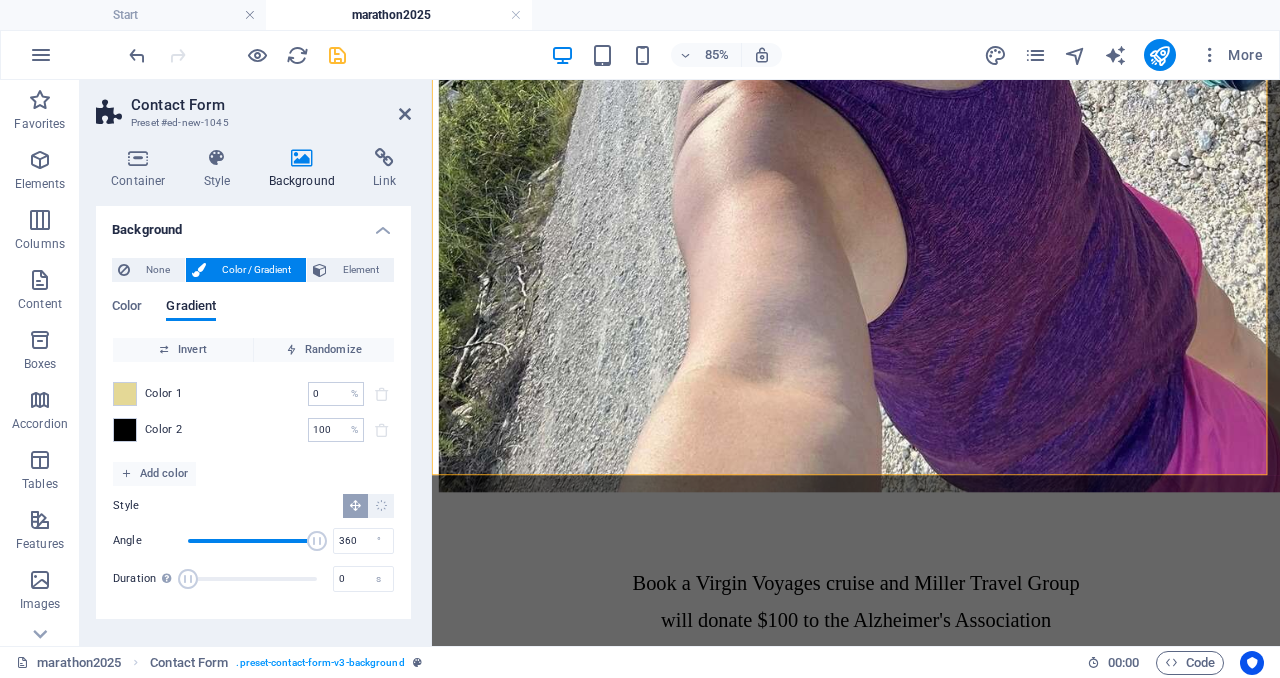 drag, startPoint x: 224, startPoint y: 540, endPoint x: 323, endPoint y: 535, distance: 99.12618 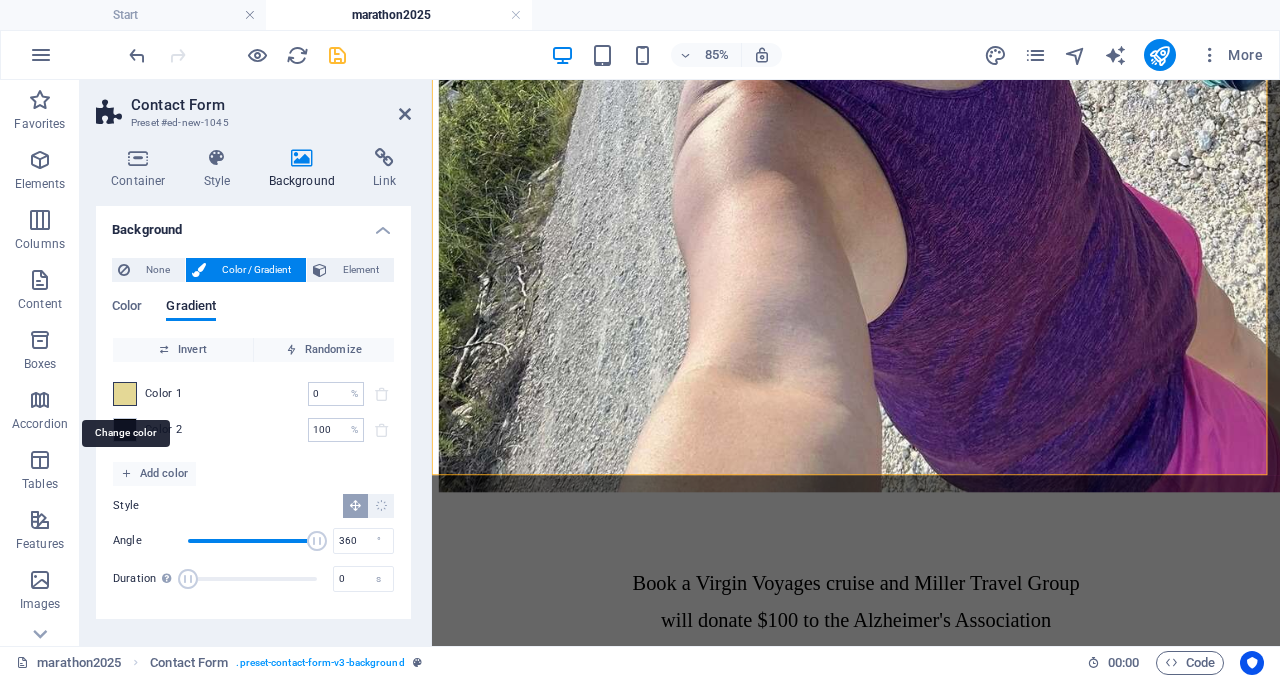 click at bounding box center [125, 394] 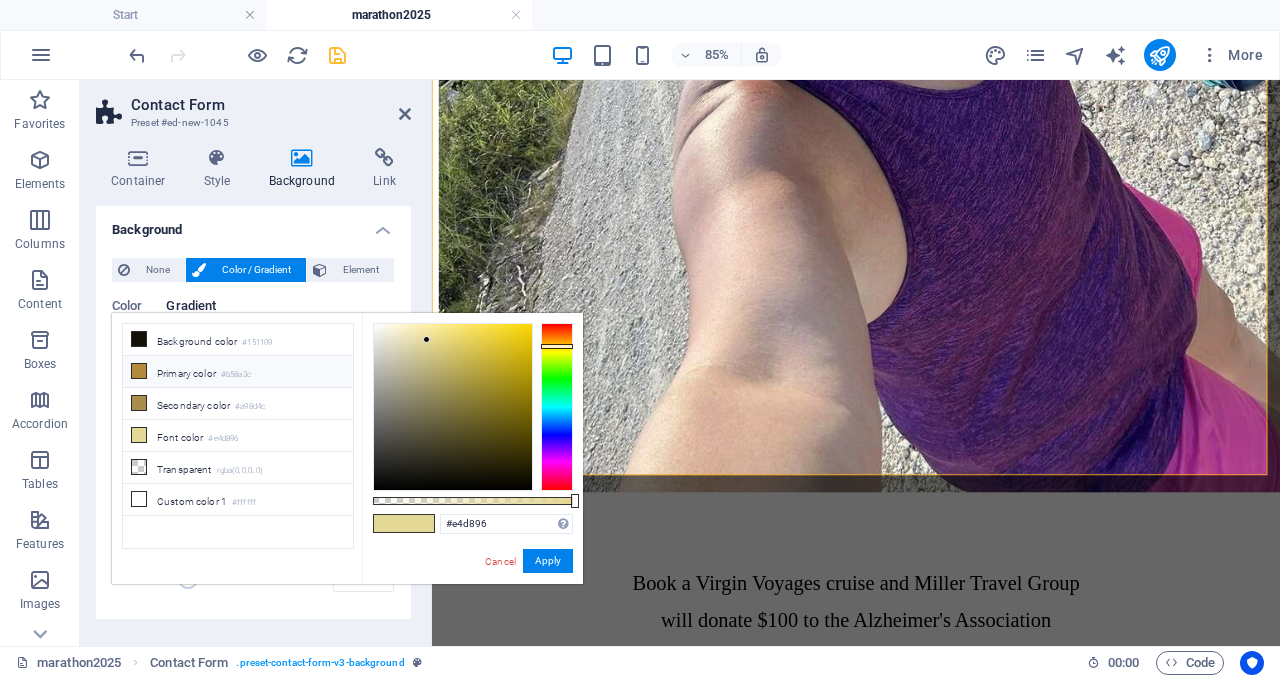 click at bounding box center [139, 371] 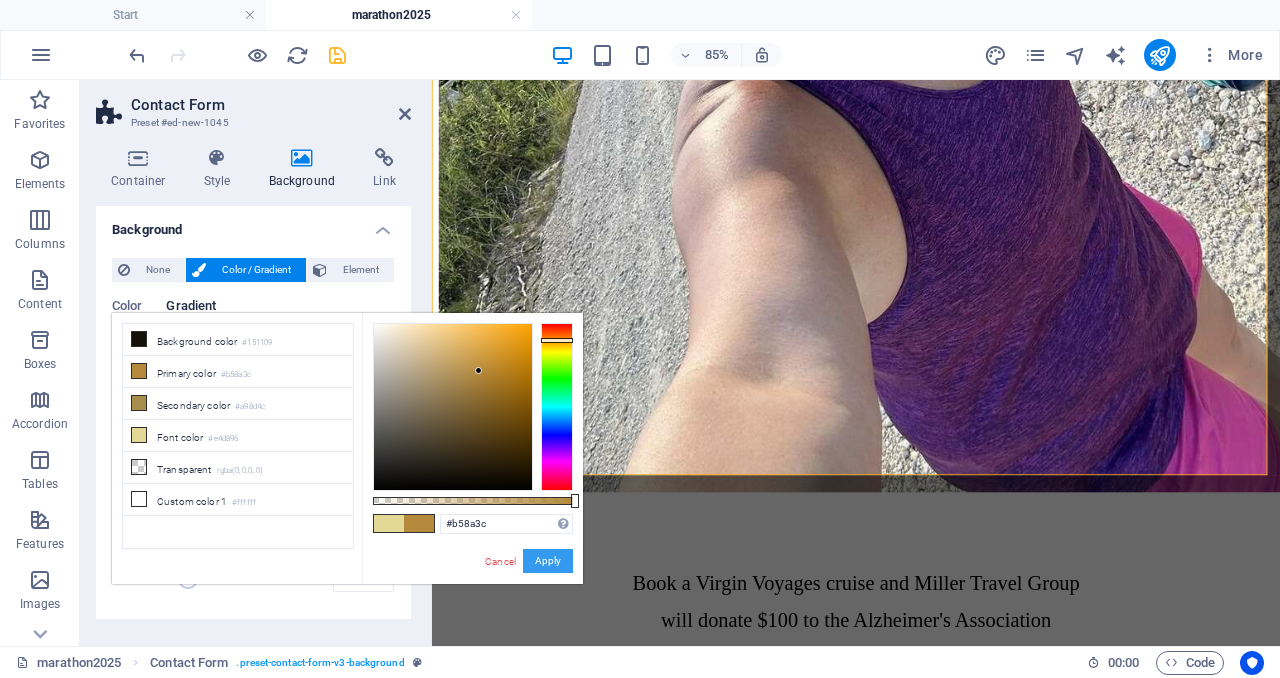 click on "Apply" at bounding box center (548, 561) 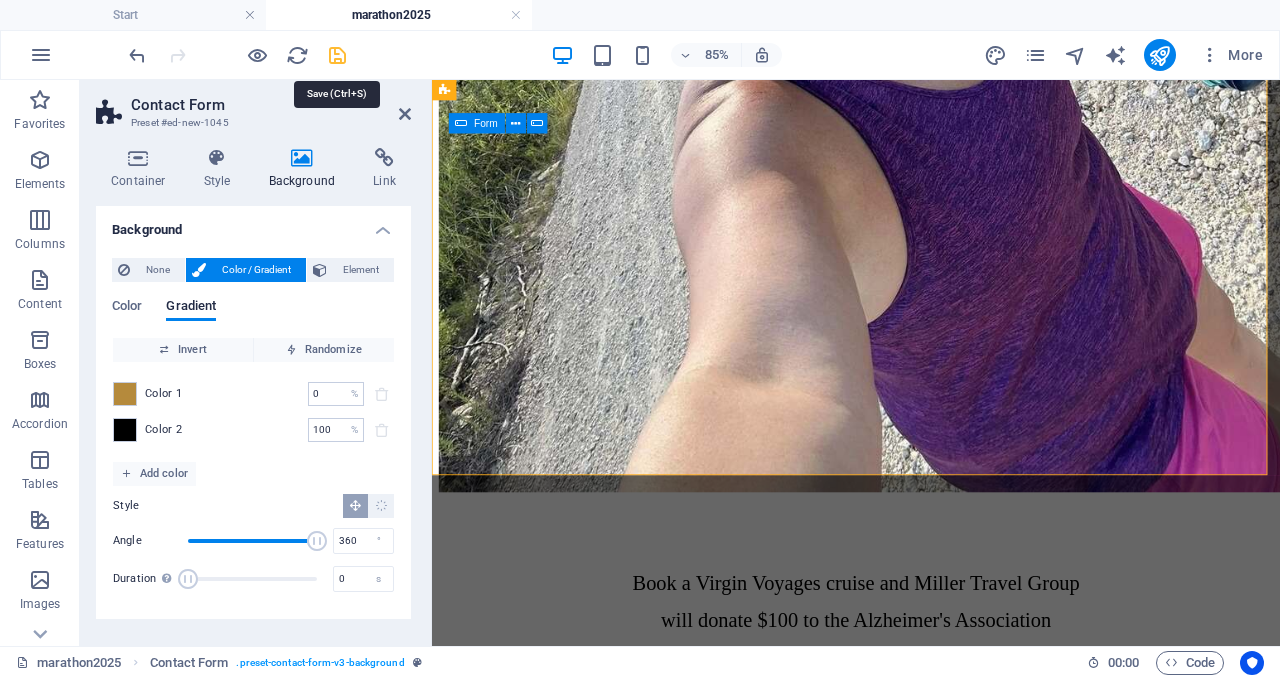 click at bounding box center (337, 55) 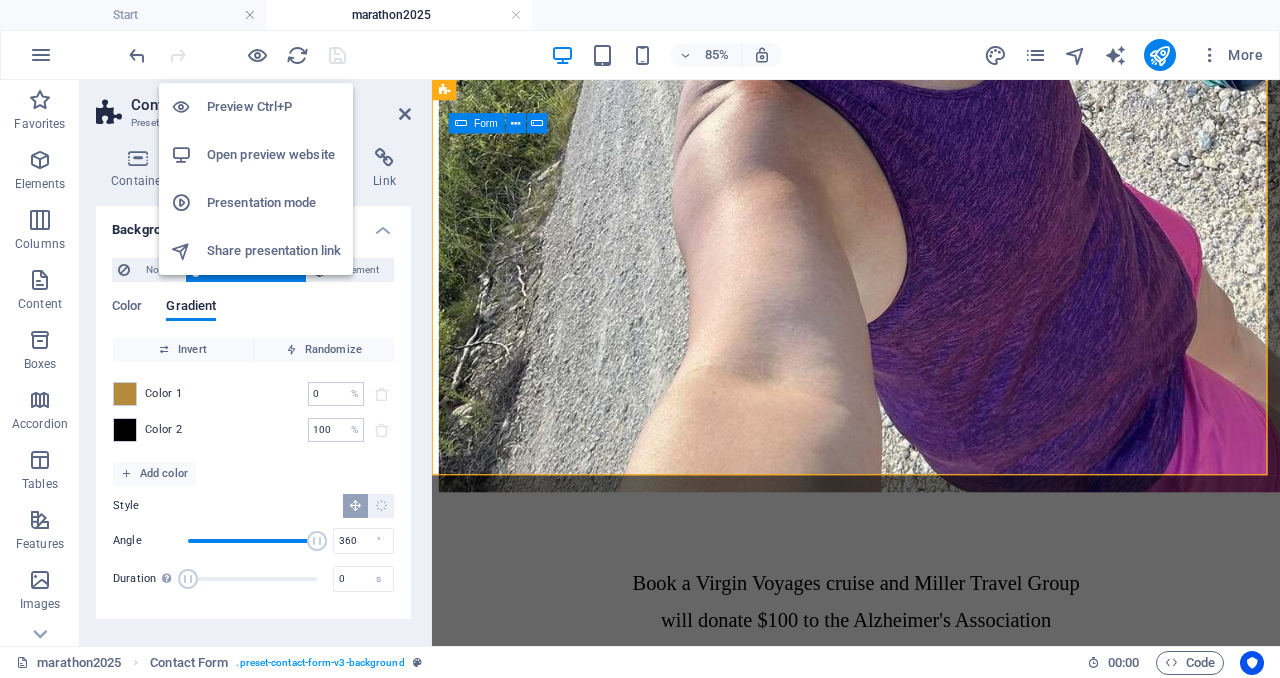 click on "Open preview website" at bounding box center (274, 155) 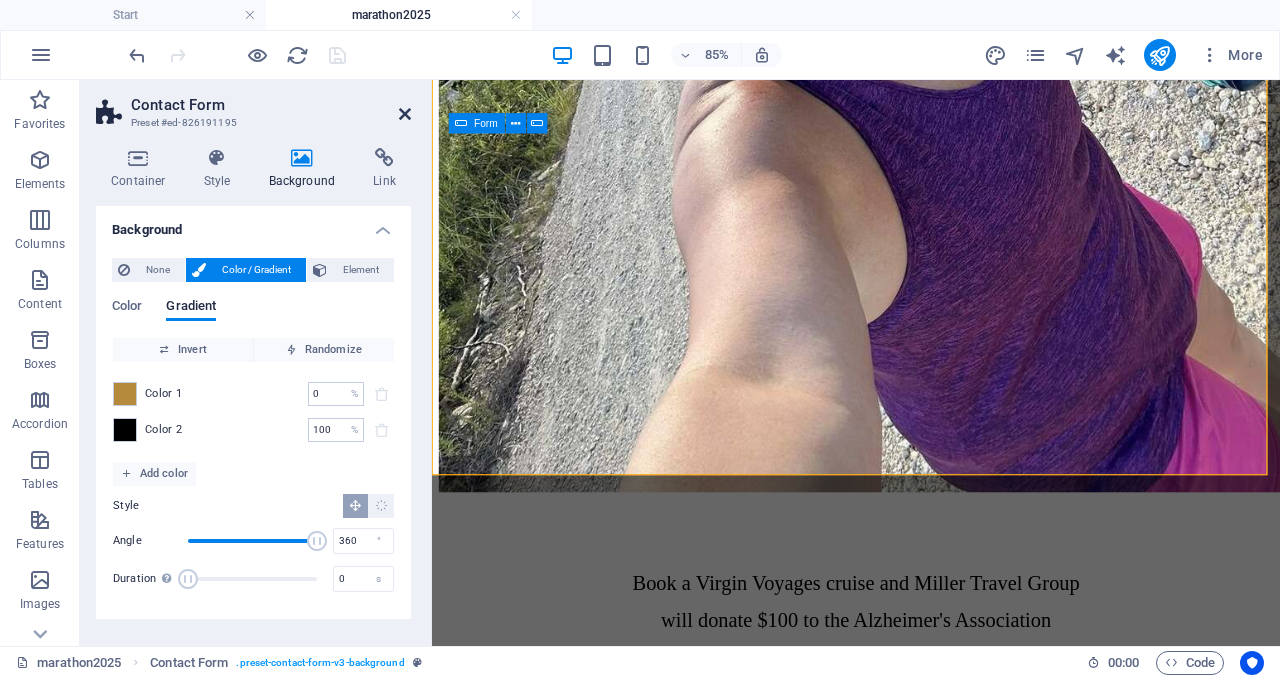 click at bounding box center (405, 114) 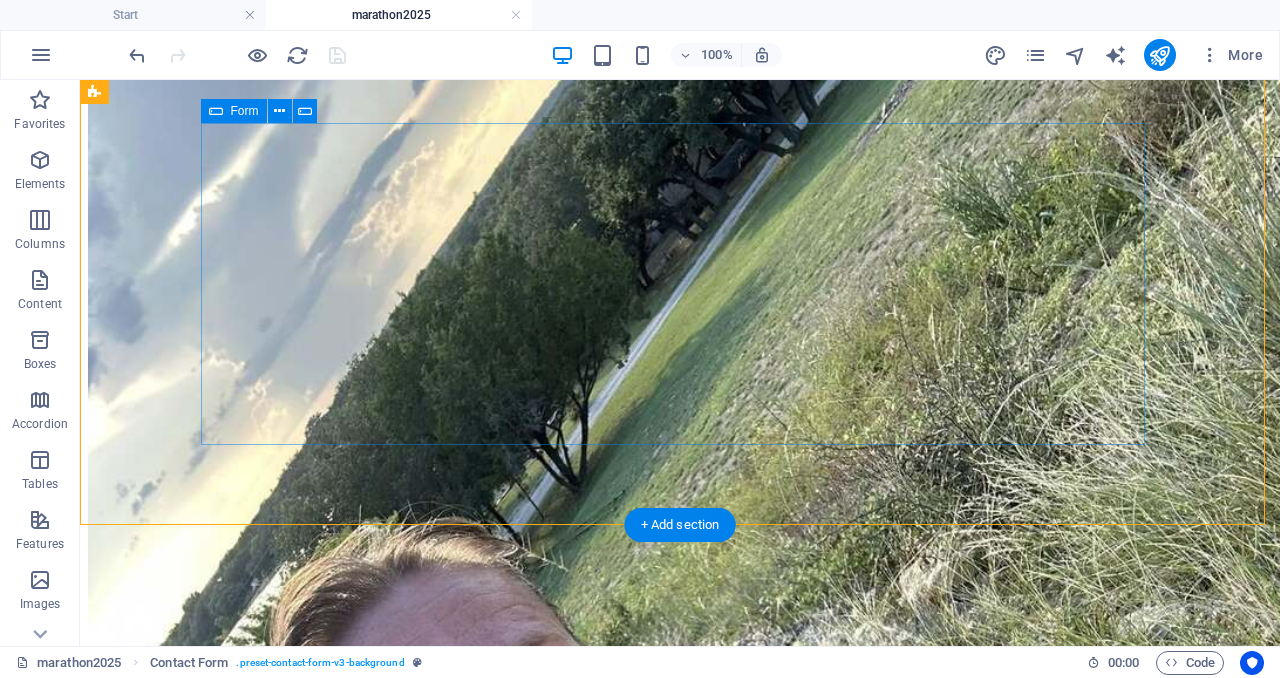 scroll, scrollTop: 5178, scrollLeft: 0, axis: vertical 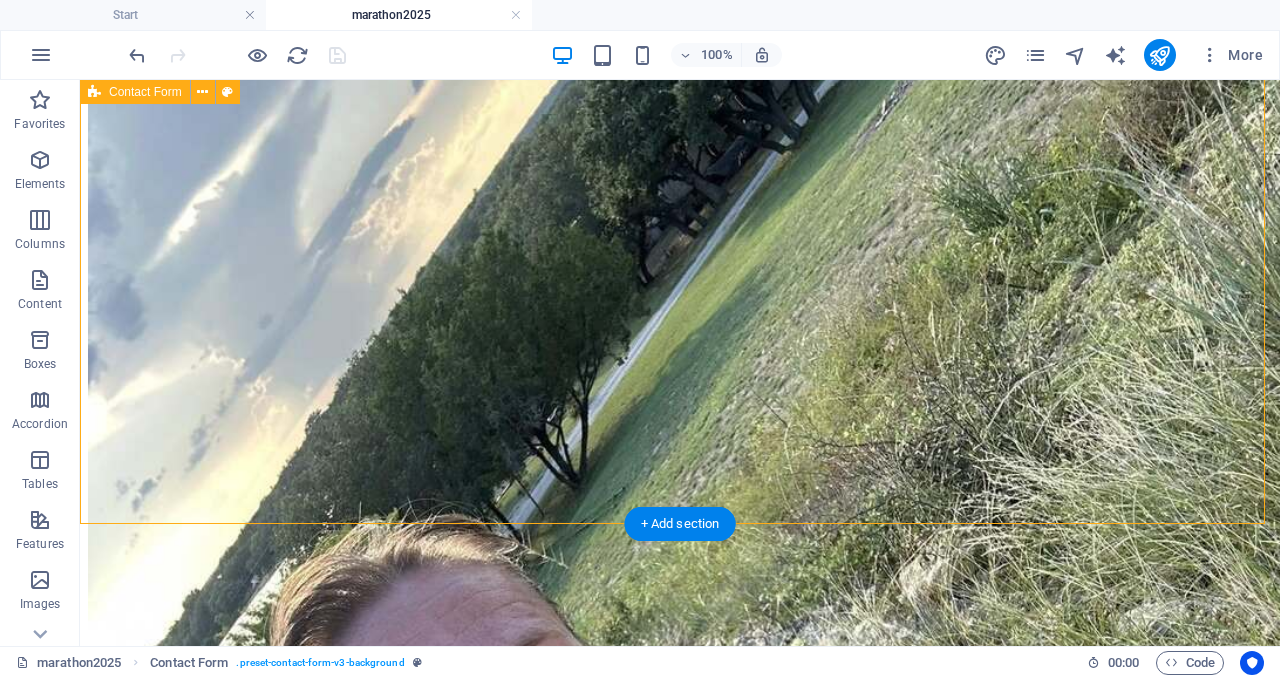 click on "{{ 'content.forms.privacy'|trans }} Unreadable? Load new Submit" at bounding box center (680, 18051) 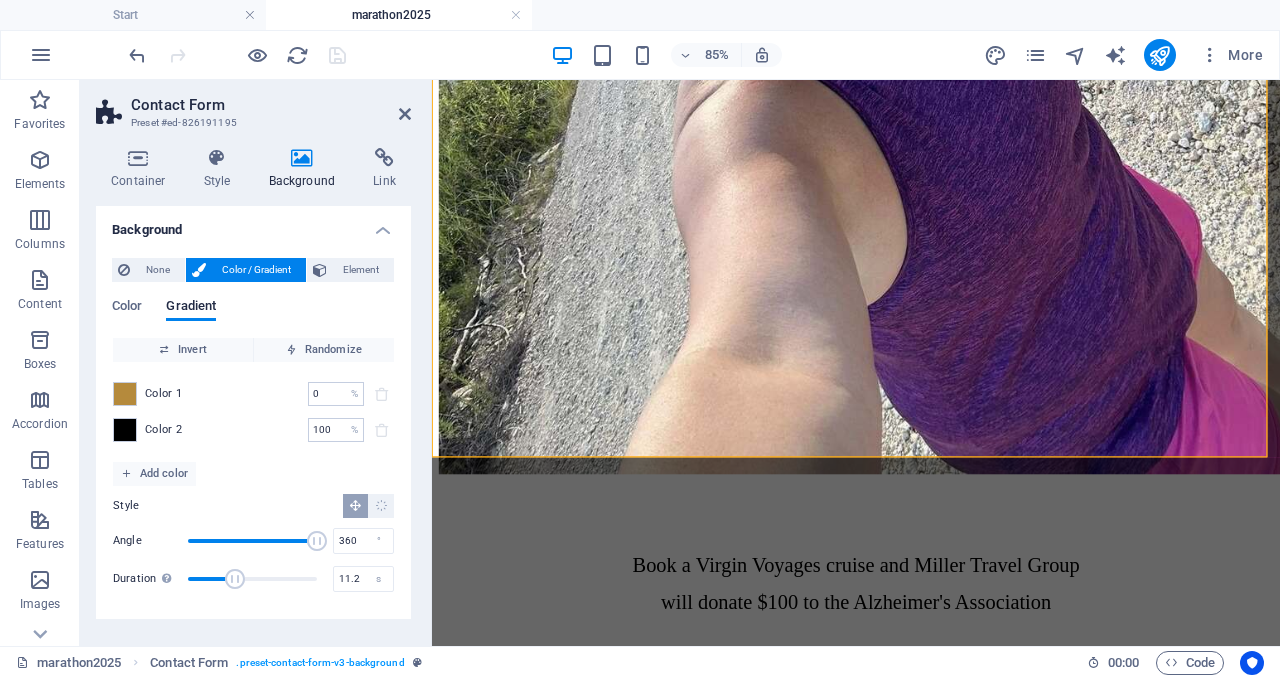 drag, startPoint x: 191, startPoint y: 577, endPoint x: 236, endPoint y: 577, distance: 45 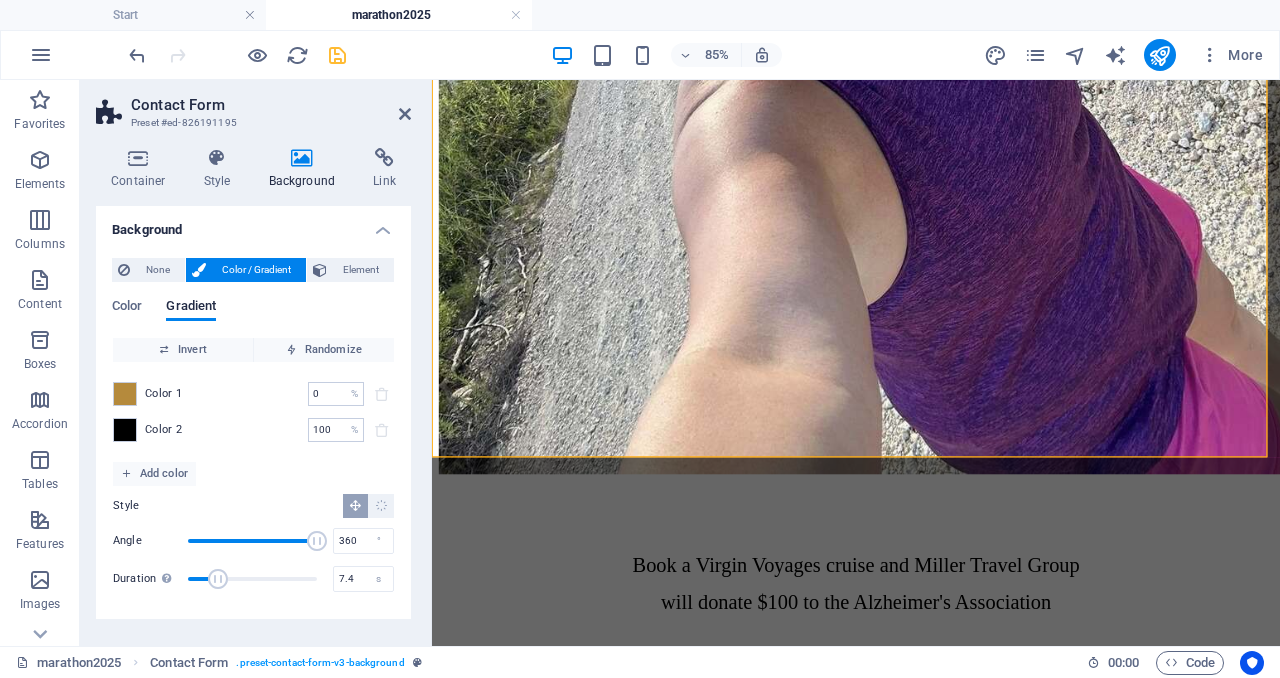 drag, startPoint x: 236, startPoint y: 577, endPoint x: 220, endPoint y: 577, distance: 16 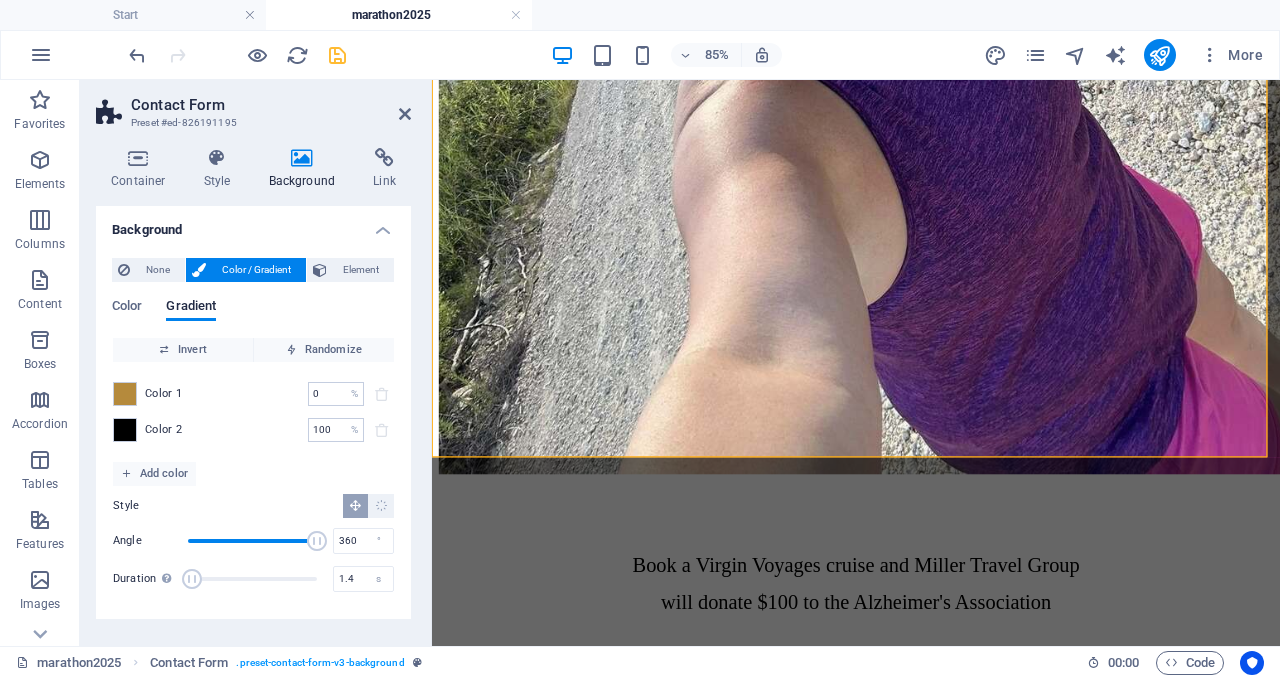 drag, startPoint x: 220, startPoint y: 577, endPoint x: 194, endPoint y: 576, distance: 26.019224 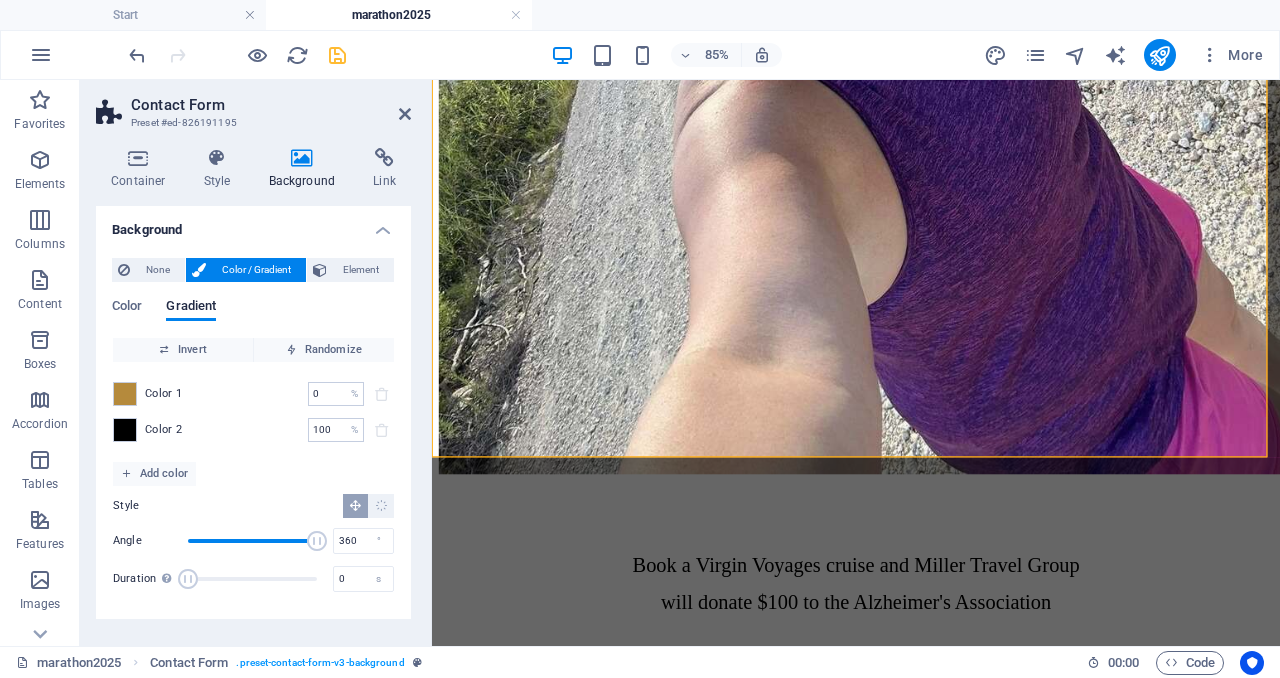 click at bounding box center (188, 579) 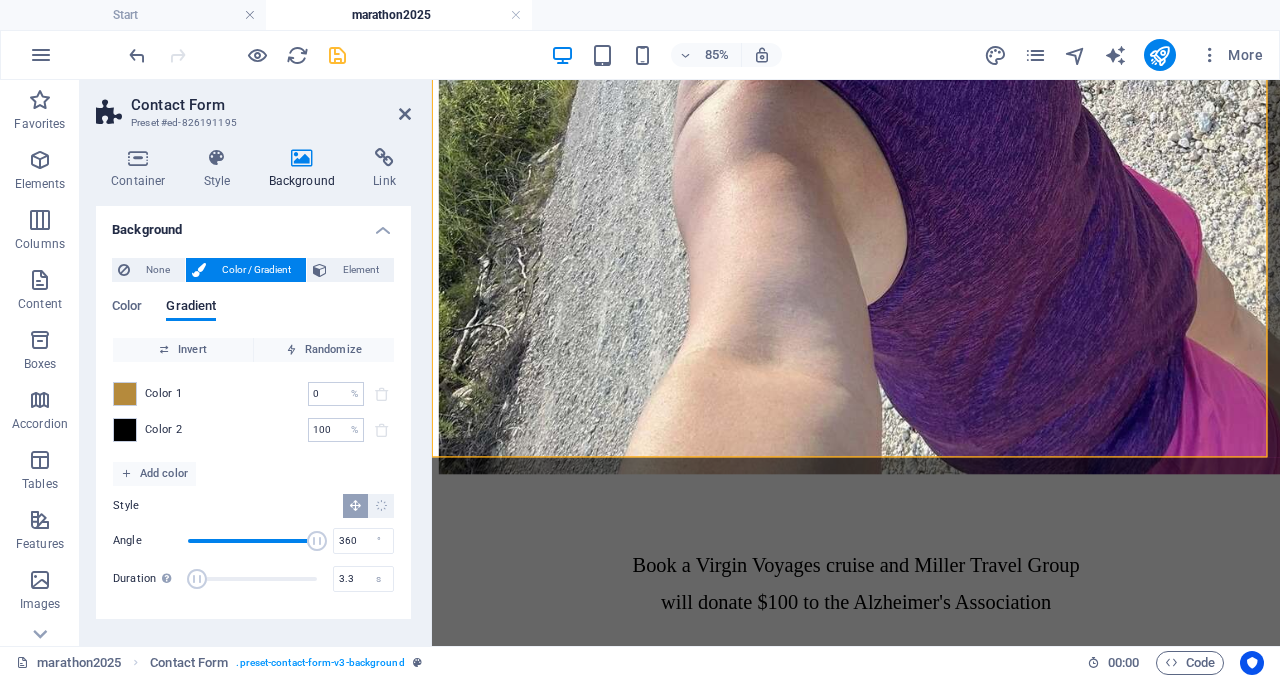 type on "3.5" 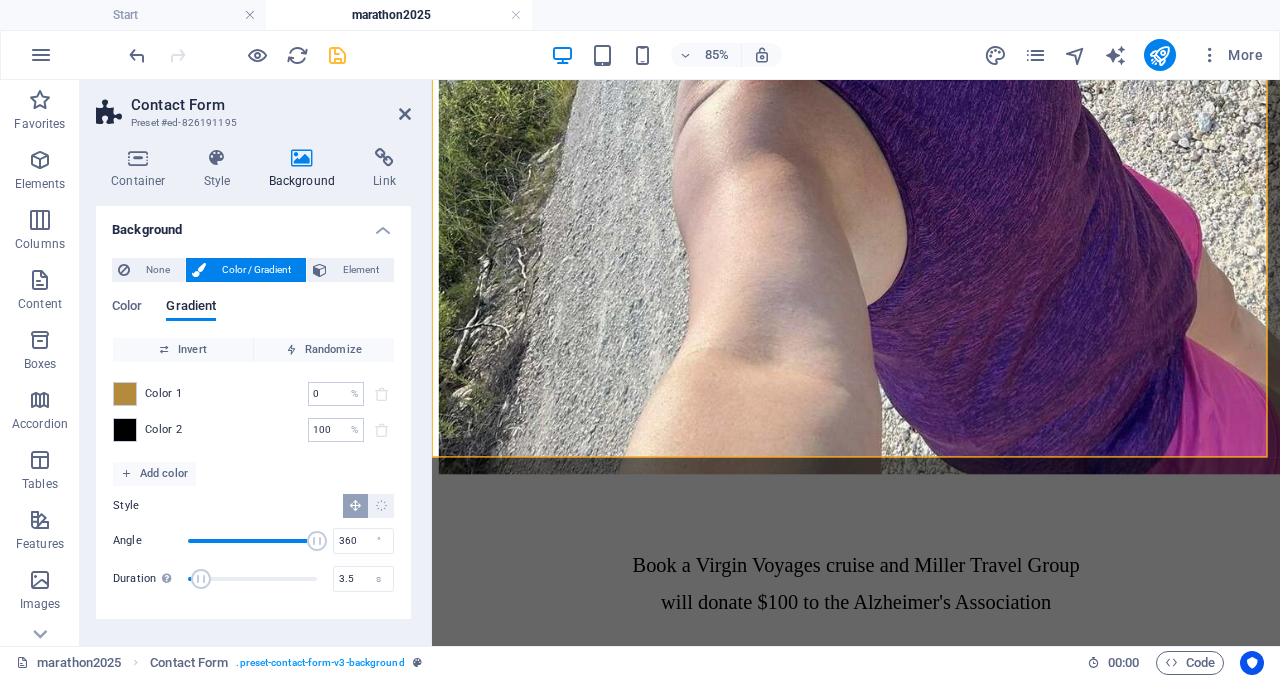drag, startPoint x: 183, startPoint y: 575, endPoint x: 203, endPoint y: 577, distance: 20.09975 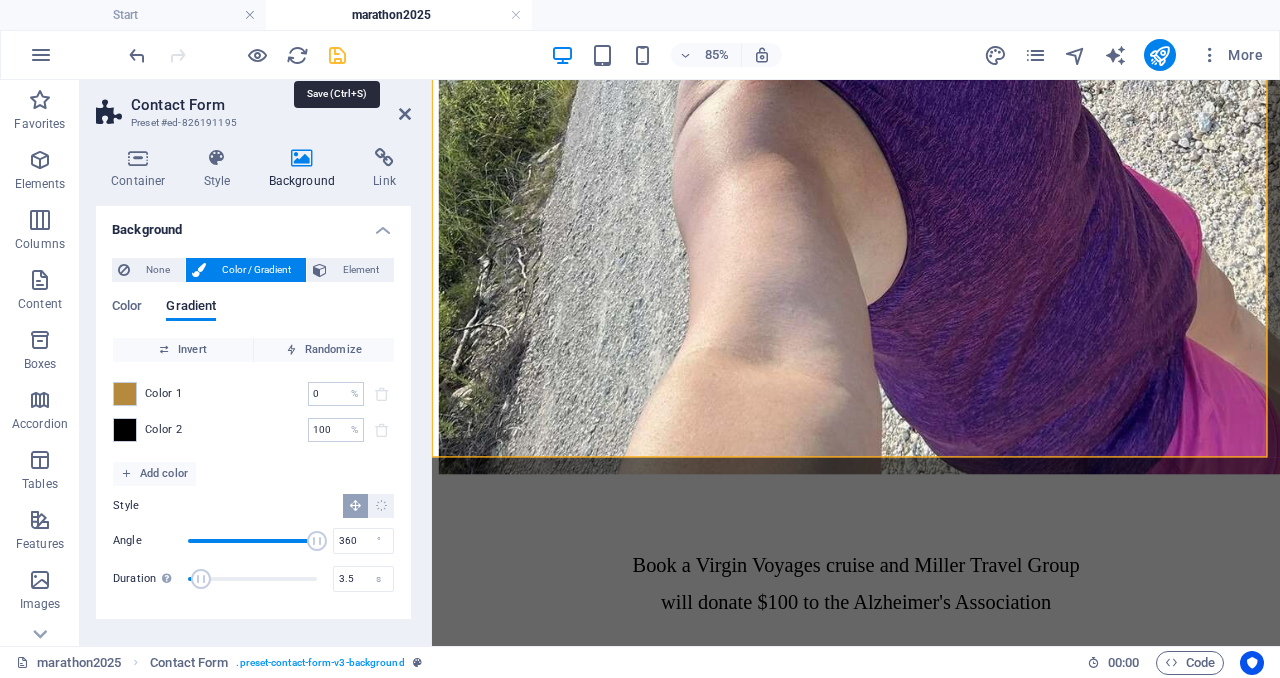 click at bounding box center [337, 55] 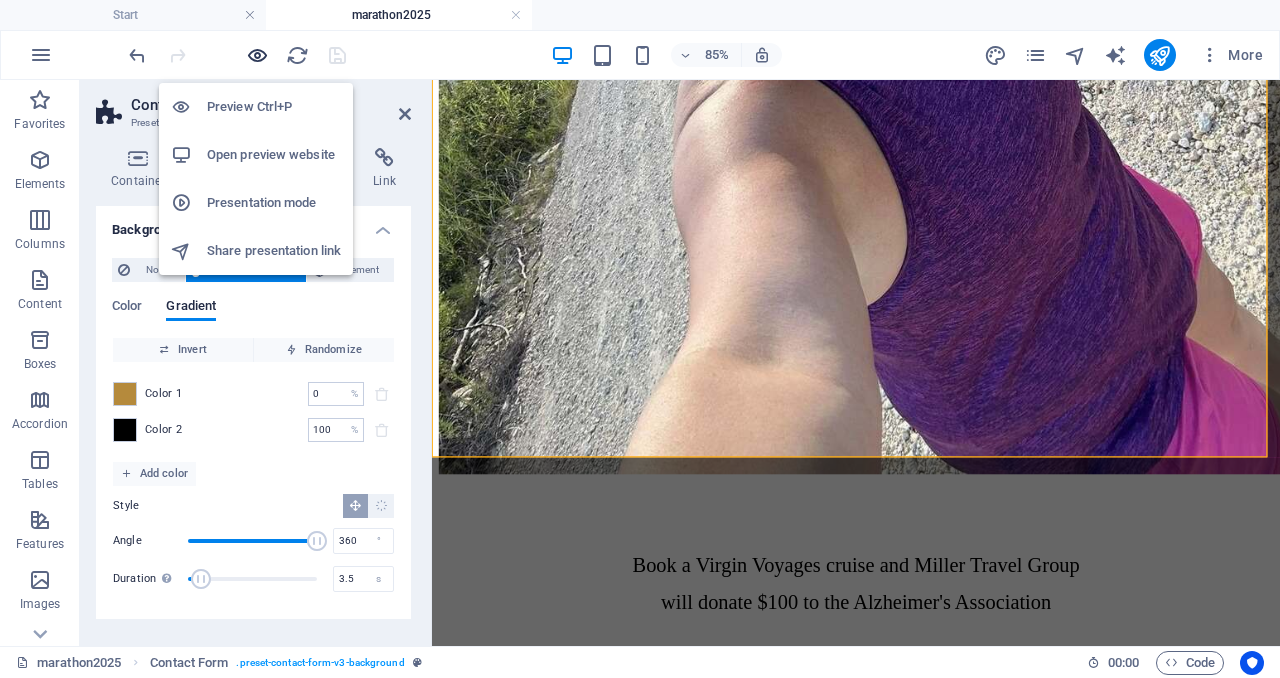 click at bounding box center [257, 55] 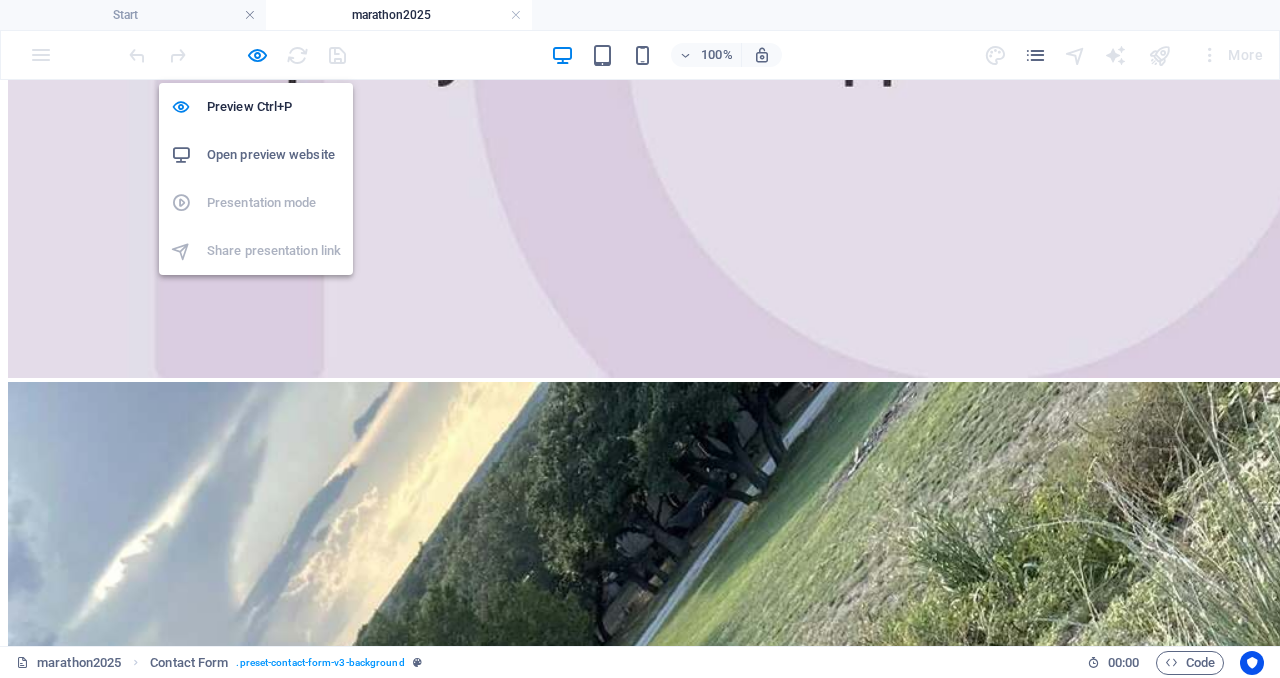 click on "Open preview website" at bounding box center (274, 155) 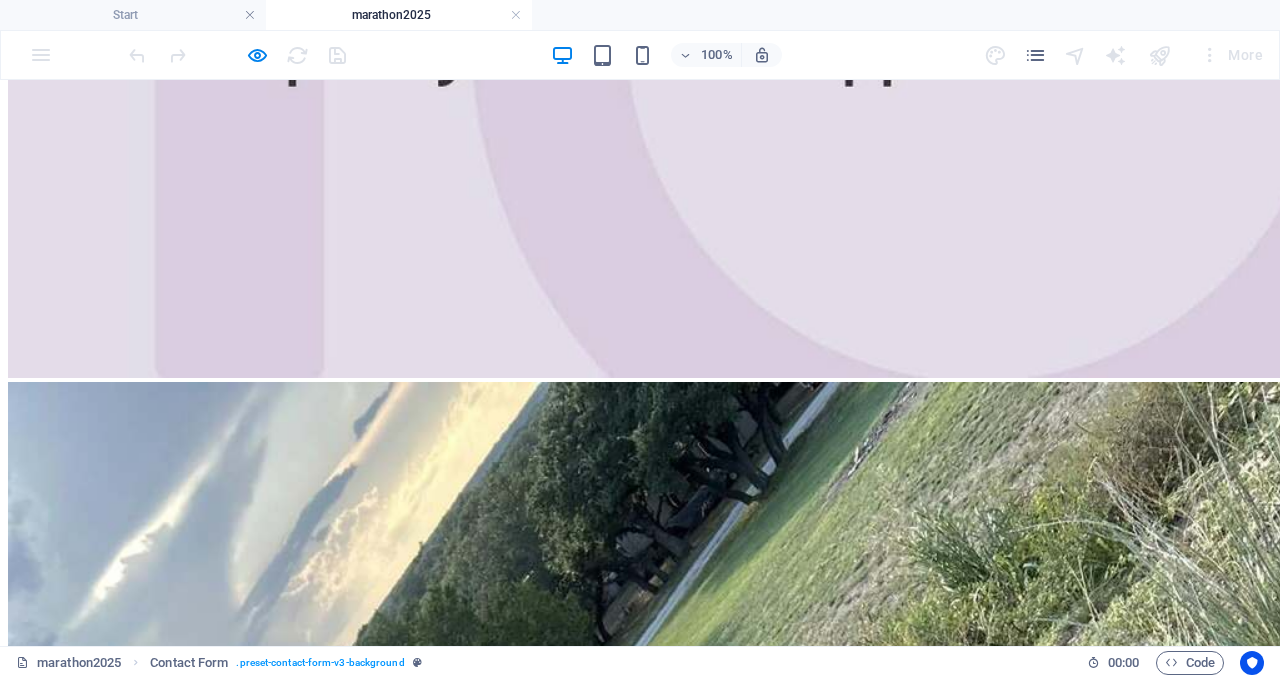scroll, scrollTop: 5152, scrollLeft: 0, axis: vertical 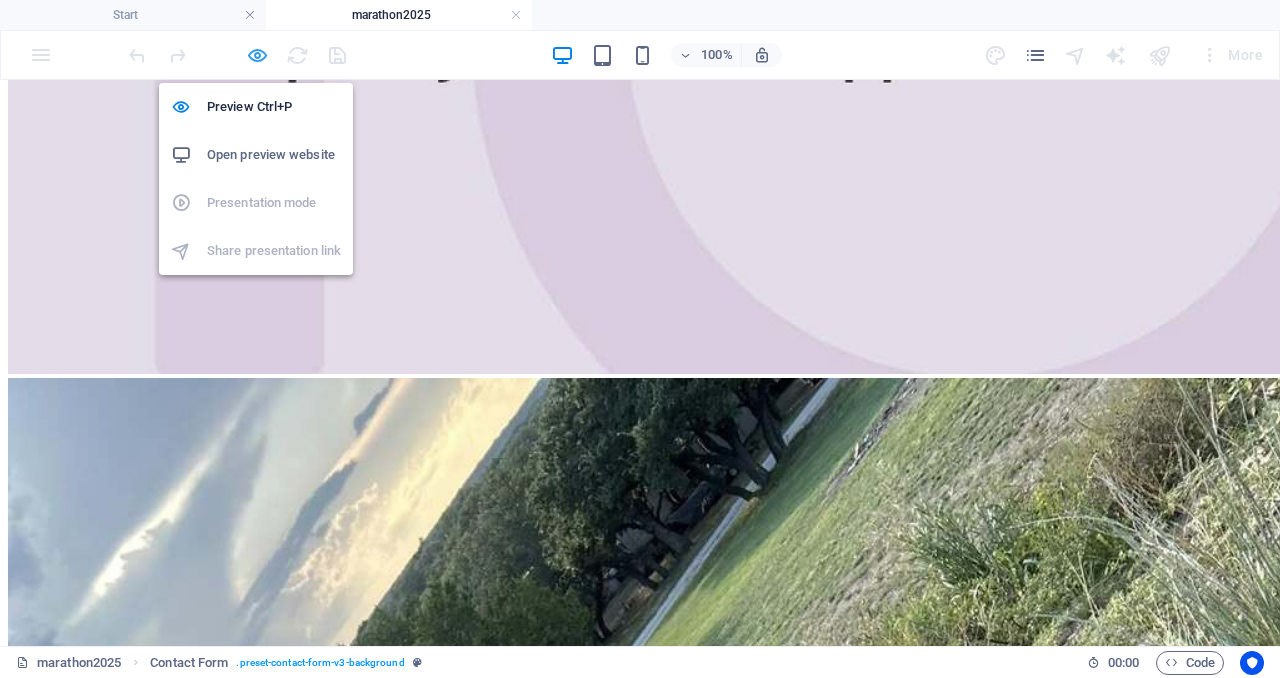 click at bounding box center [257, 55] 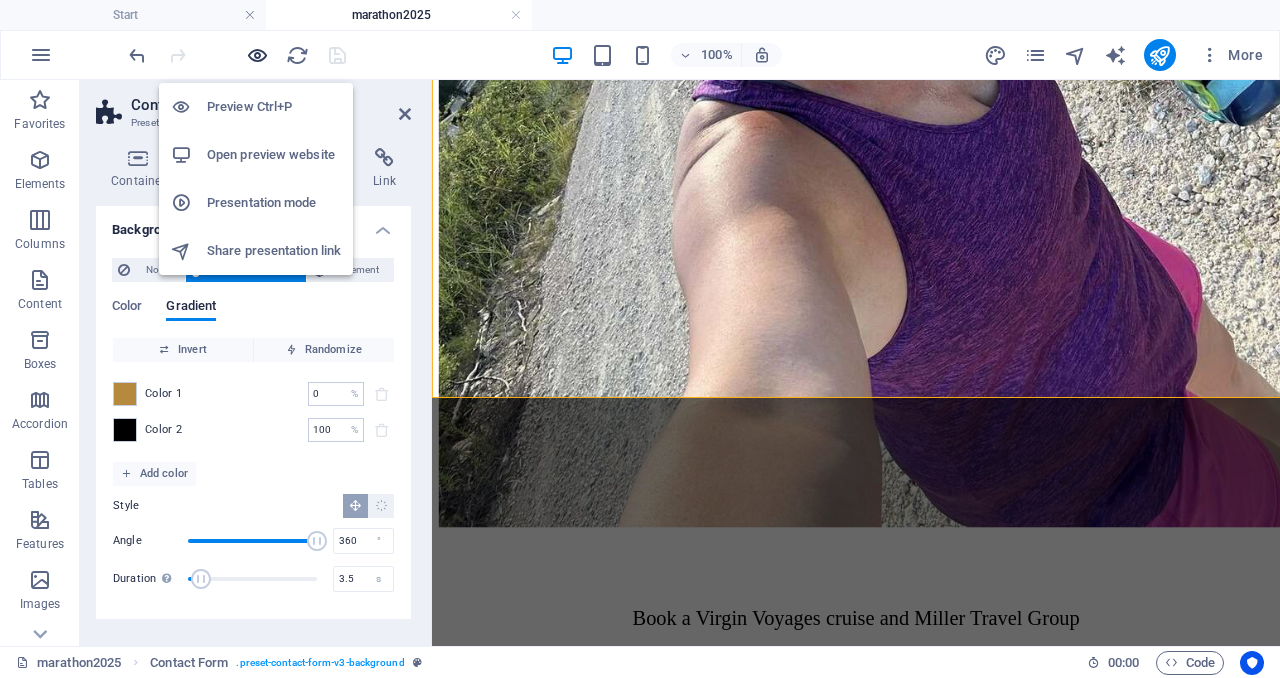 scroll, scrollTop: 5218, scrollLeft: 0, axis: vertical 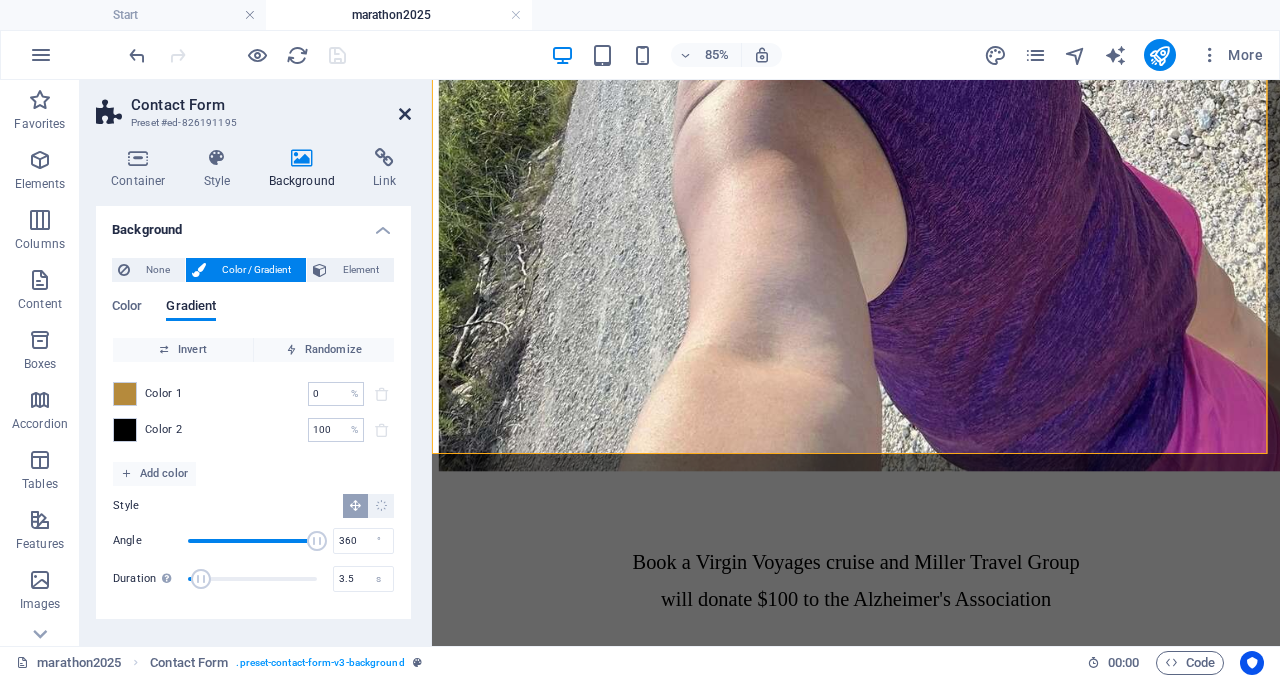 click at bounding box center [405, 114] 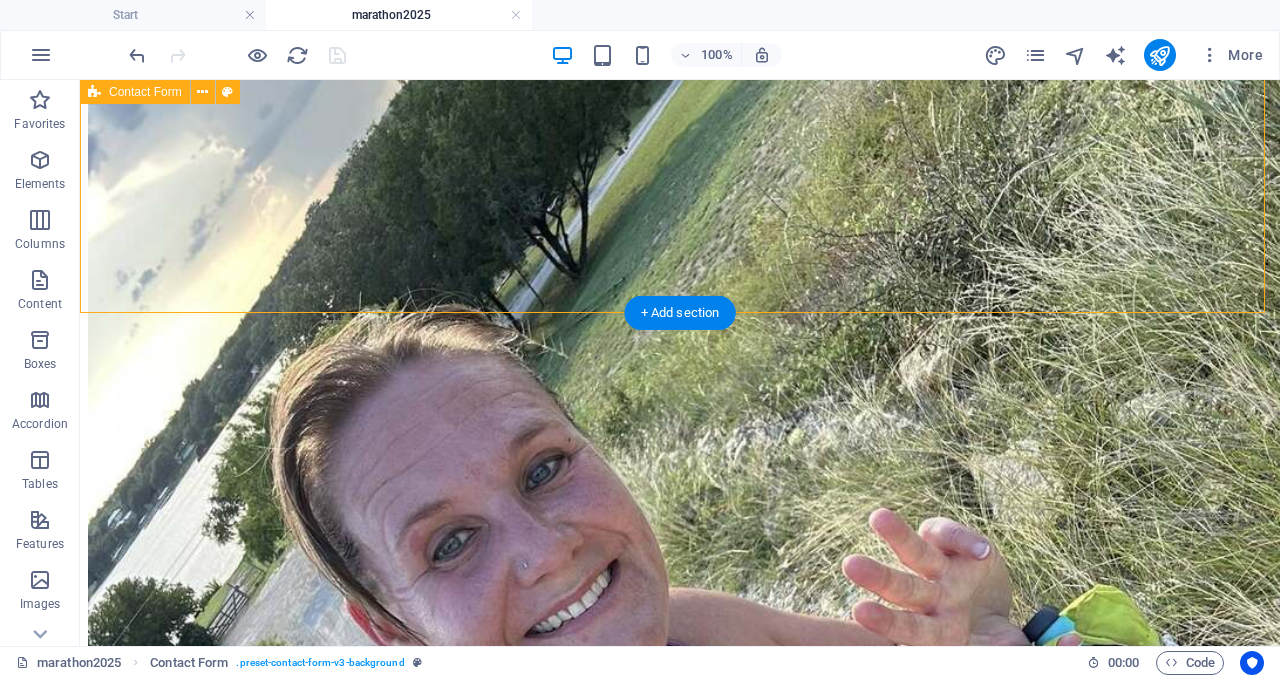 scroll, scrollTop: 5389, scrollLeft: 0, axis: vertical 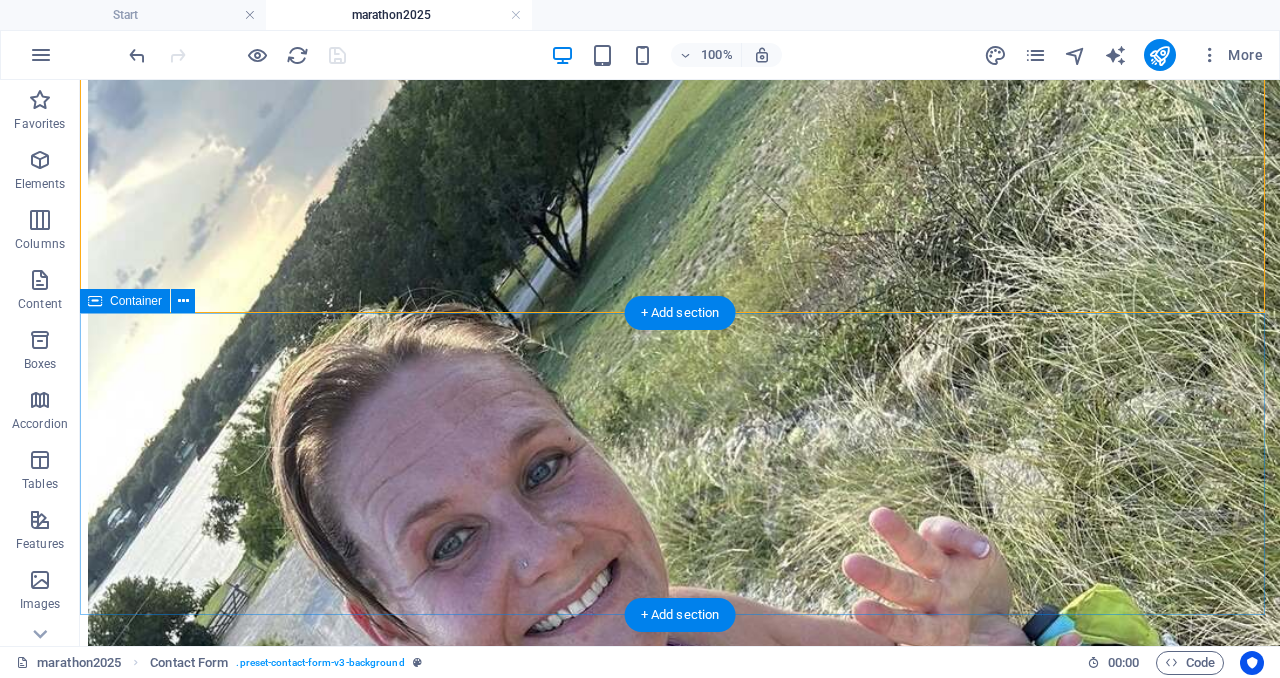 click on "Drop content here or  Add elements  Paste clipboard" at bounding box center [680, 18089] 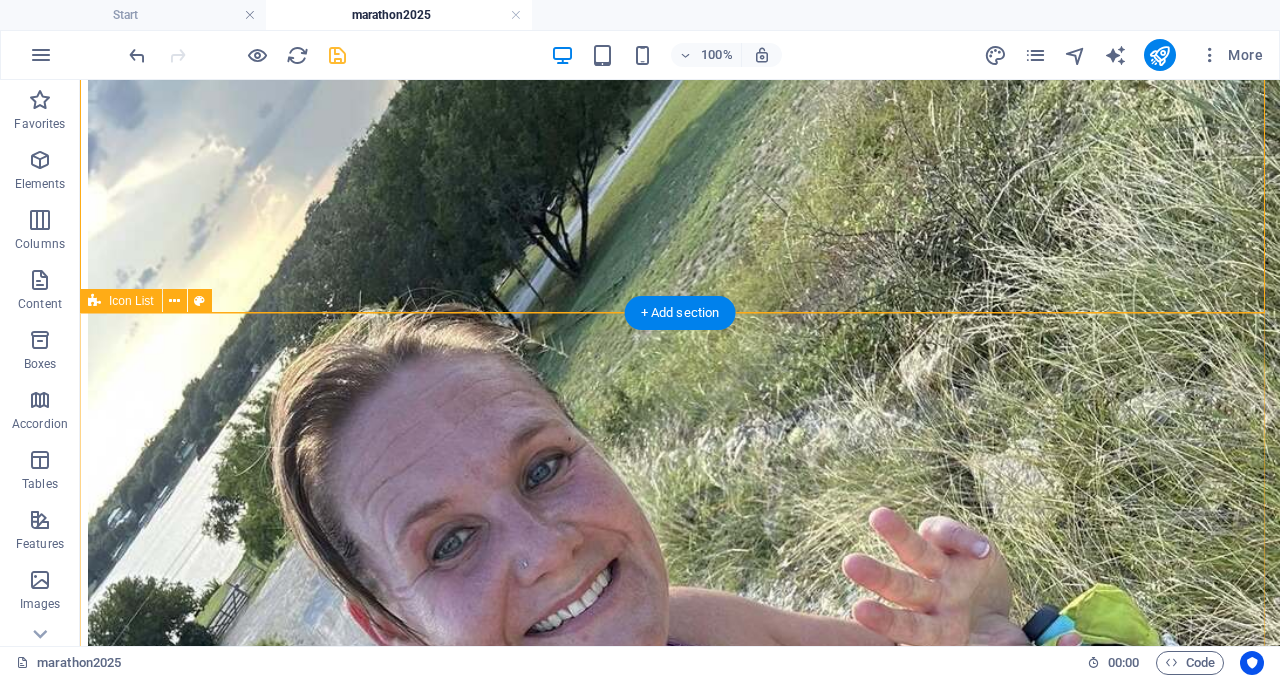 click on ".fa-secondary{opacity:.4} Headline Headline Headline Headline Drop content here or  Add elements  Paste clipboard Drop content here or  Add elements  Paste clipboard" at bounding box center (680, 20655) 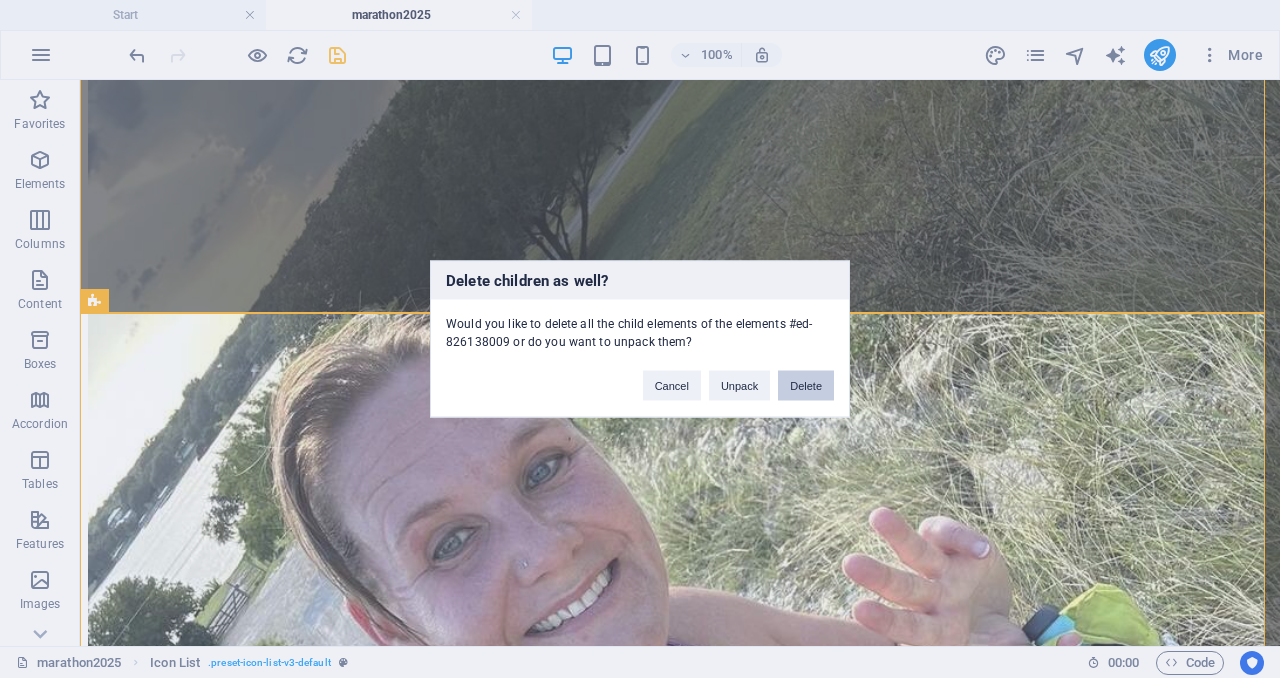 click on "Delete" at bounding box center [806, 386] 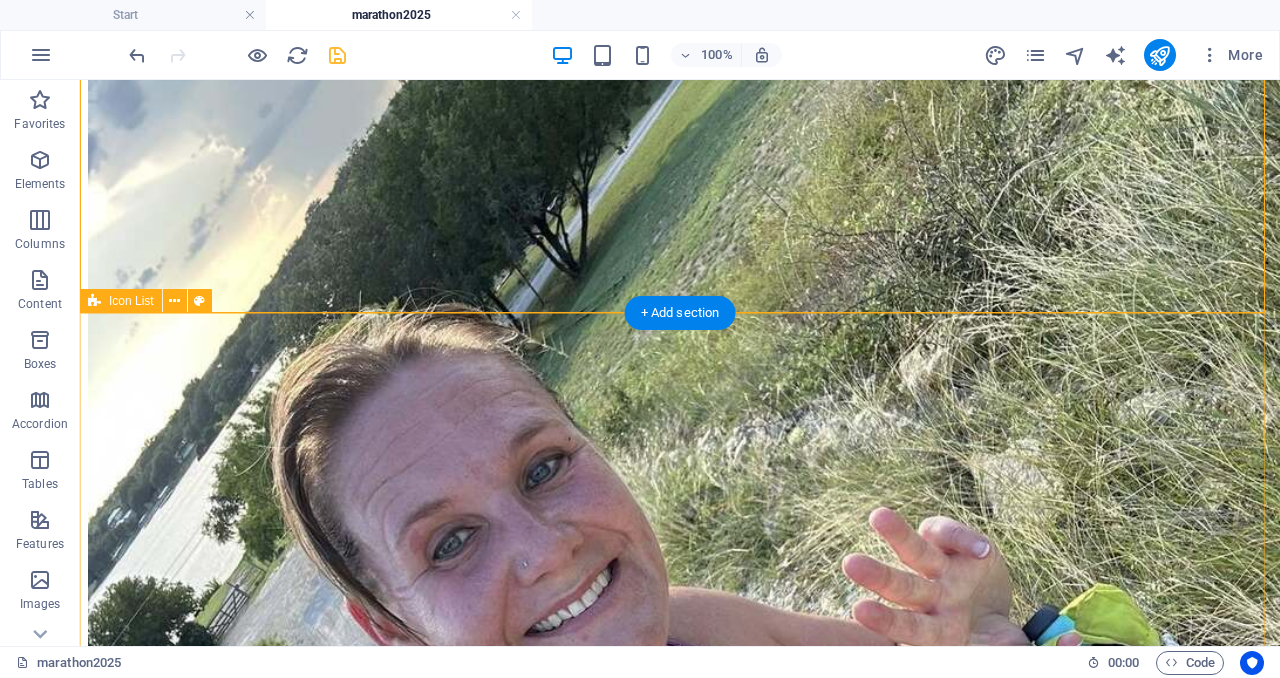 click on ".fa-secondary{opacity:.4} Headline Headline Headline Headline Drop content here or  Add elements  Paste clipboard Drop content here or  Add elements  Paste clipboard" at bounding box center [680, 20655] 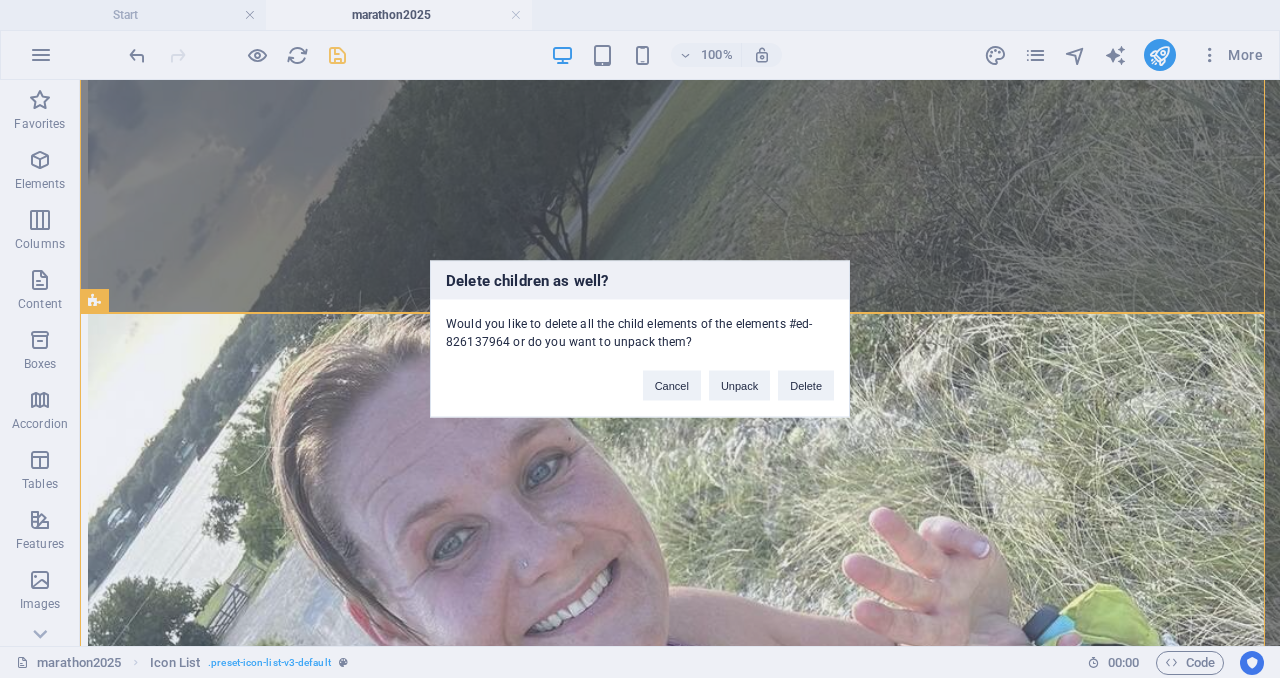 type 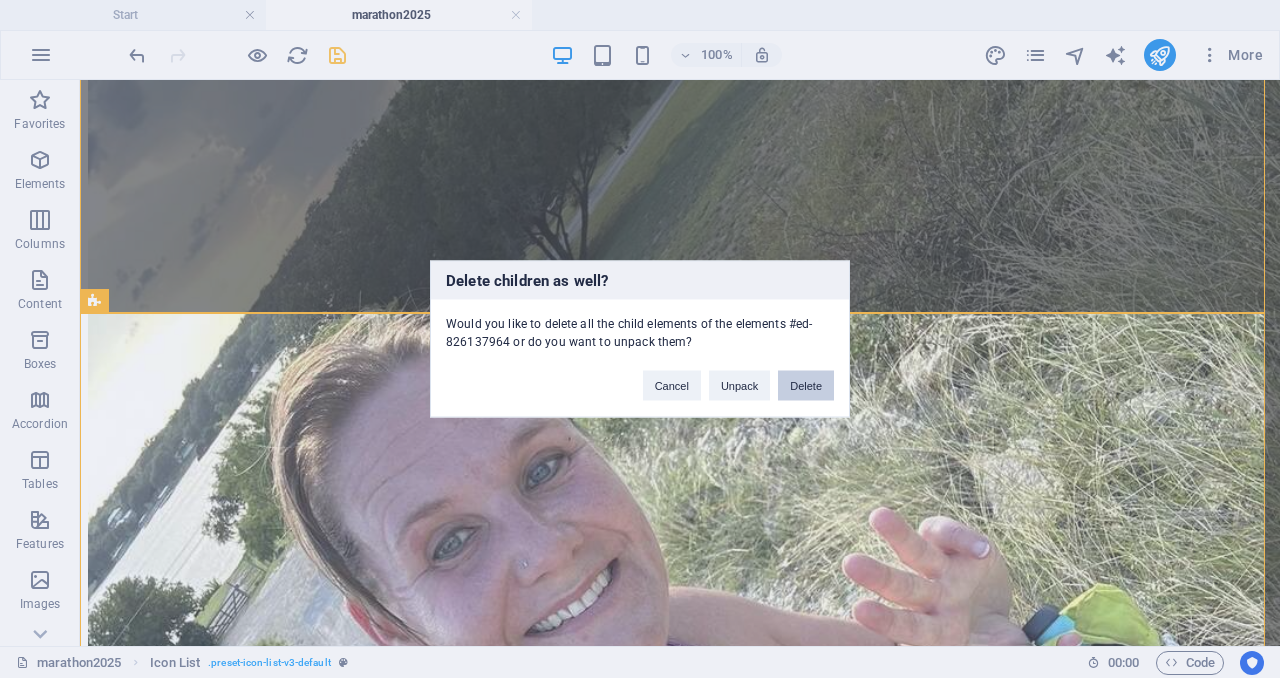 click on "Delete" at bounding box center [806, 386] 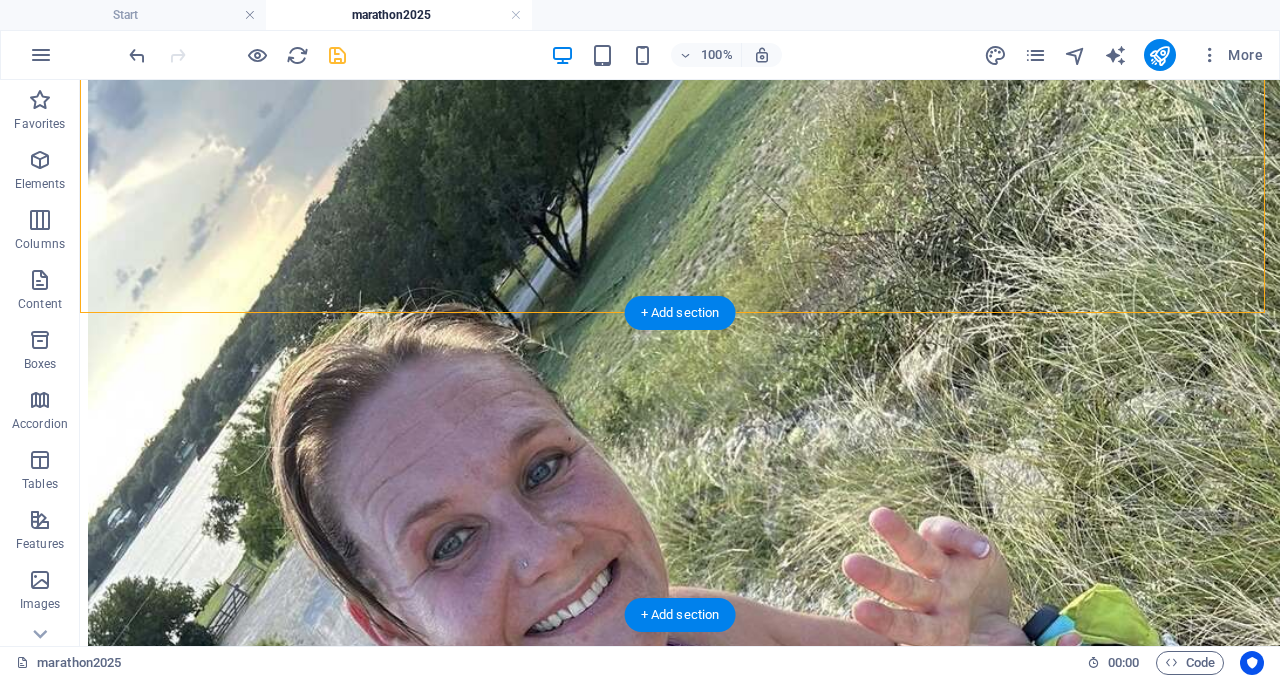 click at bounding box center [680, 18018] 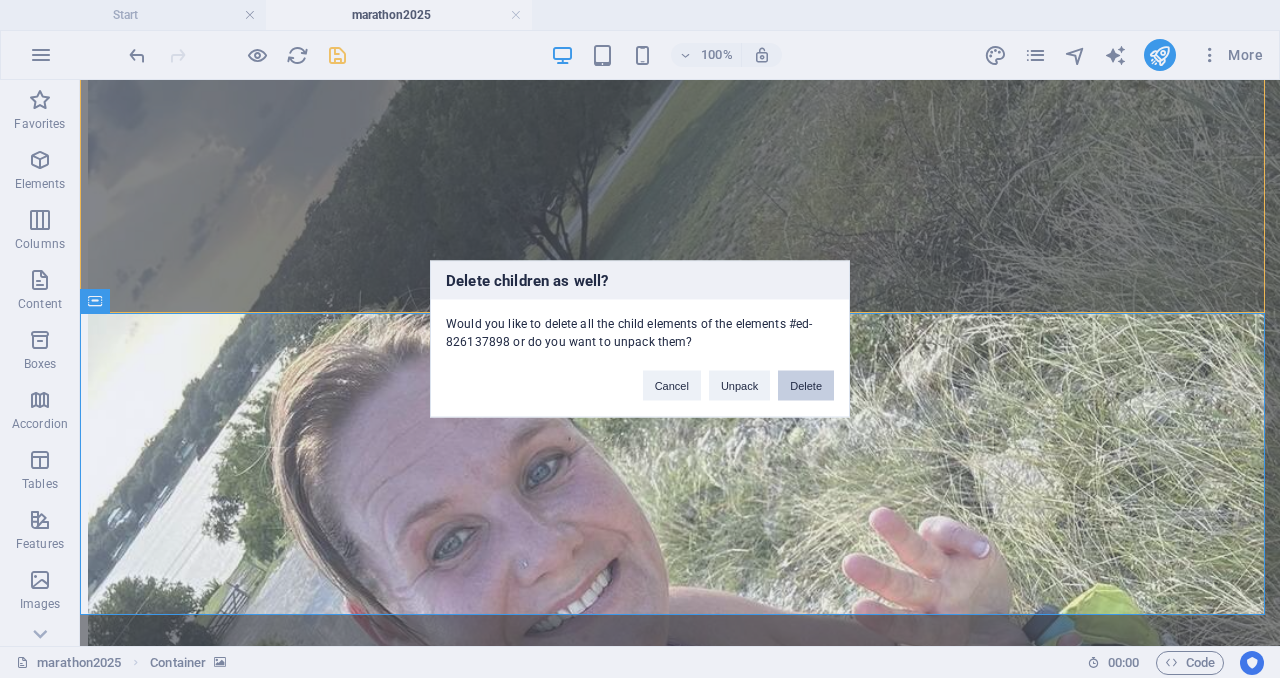drag, startPoint x: 791, startPoint y: 389, endPoint x: 711, endPoint y: 309, distance: 113.137085 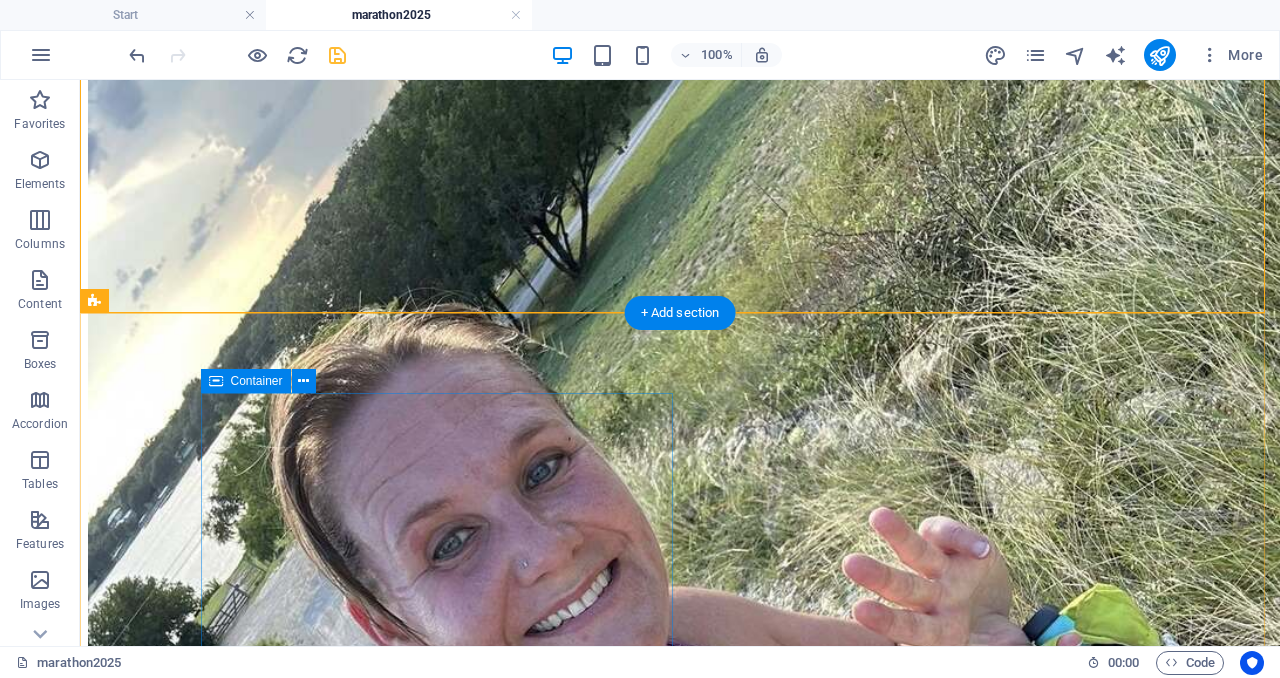 click on "New headline Lorem ipsum dolor sit amet, consectetuer adipiscing elit. Aenean commodo ligula eget dolor. Lorem ipsum dolor sit amet, consectetuer adipiscing elit leget dolor. Lorem ipsum dolor sit amet, consectetuer adipiscing elit. Aenean commodo ligula eget dolor. Lorem ipsum dolor sit amet, consectetuer adipiscing elit dolor consectetuer adipiscing elit leget dolor. Lorem elit saget ipsum dolor sit amet, consectetuer." at bounding box center [680, 18088] 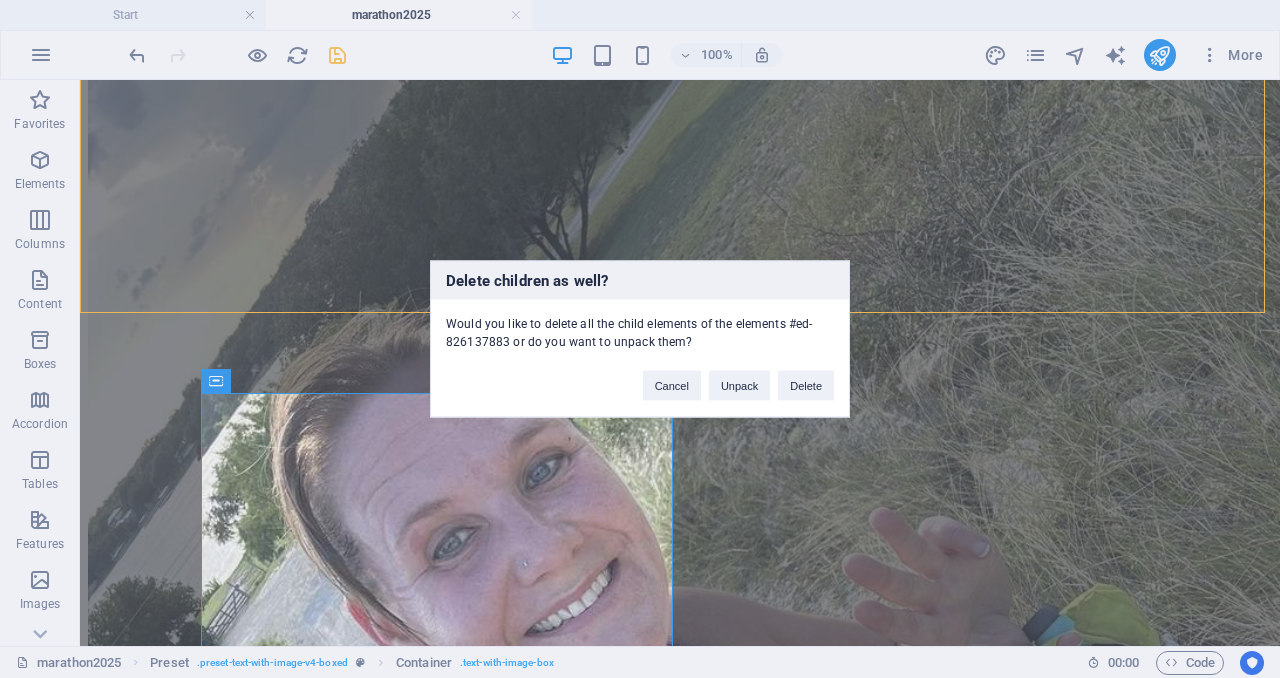 type 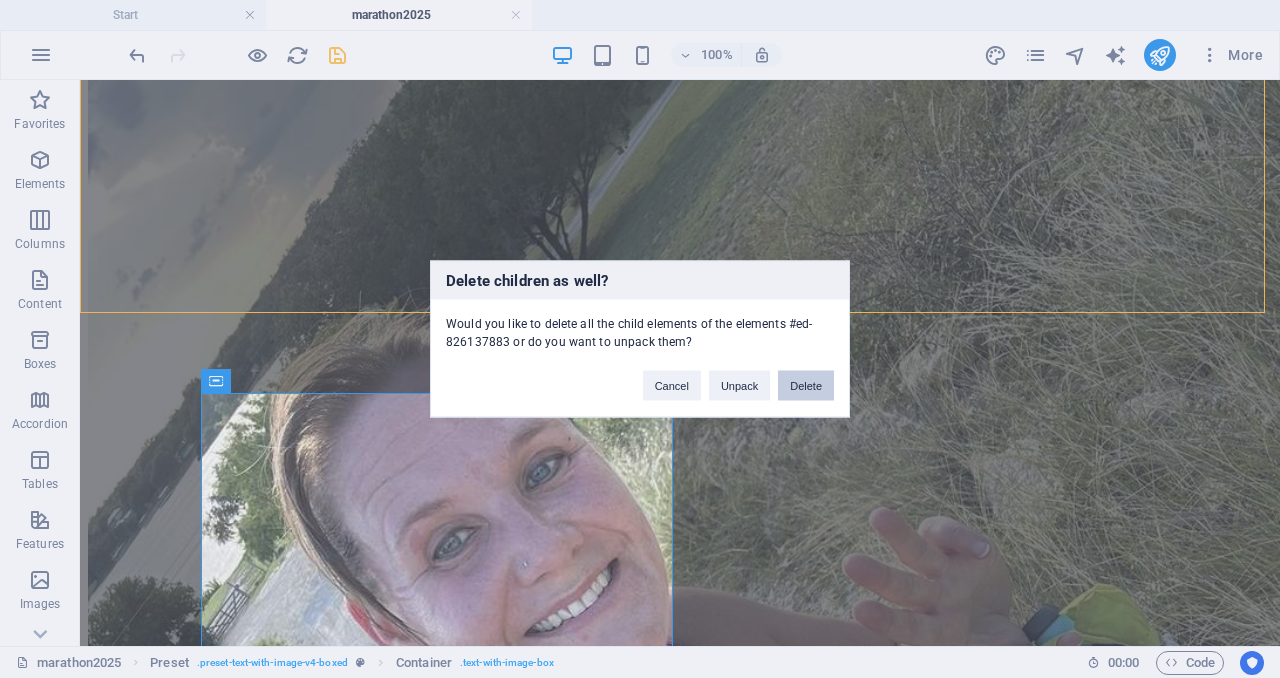 click on "Delete" at bounding box center (806, 386) 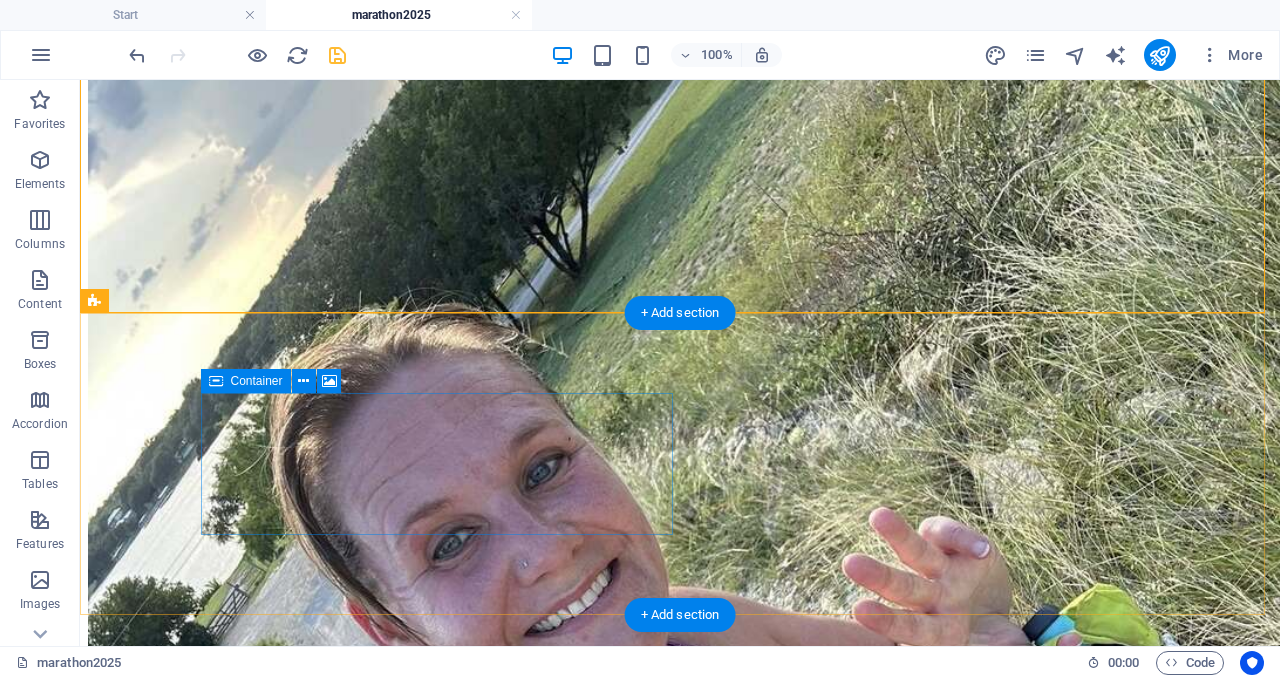 click on "Drop content here or  Add elements  Paste clipboard" at bounding box center (680, 18231) 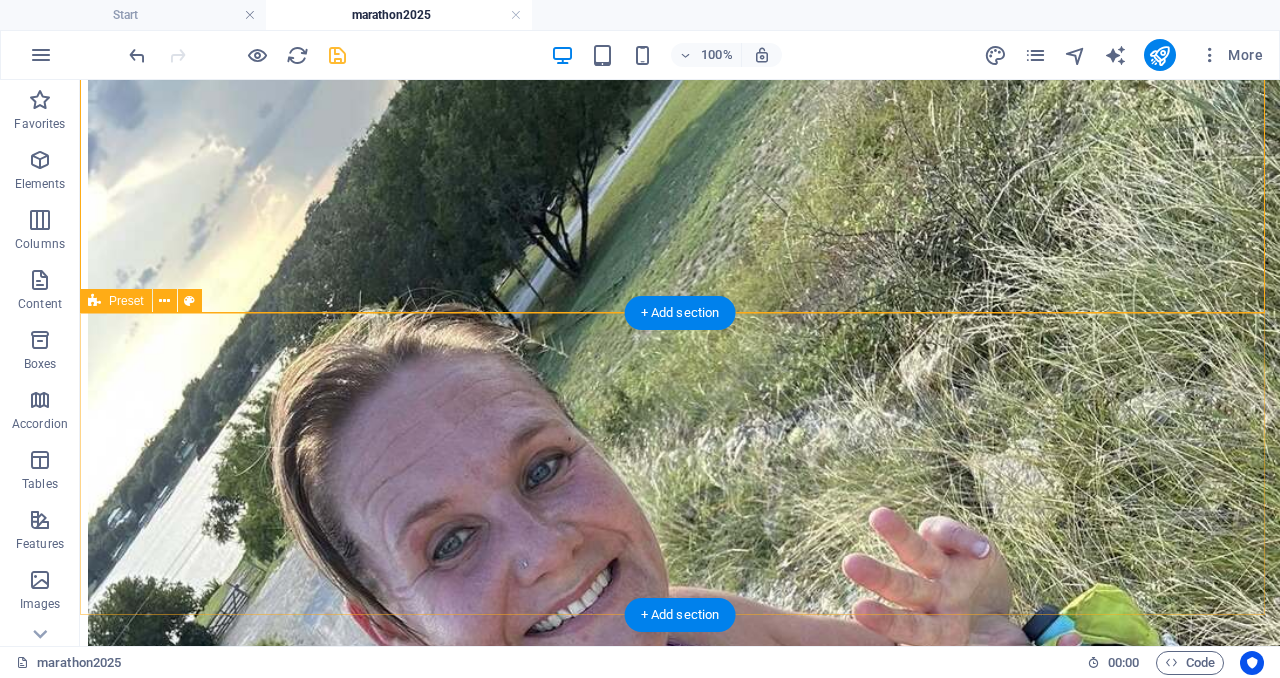 click on "Drop content here or  Add elements  Paste clipboard" at bounding box center [680, 18089] 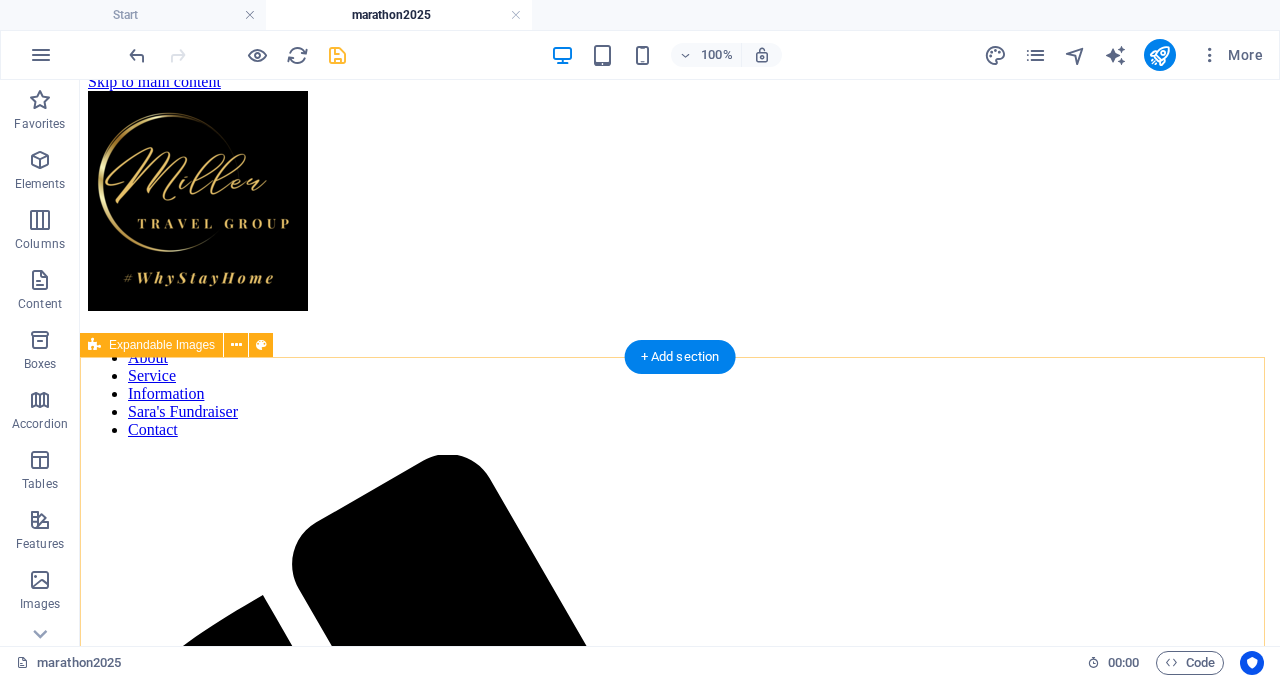 scroll, scrollTop: 0, scrollLeft: 0, axis: both 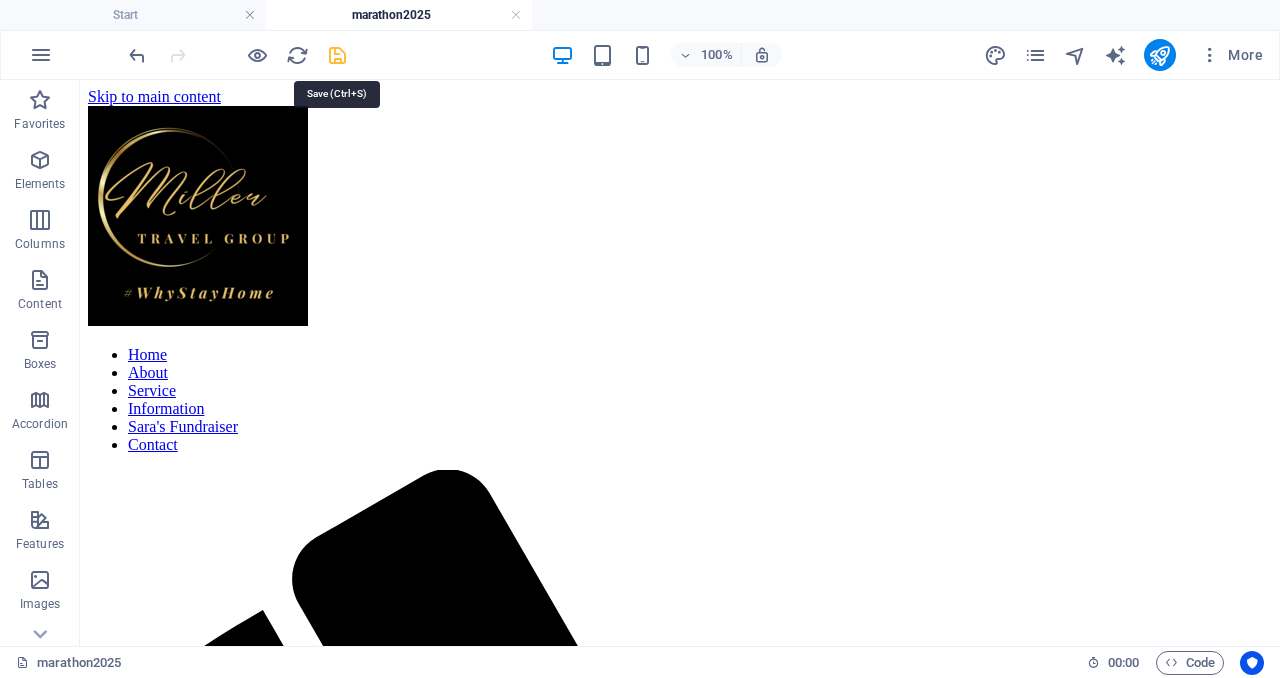 click at bounding box center [337, 55] 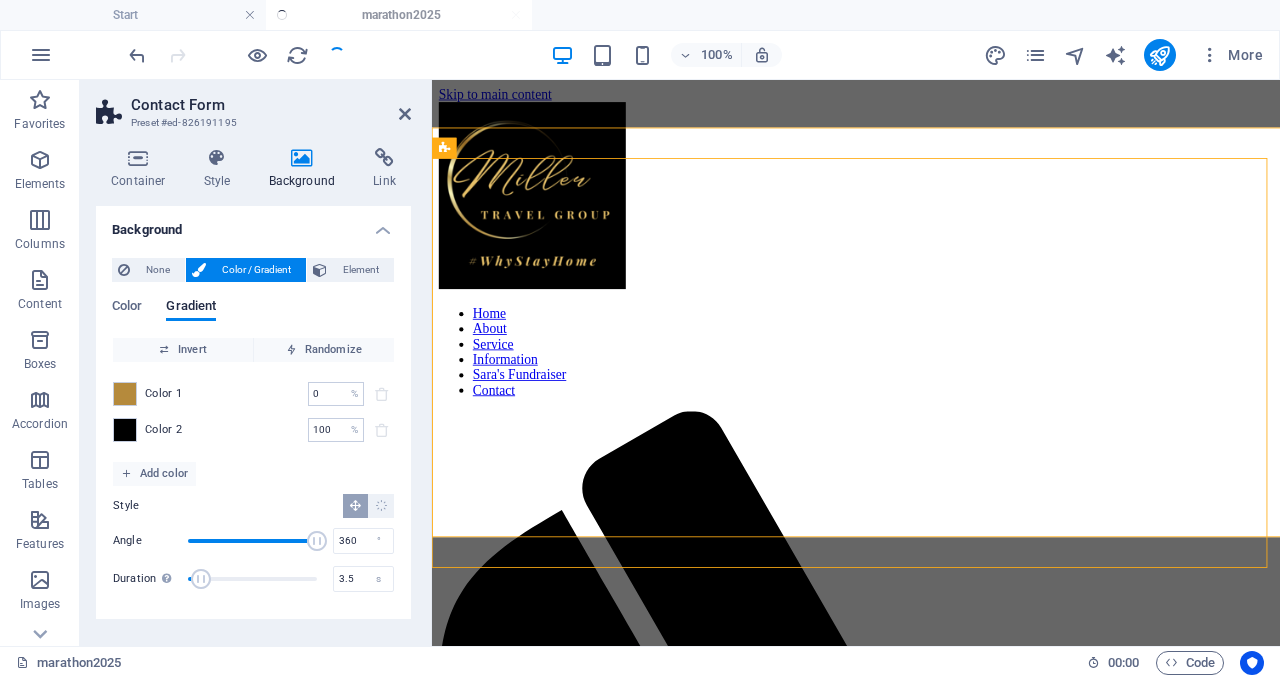 scroll, scrollTop: 5084, scrollLeft: 0, axis: vertical 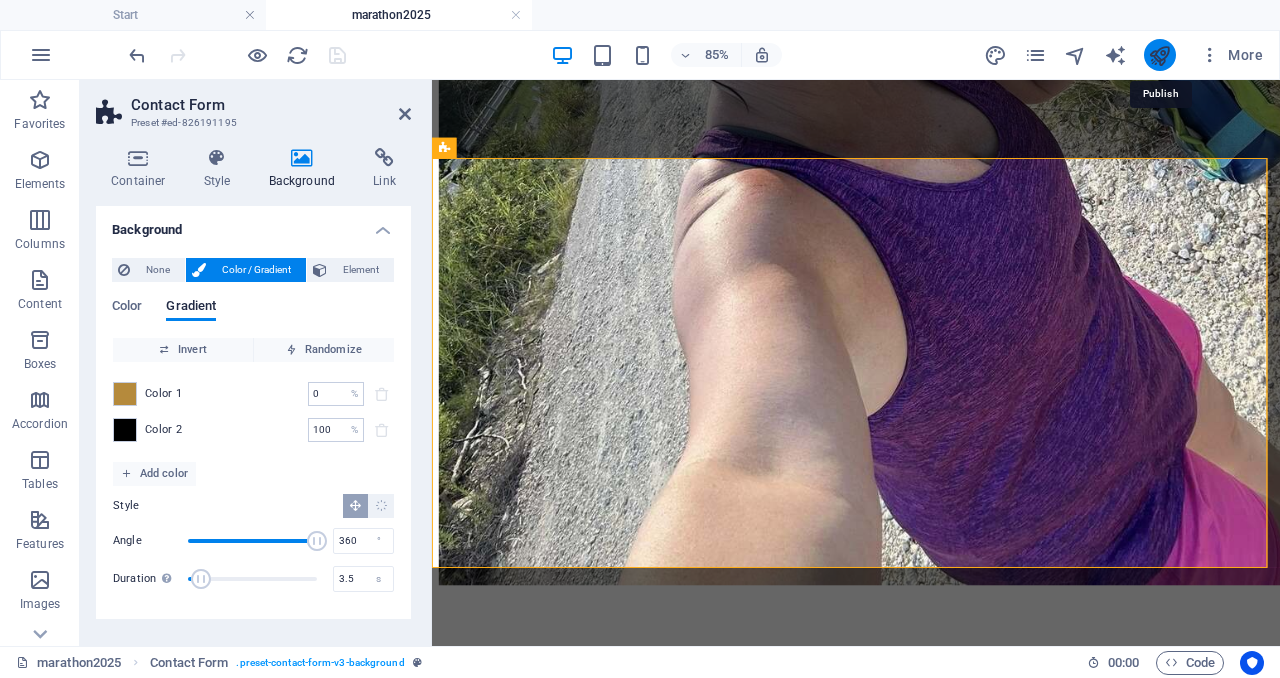 click at bounding box center [1159, 55] 